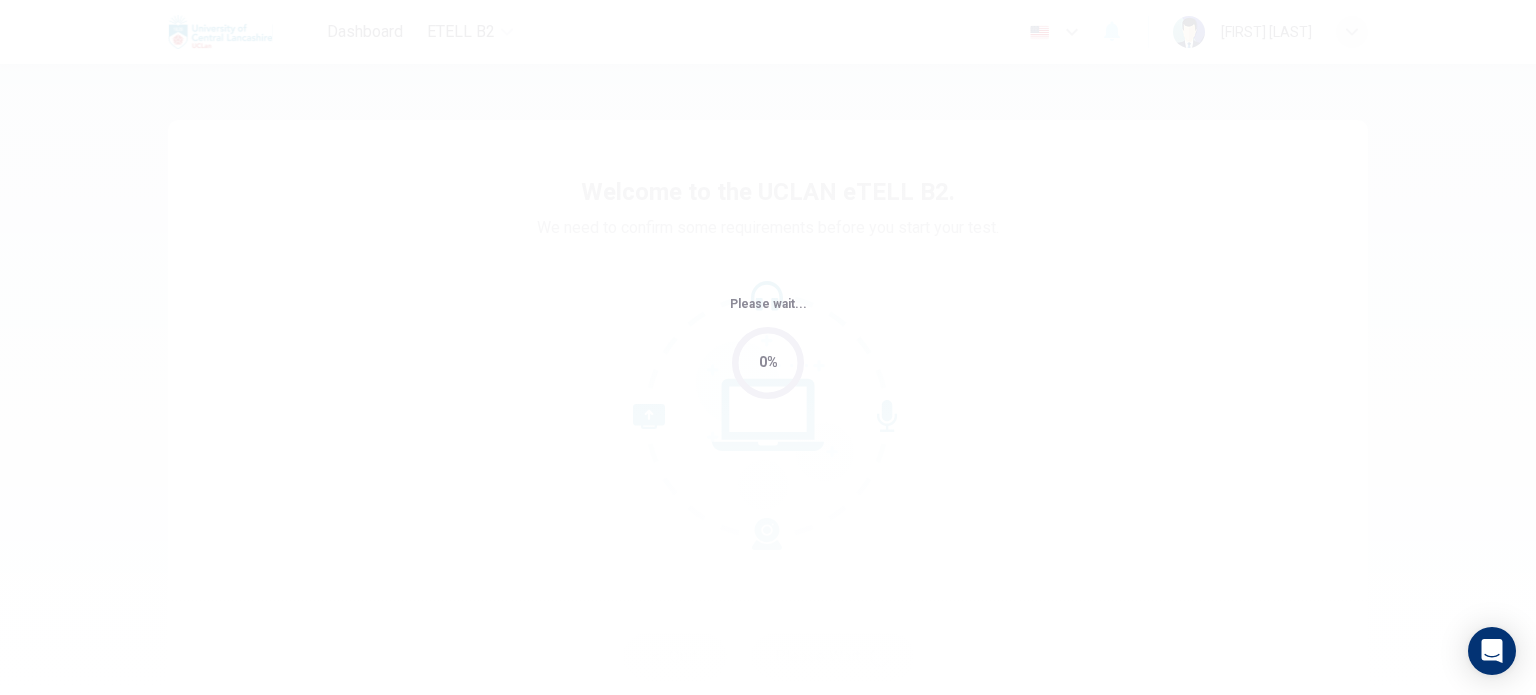 scroll, scrollTop: 0, scrollLeft: 0, axis: both 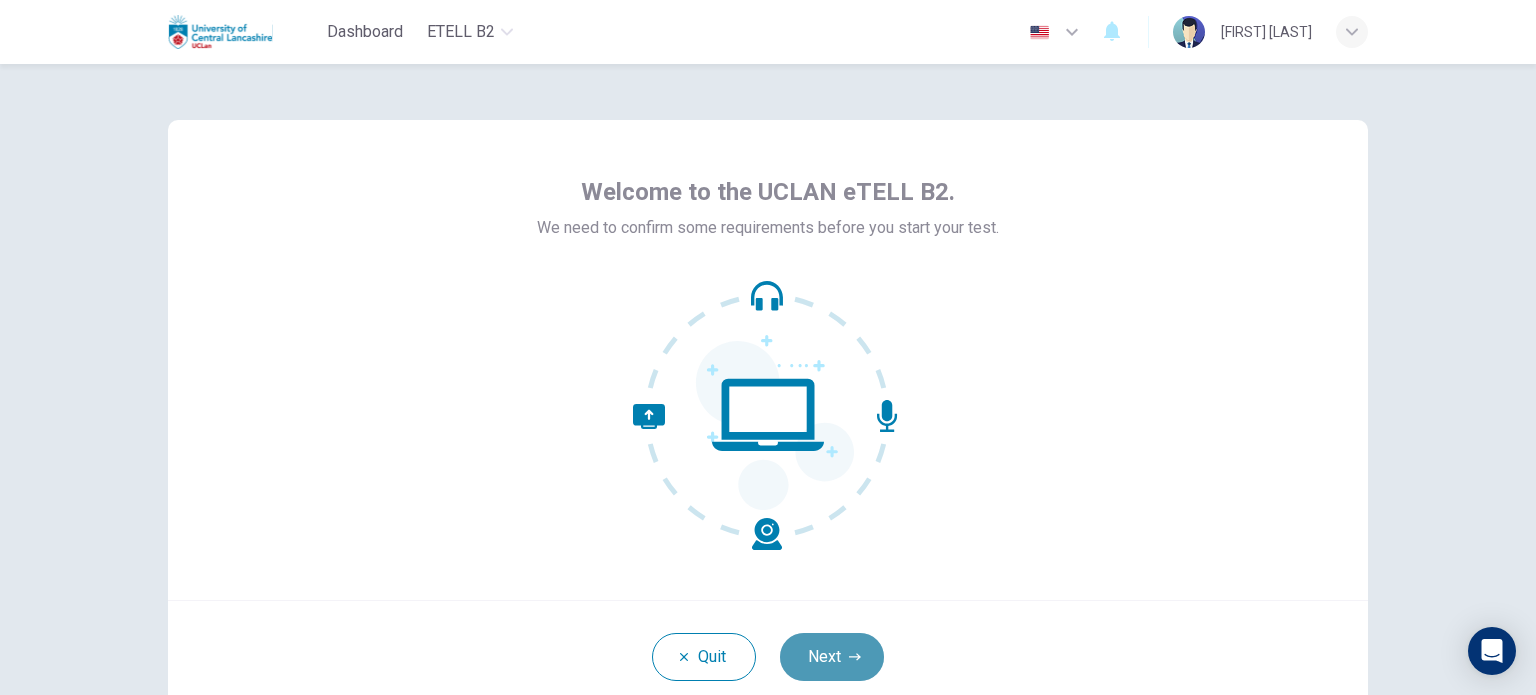 click on "Next" at bounding box center (832, 657) 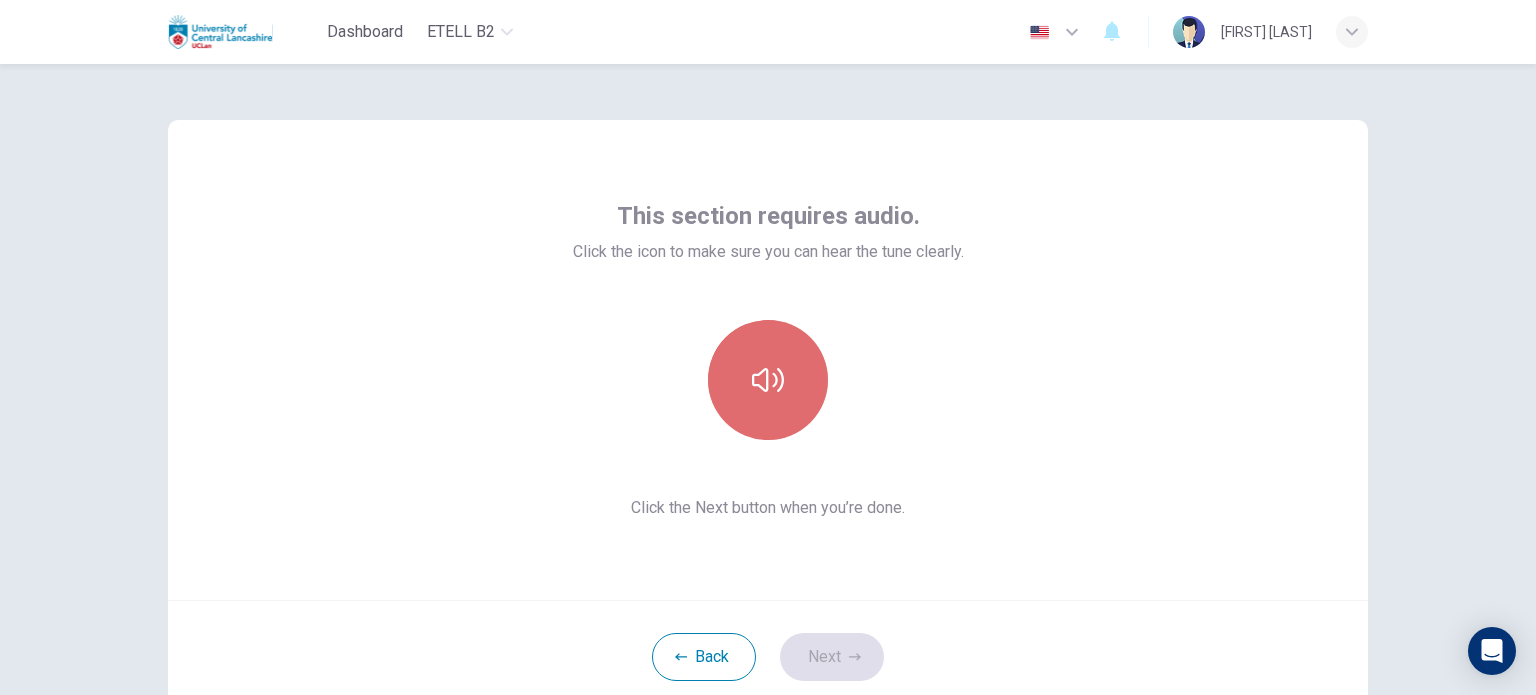 click 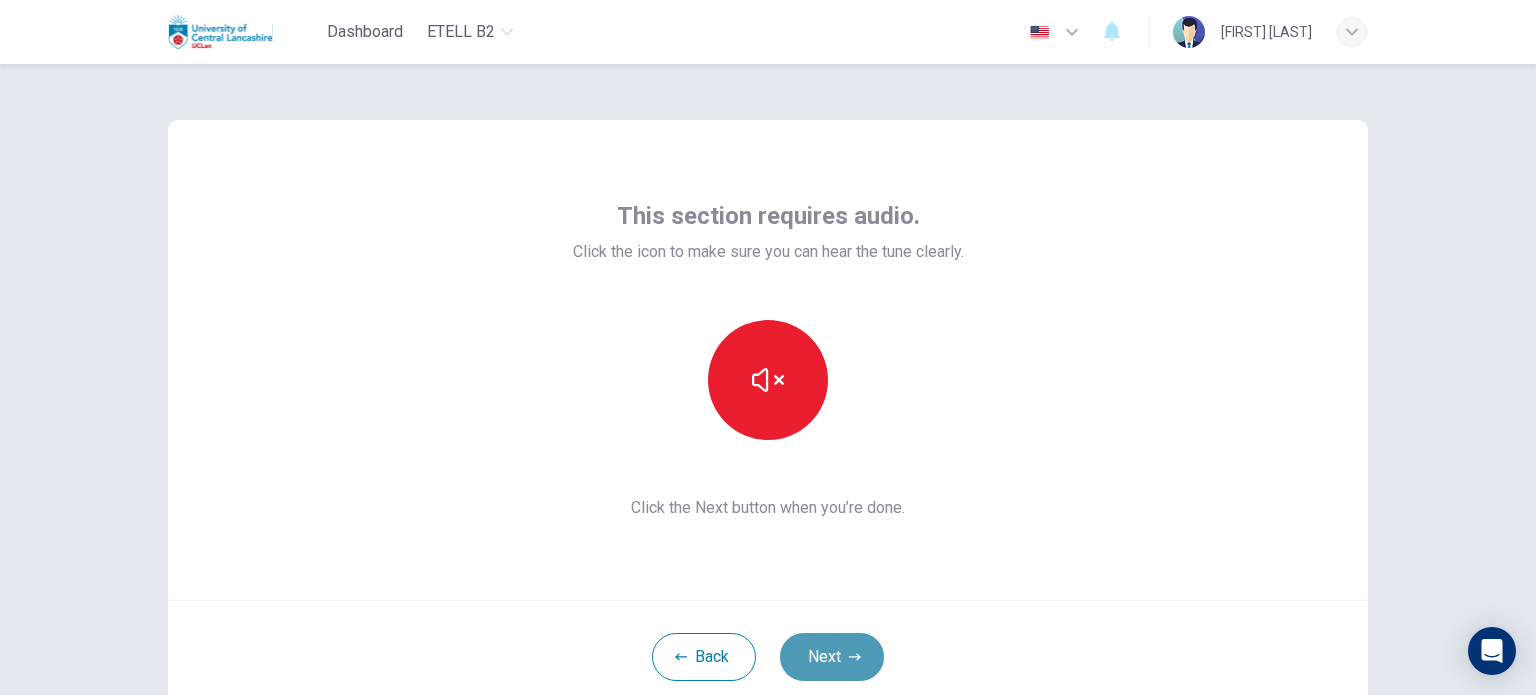 click on "Next" at bounding box center [832, 657] 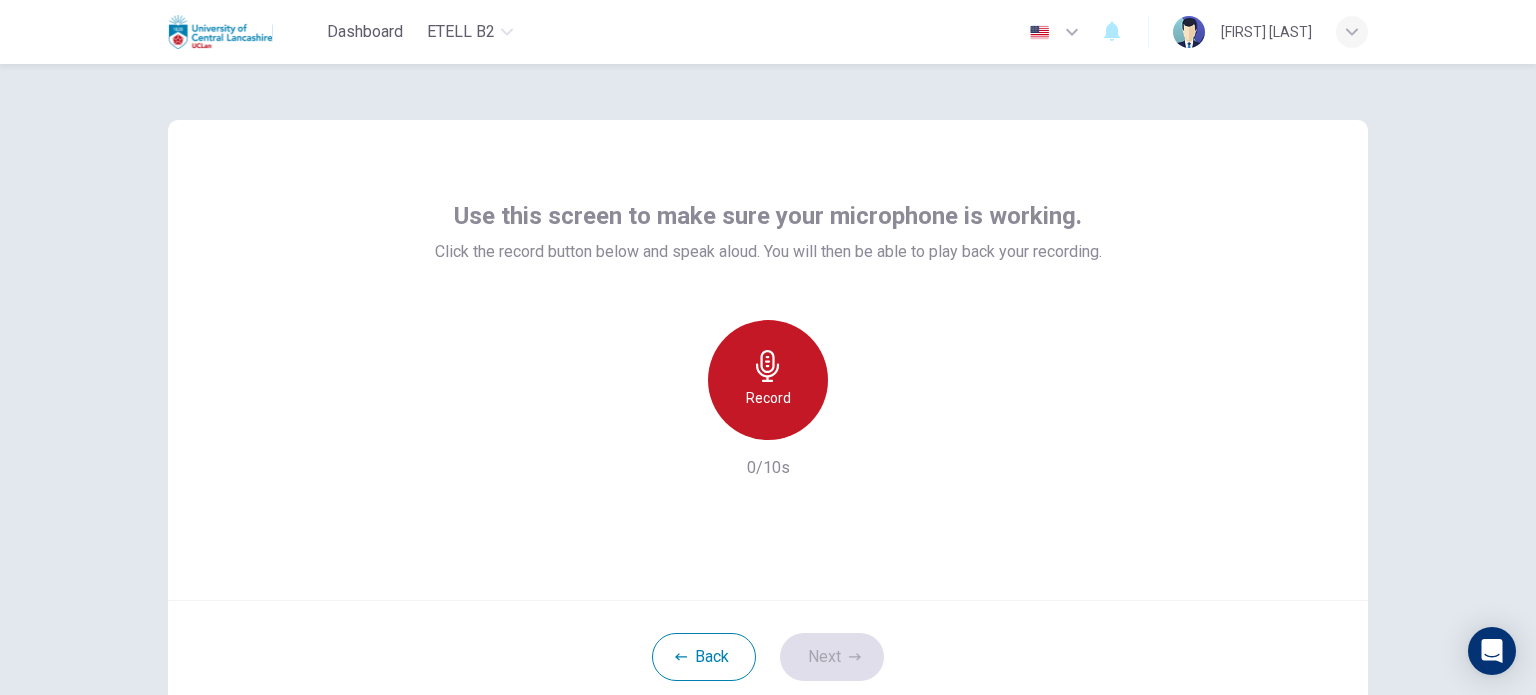 click on "Record" at bounding box center [768, 380] 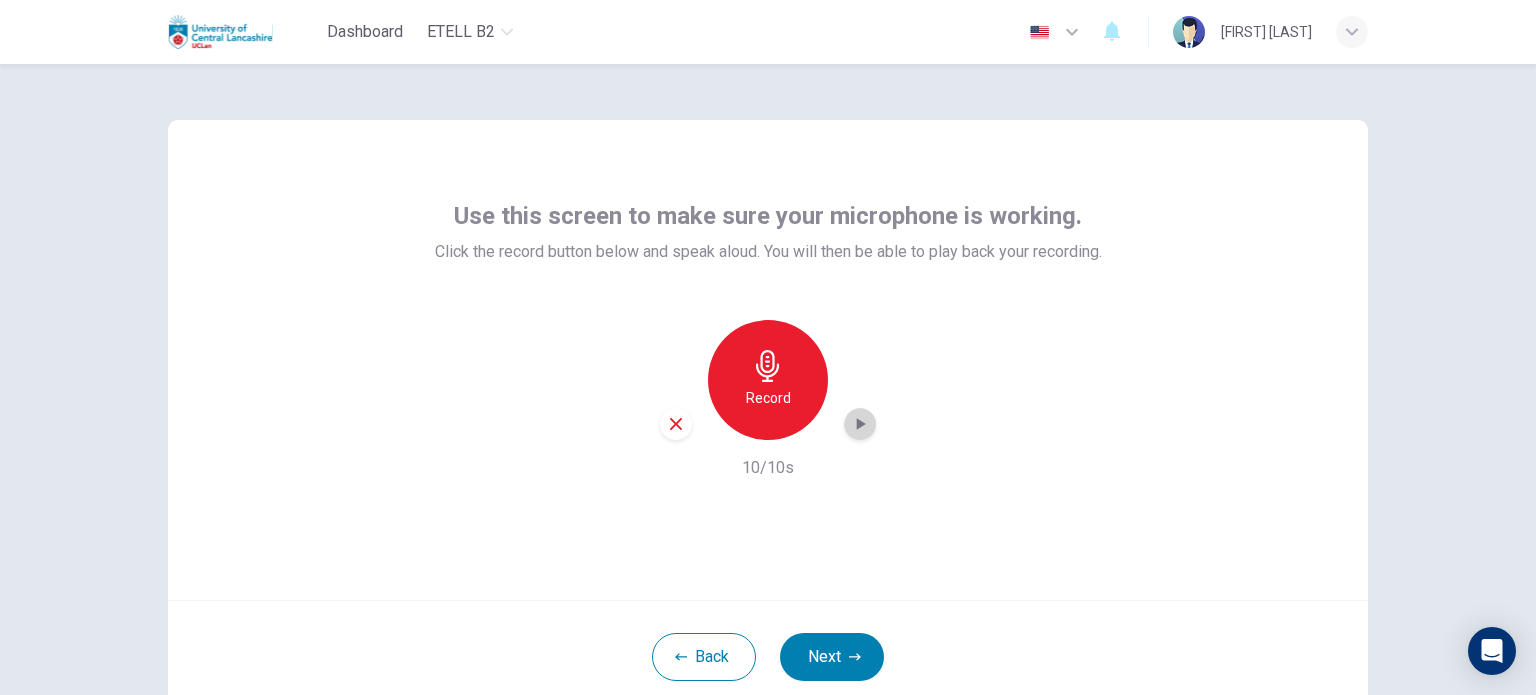 click 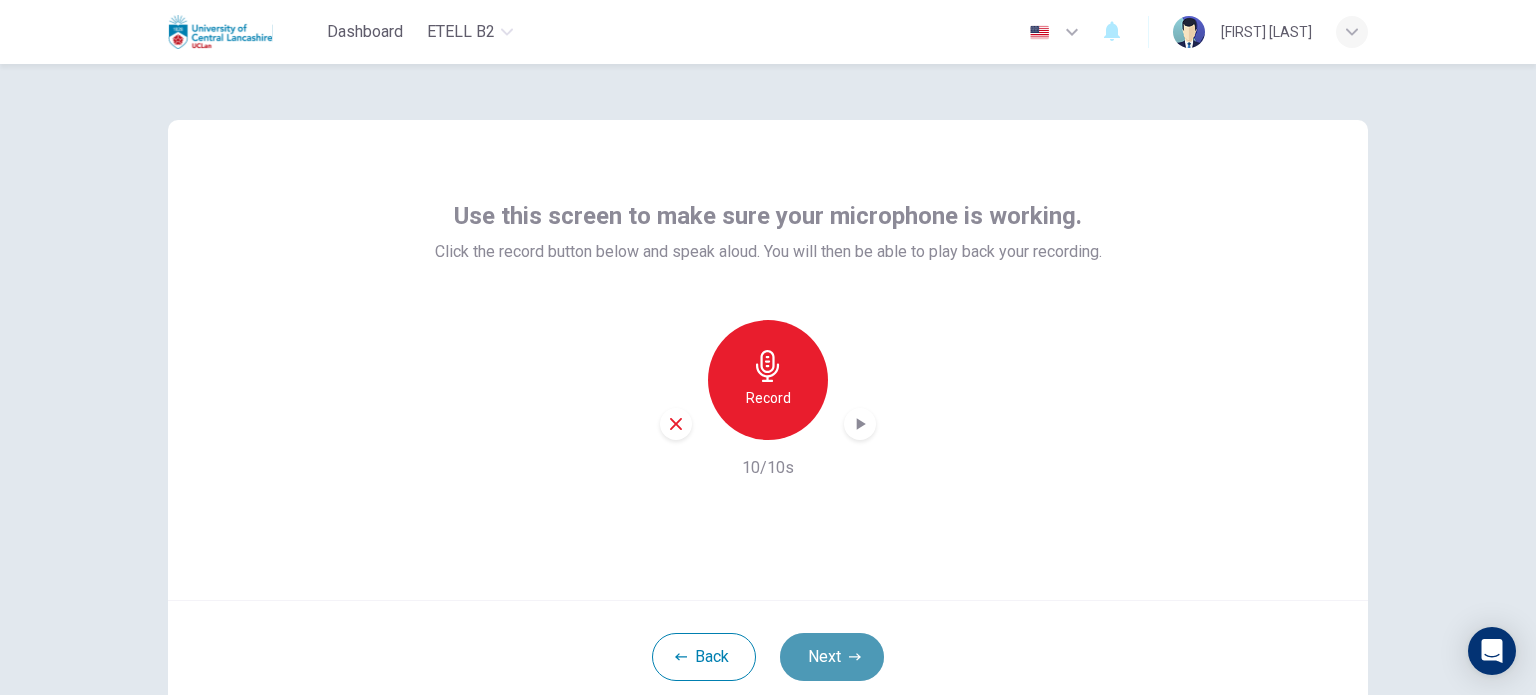 click on "Next" at bounding box center (832, 657) 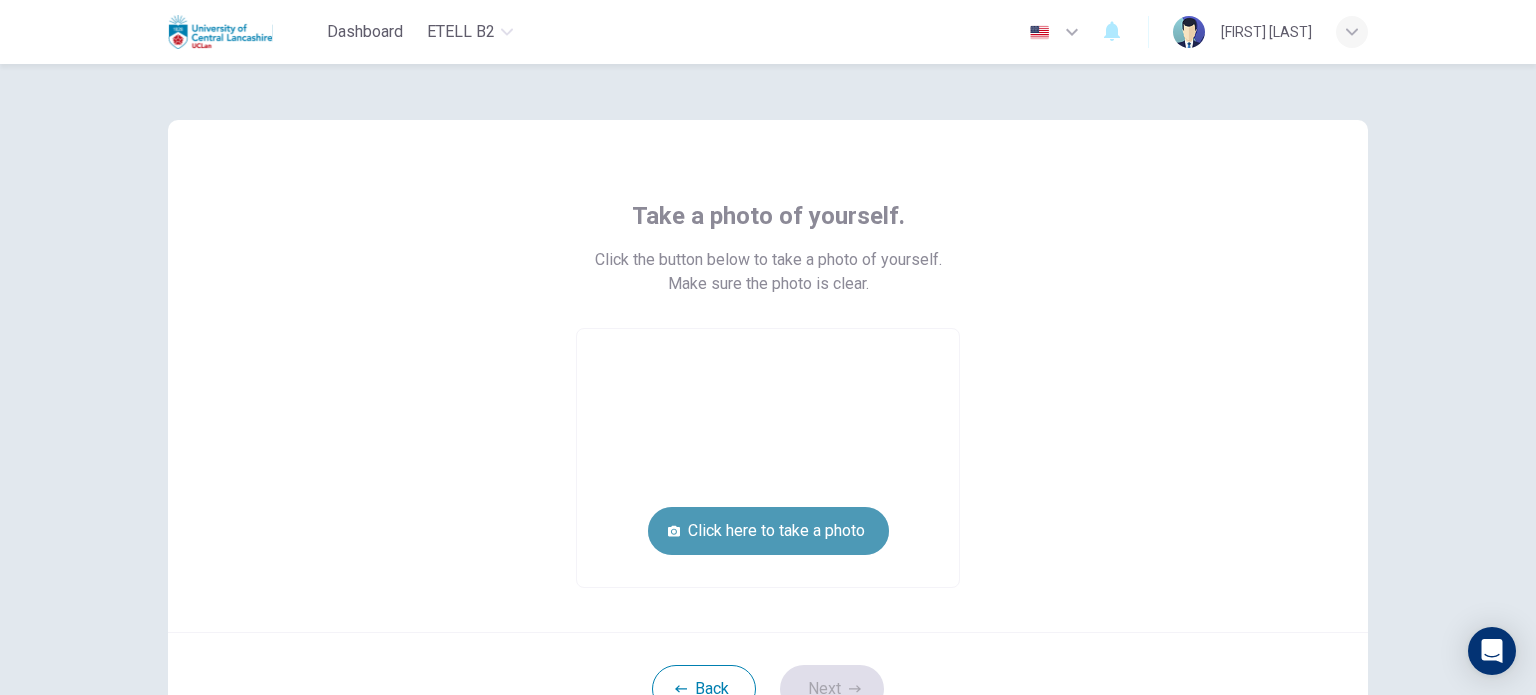 click on "Click here to take a photo" at bounding box center (768, 531) 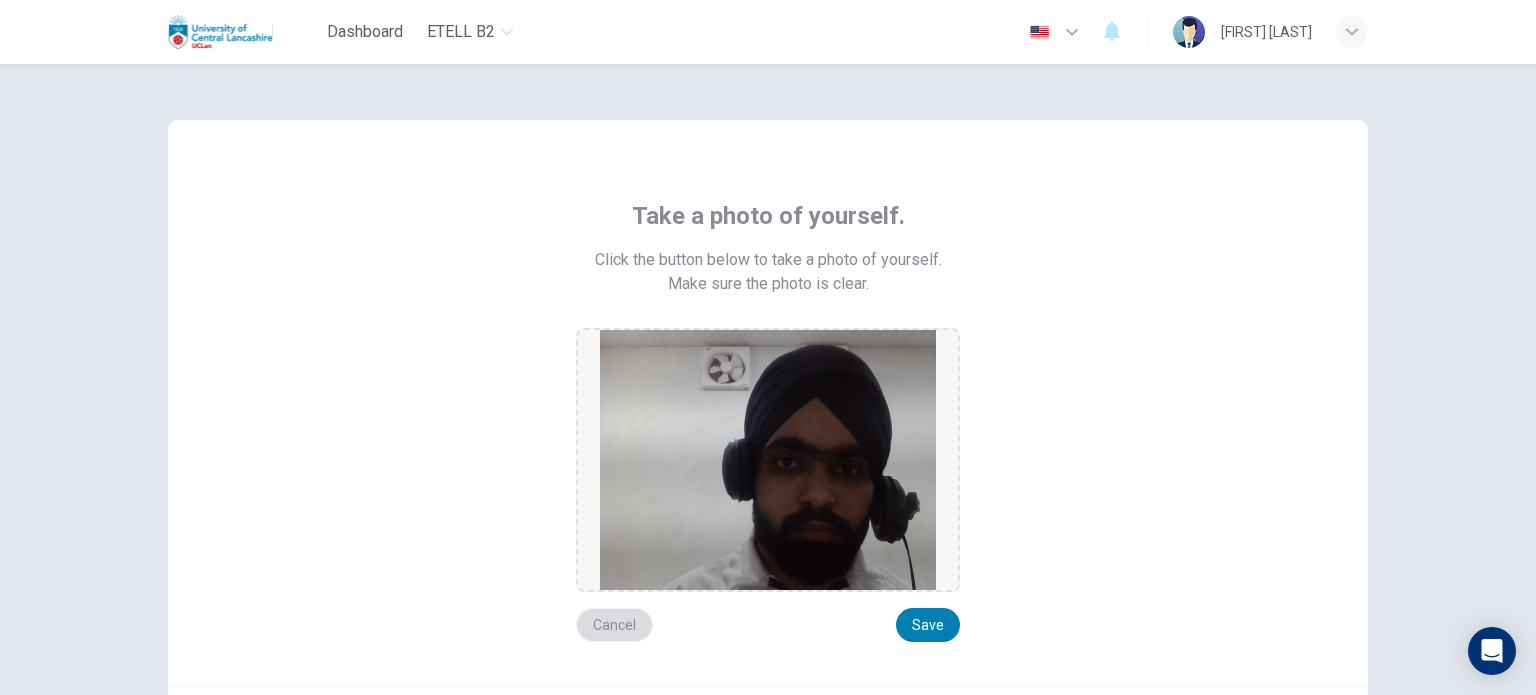 click on "Cancel" at bounding box center [614, 625] 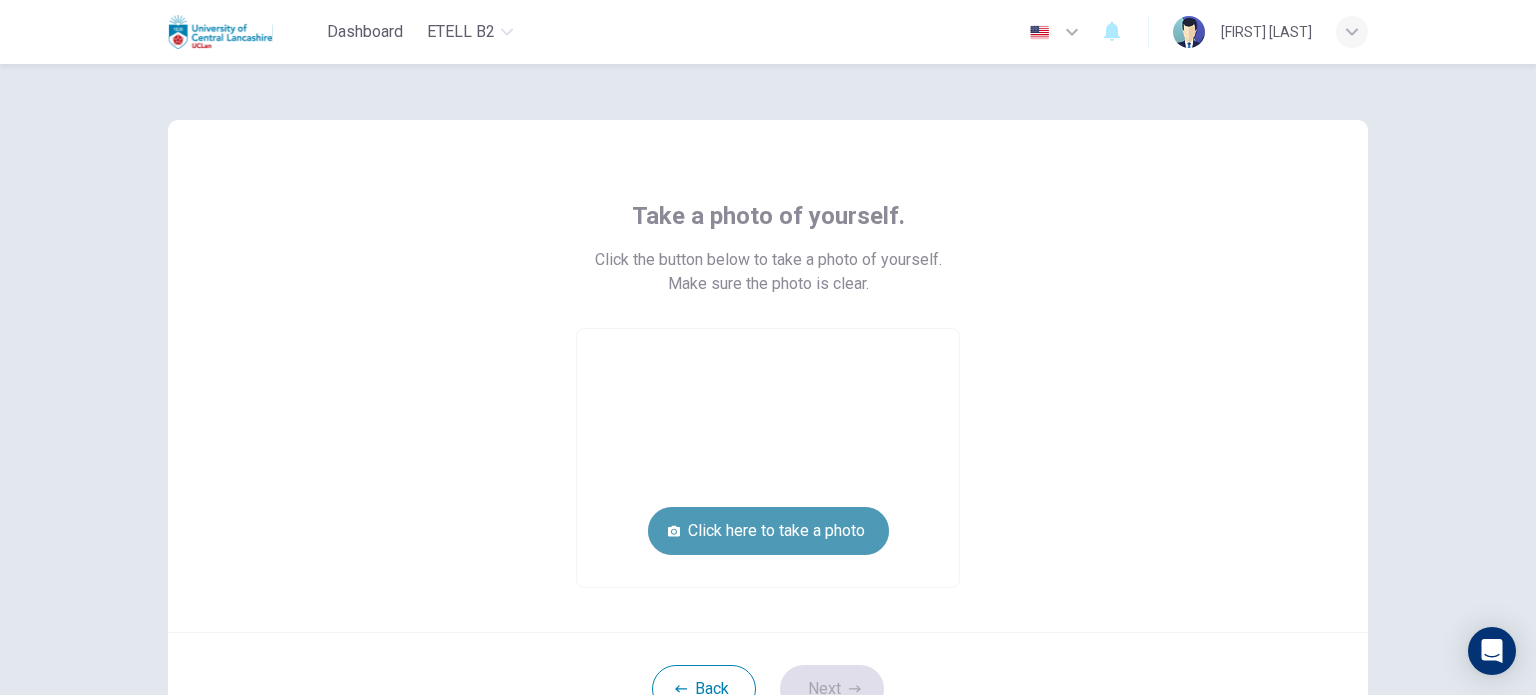 click on "Click here to take a photo" at bounding box center (768, 531) 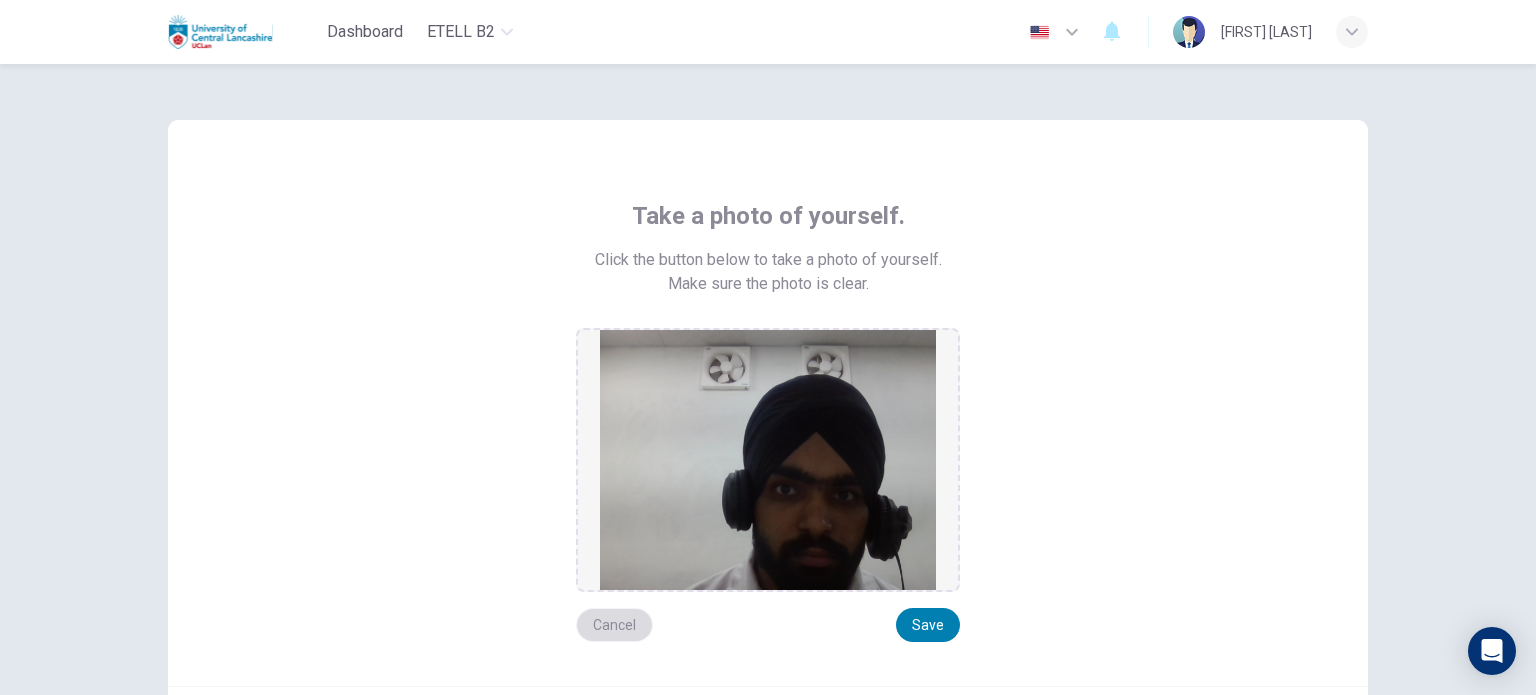 click on "Cancel" at bounding box center (614, 625) 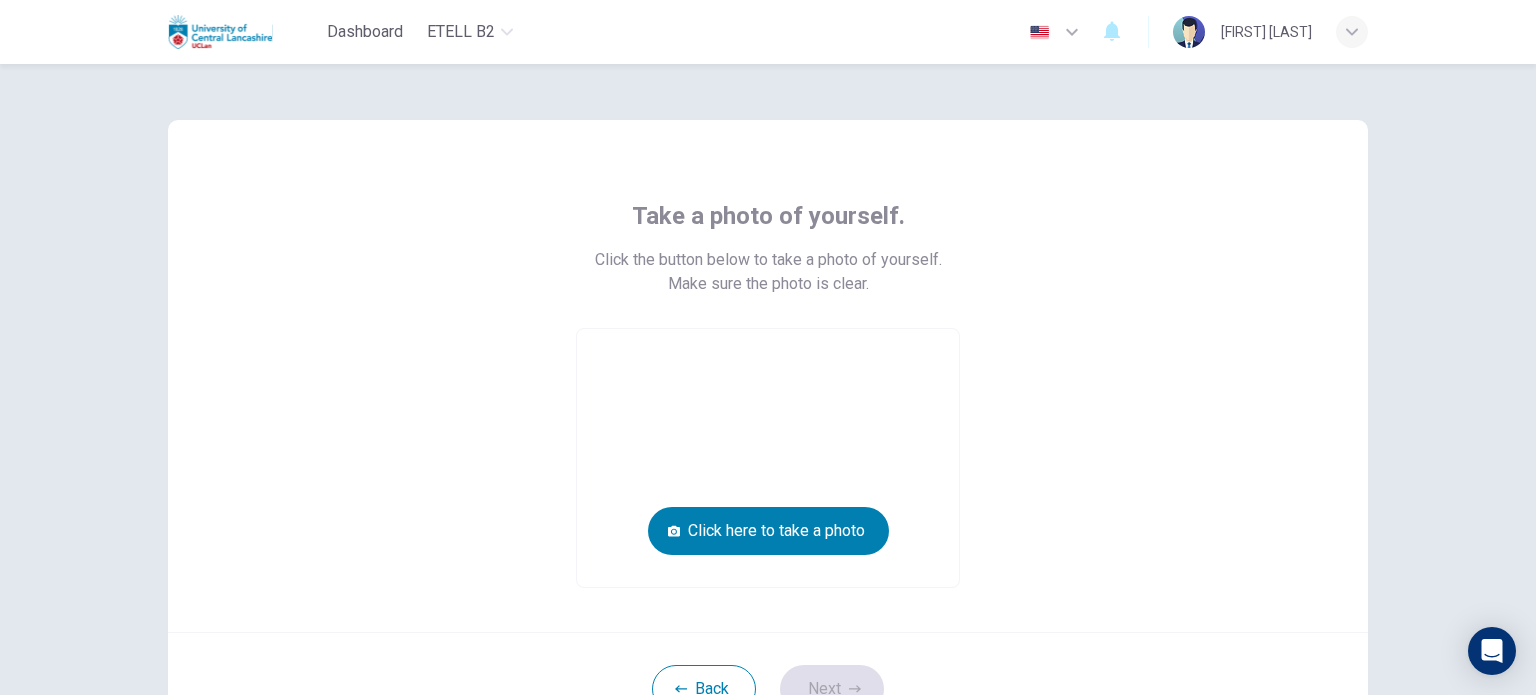 click on "Take a photo of yourself. Click the button below to take a photo of yourself. Make sure the photo is clear. Click here to take a photo" at bounding box center (768, 376) 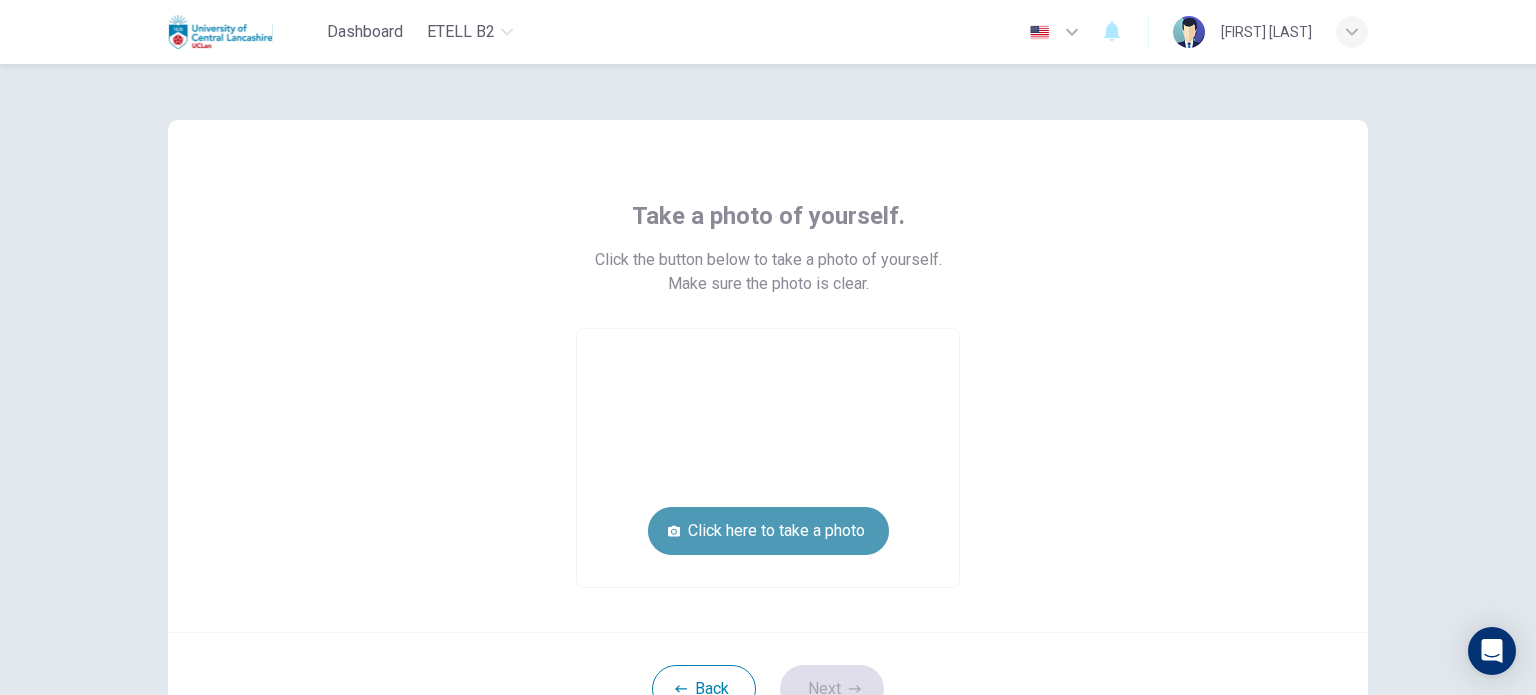 click on "Click here to take a photo" at bounding box center (768, 531) 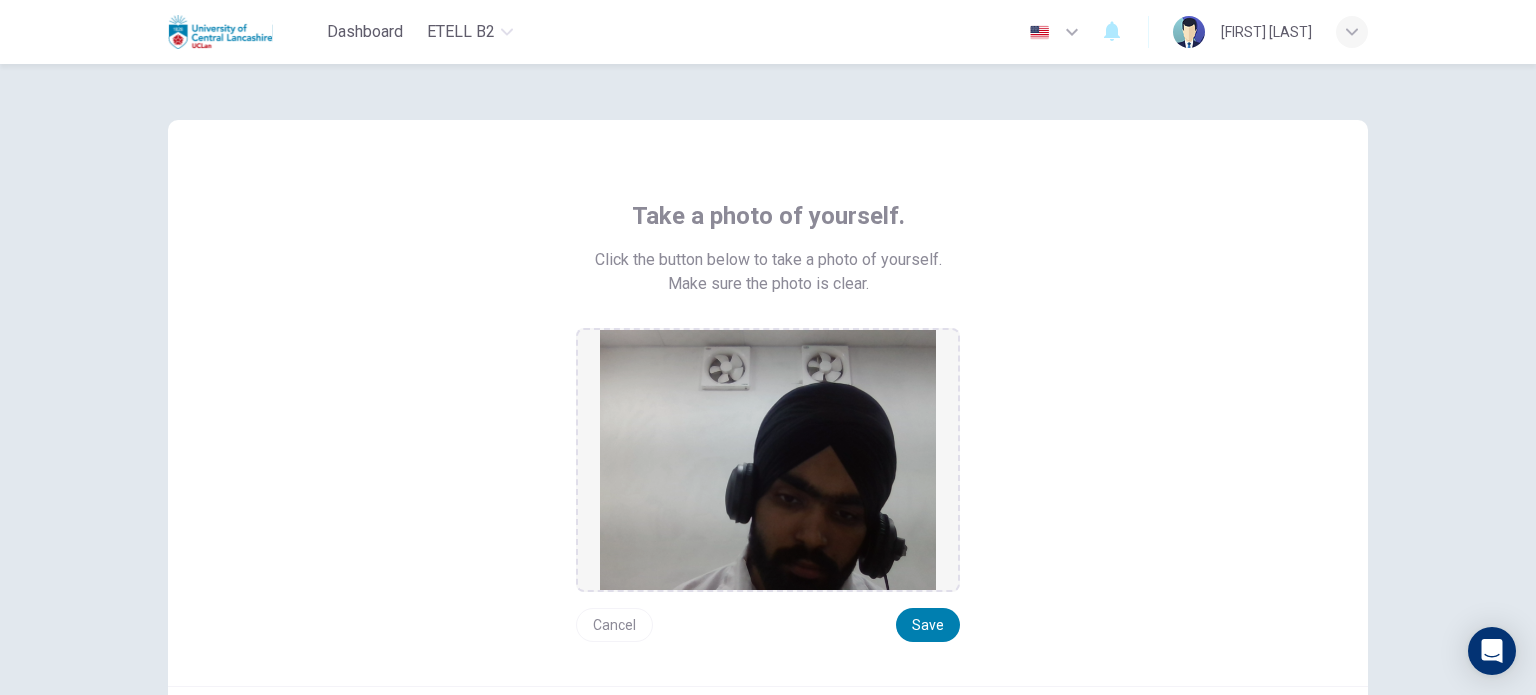 click on "Cancel" at bounding box center [614, 625] 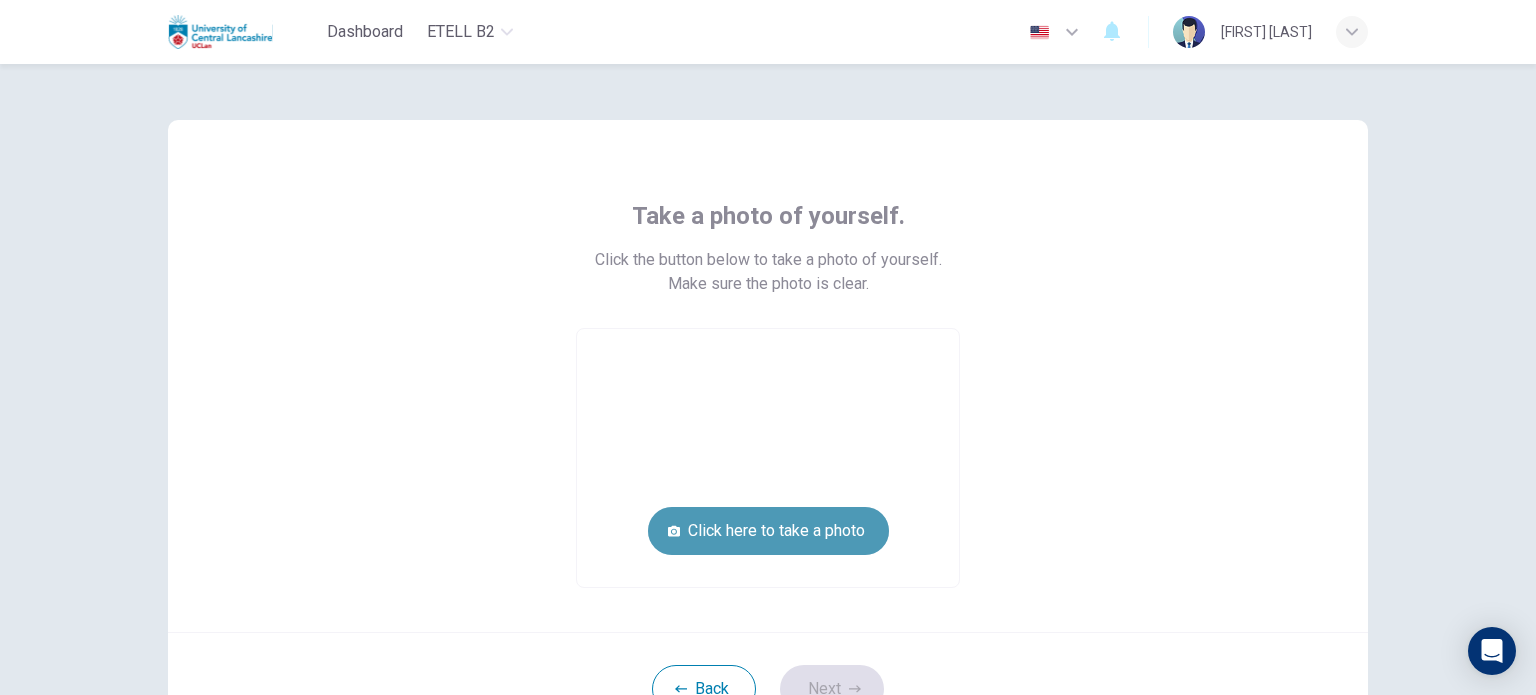 click on "Click here to take a photo" at bounding box center (768, 531) 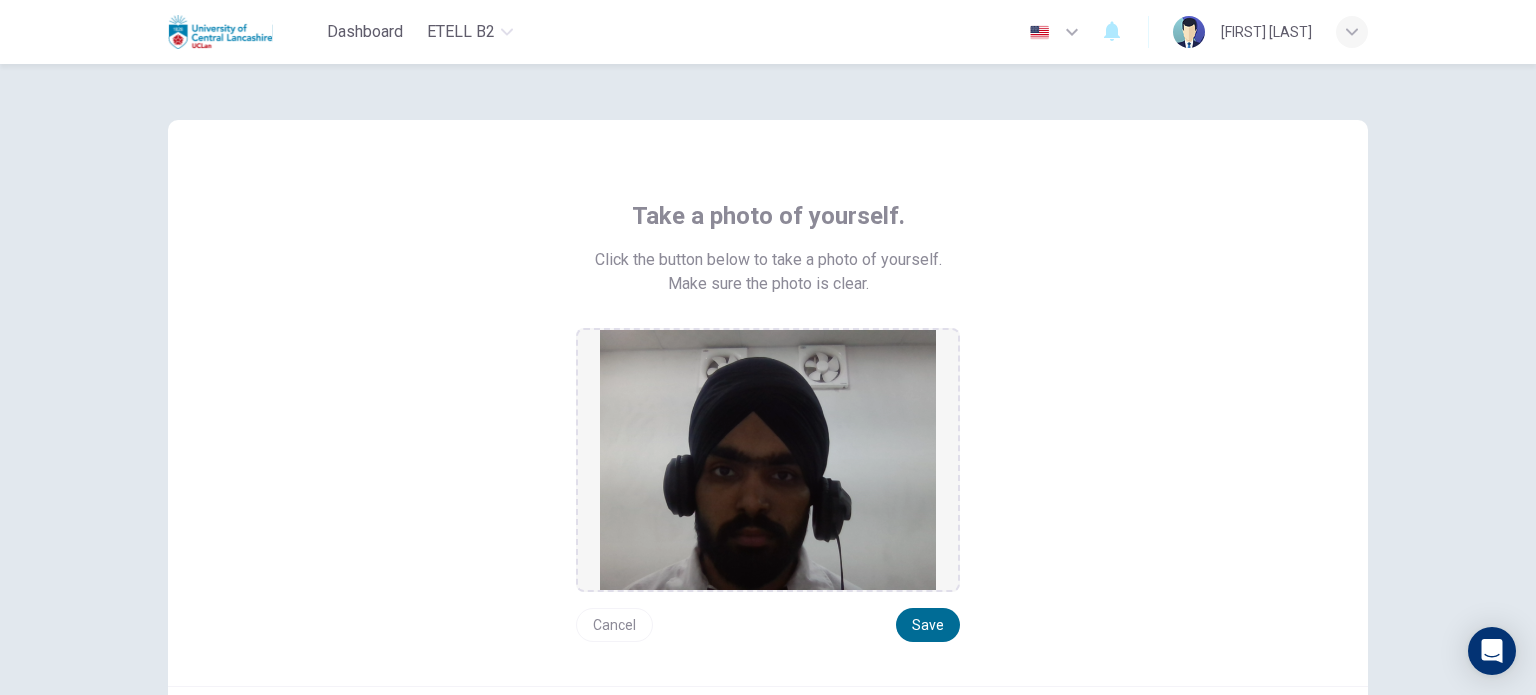 click on "Save" at bounding box center [928, 625] 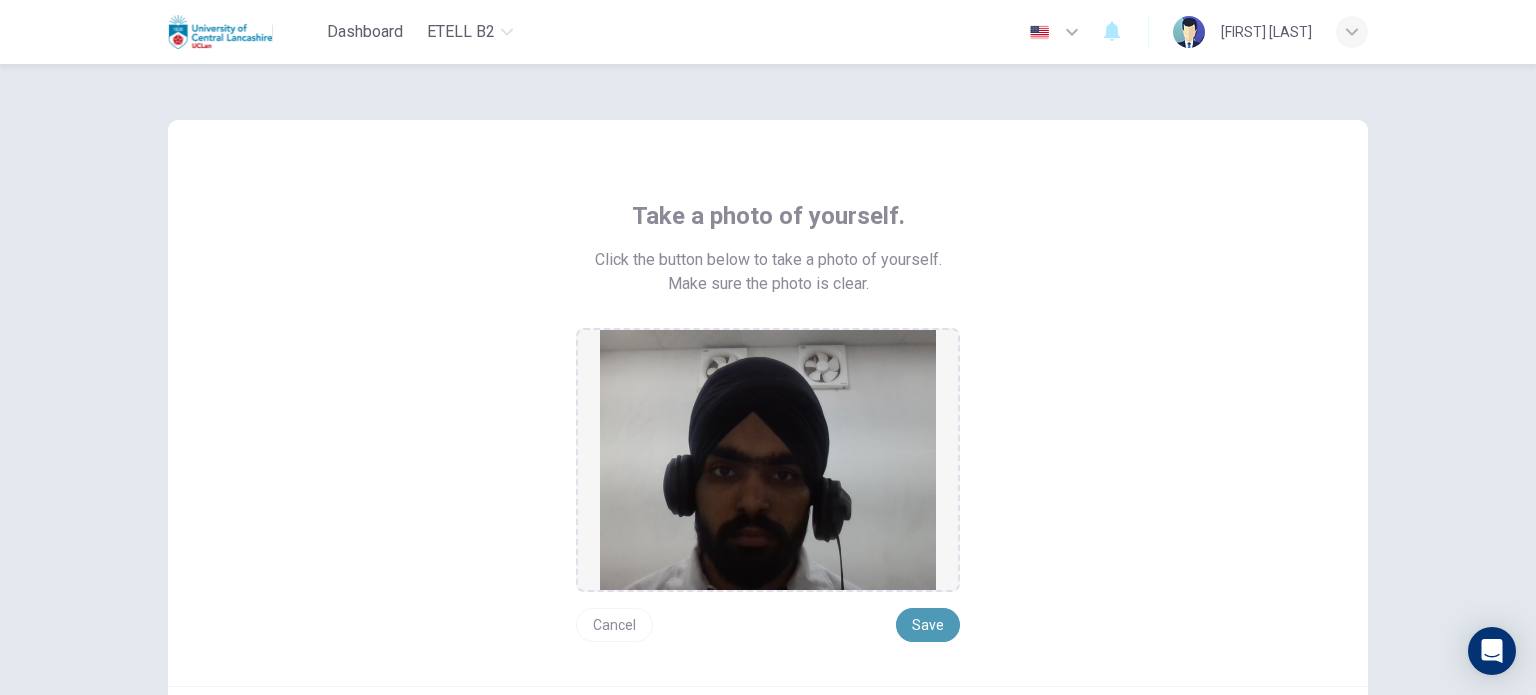 click on "Save" at bounding box center [928, 625] 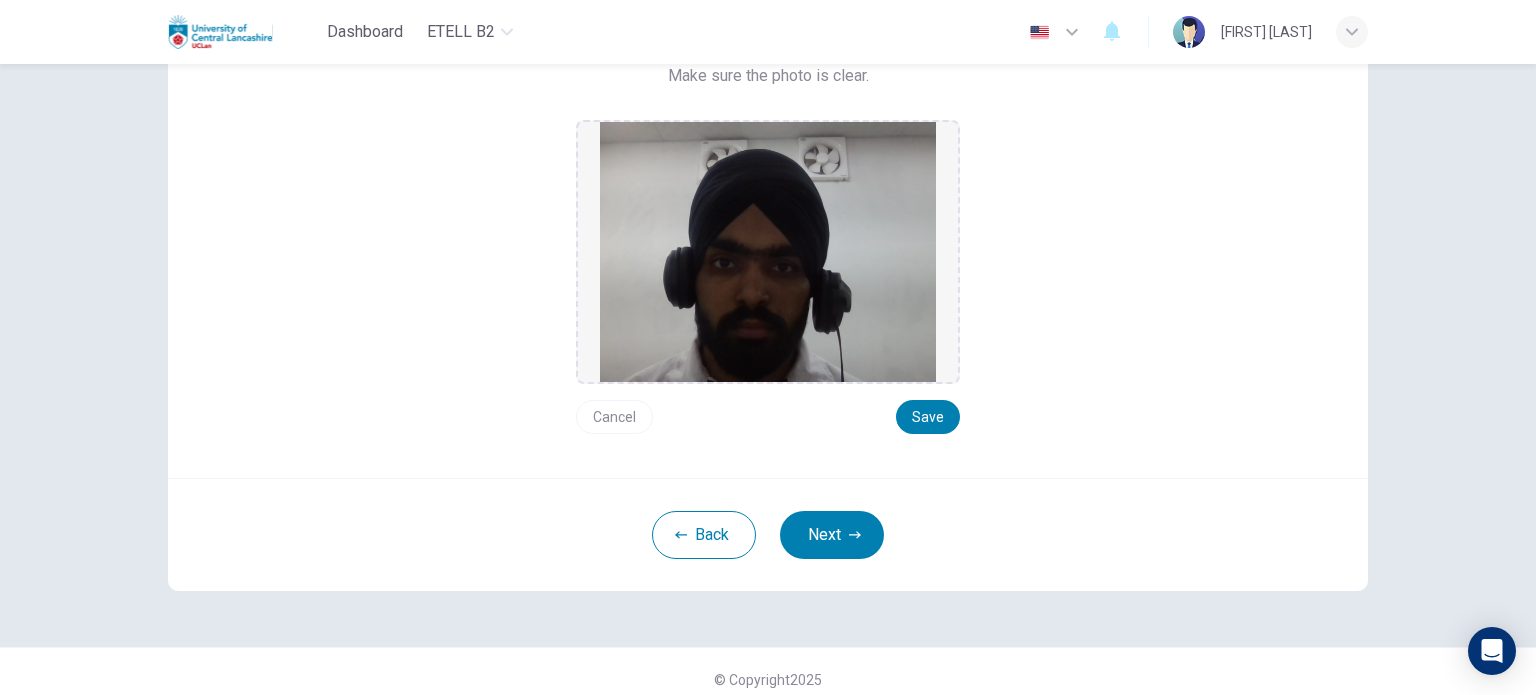 scroll, scrollTop: 222, scrollLeft: 0, axis: vertical 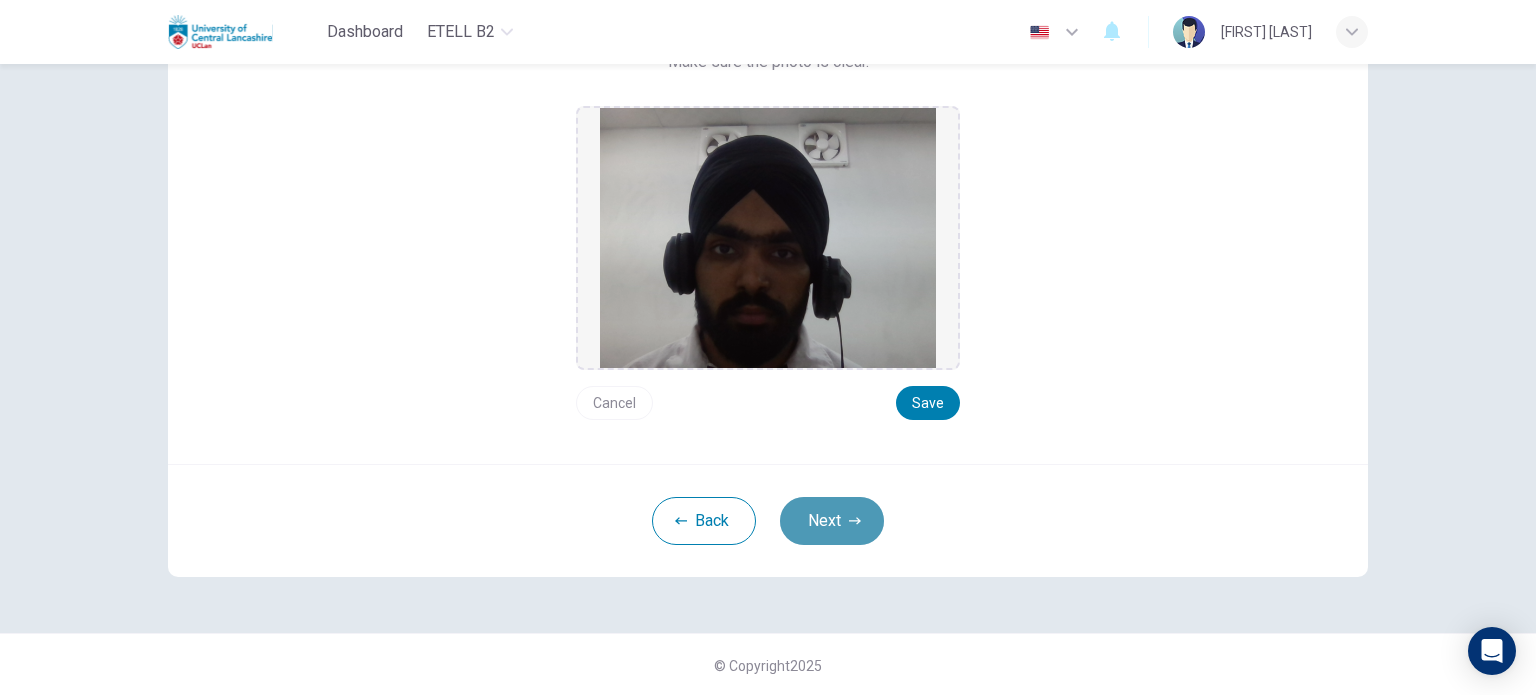 click on "Next" at bounding box center [832, 521] 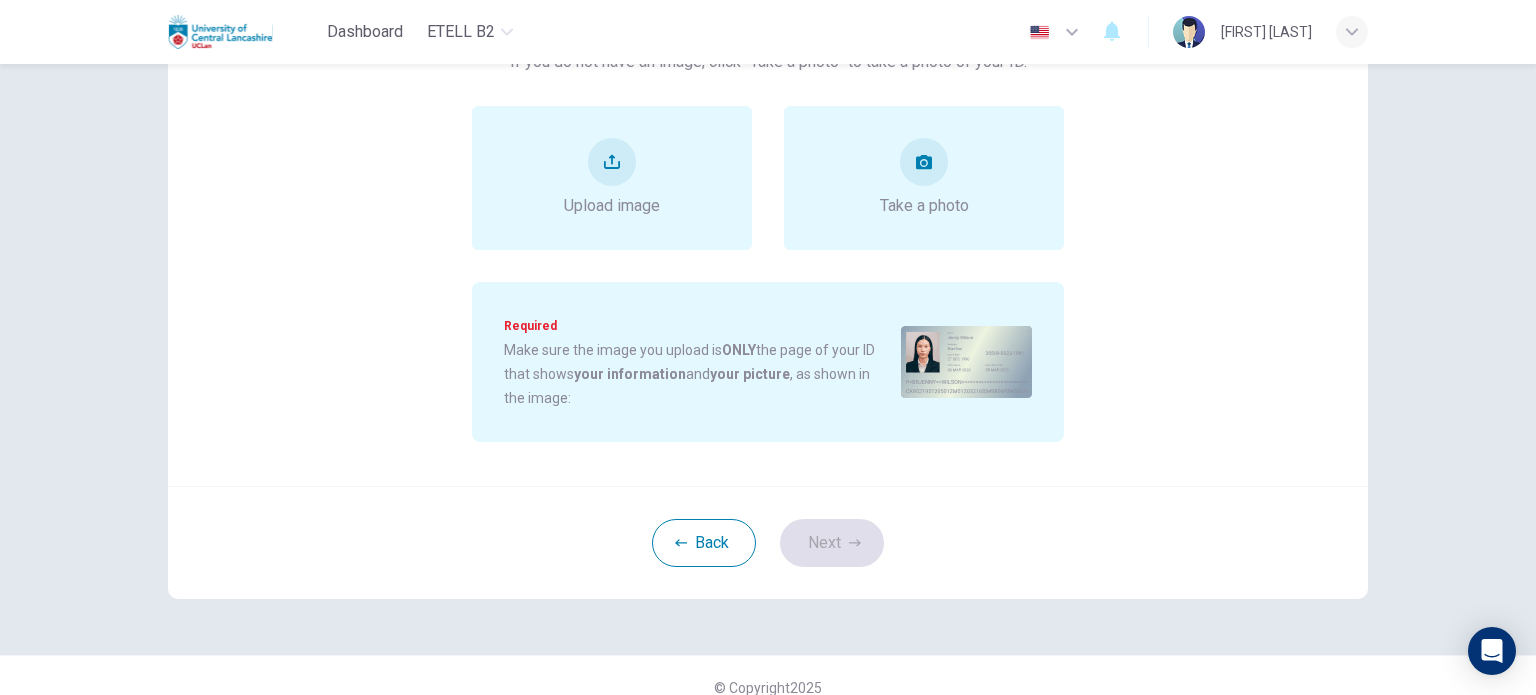 scroll, scrollTop: 0, scrollLeft: 0, axis: both 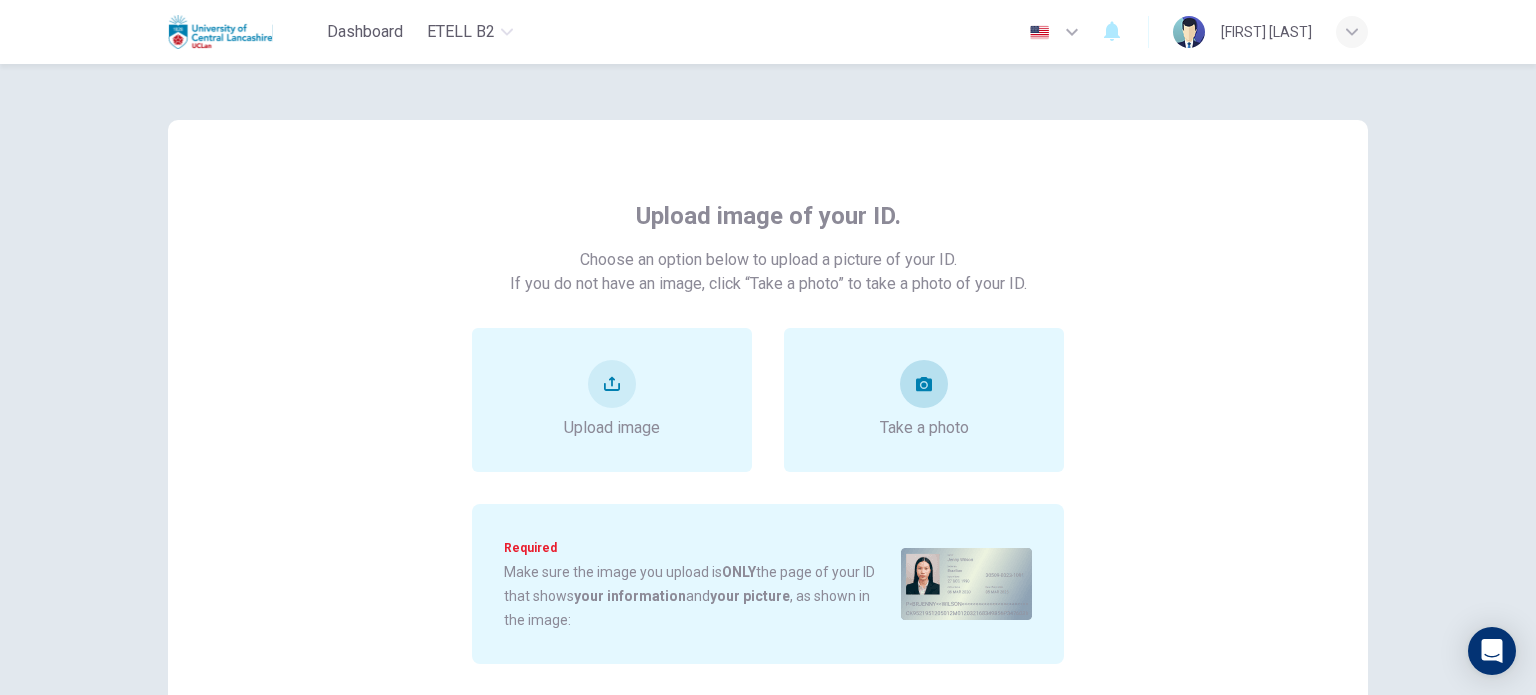 click on "Take a photo" at bounding box center [924, 428] 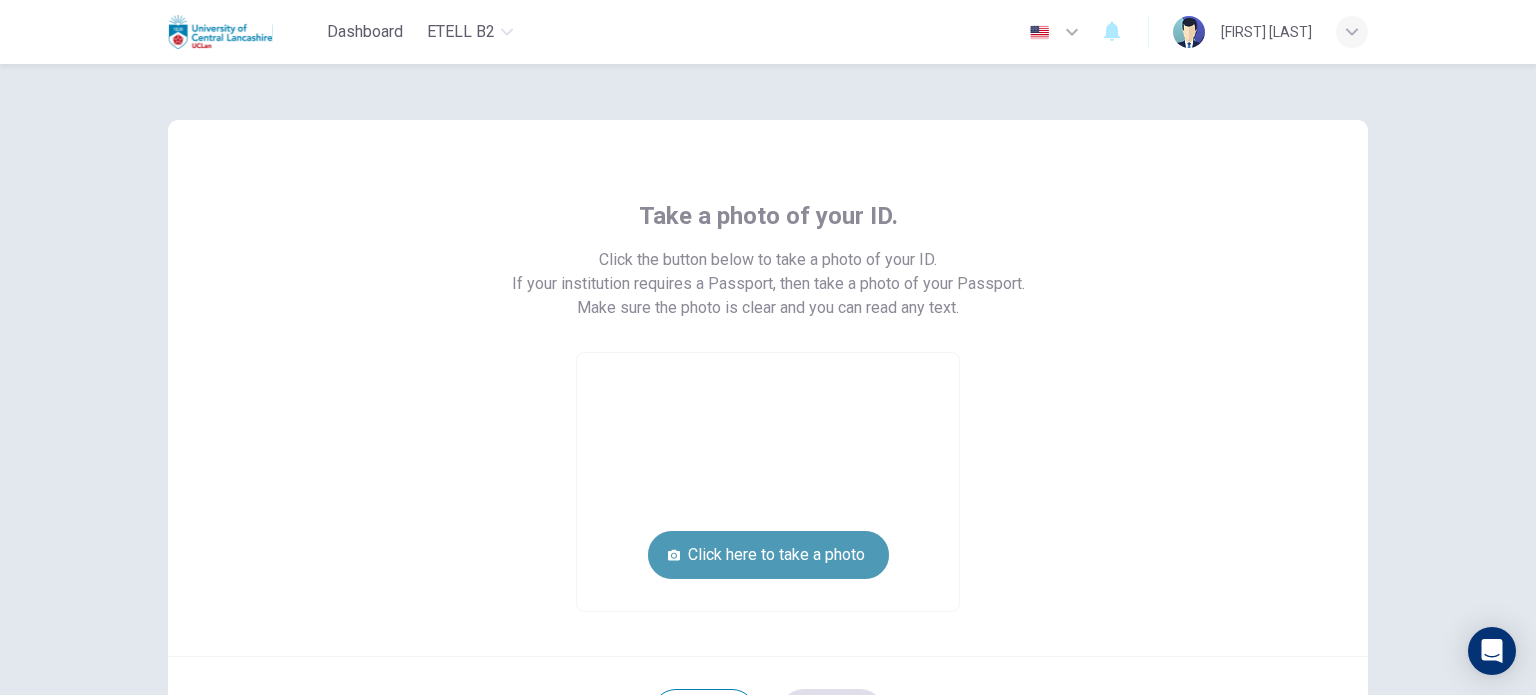 click on "Click here to take a photo" at bounding box center [768, 555] 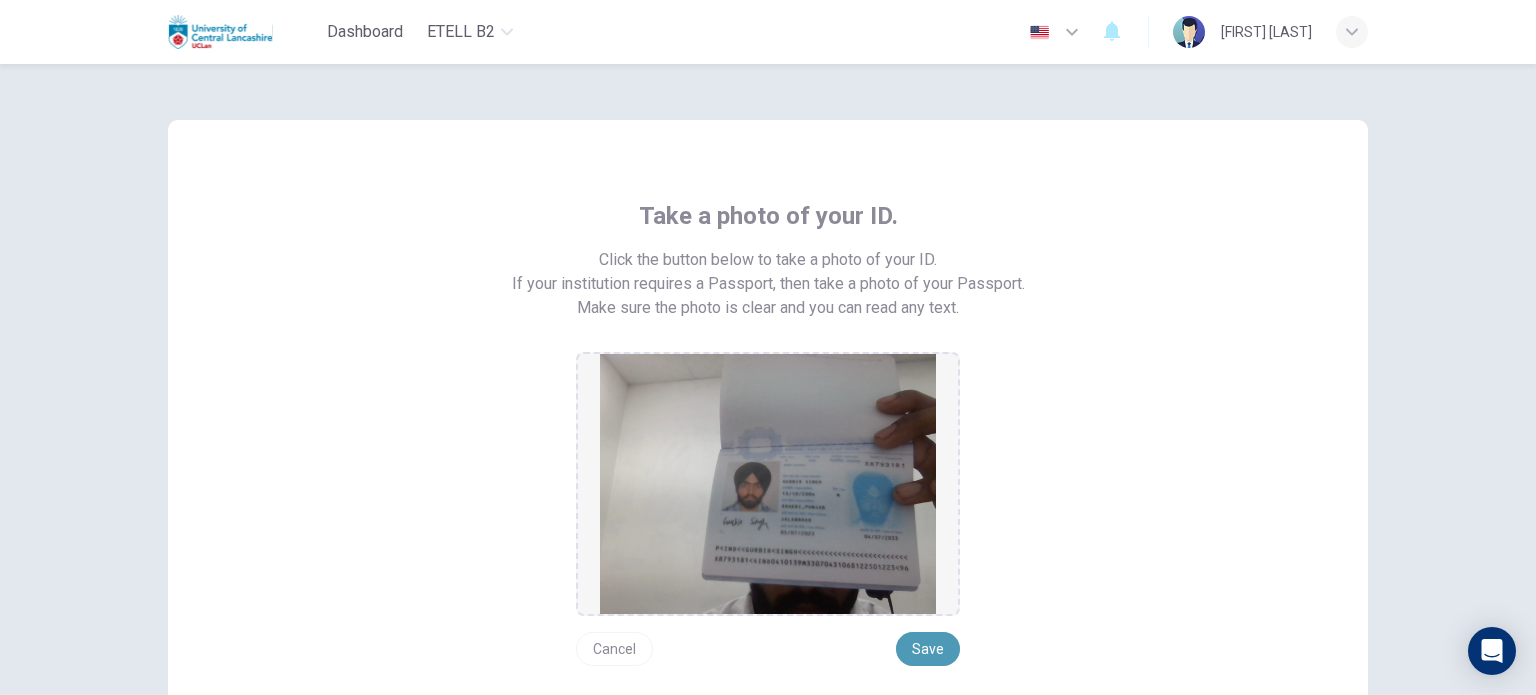 click on "Save" at bounding box center [928, 649] 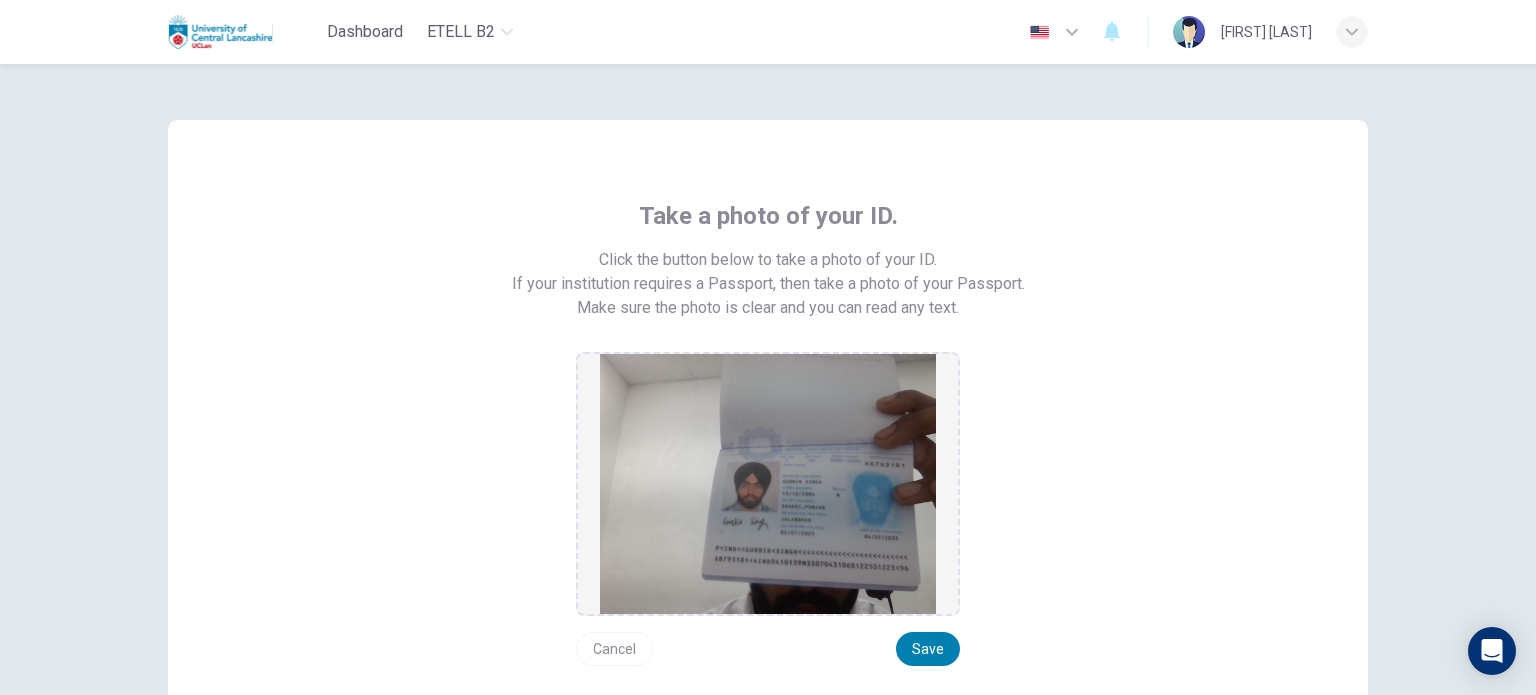 click on "Take a photo of your ID. Click the button below to take a photo of your ID.   If your institution requires a Passport, then take a photo of your Passport. Make sure the photo is clear and you can read any text. Cancel Save Back Next" at bounding box center [768, 471] 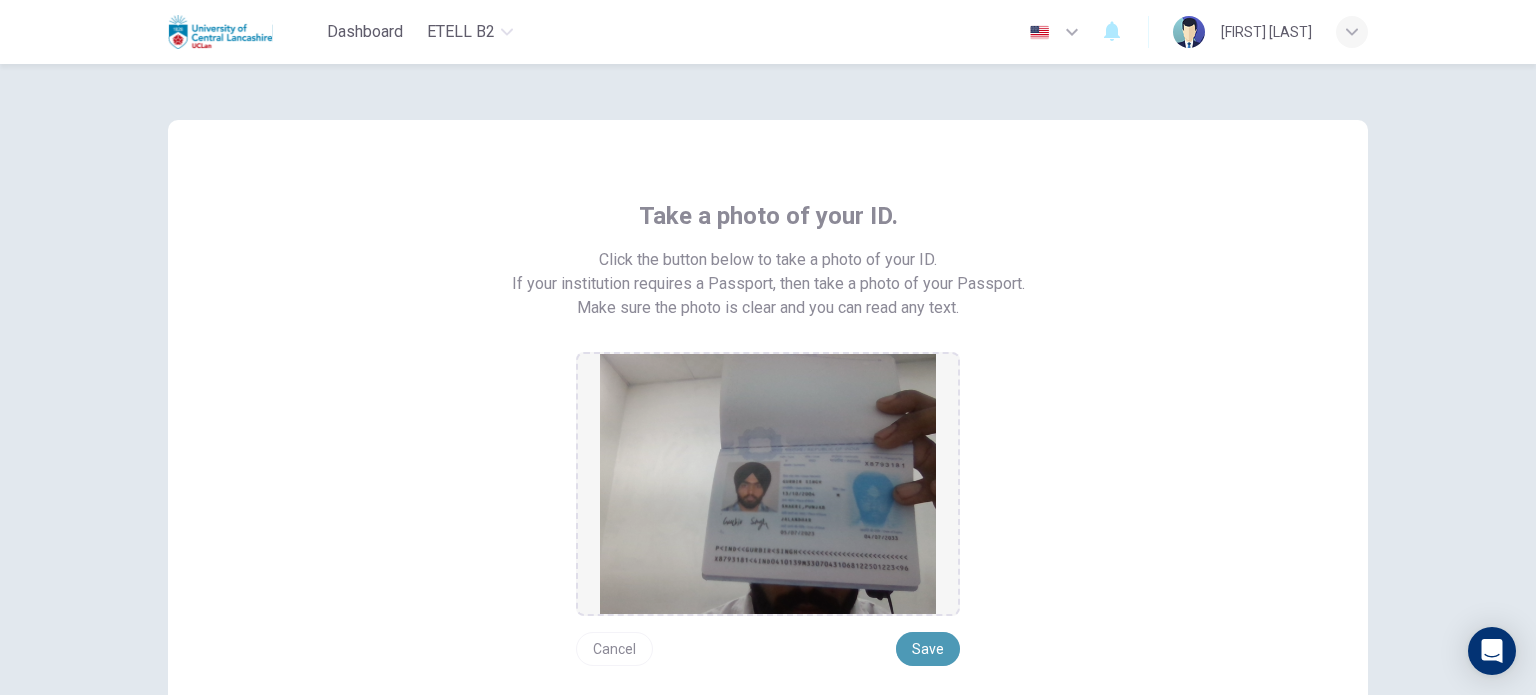 click on "Save" at bounding box center [928, 649] 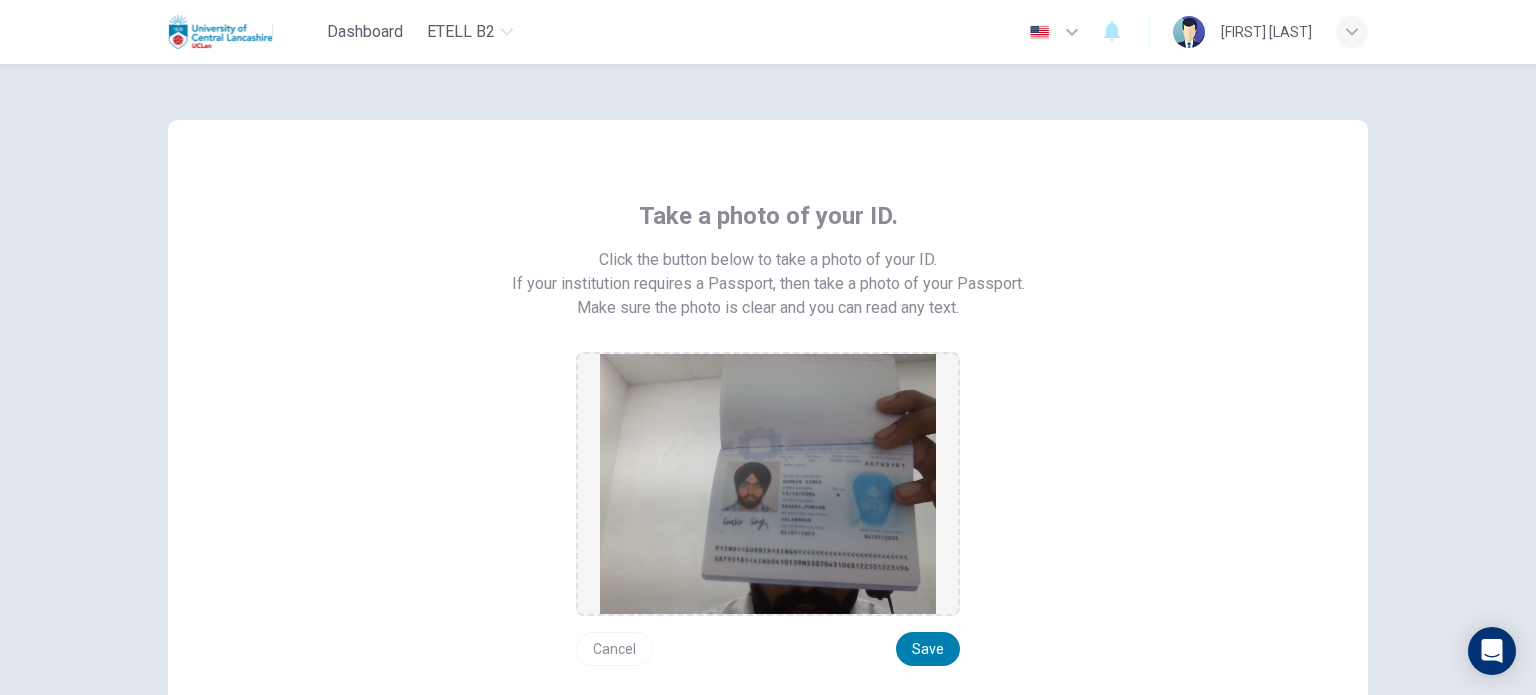 scroll, scrollTop: 246, scrollLeft: 0, axis: vertical 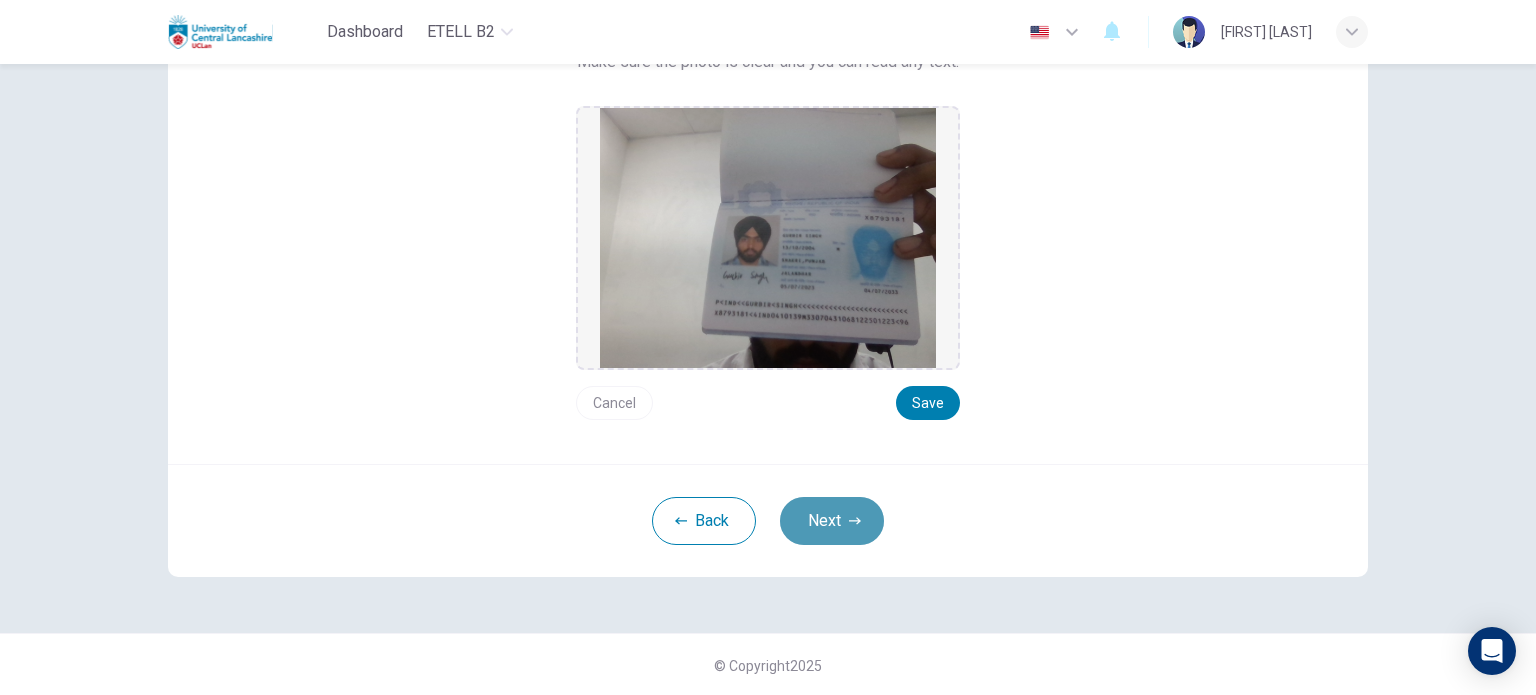 click 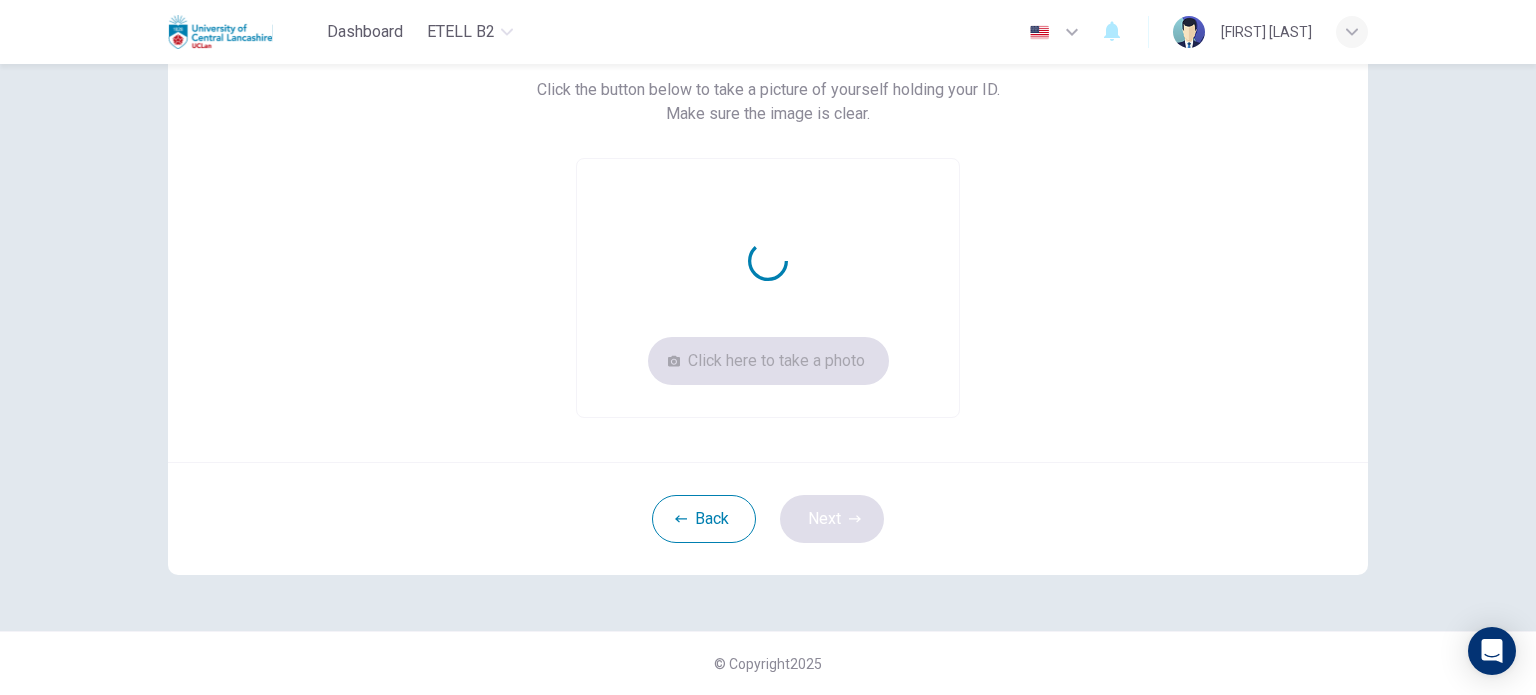 scroll, scrollTop: 169, scrollLeft: 0, axis: vertical 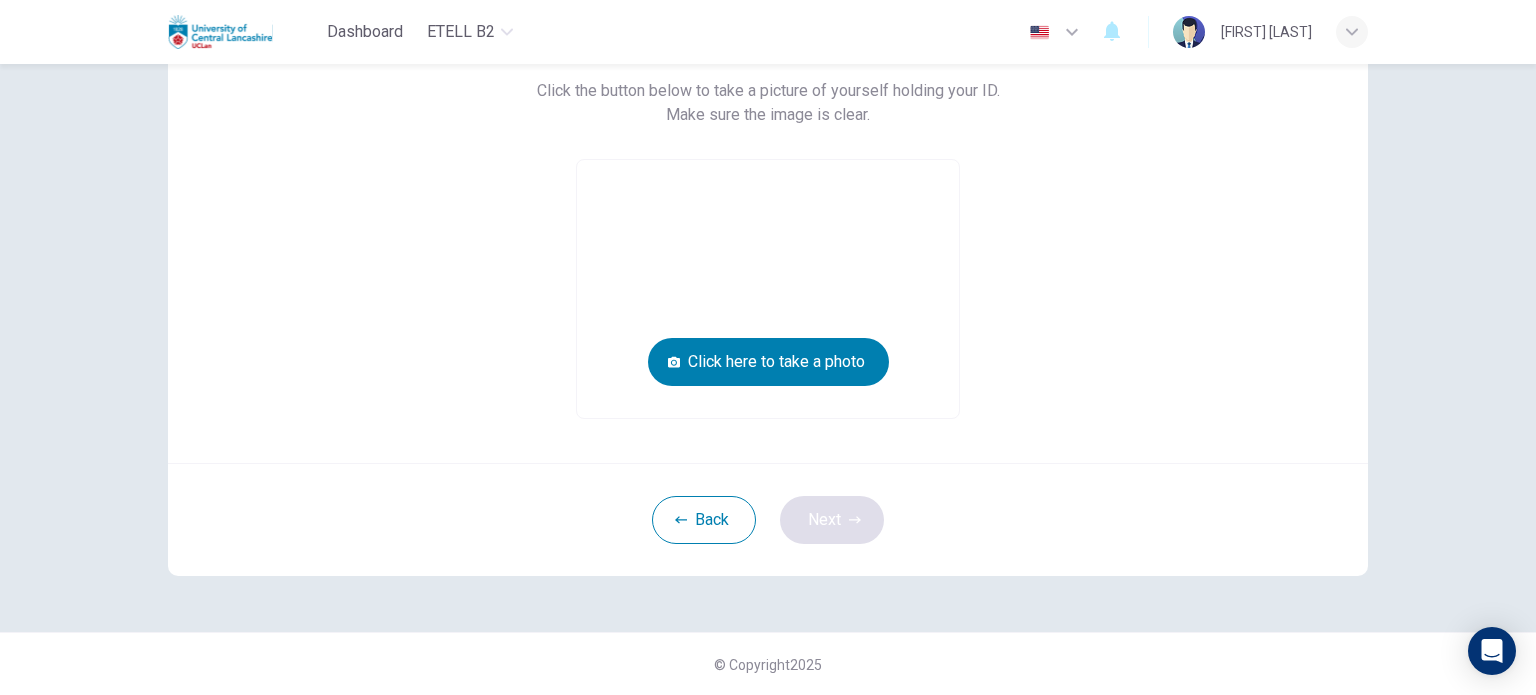 click on "Back Next" at bounding box center [768, 519] 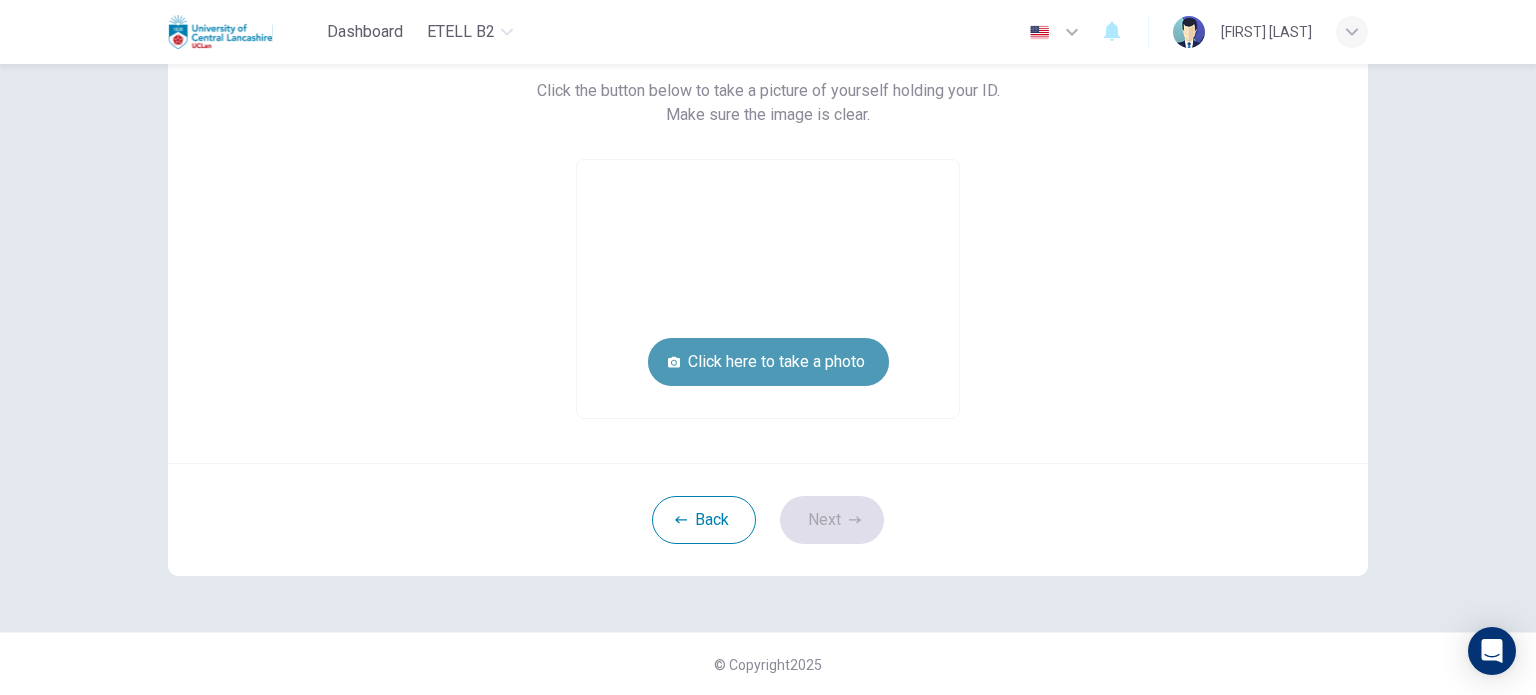 click on "Click here to take a photo" at bounding box center (768, 362) 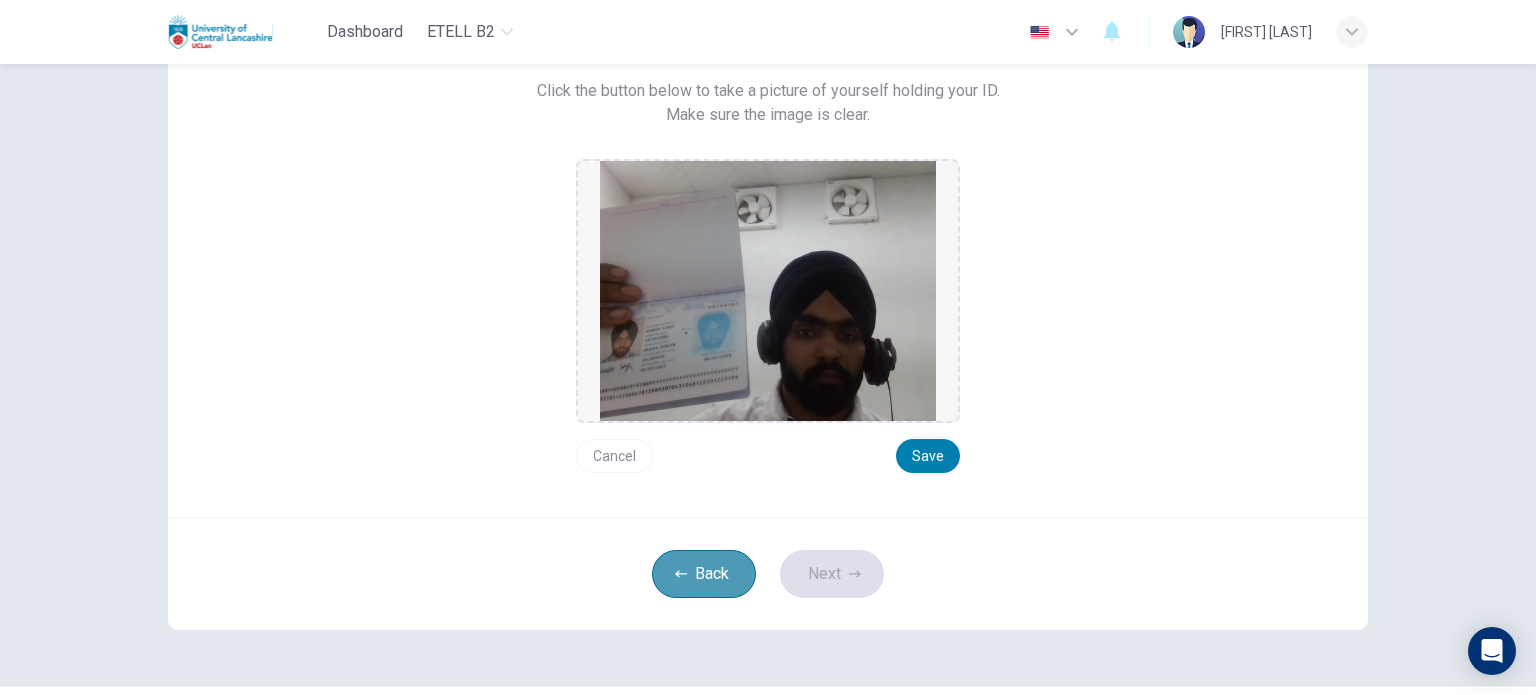 click on "Back" at bounding box center [704, 574] 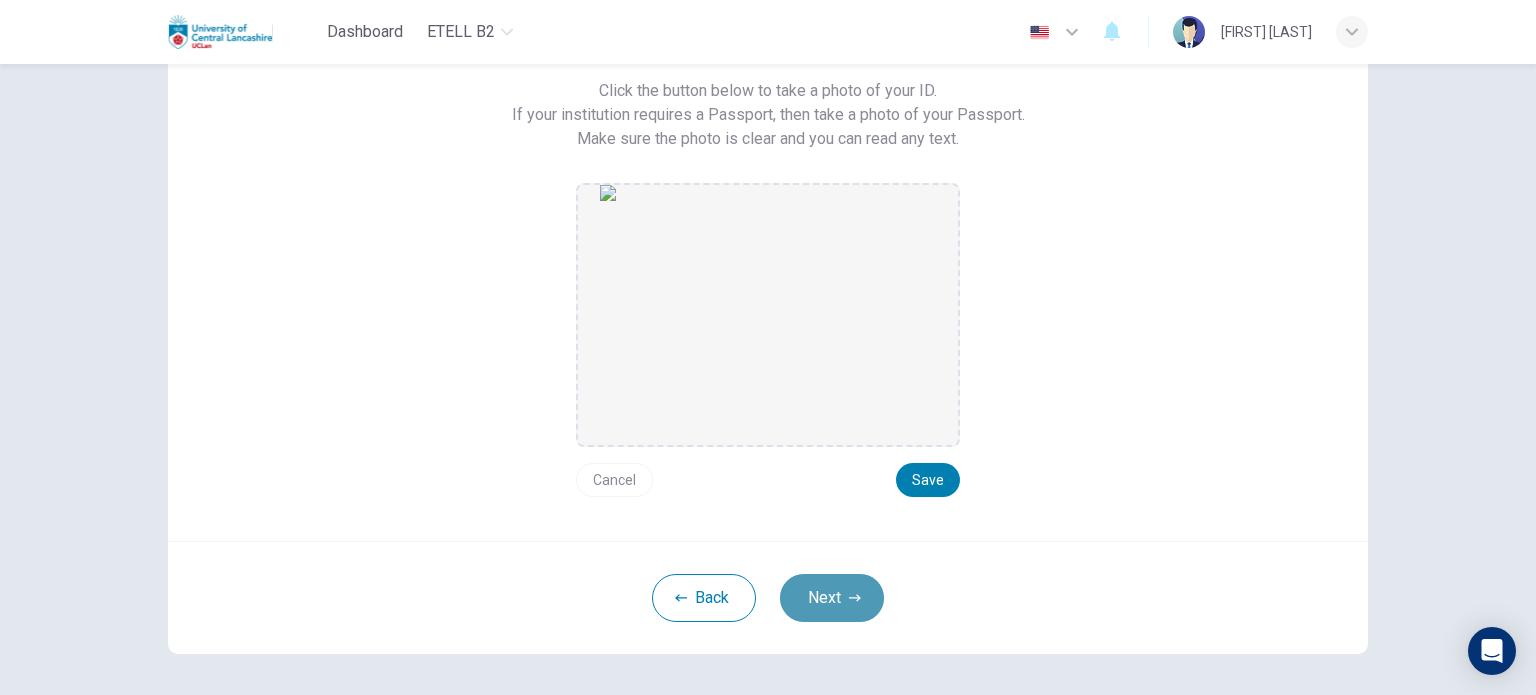 click on "Next" at bounding box center (832, 598) 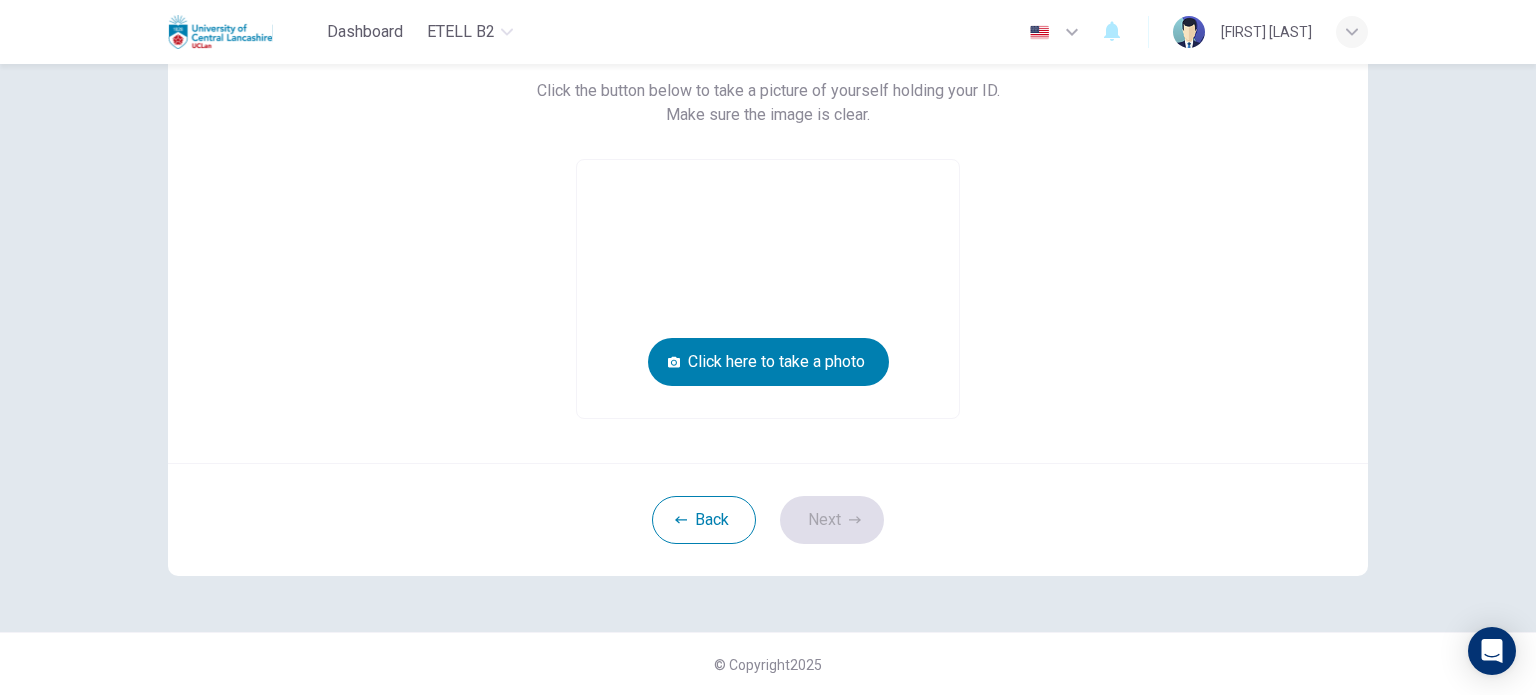 click at bounding box center [768, 289] 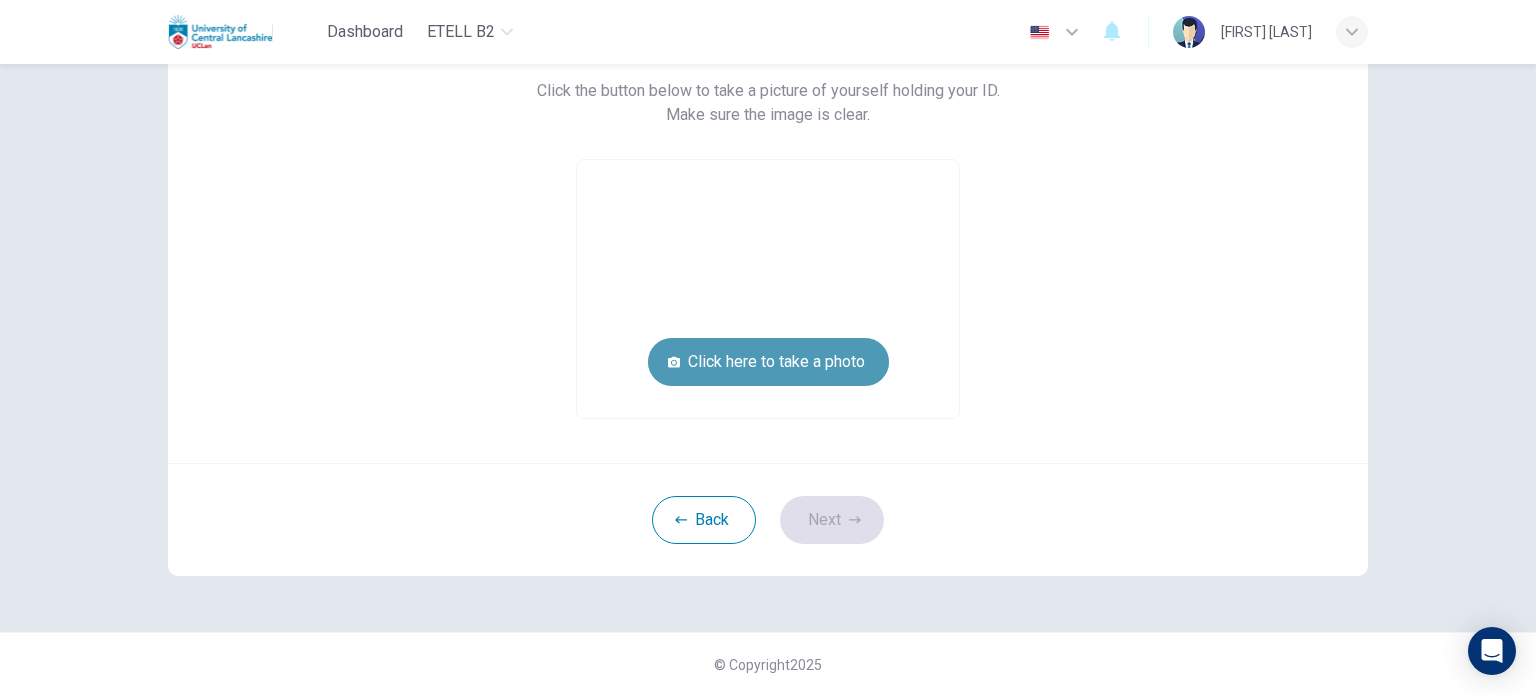 click on "Click here to take a photo" at bounding box center [768, 362] 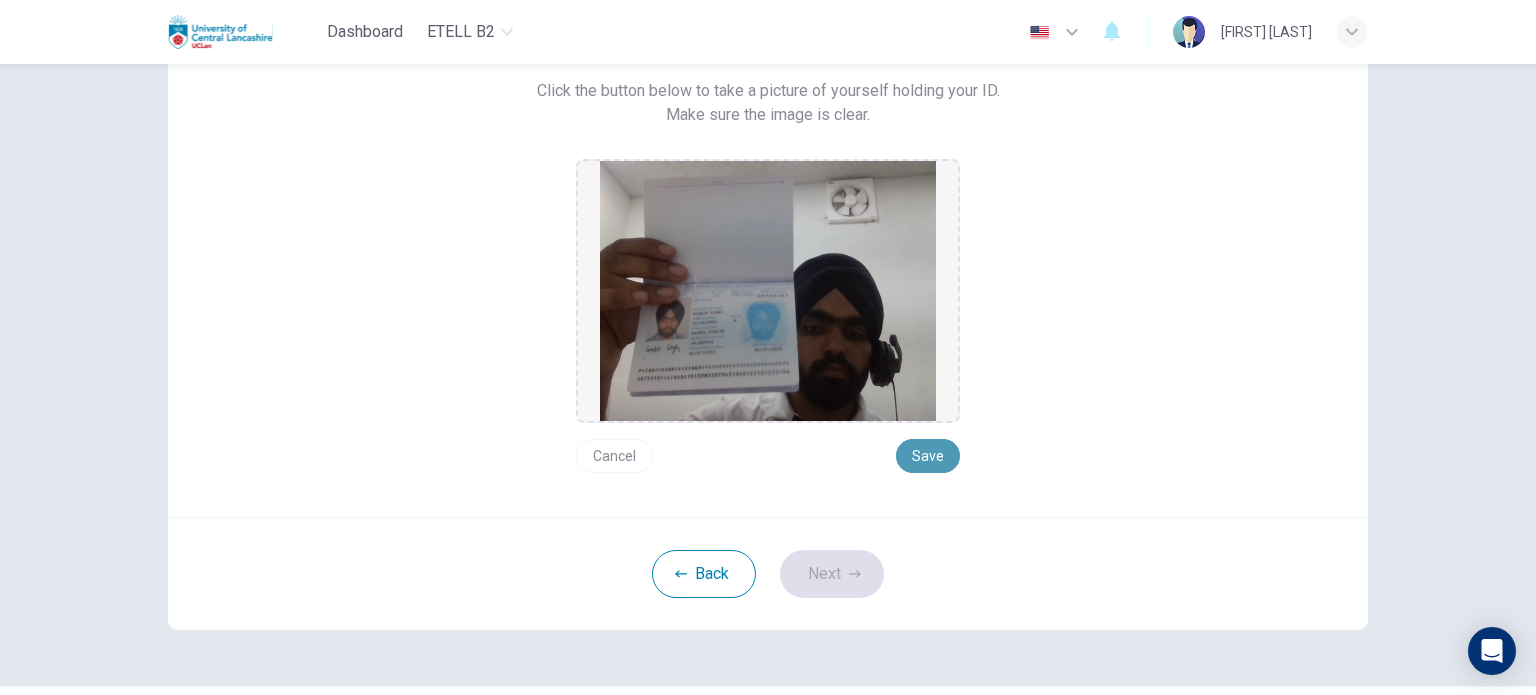 click on "Save" at bounding box center [928, 456] 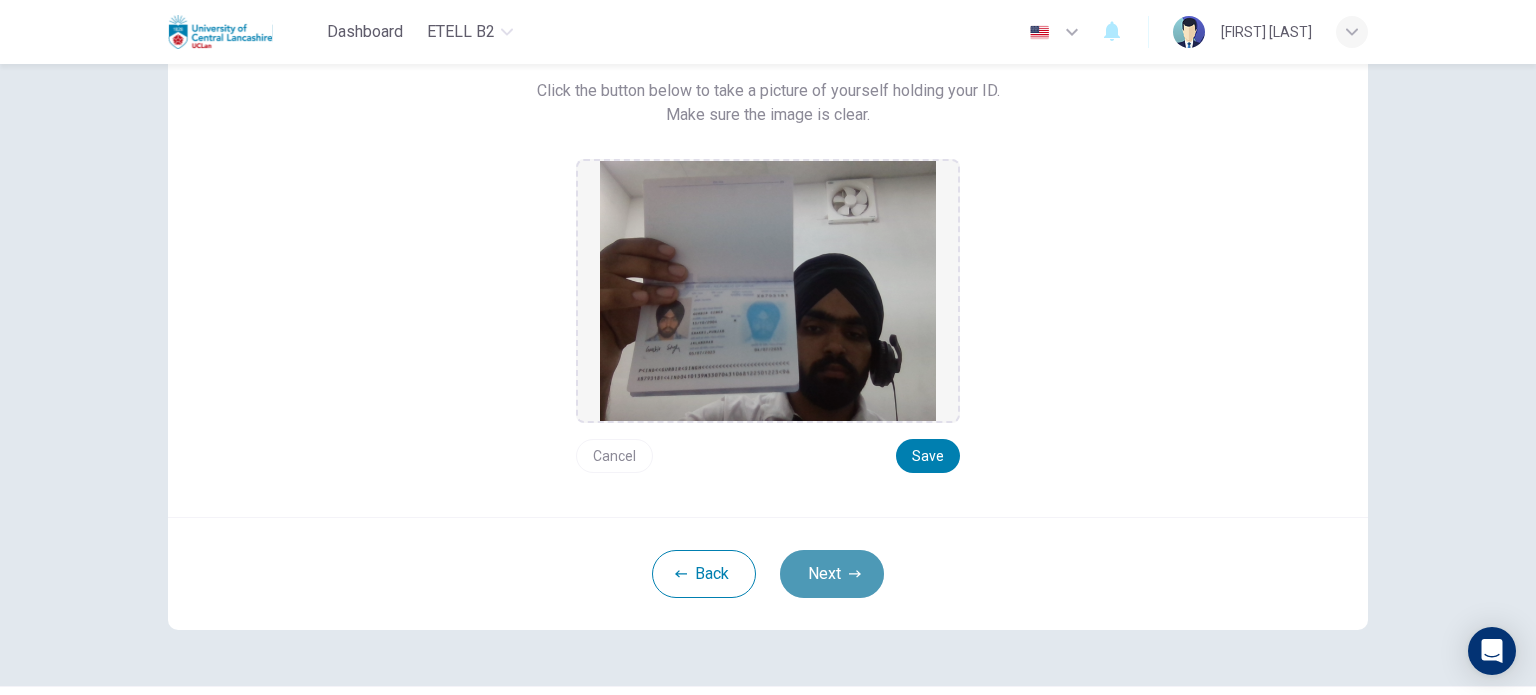 click 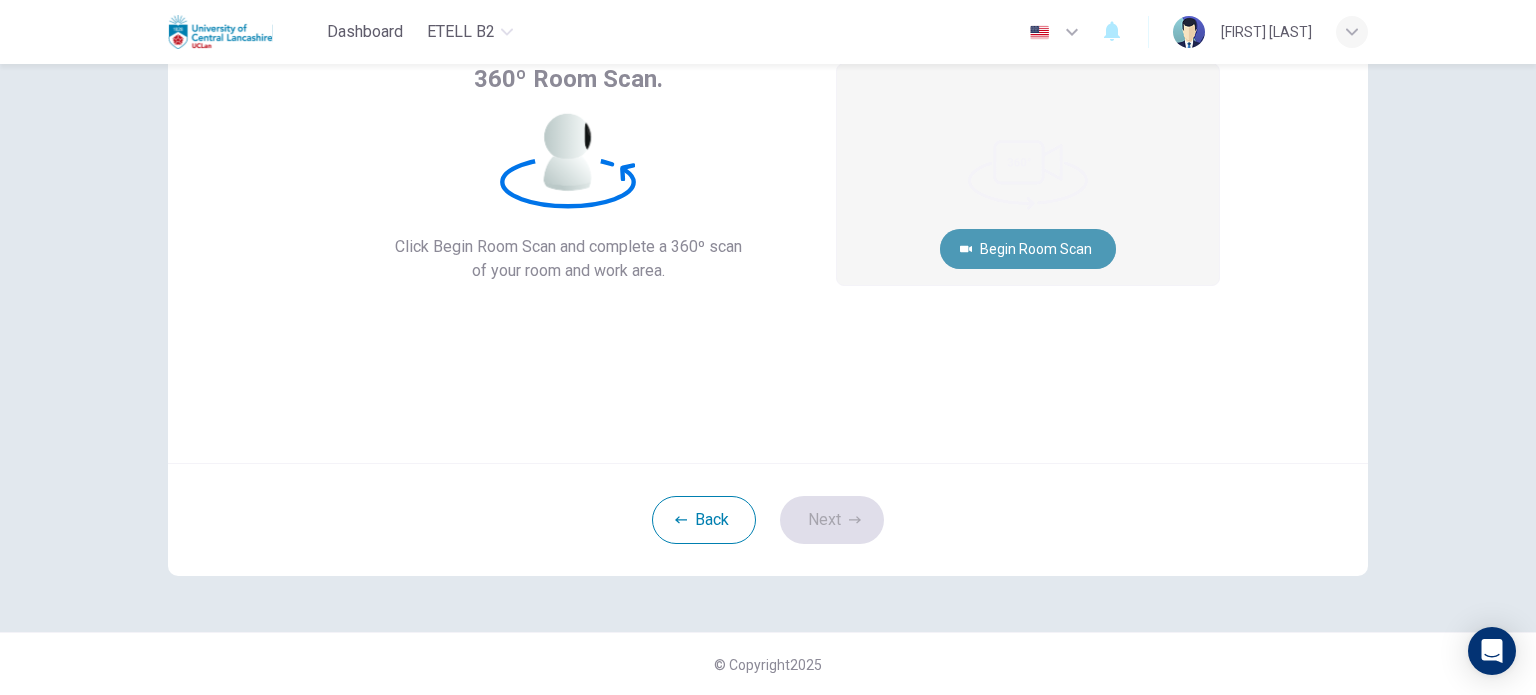 click on "Begin Room Scan" at bounding box center [1028, 249] 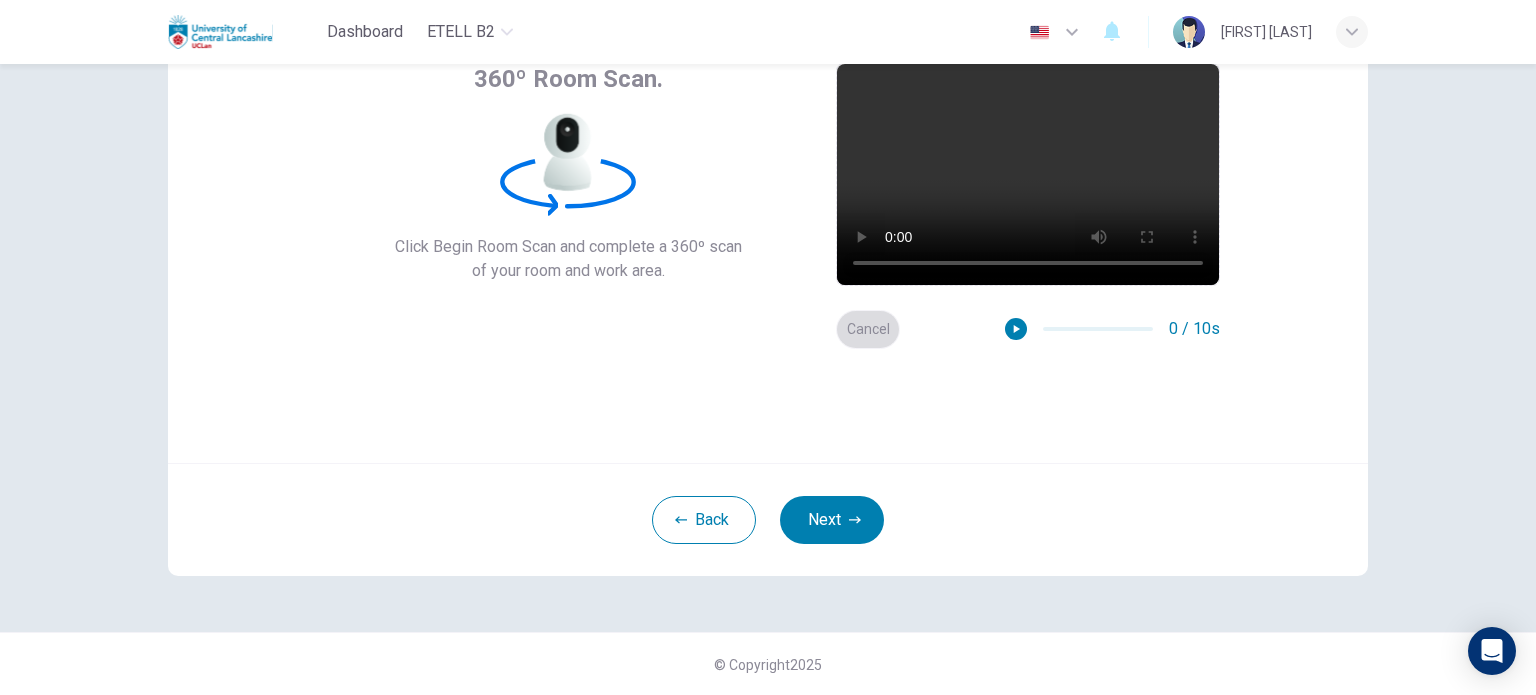 click on "Cancel" at bounding box center [868, 329] 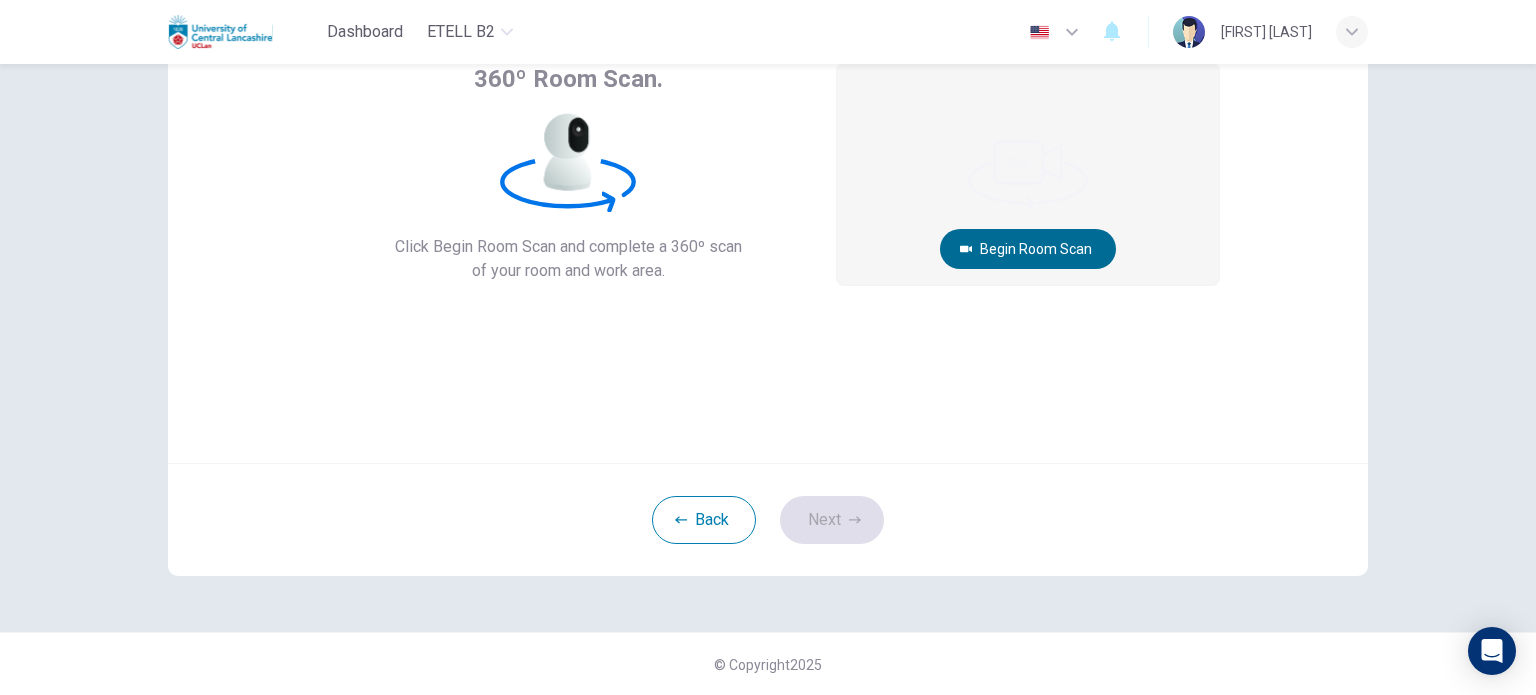 click on "Begin Room Scan" at bounding box center (1028, 249) 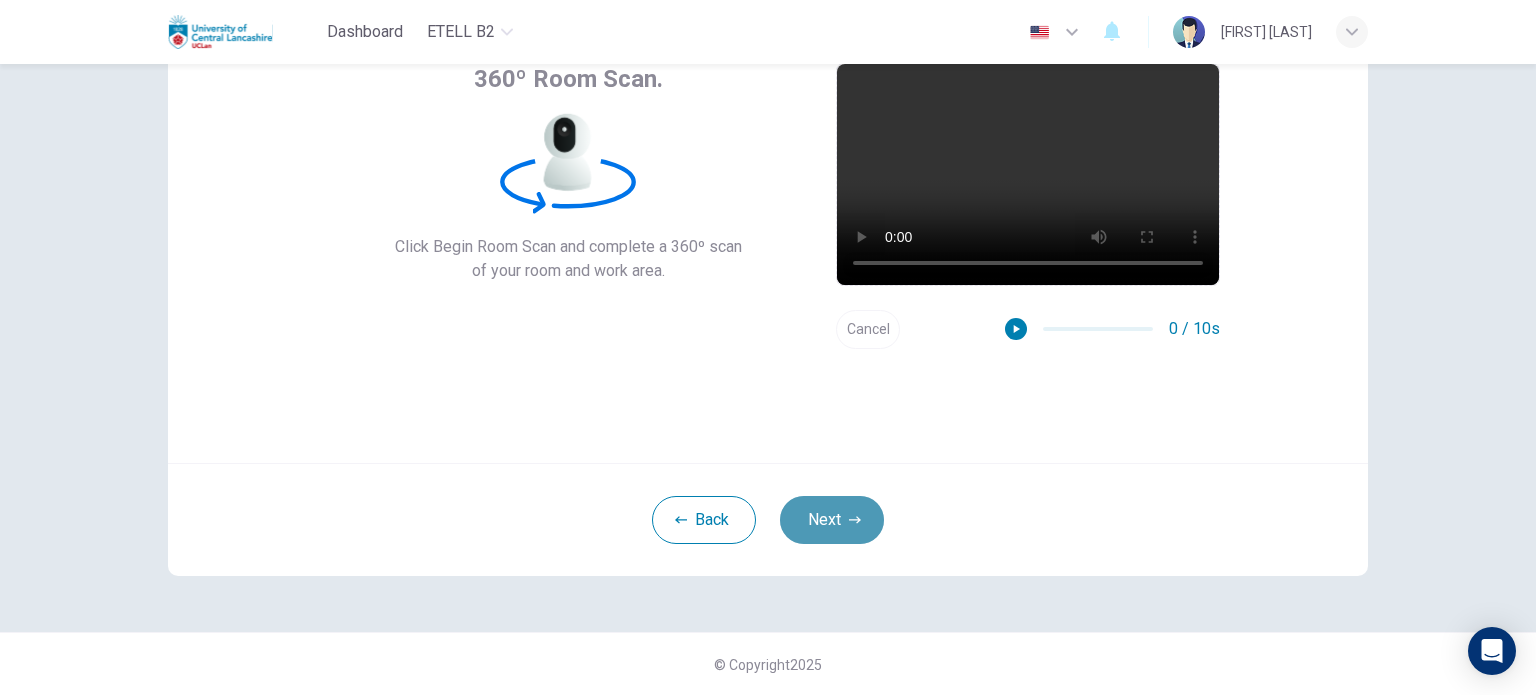 click on "Next" at bounding box center (832, 520) 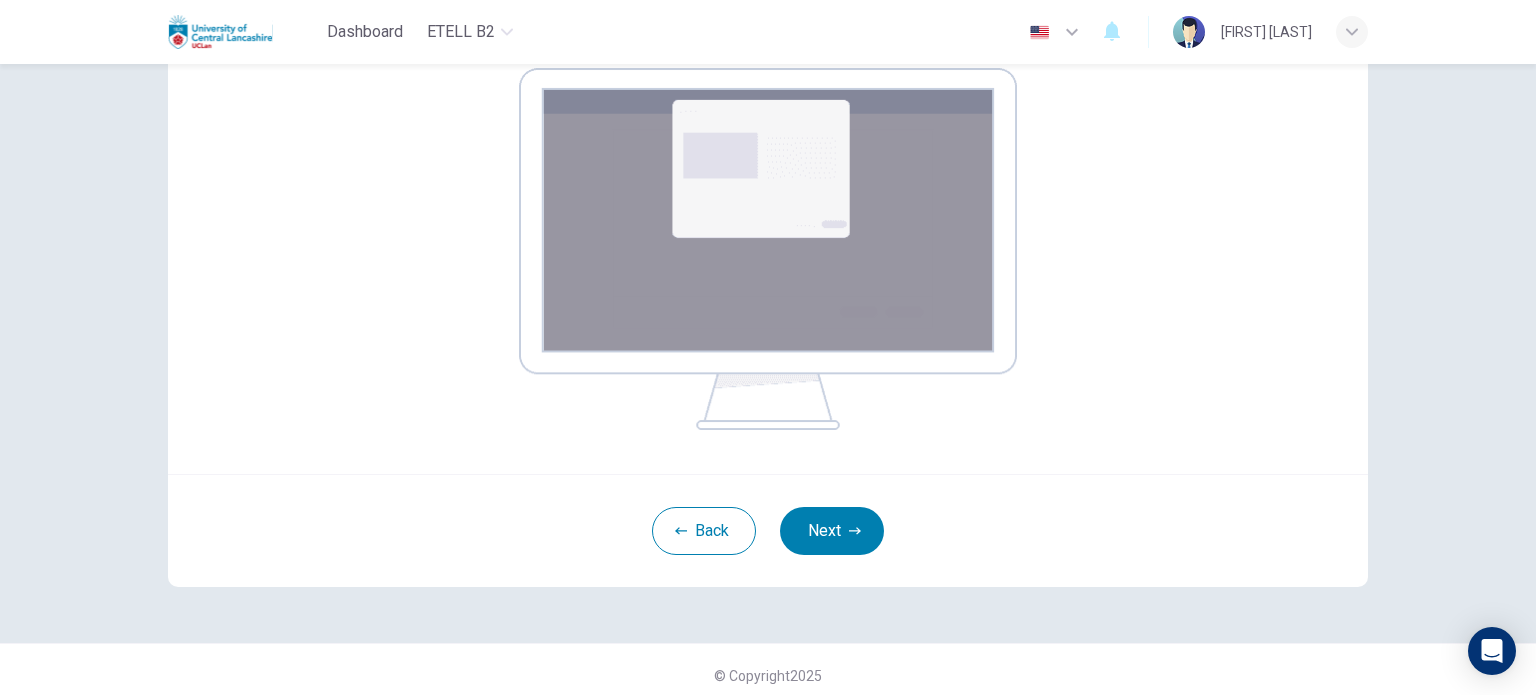 scroll, scrollTop: 343, scrollLeft: 0, axis: vertical 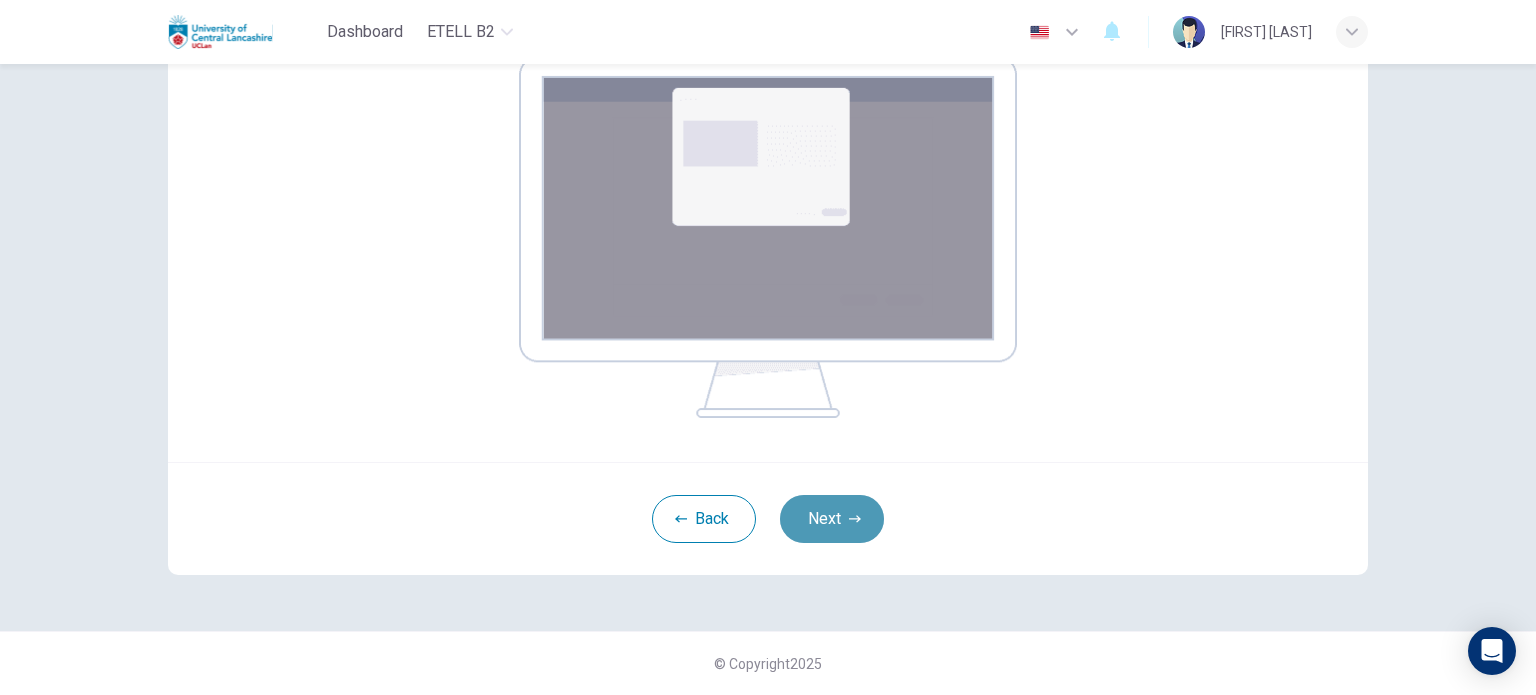click on "Next" at bounding box center (832, 519) 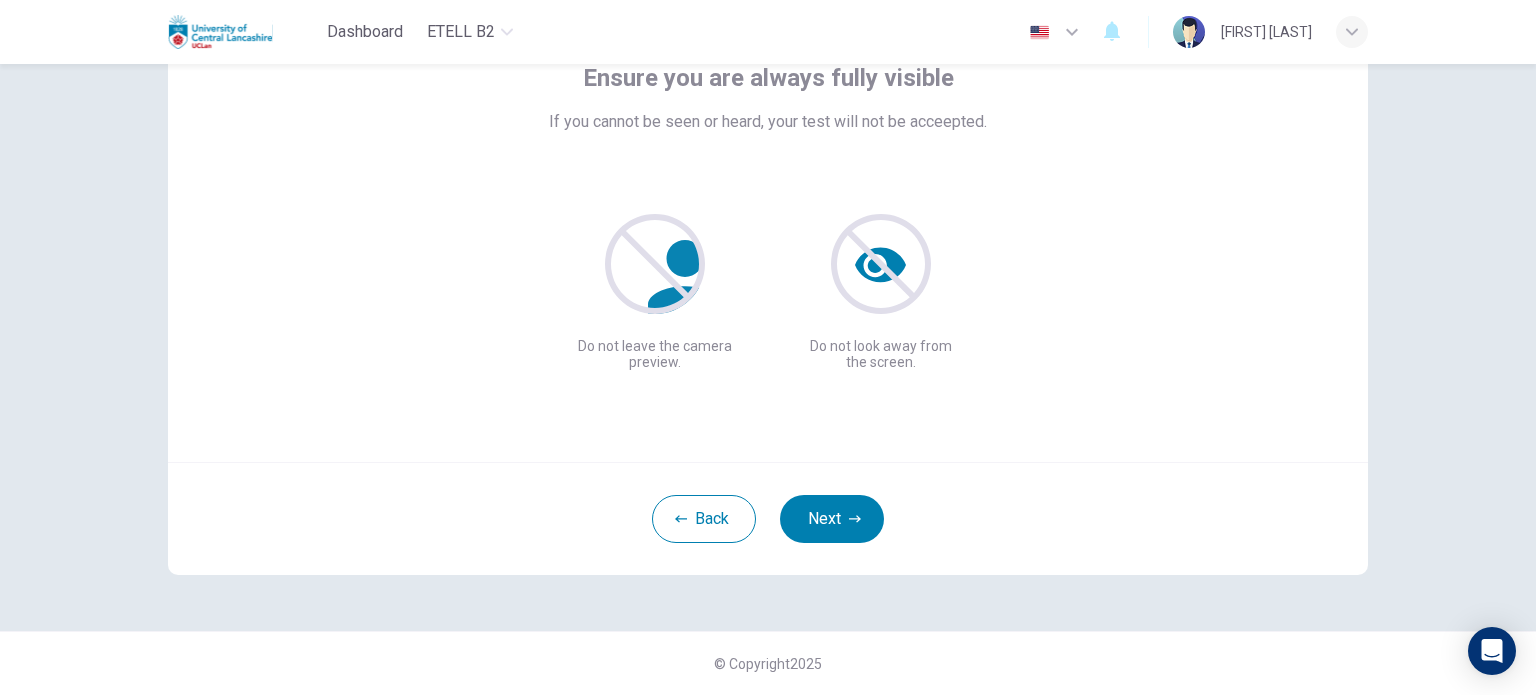 scroll, scrollTop: 137, scrollLeft: 0, axis: vertical 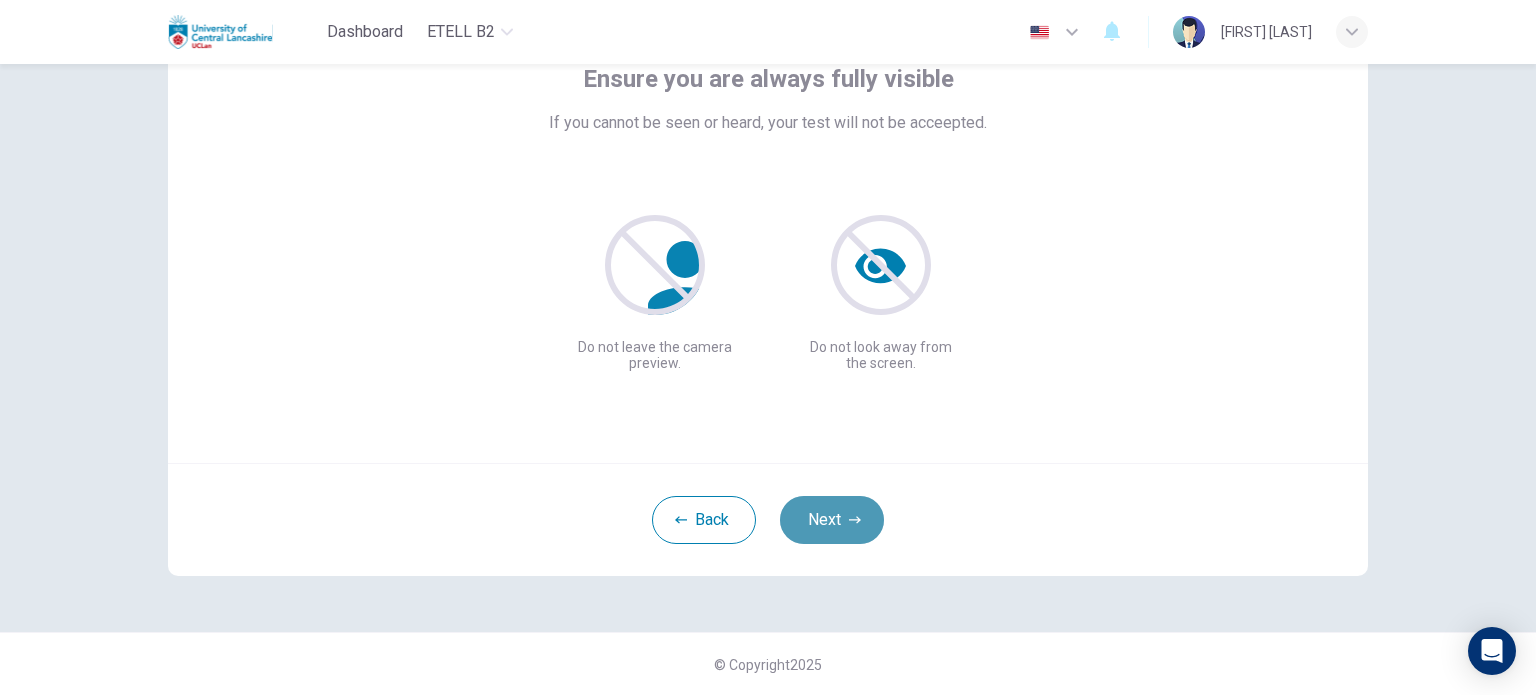 click on "Next" at bounding box center (832, 520) 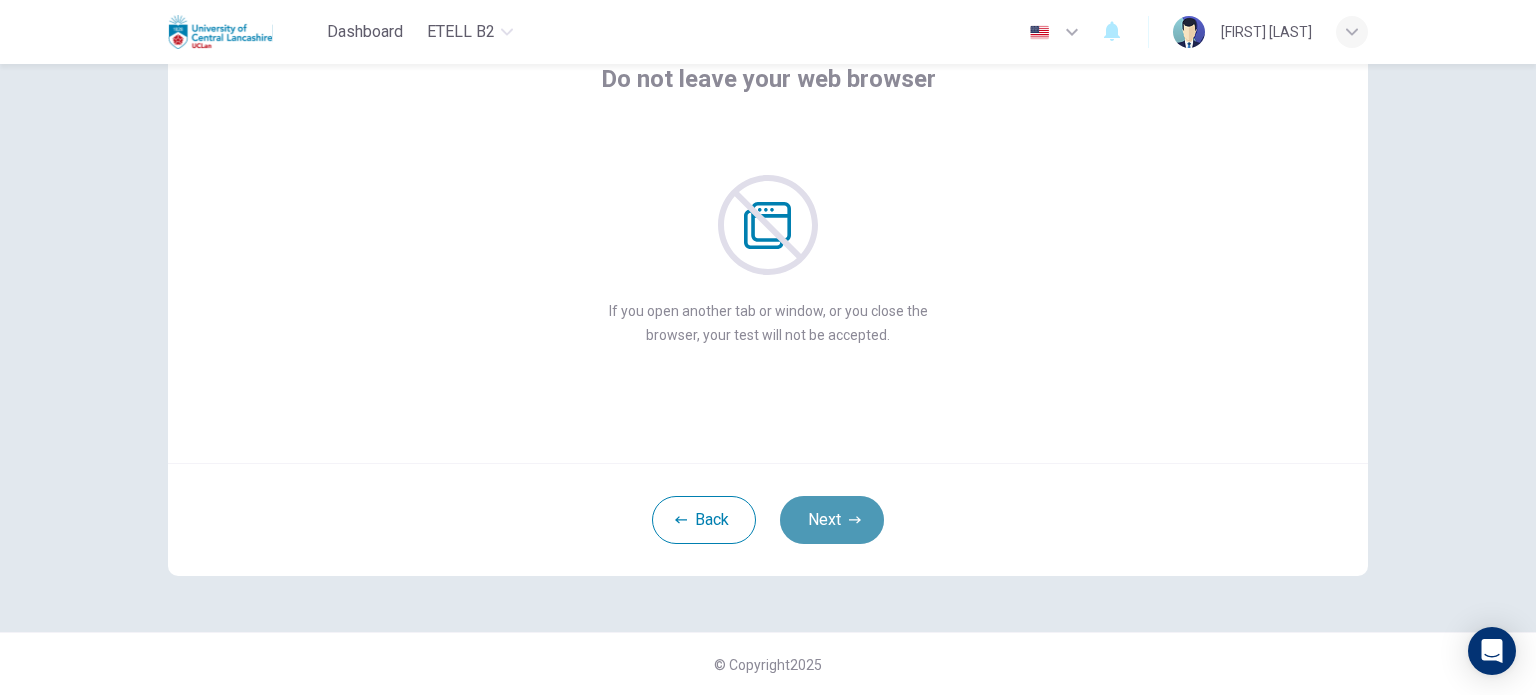click on "Next" at bounding box center [832, 520] 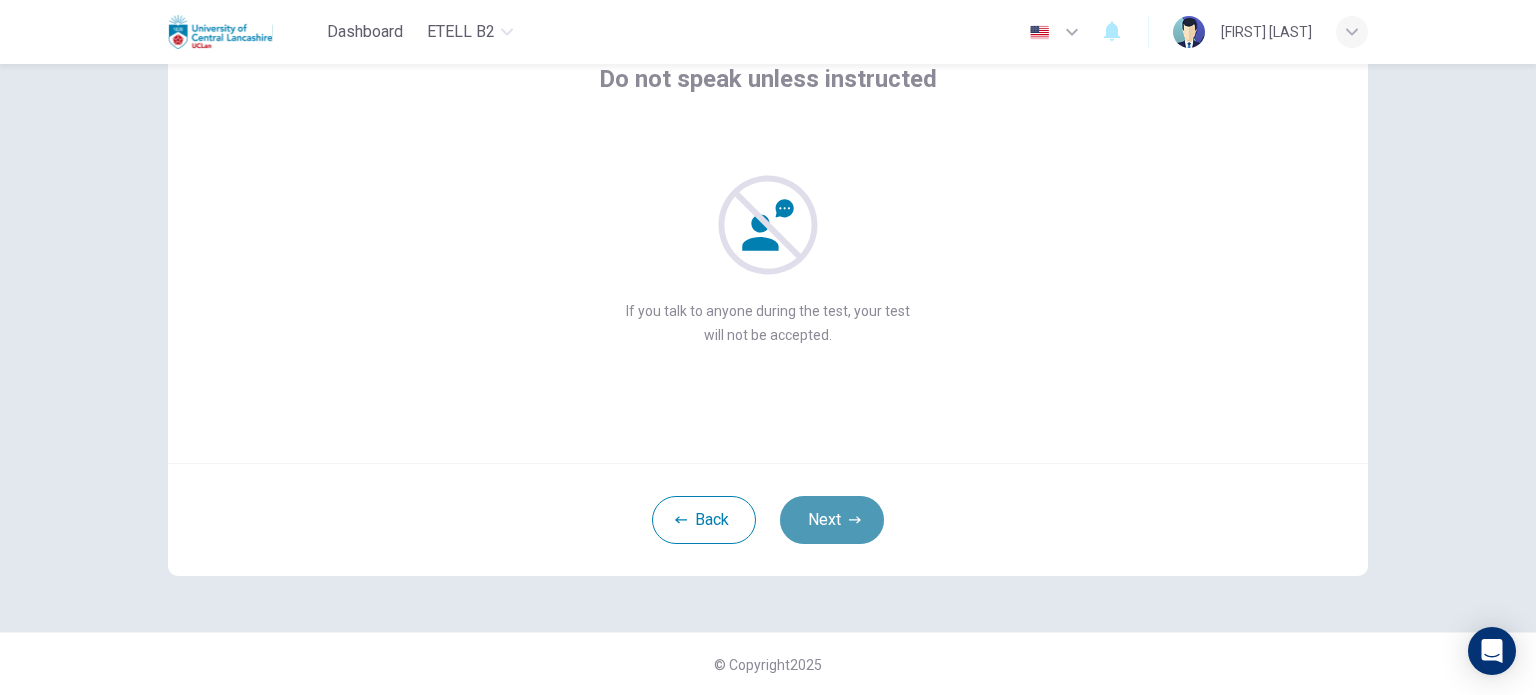 click on "Next" at bounding box center (832, 520) 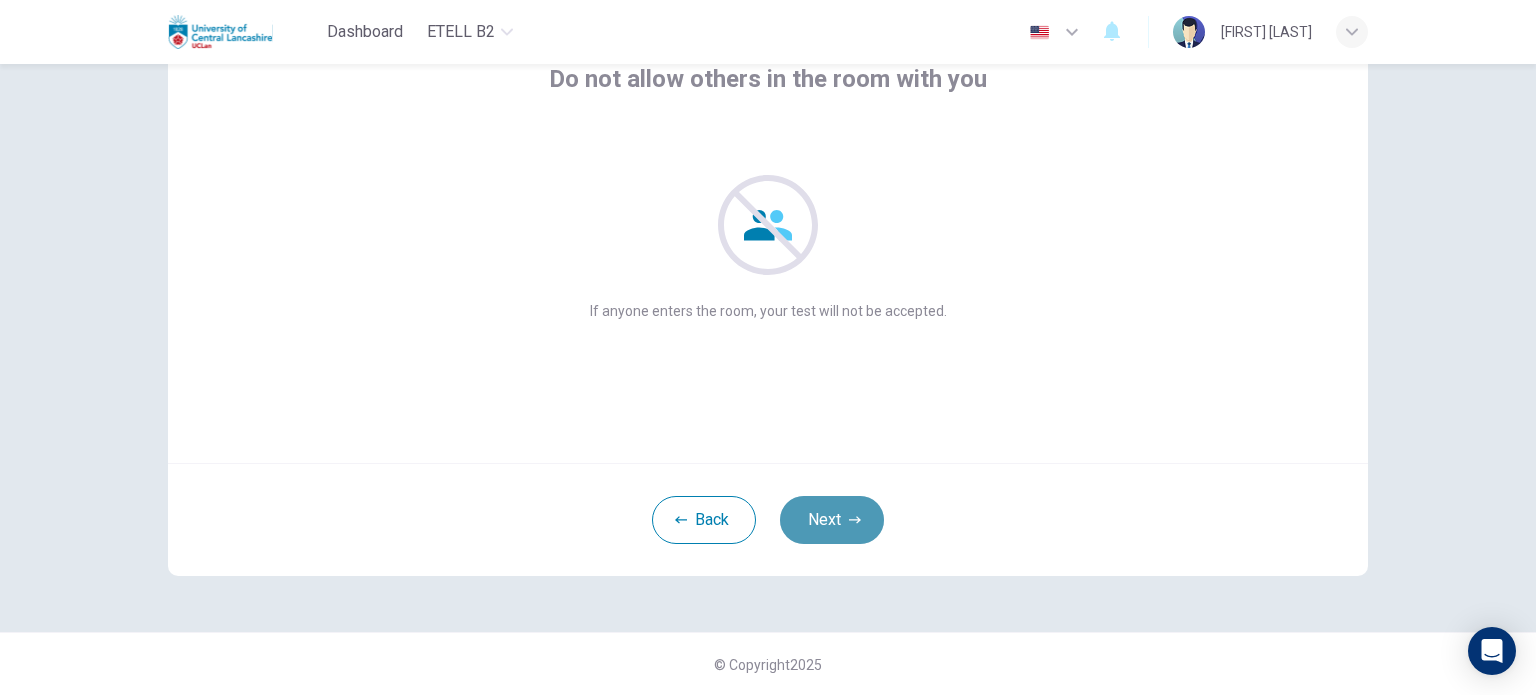 click on "Next" at bounding box center (832, 520) 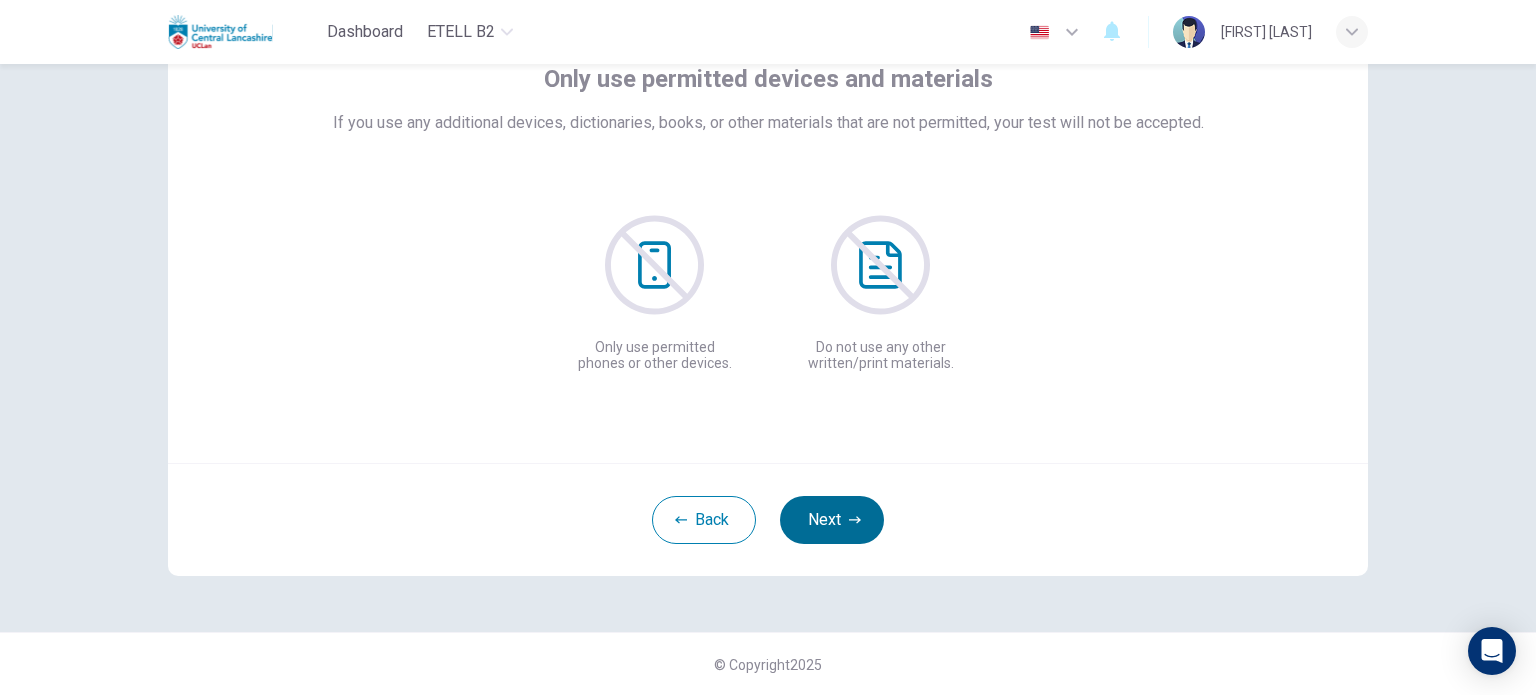 click on "Next" at bounding box center [832, 520] 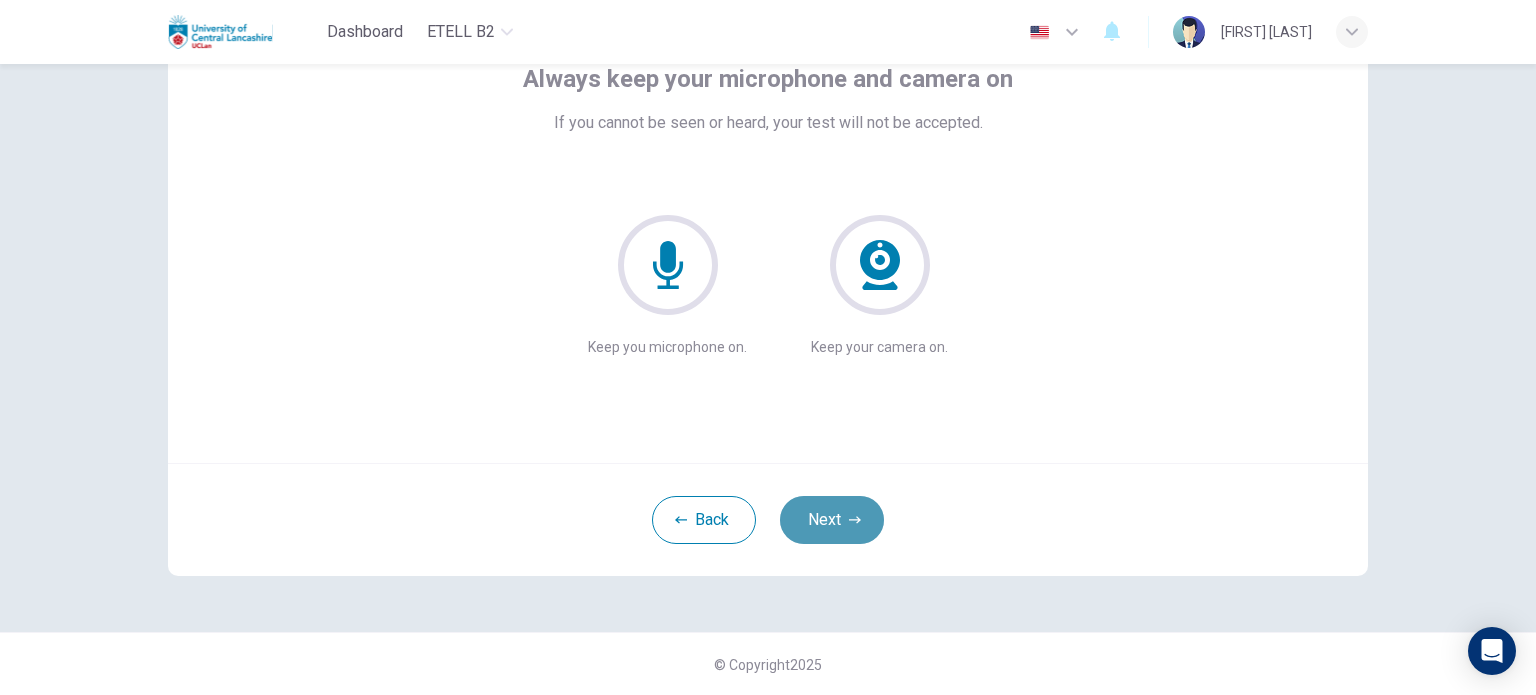 click on "Next" at bounding box center [832, 520] 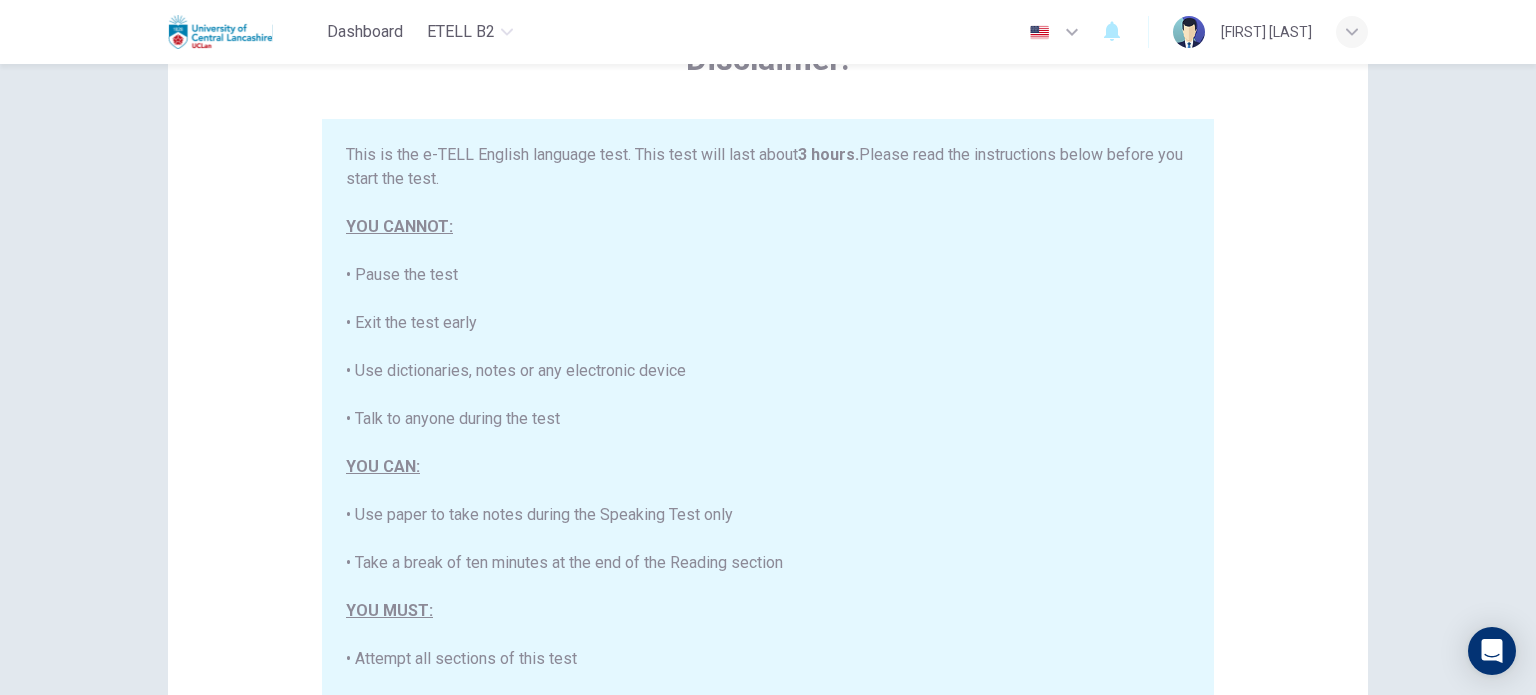 scroll, scrollTop: 416, scrollLeft: 0, axis: vertical 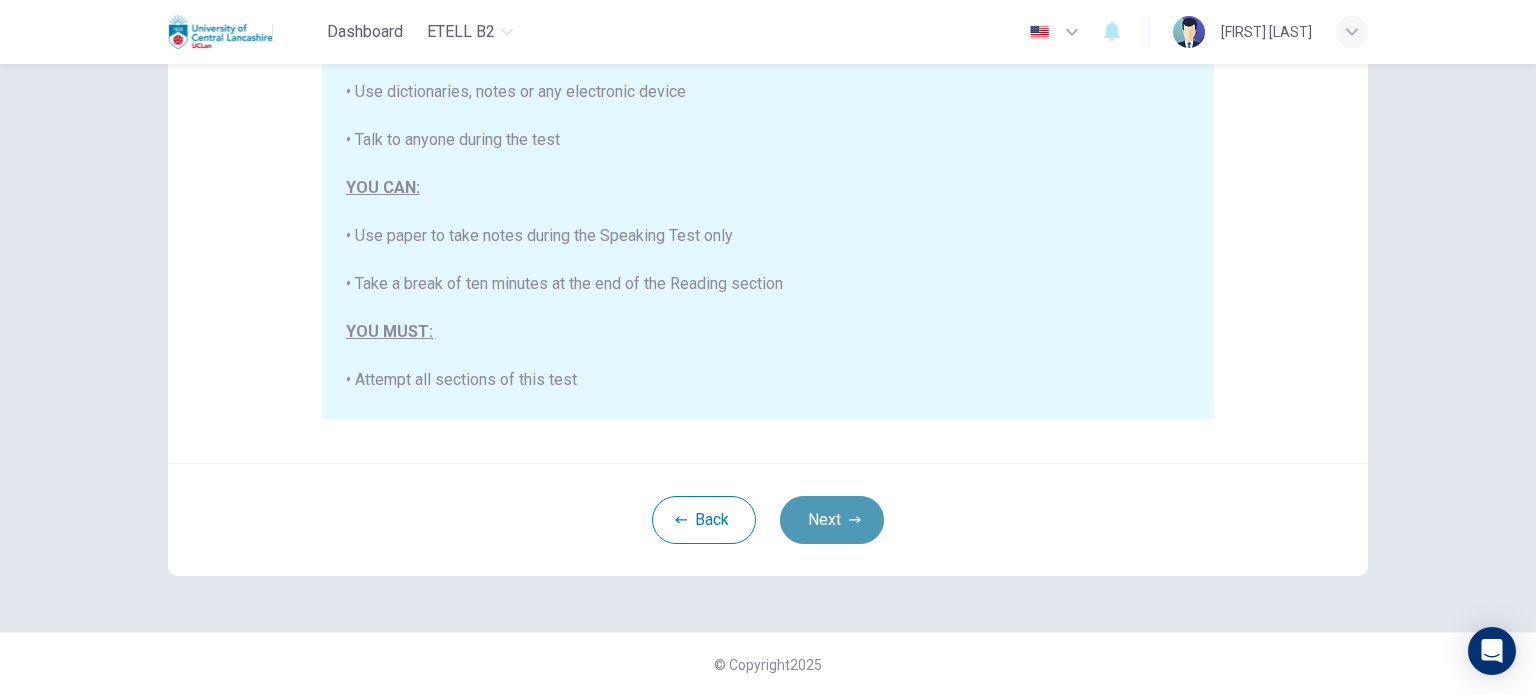 click on "Next" at bounding box center [832, 520] 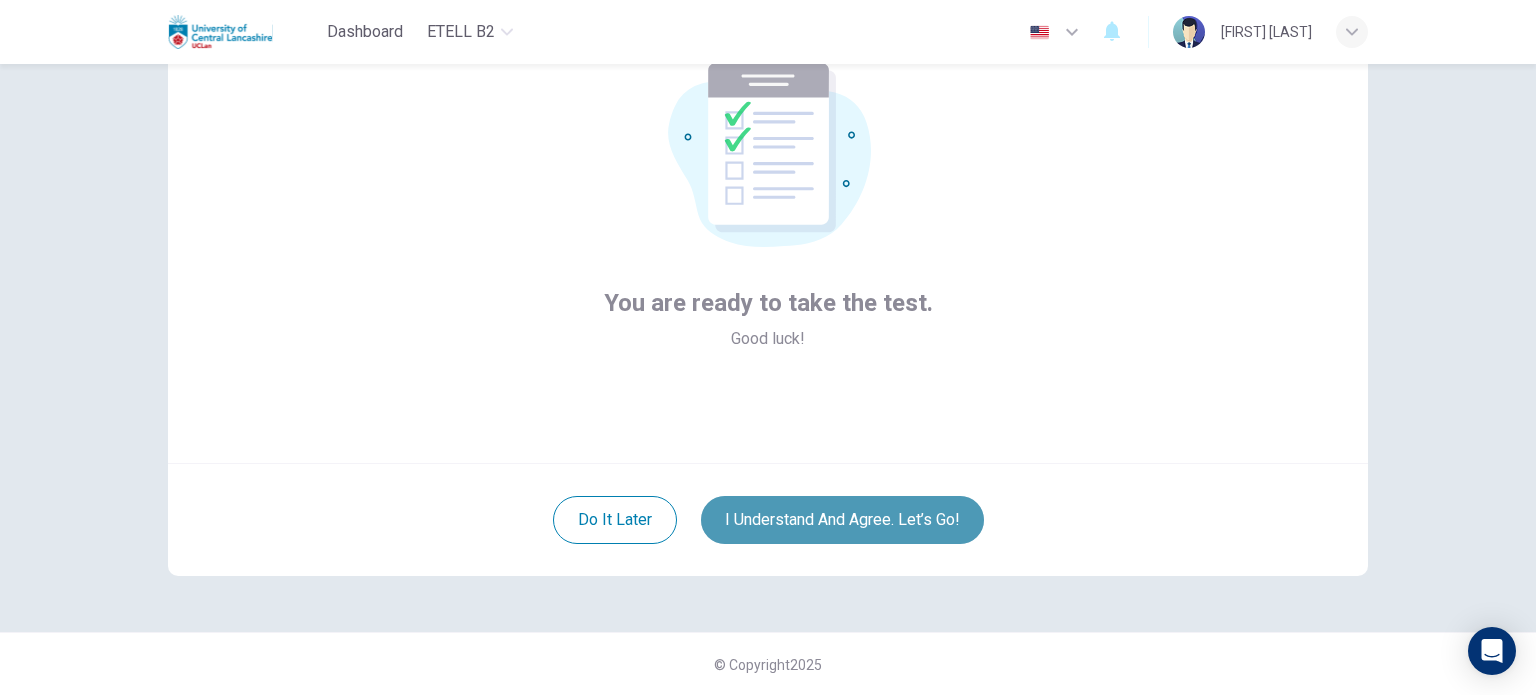 click on "I understand and agree. Let’s go!" at bounding box center (842, 520) 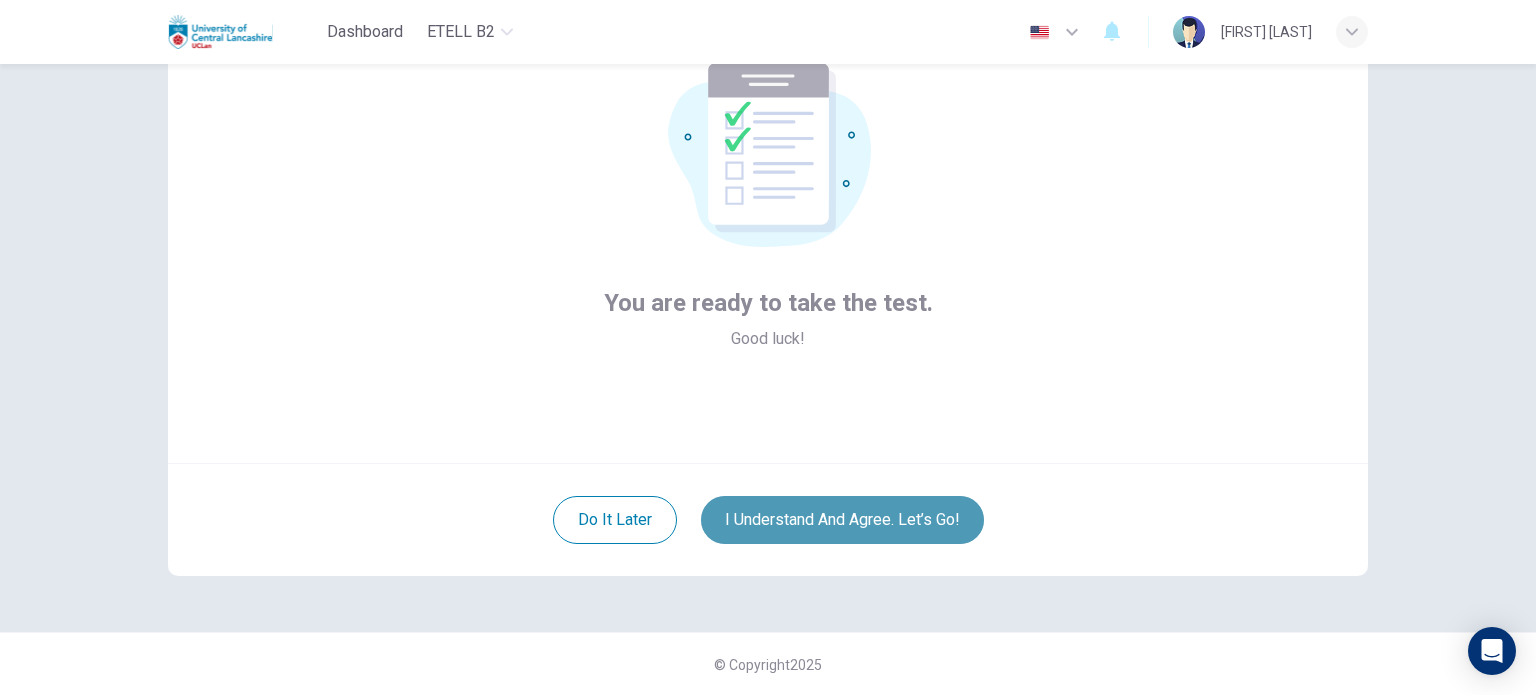 click on "I understand and agree. Let’s go!" at bounding box center (842, 520) 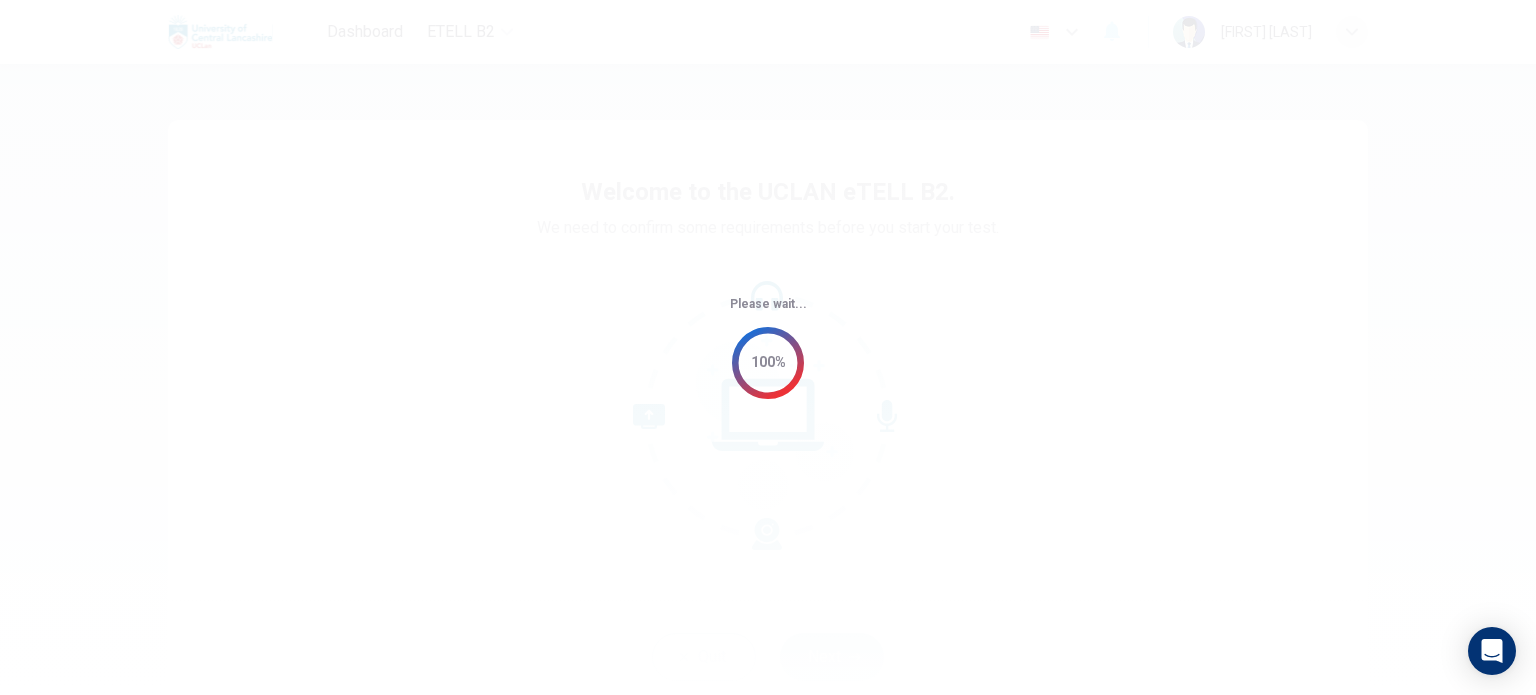 scroll, scrollTop: 0, scrollLeft: 0, axis: both 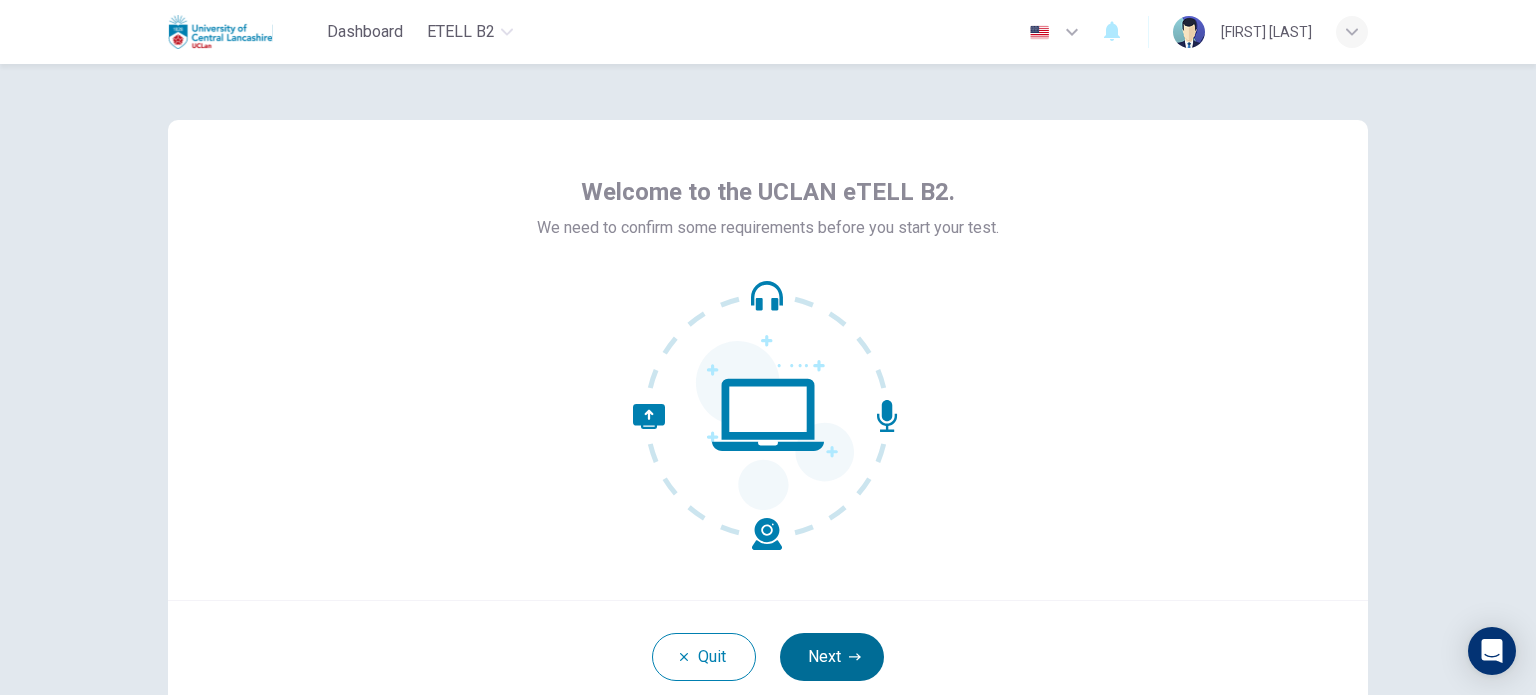 click on "Next" at bounding box center (832, 657) 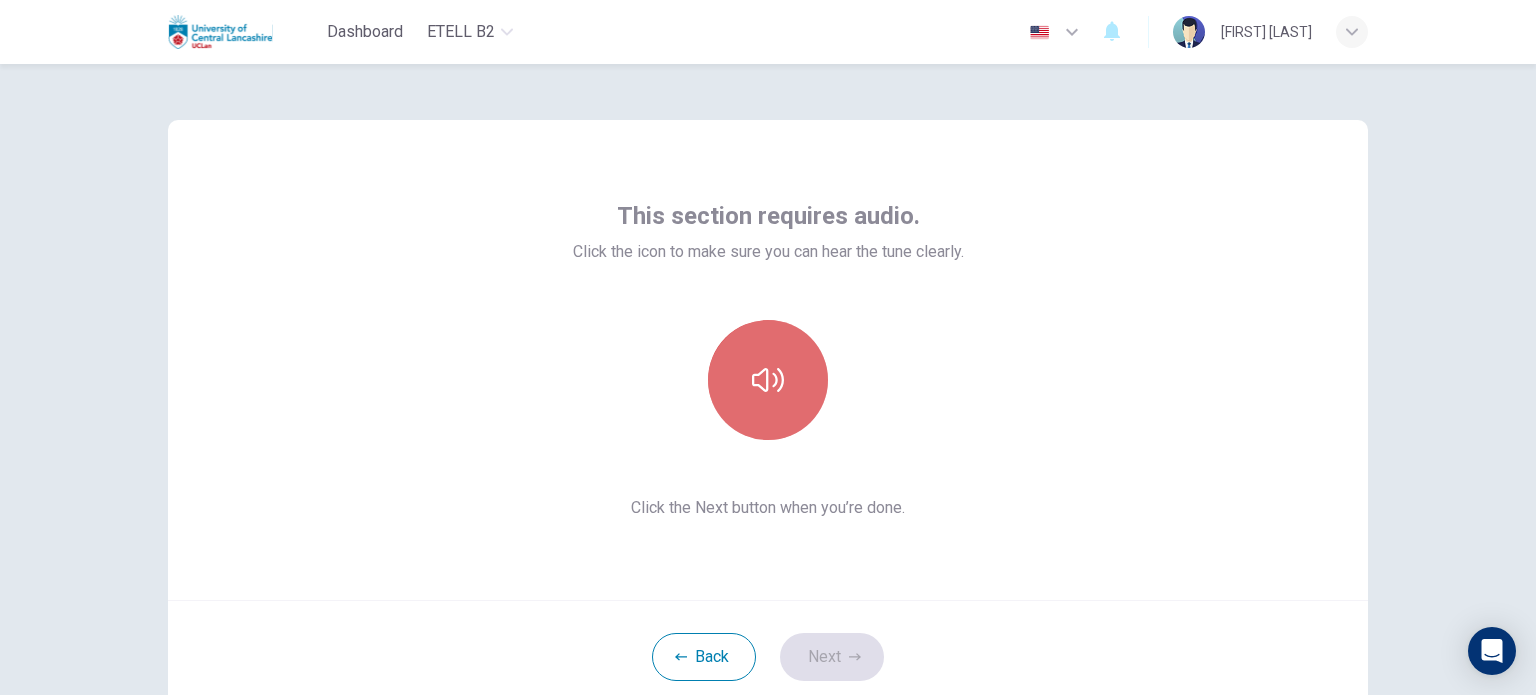 click at bounding box center [768, 380] 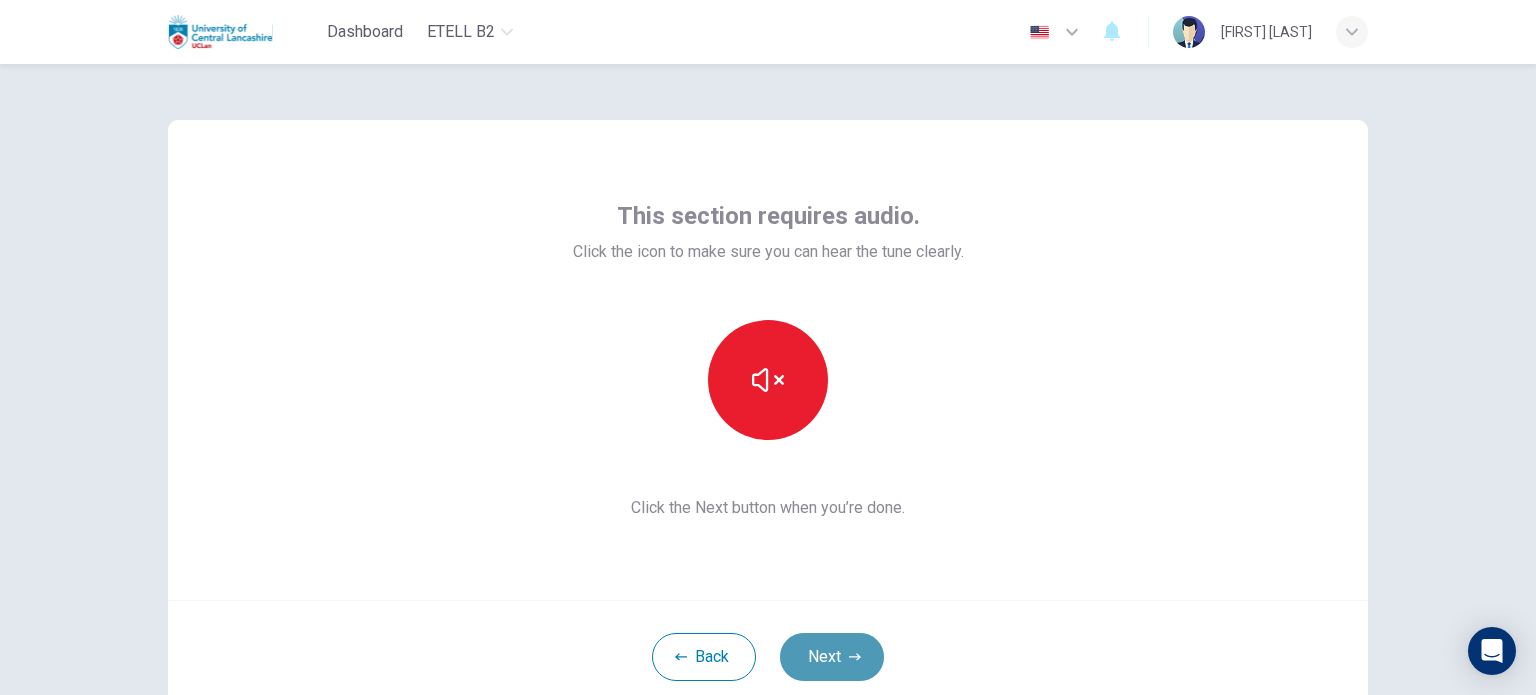 click on "Next" at bounding box center (832, 657) 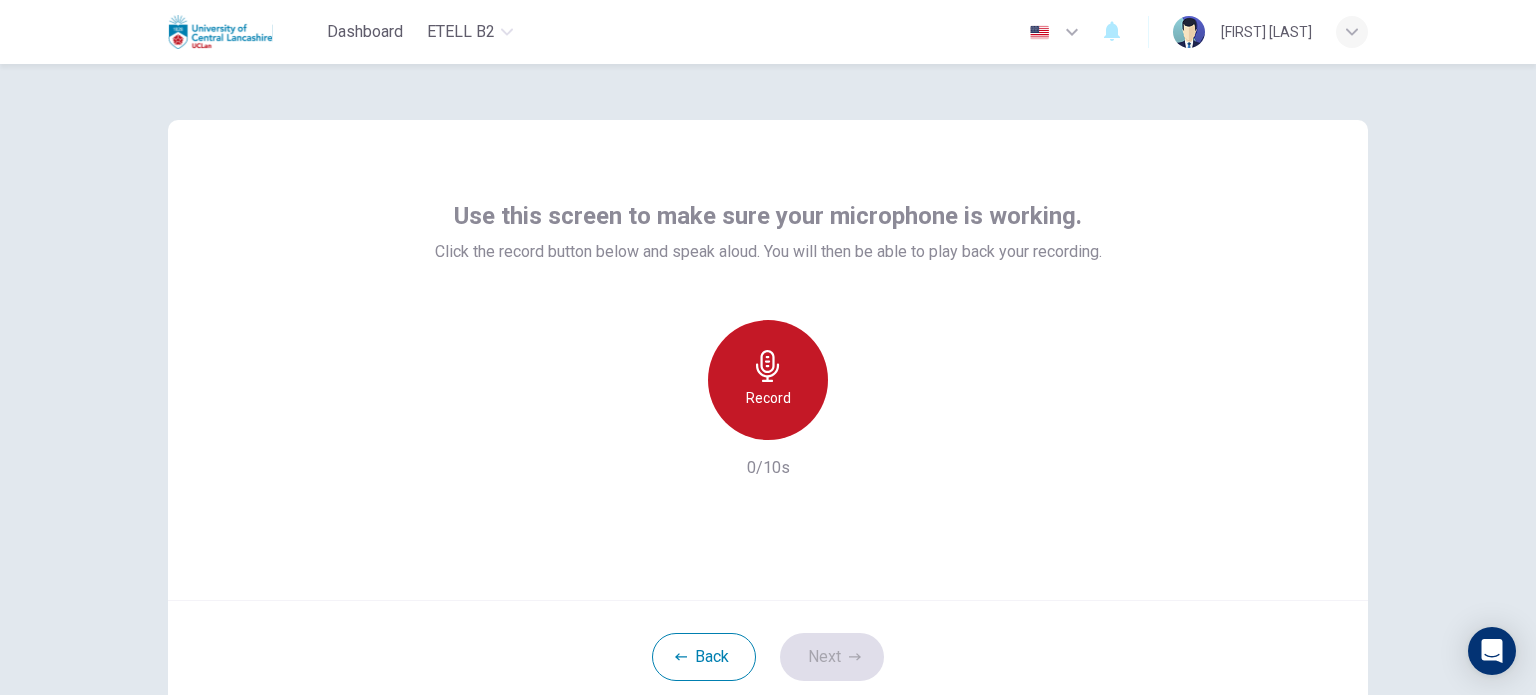click on "Record" at bounding box center [768, 398] 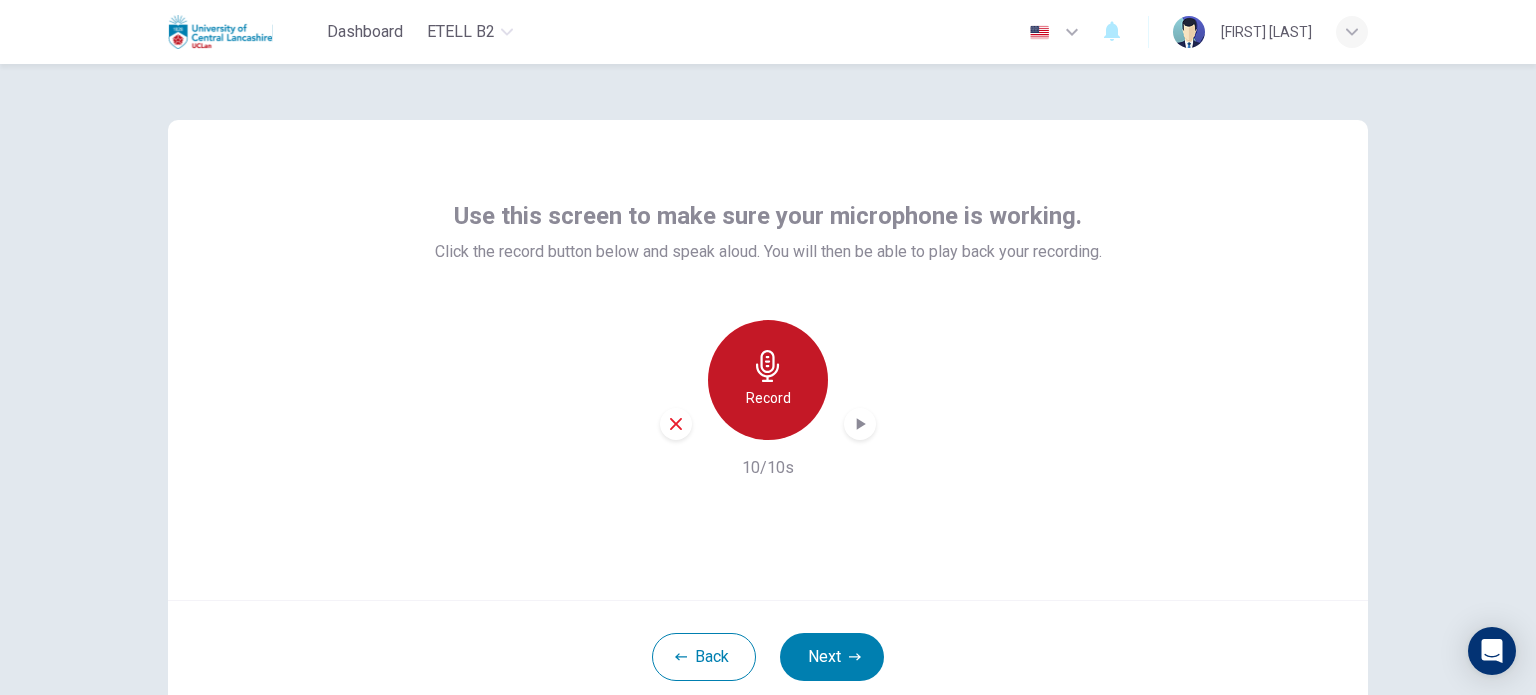 click on "Record" at bounding box center [768, 398] 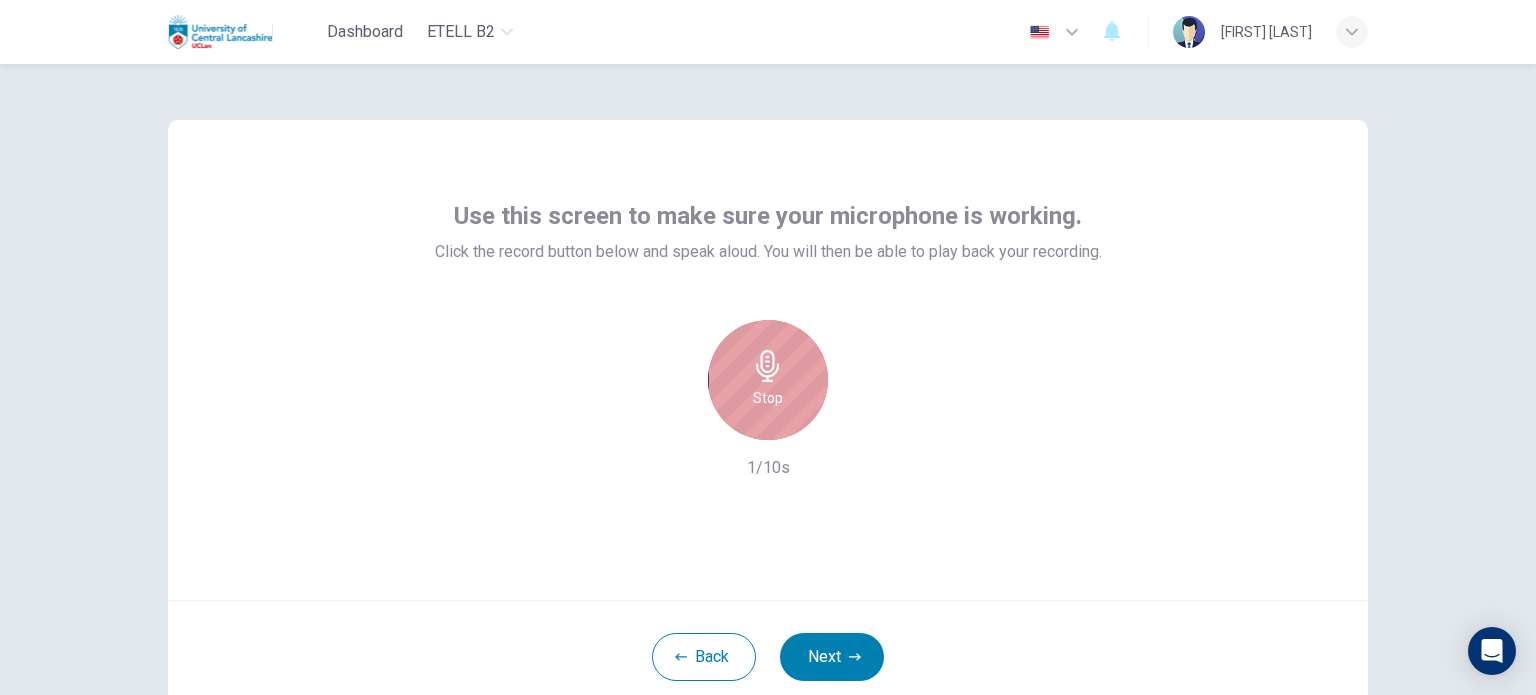click on "Stop" at bounding box center [768, 380] 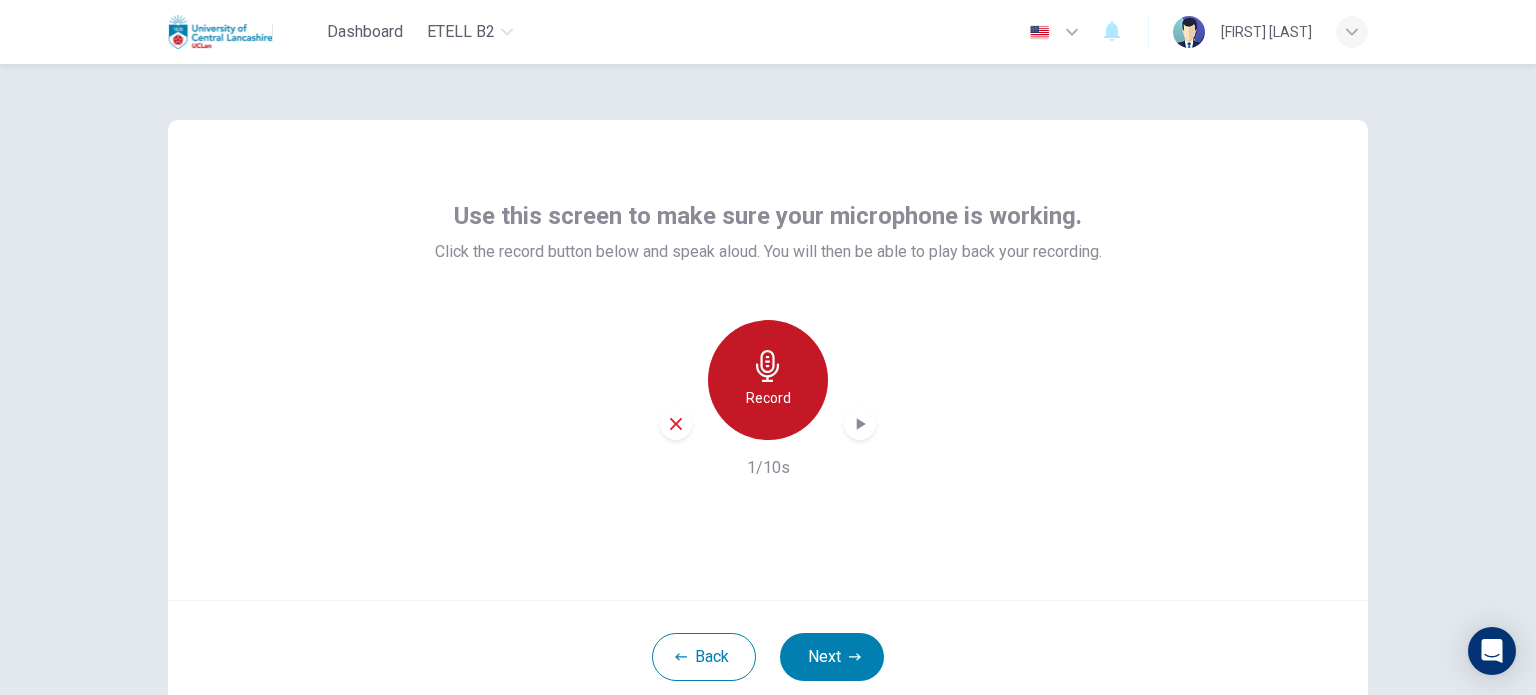 click on "Record" at bounding box center (768, 398) 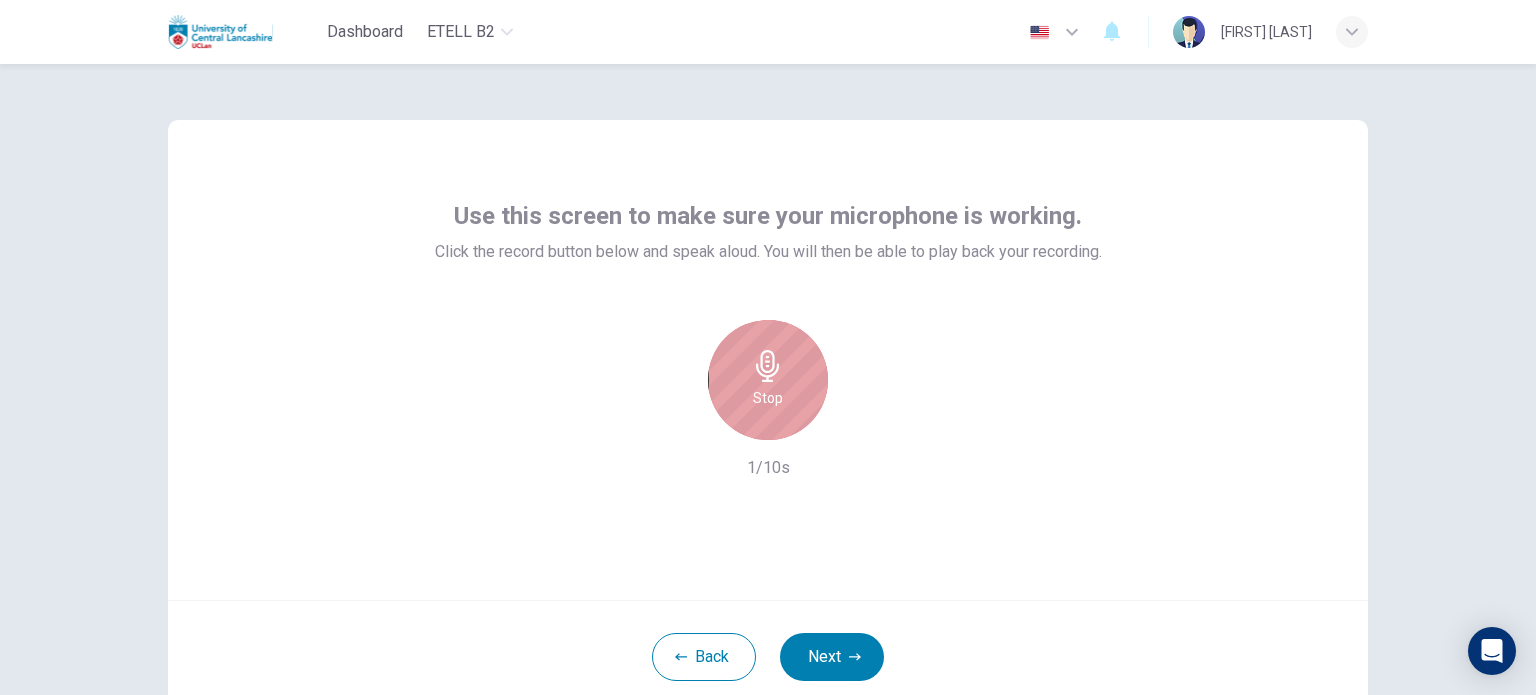 click on "Stop" at bounding box center (768, 380) 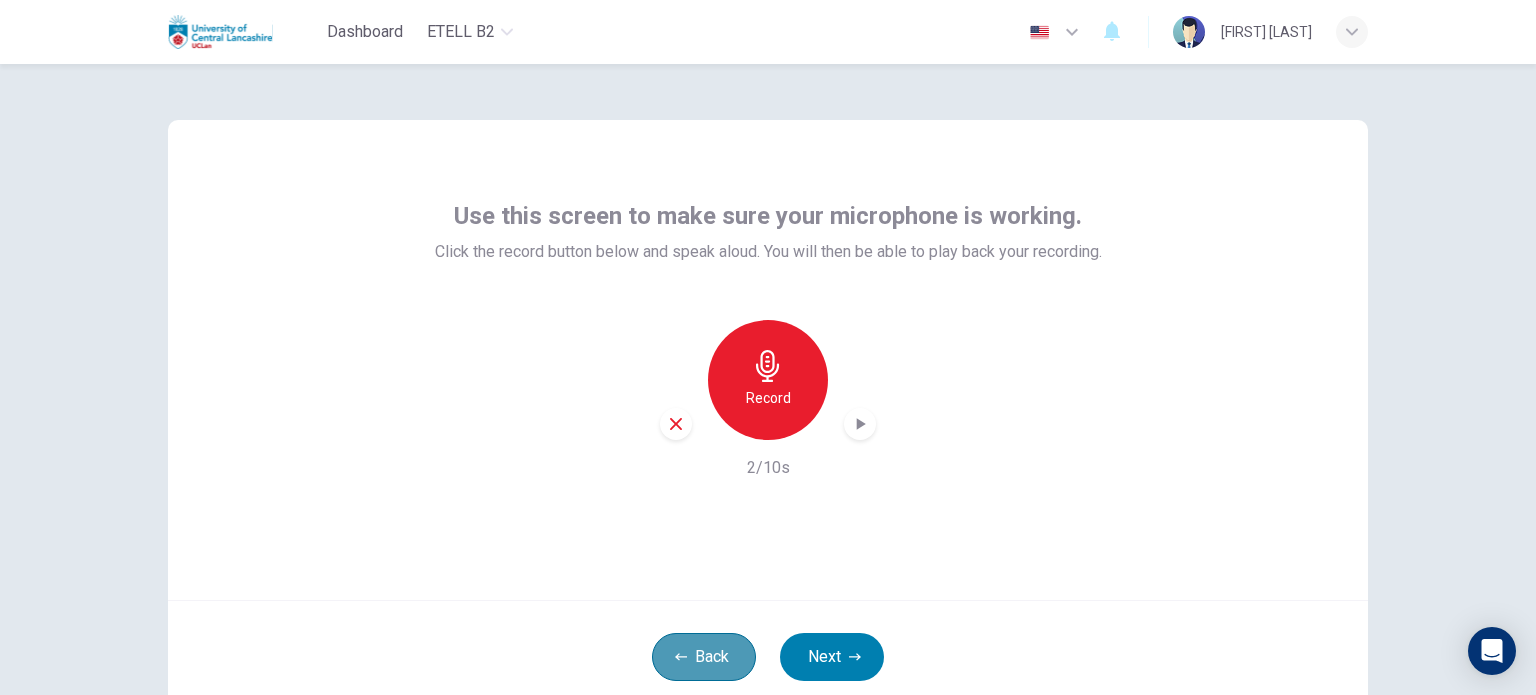 click on "Back" at bounding box center (704, 657) 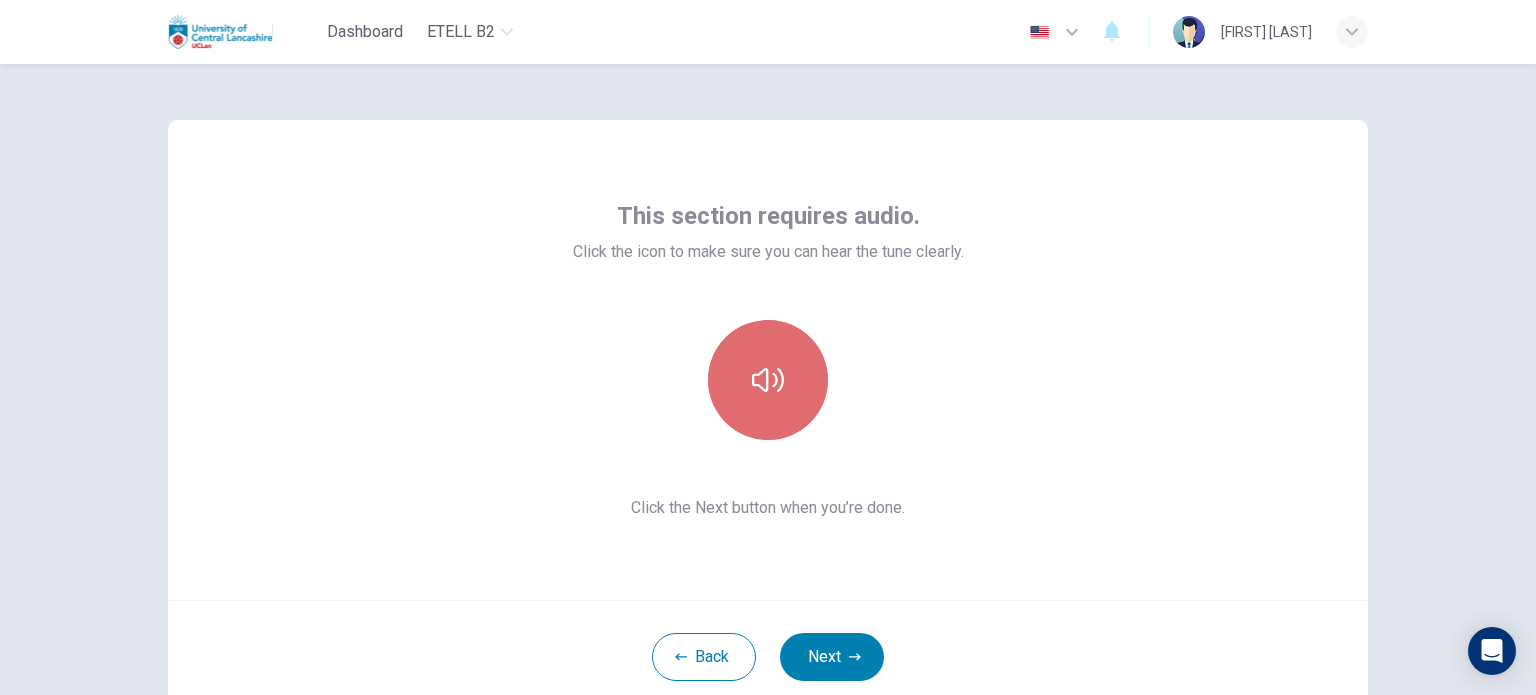 click 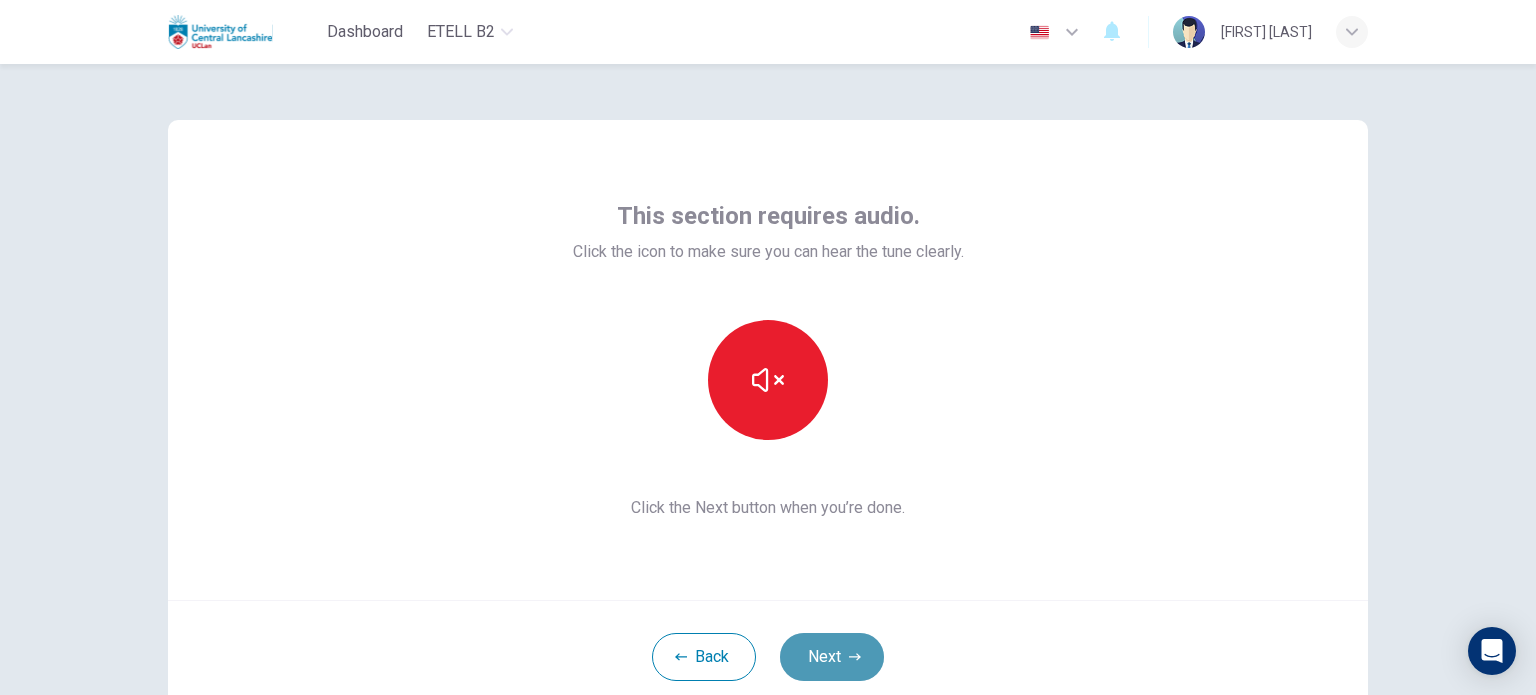 click on "Next" at bounding box center [832, 657] 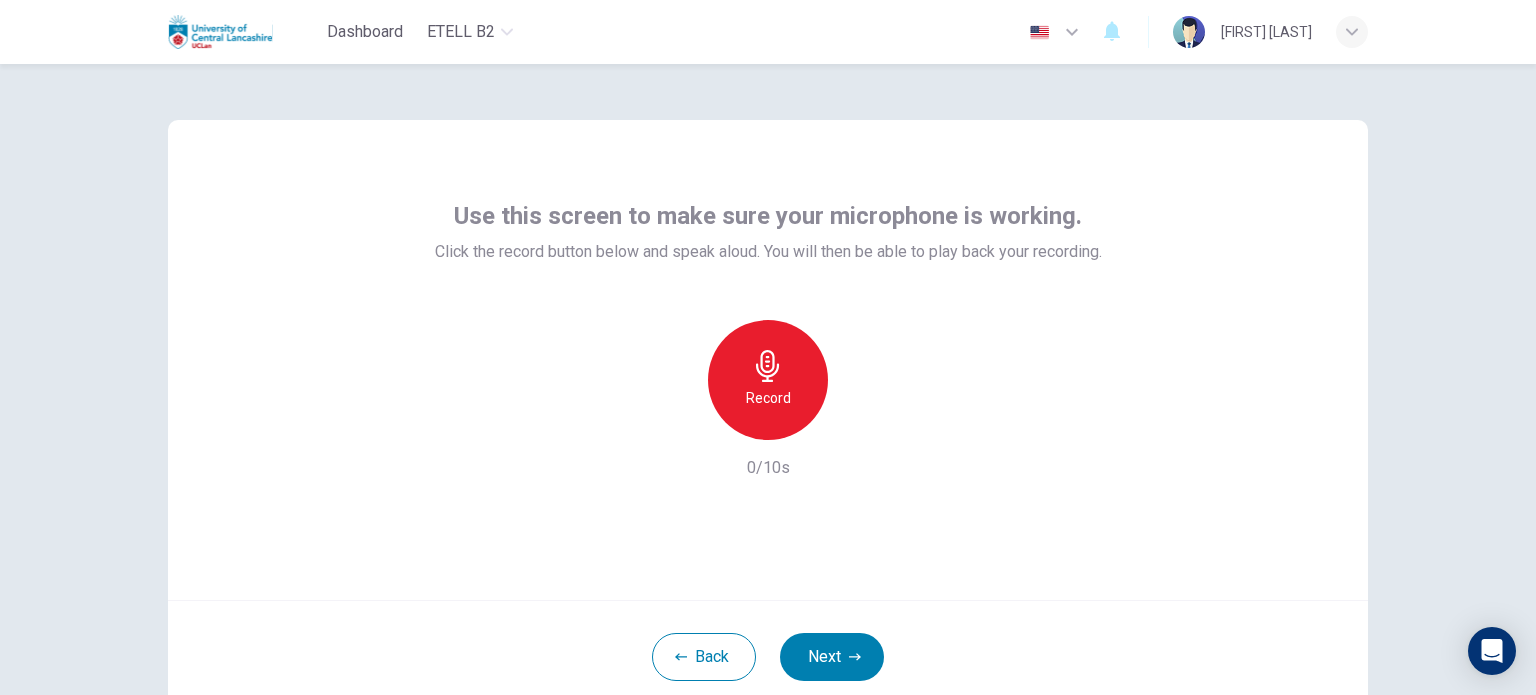 click on "Record" at bounding box center [768, 380] 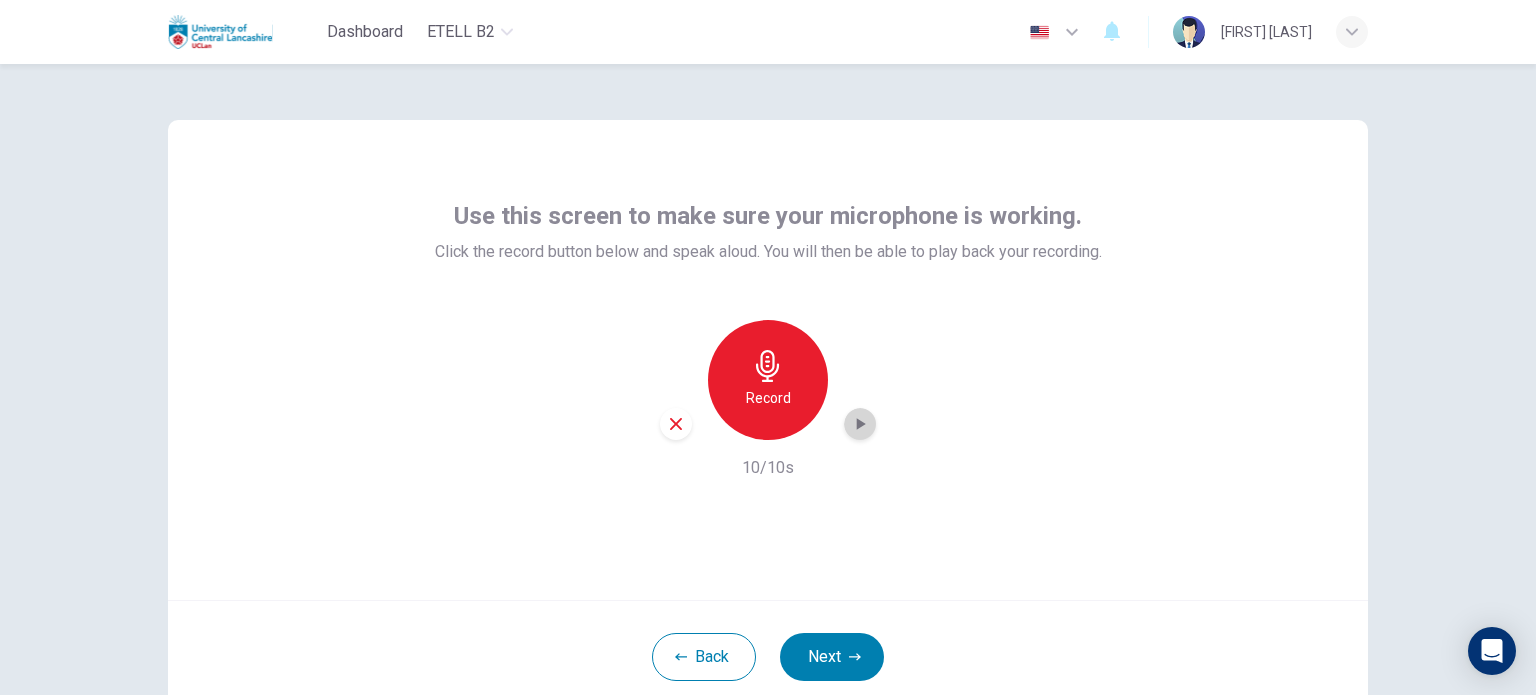 click 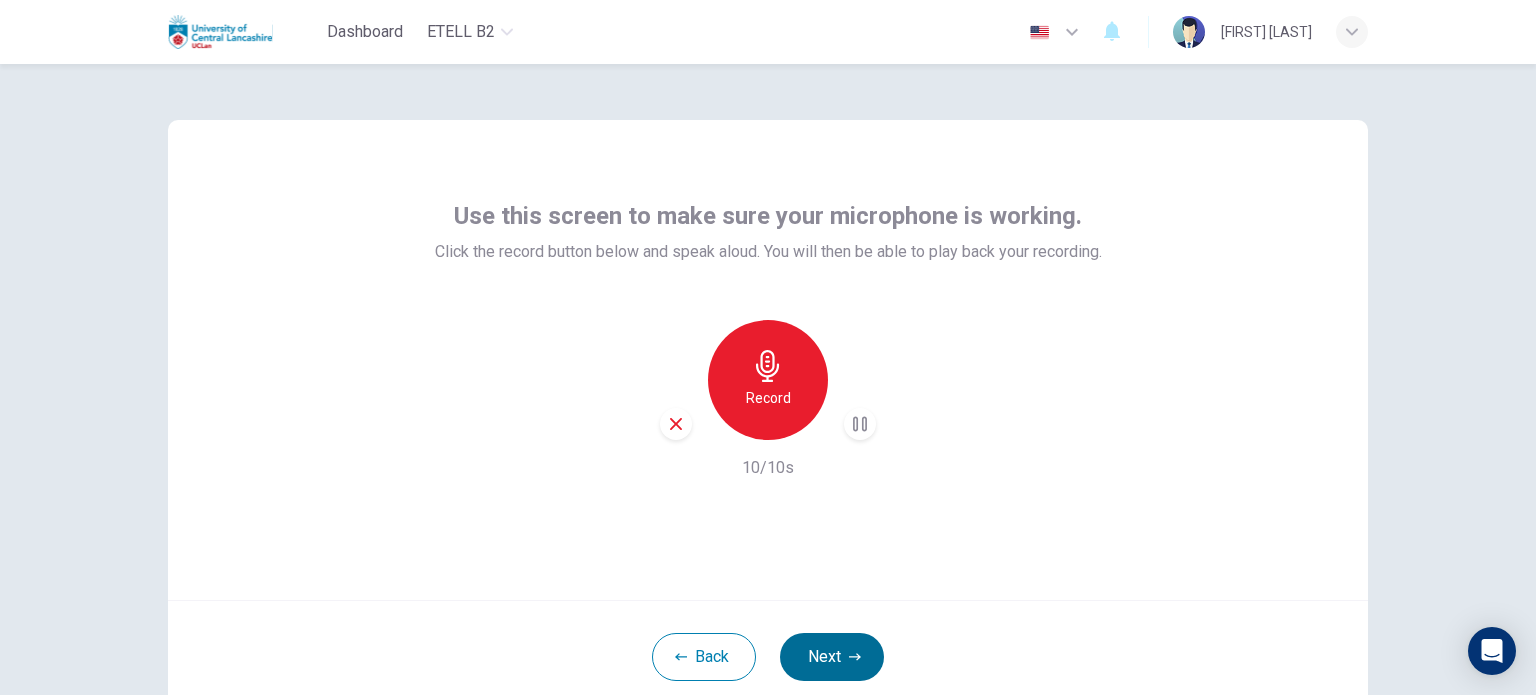 click on "Next" at bounding box center [832, 657] 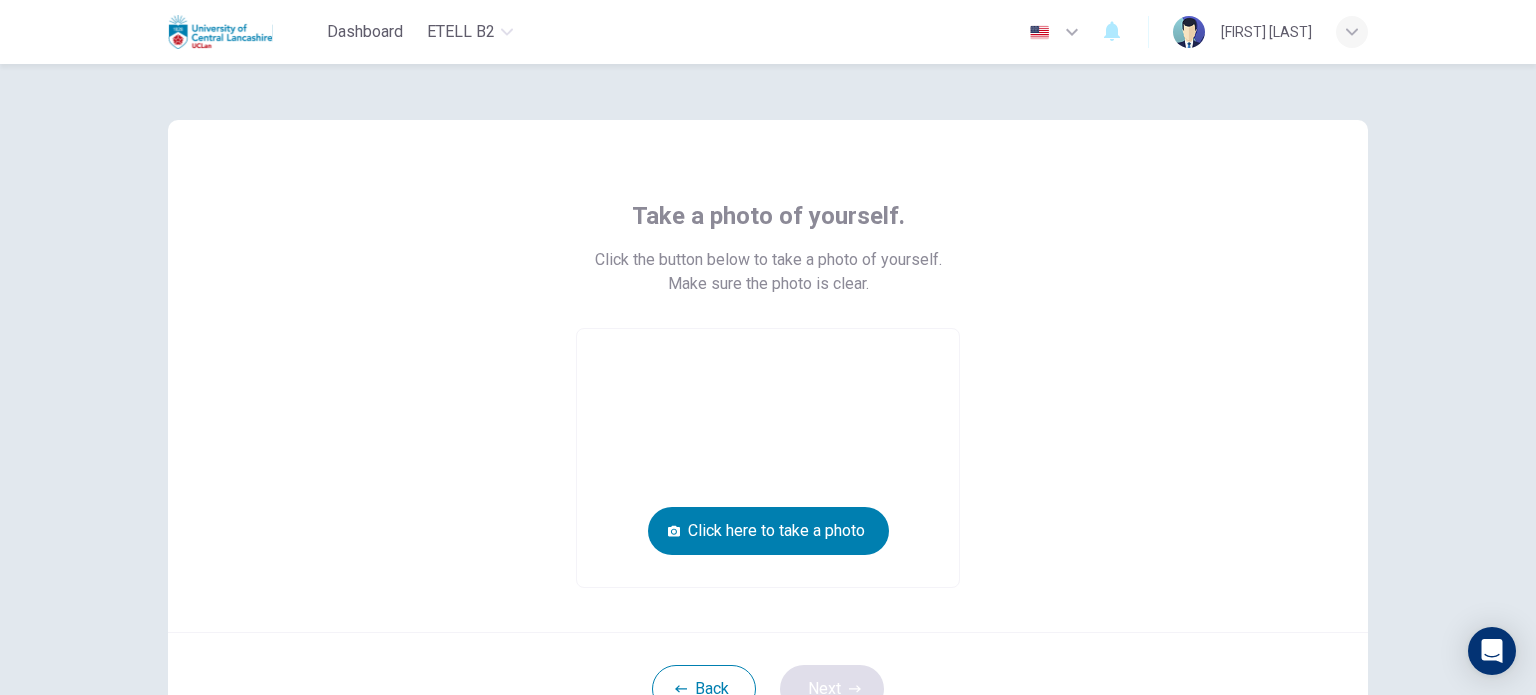 click on "Back Next" at bounding box center (768, 688) 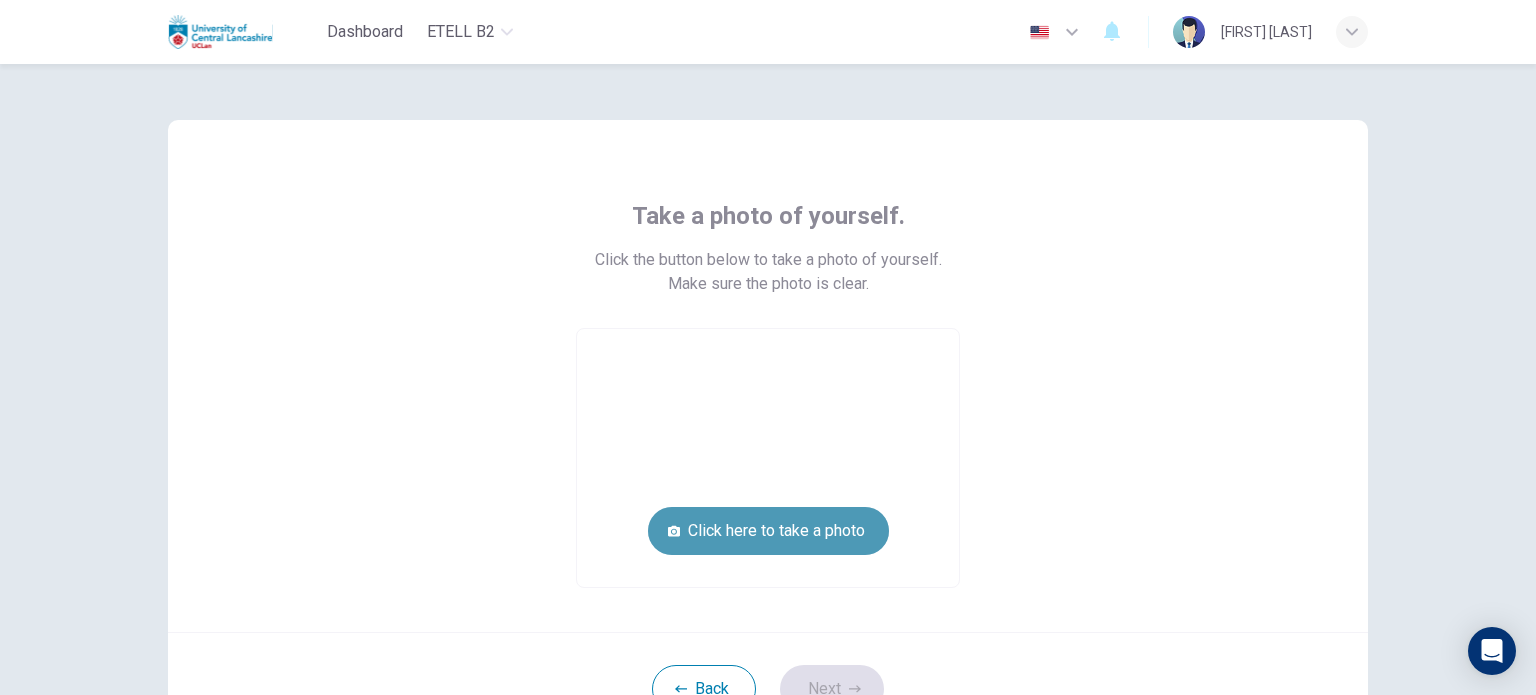 click on "Click here to take a photo" at bounding box center [768, 531] 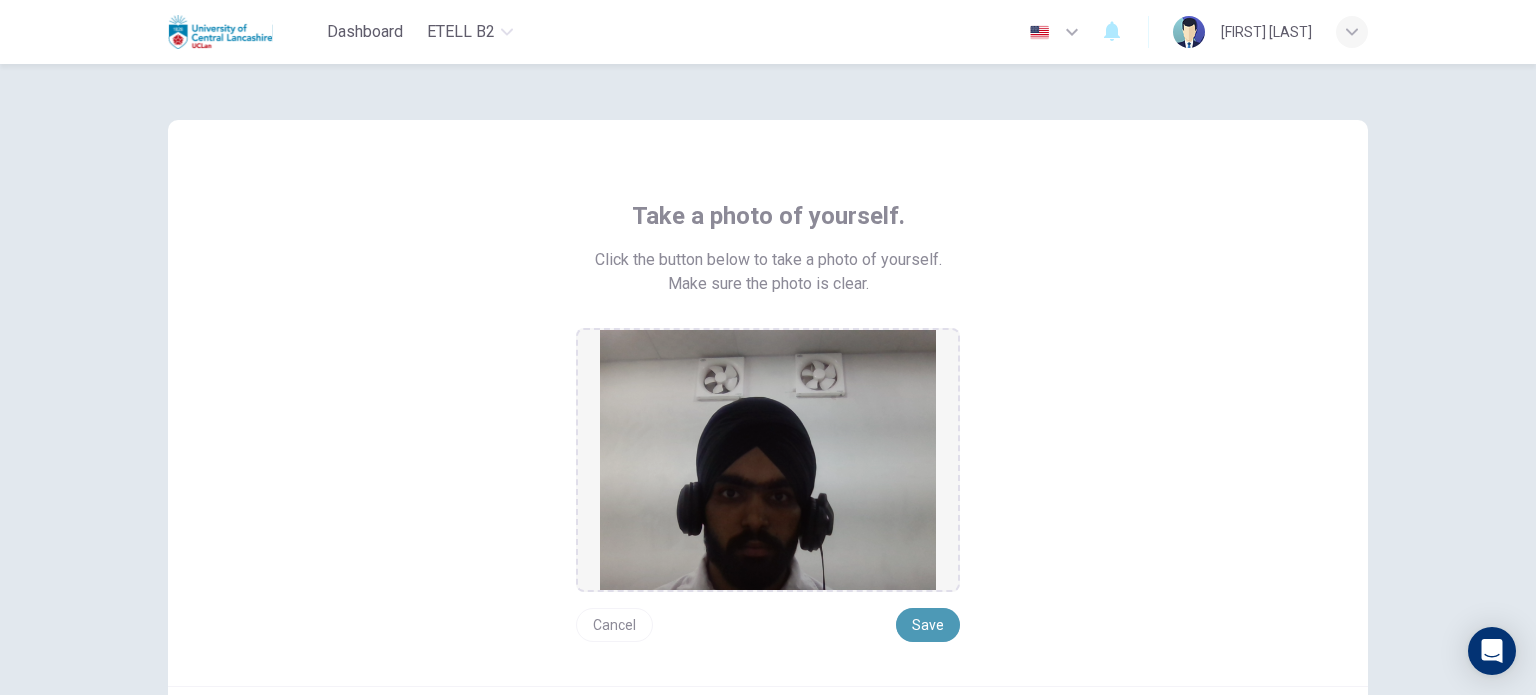 click on "Save" at bounding box center [928, 625] 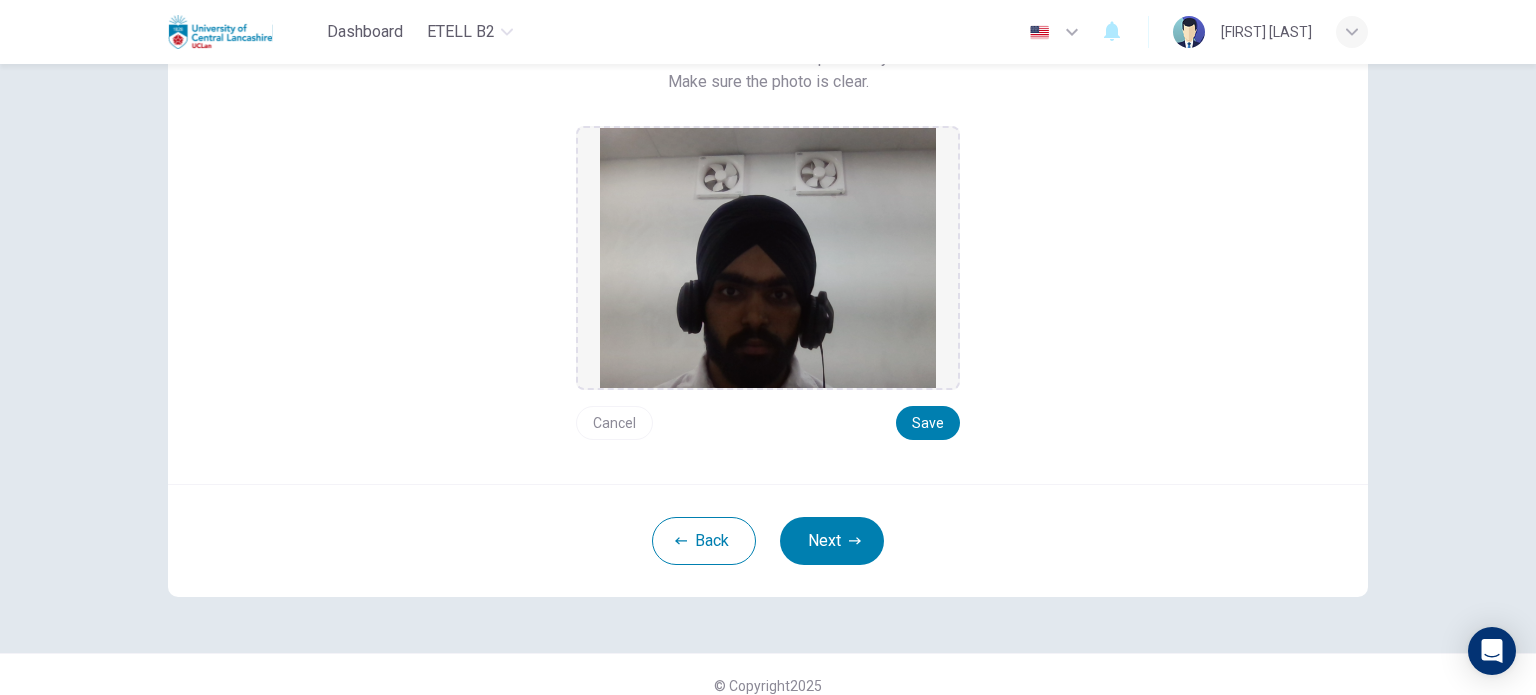 scroll, scrollTop: 222, scrollLeft: 0, axis: vertical 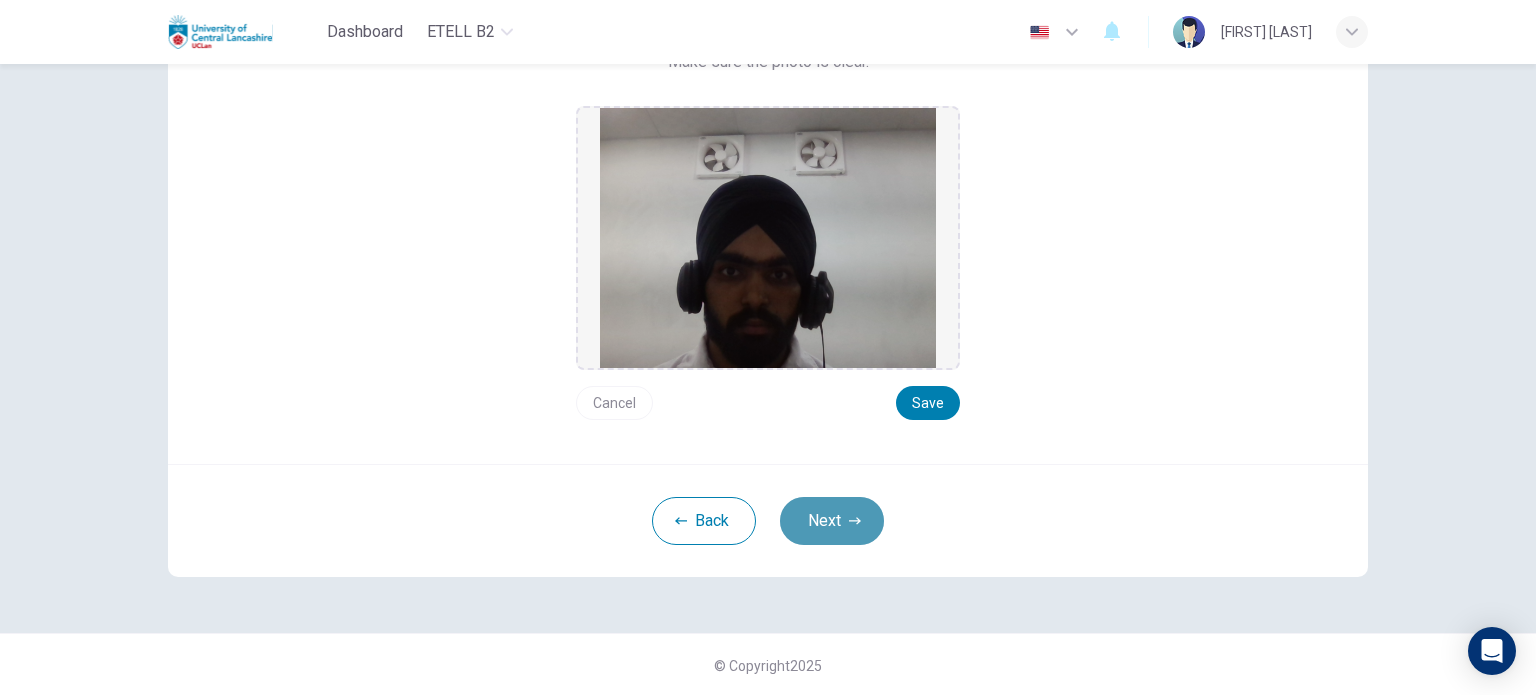 click on "Next" at bounding box center (832, 521) 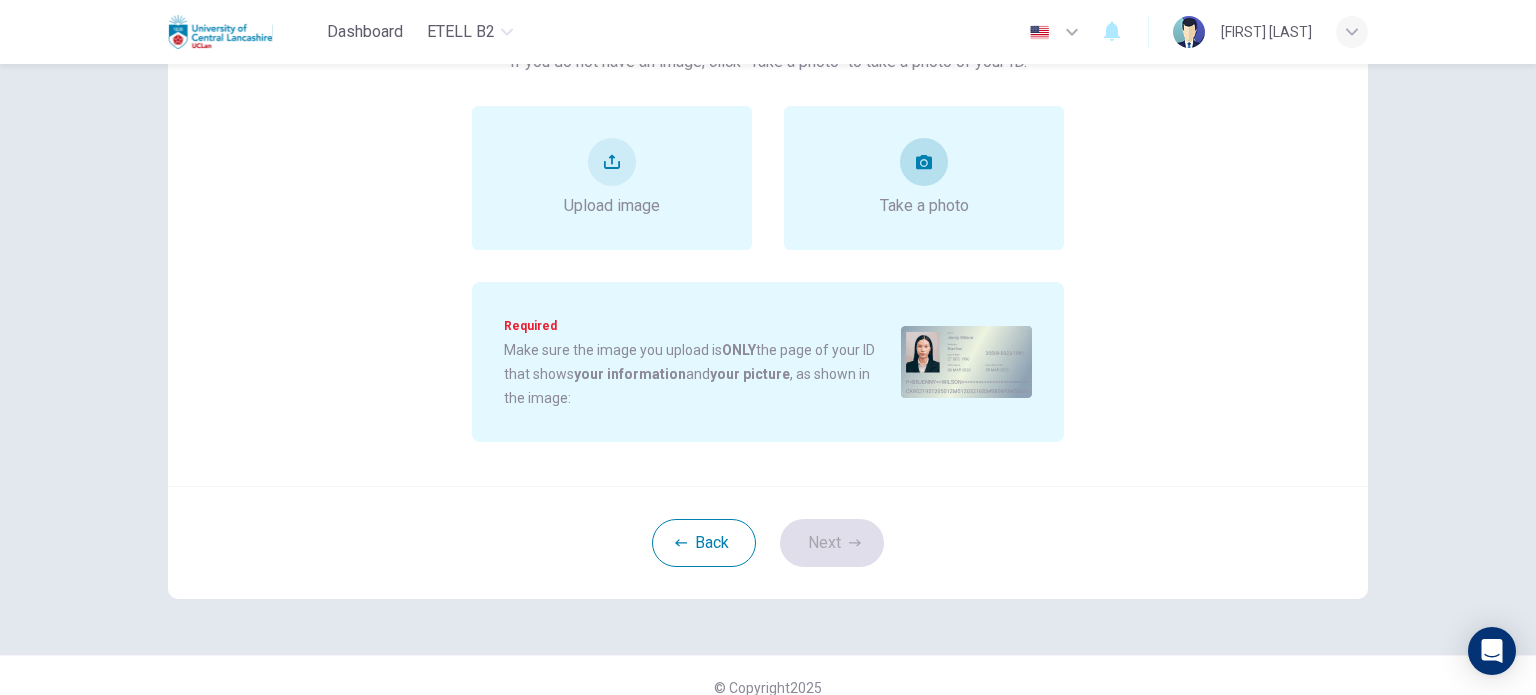 click on "Take a photo" at bounding box center [924, 206] 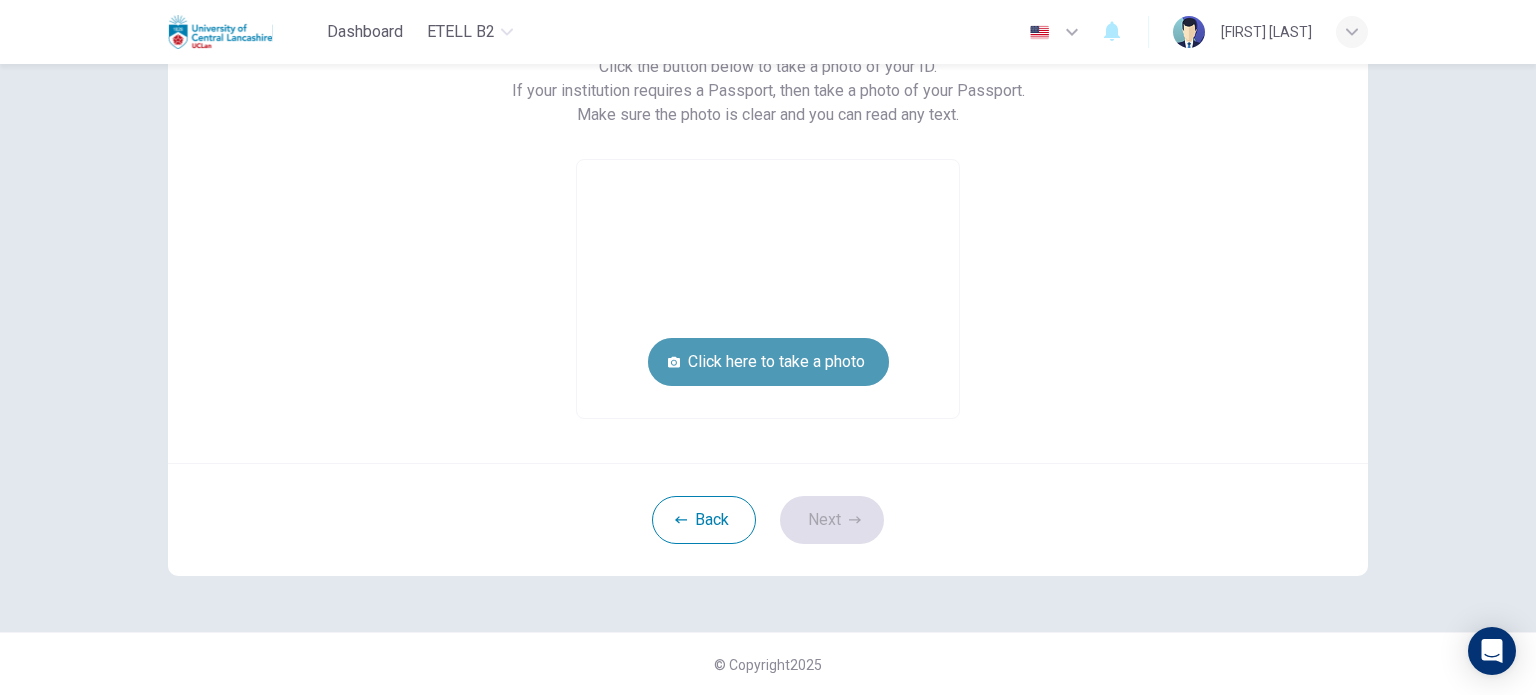 click on "Click here to take a photo" at bounding box center (768, 362) 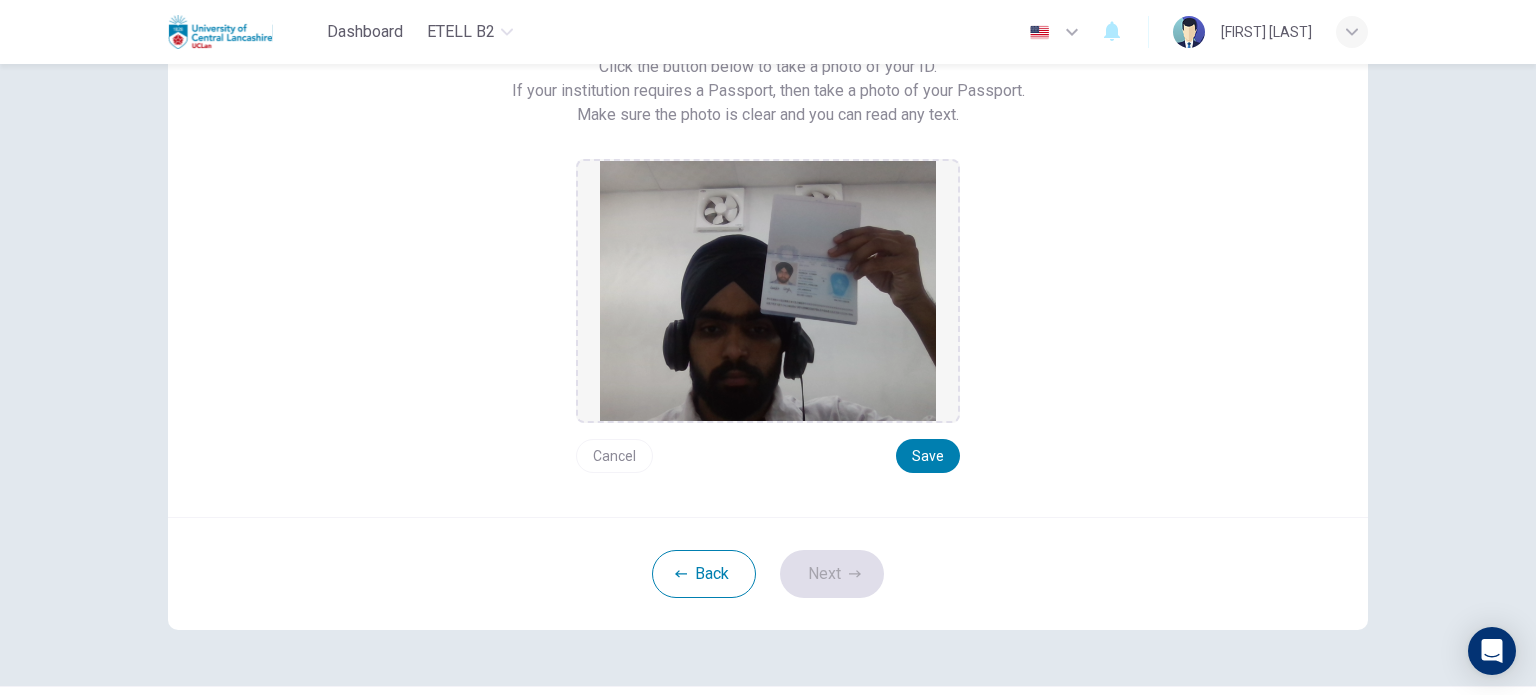click on "Cancel" at bounding box center (614, 456) 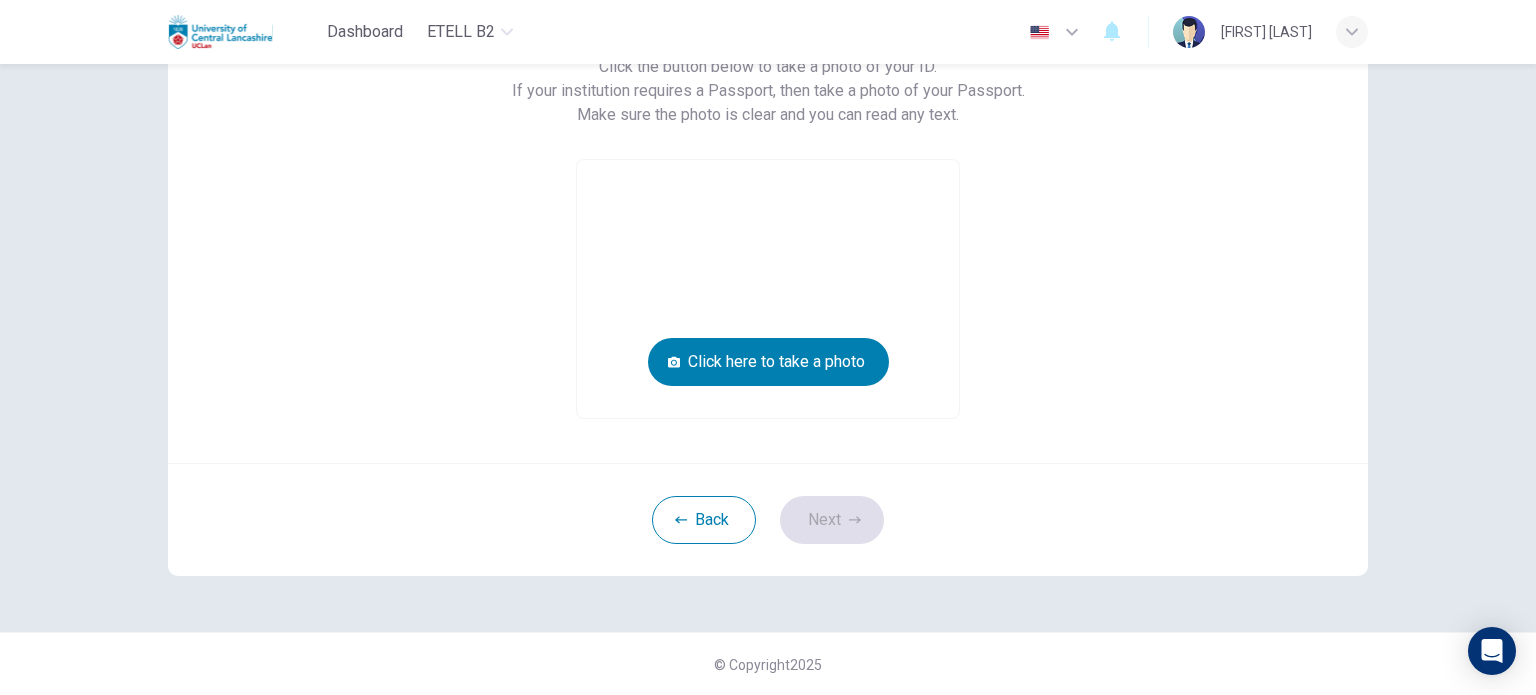 click on "Back Next" at bounding box center [768, 519] 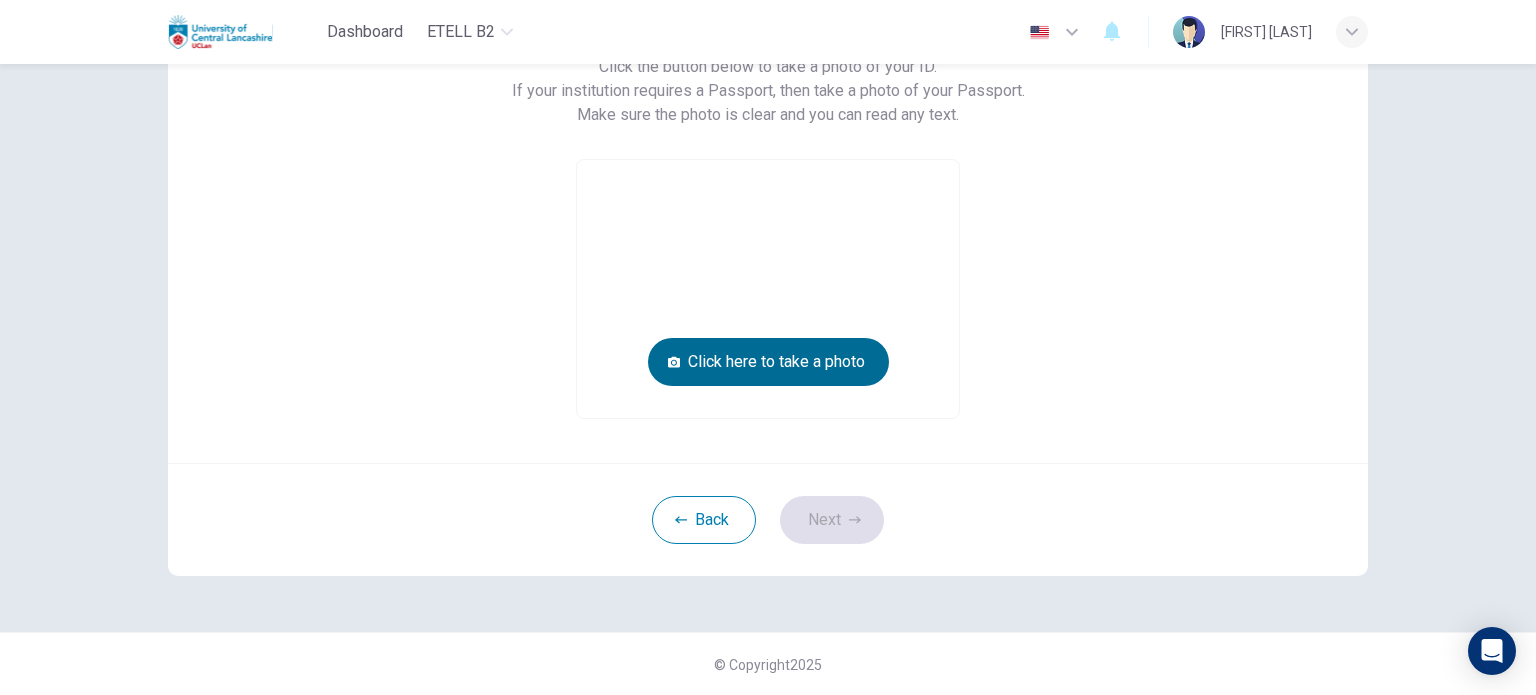 click on "Click here to take a photo" at bounding box center [768, 362] 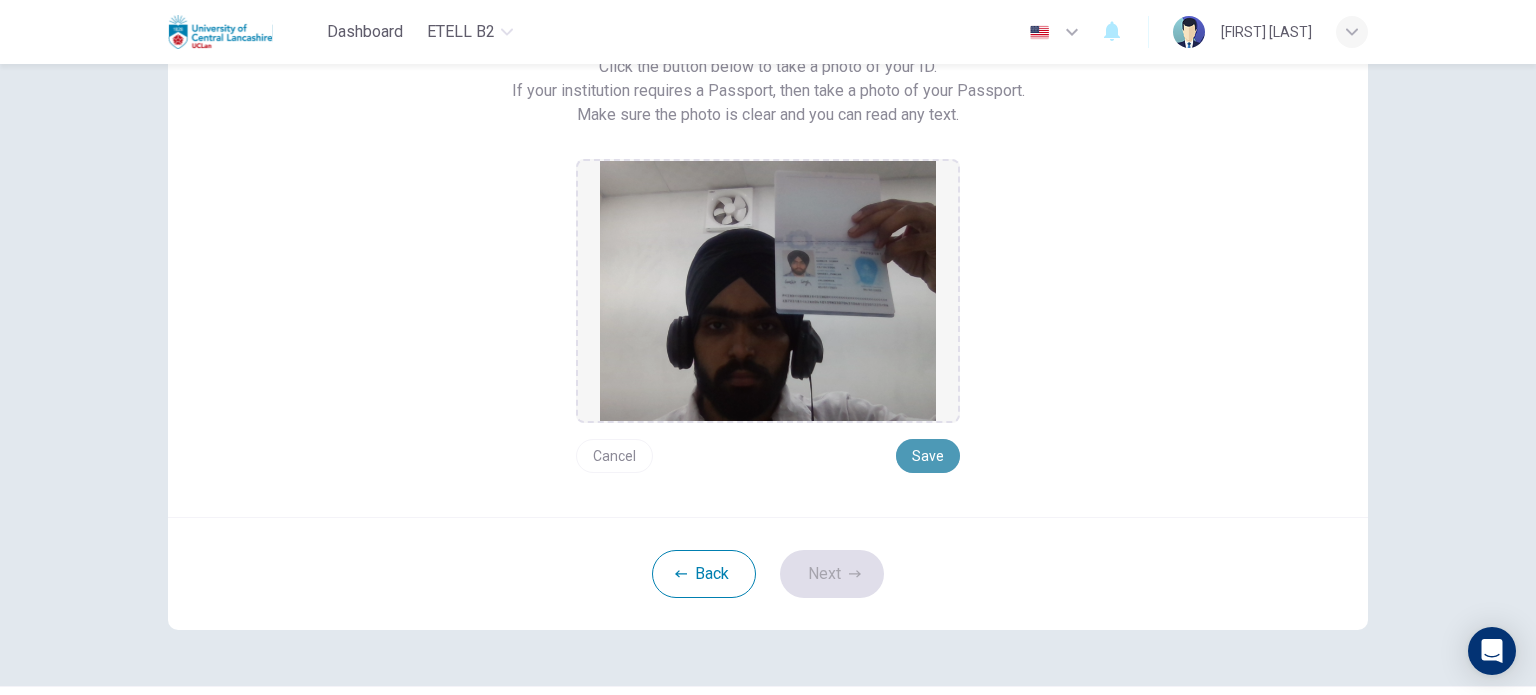 click on "Save" at bounding box center [928, 456] 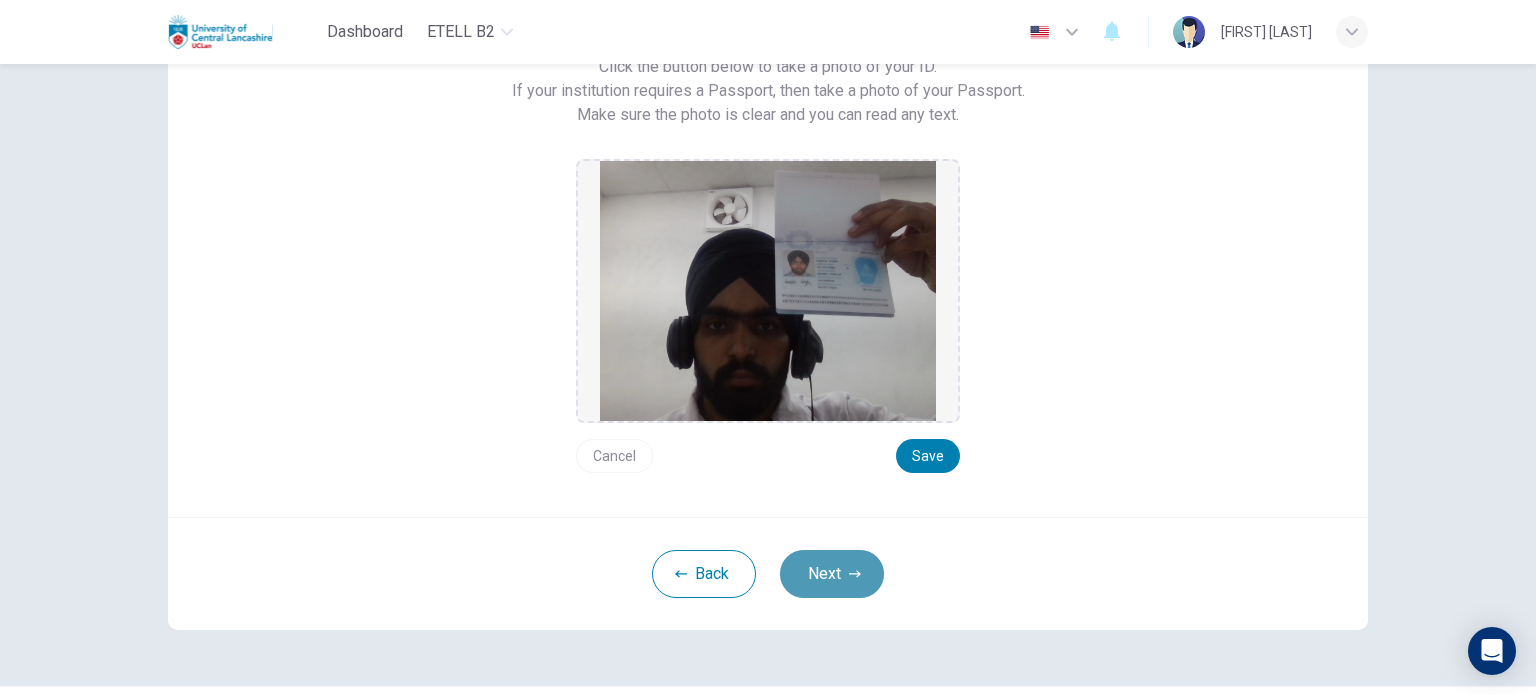 click on "Next" at bounding box center [832, 574] 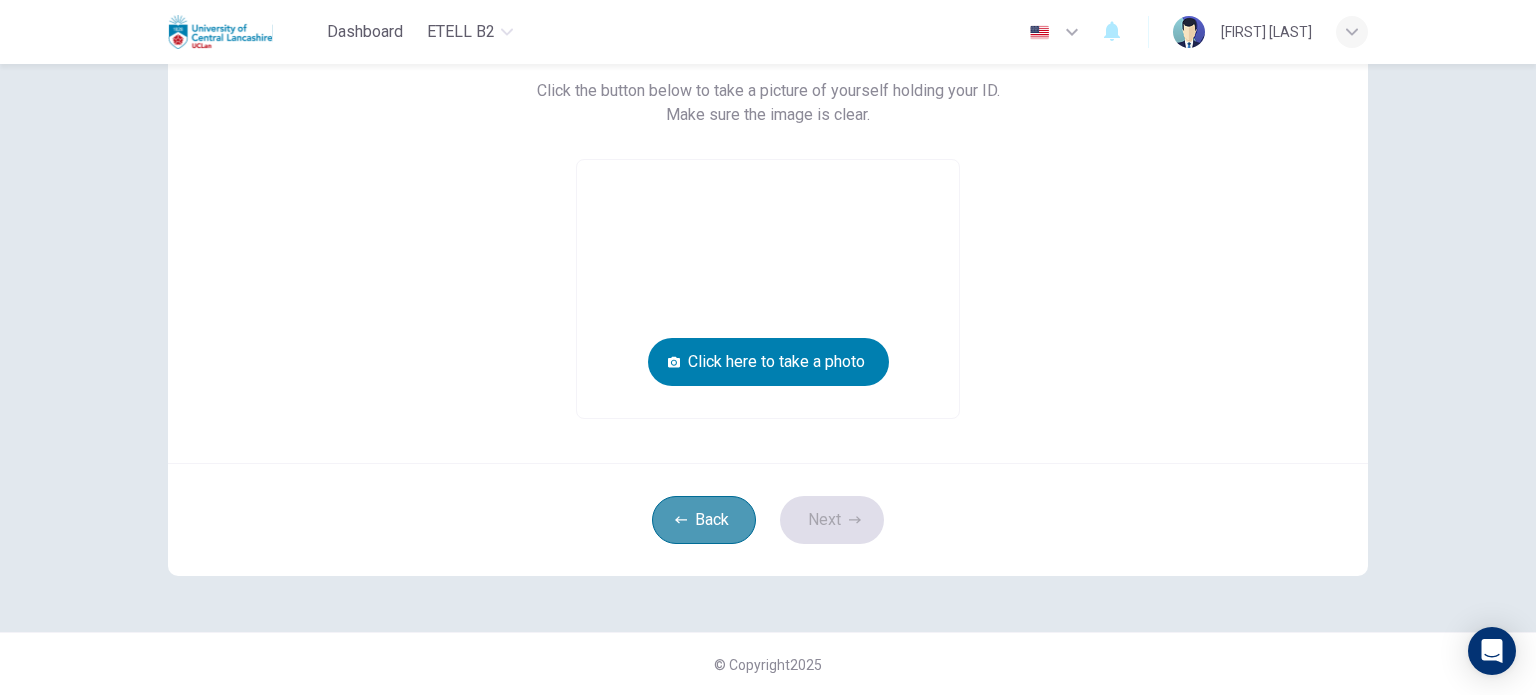 click on "Back" at bounding box center (704, 520) 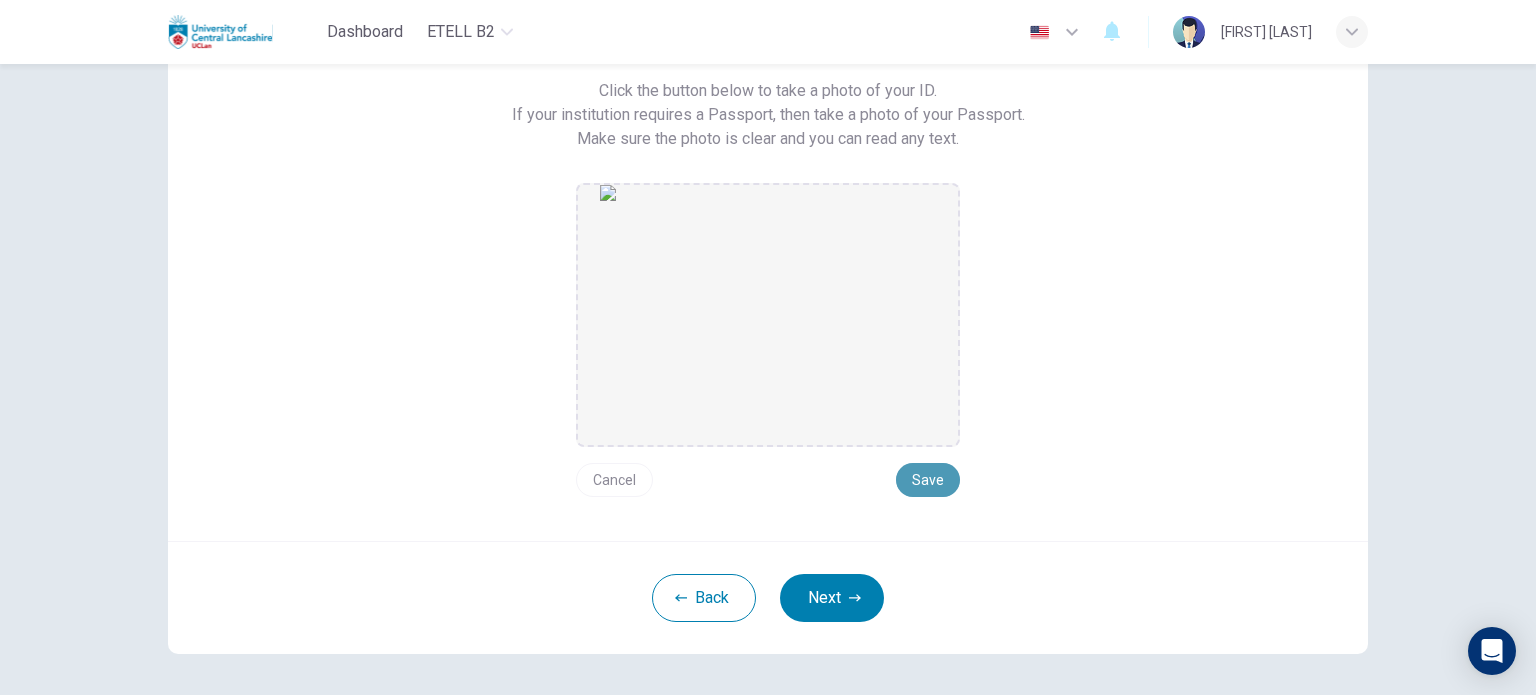 click on "Save" at bounding box center (928, 480) 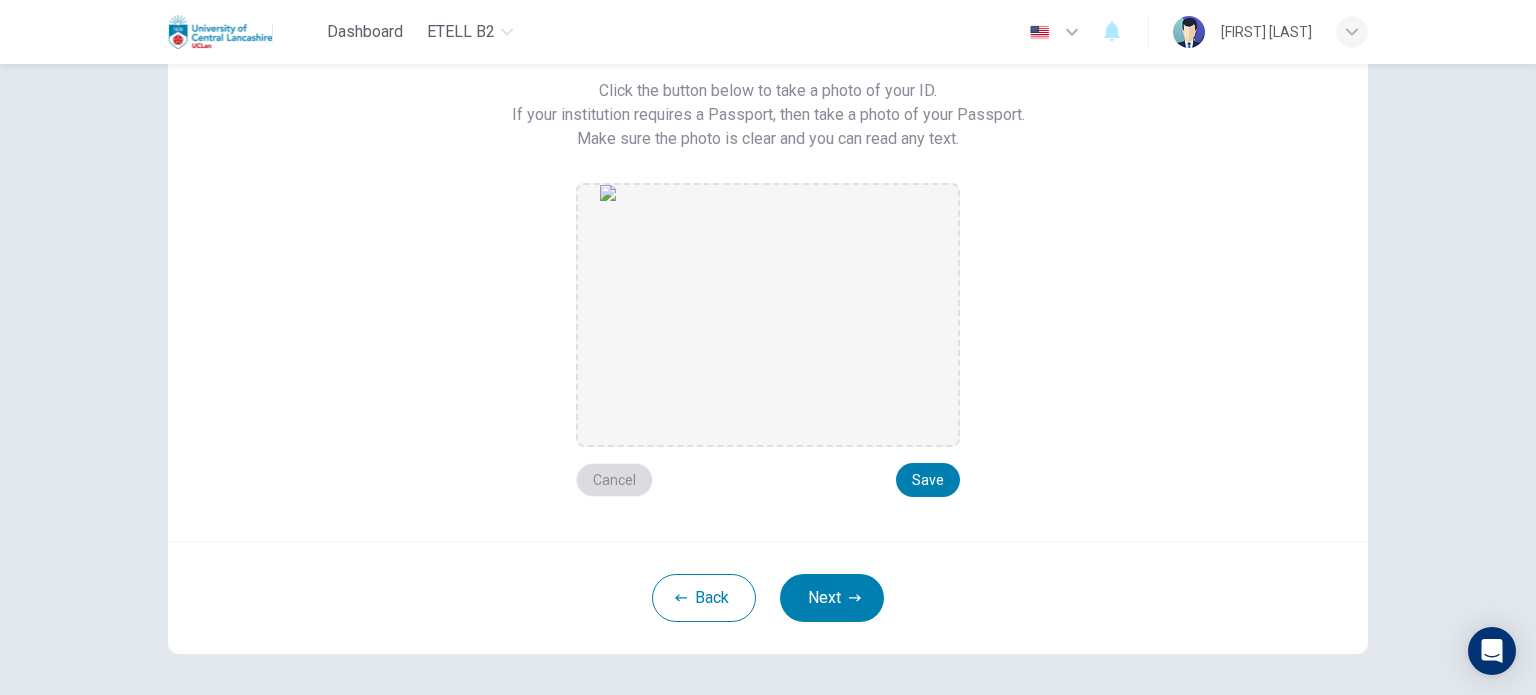 click on "Cancel" at bounding box center [614, 480] 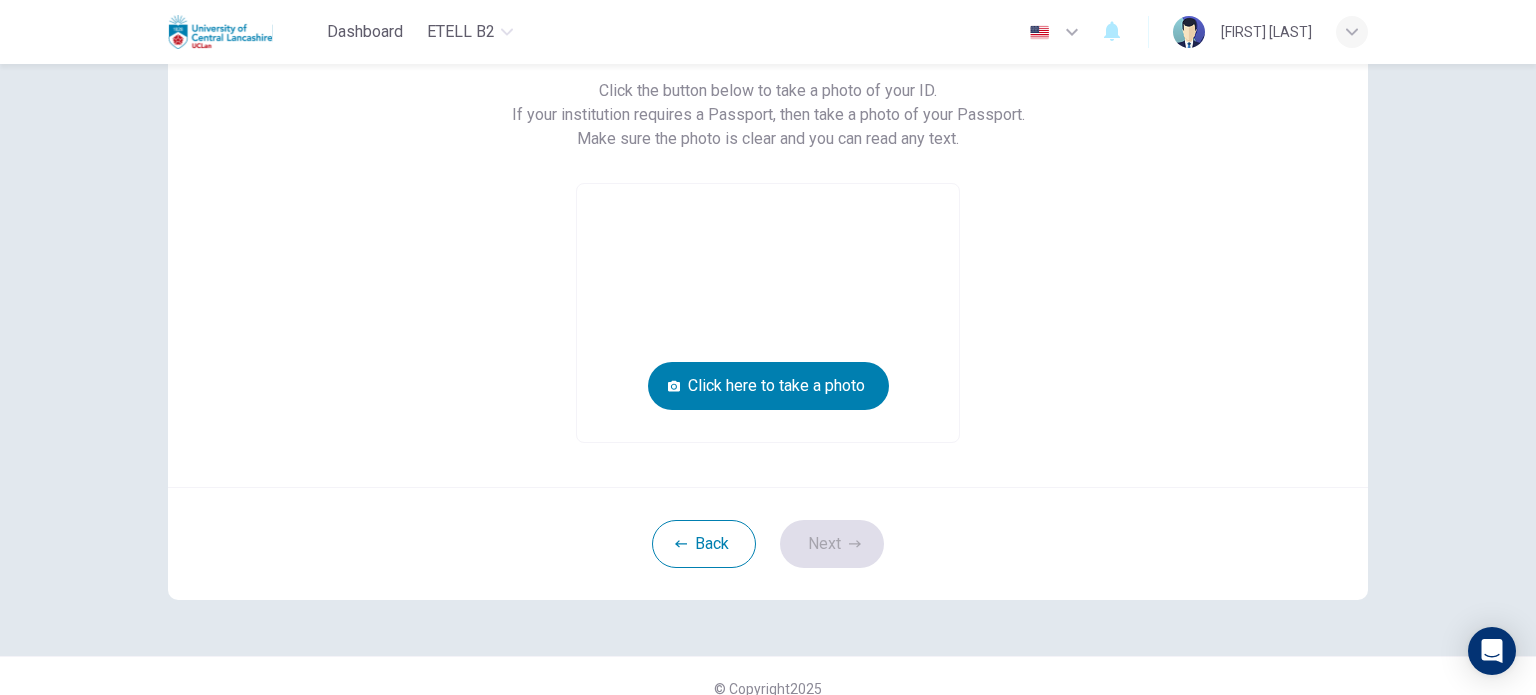 click on "Take a photo of your ID. Click the button below to take a photo of your ID.   If your institution requires a Passport, then take a photo of your Passport. Make sure the photo is clear and you can read any text. Click here to take a photo" at bounding box center [768, 219] 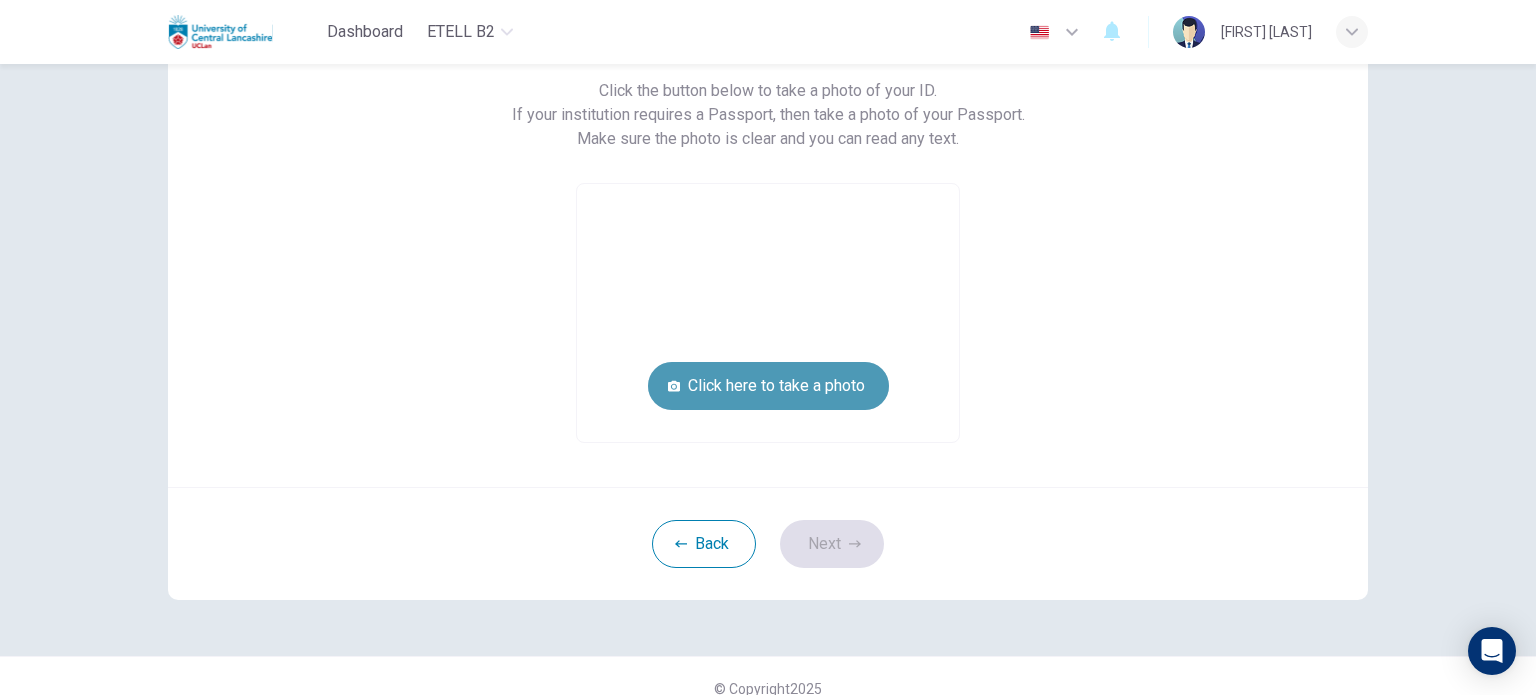 click 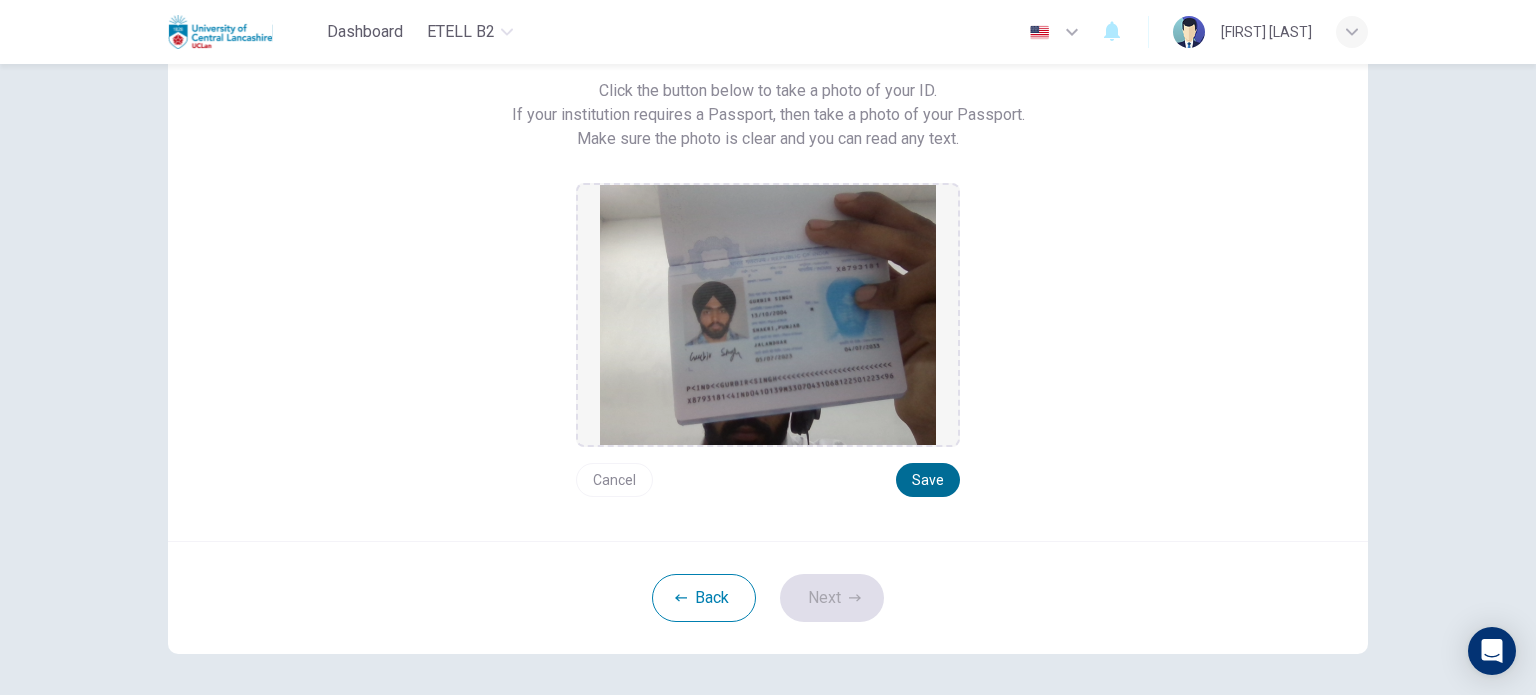 click on "Save" at bounding box center [928, 480] 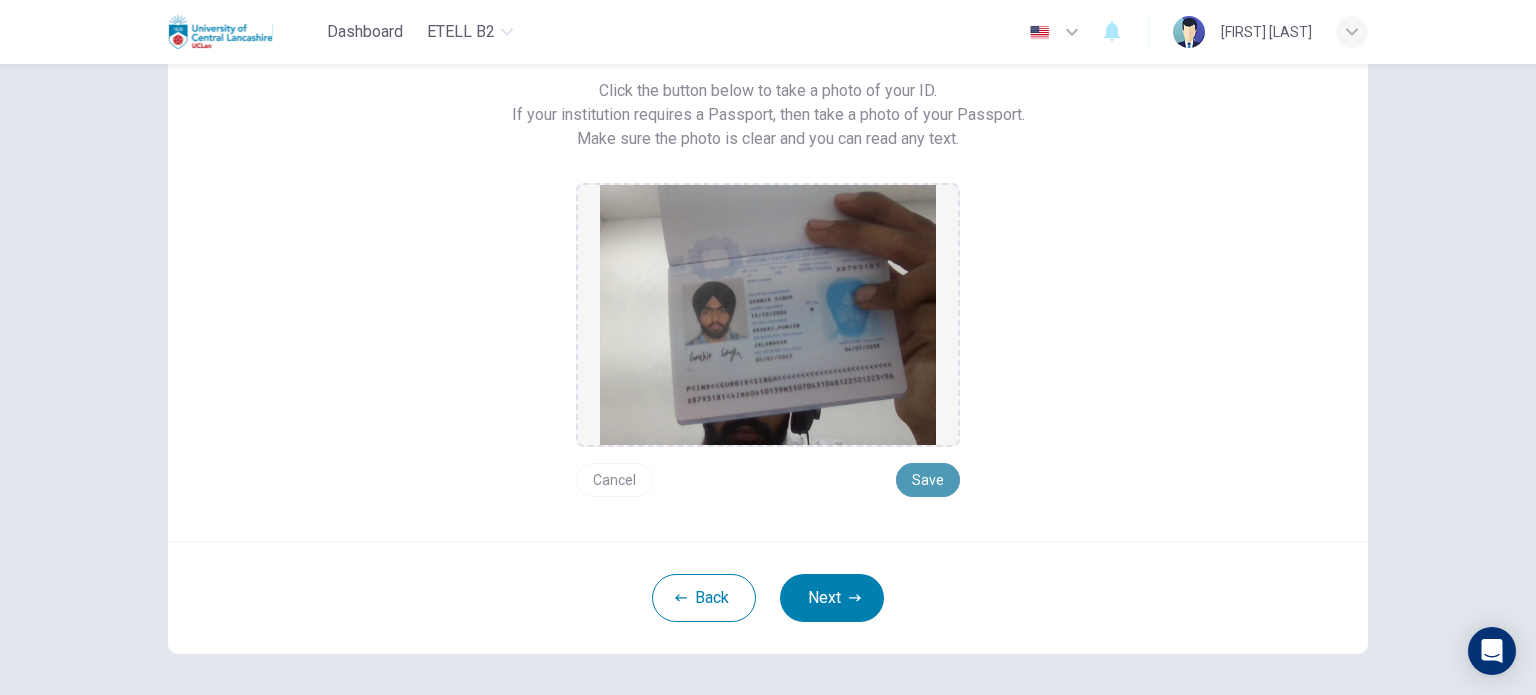 click on "Save" at bounding box center [928, 480] 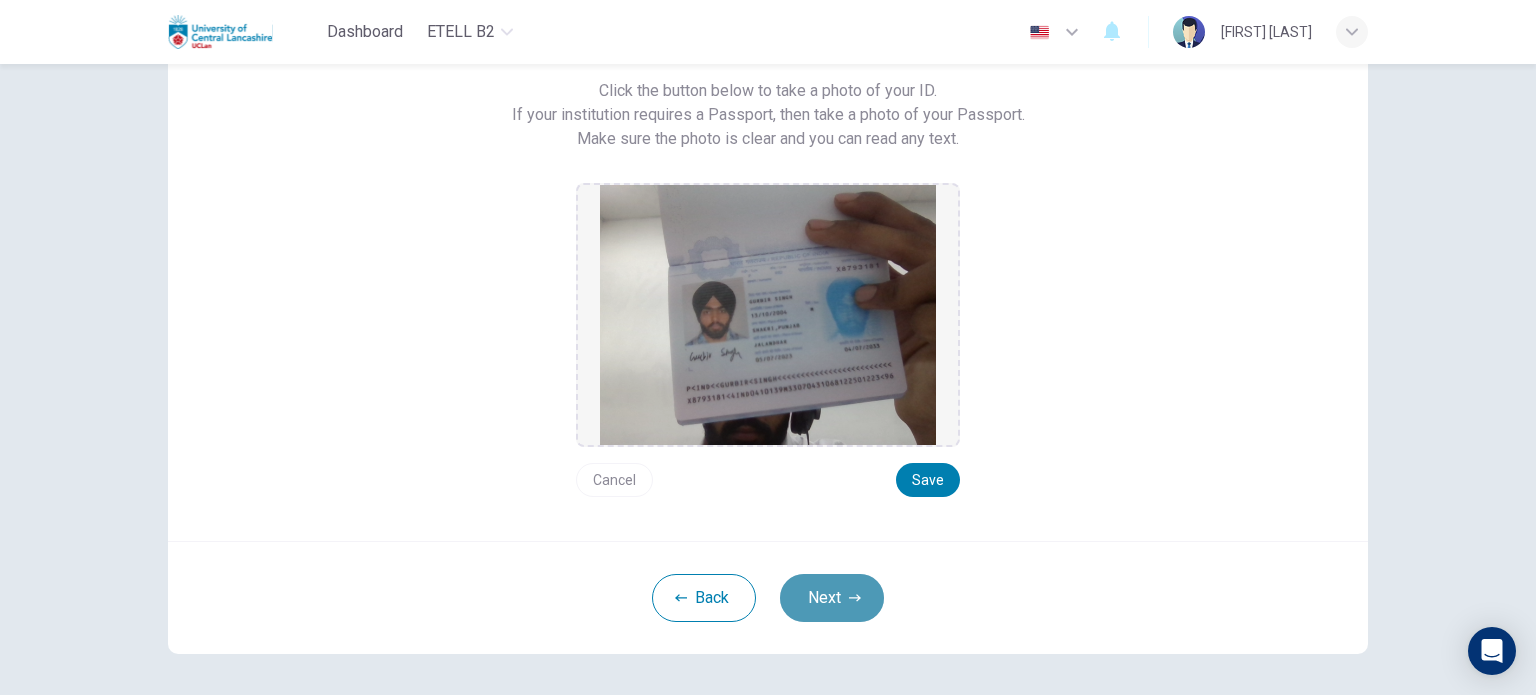 click on "Next" at bounding box center [832, 598] 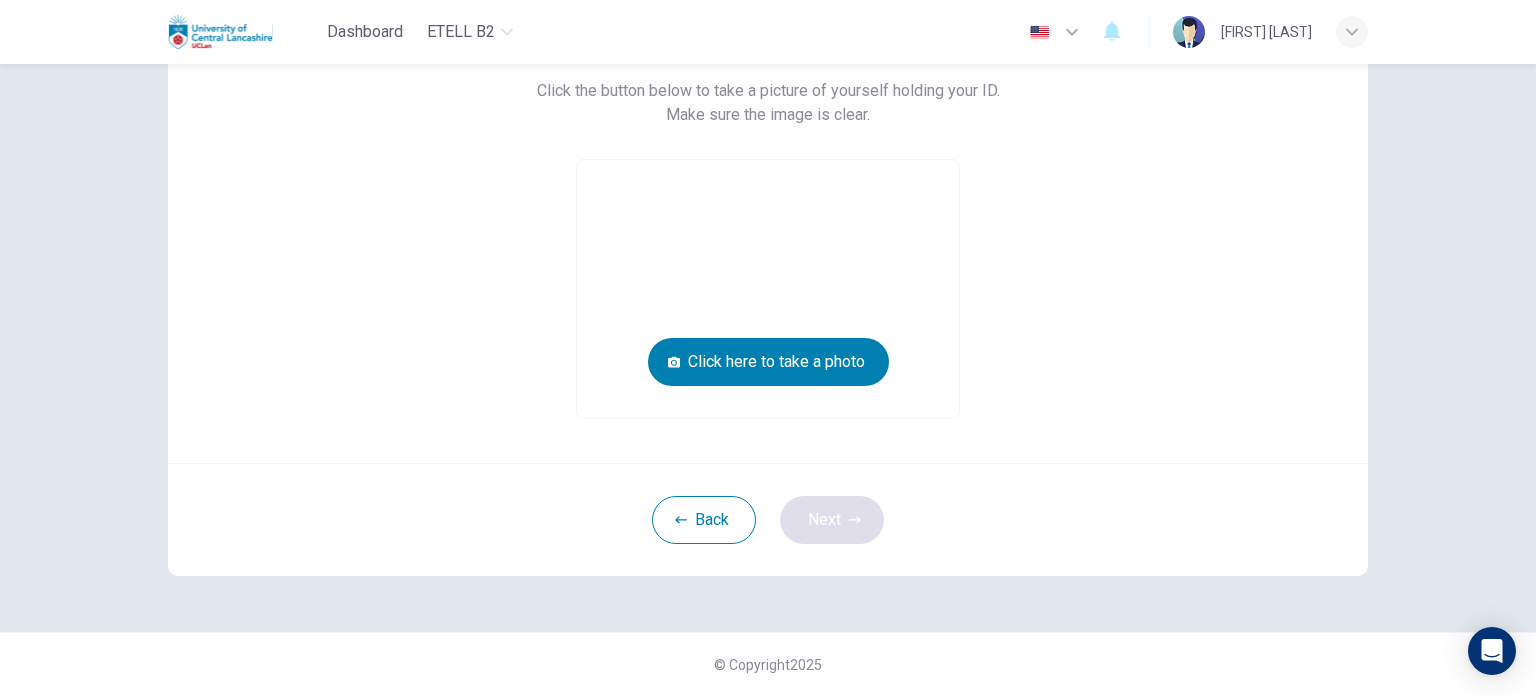 click on "Take a picture of yourself next to your ID. Click the button below to take a picture of yourself holding your ID. Make sure the image is clear. Click here to take a photo Back Next" at bounding box center (768, 263) 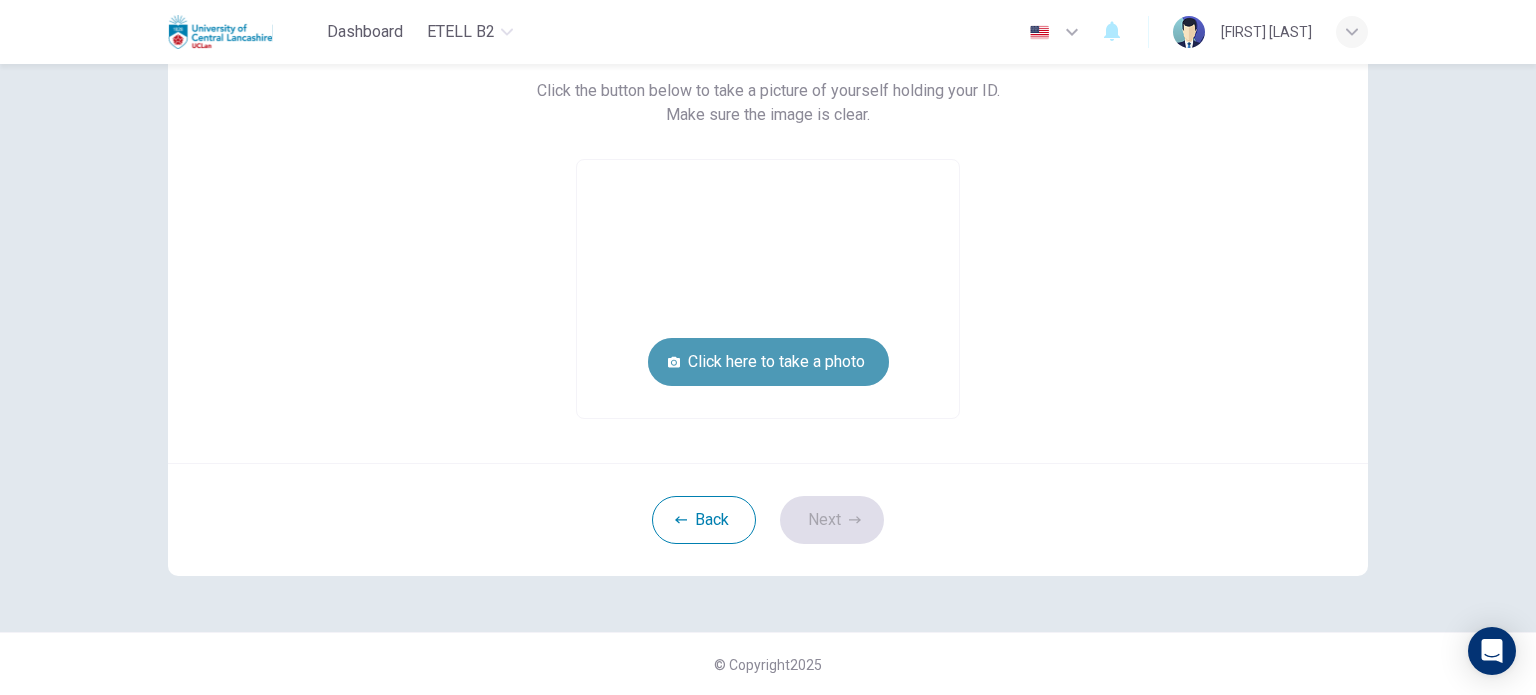 click on "Click here to take a photo" at bounding box center (768, 362) 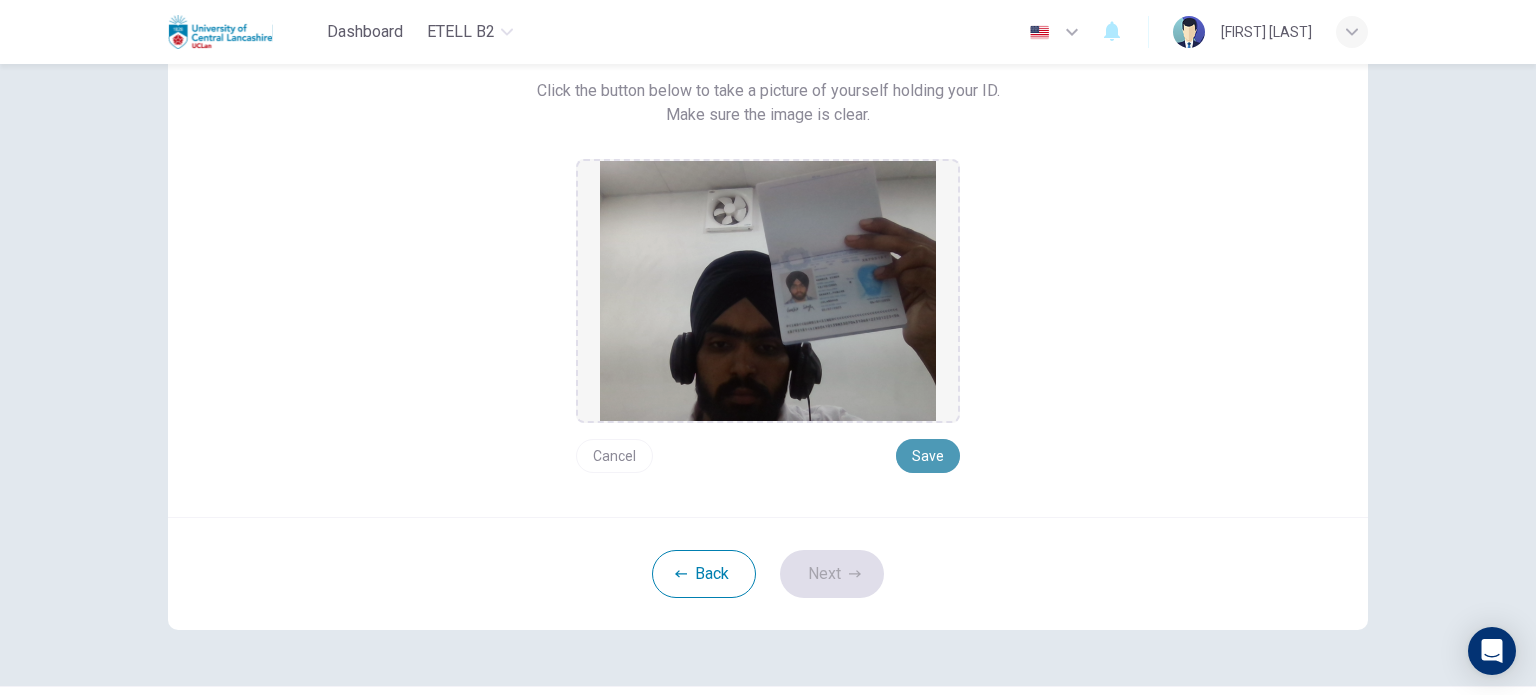 click on "Save" at bounding box center [928, 456] 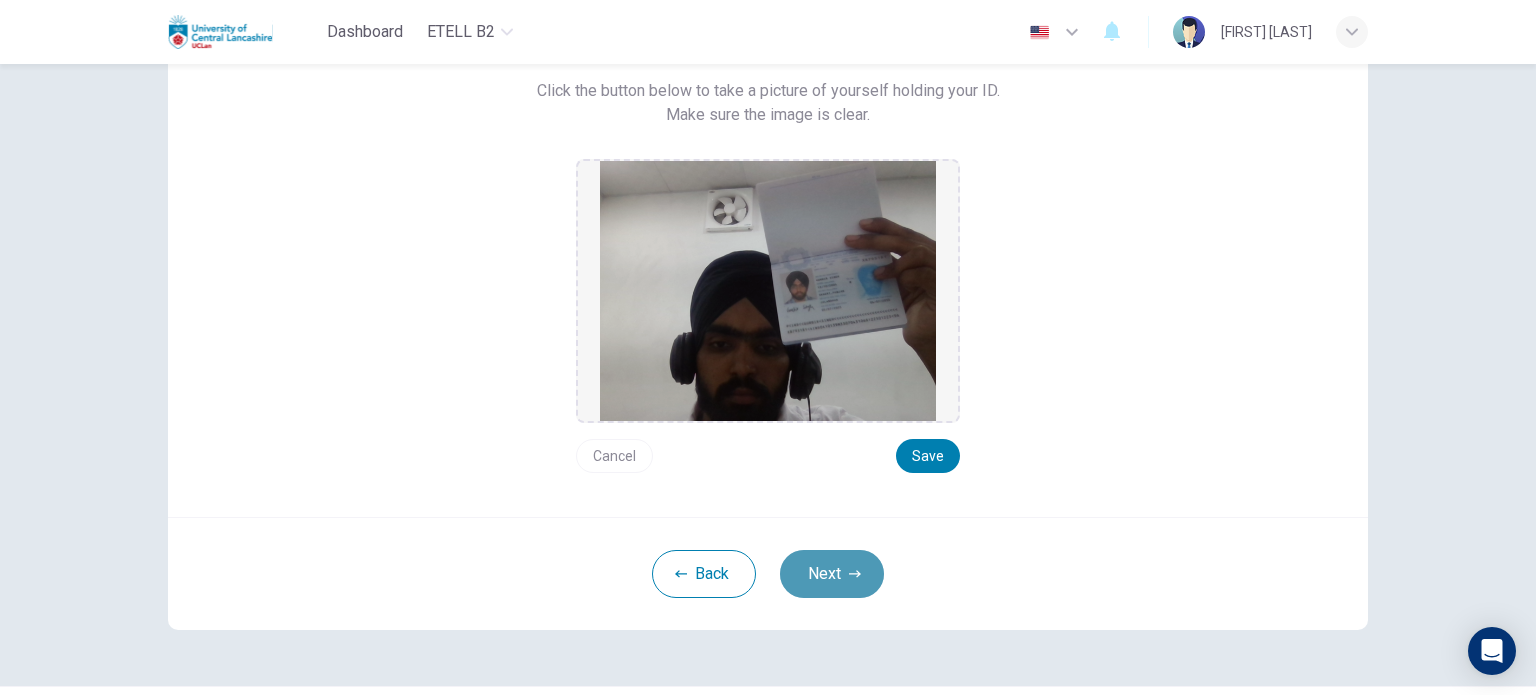 click on "Next" at bounding box center (832, 574) 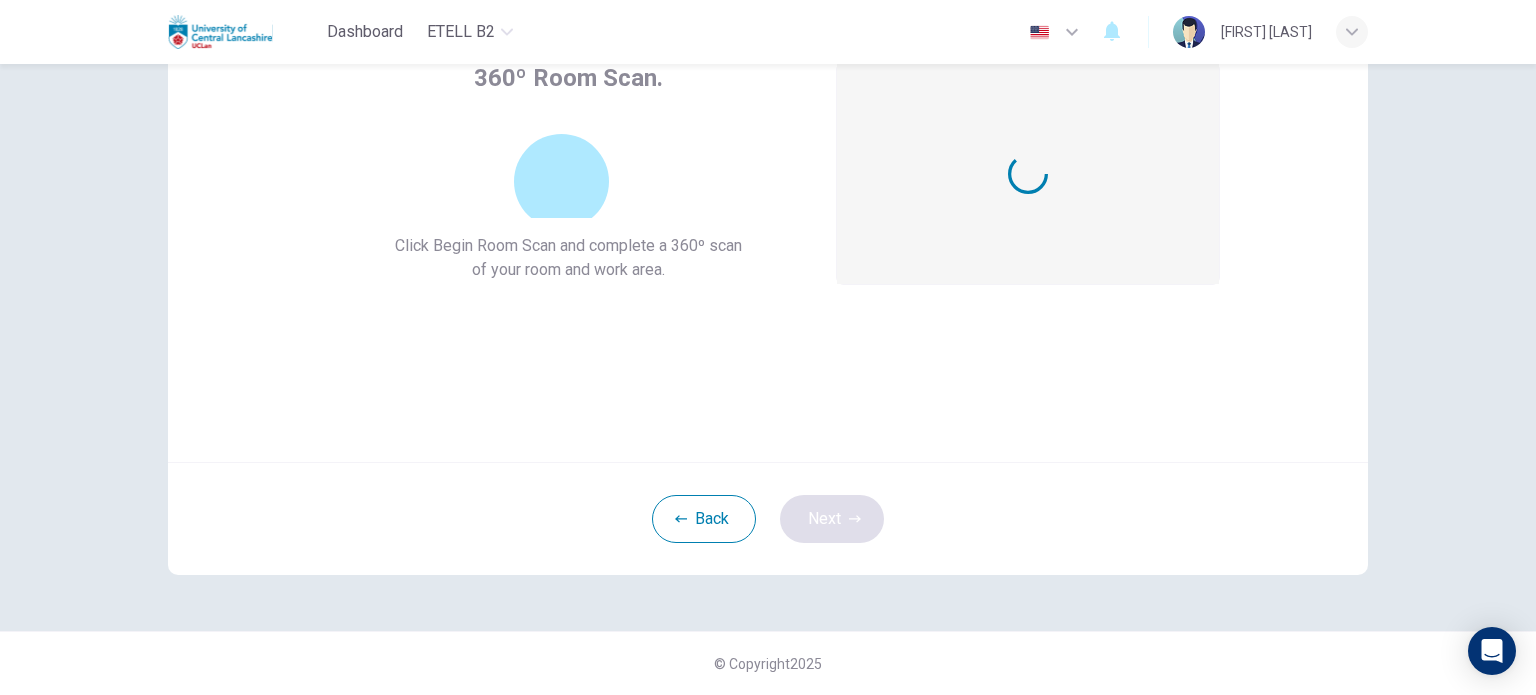 scroll, scrollTop: 137, scrollLeft: 0, axis: vertical 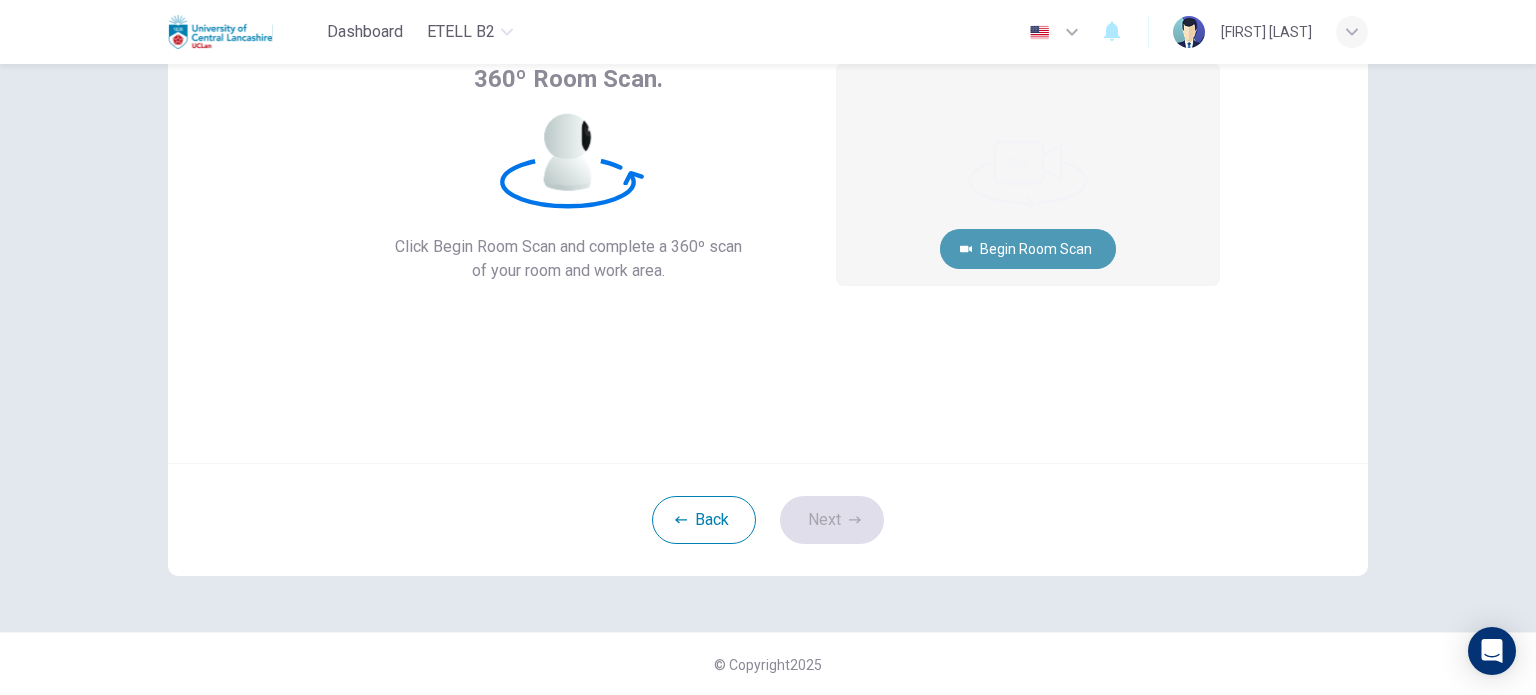 click on "Begin Room Scan" at bounding box center [1028, 249] 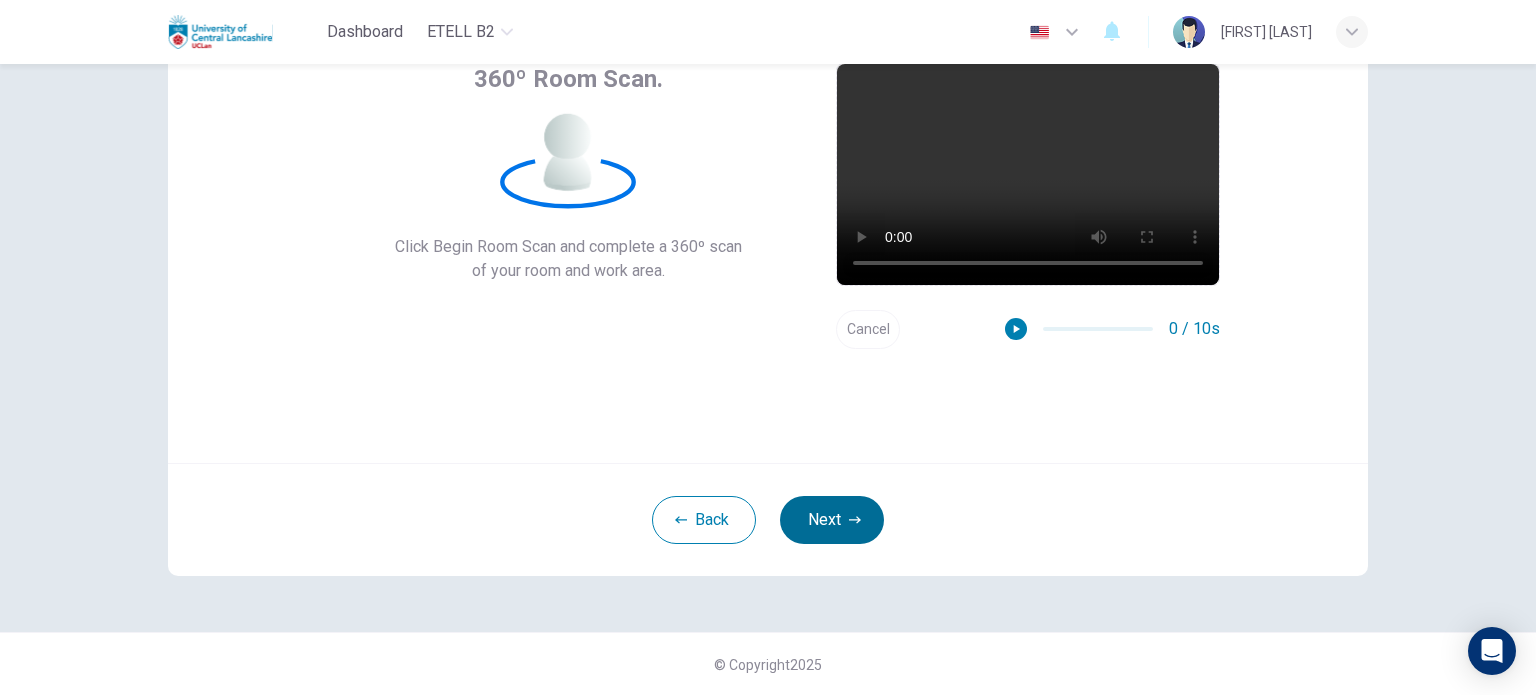 click on "Next" at bounding box center (832, 520) 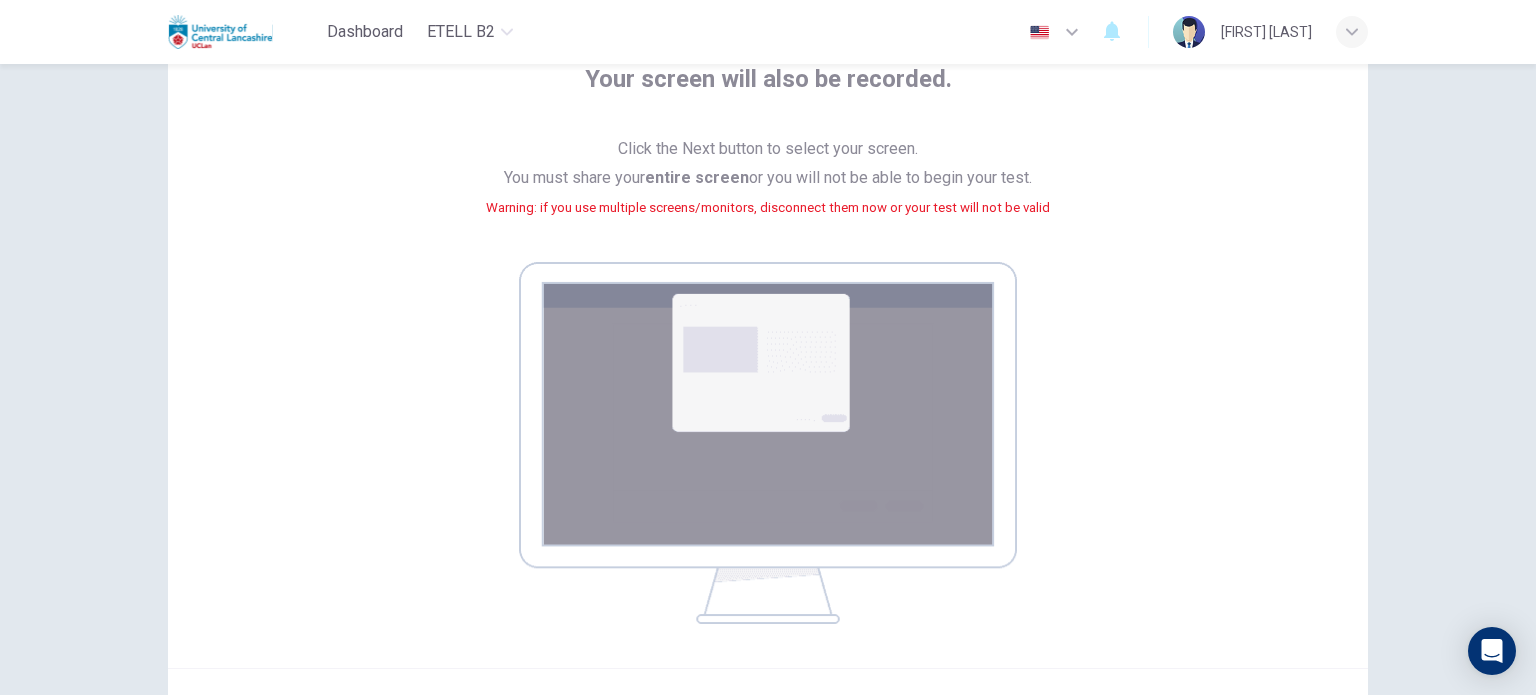 click on "Your screen will also be recorded. Click the Next button to select your screen.  You must share your  entire screen  or you will not be able to begin your test.    Warning: if you use multiple screens/monitors, disconnect them now or your test will not be valid Back Next © Copyright  2025" at bounding box center [768, 379] 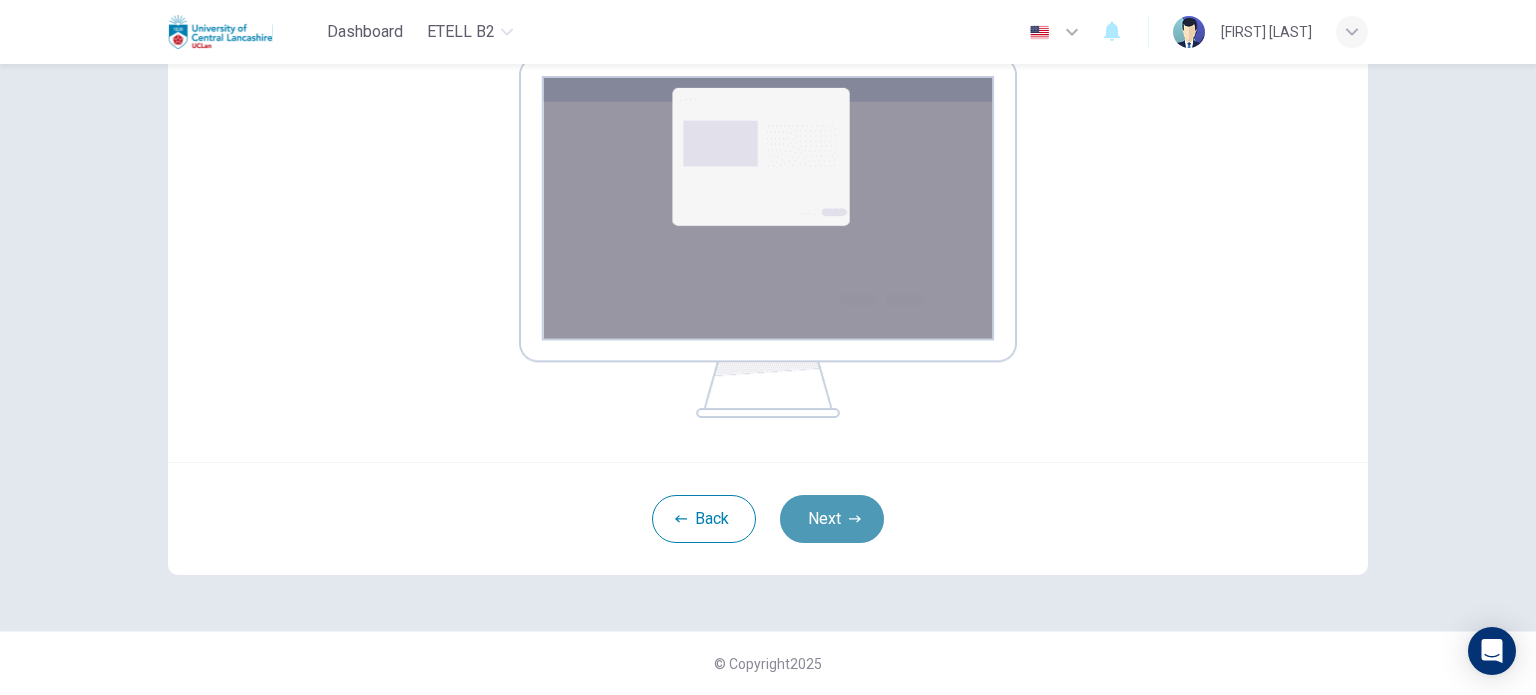click on "Next" at bounding box center [832, 519] 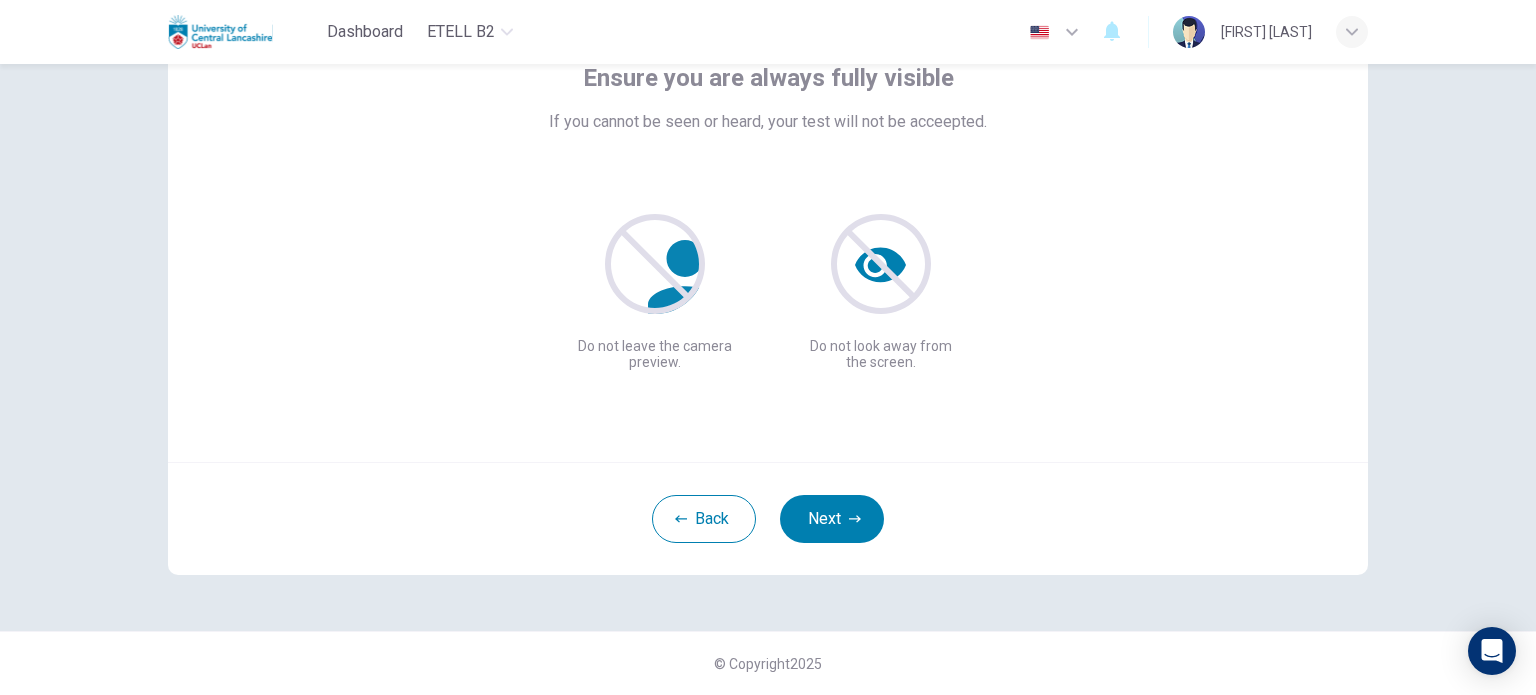 scroll, scrollTop: 137, scrollLeft: 0, axis: vertical 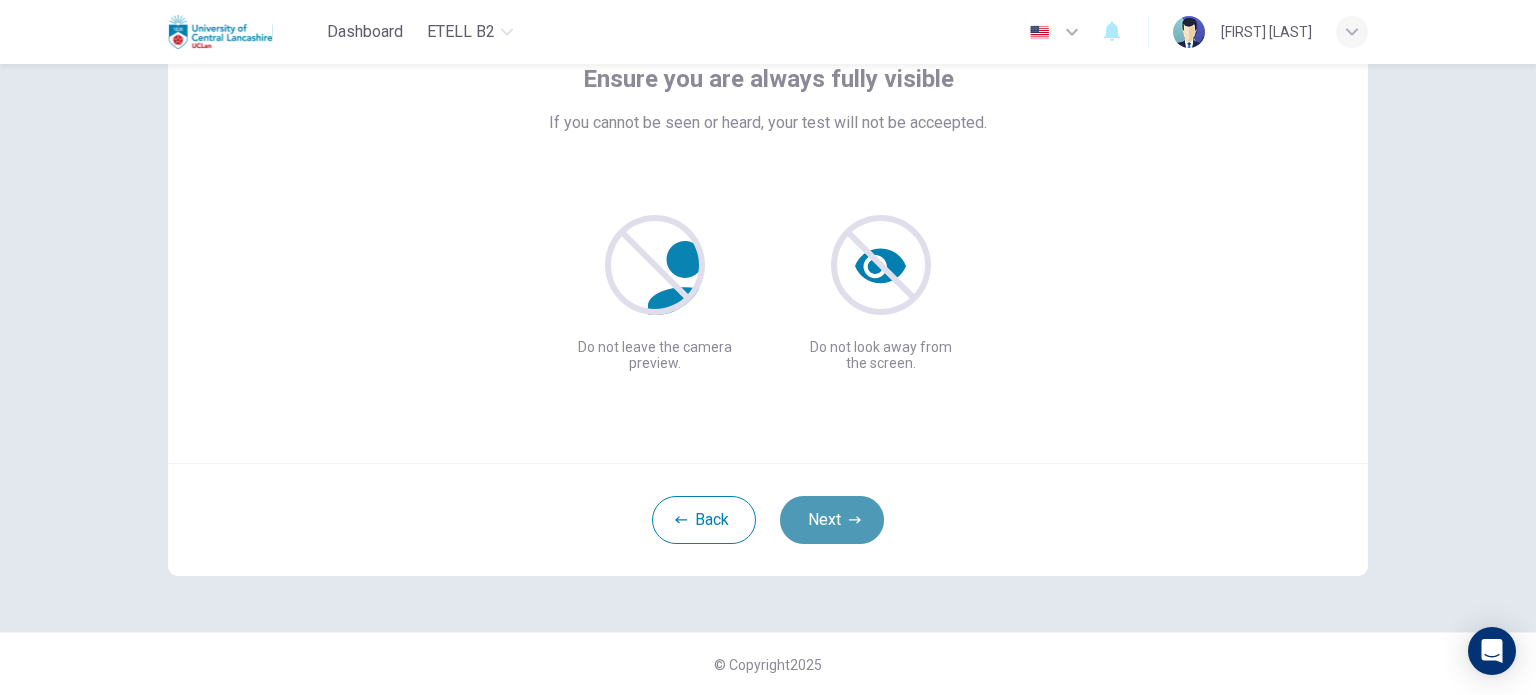 click on "Next" at bounding box center [832, 520] 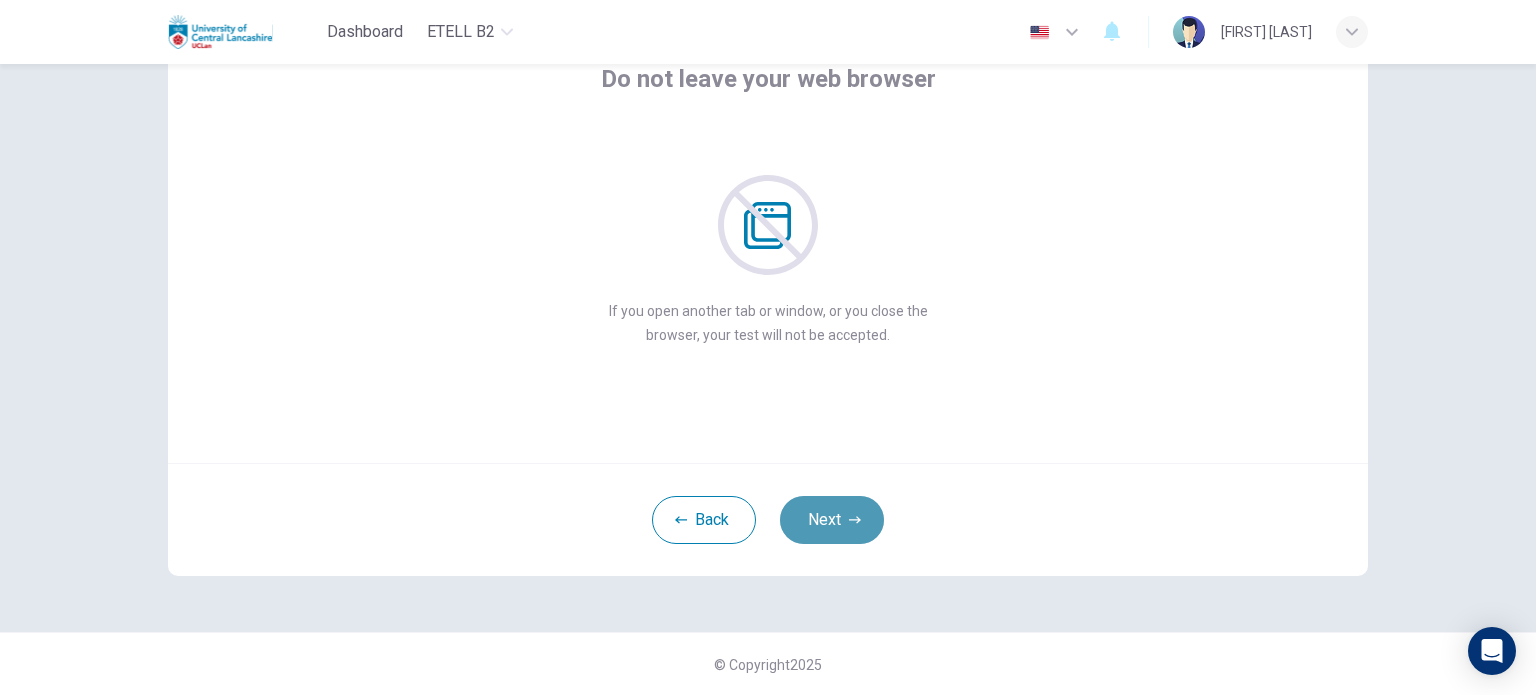 click on "Next" at bounding box center (832, 520) 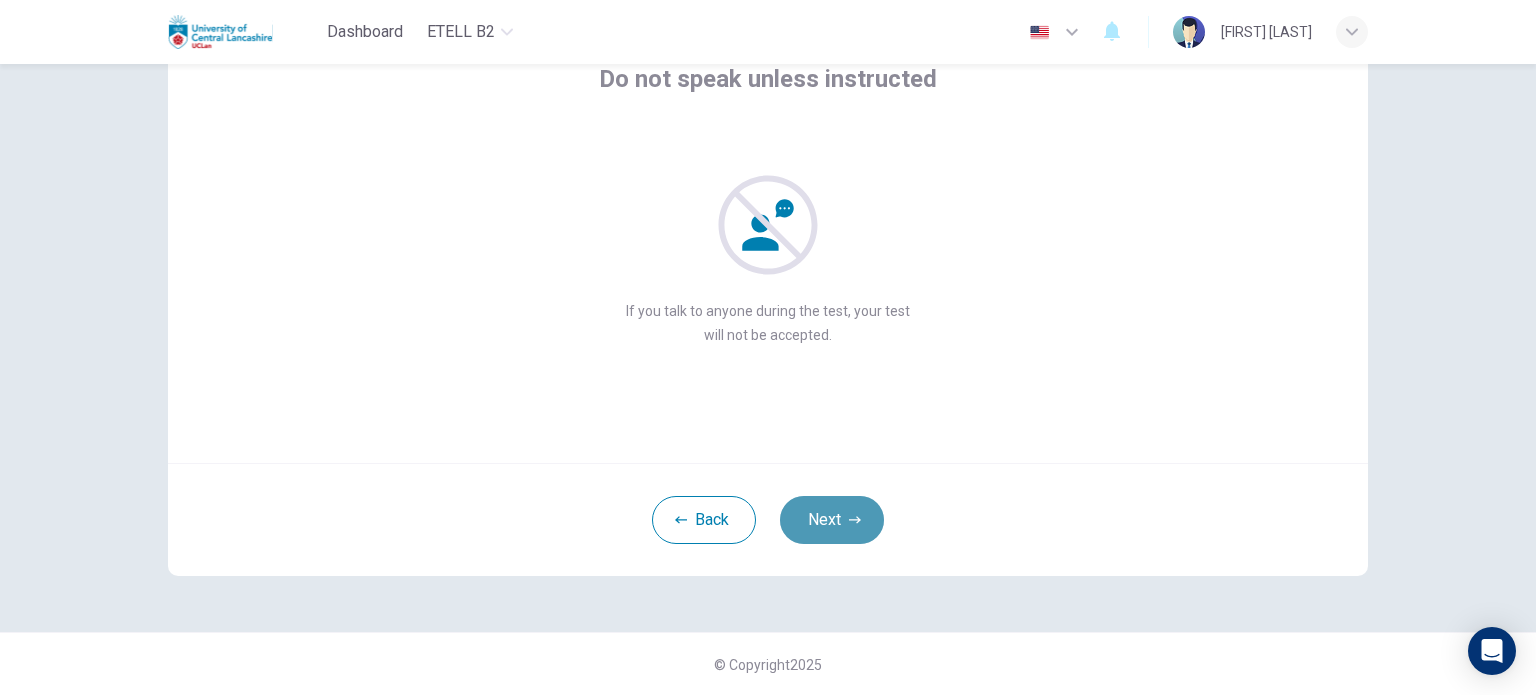 click on "Next" at bounding box center [832, 520] 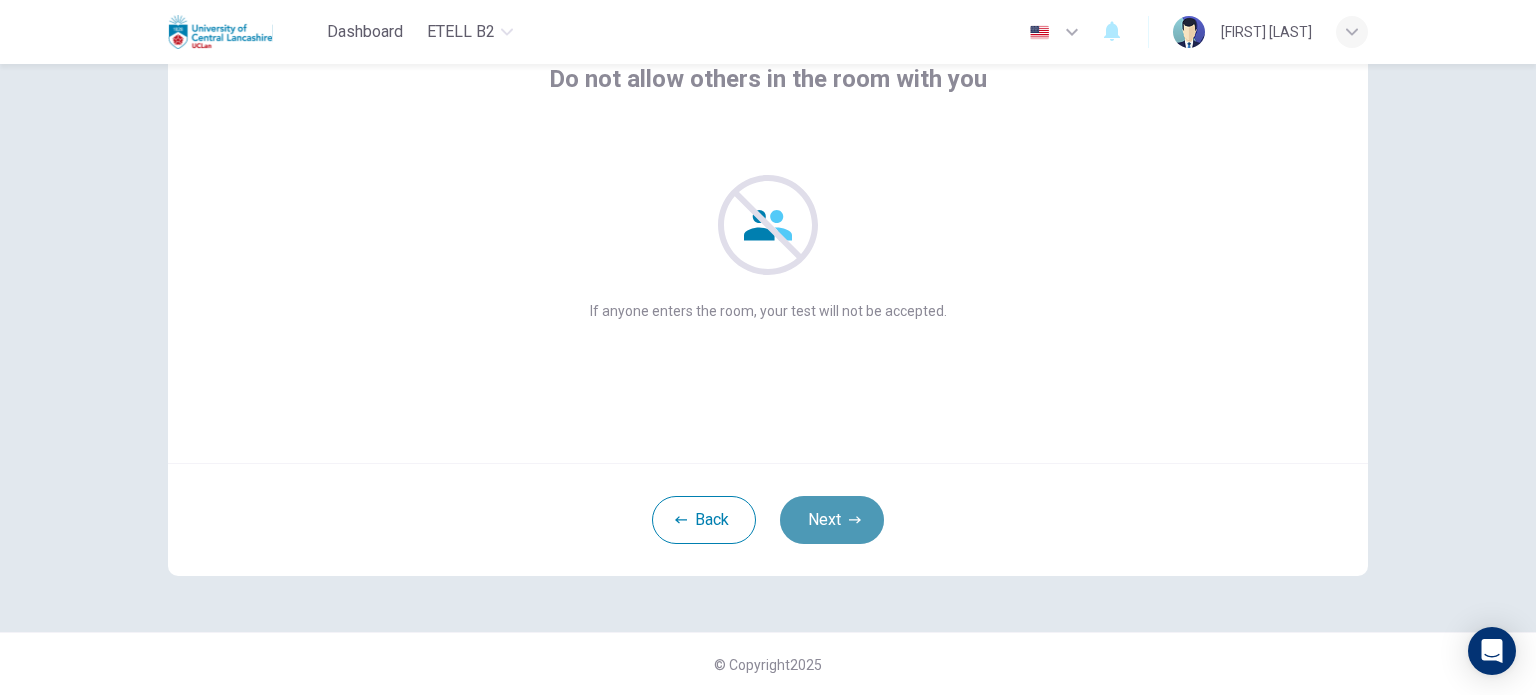 click on "Next" at bounding box center [832, 520] 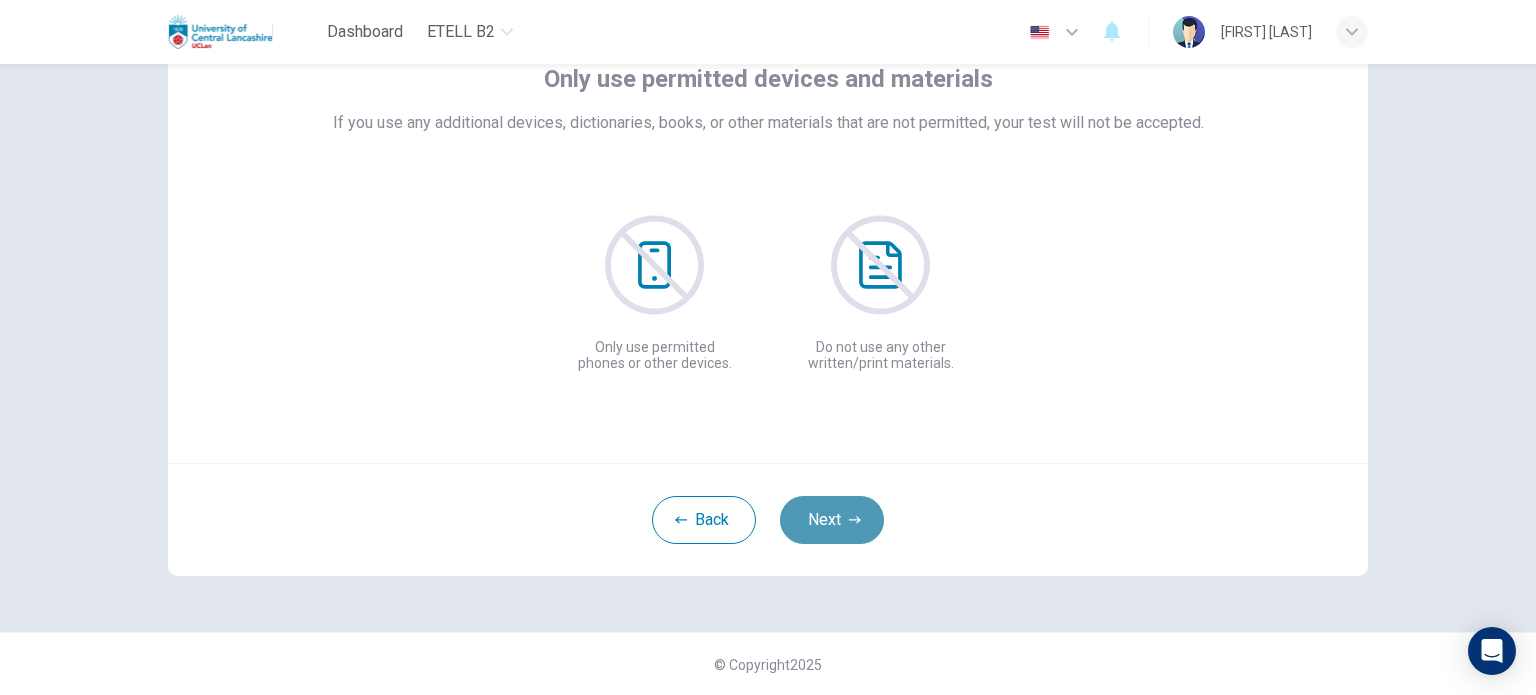 click on "Next" at bounding box center [832, 520] 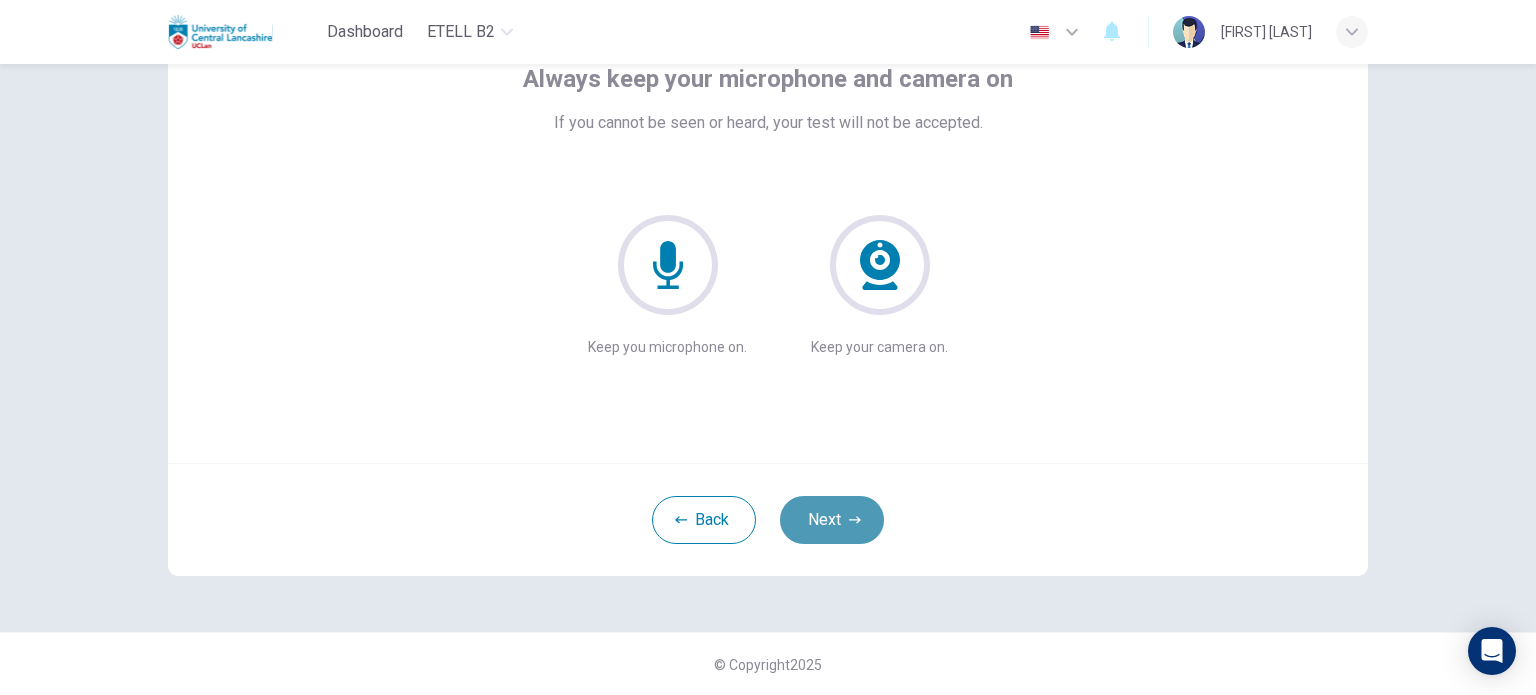 click on "Next" at bounding box center (832, 520) 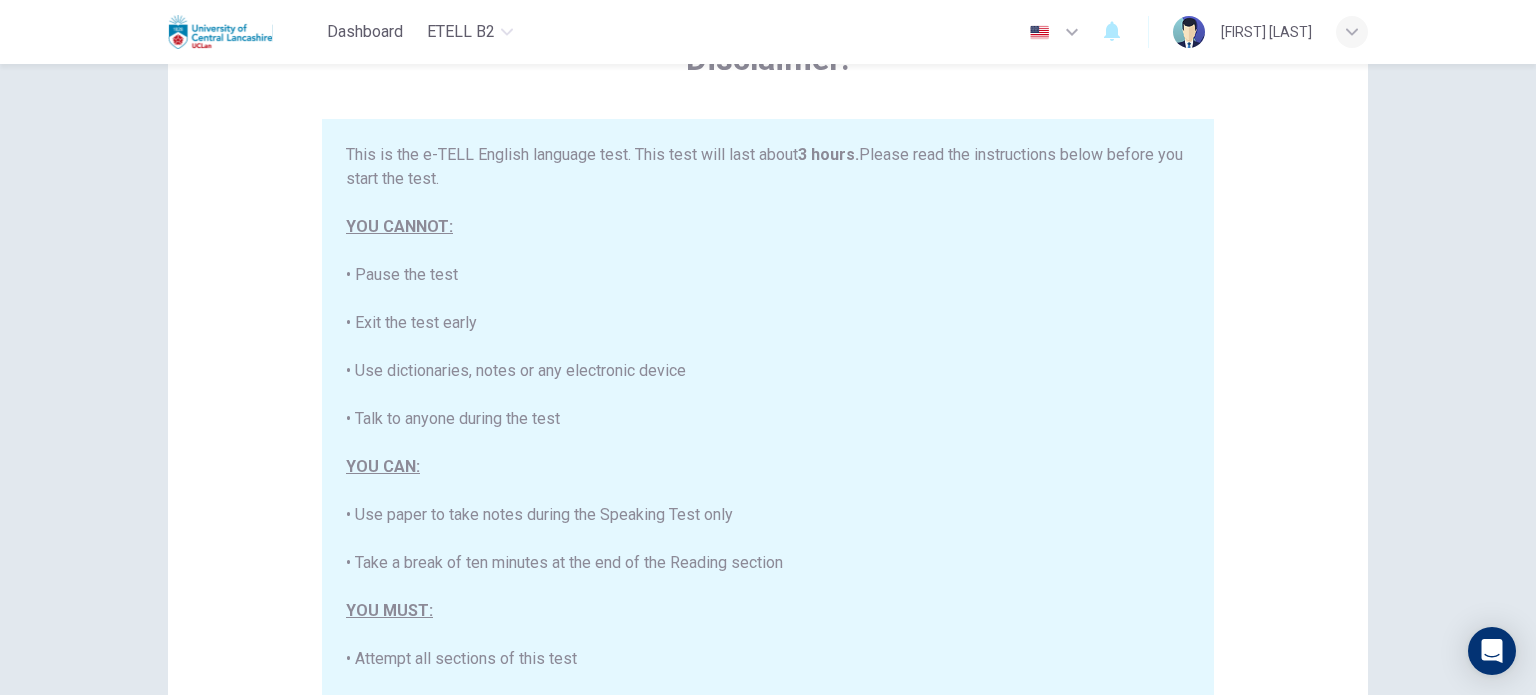 scroll, scrollTop: 380, scrollLeft: 0, axis: vertical 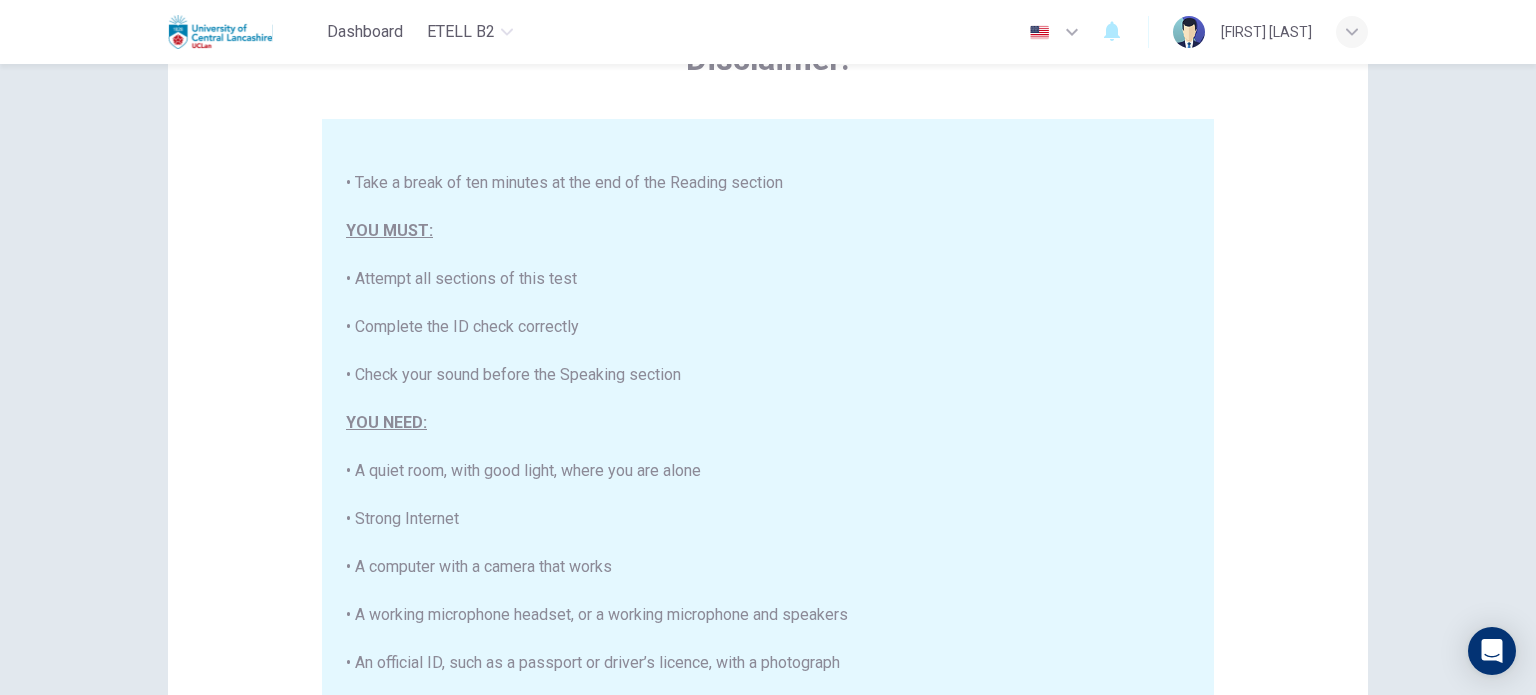 click on "This is the e-TELL English language test. This test will last about  3 hours.
Please read the instructions below before you start the test.
YOU CANNOT:
• Pause the test
• Exit the test early
• Use dictionaries, notes or any electronic device
• Talk to anyone during the test
YOU CAN:
• Use paper to take notes during the Speaking Test only
• Take a break of ten minutes at the end of the Reading section
YOU MUST:
• Attempt all sections of this test
• Complete the ID check correctly
• Check your sound before the Speaking section
YOU NEED:
• A quiet room, with good light, where you are alone
• Strong Internet
• A computer with a camera that works
• A working microphone headset, or a working microphone and speakers
• An official ID, such as a passport or driver’s licence, with a photograph" at bounding box center (768, 408) 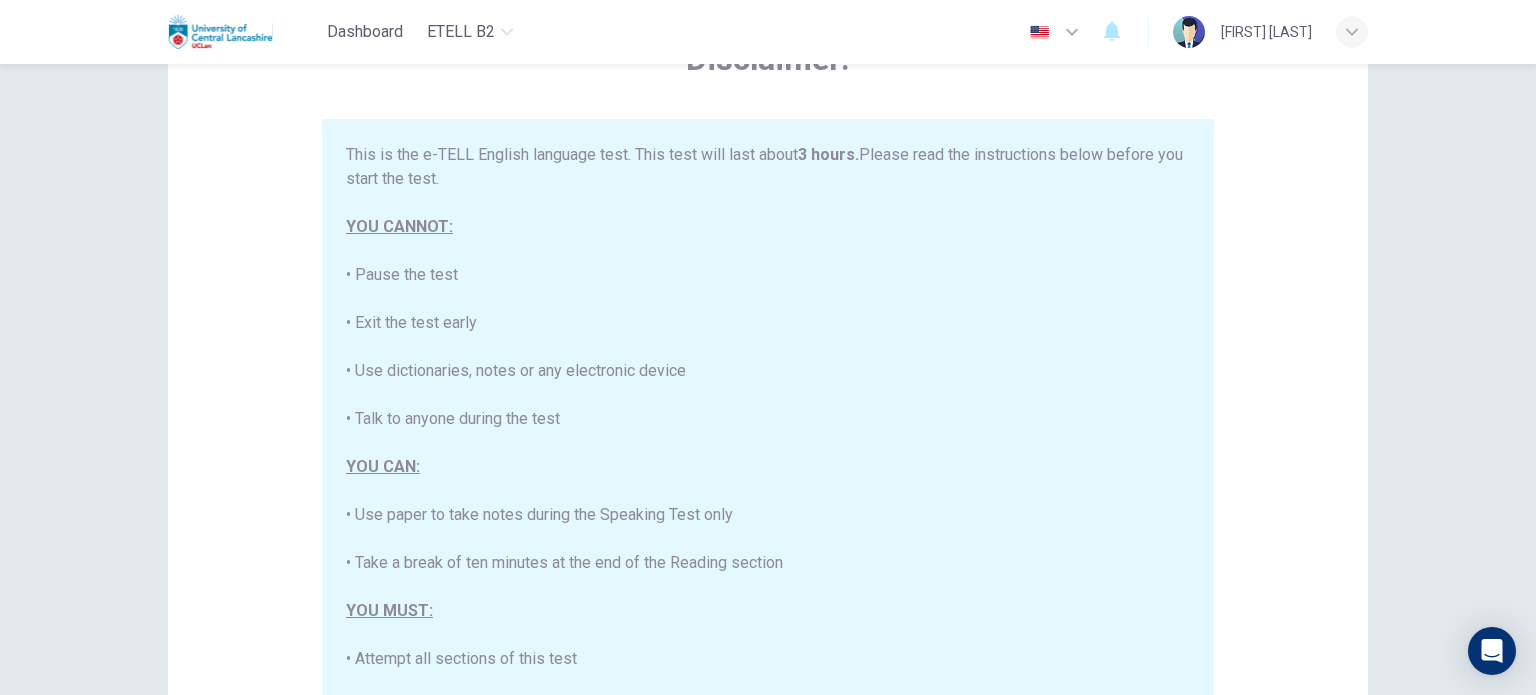 click on "This is the e-TELL English language test. This test will last about  3 hours.
Please read the instructions below before you start the test.
YOU CANNOT:
• Pause the test
• Exit the test early
• Use dictionaries, notes or any electronic device
• Talk to anyone during the test
YOU CAN:
• Use paper to take notes during the Speaking Test only
• Take a break of ten minutes at the end of the Reading section
YOU MUST:
• Attempt all sections of this test
• Complete the ID check correctly
• Check your sound before the Speaking section
YOU NEED:
• A quiet room, with good light, where you are alone
• Strong Internet
• A computer with a camera that works
• A working microphone headset, or a working microphone and speakers
• An official ID, such as a passport or driver’s licence, with a photograph" at bounding box center [768, 408] 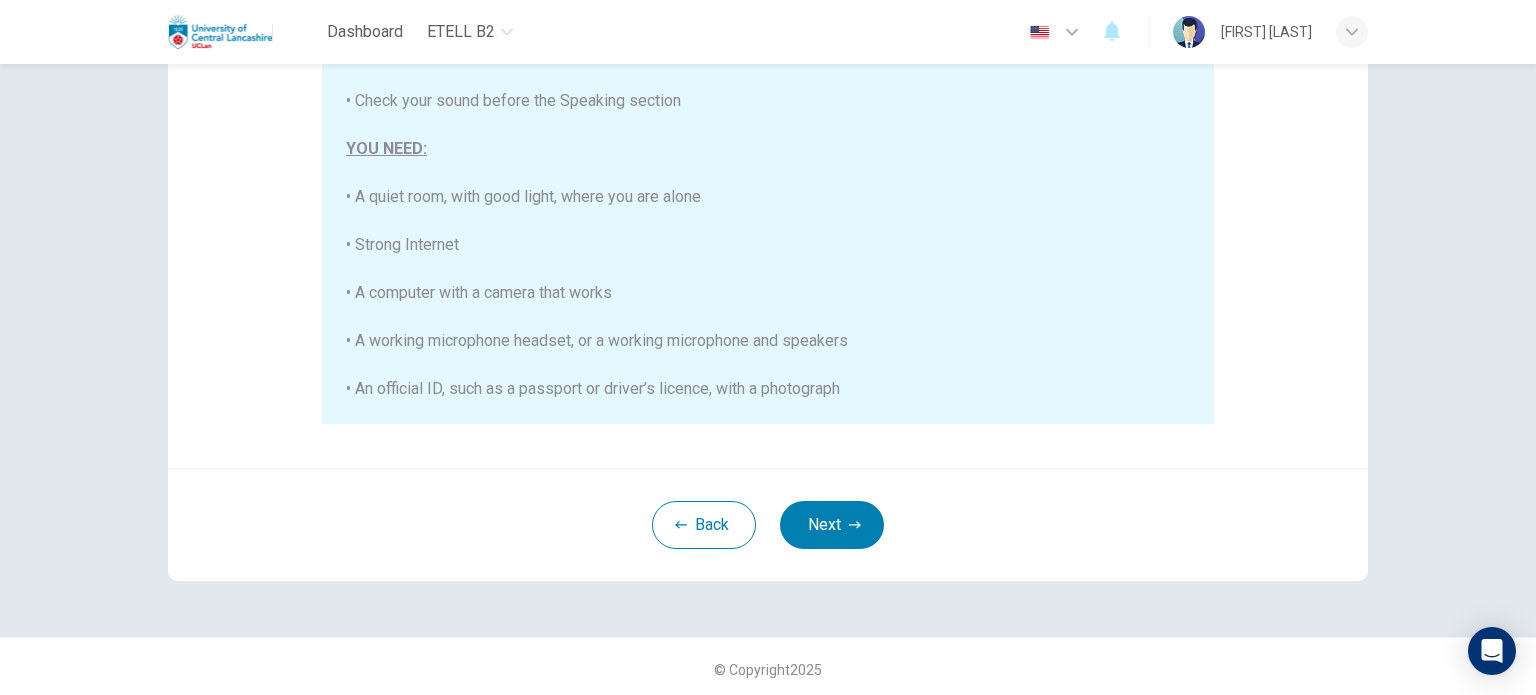 scroll, scrollTop: 416, scrollLeft: 0, axis: vertical 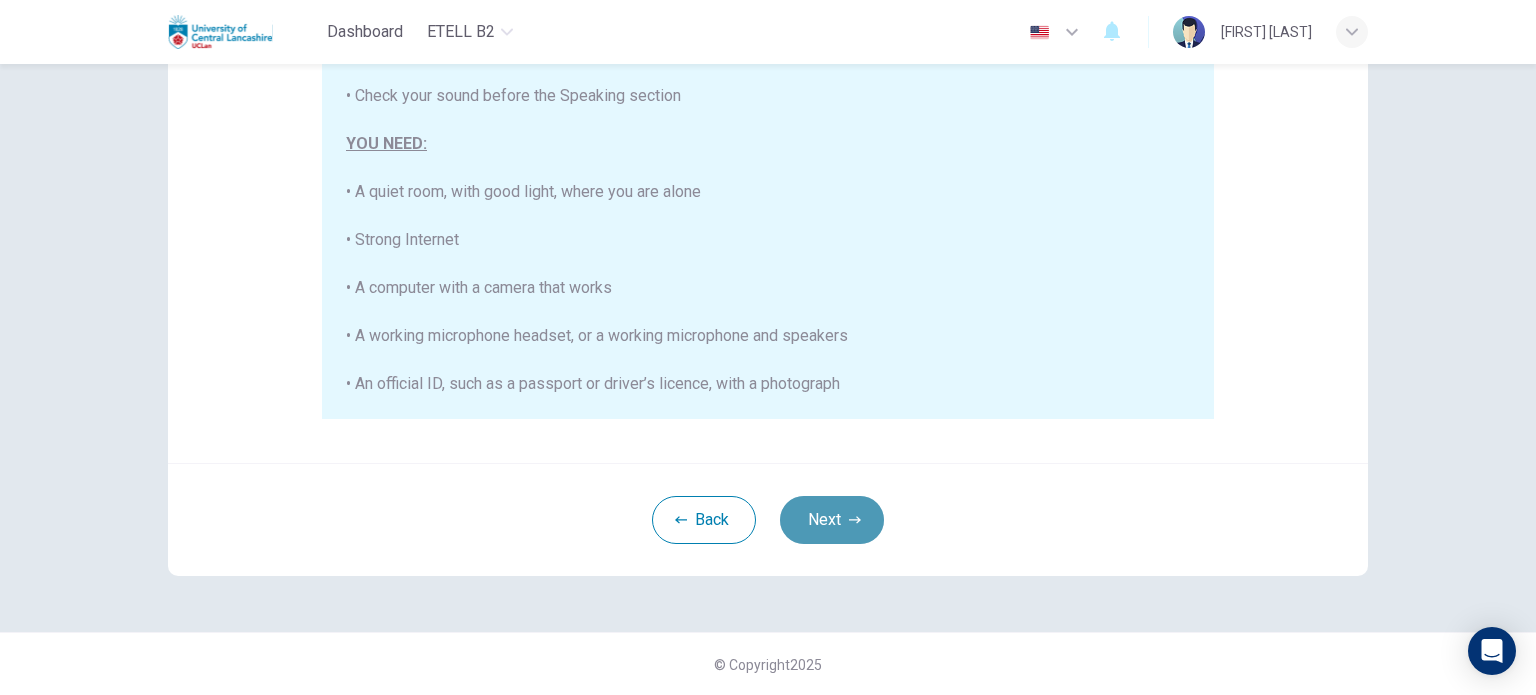 click on "Next" at bounding box center [832, 520] 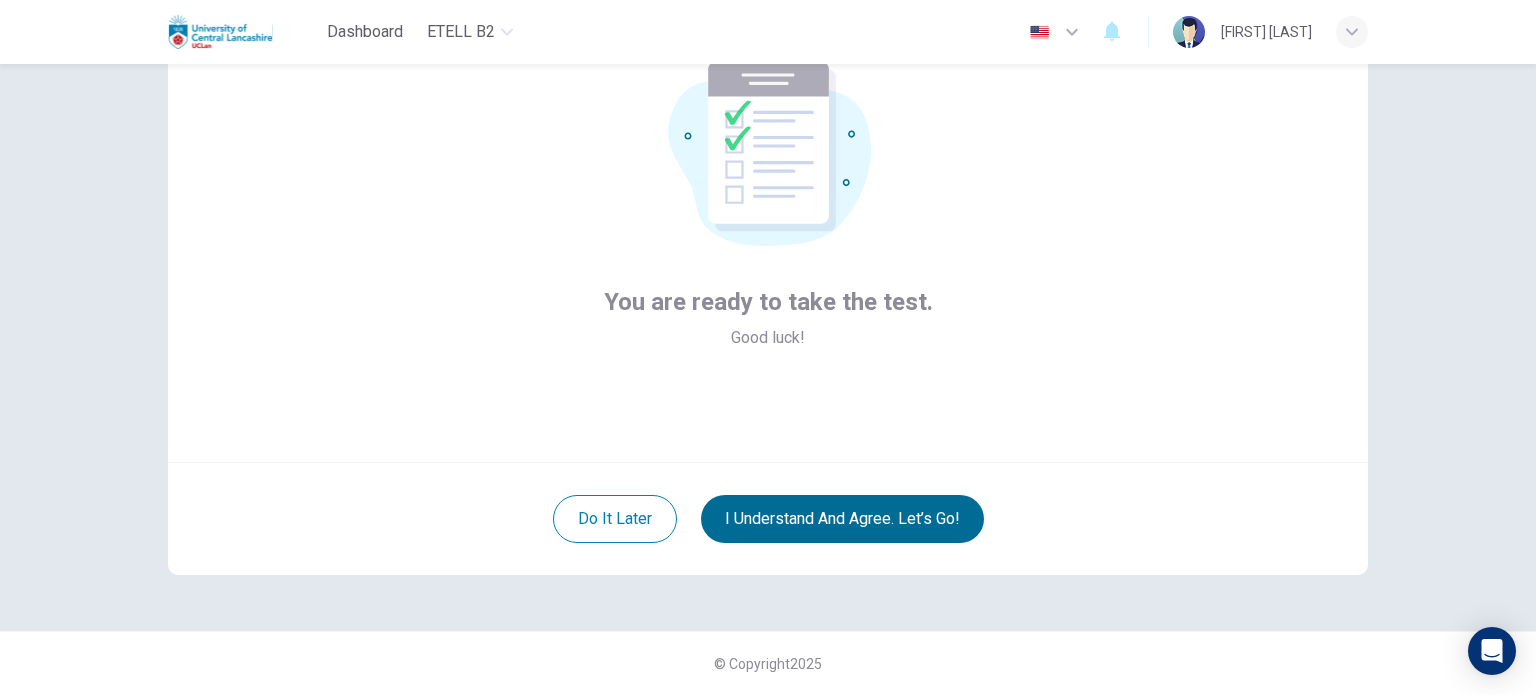 scroll, scrollTop: 137, scrollLeft: 0, axis: vertical 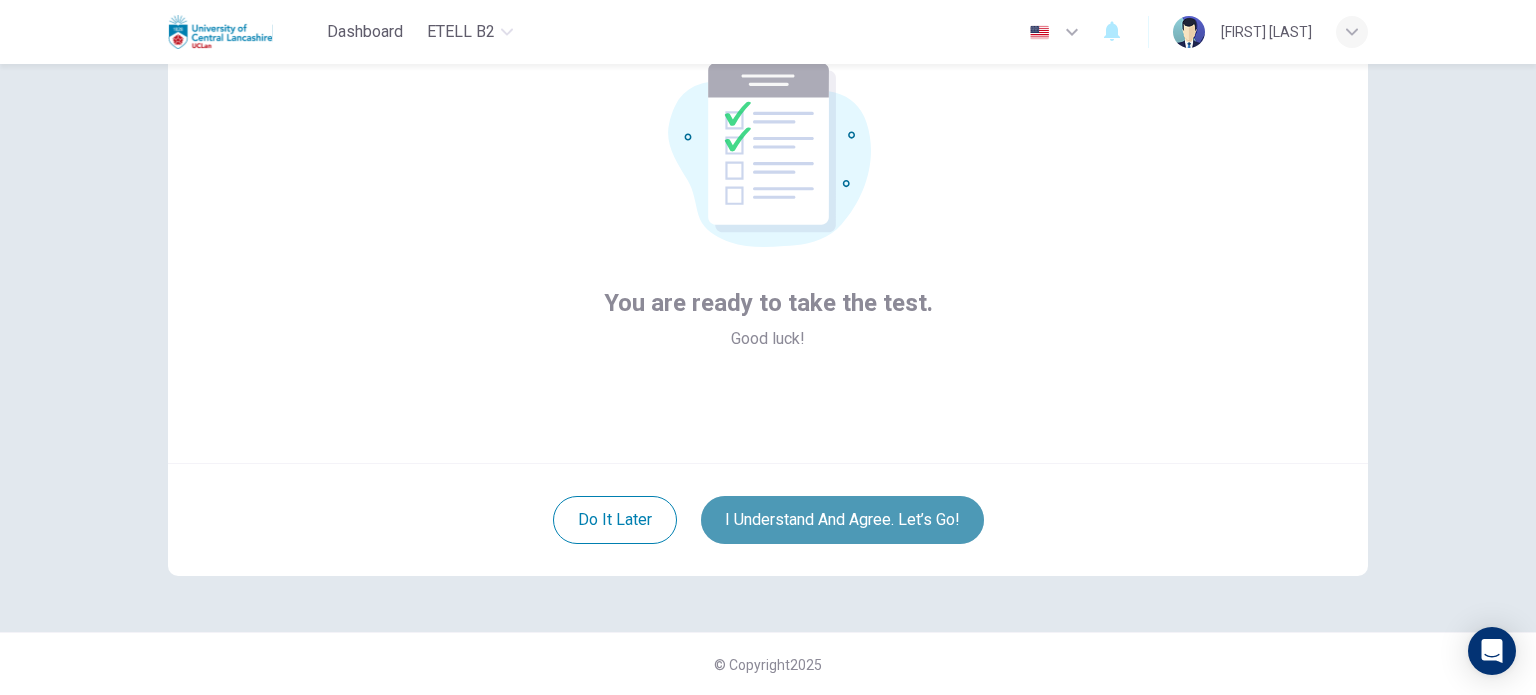 click on "I understand and agree. Let’s go!" at bounding box center (842, 520) 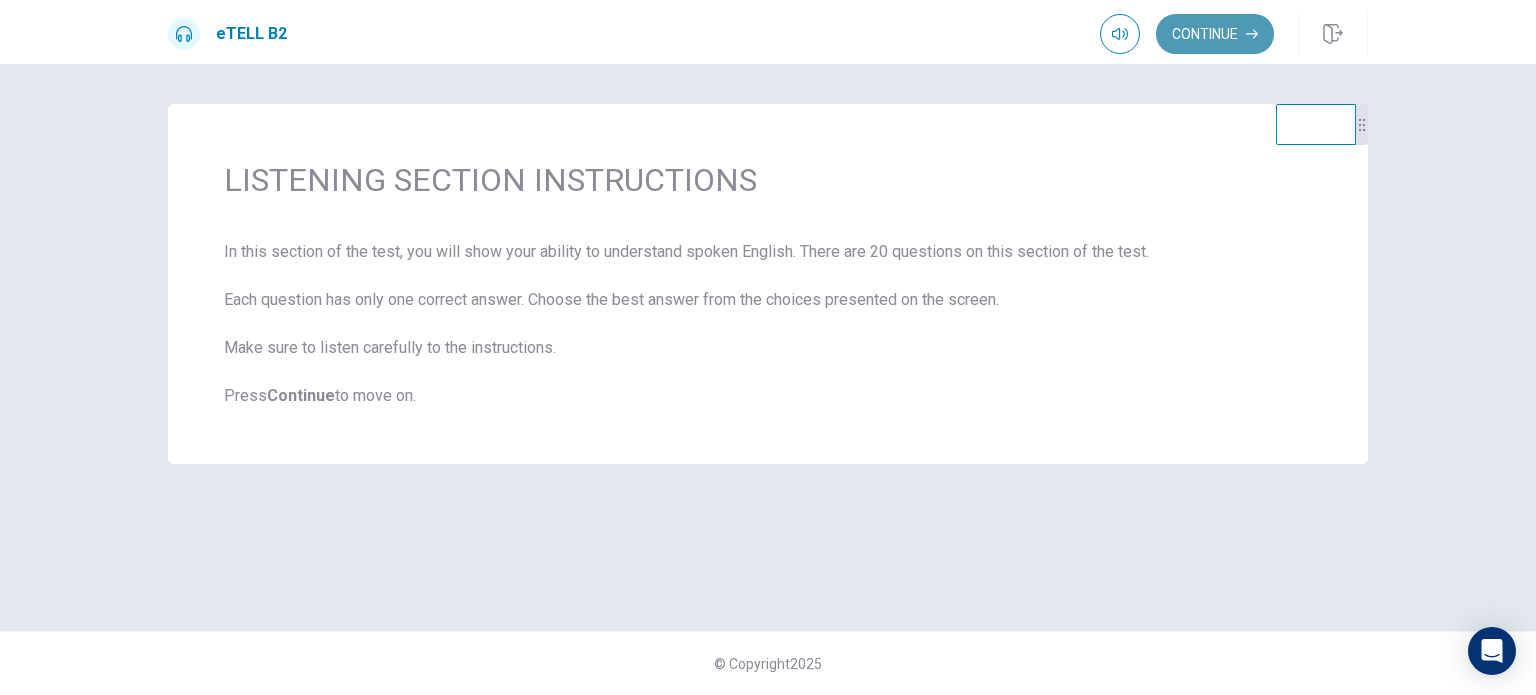 click on "Continue" at bounding box center (1215, 34) 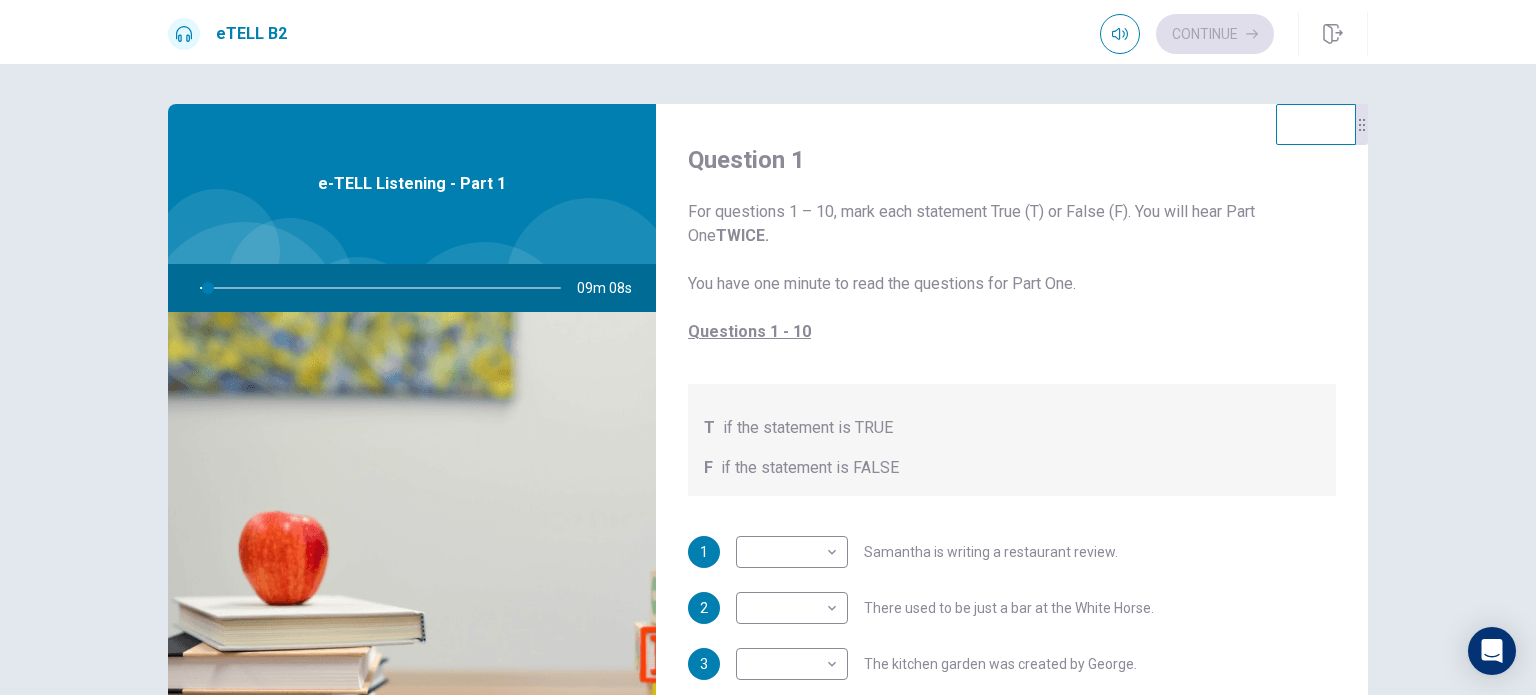 click on "1 ​ ​ [FIRST] is writing a restaurant review. 2 ​ ​ There used to be just a bar at the [PLACE]. 3 ​ ​ The kitchen garden was created by [FIRST]. 4 ​ ​ The restaurant serves the same food all year round. 5 ​ ​ Local people bring in vegetables if they have too many. 6 ​ ​ [FIRST] says that the local shop provides all his eggs. 7 ​ ​ People sometimes bring unexpected things for the chef to cook. 8 ​ ​ The chef did not want to prepare the rabbit for cooking. 9 ​ ​ [FIRST] has occasionally refused produce brought by local people. 10 ​ ​ [FIRST] does not tell [FIRST] what is on the lunch menu." at bounding box center (1012, 824) 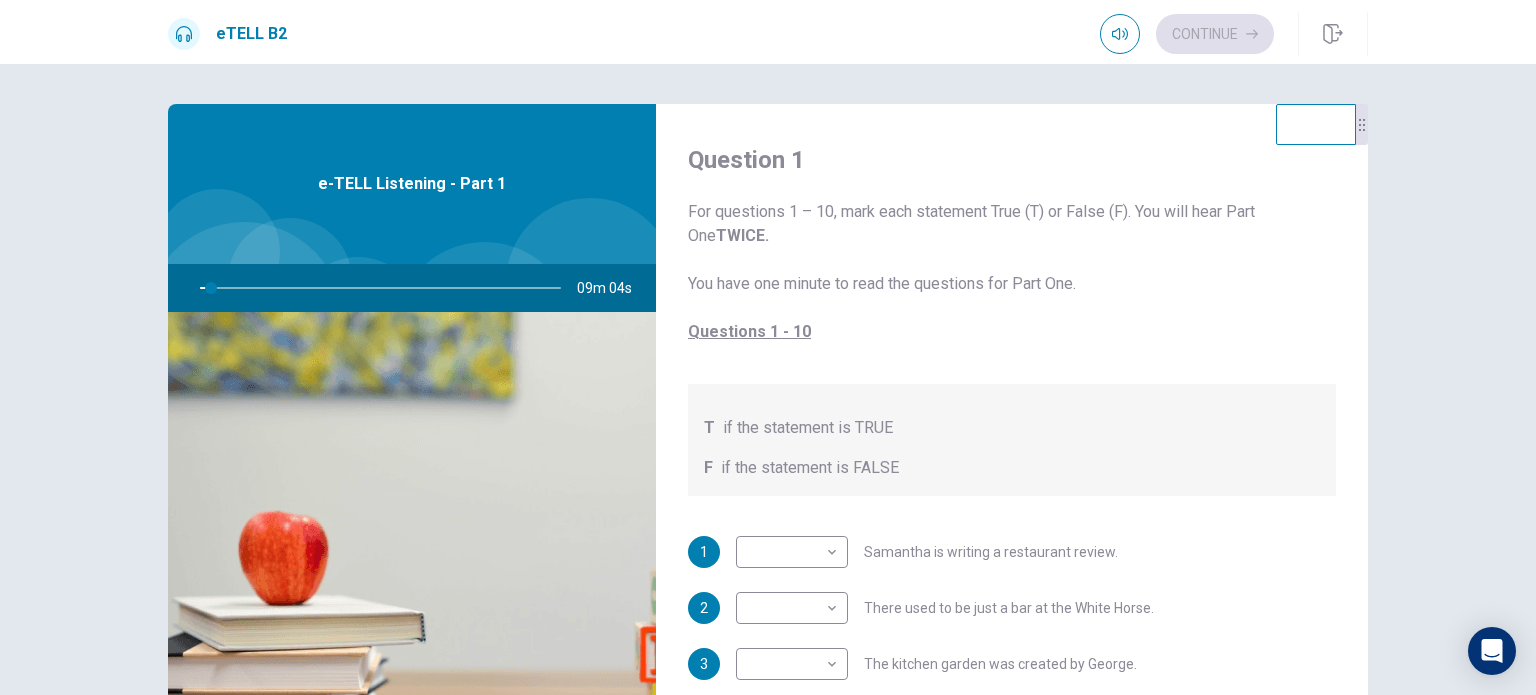 scroll, scrollTop: 352, scrollLeft: 0, axis: vertical 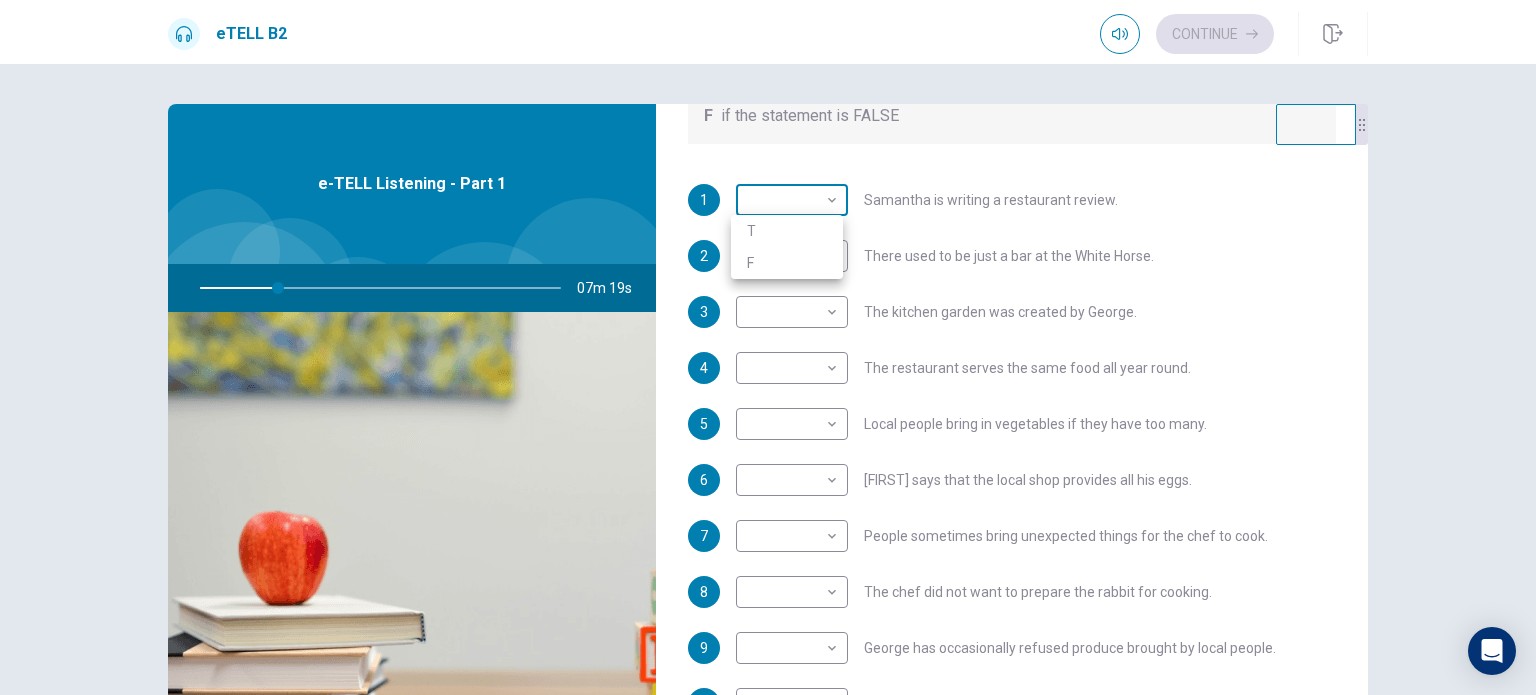click on "This site uses cookies, as explained in our  Privacy Policy . If you agree to the use of cookies, please click the Accept button and continue to browse our site.   Privacy Policy Accept   eTELL B2 Continue Continue Question 1 For questions 1 – 10, mark each statement True (T) or False (F). You will hear Part One  TWICE.
You have one minute to read the questions for Part One.
Questions 1 - 10 T if the statement is TRUE F if the statement is FALSE 1 ​ ​ Samantha is writing a restaurant review. 2 ​ ​ There used to be just a bar at the White Horse. 3 ​ ​ The kitchen garden was created by George. 4 ​ ​ The restaurant serves the same food all year round. 5 ​ ​ Local people bring in vegetables if they have too many. 6 ​ ​ George says that the local shop provides all his eggs. 7 ​ ​ People sometimes bring unexpected things for the chef to cook. 8 ​ ​ The chef did not want to prepare the rabbit for cooking. 9 ​ ​ George has occasionally refused produce brought by local people." at bounding box center (768, 347) 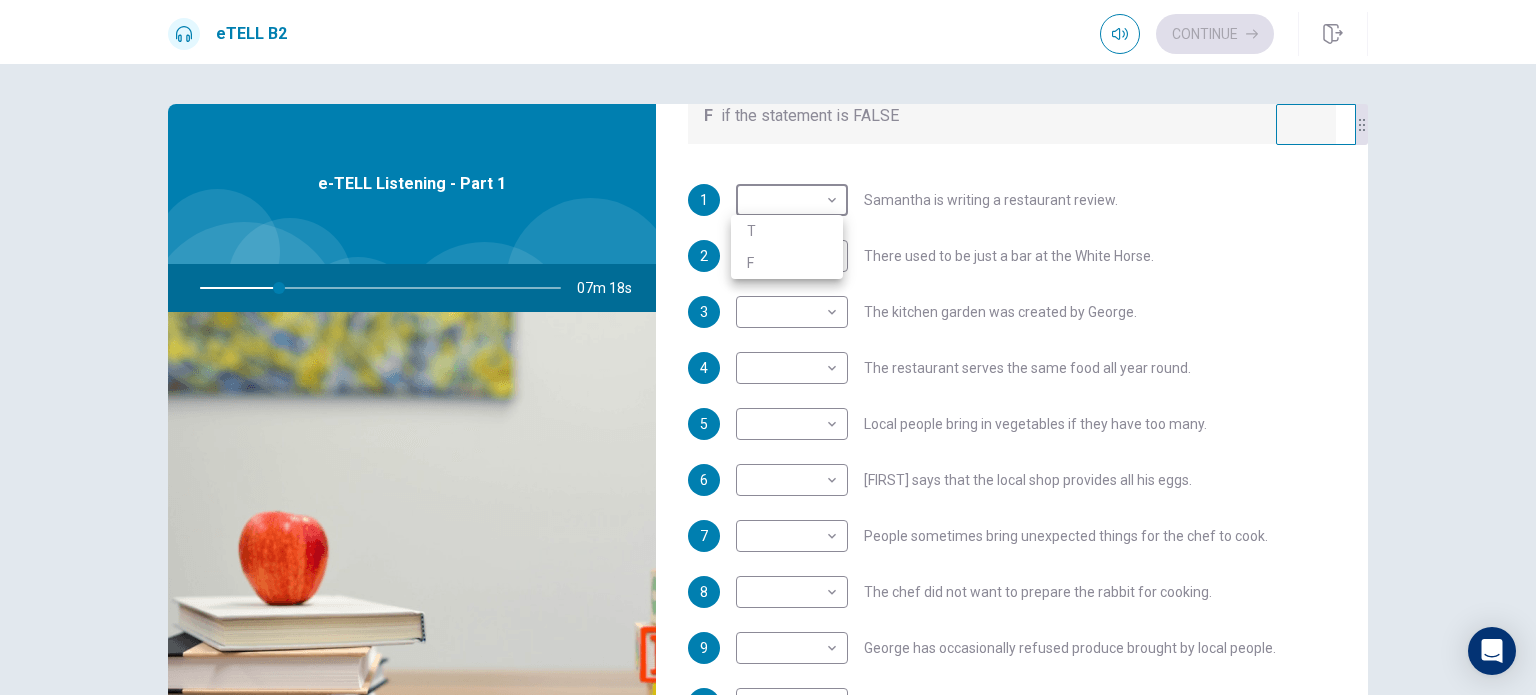 type on "**" 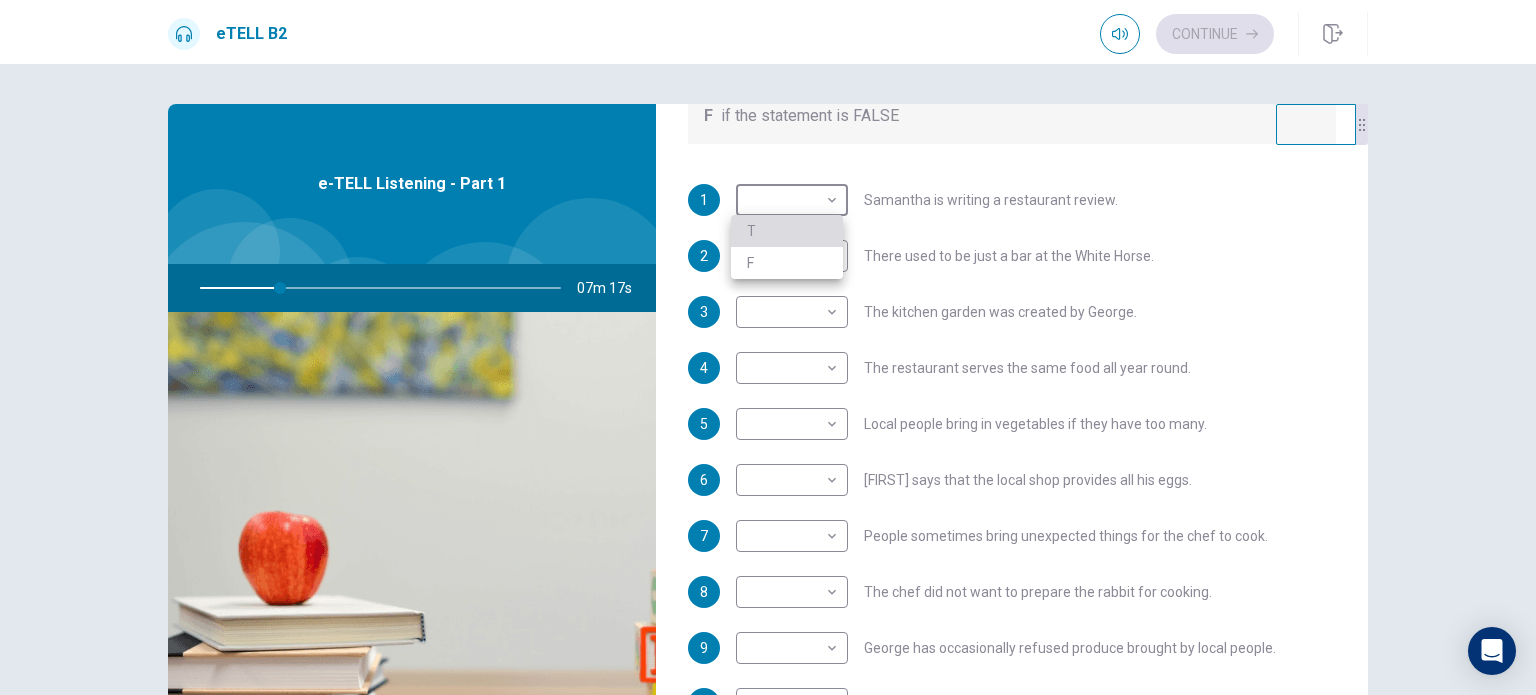 click on "T" at bounding box center (787, 231) 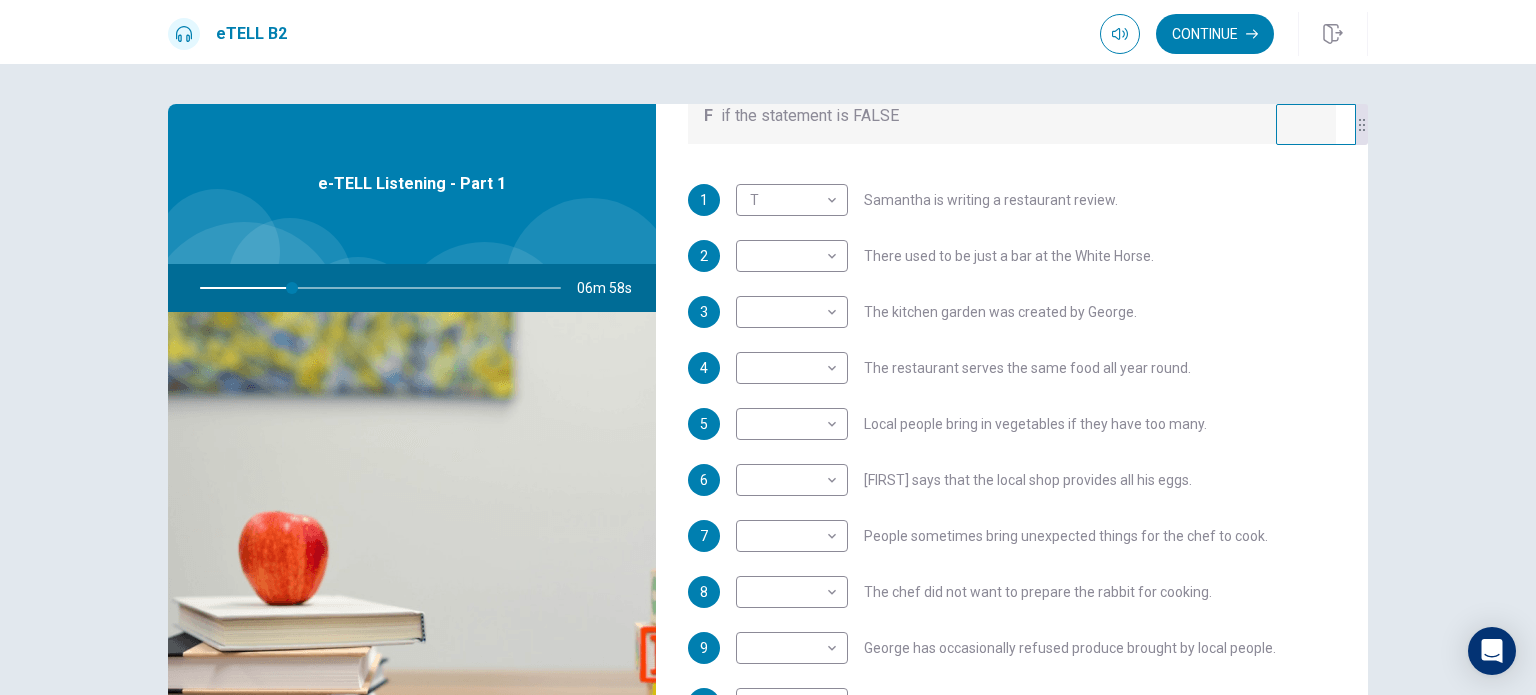 click on "Question 1 For questions 1 – 10, mark each statement True (T) or False (F). You will hear Part One  TWICE.
You have one minute to read the questions for Part One.
Questions 1 - 10 T if the statement is TRUE F if the statement is FALSE 1 T * ​ Samantha is writing a restaurant review. 2 ​ ​ There used to be just a bar at the White Horse. 3 ​ ​ The kitchen garden was created by George. 4 ​ ​ The restaurant serves the same food all year round. 5 ​ ​ Local people bring in vegetables if they have too many. 6 ​ ​ George says that the local shop provides all his eggs. 7 ​ ​ People sometimes bring unexpected things for the chef to cook. 8 ​ ​ The chef did not want to prepare the rabbit for cooking. 9 ​ ​ George has occasionally refused produce brought by local people. 10 ​ ​ George does not tell Samantha what is on the lunch menu. e-TELL Listening - Part 1 06m 58s © Copyright  2025" at bounding box center (768, 379) 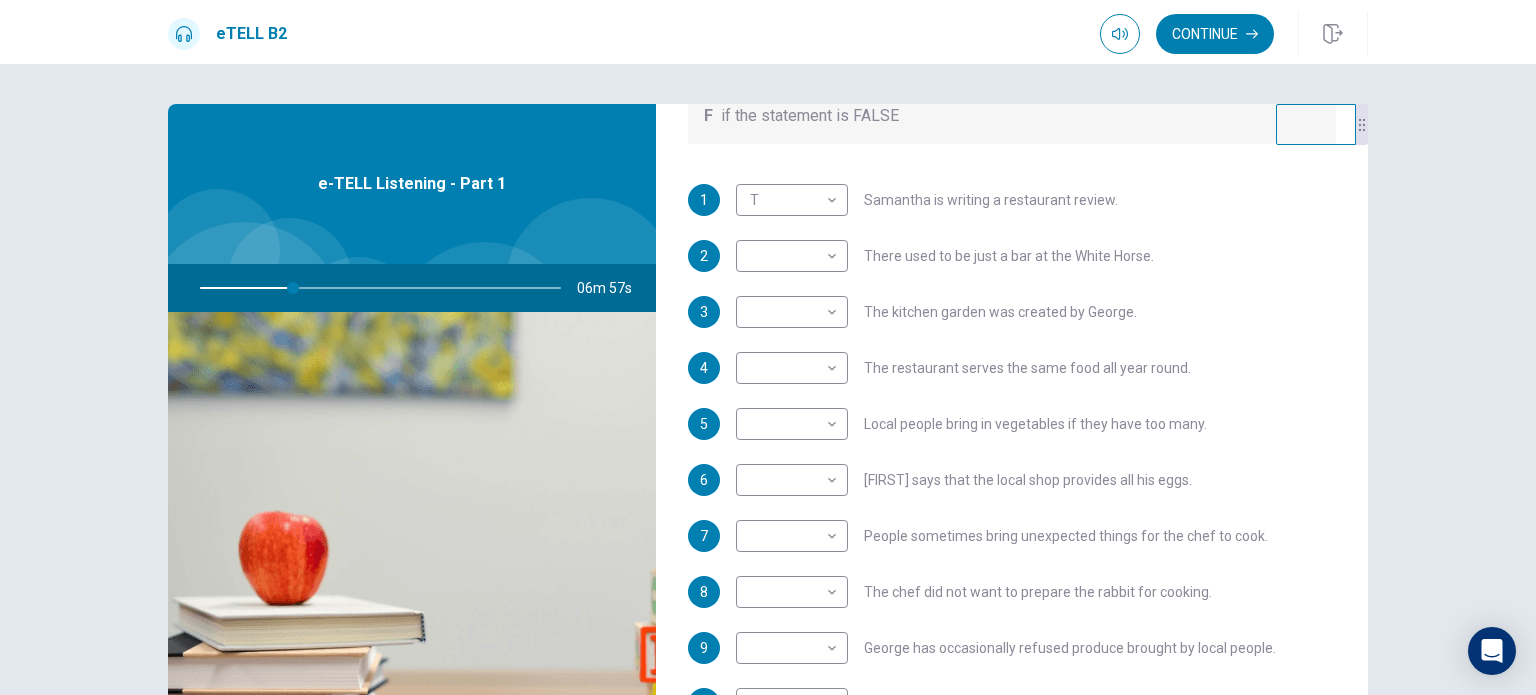click on "Question 1 For questions 1 – 10, mark each statement True (T) or False (F). You will hear Part One  TWICE.
You have one minute to read the questions for Part One.
Questions 1 - 10 T if the statement is TRUE F if the statement is FALSE 1 T * ​ Samantha is writing a restaurant review. 2 ​ ​ There used to be just a bar at the White Horse. 3 ​ ​ The kitchen garden was created by George. 4 ​ ​ The restaurant serves the same food all year round. 5 ​ ​ Local people bring in vegetables if they have too many. 6 ​ ​ George says that the local shop provides all his eggs. 7 ​ ​ People sometimes bring unexpected things for the chef to cook. 8 ​ ​ The chef did not want to prepare the rabbit for cooking. 9 ​ ​ George has occasionally refused produce brought by local people. 10 ​ ​ George does not tell Samantha what is on the lunch menu. e-TELL Listening - Part 1 06m 57s © Copyright  2025" at bounding box center (768, 379) 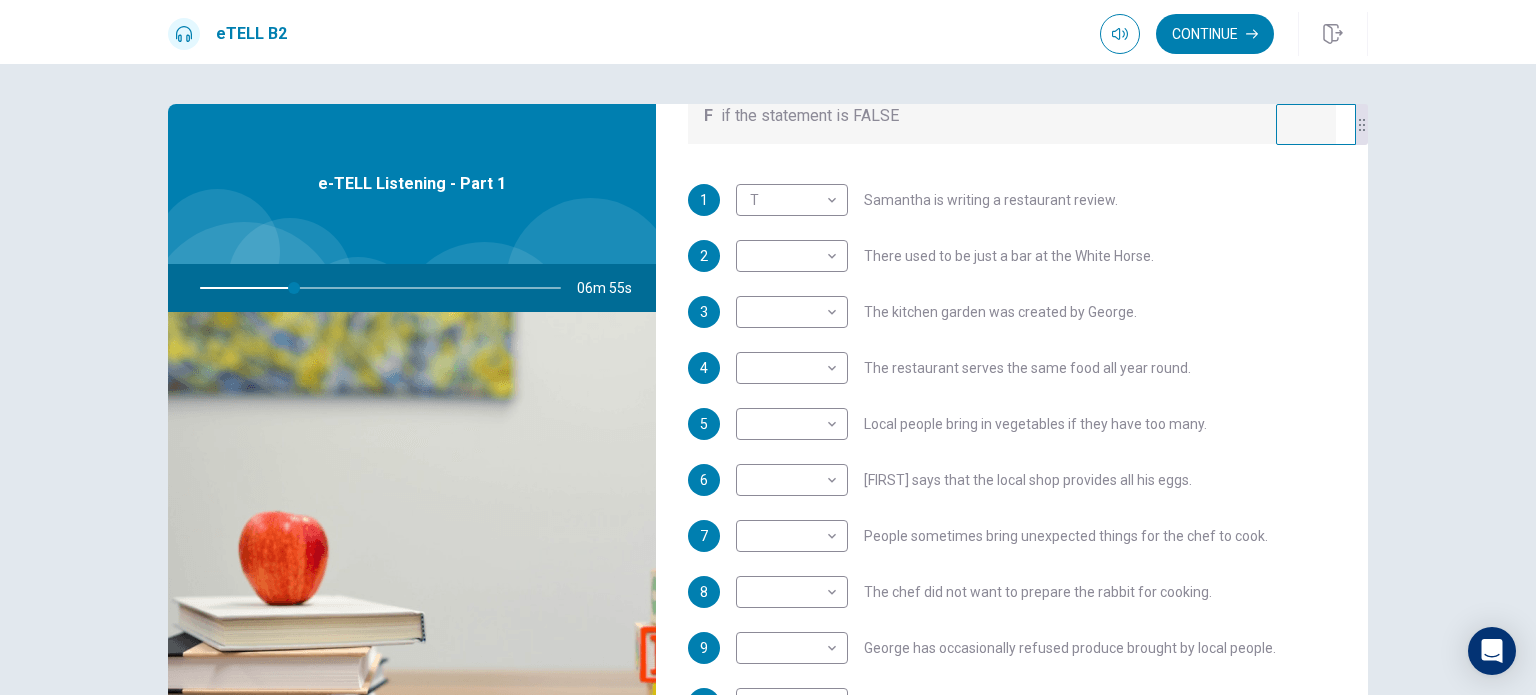 click on "Question 1 For questions 1 – 10, mark each statement True (T) or False (F). You will hear Part One  TWICE.
You have one minute to read the questions for Part One.
Questions 1 - 10 T if the statement is TRUE F if the statement is FALSE 1 T * ​ Samantha is writing a restaurant review. 2 ​ ​ There used to be just a bar at the White Horse. 3 ​ ​ The kitchen garden was created by George. 4 ​ ​ The restaurant serves the same food all year round. 5 ​ ​ Local people bring in vegetables if they have too many. 6 ​ ​ George says that the local shop provides all his eggs. 7 ​ ​ People sometimes bring unexpected things for the chef to cook. 8 ​ ​ The chef did not want to prepare the rabbit for cooking. 9 ​ ​ George has occasionally refused produce brought by local people. 10 ​ ​ George does not tell Samantha what is on the lunch menu. e-TELL Listening - Part 1 06m 55s © Copyright  2025" at bounding box center [768, 379] 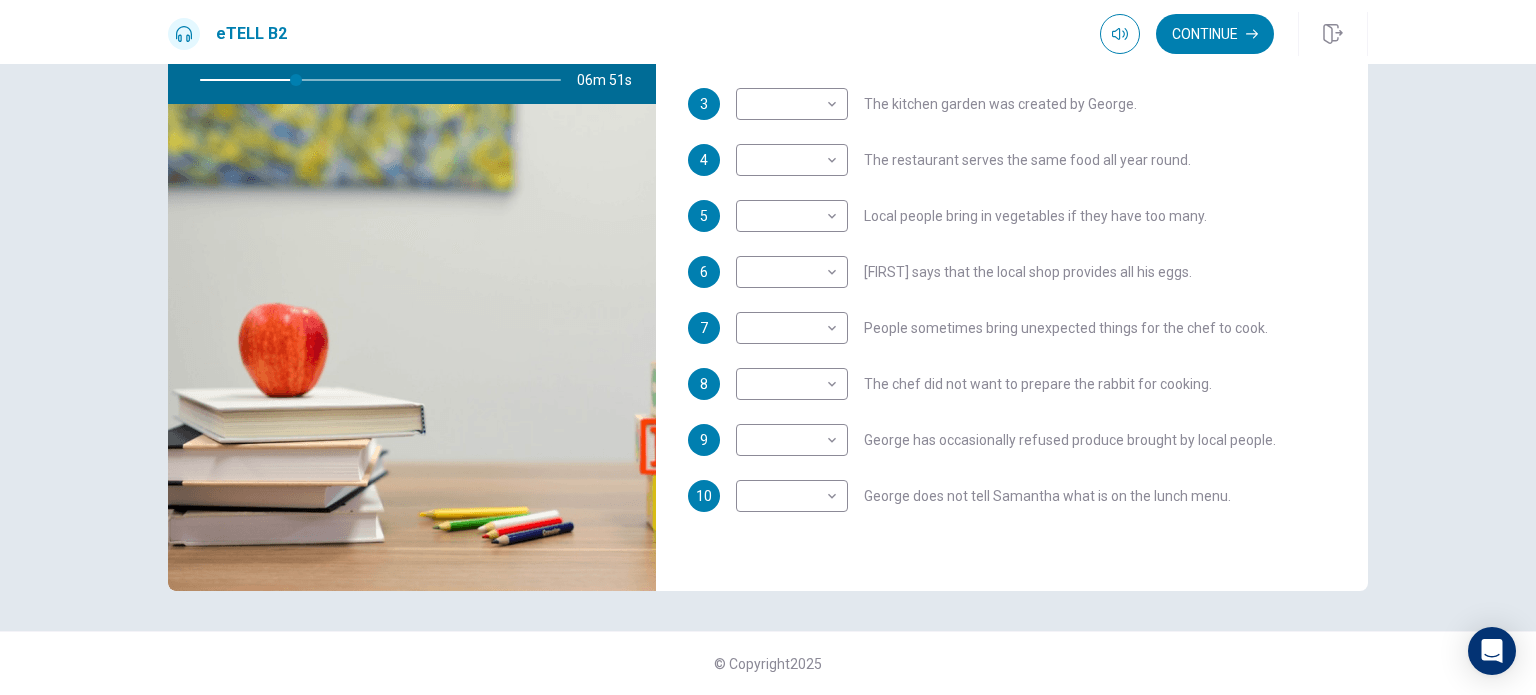scroll, scrollTop: 0, scrollLeft: 0, axis: both 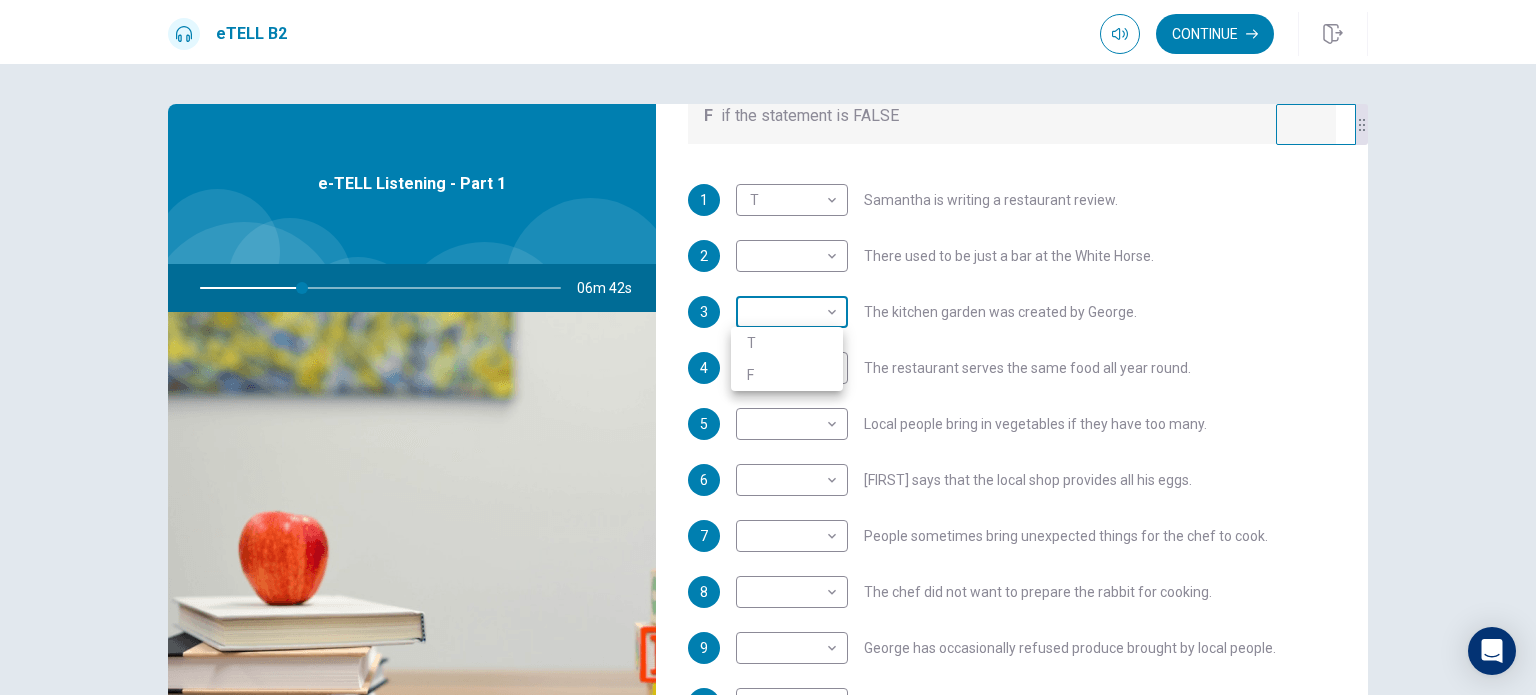 click on "This site uses cookies, as explained in our  Privacy Policy . If you agree to the use of cookies, please click the Accept button and continue to browse our site.   Privacy Policy Accept   eTELL B2 Continue Continue Question 1 For questions 1 – 10, mark each statement True (T) or False (F). You will hear Part One  TWICE.
You have one minute to read the questions for Part One.
Questions 1 - 10 T if the statement is TRUE F if the statement is FALSE 1 T * ​ Samantha is writing a restaurant review. 2 ​ ​ There used to be just a bar at the White Horse. 3 ​ ​ The kitchen garden was created by George. 4 ​ ​ The restaurant serves the same food all year round. 5 ​ ​ Local people bring in vegetables if they have too many. 6 ​ ​ George says that the local shop provides all his eggs. 7 ​ ​ People sometimes bring unexpected things for the chef to cook. 8 ​ ​ The chef did not want to prepare the rabbit for cooking. 9 ​ ​ George has occasionally refused produce brought by local people." at bounding box center [768, 347] 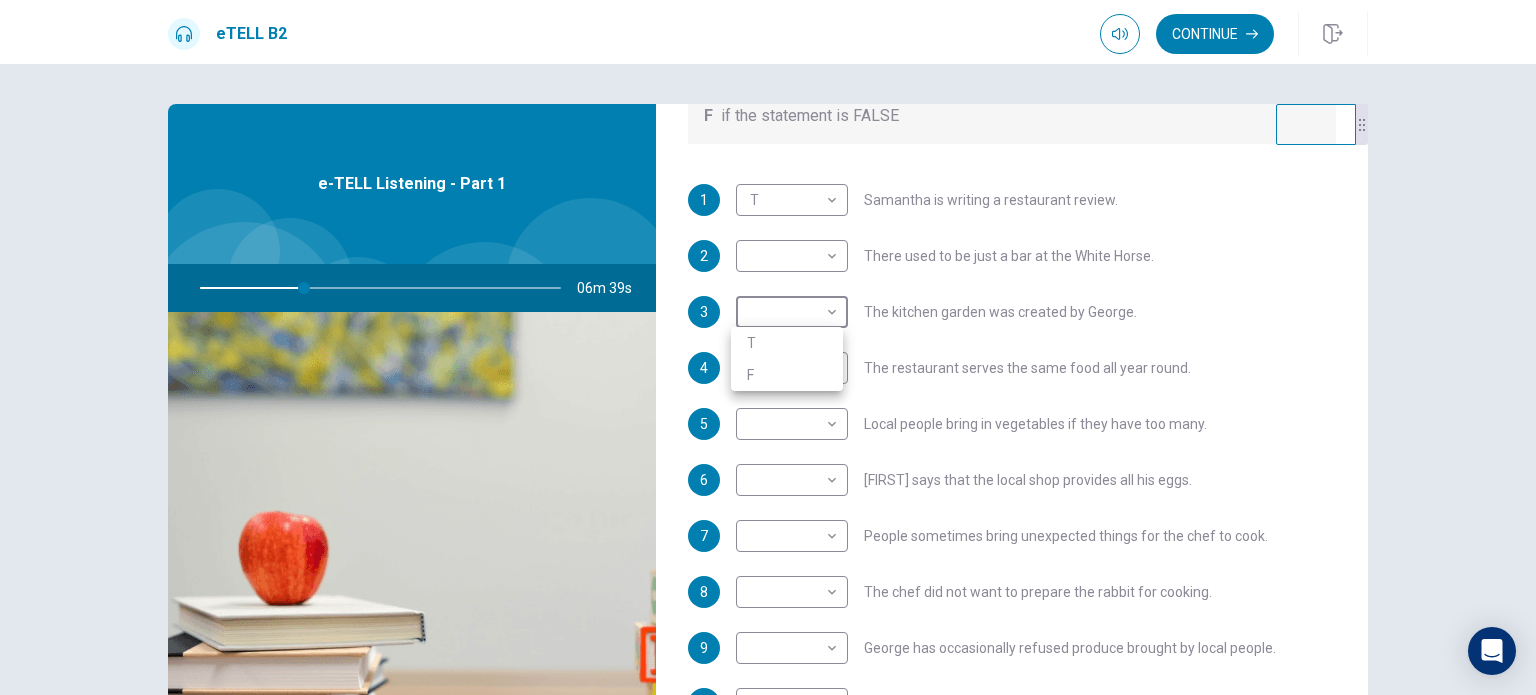 click at bounding box center (768, 347) 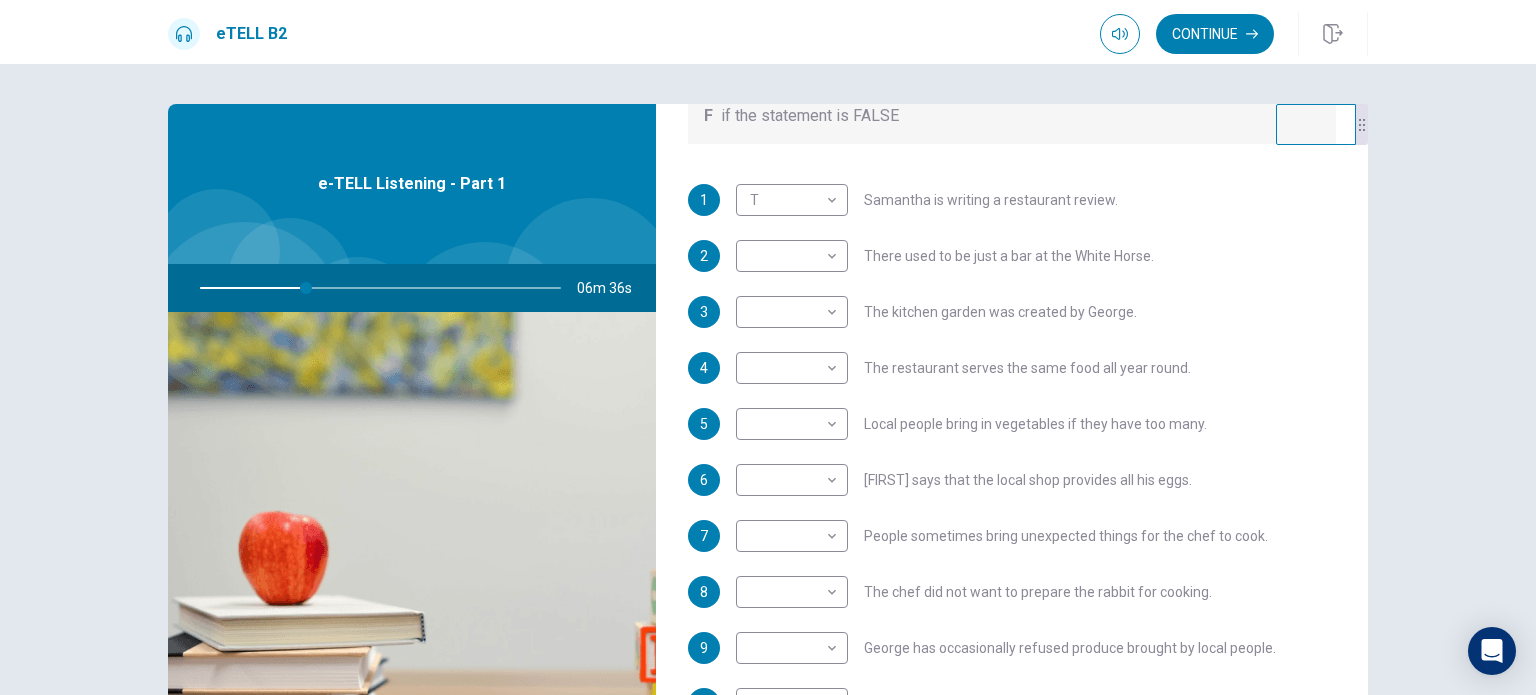 drag, startPoint x: 846, startPoint y: 295, endPoint x: 916, endPoint y: 228, distance: 96.89685 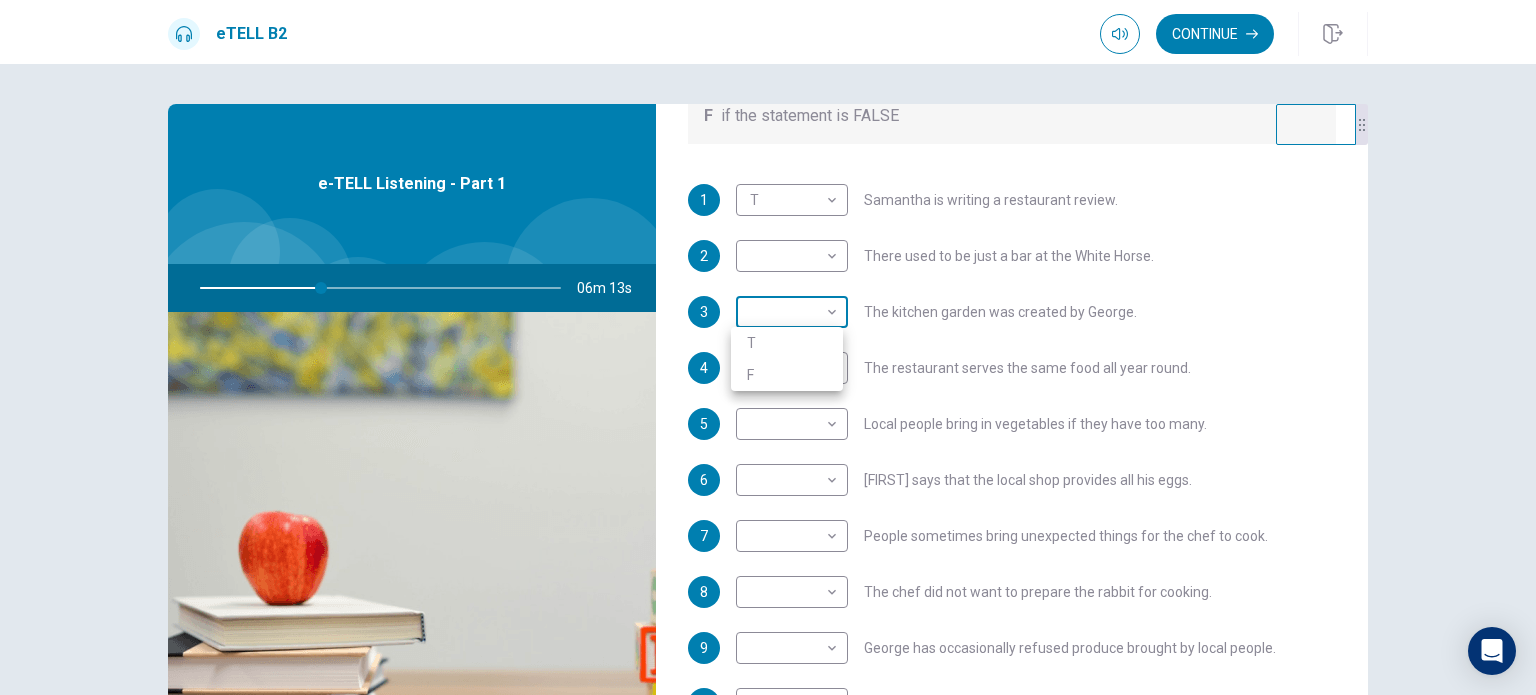 click on "This site uses cookies, as explained in our  Privacy Policy . If you agree to the use of cookies, please click the Accept button and continue to browse our site.   Privacy Policy Accept   eTELL B2 Continue Continue Question 1 For questions 1 – 10, mark each statement True (T) or False (F). You will hear Part One  TWICE.
You have one minute to read the questions for Part One.
Questions 1 - 10 T if the statement is TRUE F if the statement is FALSE 1 T * ​ Samantha is writing a restaurant review. 2 ​ ​ There used to be just a bar at the White Horse. 3 ​ ​ The kitchen garden was created by George. 4 ​ ​ The restaurant serves the same food all year round. 5 ​ ​ Local people bring in vegetables if they have too many. 6 ​ ​ George says that the local shop provides all his eggs. 7 ​ ​ People sometimes bring unexpected things for the chef to cook. 8 ​ ​ The chef did not want to prepare the rabbit for cooking. 9 ​ ​ George has occasionally refused produce brought by local people." at bounding box center [768, 347] 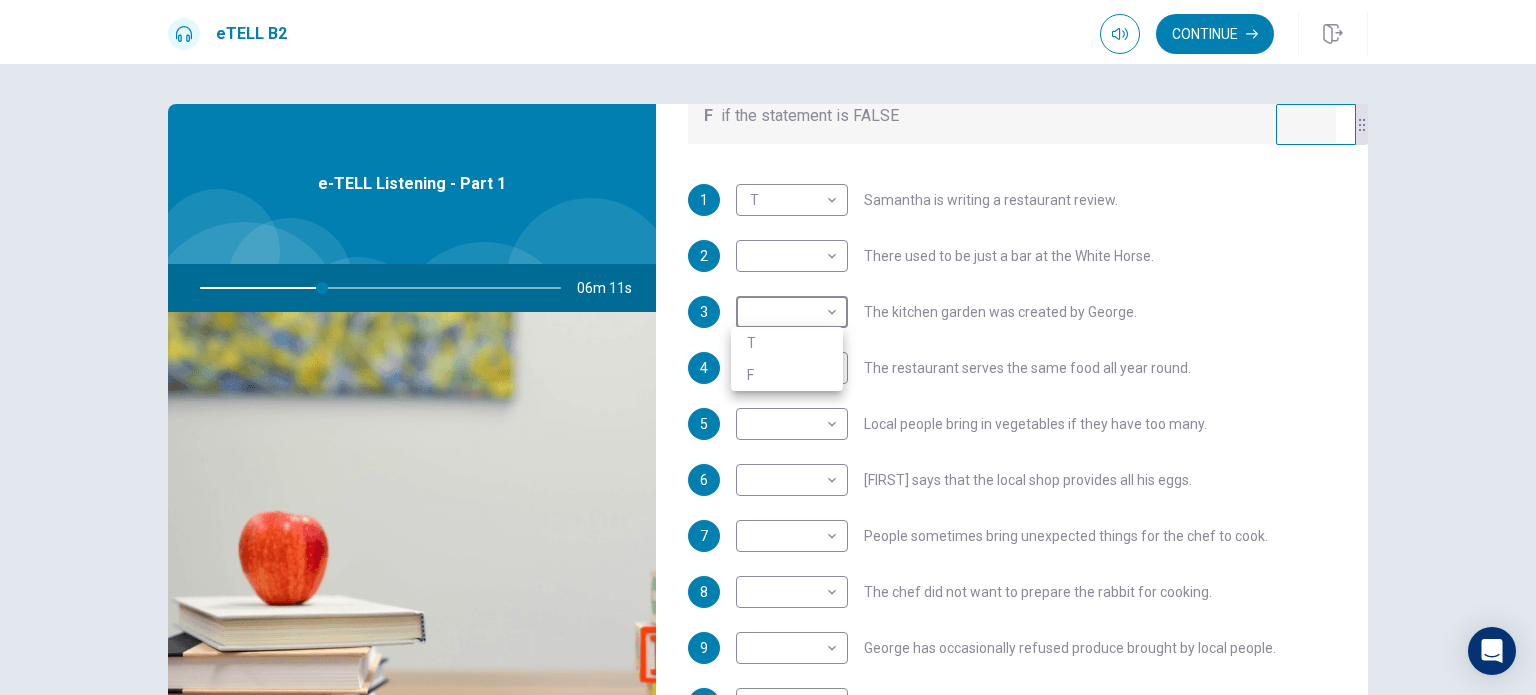 type on "**" 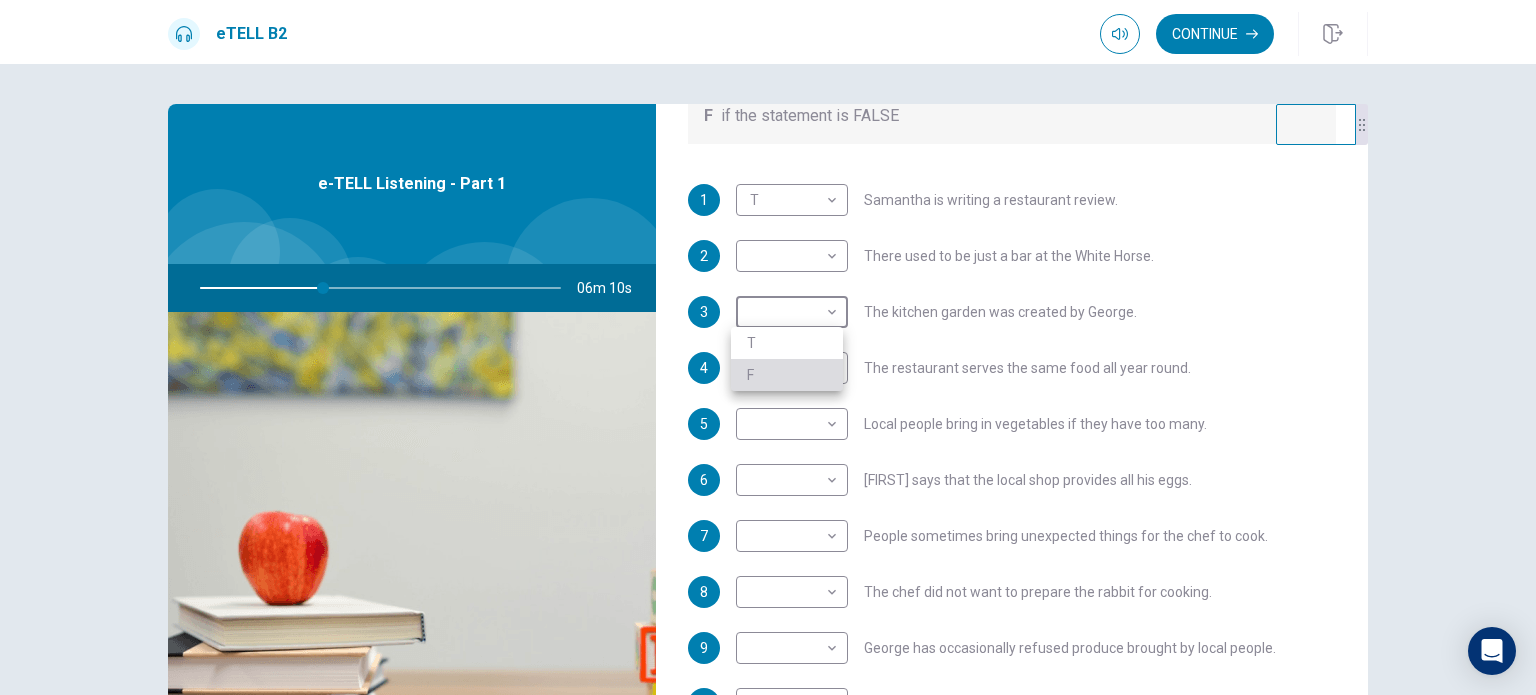 click on "F" at bounding box center [787, 375] 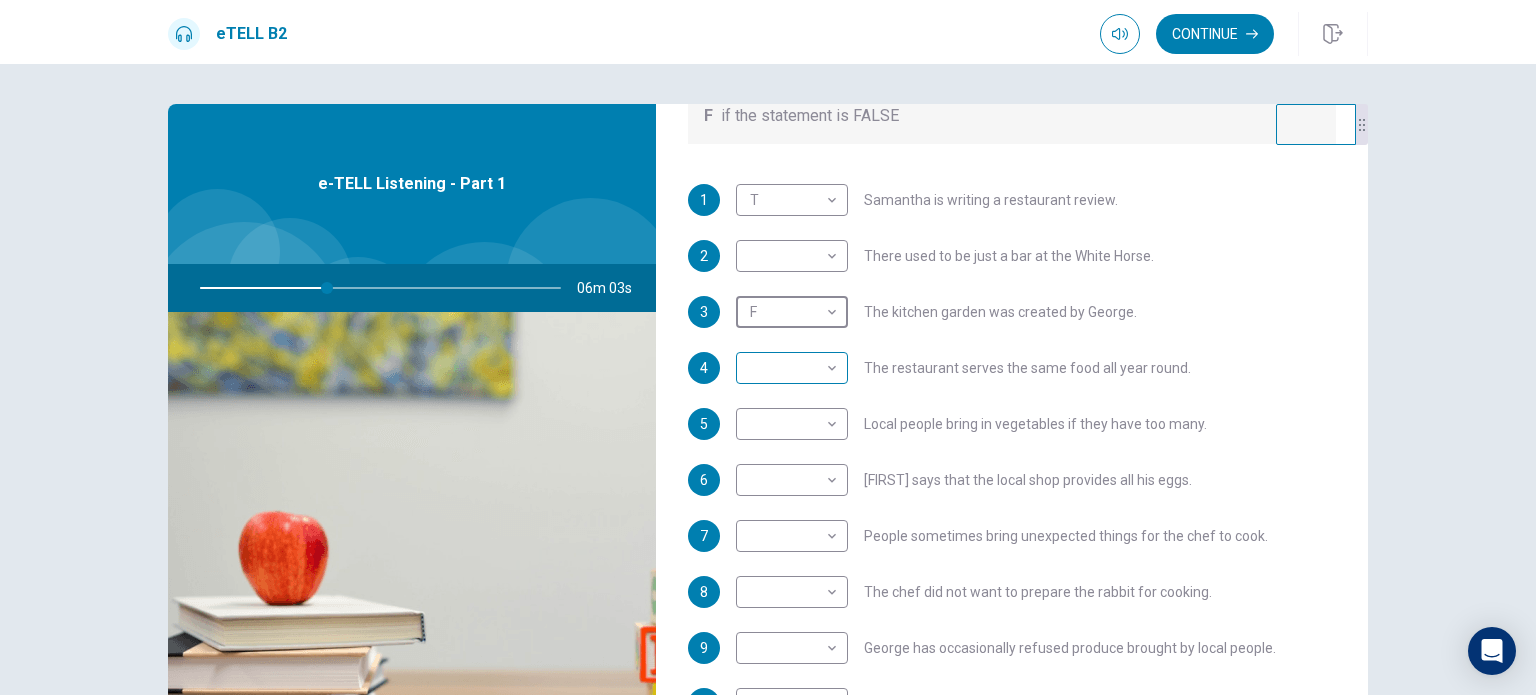 click on "Questions 1 - 10 T if the statement is TRUE F if the statement is FALSE 1 T * ​ Samantha is writing a restaurant review. 2 ​ ​ There used to be just a bar at the White Horse. 3 F * ​ The kitchen garden was created by George. 4 ​ ​ The restaurant serves the same food all year round. 5 ​ ​ Local people bring in vegetables if they have too many. 6 ​ ​ George says that the local shop provides all his eggs. 7 ​ ​ People sometimes bring unexpected things for the chef to cook. 8 ​ ​ The chef did not want to prepare the rabbit for cooking. 9 ​ ​ George has occasionally refused produce brought by local people." at bounding box center (768, 347) 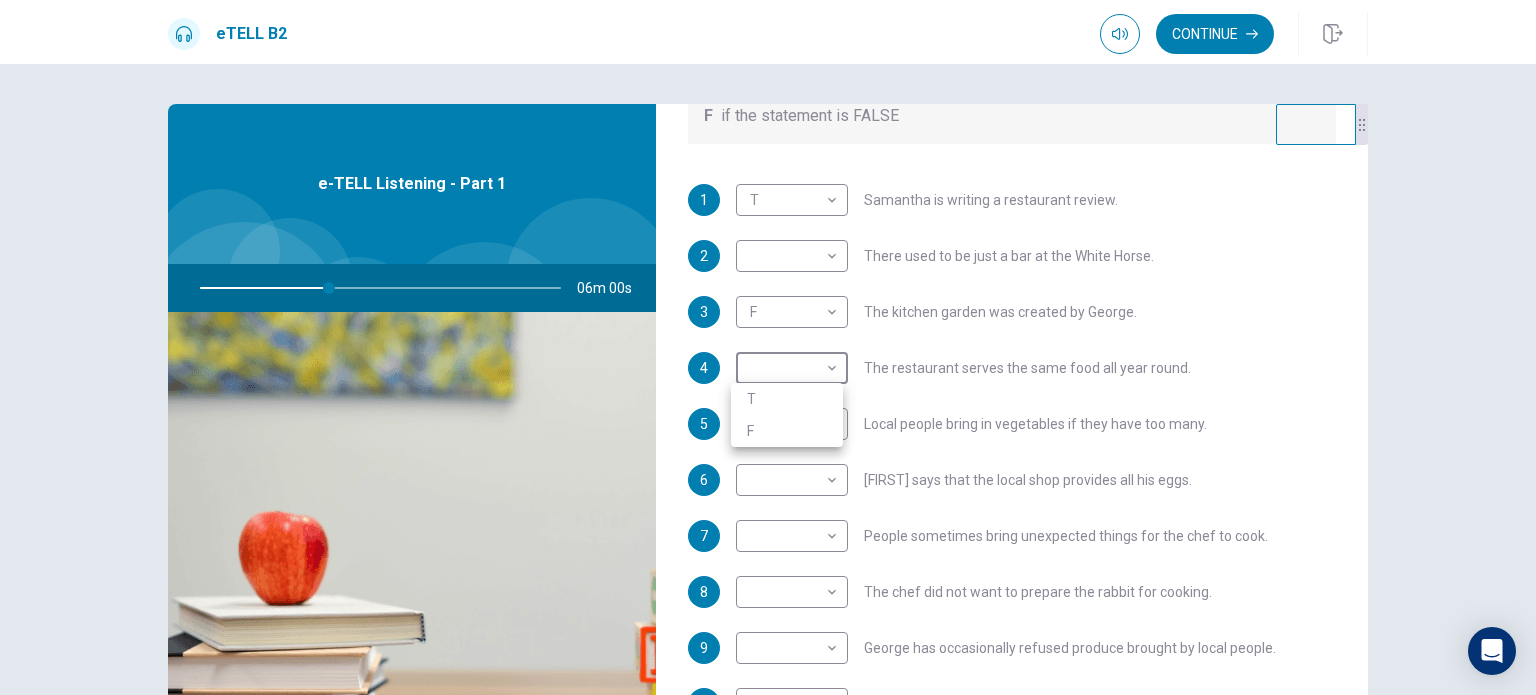type on "**" 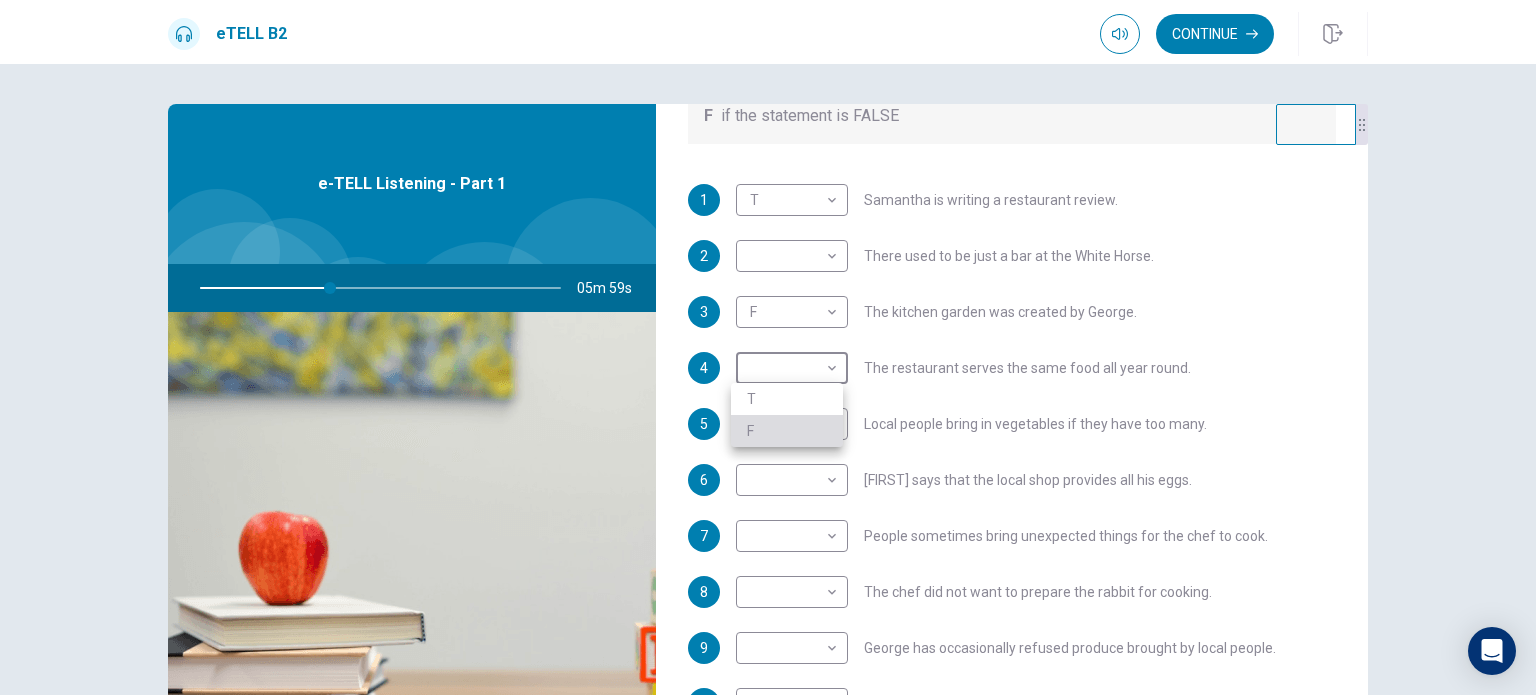 click on "F" at bounding box center [787, 431] 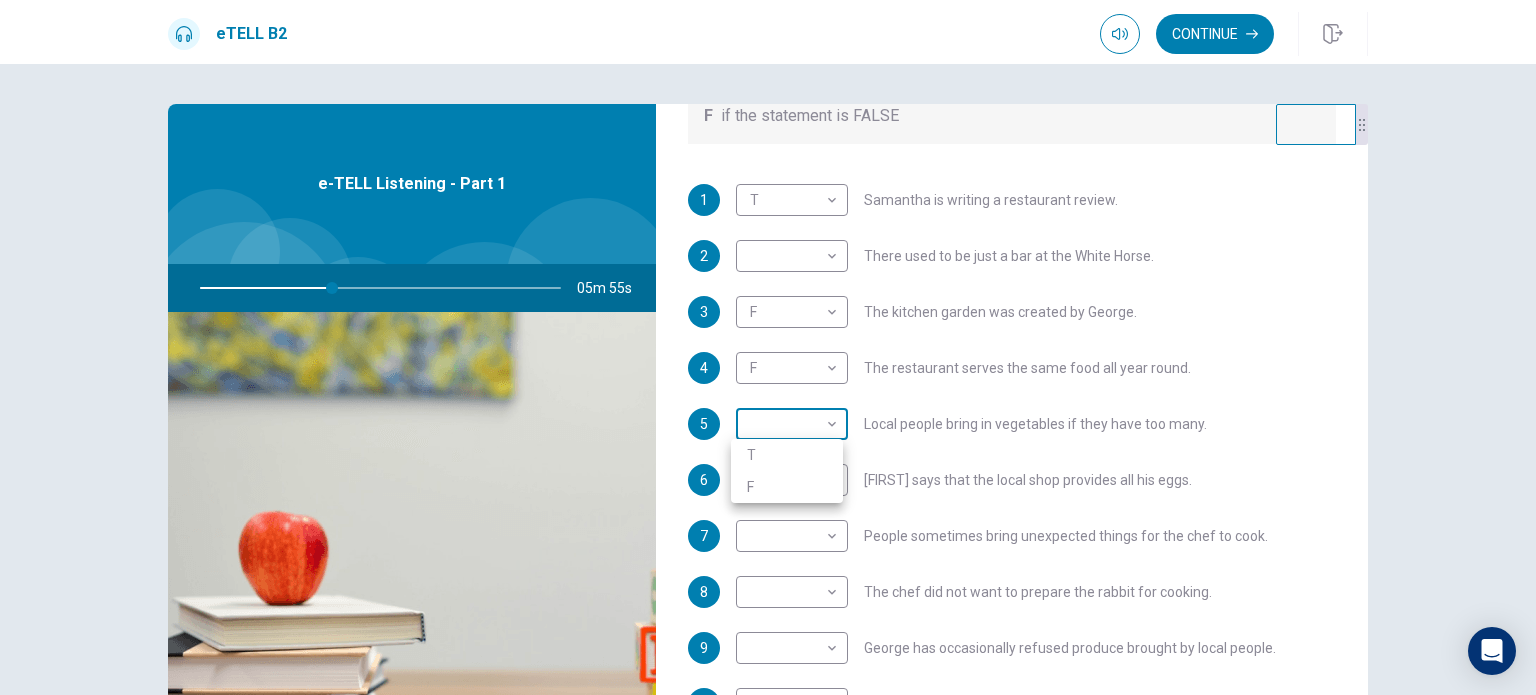 click on "Questions 1 - 10 T if the statement is TRUE F if the statement is FALSE 1 T * ​ Samantha is writing a restaurant review. 2 ​ ​ There used to be just a bar at the White Horse. 3 F * ​ The kitchen garden was created by George. 4 F * ​ The restaurant serves the same food all year round. 5 ​ ​ Local people bring in vegetables if they have too many. 6 ​ ​ George says that the local shop provides all his eggs. 7 ​ ​ People sometimes bring unexpected things for the chef to cook. 8 ​ ​ The chef did not want to prepare the rabbit for cooking. 9 ​ ​ George has occasionally refused produce brought by local people." at bounding box center [768, 347] 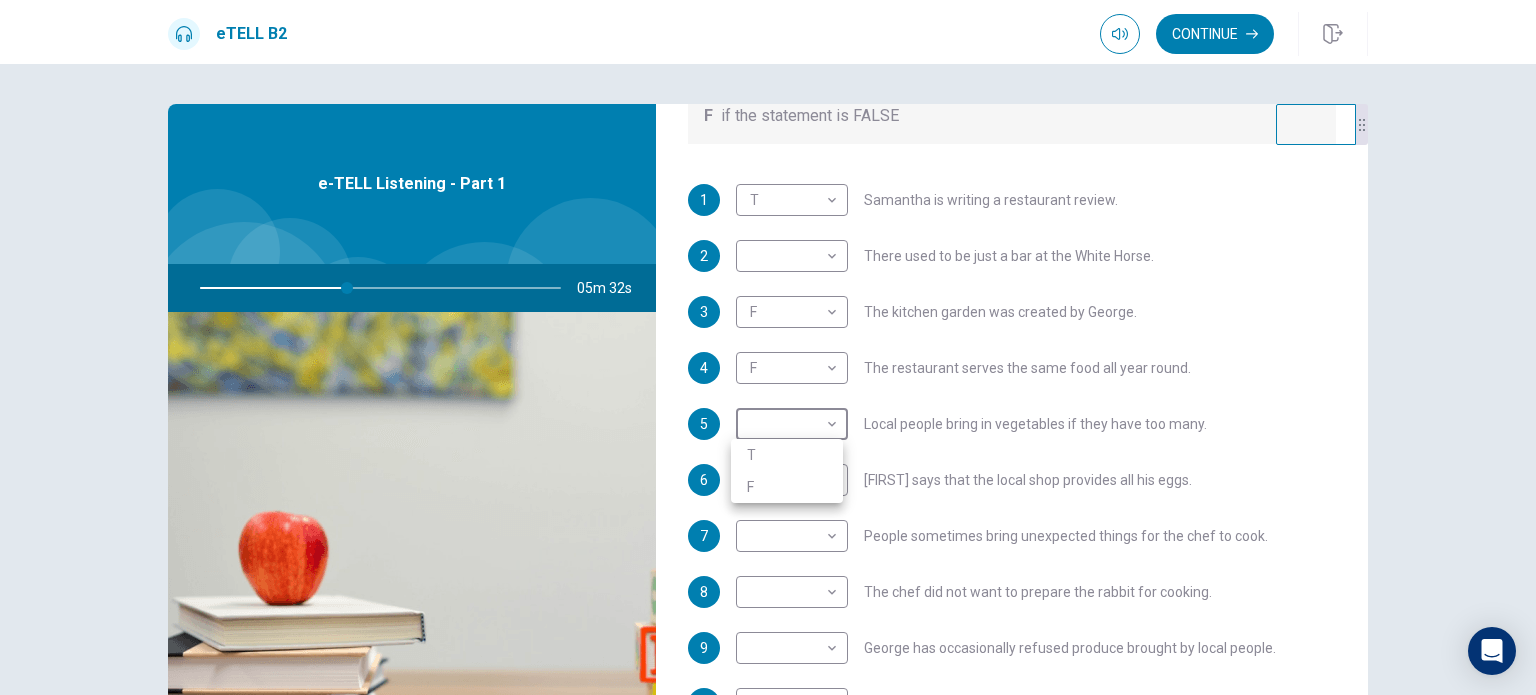 type on "**" 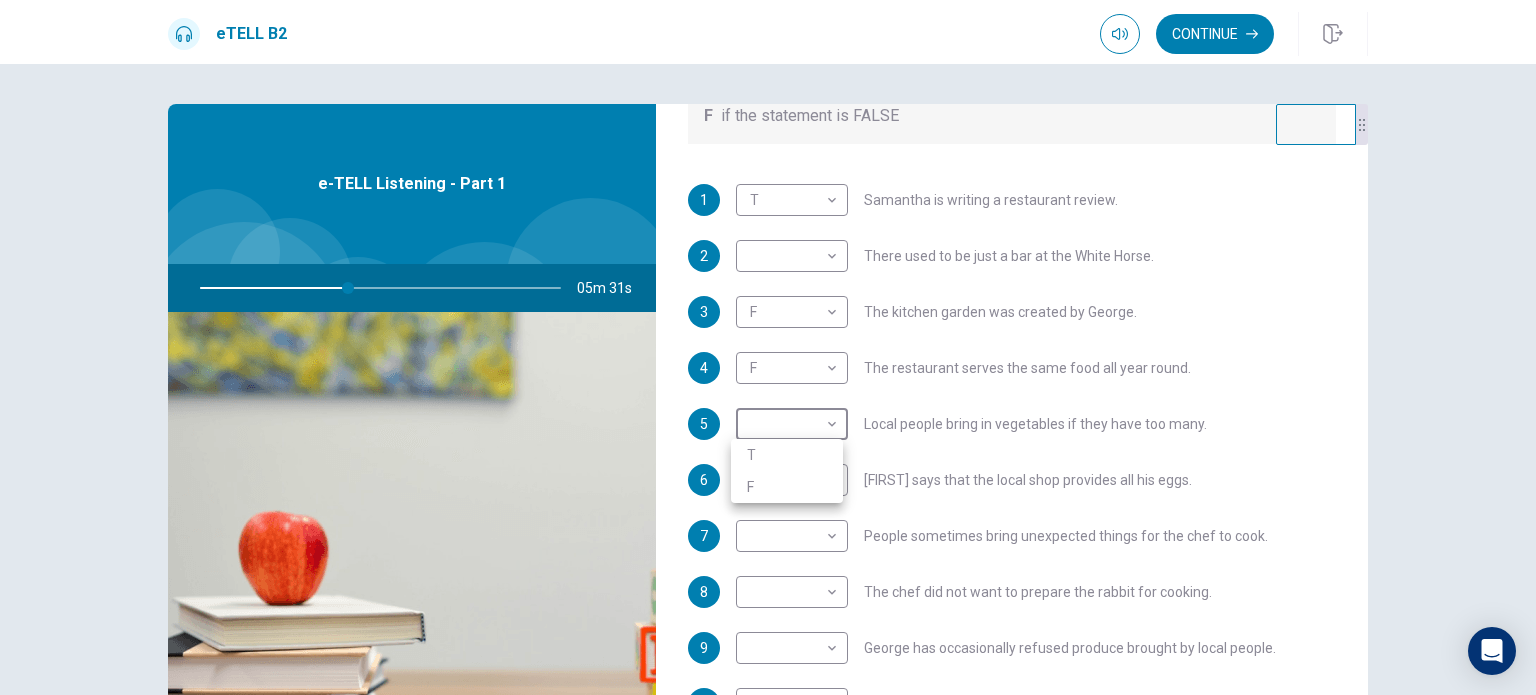 click on "T" at bounding box center [787, 455] 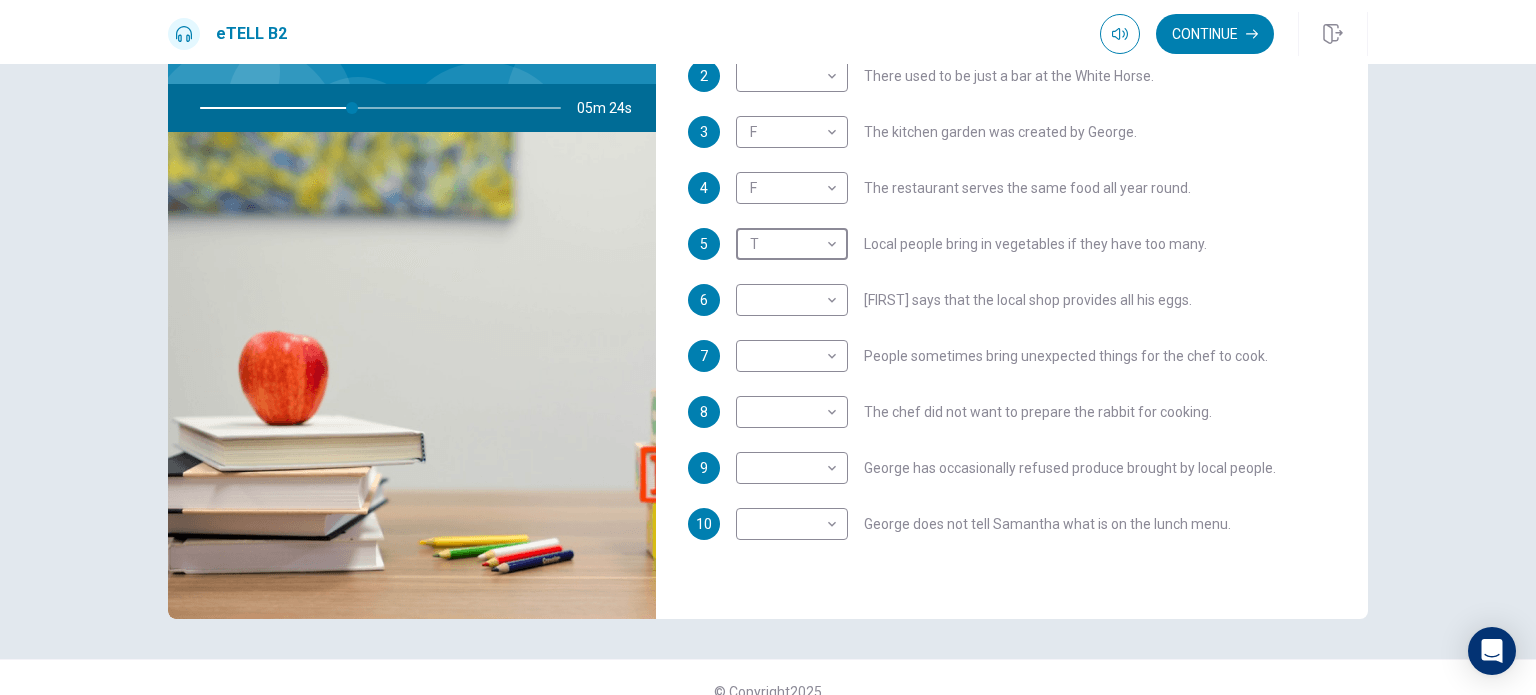 scroll, scrollTop: 208, scrollLeft: 0, axis: vertical 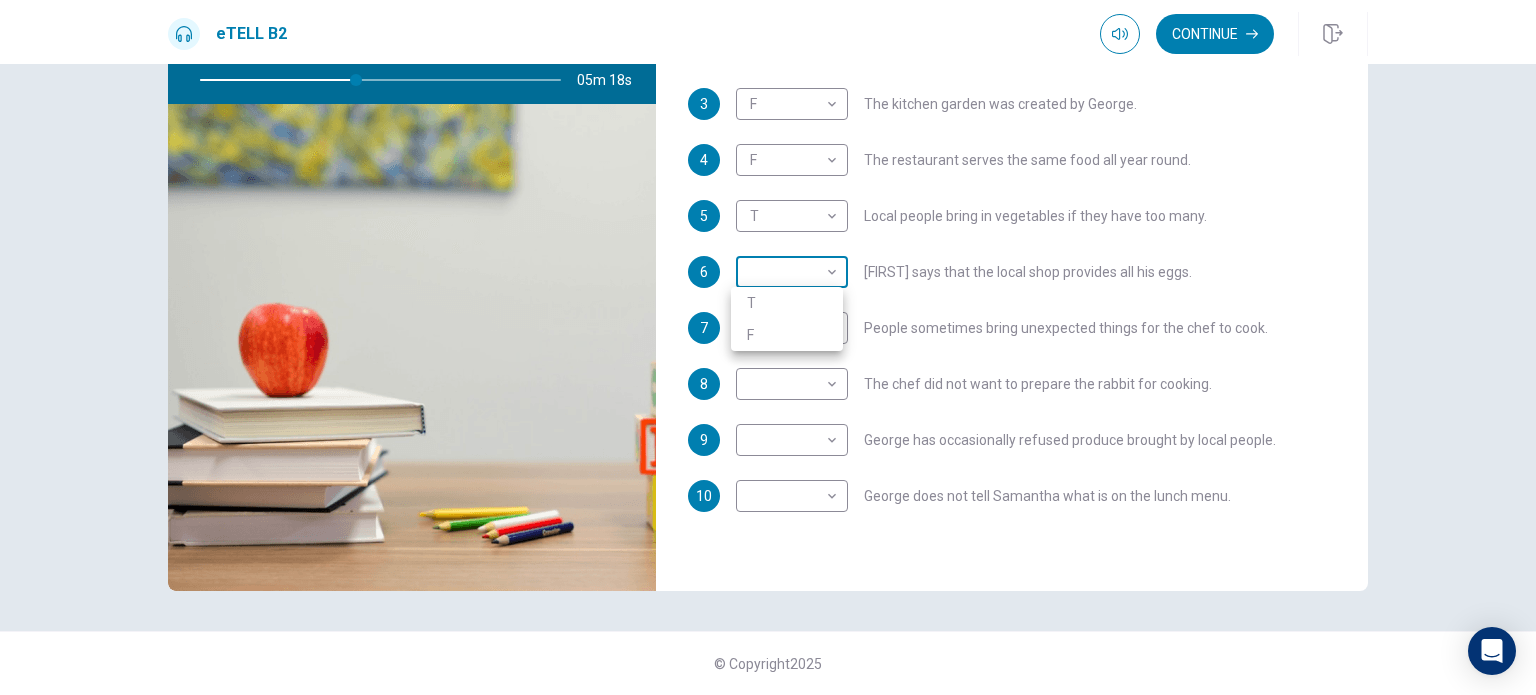 click on "This site uses cookies, as explained in our  Privacy Policy . If you agree to the use of cookies, please click the Accept button and continue to browse our site.   Privacy Policy Accept   eTELL B2 Continue Continue Question 1 For questions 1 – 10, mark each statement True (T) or False (F). You will hear Part One  TWICE.
You have one minute to read the questions for Part One.
Questions 1 - 10 T if the statement is TRUE F if the statement is FALSE 1 T * ​ [FIRST] is writing a restaurant review. 2 ​ ​ There used to be just a bar at the [PLACE]. 3 F * ​ The kitchen garden was created by [FIRST]. 4 F * ​ The restaurant serves the same food all year round. 5 T * ​ Local people bring in vegetables if they have too many. 6 ​ ​ [FIRST] says that the local shop provides all his eggs. 7 ​ ​ People sometimes bring unexpected things for the chef to cook. 8 ​ ​ The chef did not want to prepare the rabbit for cooking. 9 ​ ​ [FIRST] has occasionally refused produce brought by local people." at bounding box center [768, 347] 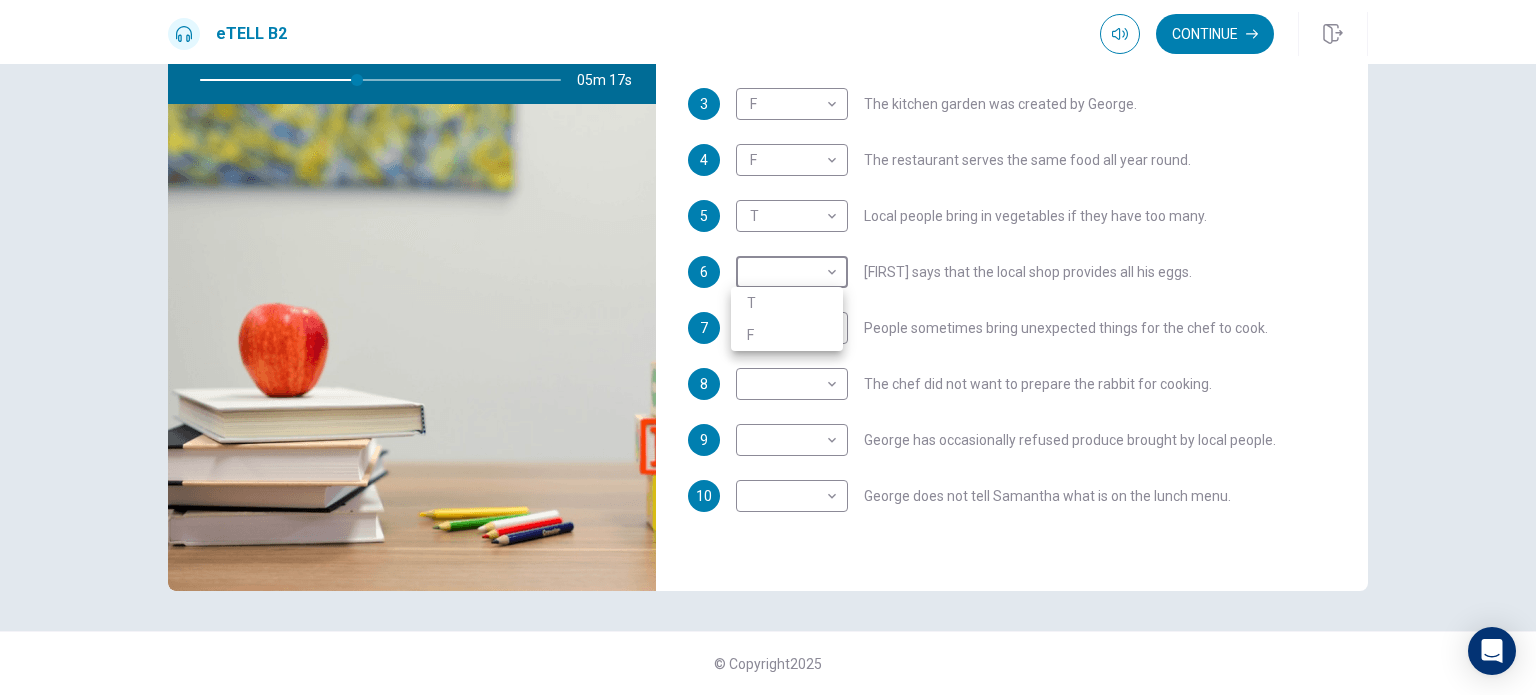 type on "**" 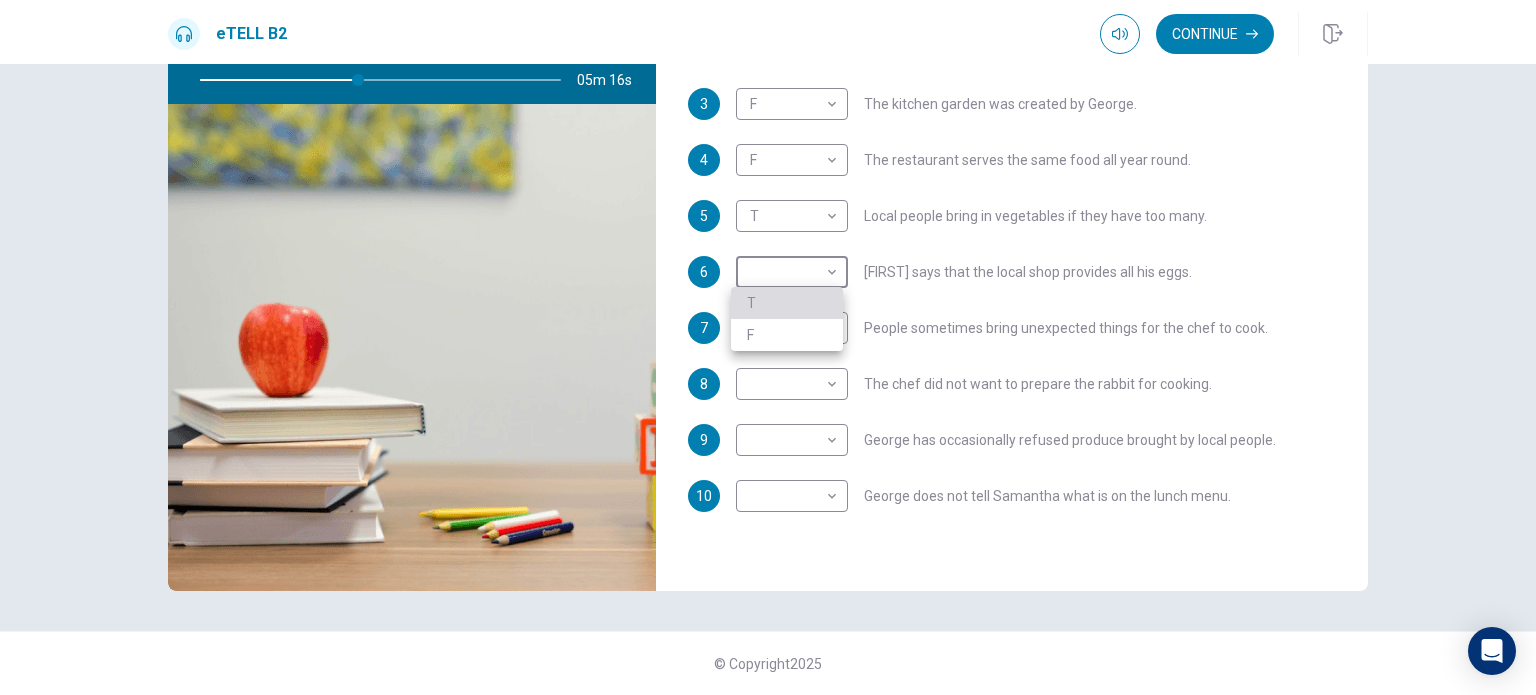 click on "T" at bounding box center (787, 303) 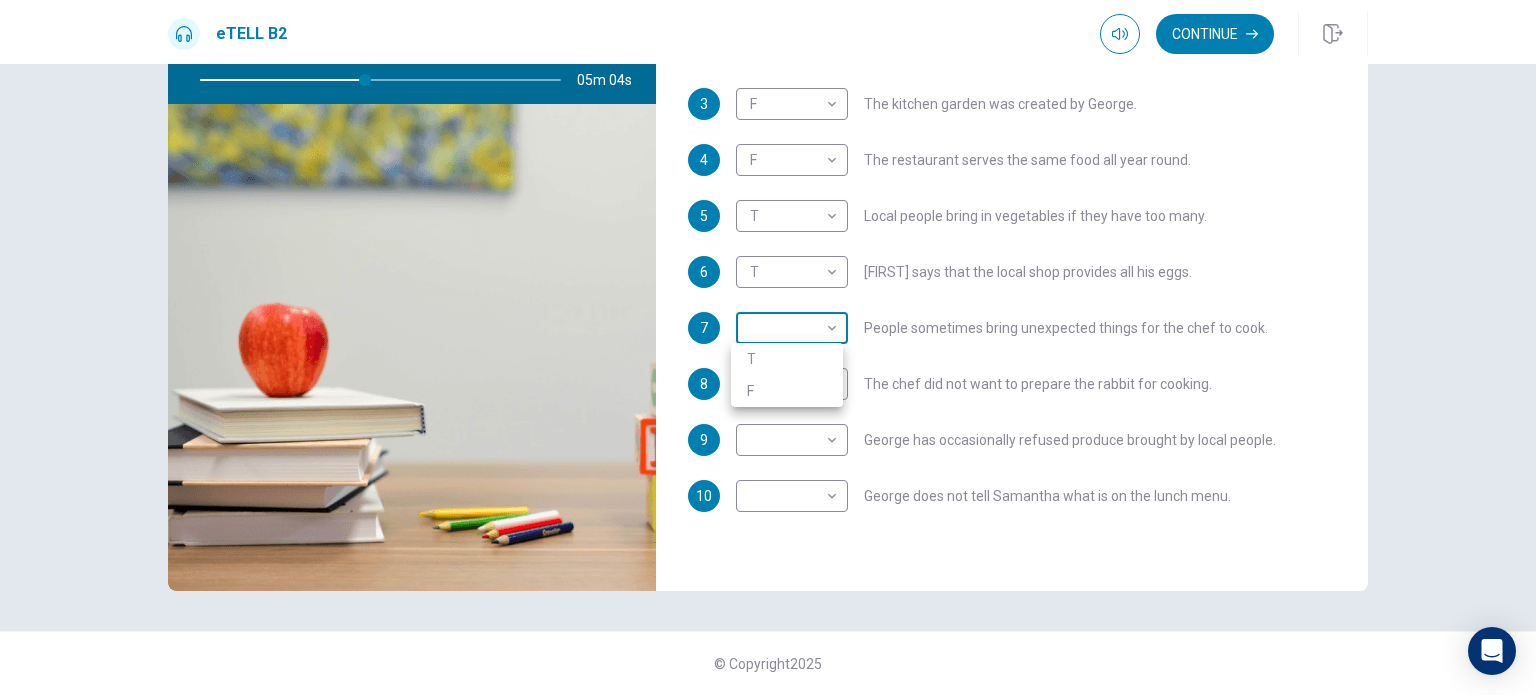 click on "This site uses cookies, as explained in our  Privacy Policy . If you agree to the use of cookies, please click the Accept button and continue to browse our site.   Privacy Policy Accept   eTELL B2 Continue Continue Question 1 For questions 1 – 10, mark each statement True (T) or False (F). You will hear Part One  TWICE.
You have one minute to read the questions for Part One.
Questions 1 - 10 T if the statement is TRUE F if the statement is FALSE 1 T * ​ [FIRST] is writing a restaurant review. 2 ​ ​ There used to be just a bar at the [PLACE]. 3 F * ​ The kitchen garden was created by [FIRST]. 4 F * ​ The restaurant serves the same food all year round. 5 T * ​ Local people bring in vegetables if they have too many. 6 T * ​ [FIRST] says that the local shop provides all his eggs. 7 ​ ​ People sometimes bring unexpected things for the chef to cook. 8 ​ ​ The chef did not want to prepare the rabbit for cooking. 9 ​ ​ [FIRST] has occasionally refused produce brought by local people." at bounding box center (768, 347) 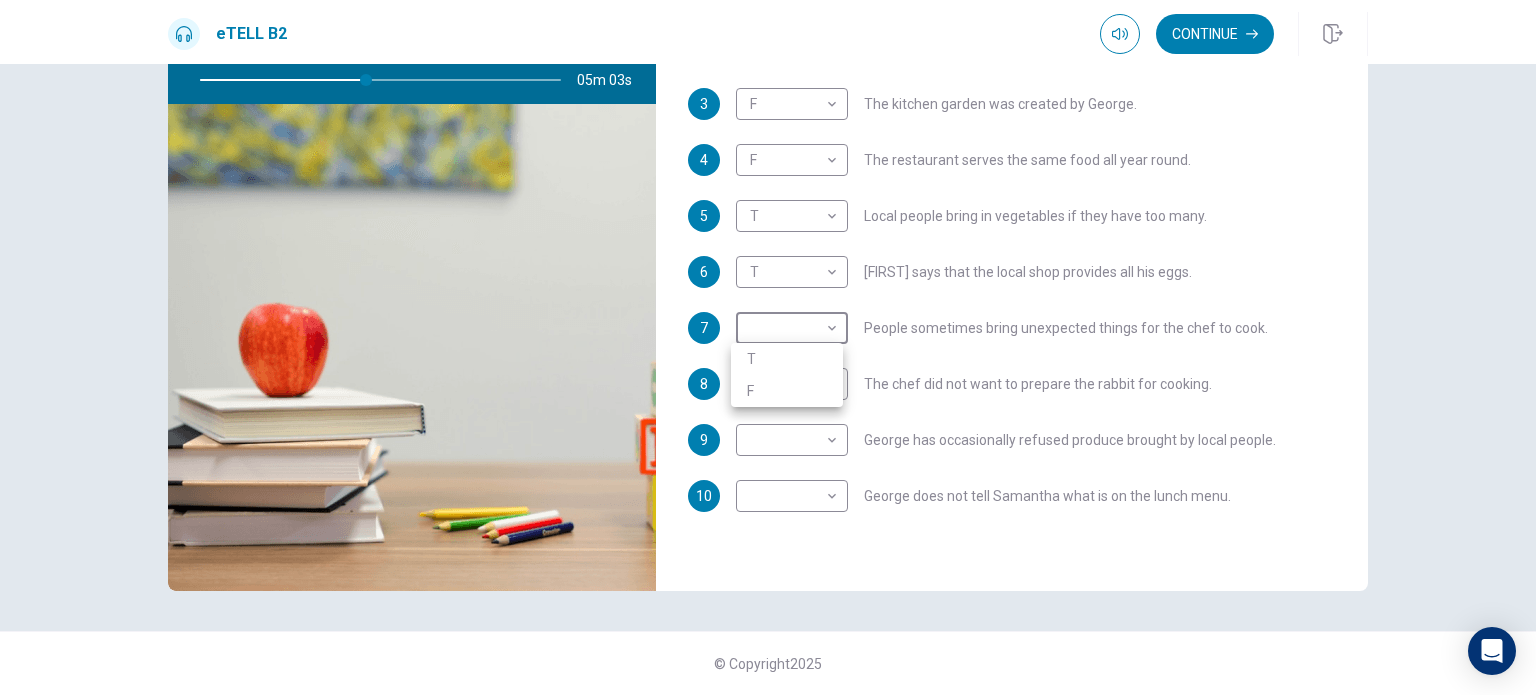 type on "**" 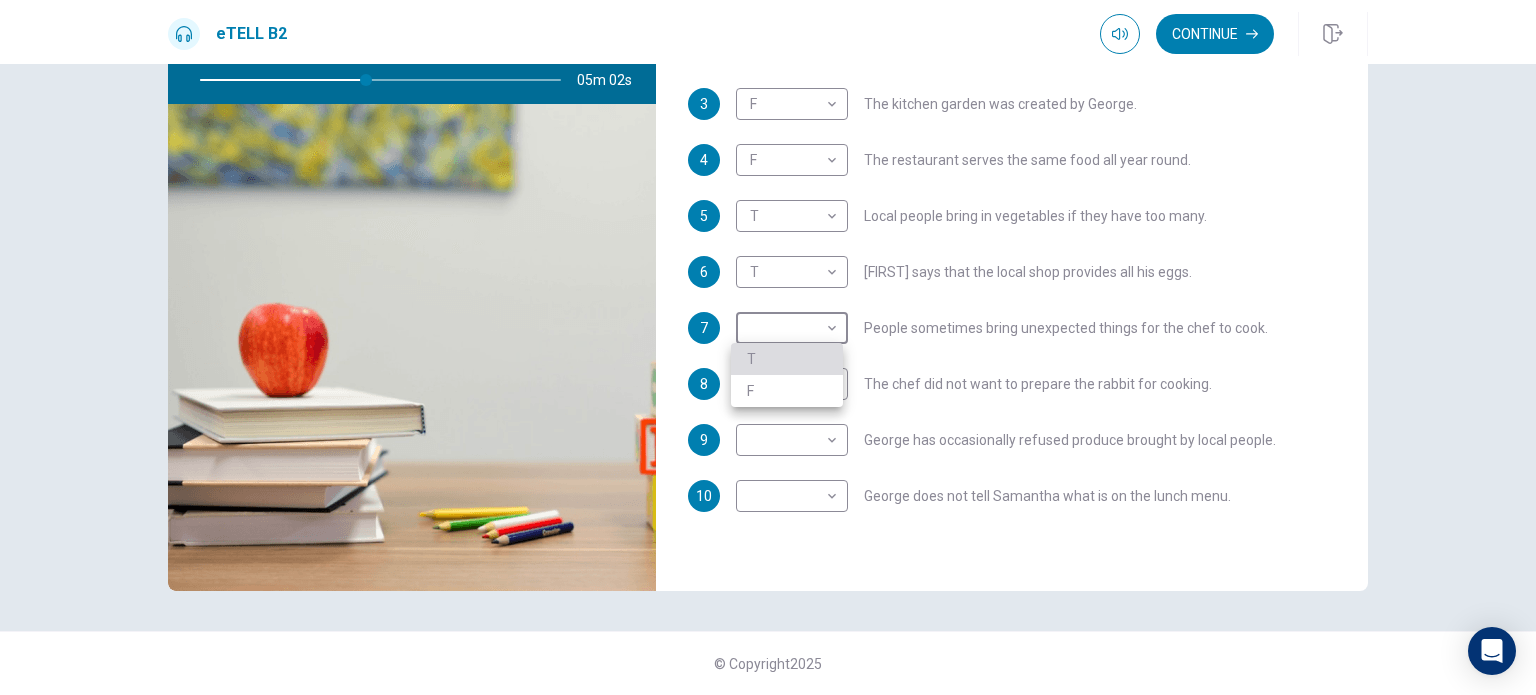 click on "T" at bounding box center (787, 359) 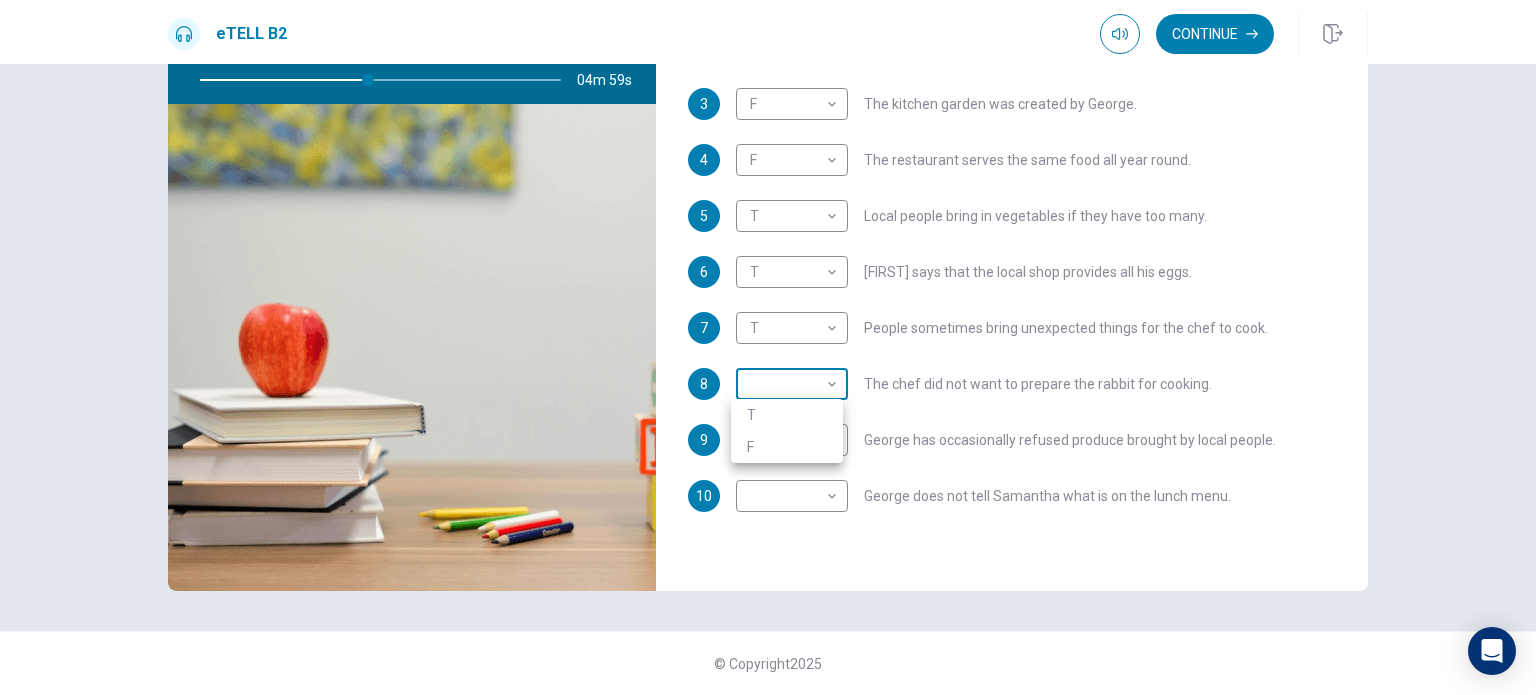 click on "This site uses cookies, as explained in our  Privacy Policy . If you agree to the use of cookies, please click the Accept button and continue to browse our site.   Privacy Policy Accept   eTELL B2 Continue Continue Question 1 For questions 1 – 10, mark each statement True (T) or False (F). You will hear Part One  TWICE.
You have one minute to read the questions for Part One.
Questions 1 - 10 T if the statement is TRUE F if the statement is FALSE 1 T * ​ [FIRST] is writing a restaurant review. 2 ​ ​ There used to be just a bar at the [PLACE]. 3 F * ​ The kitchen garden was created by [FIRST]. 4 F * ​ The restaurant serves the same food all year round. 5 T * ​ Local people bring in vegetables if they have too many. 6 T * ​ [FIRST] says that the local shop provides all his eggs. 7 T * ​ People sometimes bring unexpected things for the chef to cook. 8 ​ ​ The chef did not want to prepare the rabbit for cooking. 9 ​ ​ [FIRST] has occasionally refused produce brought by local people." at bounding box center [768, 347] 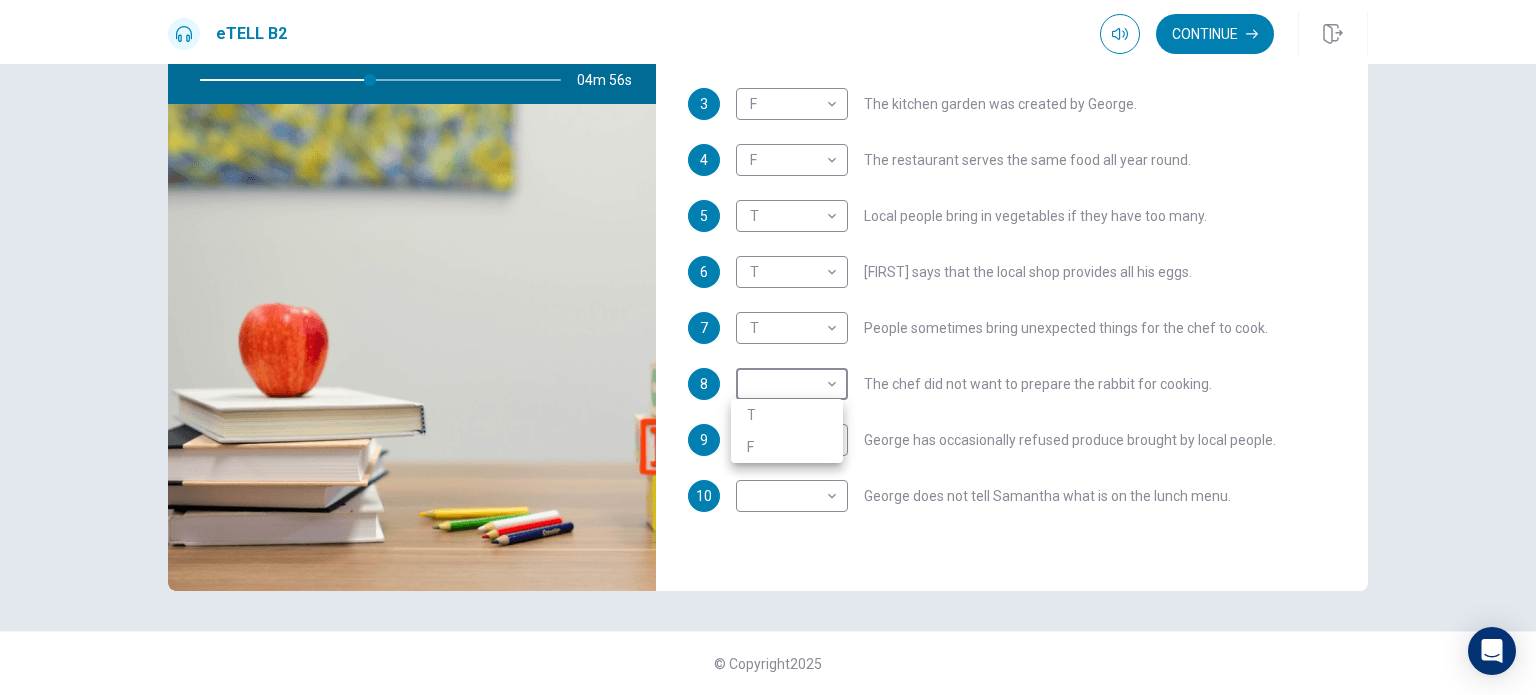type on "**" 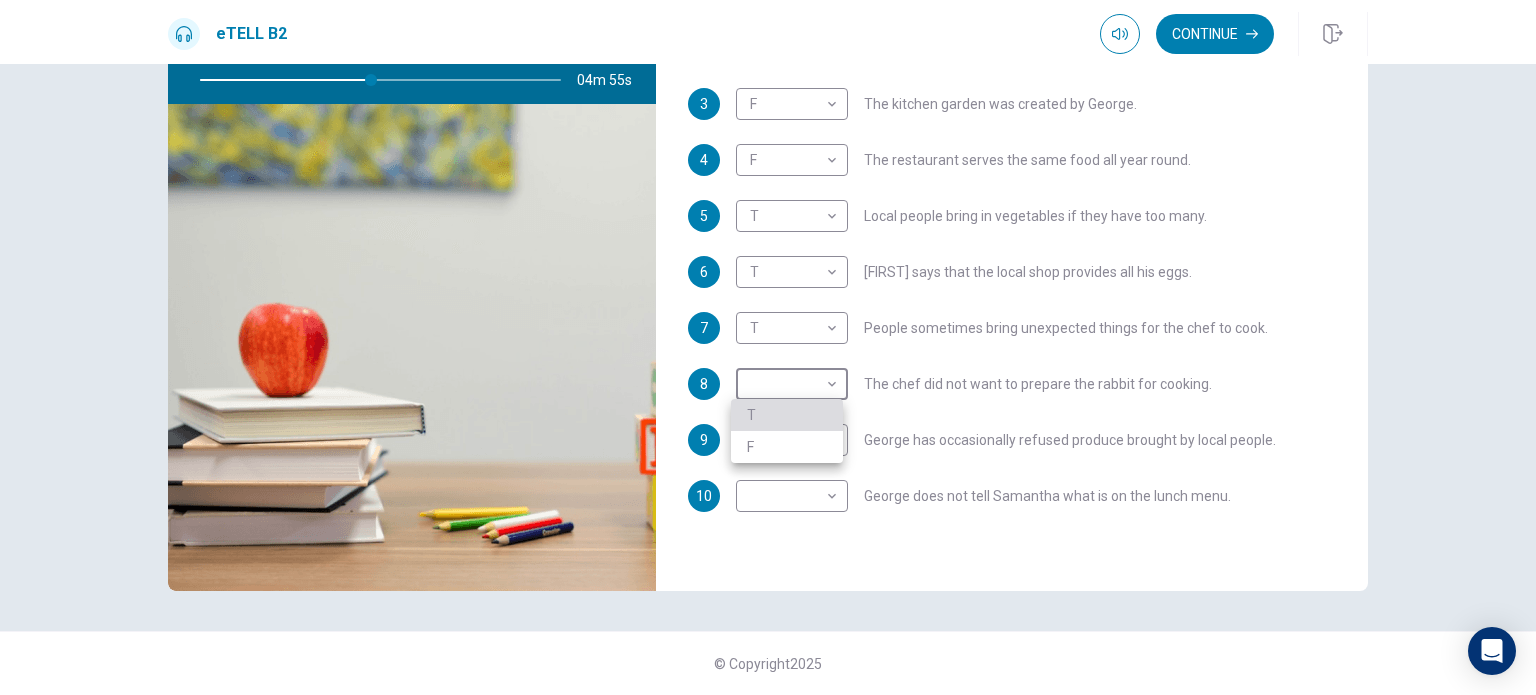 click on "T" at bounding box center [787, 415] 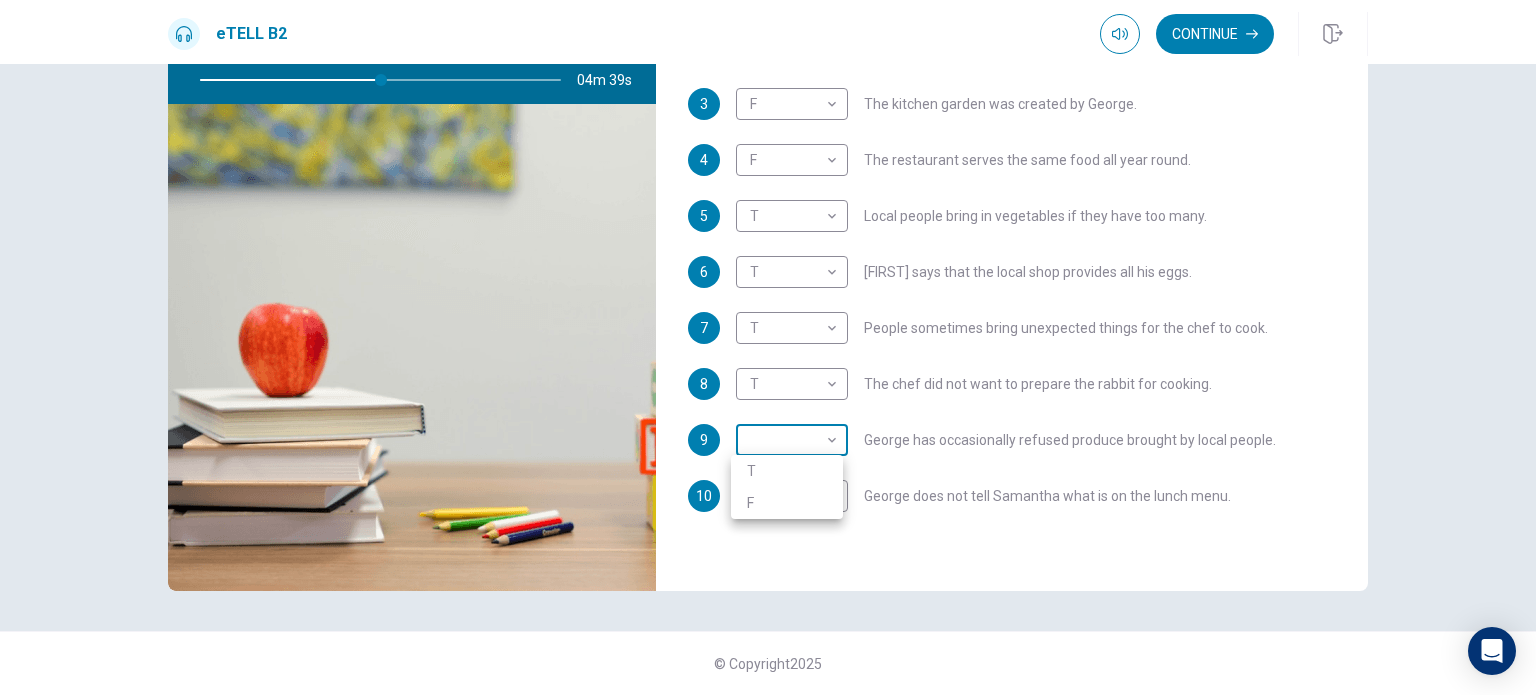 click on "This site uses cookies, as explained in our  Privacy Policy . If you agree to the use of cookies, please click the Accept button and continue to browse our site.   Privacy Policy Accept   eTELL B2 Continue Continue Question 1 For questions 1 – 10, mark each statement True (T) or False (F). You will hear Part One  TWICE.
You have one minute to read the questions for Part One.
Questions 1 - 10 T if the statement is TRUE F if the statement is FALSE 1 T * ​ Samantha is writing a restaurant review. 2 ​ ​ There used to be just a bar at the White Horse. 3 F * ​ The kitchen garden was created by George. 4 F * ​ The restaurant serves the same food all year round. 5 T * ​ Local people bring in vegetables if they have too many. 6 T * ​ George says that the local shop provides all his eggs. 7 T * ​ People sometimes bring unexpected things for the chef to cook. 8 T * ​ The chef did not want to prepare the rabbit for cooking. 9 ​ ​ George has occasionally refused produce brought by local people." at bounding box center [768, 347] 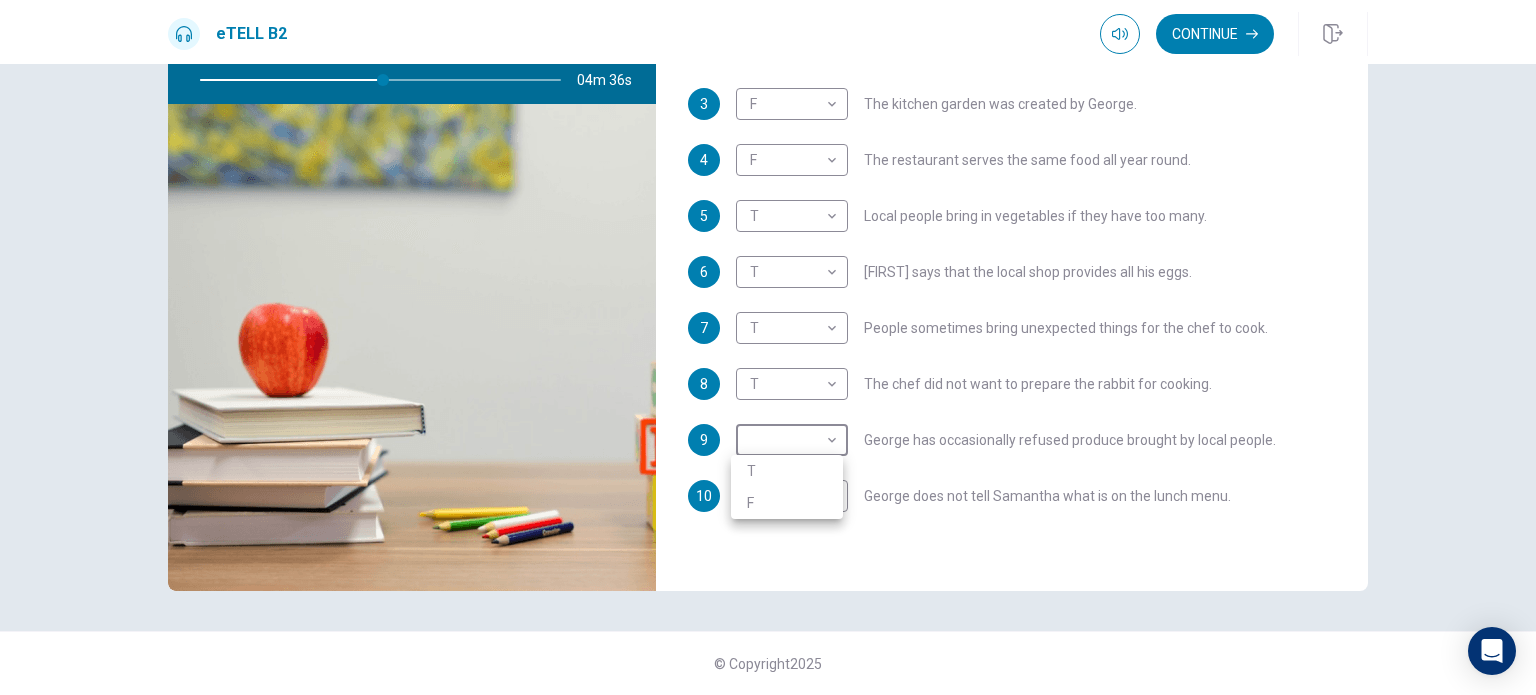type on "**" 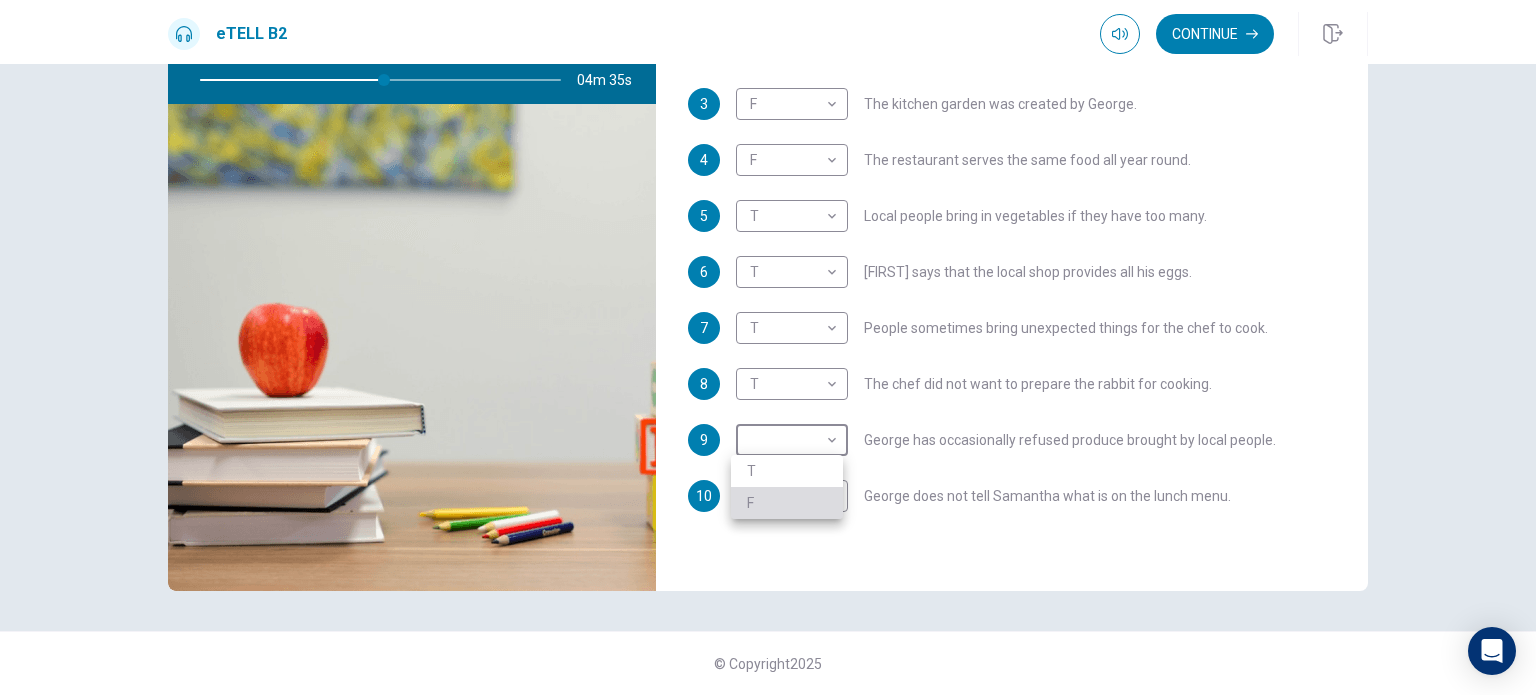 click on "F" at bounding box center [787, 503] 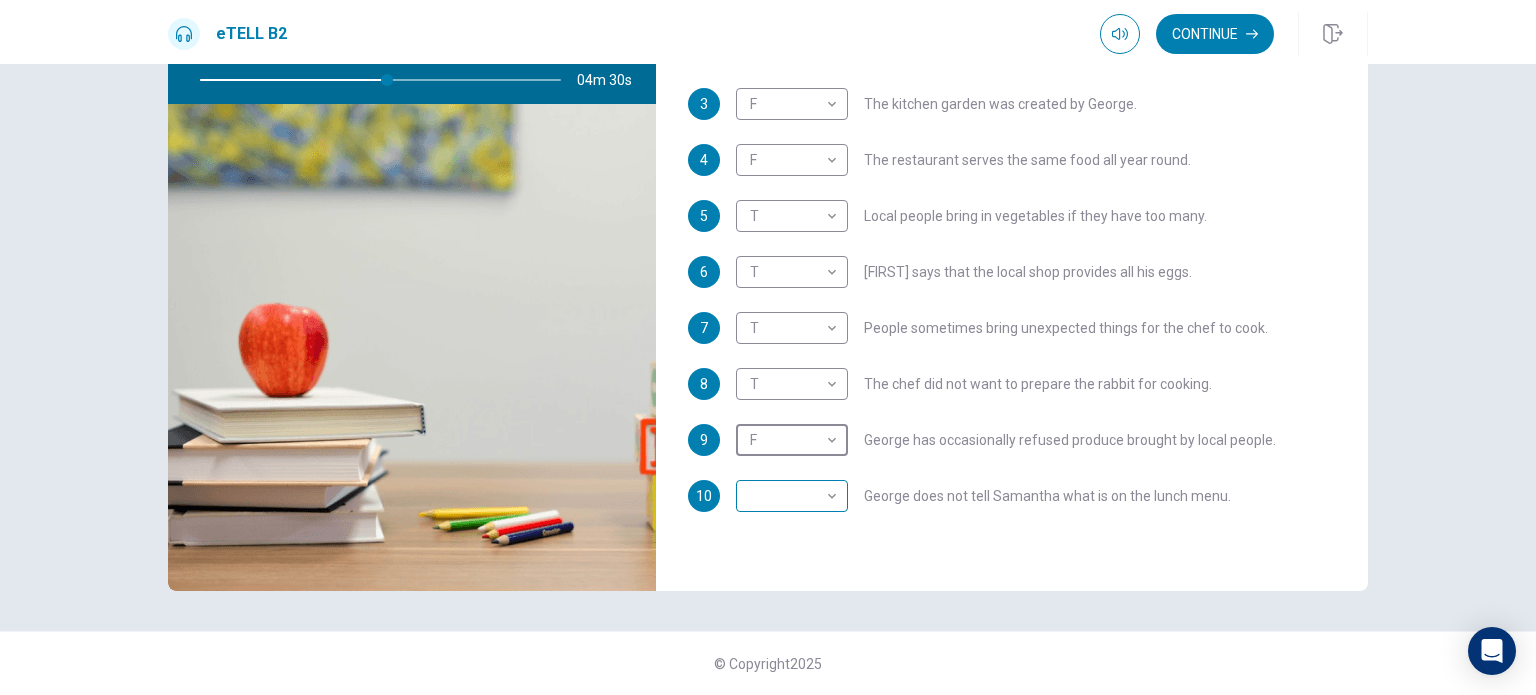 click on "This site uses cookies, as explained in our  Privacy Policy . If you agree to the use of cookies, please click the Accept button and continue to browse our site.   Privacy Policy Accept   eTELL B2 Continue Continue Question 1 For questions 1 – 10, mark each statement True (T) or False (F). You will hear Part One  TWICE.
You have one minute to read the questions for Part One.
Questions 1 - 10 T if the statement is TRUE F if the statement is FALSE 1 T * ​ [FIRST] is writing a restaurant review. 2 ​ ​ There used to be just a bar at the [PLACE]. 3 F * ​ The kitchen garden was created by [FIRST]. 4 F * ​ The restaurant serves the same food all year round. 5 T * ​ Local people bring in vegetables if they have too many. 6 T * ​ [FIRST] says that the local shop provides all his eggs. 7 T * ​ People sometimes bring unexpected things for the chef to cook. 8 T * ​ The chef did not want to prepare the rabbit for cooking. 9 F * ​ [FIRST] has occasionally refused produce brought by local people." at bounding box center [768, 347] 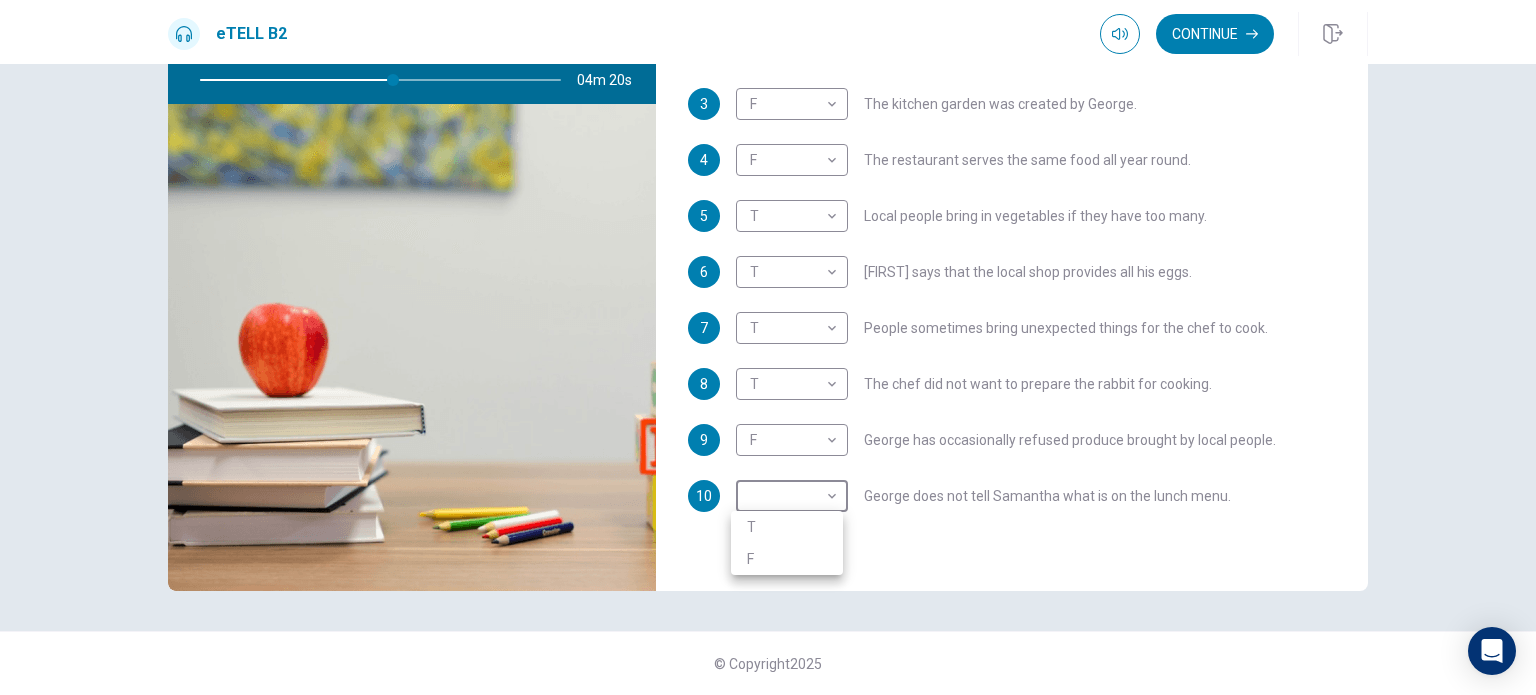 type on "**" 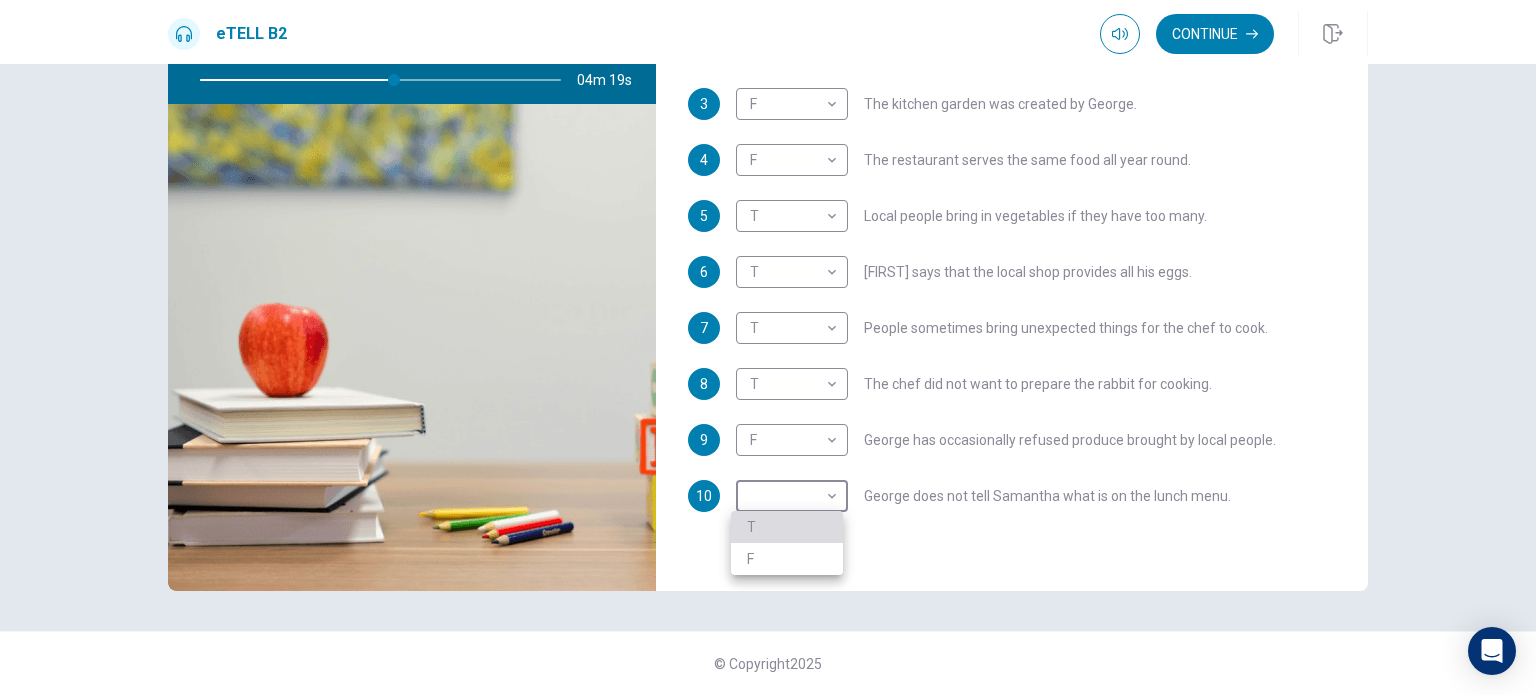 click on "T" at bounding box center [787, 527] 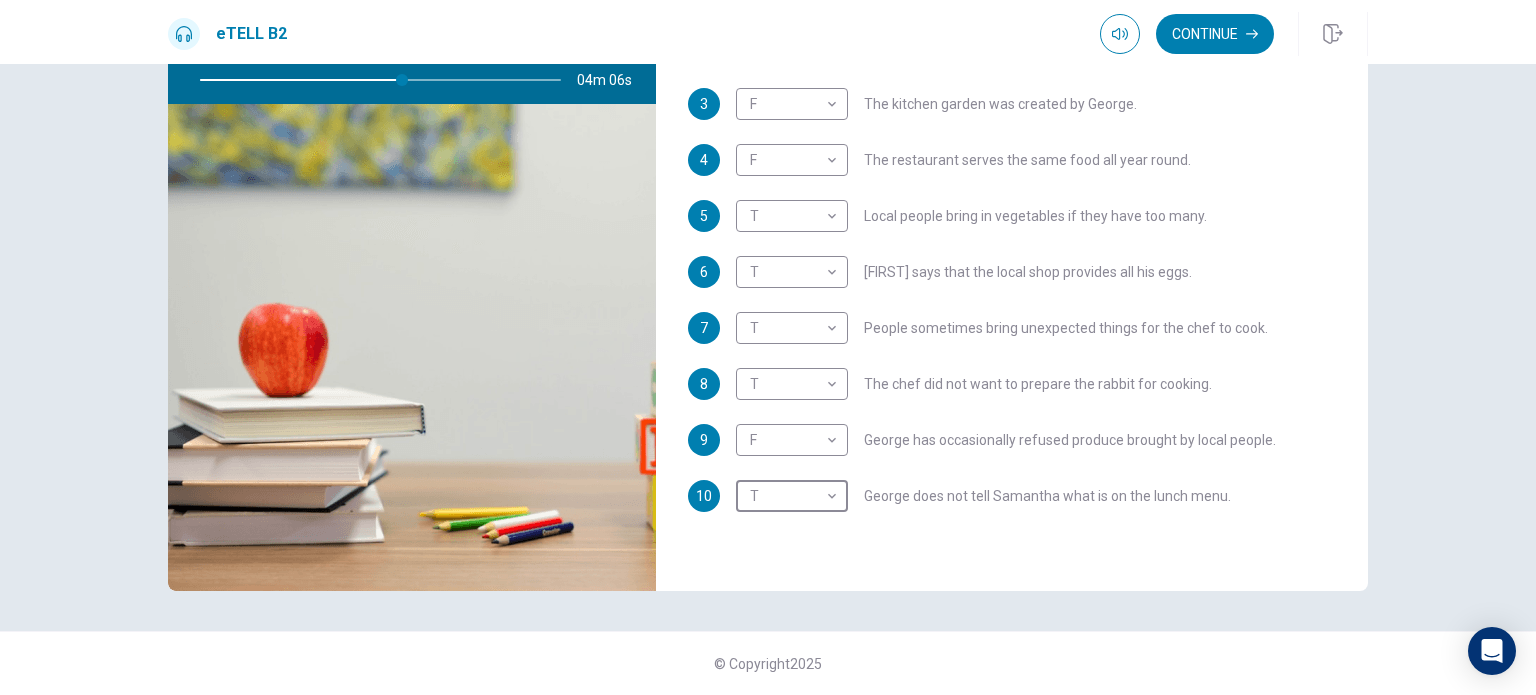 scroll, scrollTop: 0, scrollLeft: 0, axis: both 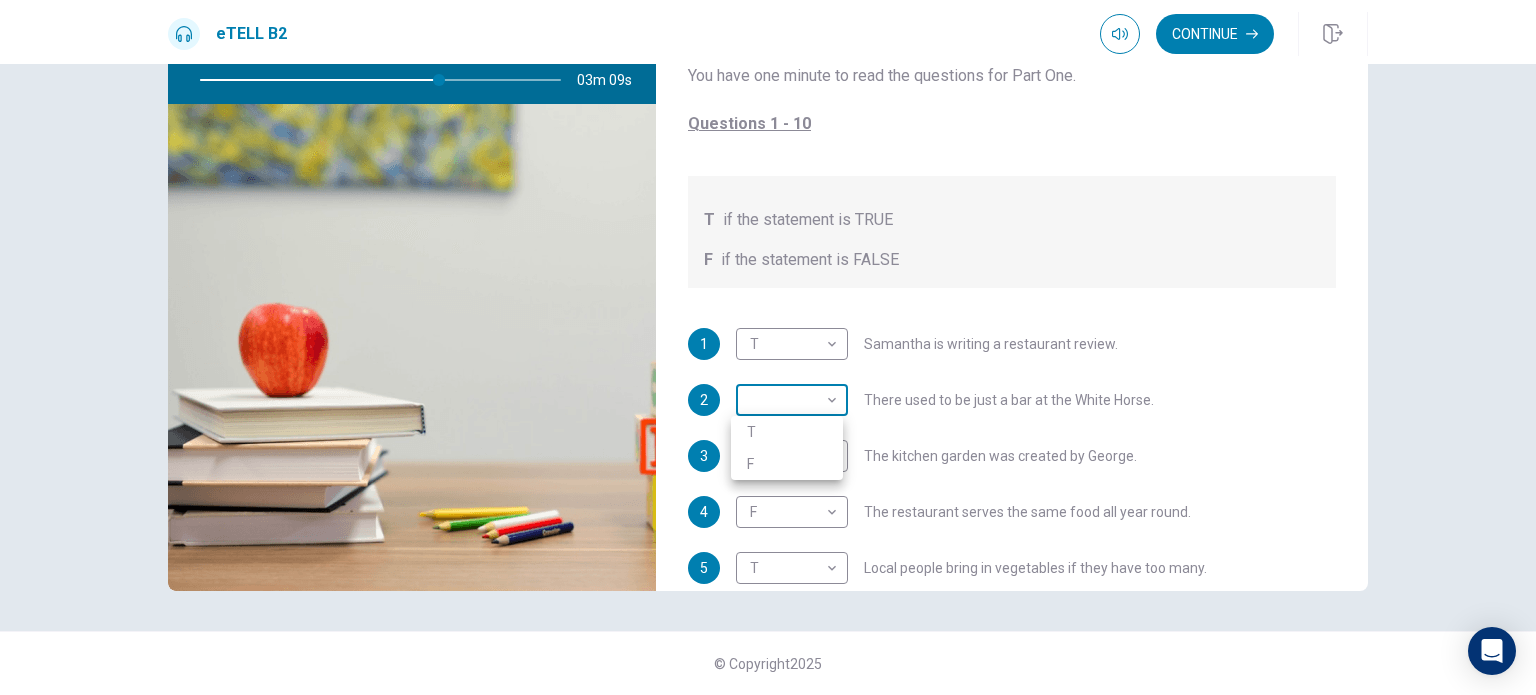 click on "This site uses cookies, as explained in our  Privacy Policy . If you agree to the use of cookies, please click the Accept button and continue to browse our site.   Privacy Policy Accept   eTELL B2 Continue Continue Question 1 For questions 1 – 10, mark each statement True (T) or False (F). You will hear Part One  TWICE.
You have one minute to read the questions for Part One.
Questions 1 - 10 T if the statement is TRUE F if the statement is FALSE 1 T * ​ [FIRST] is writing a restaurant review. 2 ​ ​ There used to be just a bar at the [PLACE]. 3 F * ​ The kitchen garden was created by [FIRST]. 4 F * ​ The restaurant serves the same food all year round. 5 T * ​ Local people bring in vegetables if they have too many. 6 T * ​ [FIRST] says that the local shop provides all his eggs. 7 T * ​ People sometimes bring unexpected things for the chef to cook. 8 T * ​ The chef did not want to prepare the rabbit for cooking. 9 F * ​ [FIRST] has occasionally refused produce brought by local people." at bounding box center [768, 347] 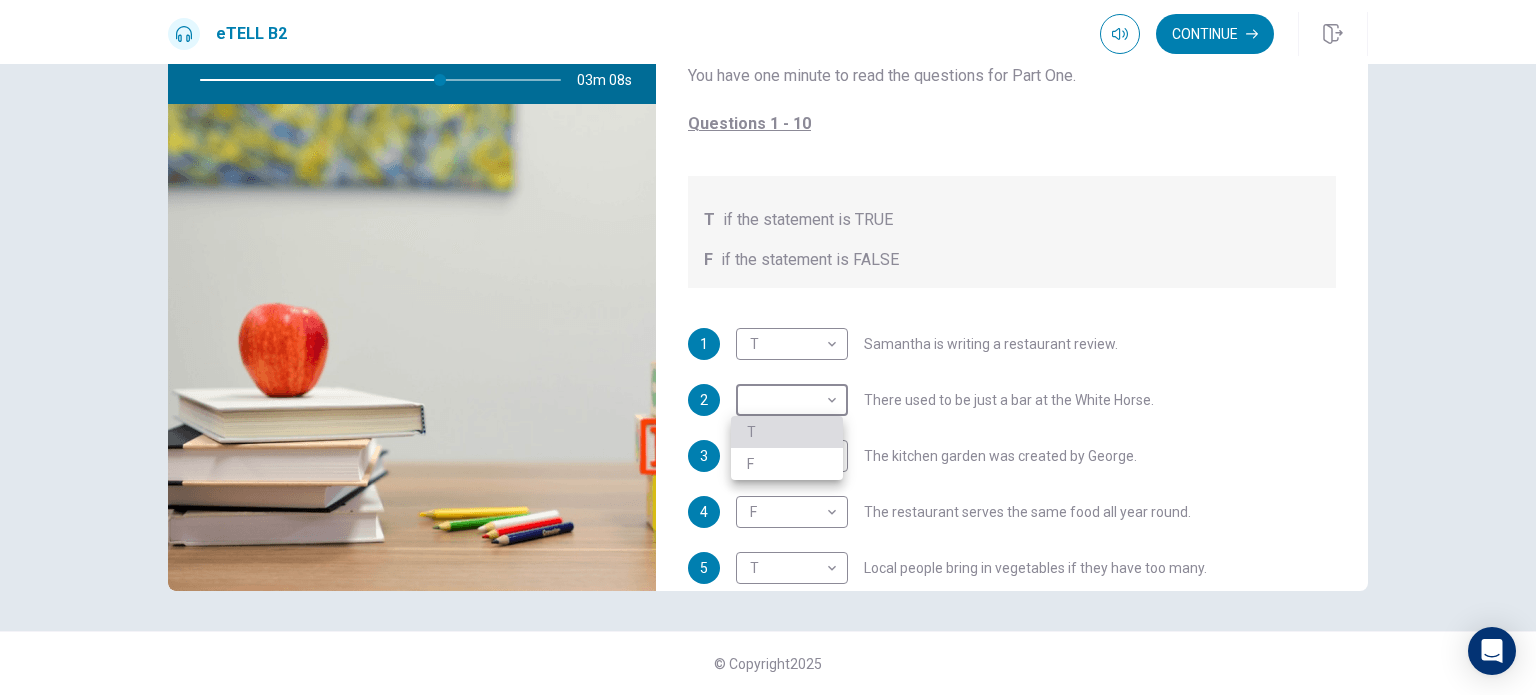 click on "T" at bounding box center [787, 432] 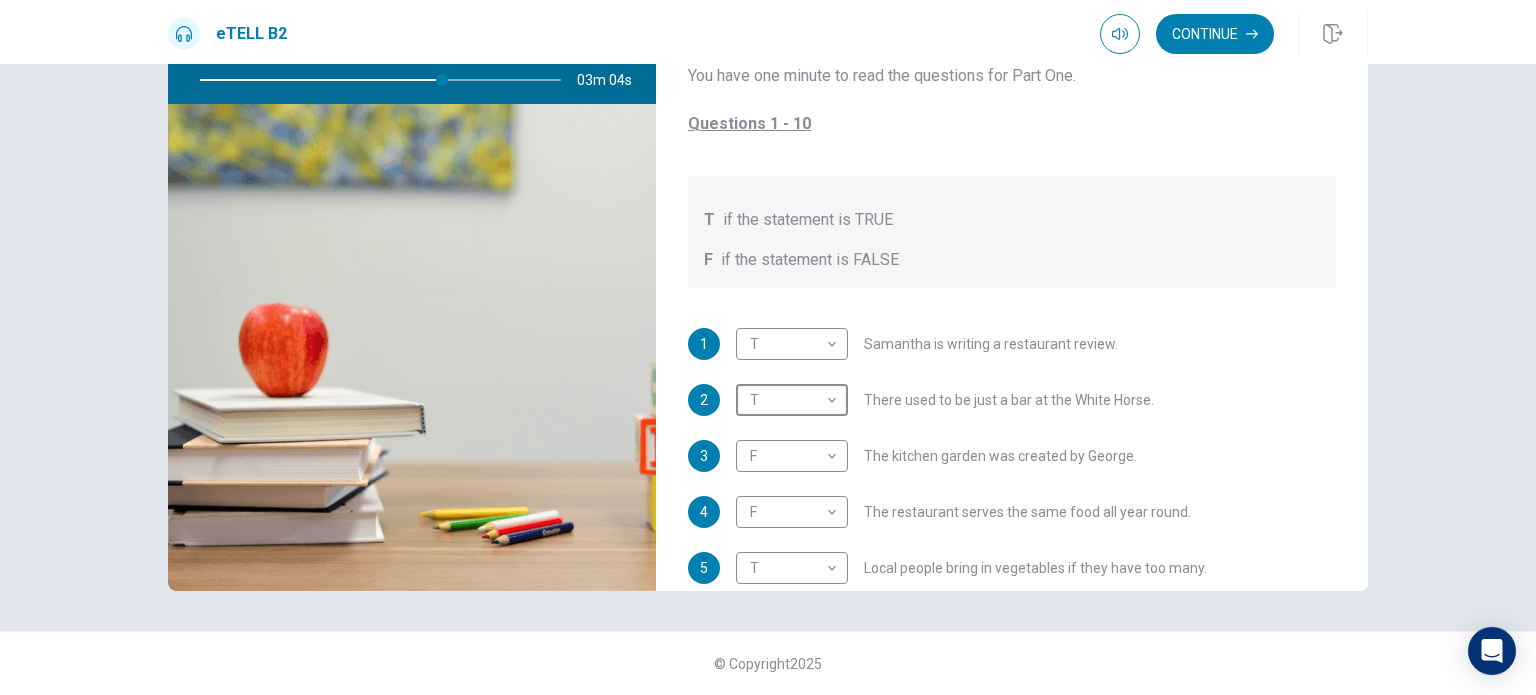 scroll, scrollTop: 352, scrollLeft: 0, axis: vertical 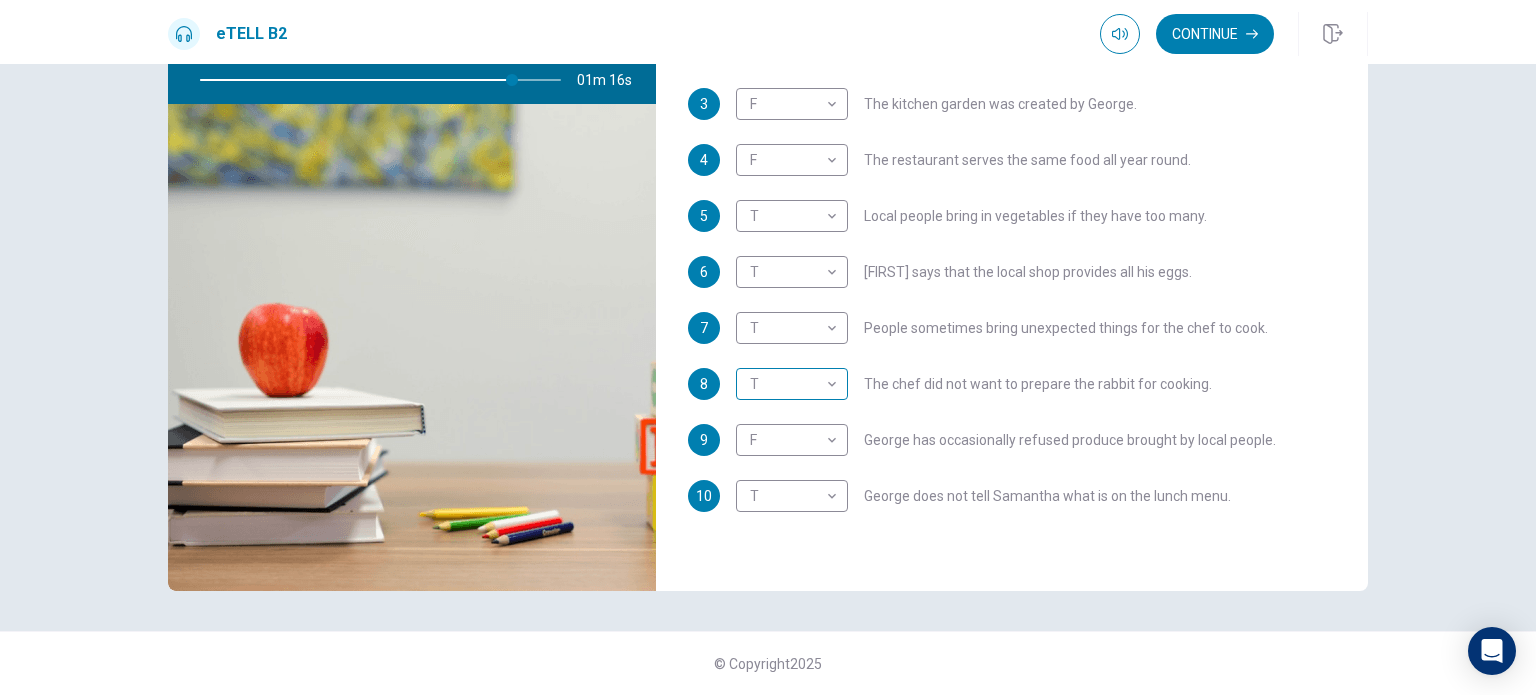 click on "Questions 1 - 10 T if the statement is TRUE F if the statement is FALSE 1 T * ​ Samantha is writing a restaurant review. 2 T * ​ There used to be just a bar at the White Horse. 3 F * ​ The kitchen garden was created by George. 4 F * ​ The restaurant serves the same food all year round. 5 T * ​ Local people bring in vegetables if they have too many. 6 T * ​ George says that the local shop provides all his eggs. 7 T * ​ People sometimes bring unexpected things for the chef to cook. 8 T * ​ The chef did not want to prepare the rabbit for cooking. 9 F * ​ George has occasionally refused produce brought by local people." at bounding box center [768, 347] 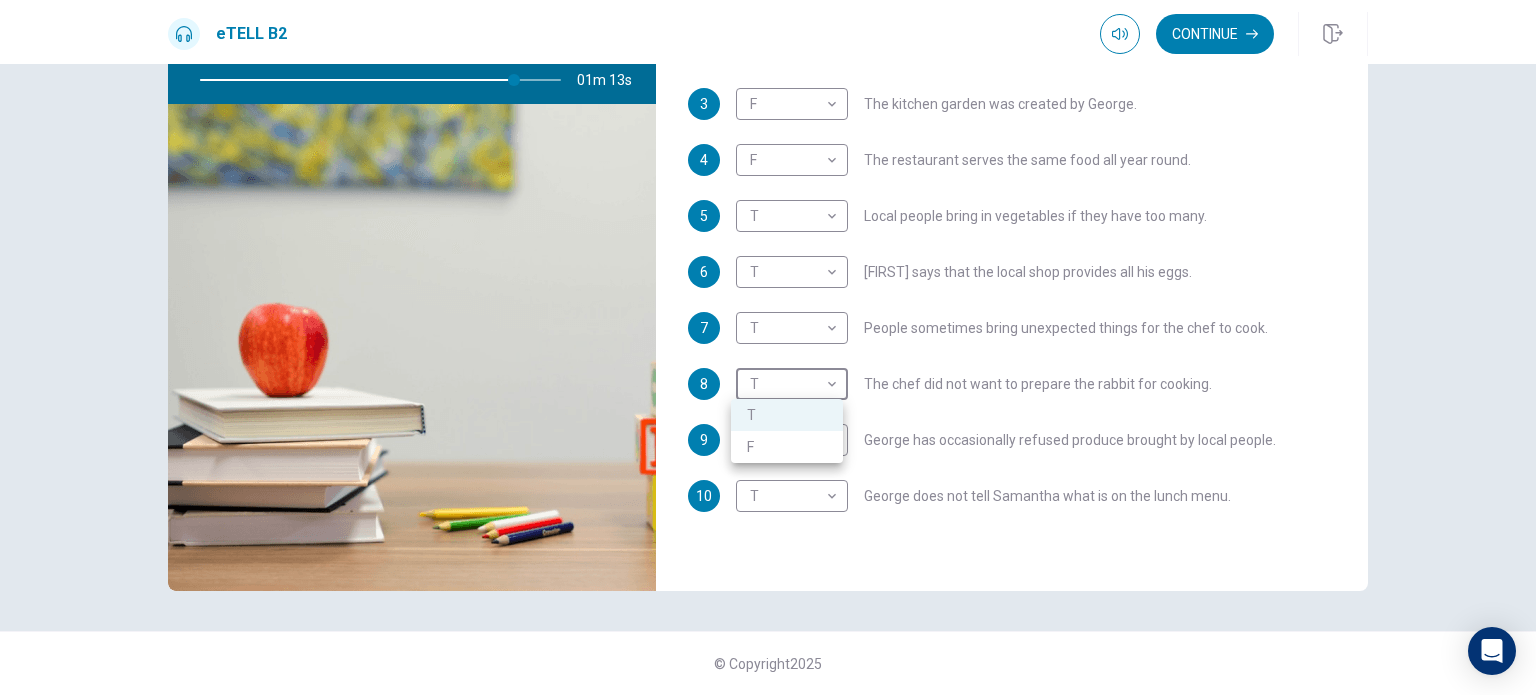 type on "**" 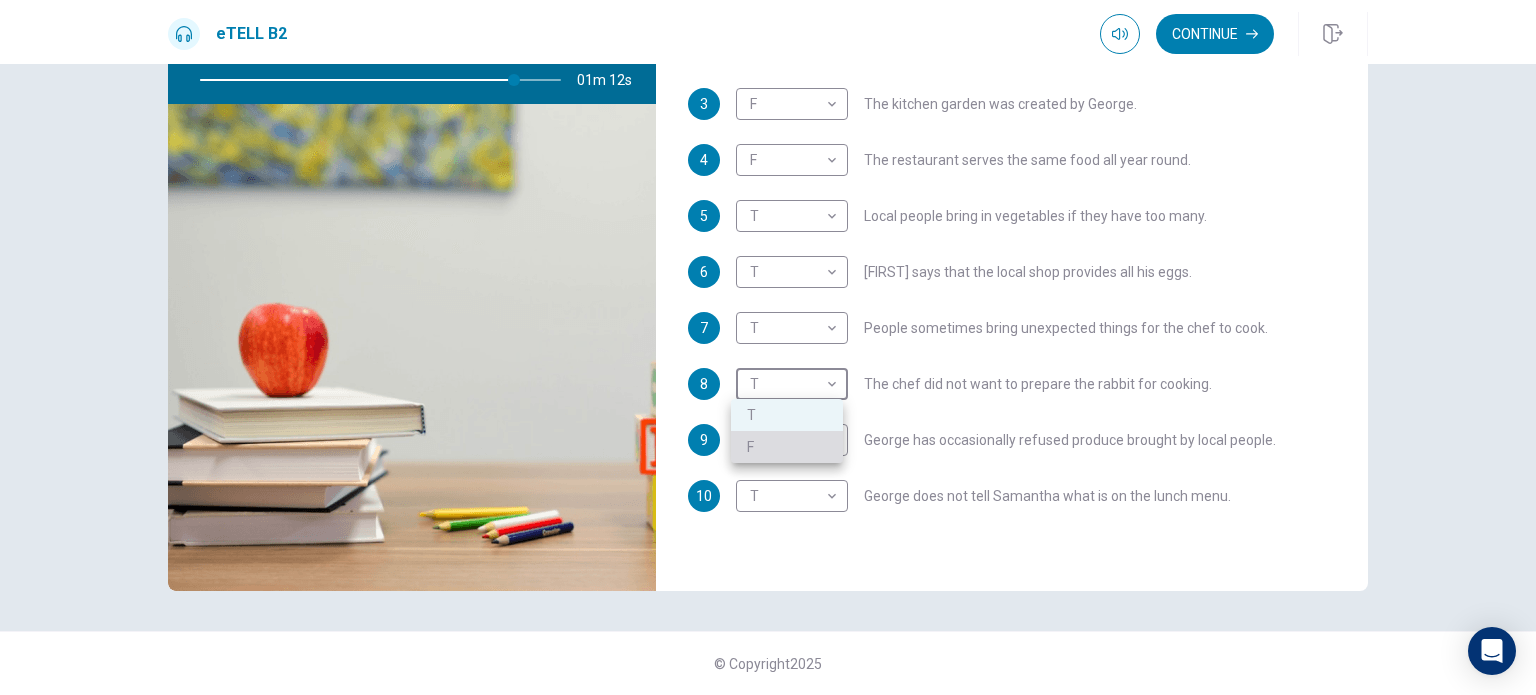 click on "F" at bounding box center (787, 447) 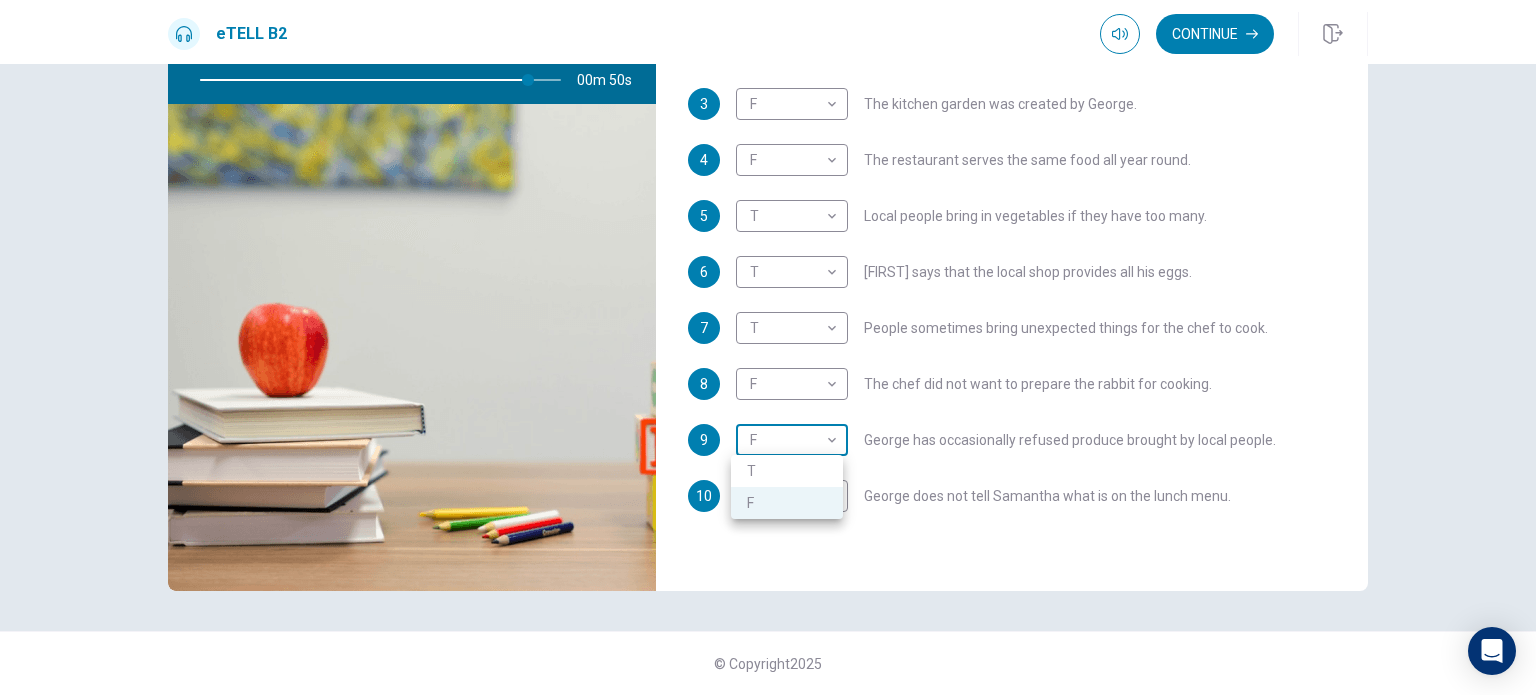 click on "Questions 1 - 10 T if the statement is TRUE F if the statement is FALSE 1 T * ​ Samantha is writing a restaurant review. 2 T * ​ There used to be just a bar at the White Horse. 3 F * ​ The kitchen garden was created by George. 4 F * ​ The restaurant serves the same food all year round. 5 T * ​ Local people bring in vegetables if they have too many. 6 T * ​ George says that the local shop provides all his eggs. 7 T * ​ People sometimes bring unexpected things for the chef to cook. 8 F * ​ The chef did not want to prepare the rabbit for cooking. 9 F * ​ George has occasionally refused produce brought by local people." at bounding box center [768, 347] 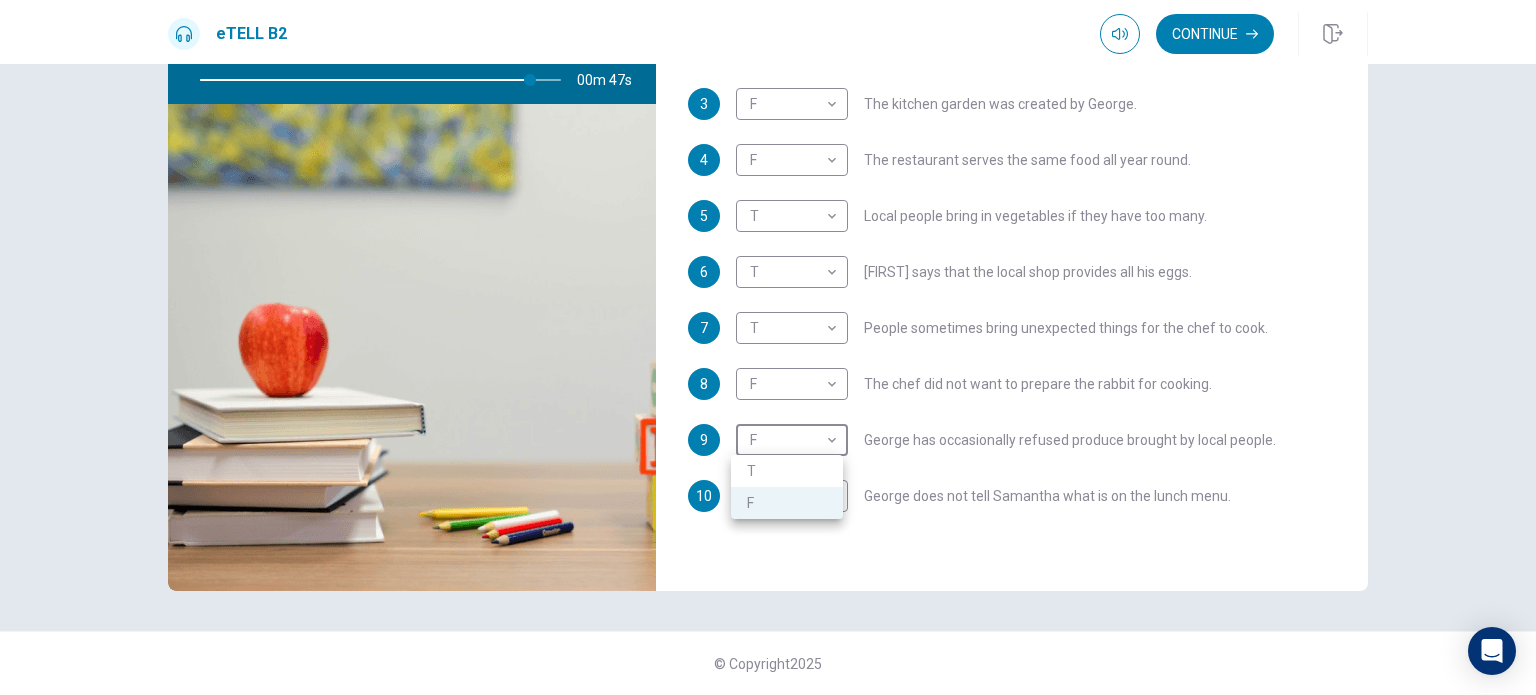 type on "**" 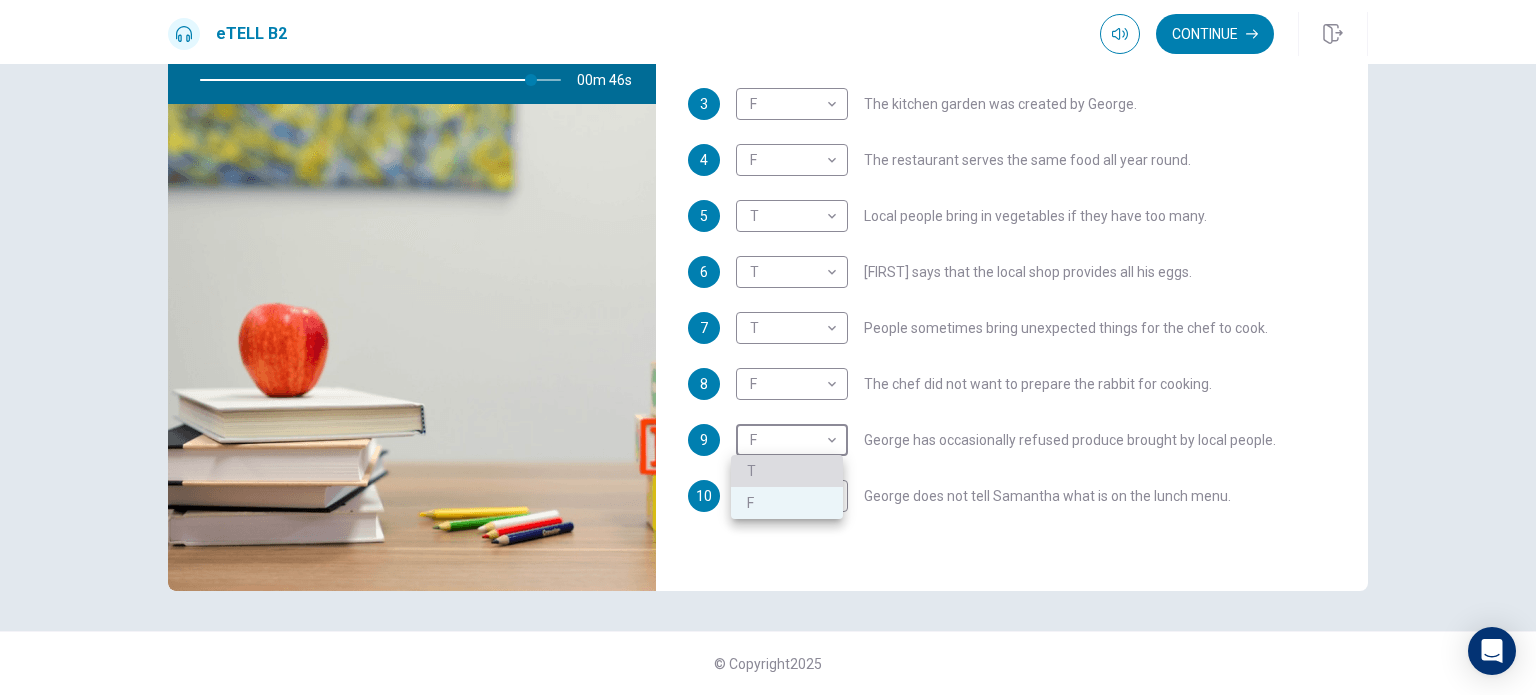 click on "T" at bounding box center (787, 471) 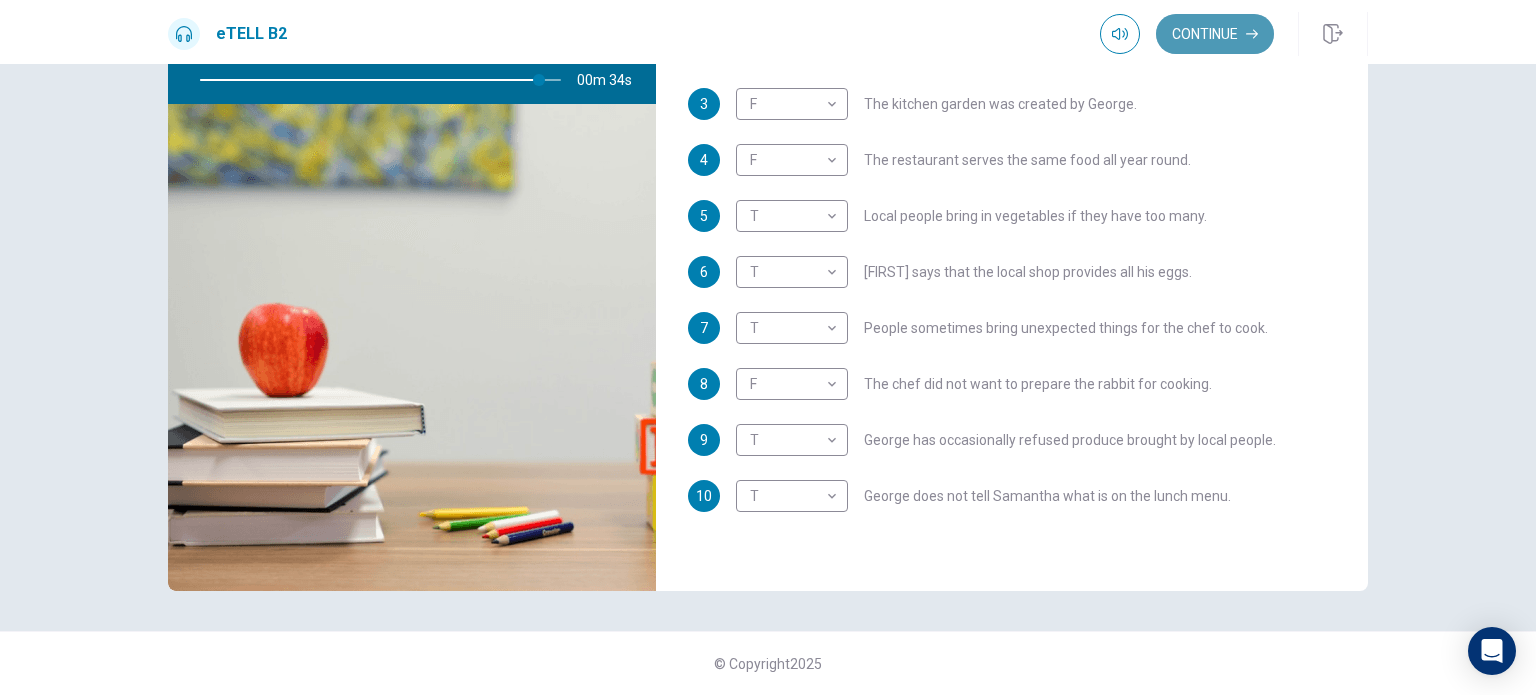 click on "Continue" at bounding box center (1215, 34) 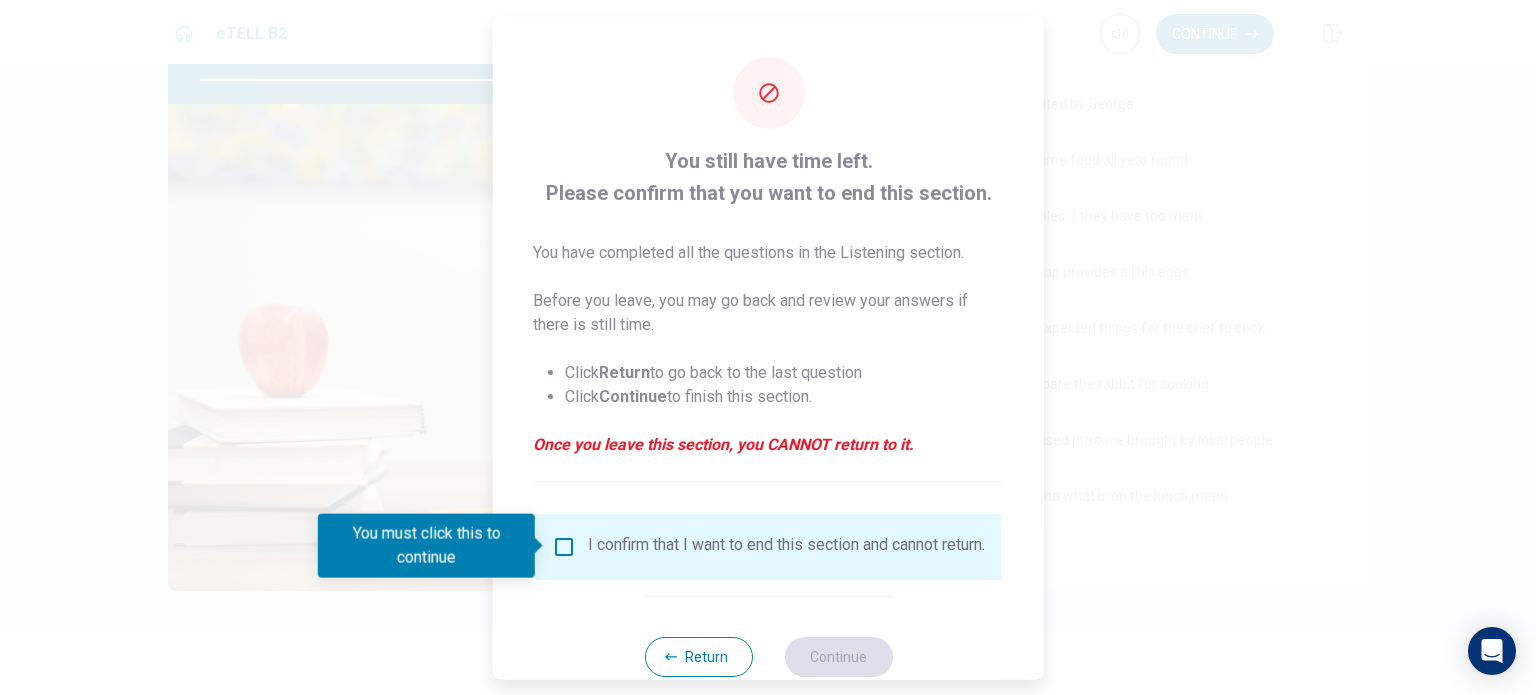 click at bounding box center [768, 347] 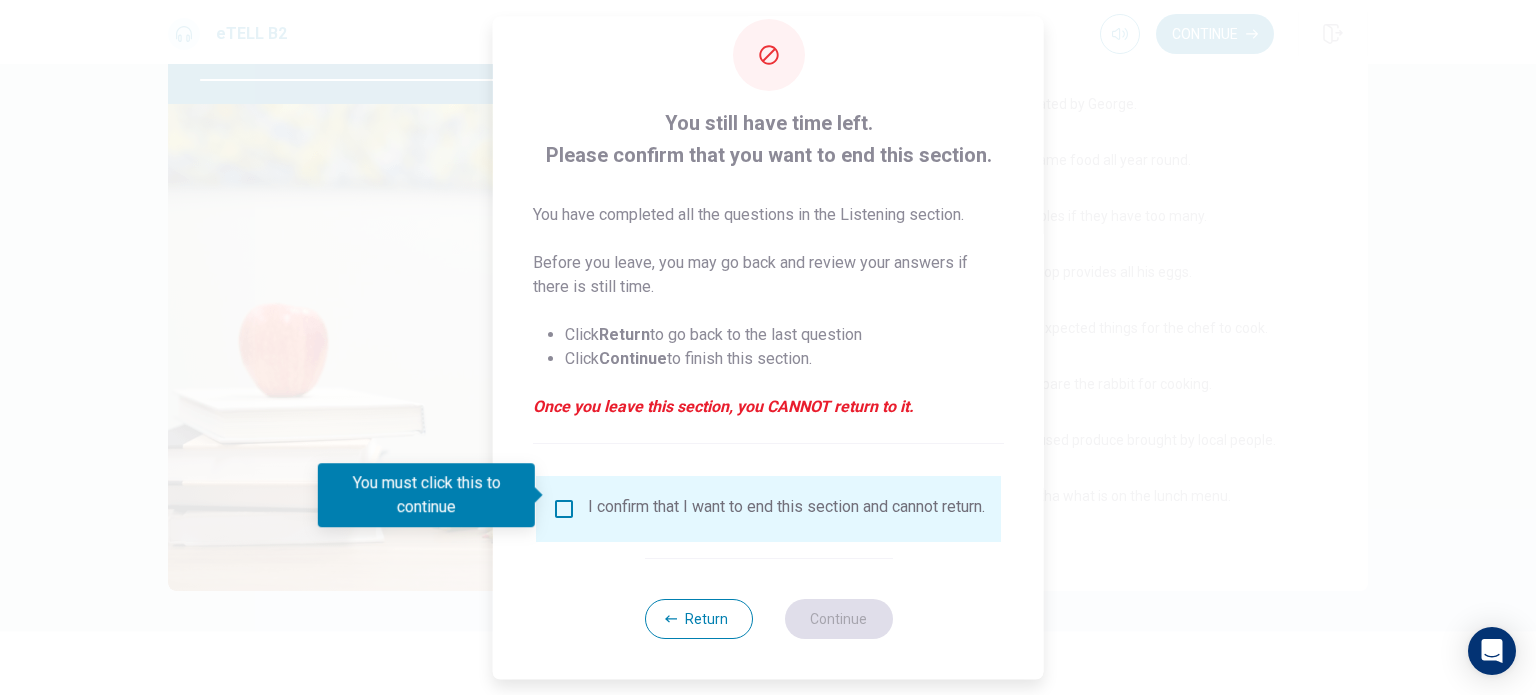 scroll, scrollTop: 50, scrollLeft: 0, axis: vertical 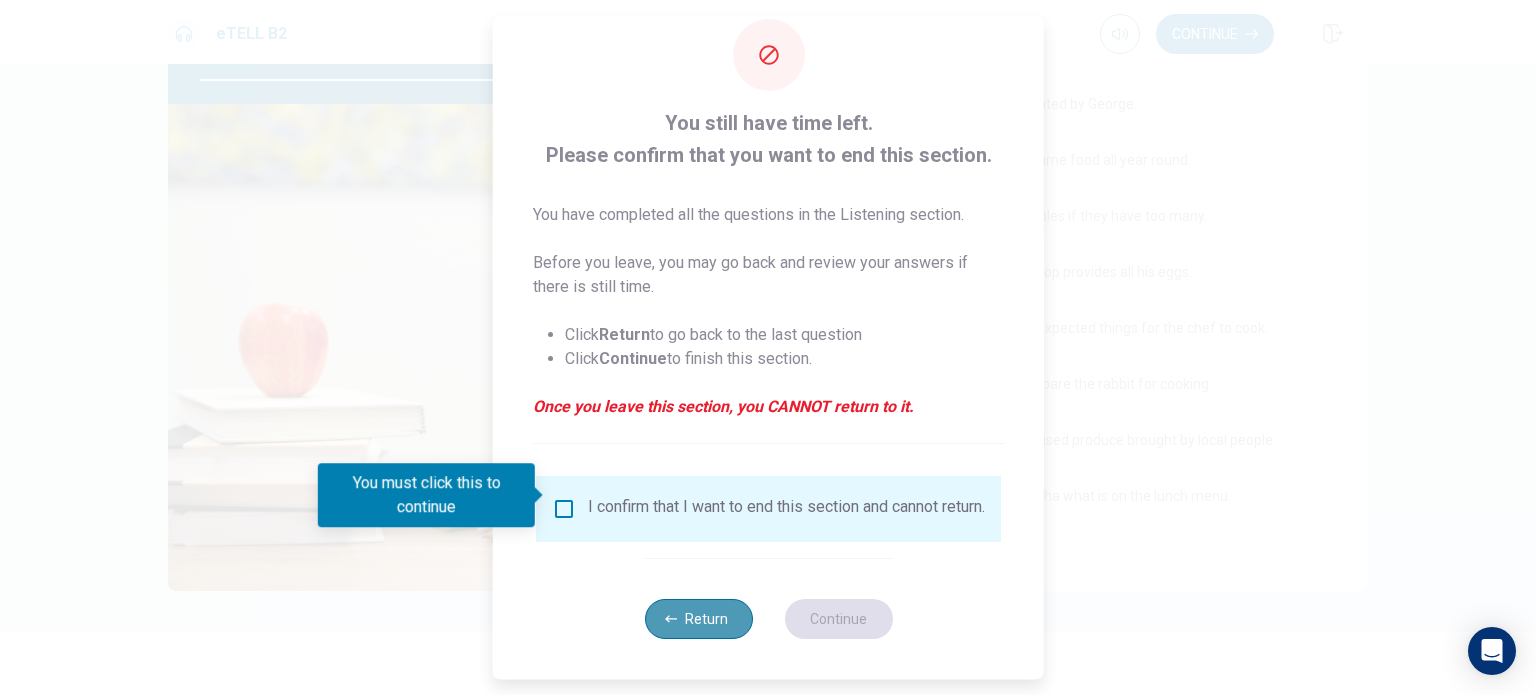 click on "Return" at bounding box center (698, 619) 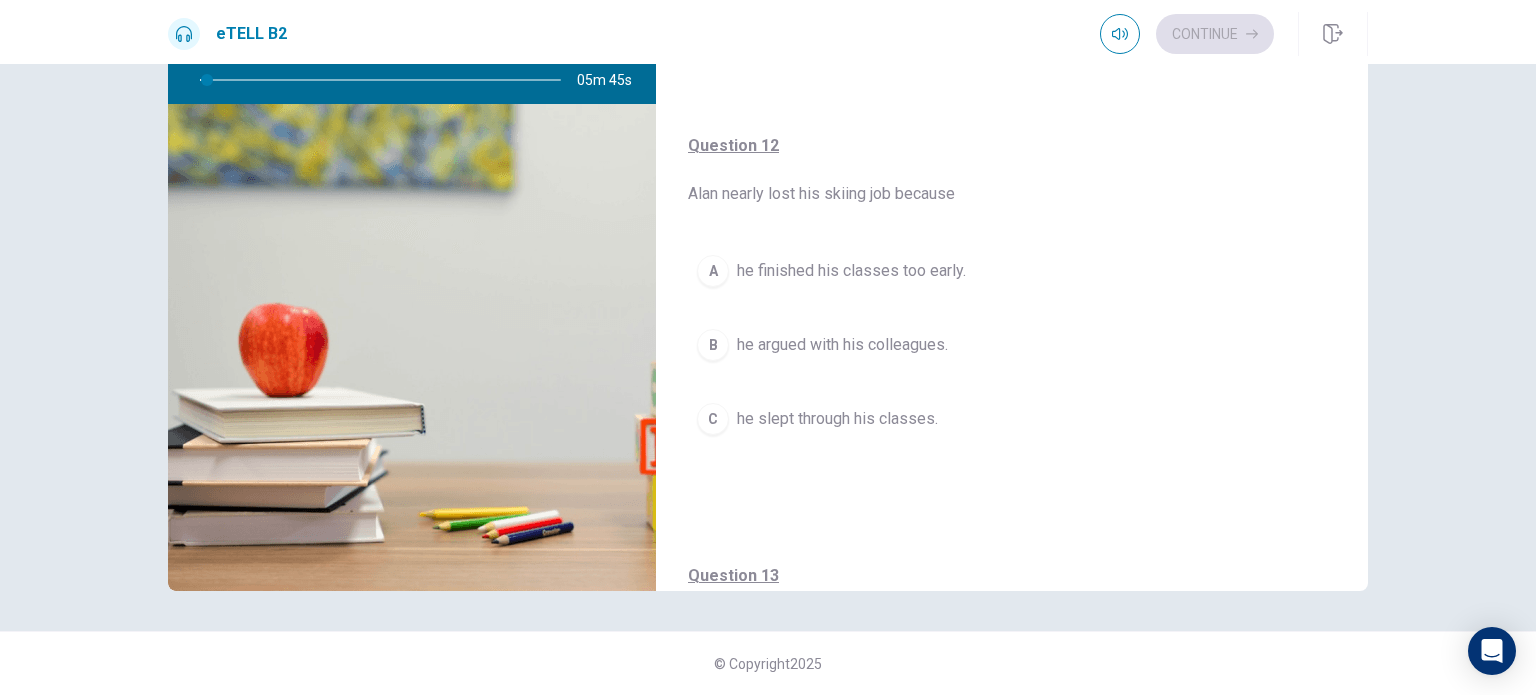 scroll, scrollTop: 0, scrollLeft: 0, axis: both 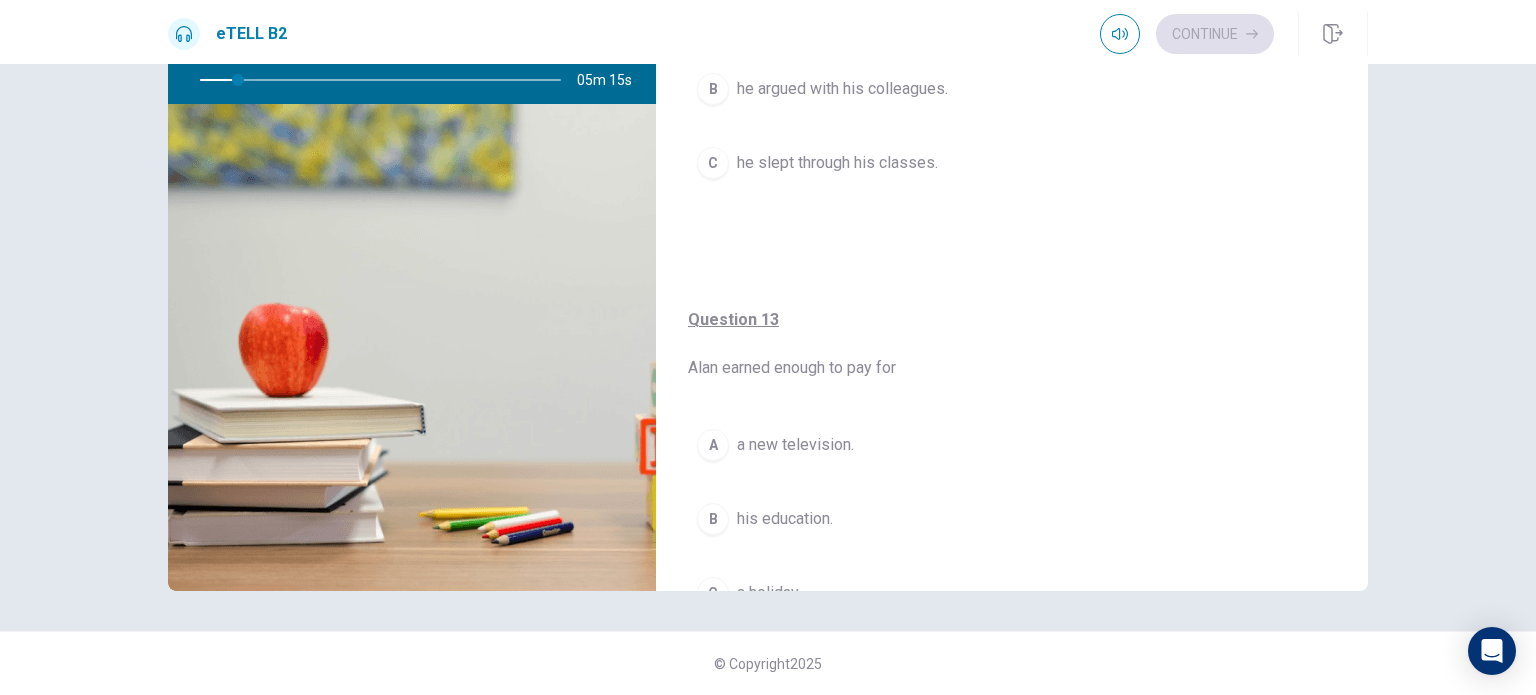click on "eTELL B2 Continue" at bounding box center [768, 32] 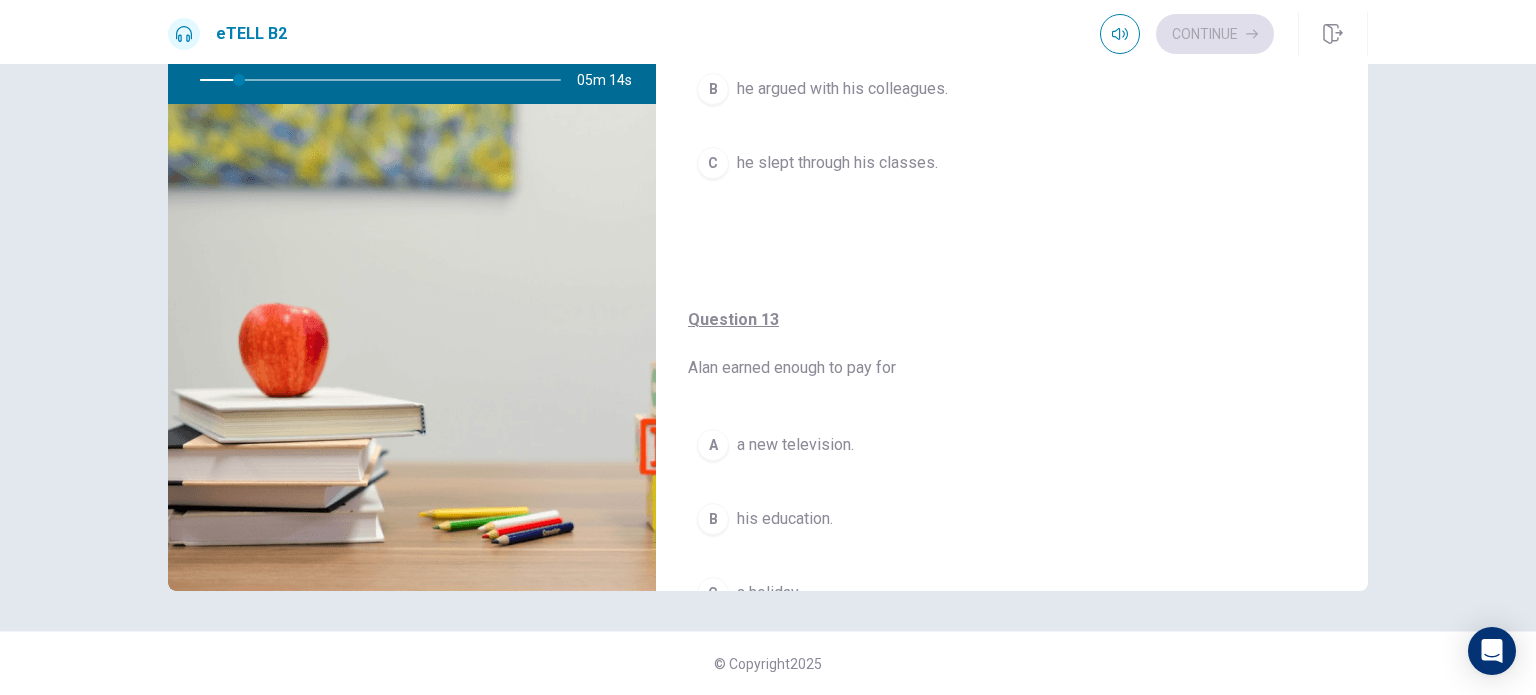 click on "eTELL B2 Continue" at bounding box center (768, 32) 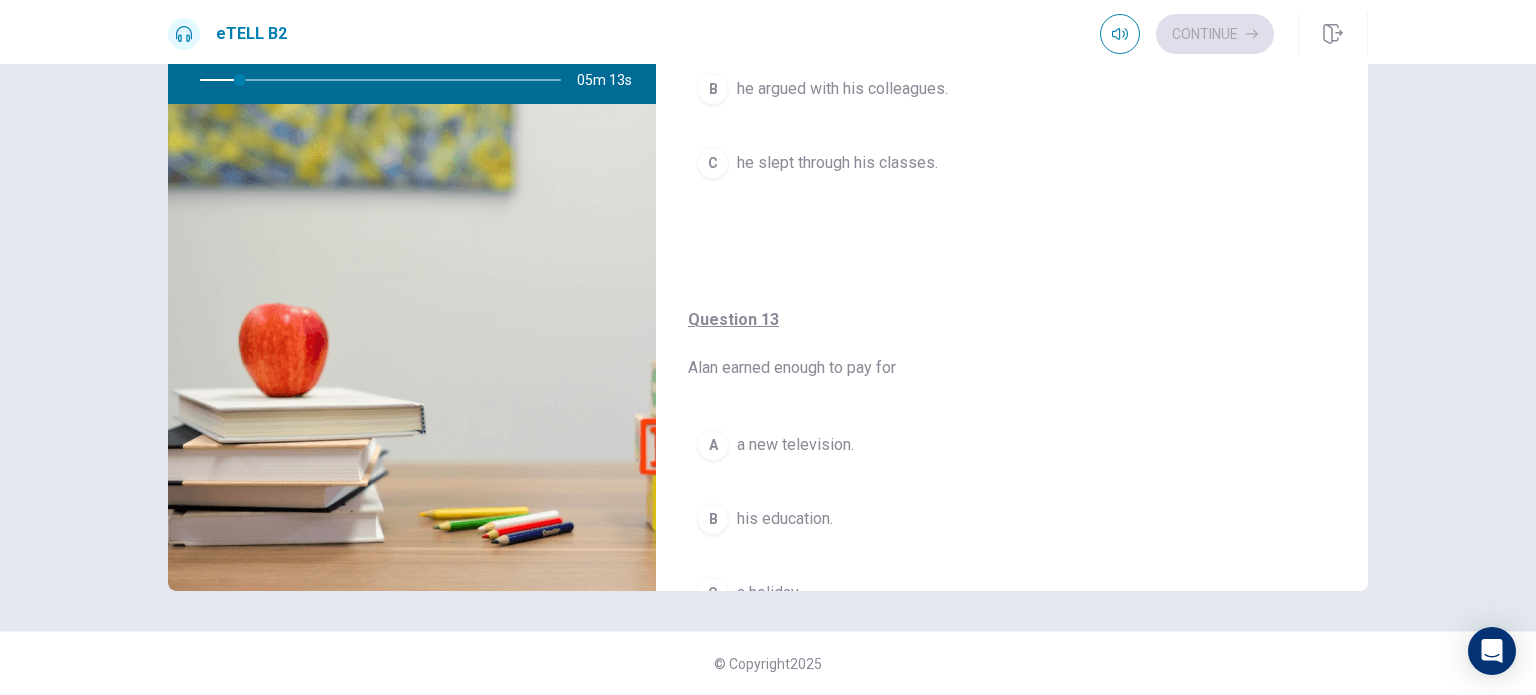 drag, startPoint x: 1354, startPoint y: 60, endPoint x: 1352, endPoint y: 80, distance: 20.09975 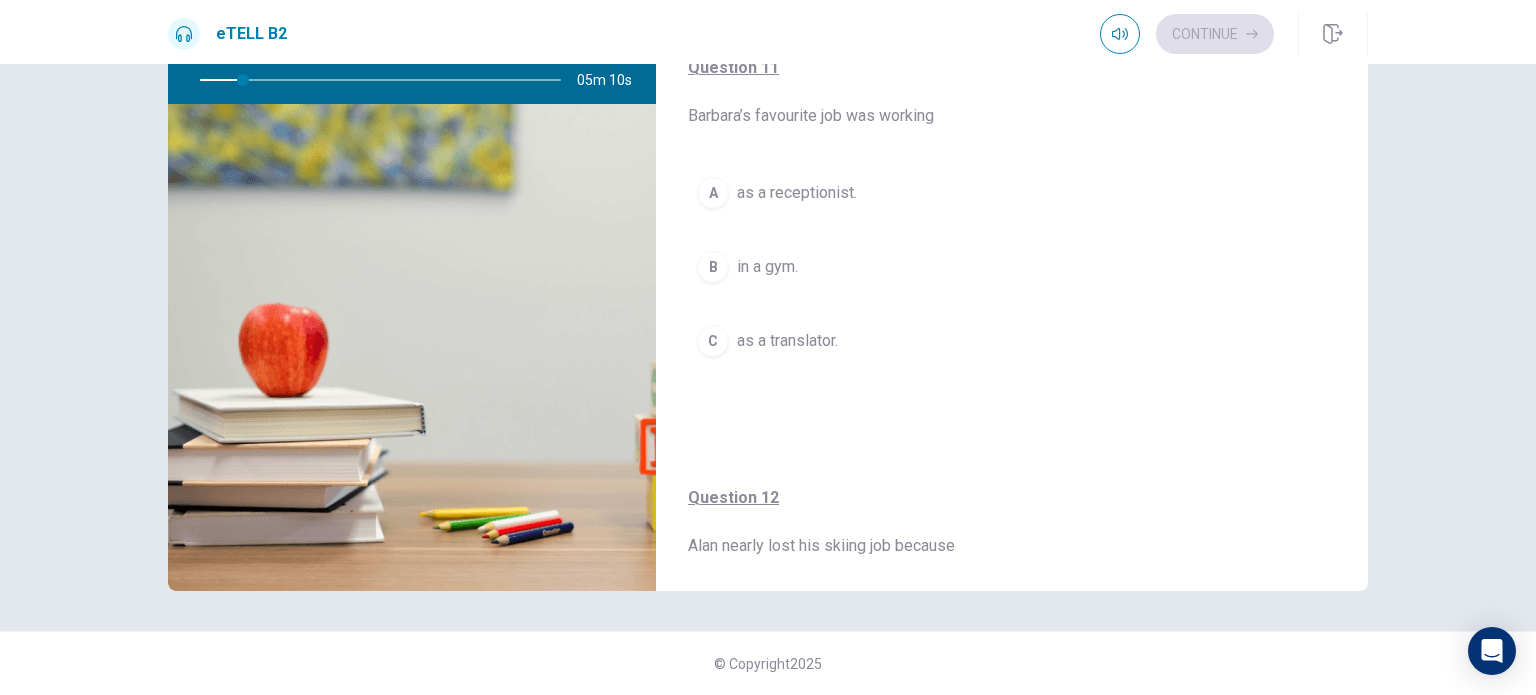 scroll, scrollTop: 0, scrollLeft: 0, axis: both 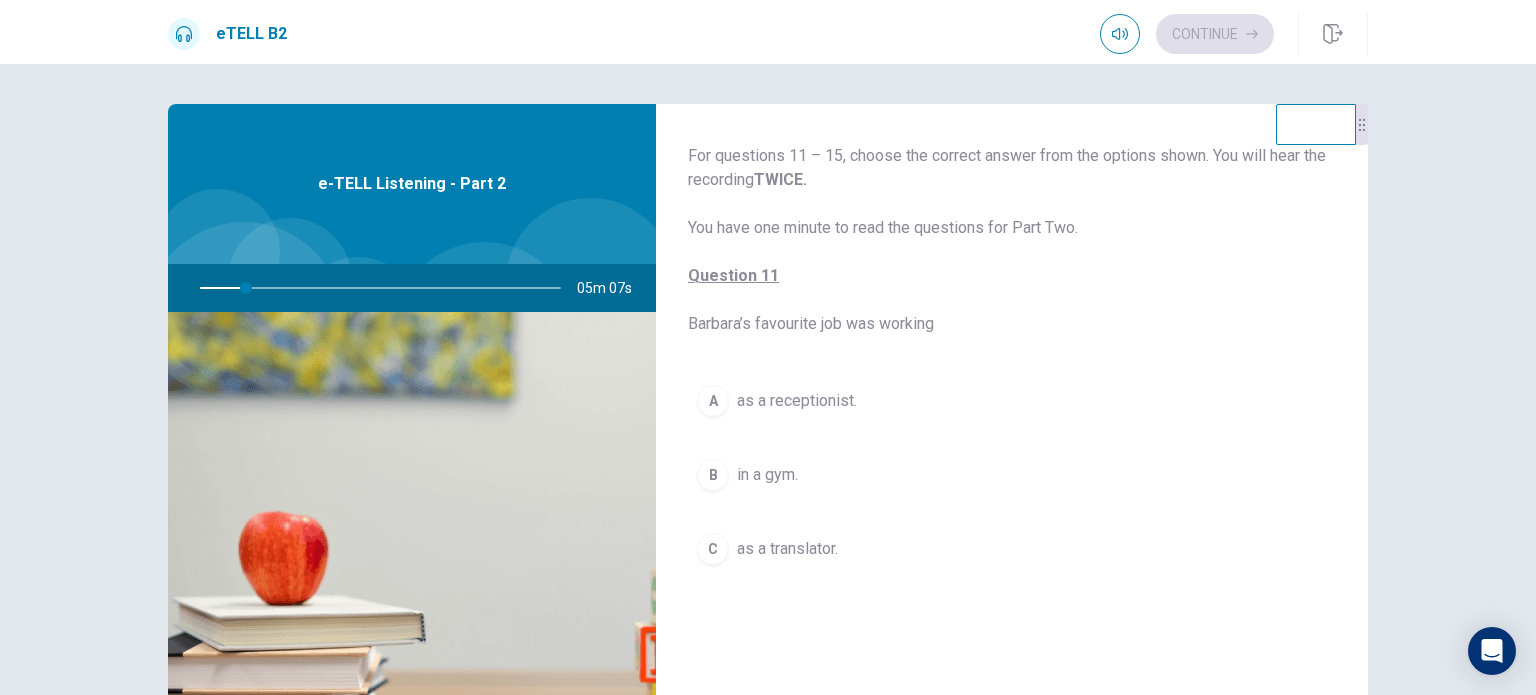 click on "Question 11 Barbara’s favourite job was working A as a receptionist. B in a gym. C as a translator." at bounding box center [1012, 379] 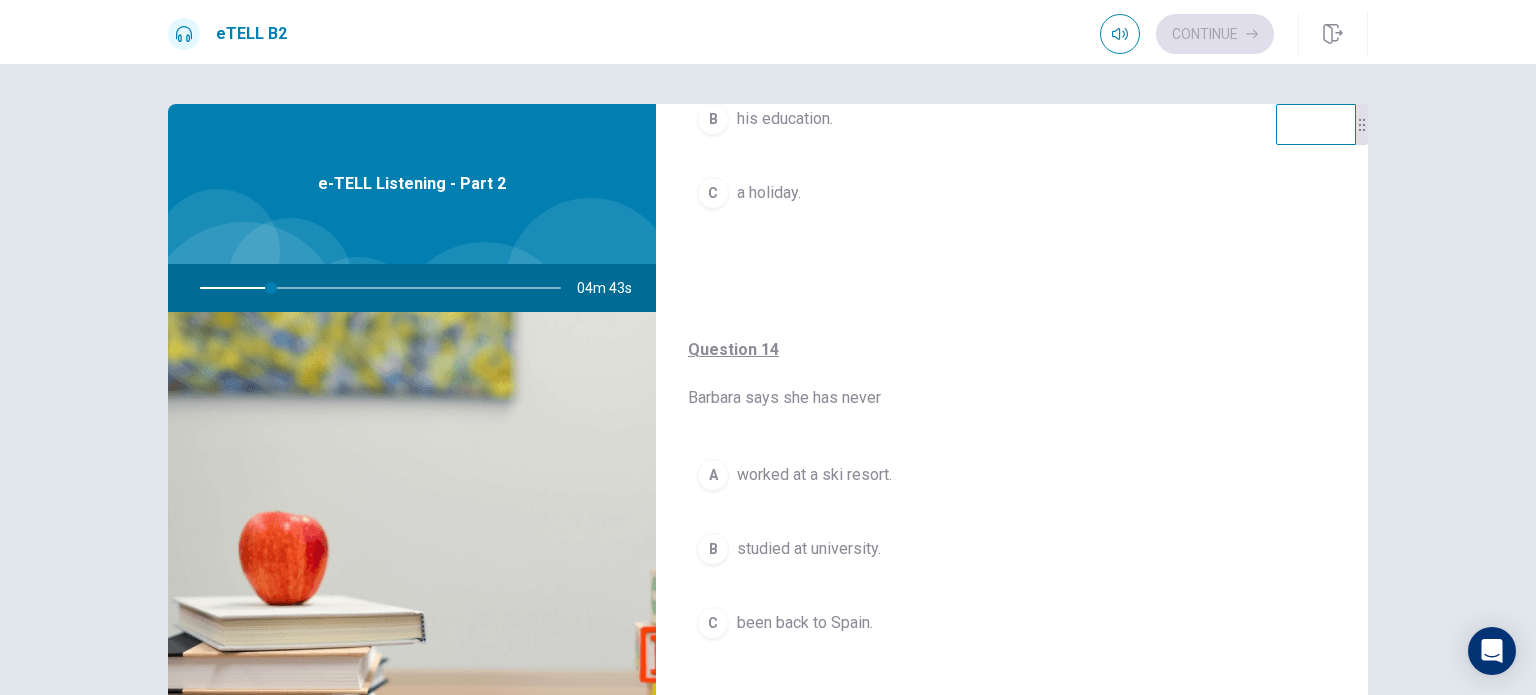 scroll, scrollTop: 608, scrollLeft: 0, axis: vertical 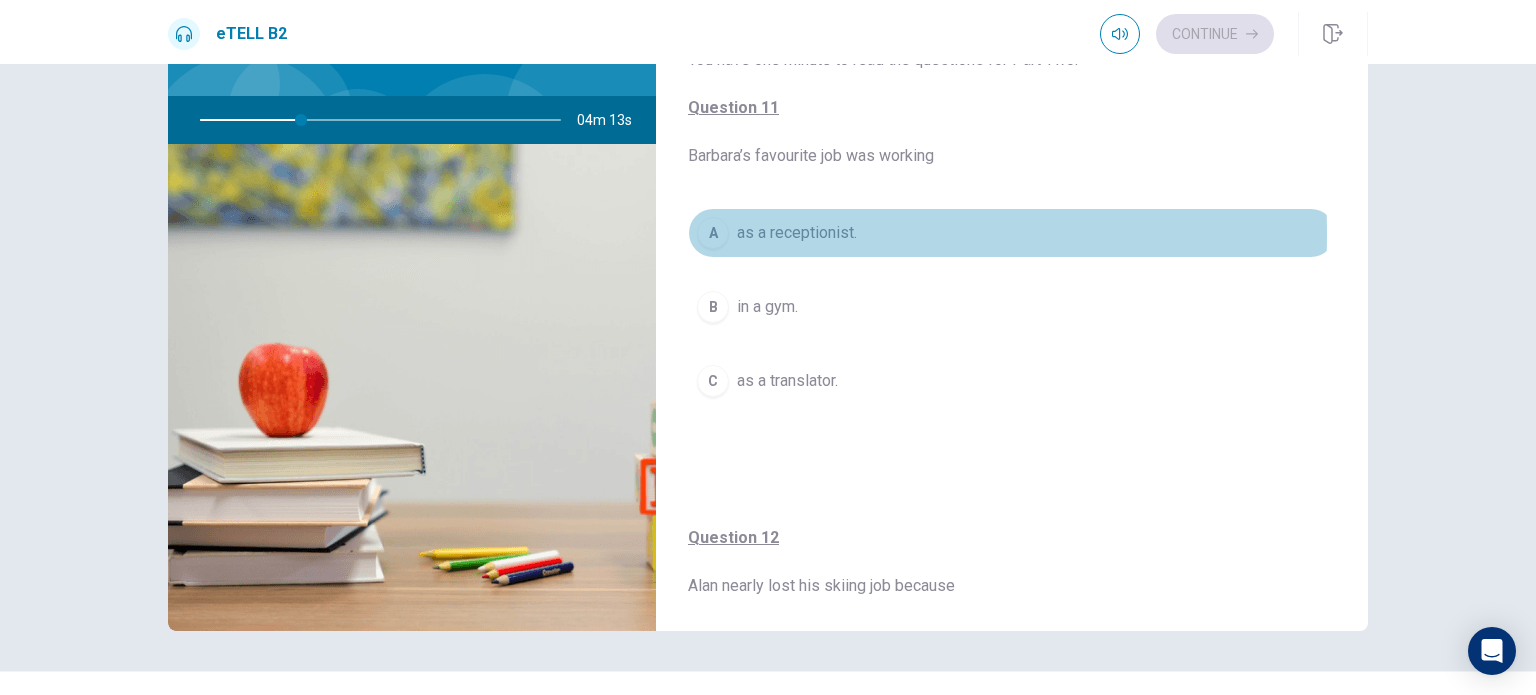 click on "A" at bounding box center [713, 233] 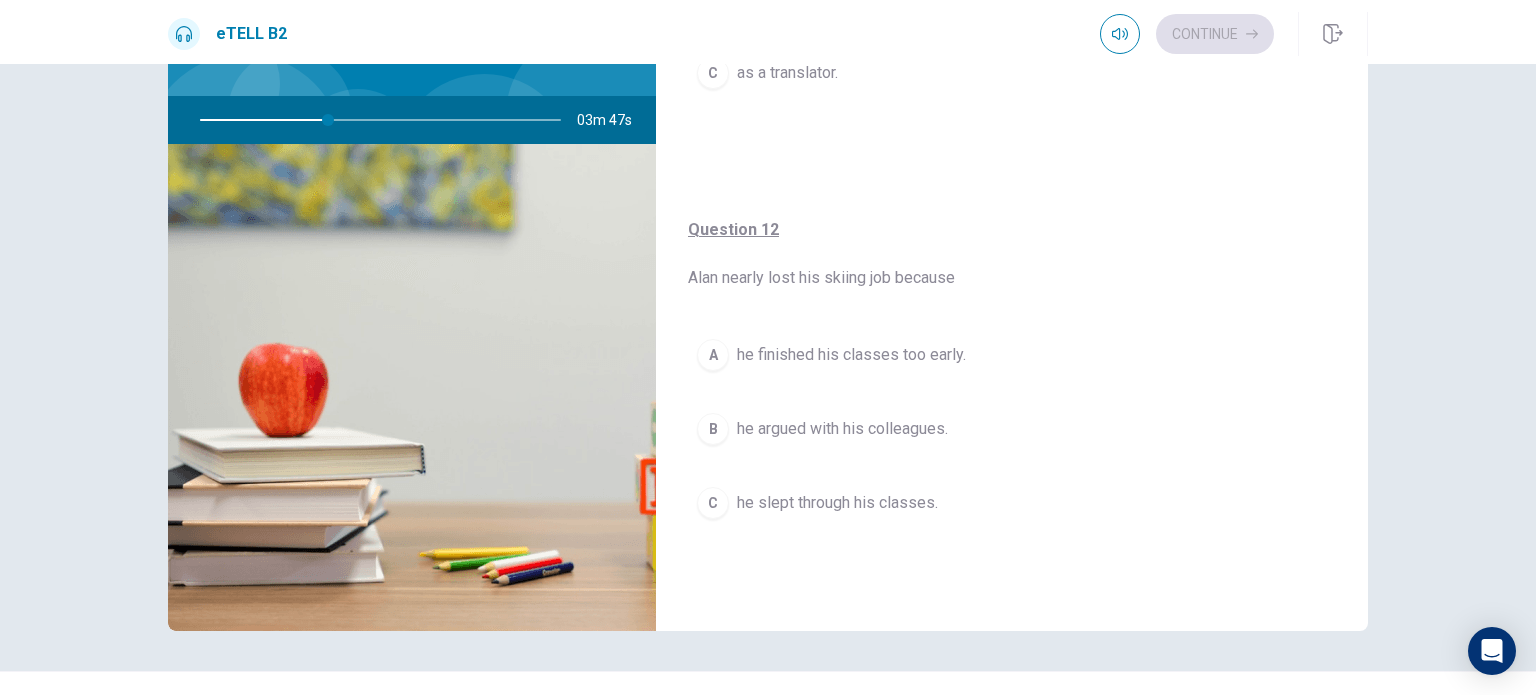 scroll, scrollTop: 360, scrollLeft: 0, axis: vertical 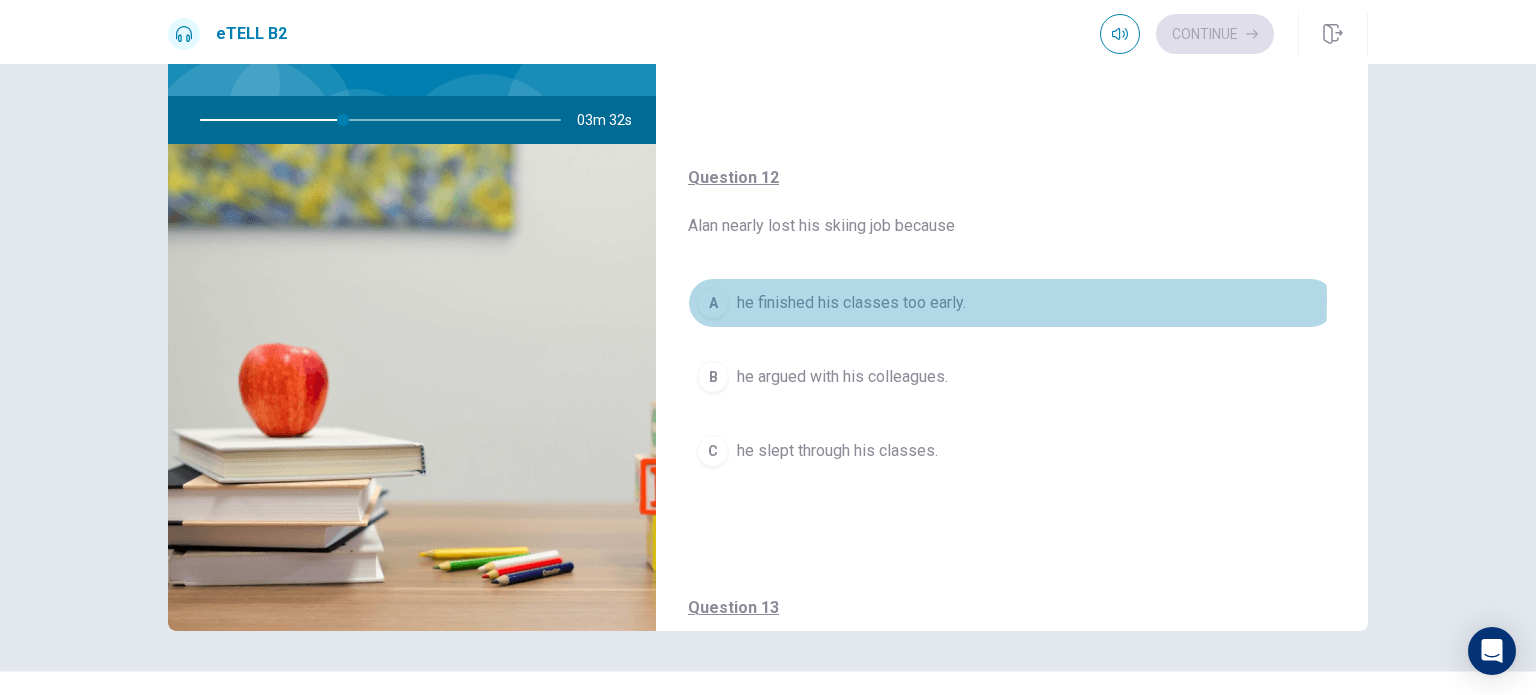 click on "he finished his classes too early." at bounding box center (851, 303) 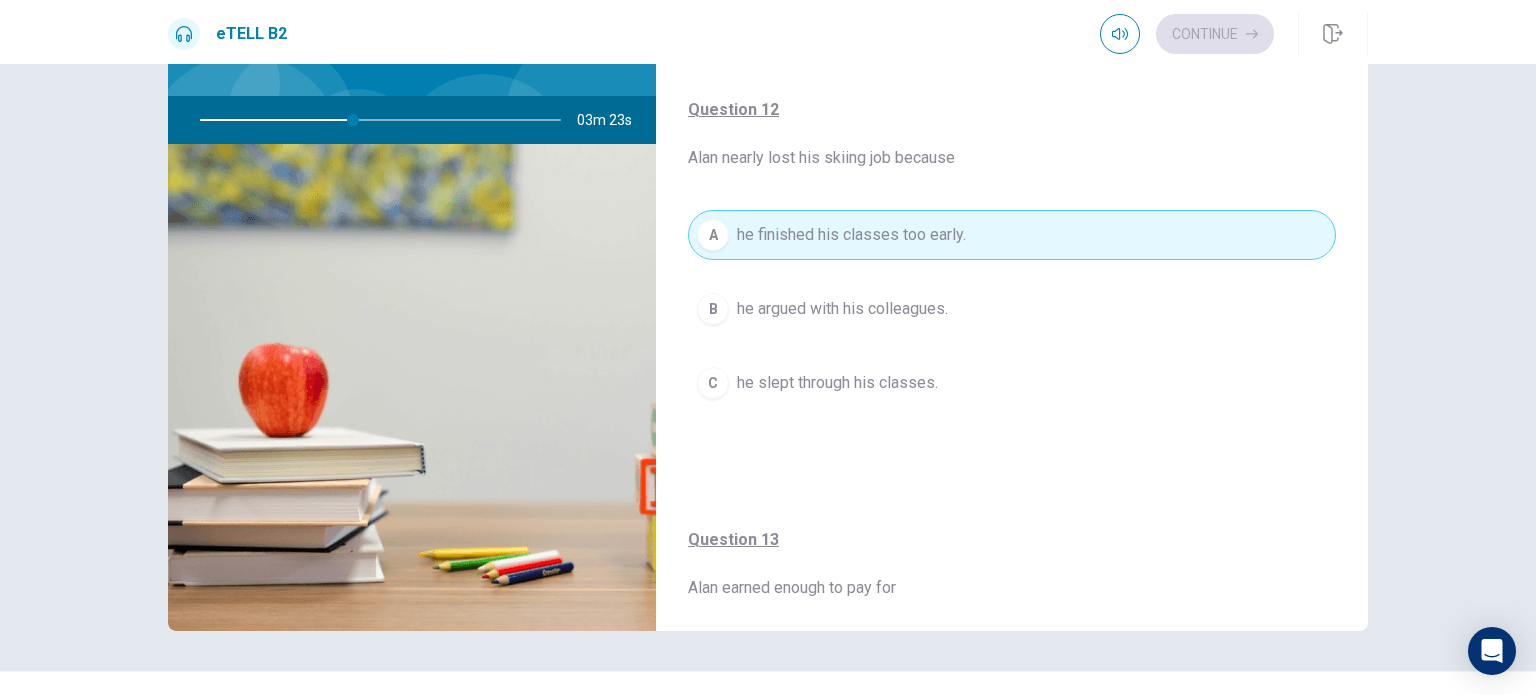 scroll, scrollTop: 440, scrollLeft: 0, axis: vertical 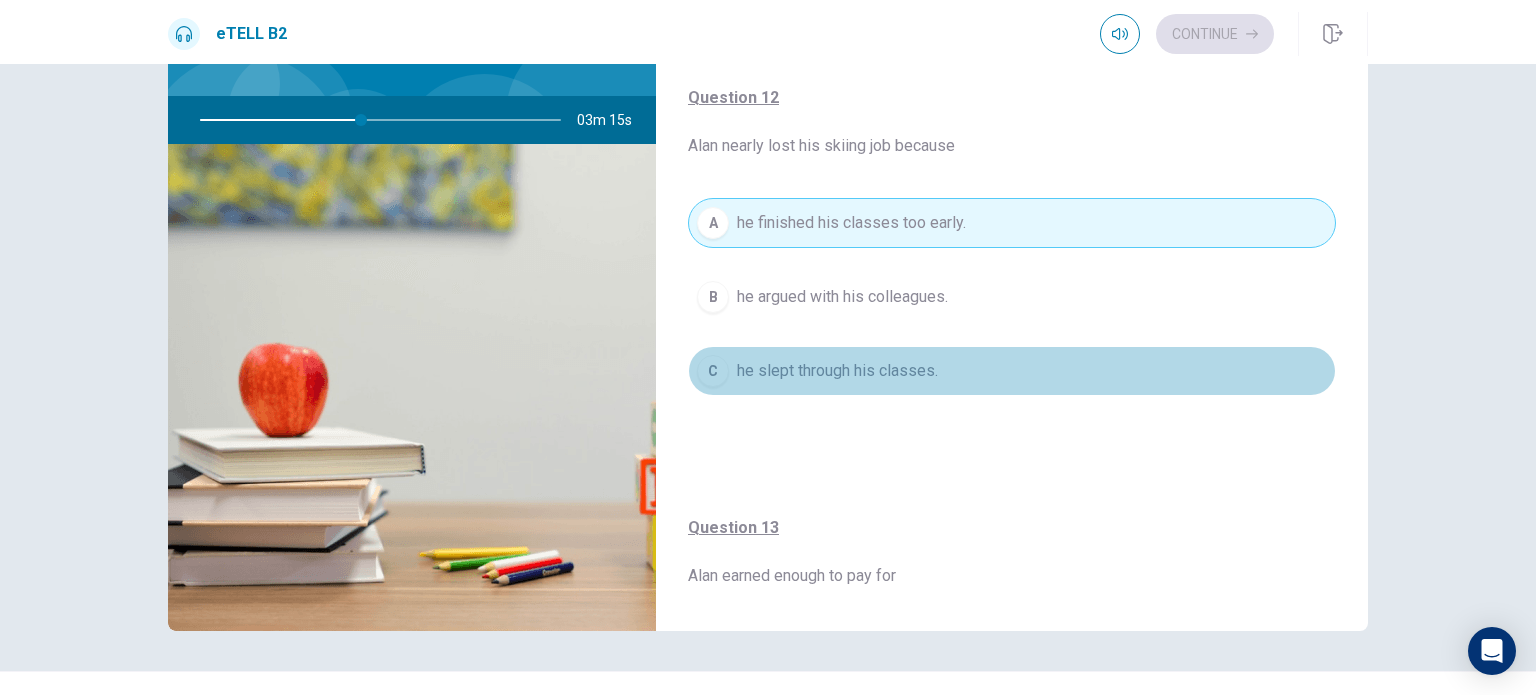 click on "C he slept through his classes." at bounding box center [1012, 371] 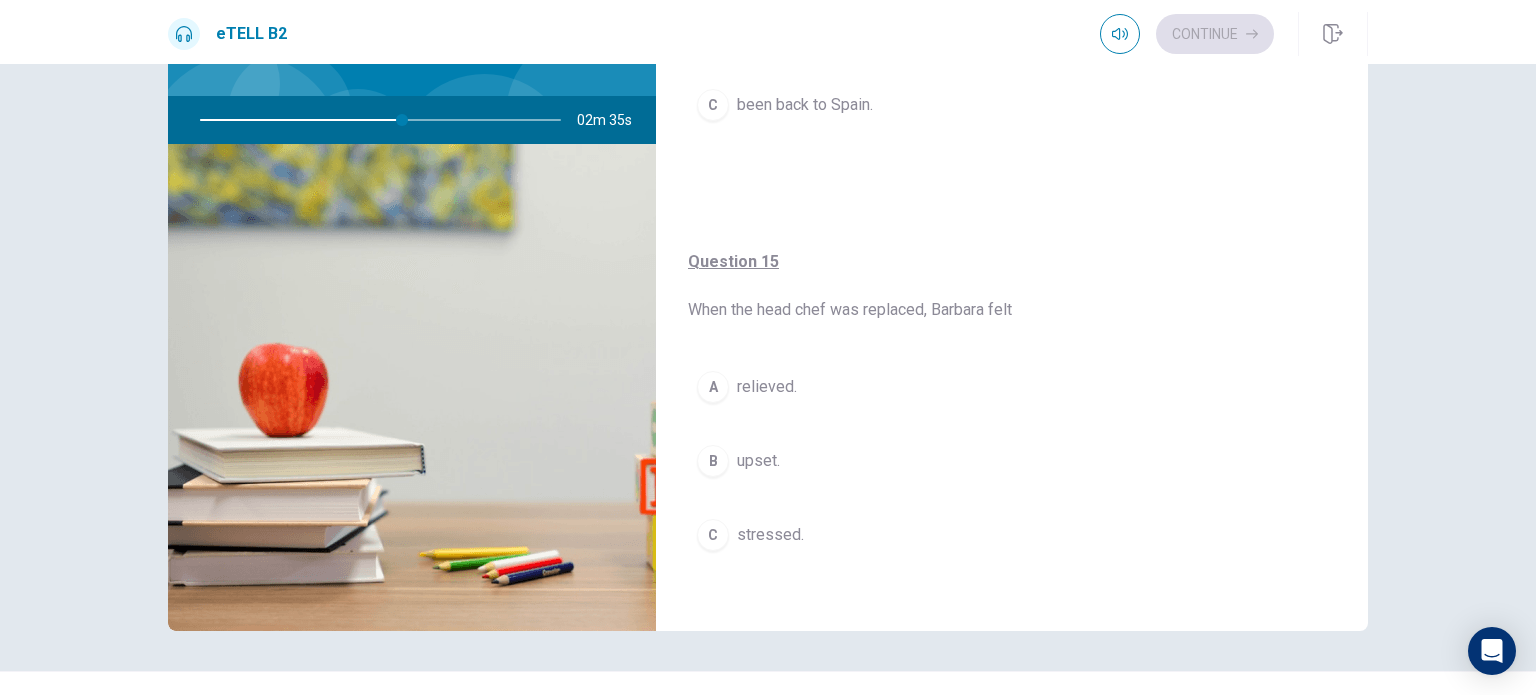 scroll, scrollTop: 1568, scrollLeft: 0, axis: vertical 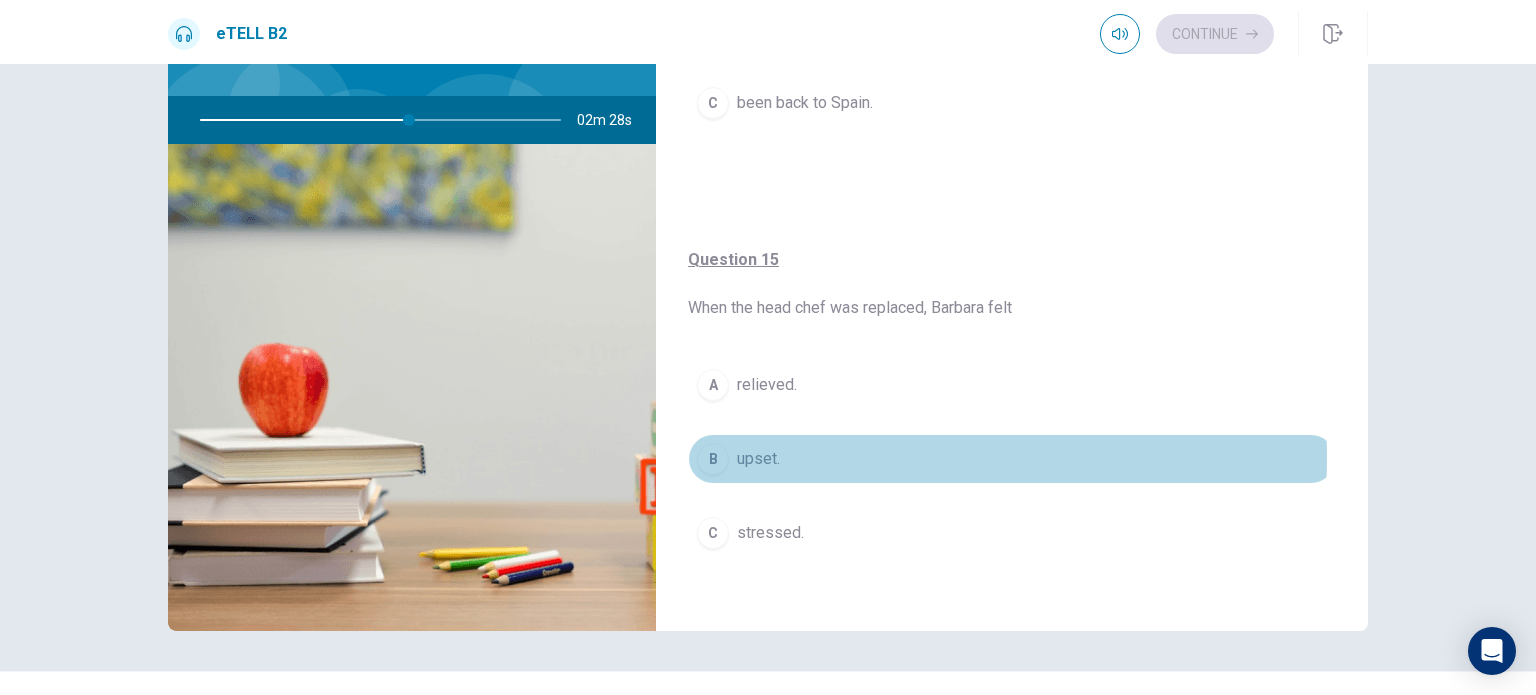 click on "upset." at bounding box center [758, 459] 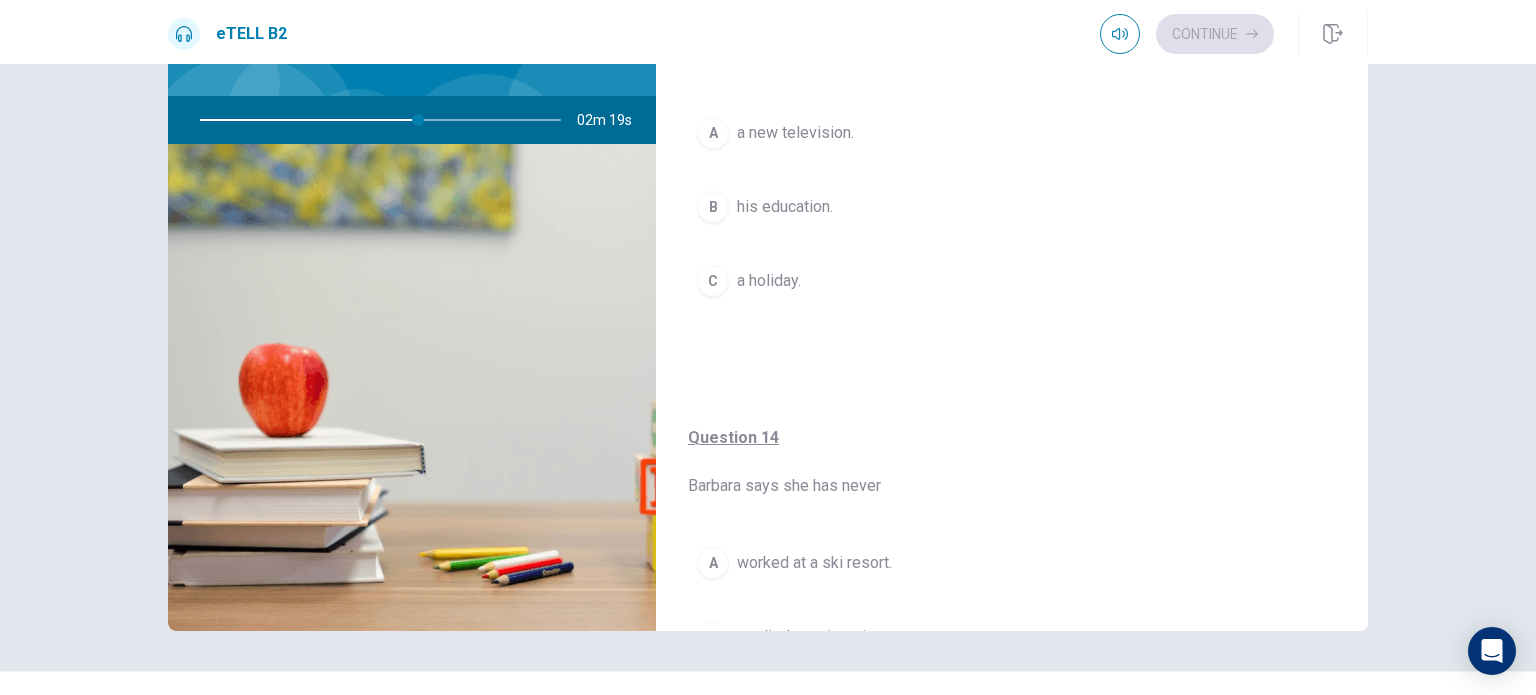 scroll, scrollTop: 352, scrollLeft: 0, axis: vertical 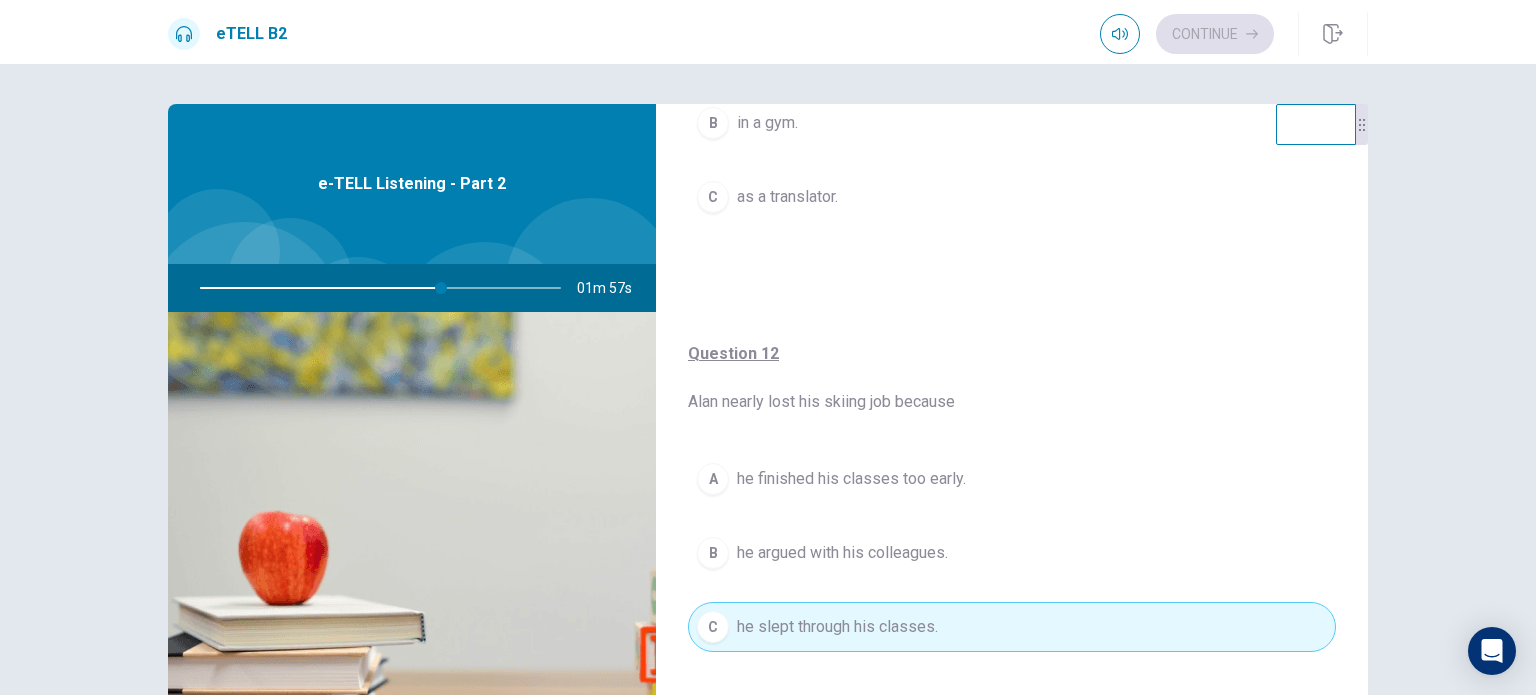 click on "Question 12 Alan nearly lost his skiing job because A he finished his classes too early. B he argued with his colleagues. C he slept through his classes." at bounding box center (1012, 517) 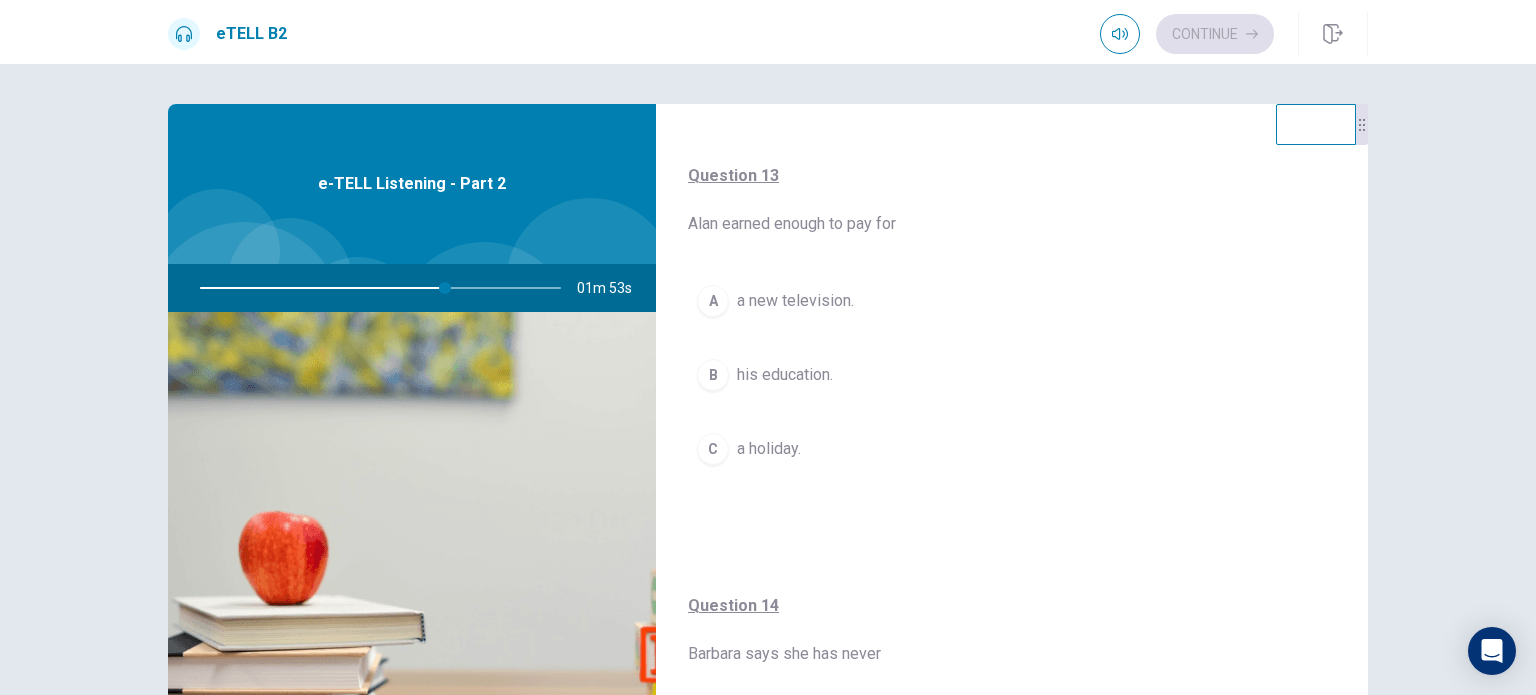 scroll, scrollTop: 352, scrollLeft: 0, axis: vertical 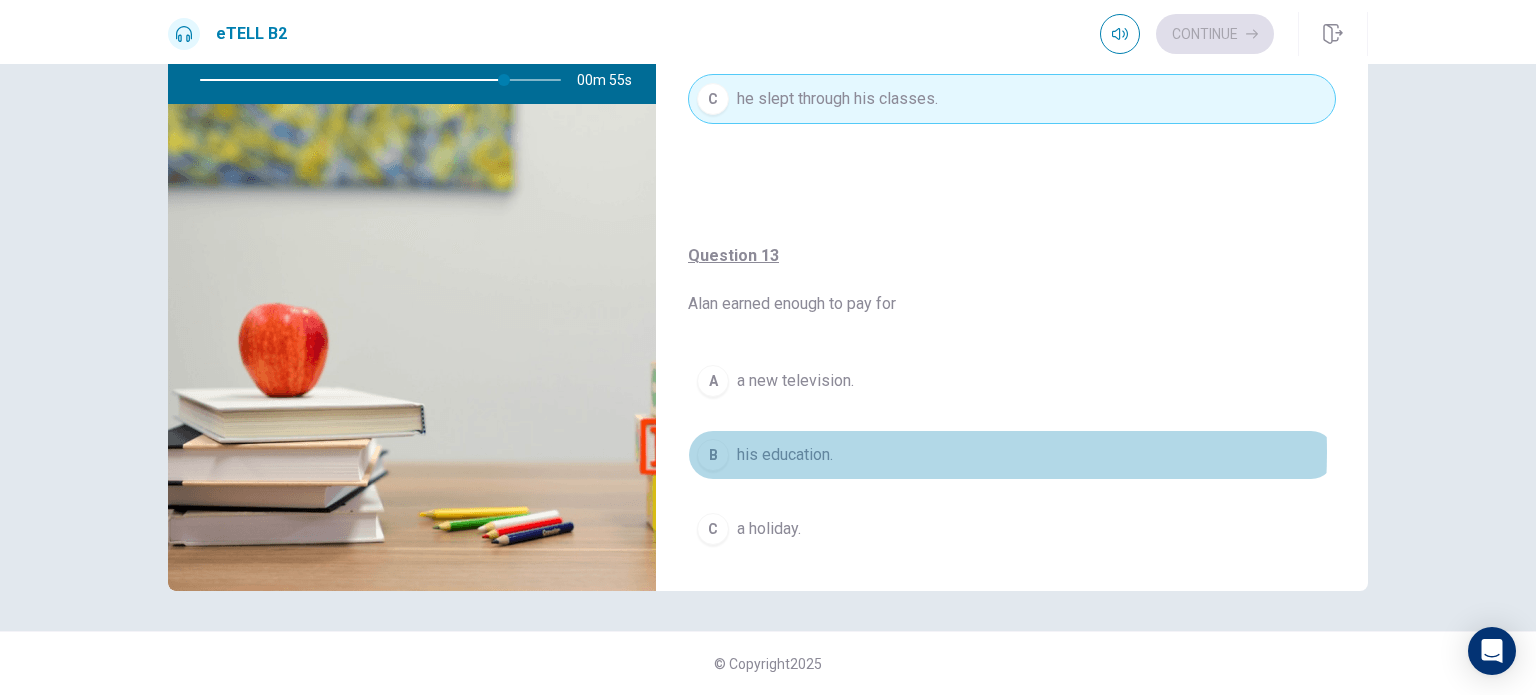 click on "B his education." at bounding box center [1012, 455] 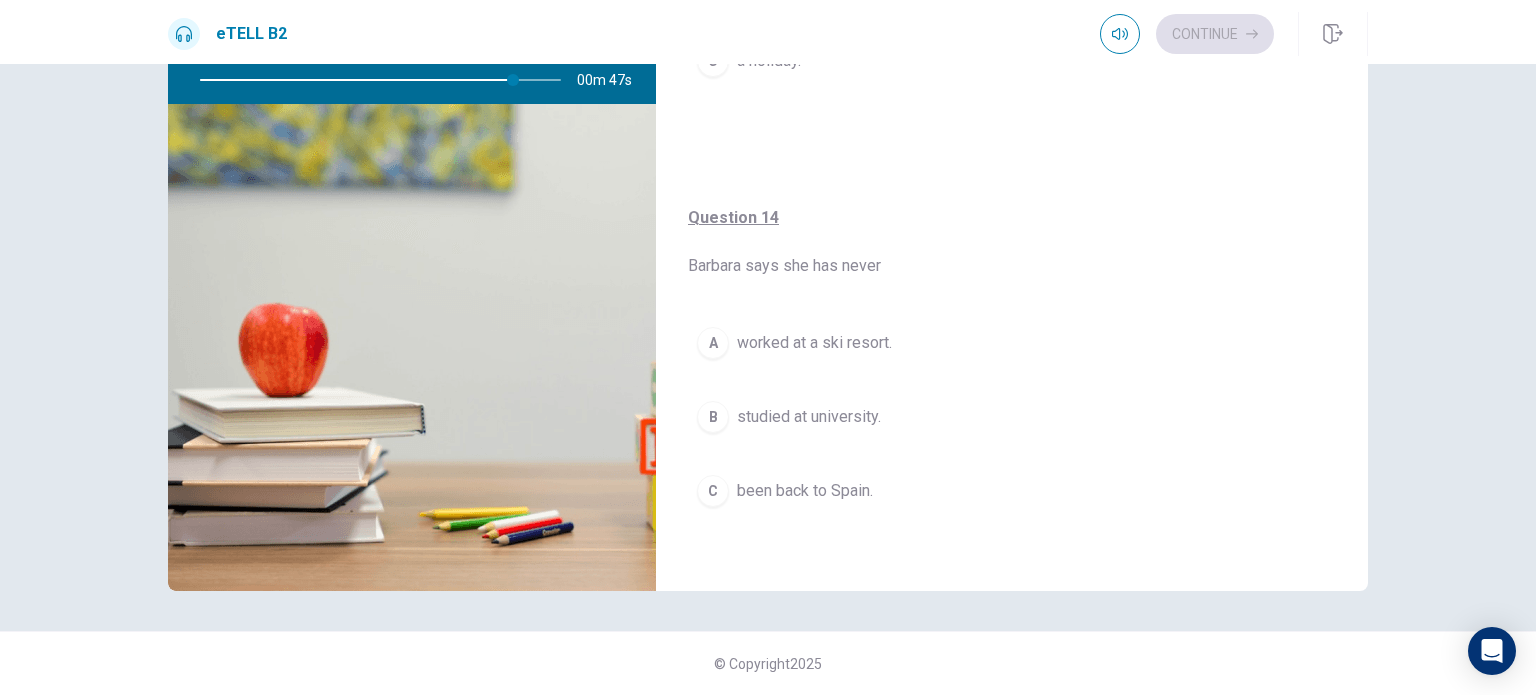 scroll, scrollTop: 1152, scrollLeft: 0, axis: vertical 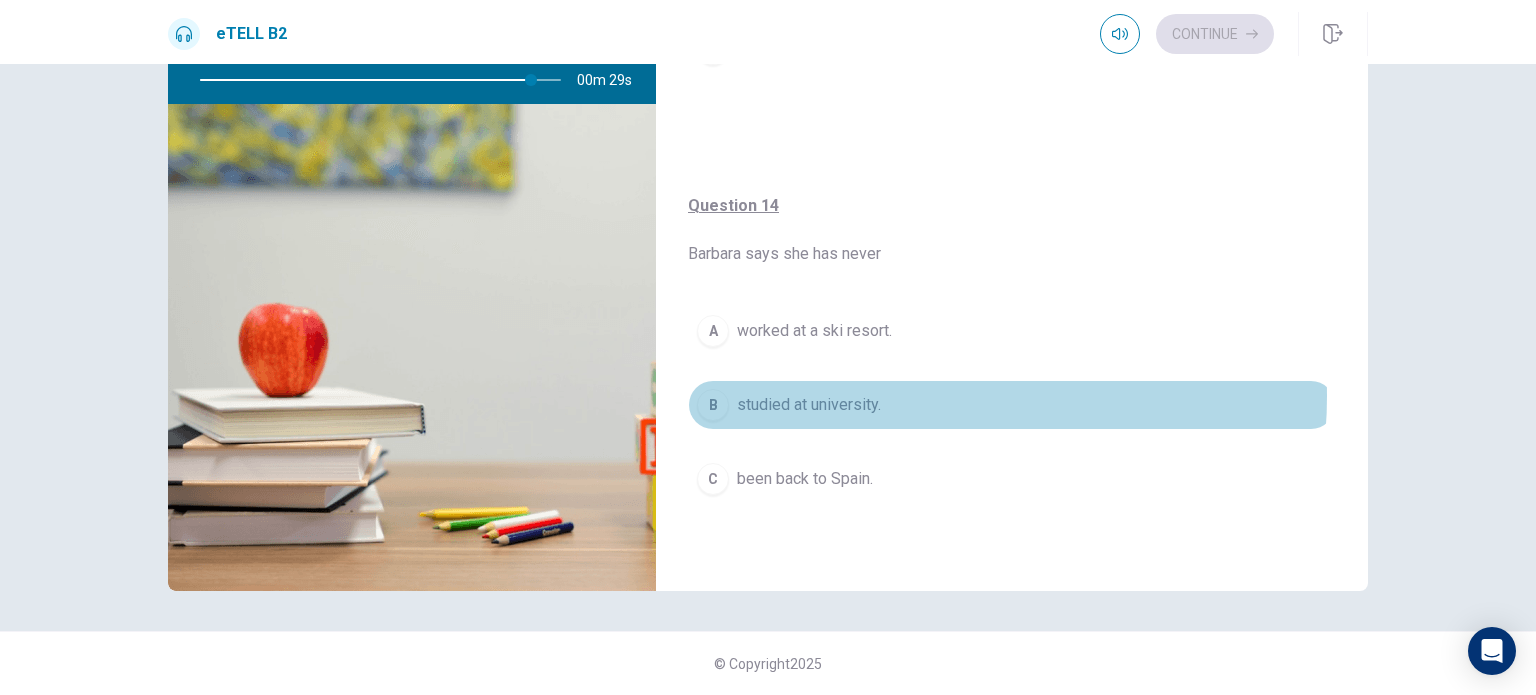 click on "B studied at university." at bounding box center (1012, 405) 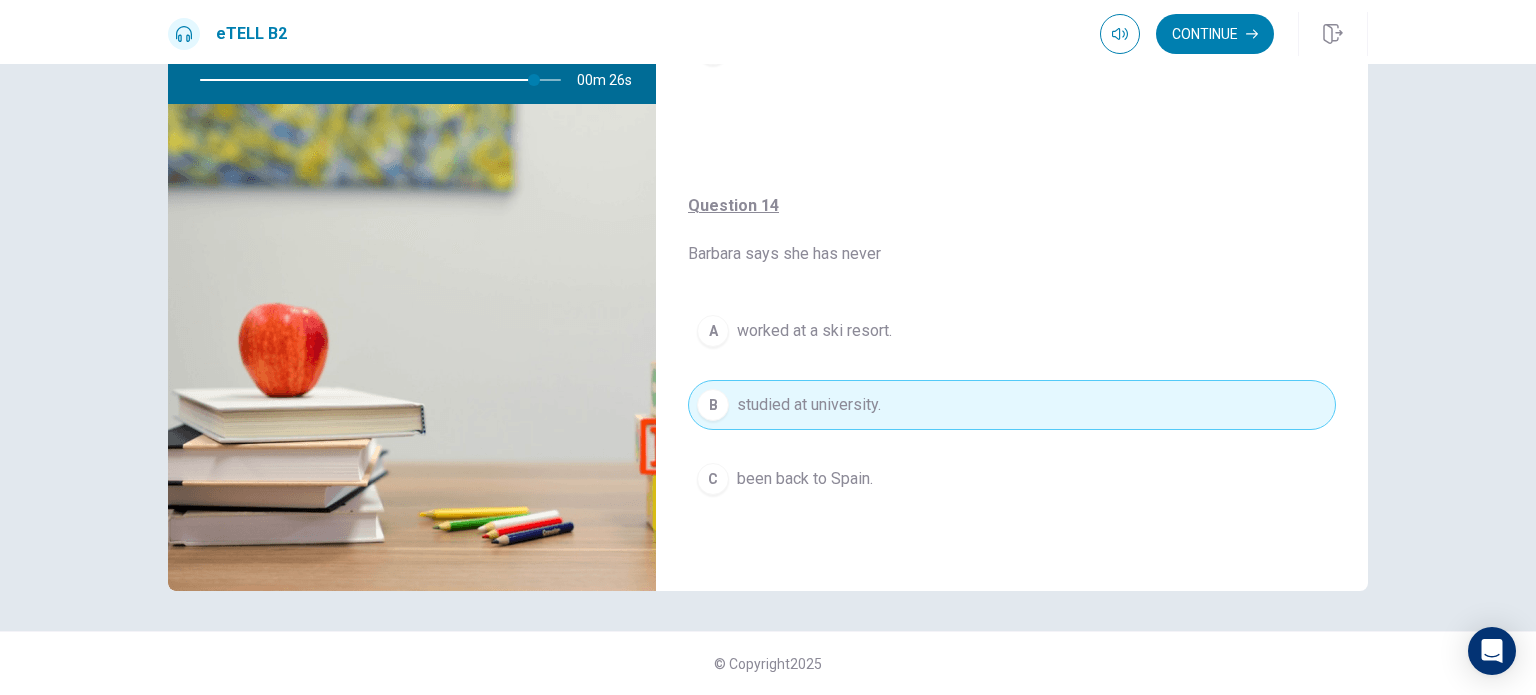 scroll, scrollTop: 1568, scrollLeft: 0, axis: vertical 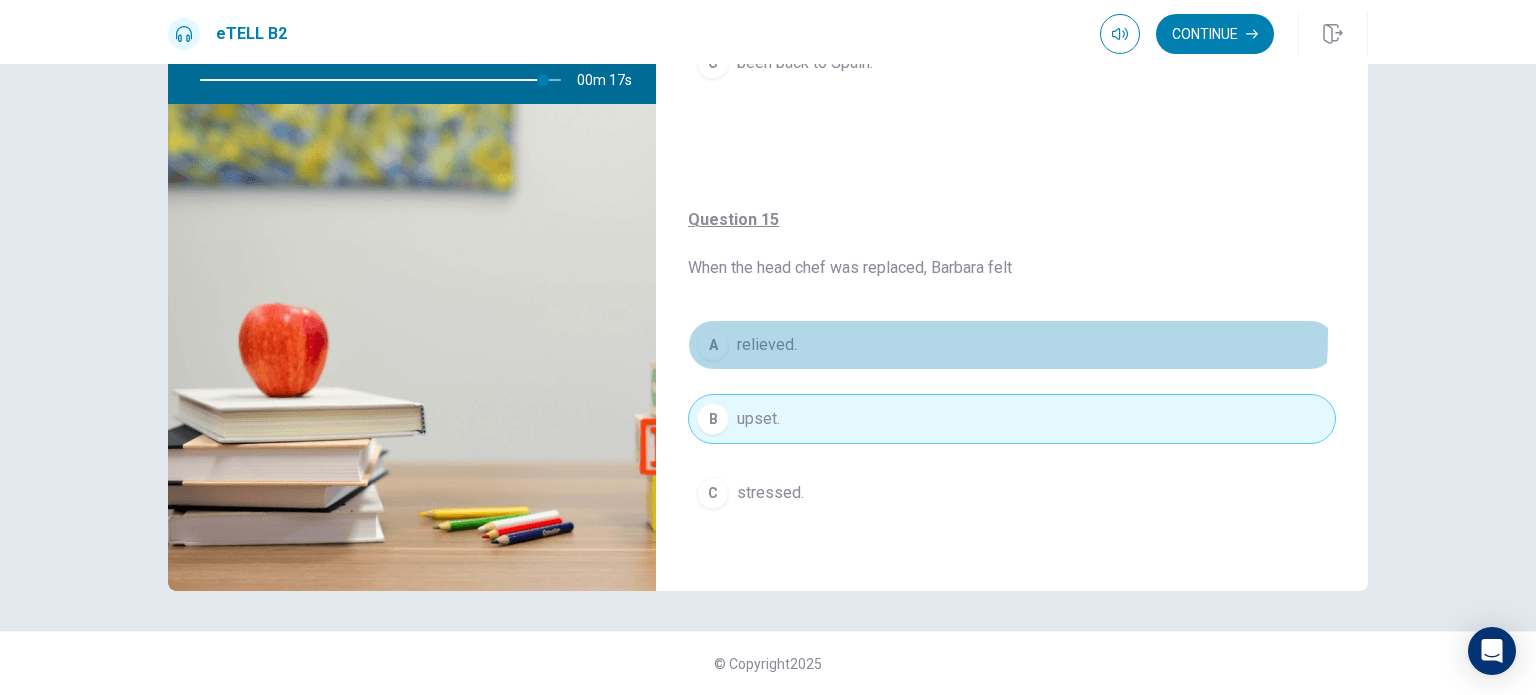 click on "A relieved." at bounding box center (1012, 345) 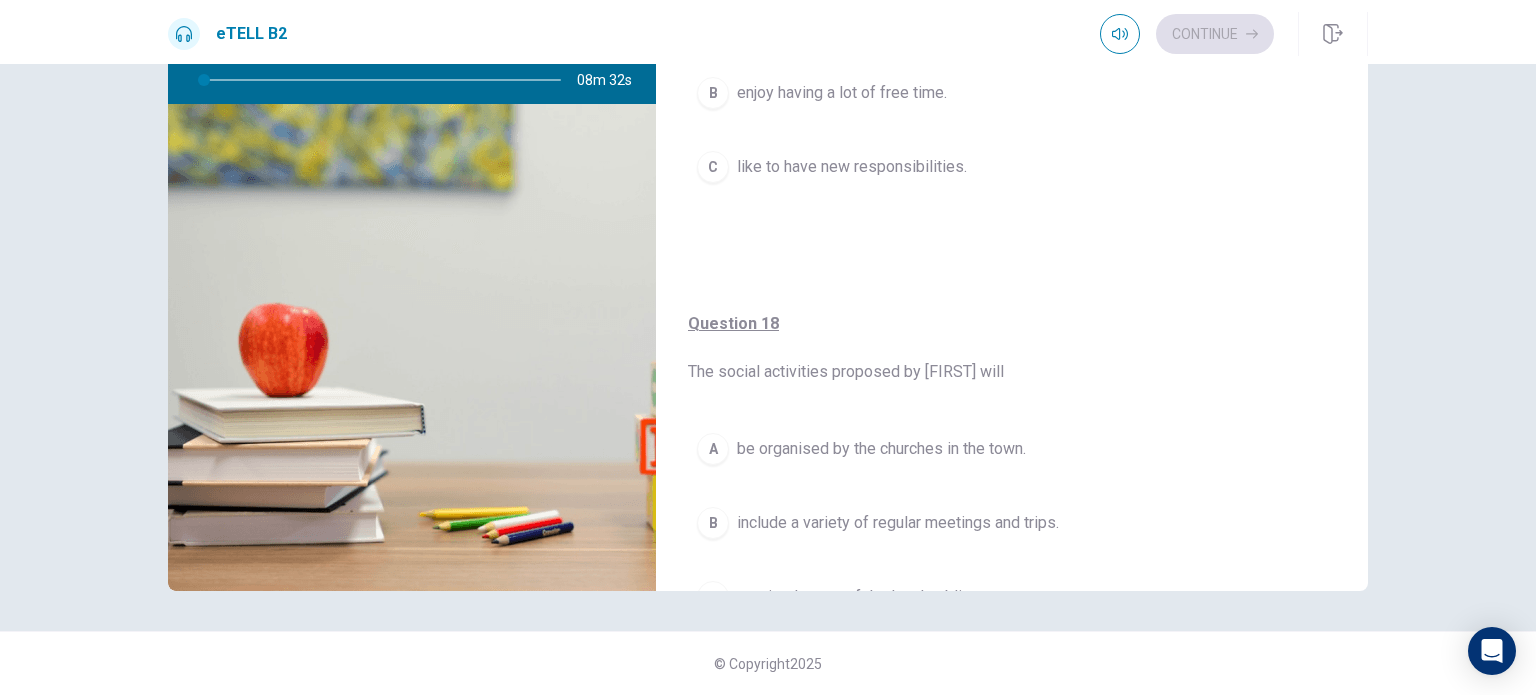 scroll, scrollTop: 538, scrollLeft: 0, axis: vertical 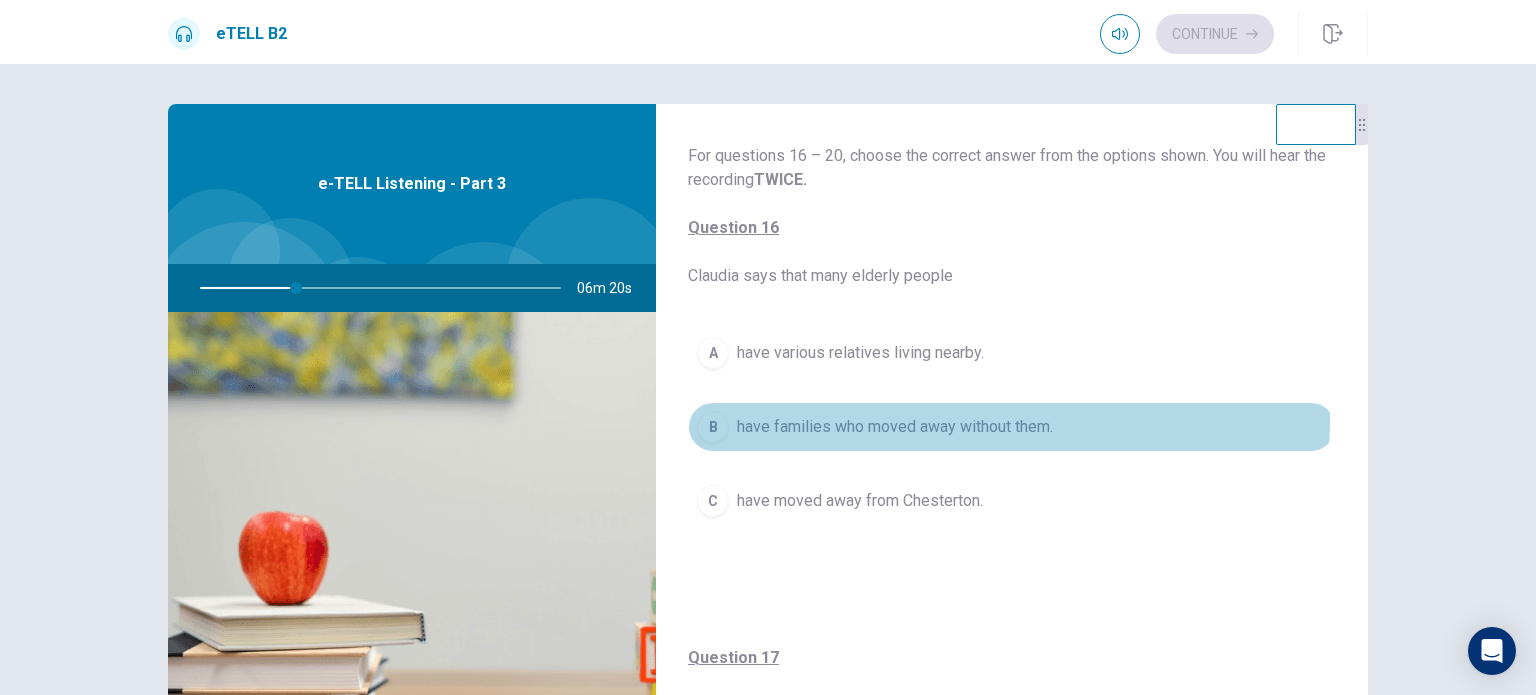 click on "have families who moved away without them." at bounding box center [895, 427] 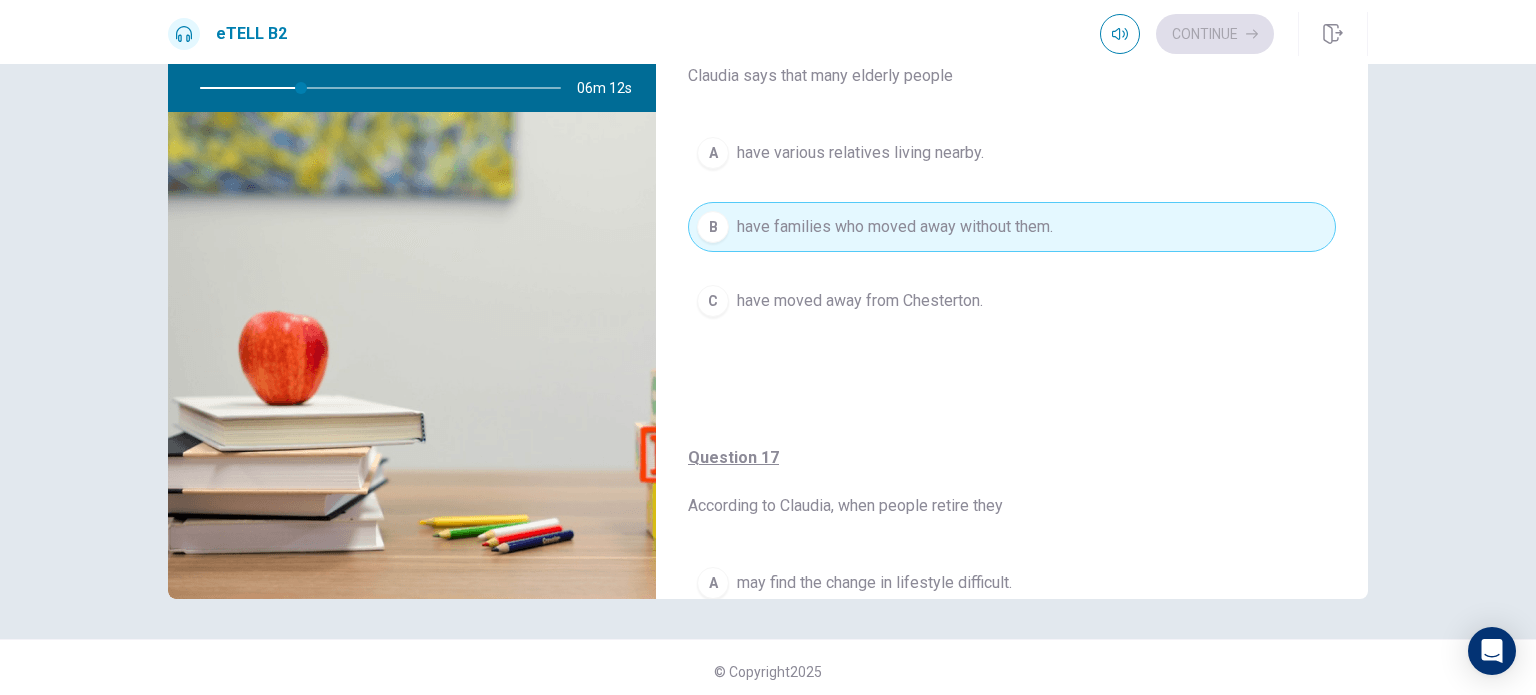scroll, scrollTop: 208, scrollLeft: 0, axis: vertical 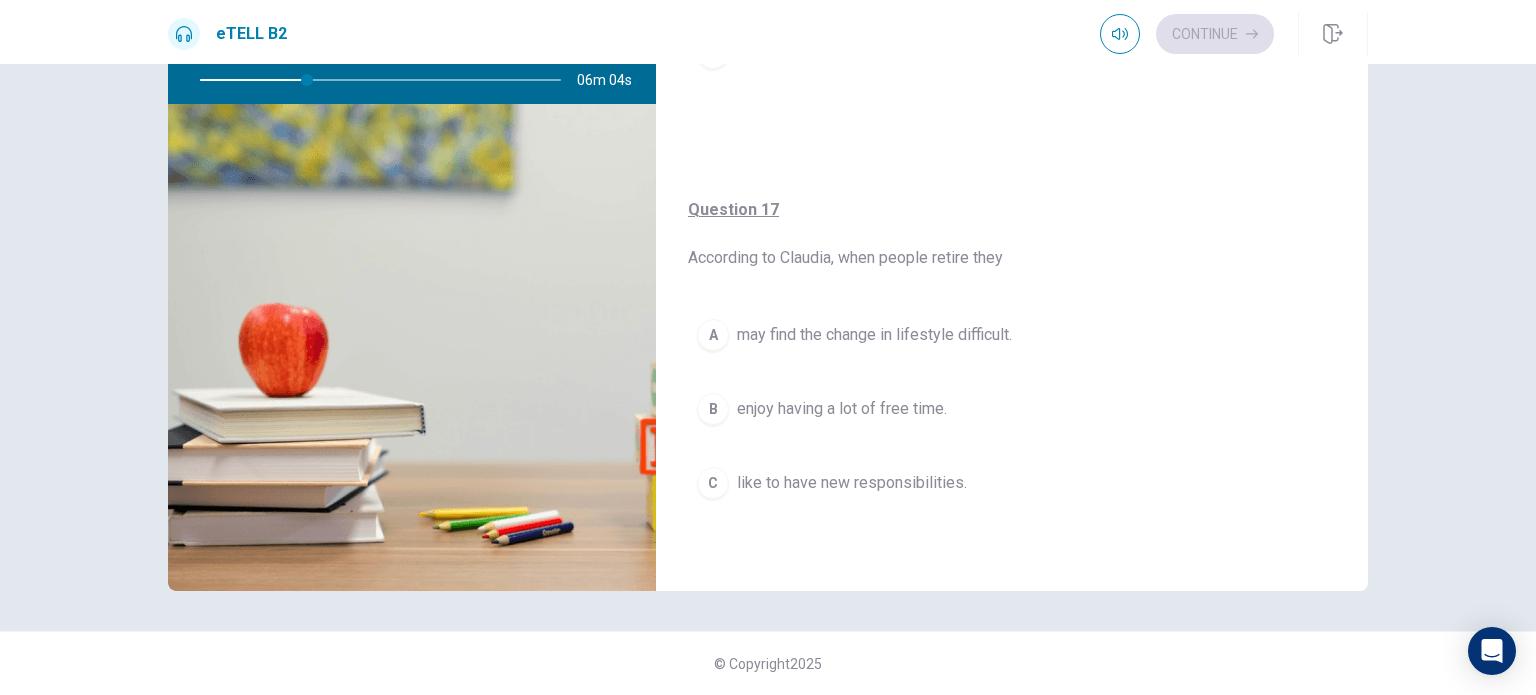 drag, startPoint x: 1218, startPoint y: 533, endPoint x: 1075, endPoint y: 417, distance: 184.1331 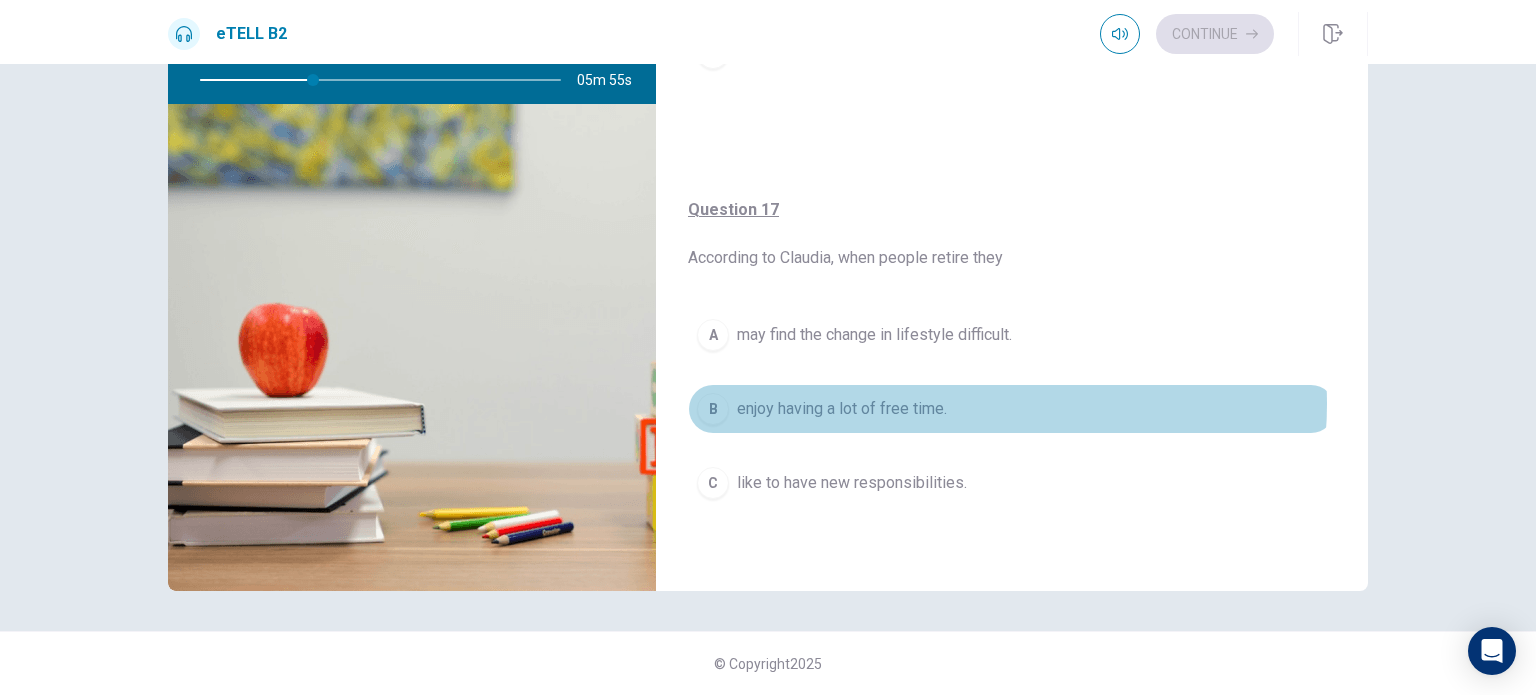 click on "B enjoy having a lot of free time." at bounding box center [1012, 409] 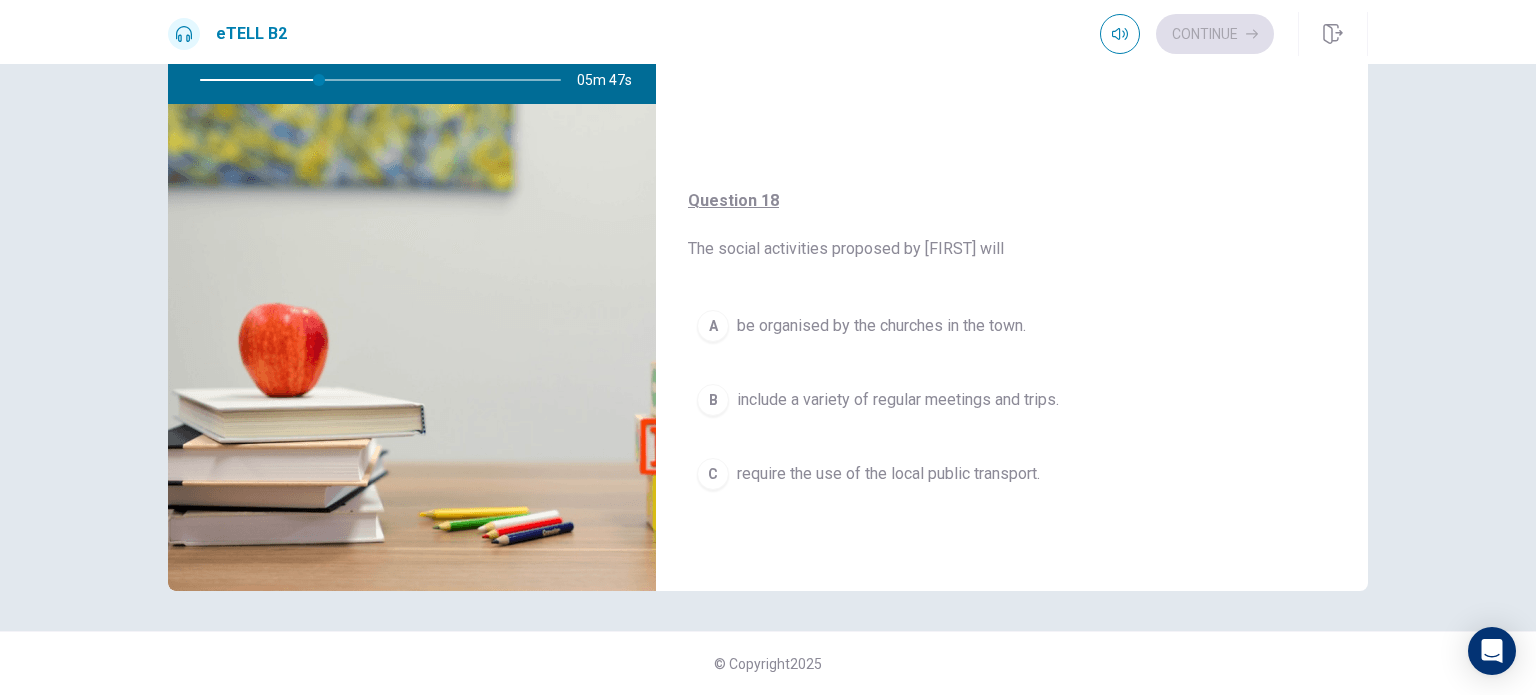 scroll, scrollTop: 680, scrollLeft: 0, axis: vertical 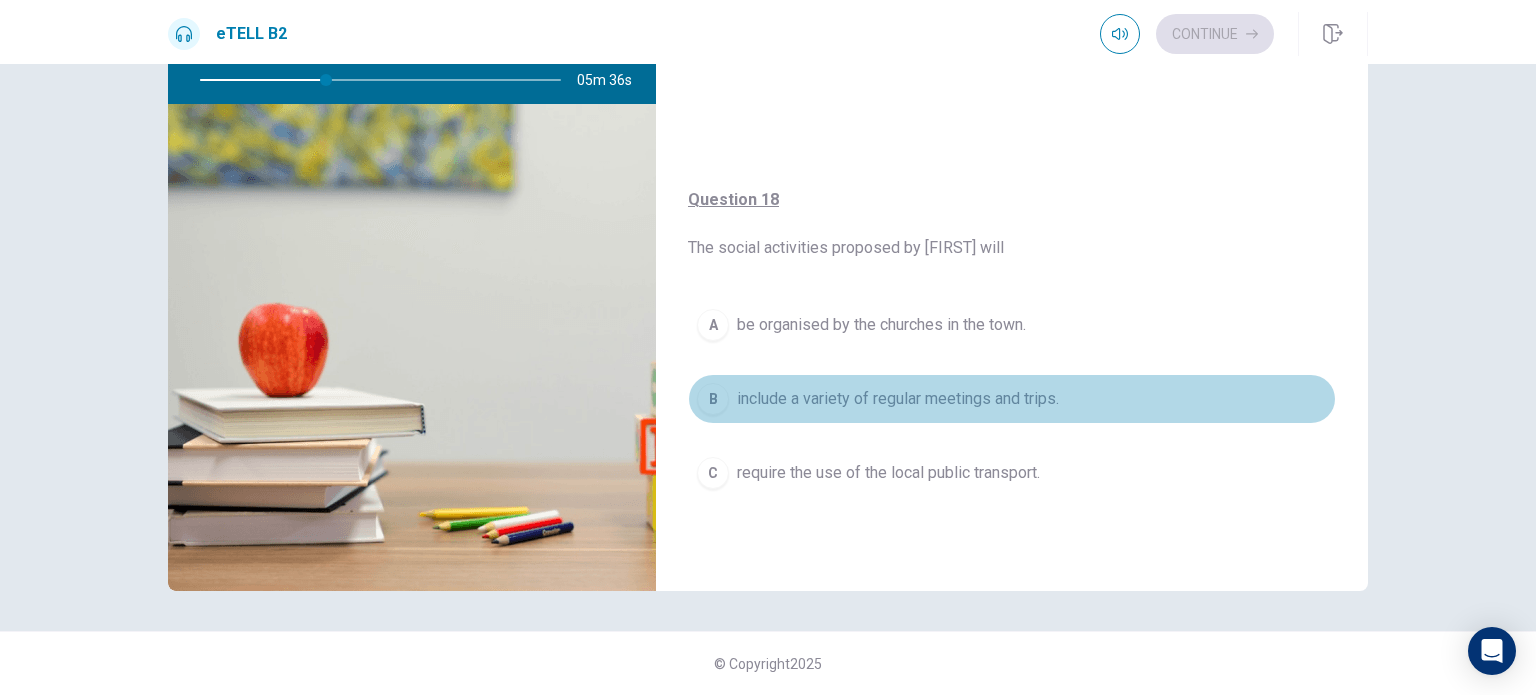 click on "include a variety of regular meetings and trips." at bounding box center [898, 399] 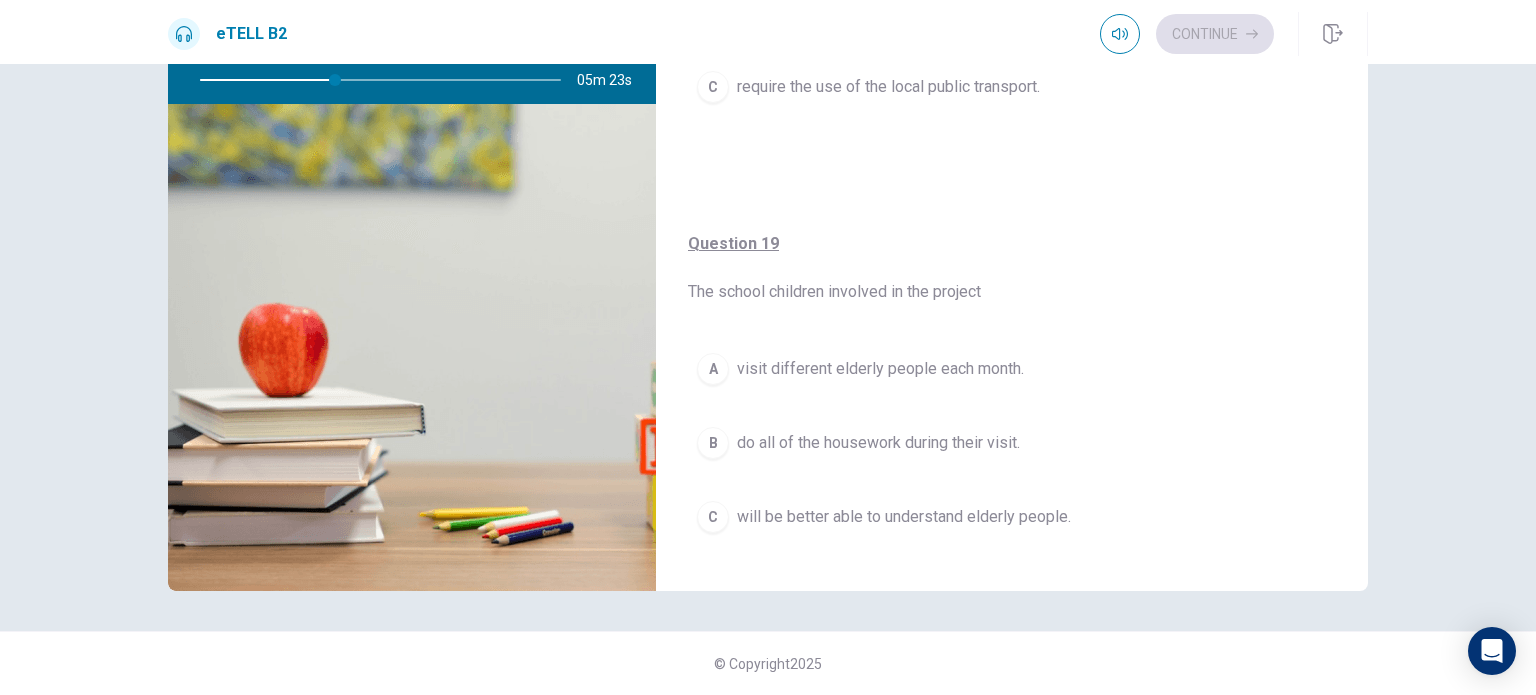 scroll, scrollTop: 1080, scrollLeft: 0, axis: vertical 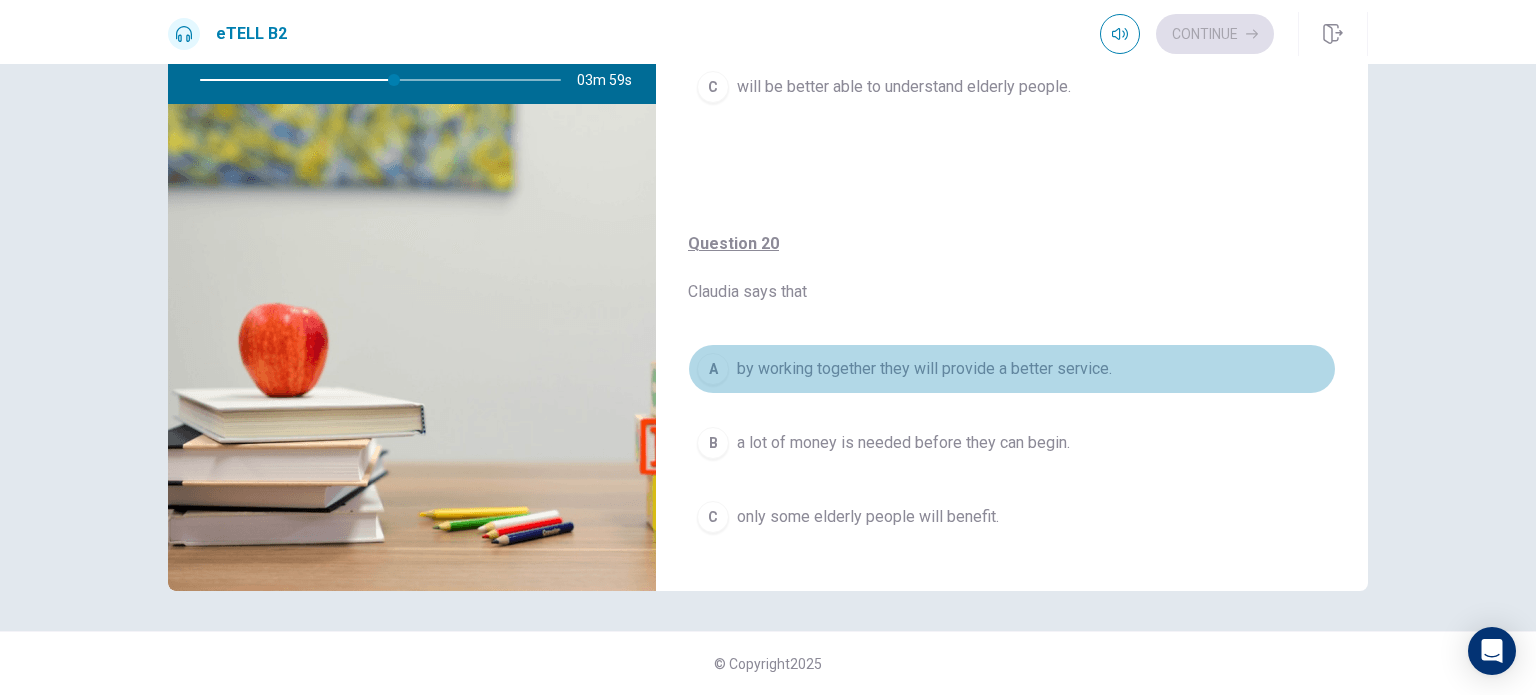 click on "by working together they will provide a better service." at bounding box center (924, 369) 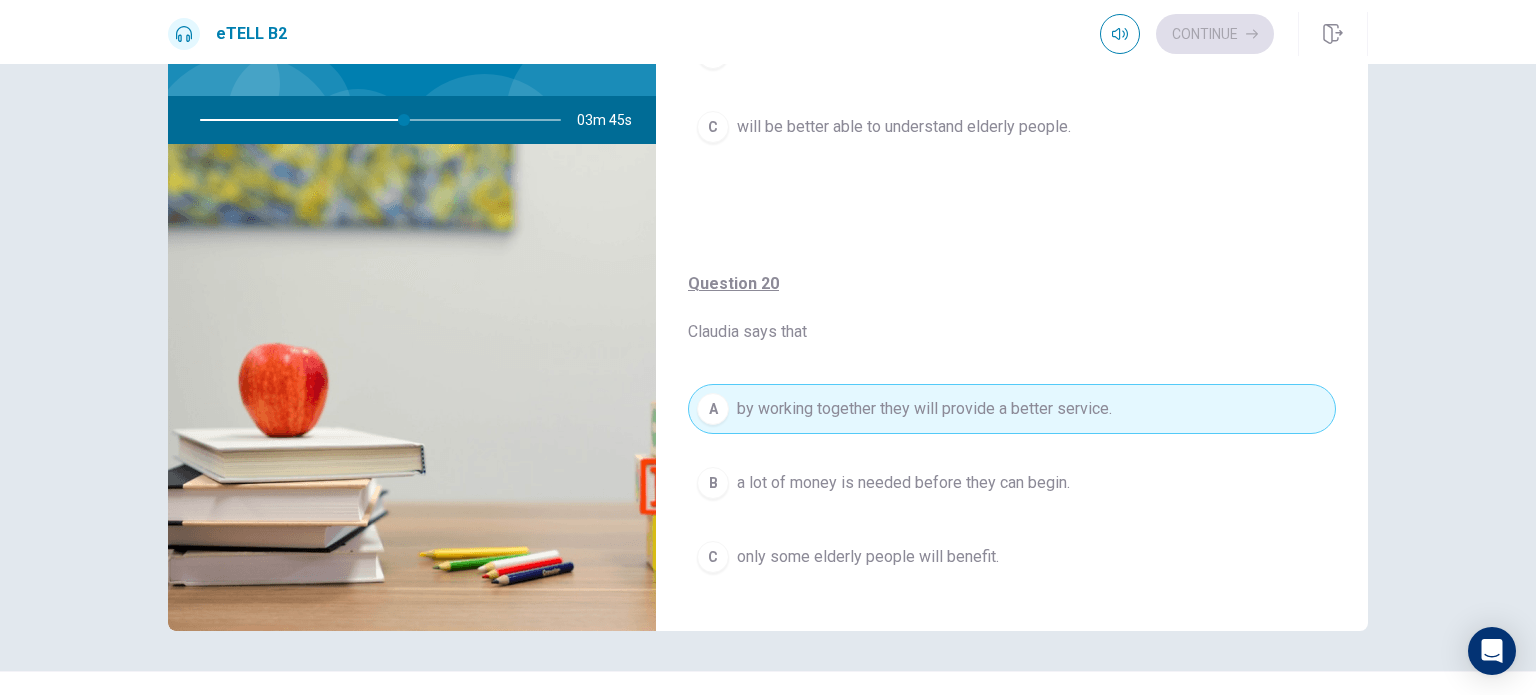 scroll, scrollTop: 0, scrollLeft: 0, axis: both 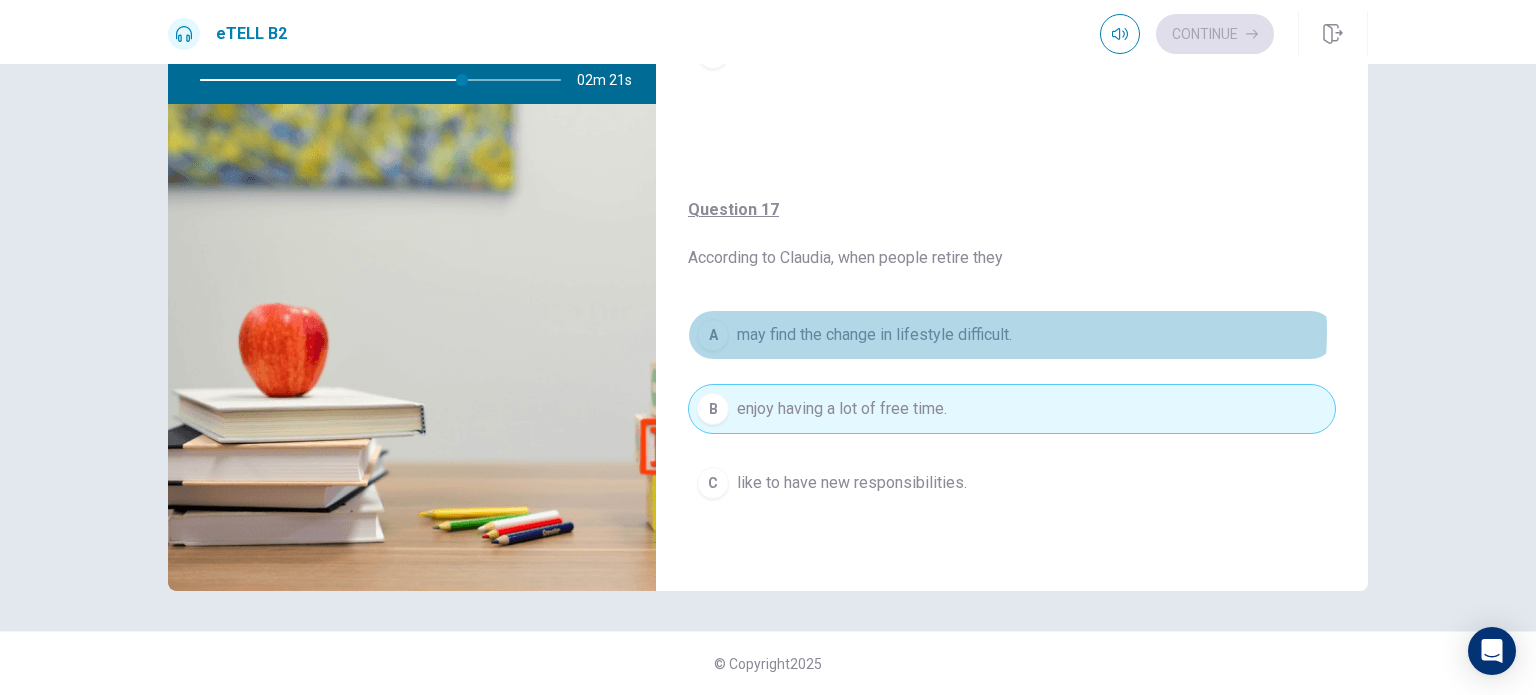 click on "may find the change in lifestyle difficult." at bounding box center [874, 335] 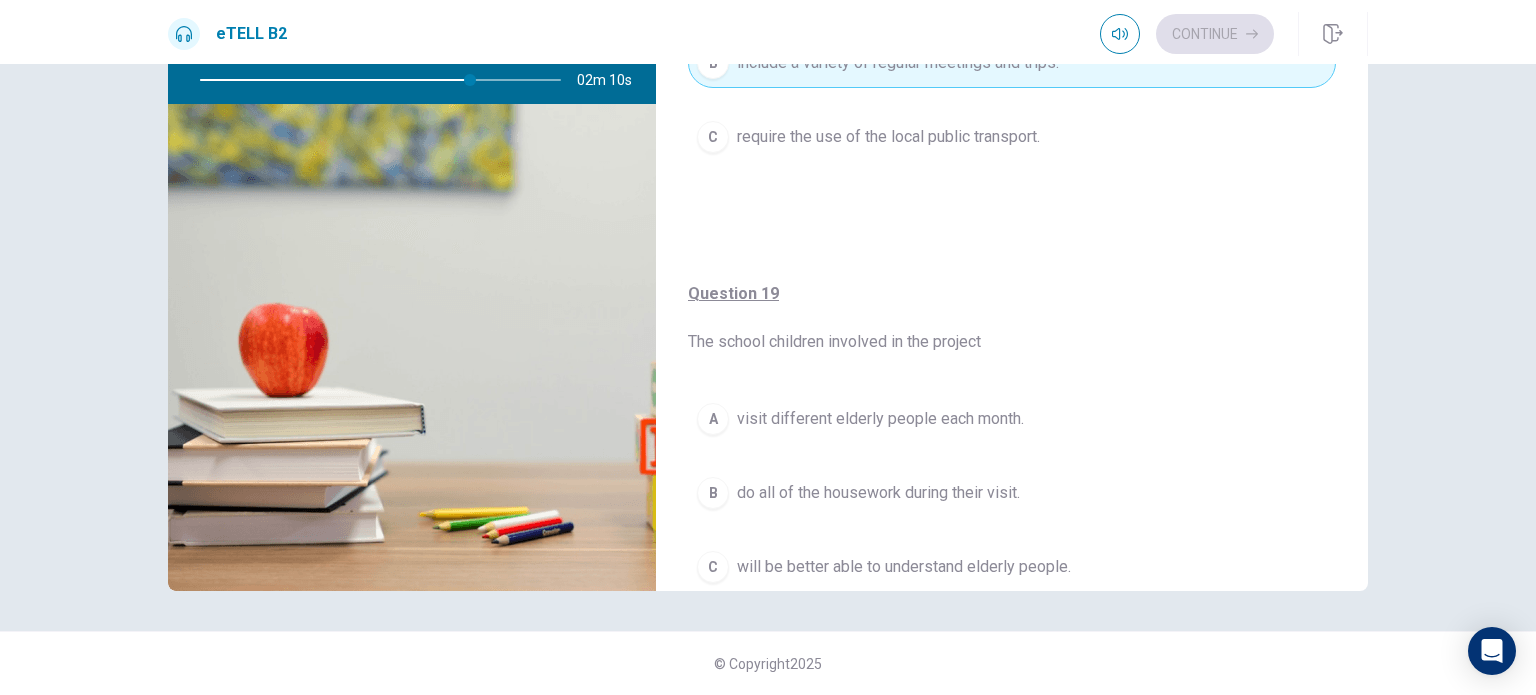 scroll, scrollTop: 1053, scrollLeft: 0, axis: vertical 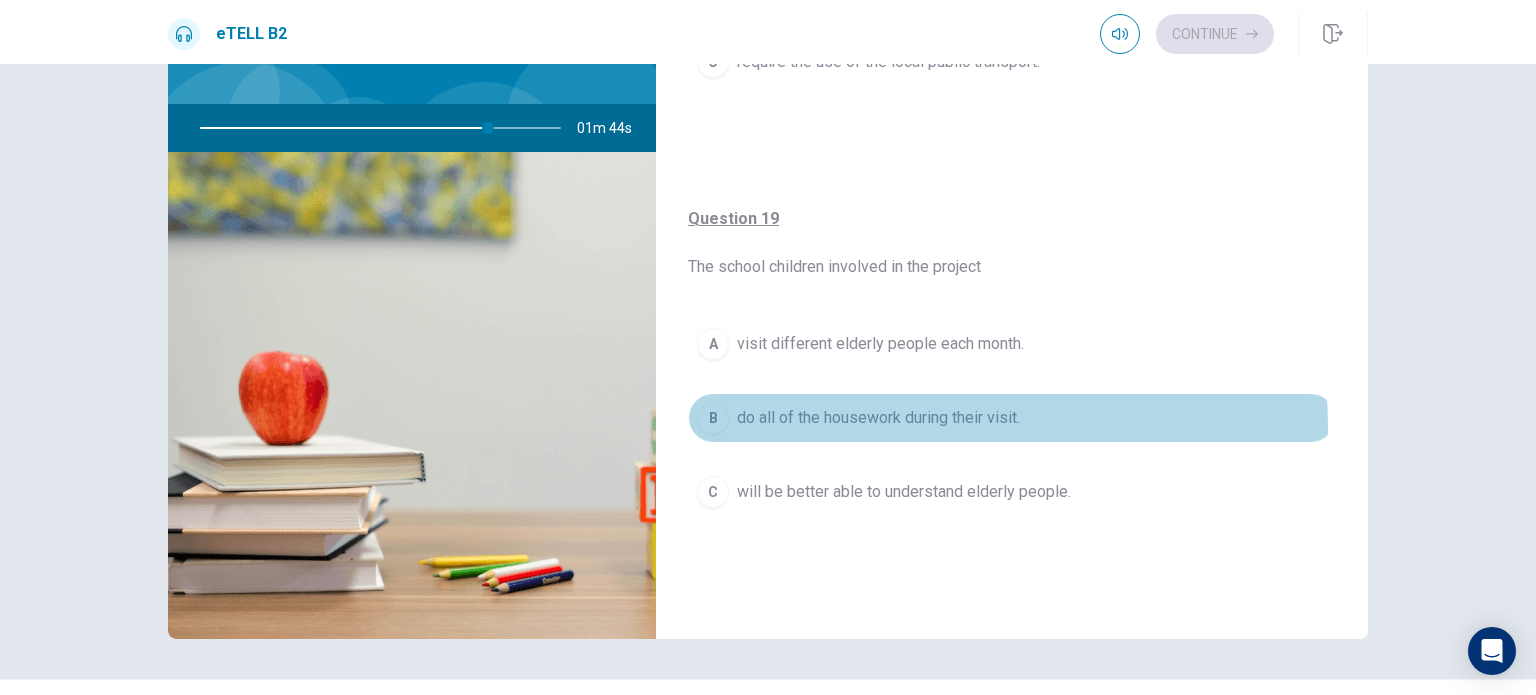 click on "do all of the housework during their visit." at bounding box center [878, 418] 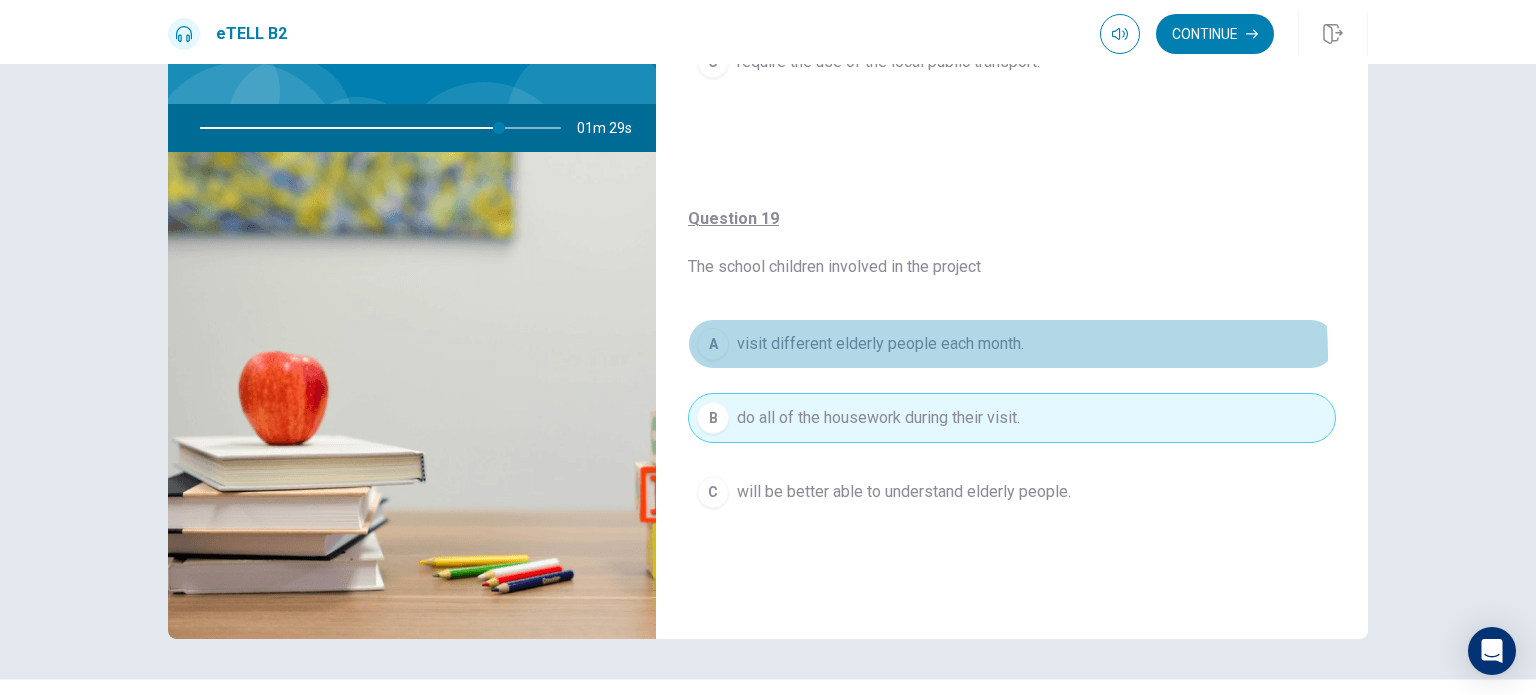 click on "visit different elderly people each month." at bounding box center [880, 344] 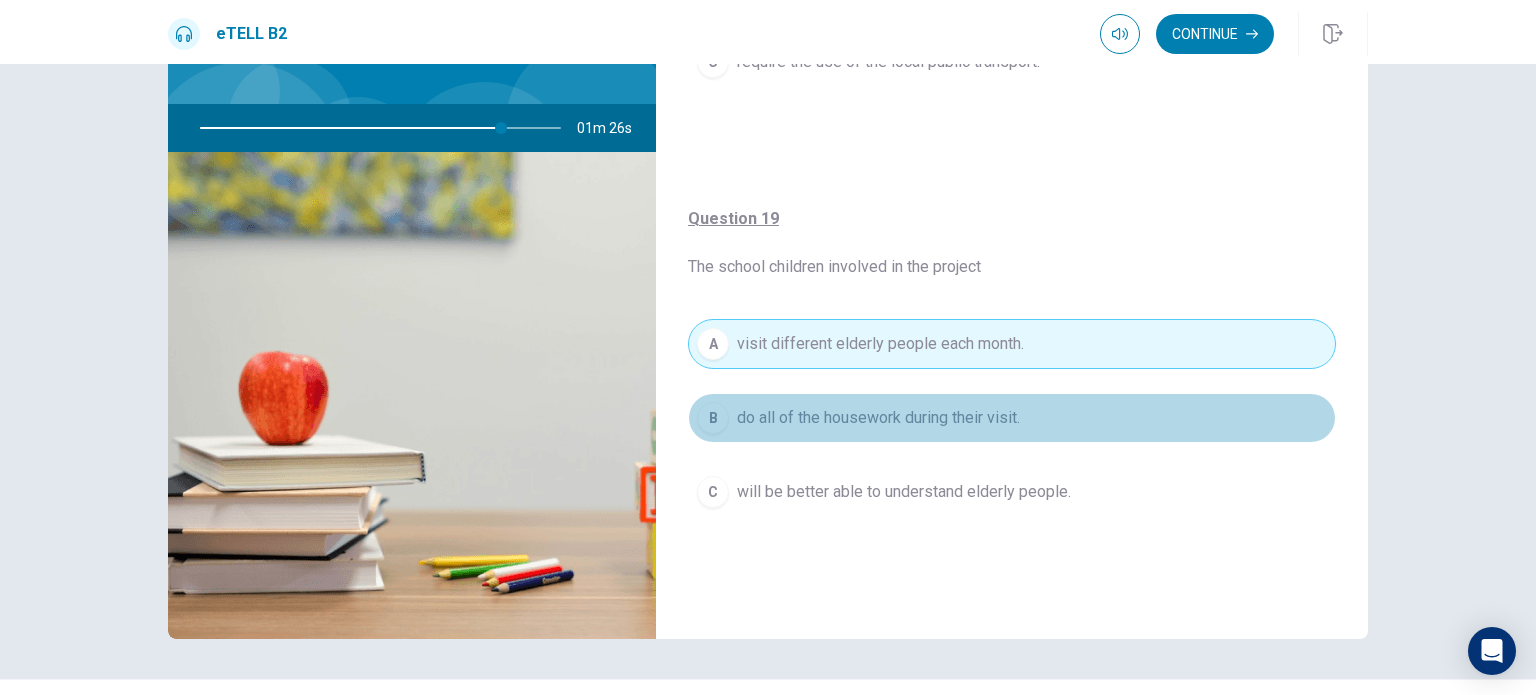 click on "B do all of the housework during their visit." at bounding box center (1012, 418) 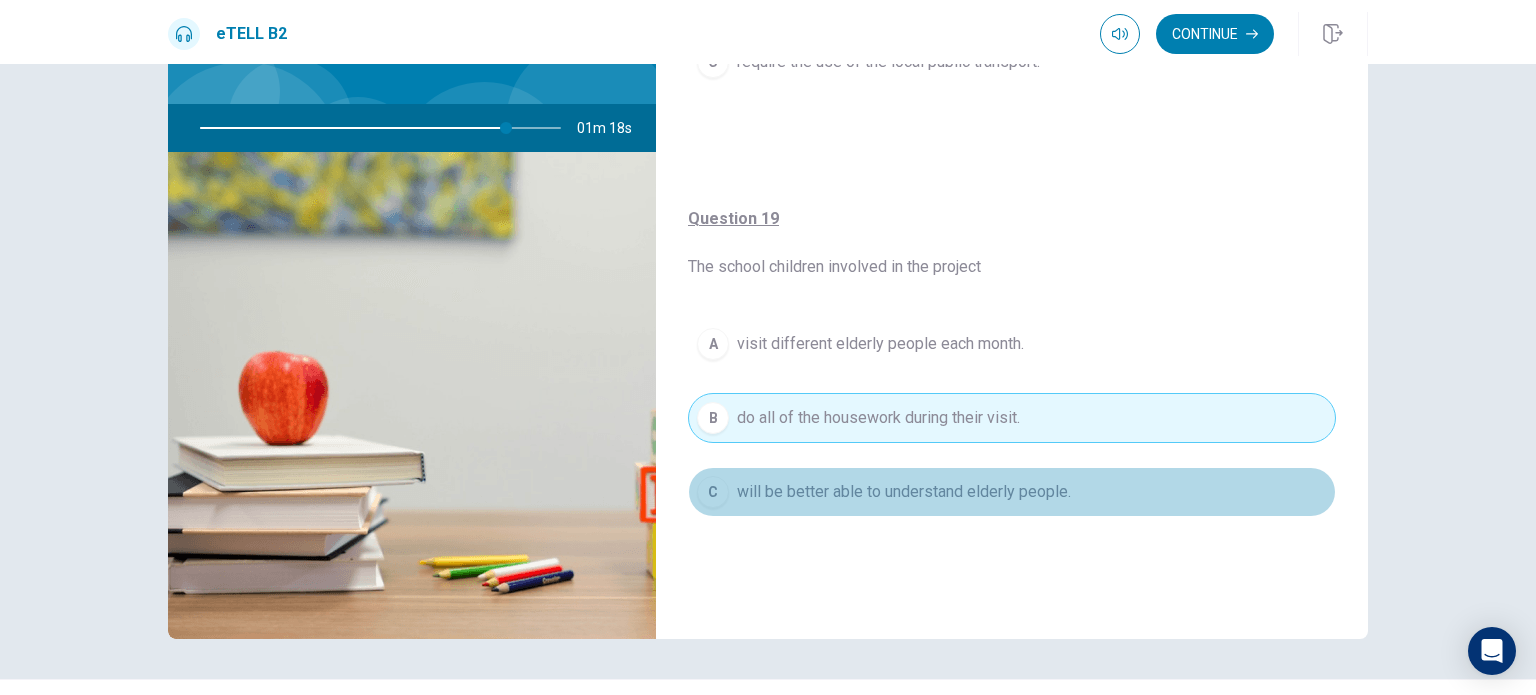 click on "will be better able to understand elderly people." at bounding box center [904, 492] 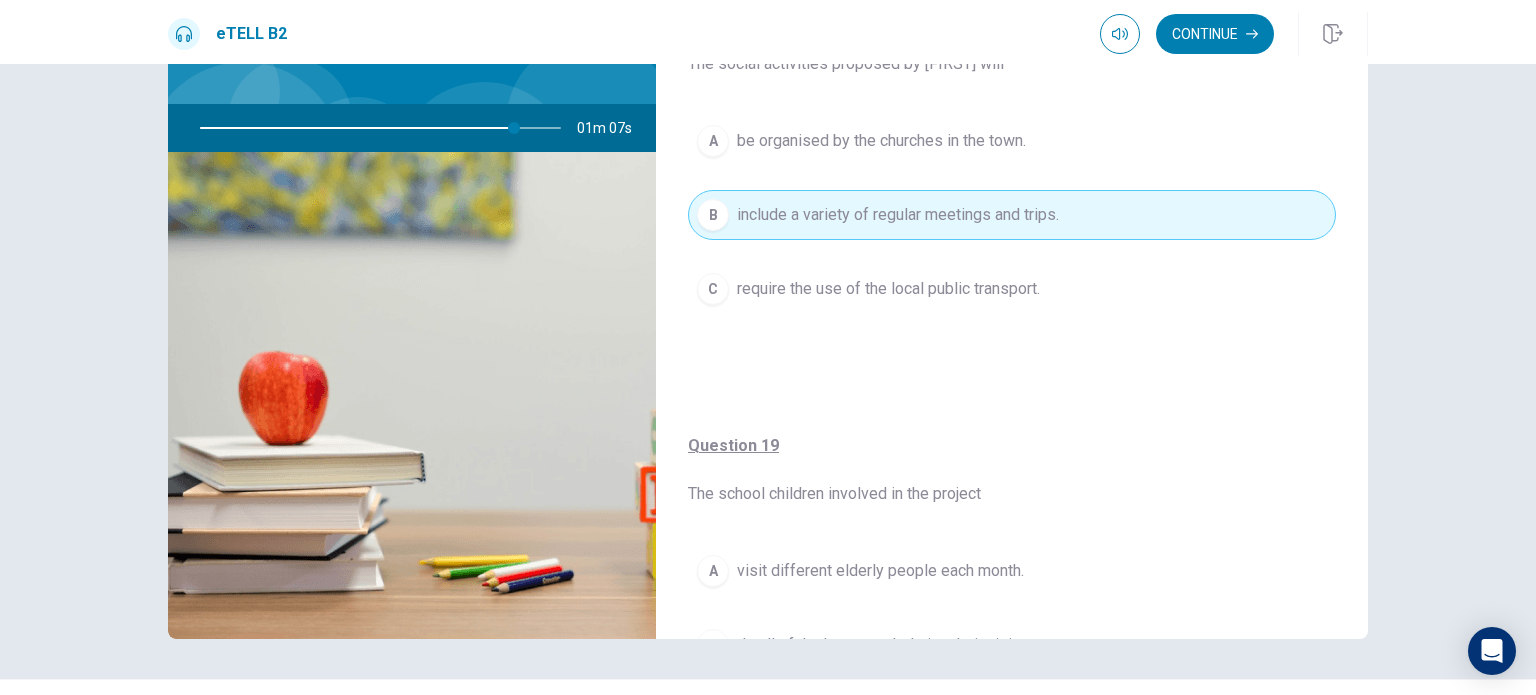 scroll, scrollTop: 304, scrollLeft: 0, axis: vertical 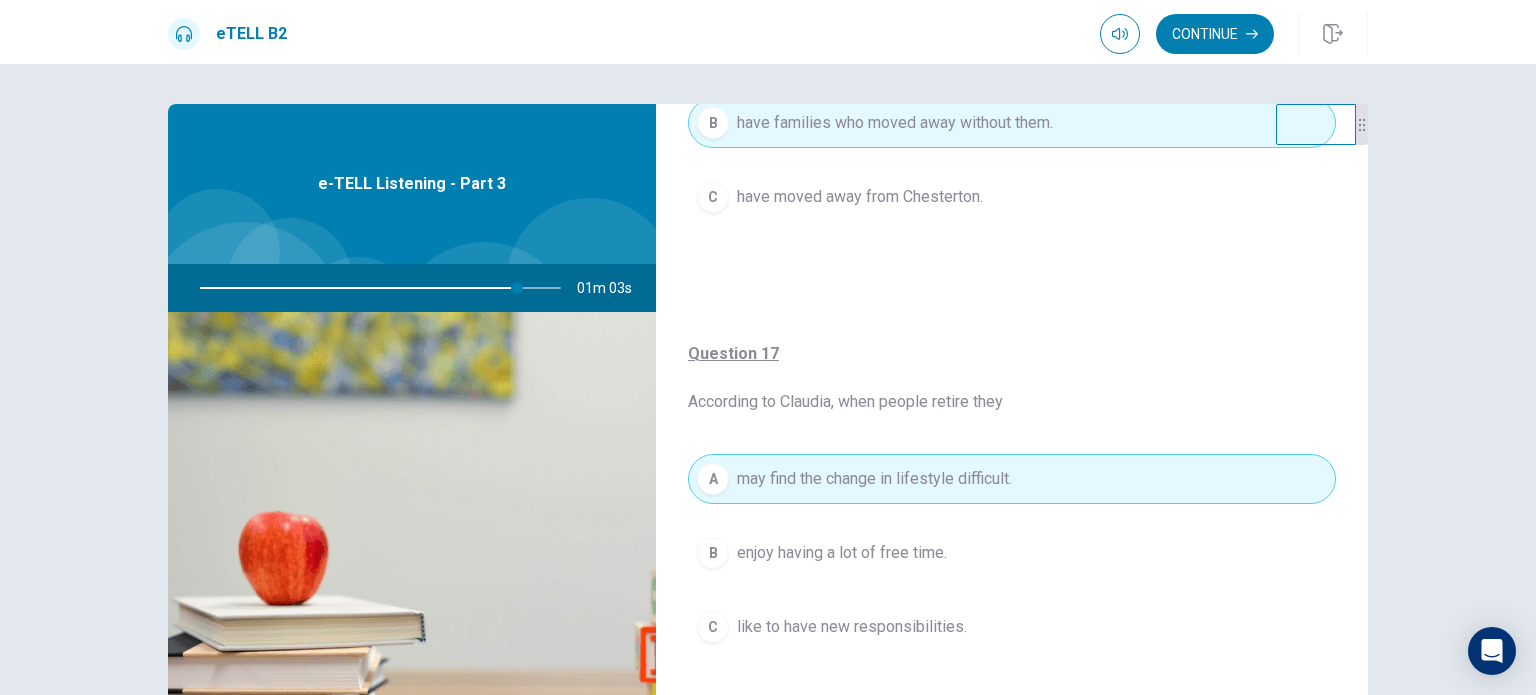 click on "For questions 16 – 20, choose the correct answer from the options shown. You will hear  the recording  TWICE.
Question 16 [FIRST] says that many elderly people A have various relatives living nearby. B have families who moved away without them. C have moved away from [PLACE]. Question 17 According to [FIRST], when people retire they A may find the change in lifestyle difficult. B enjoy having a lot of free time. C like to have new responsibilities. Question 18 The social activities proposed by [FIRST] will A be organised by the churches in the town. B include a variety of regular meetings and trips. C require the use of the local public transport. Question 19 The school children involved in the project A visit different elderly people each month. B do all of the housework during their visit. C will be better able to understand elderly people. Question 20 [FIRST] says that A by working together they will provide a better service. B a lot of money is needed before they can begin. C 01m 03s © Copyright" at bounding box center [768, 379] 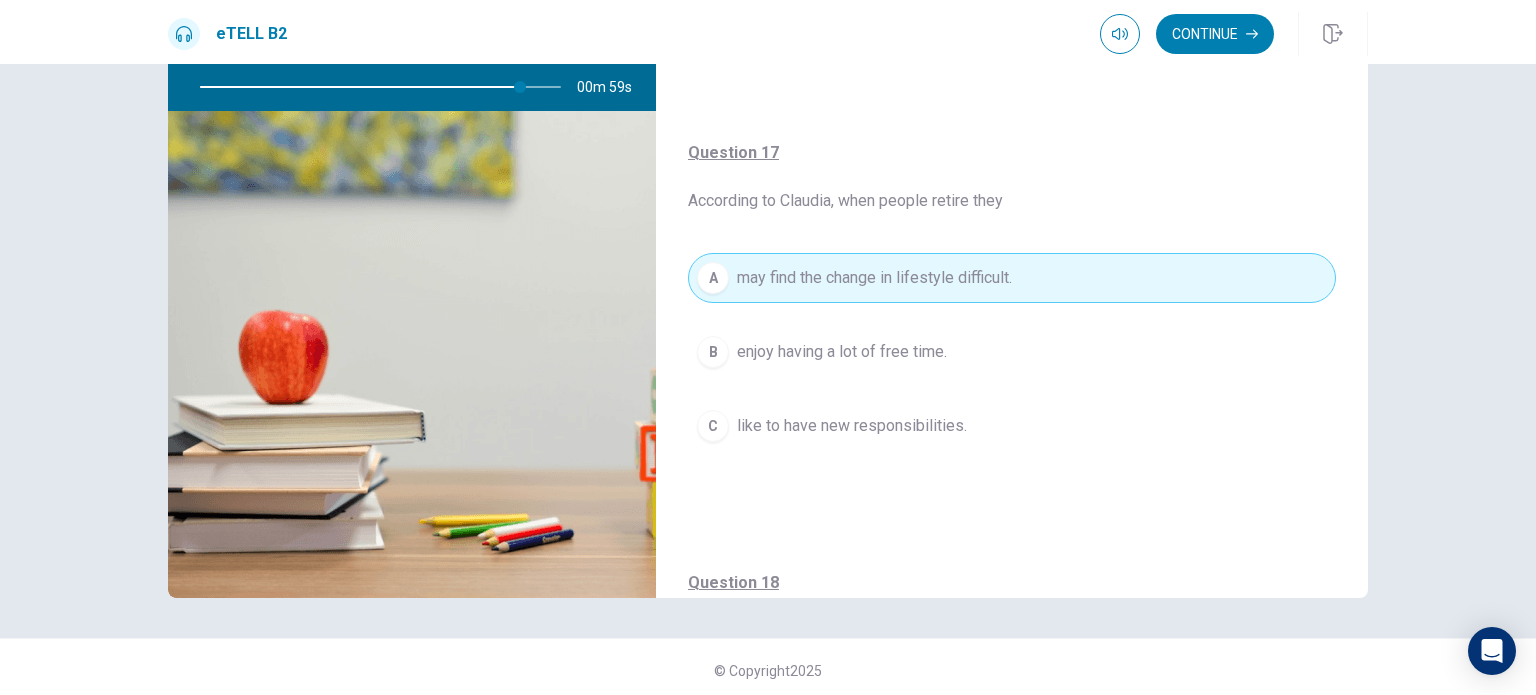 scroll, scrollTop: 208, scrollLeft: 0, axis: vertical 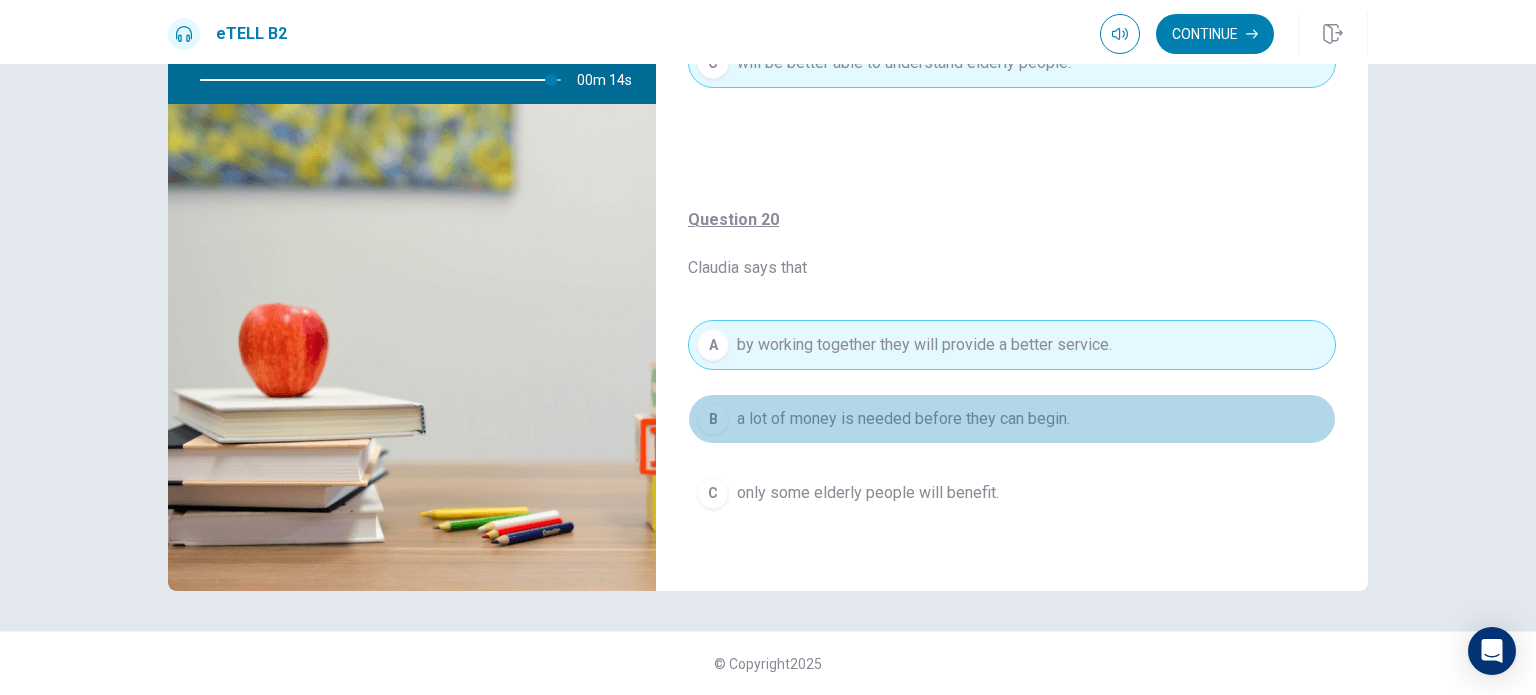 click on "B a lot of money is needed before they can begin." at bounding box center (1012, 419) 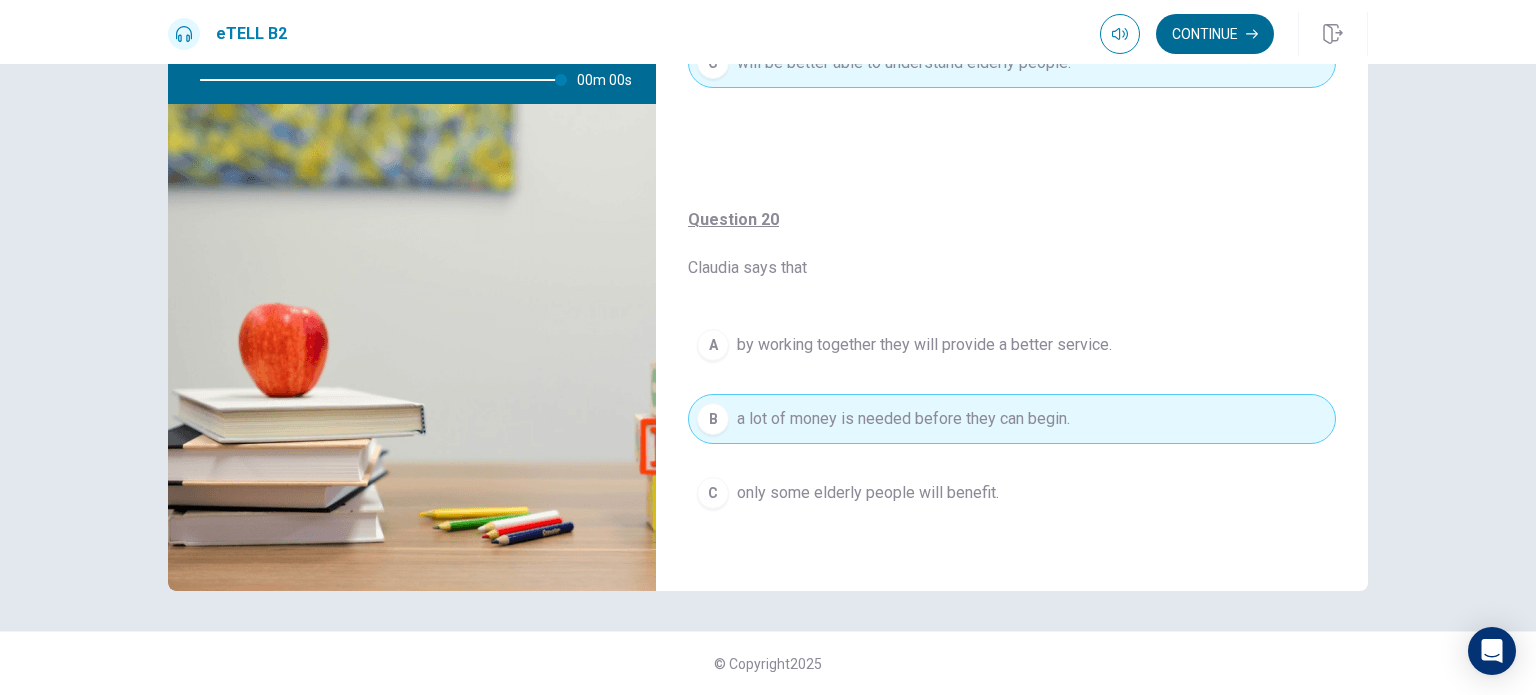 type on "*" 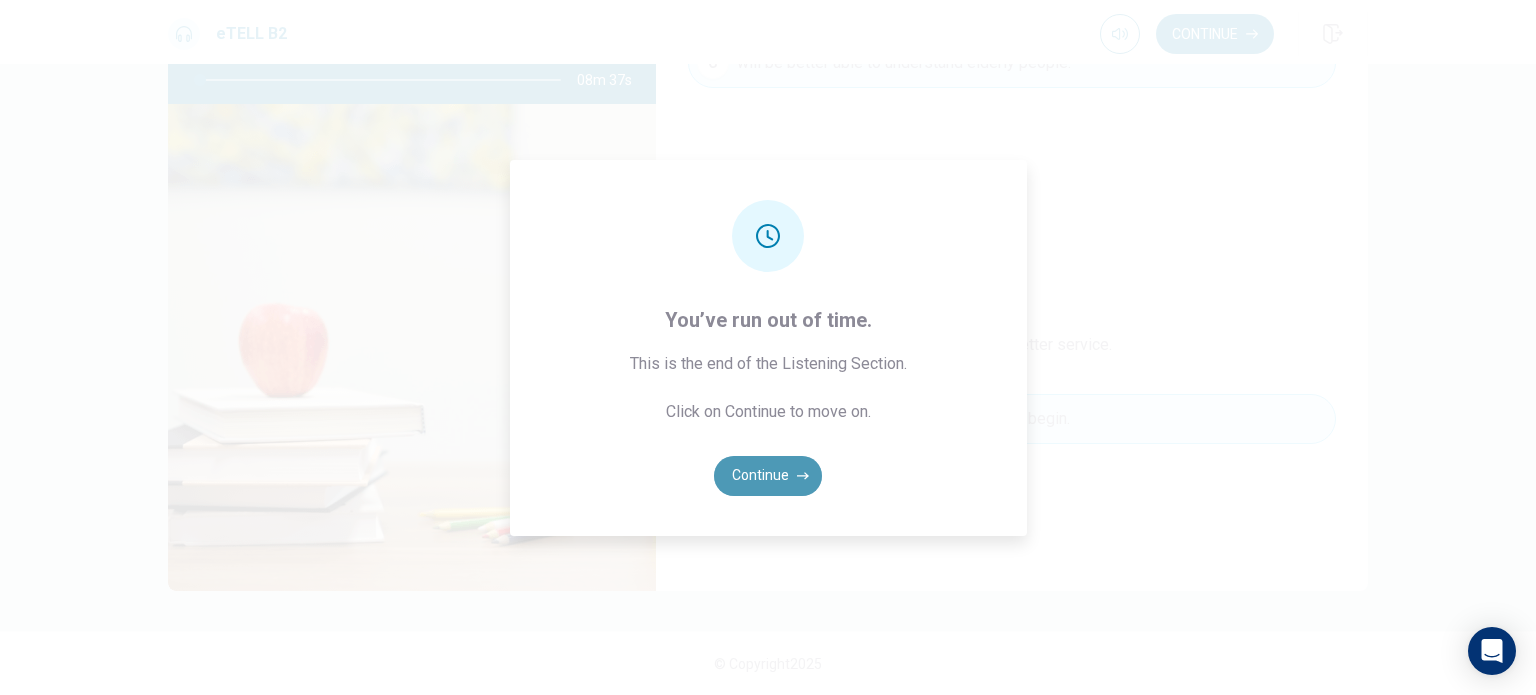 click on "Continue" at bounding box center (768, 476) 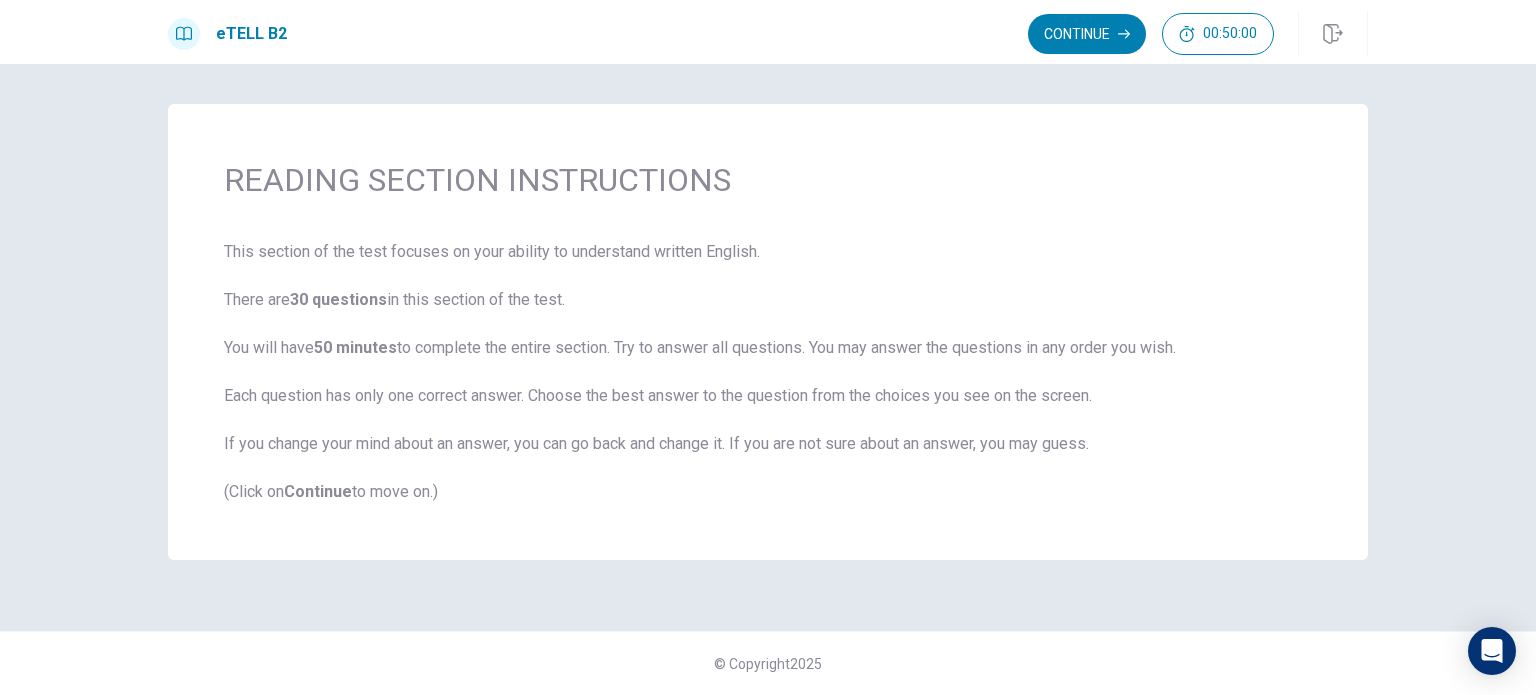 scroll, scrollTop: 0, scrollLeft: 0, axis: both 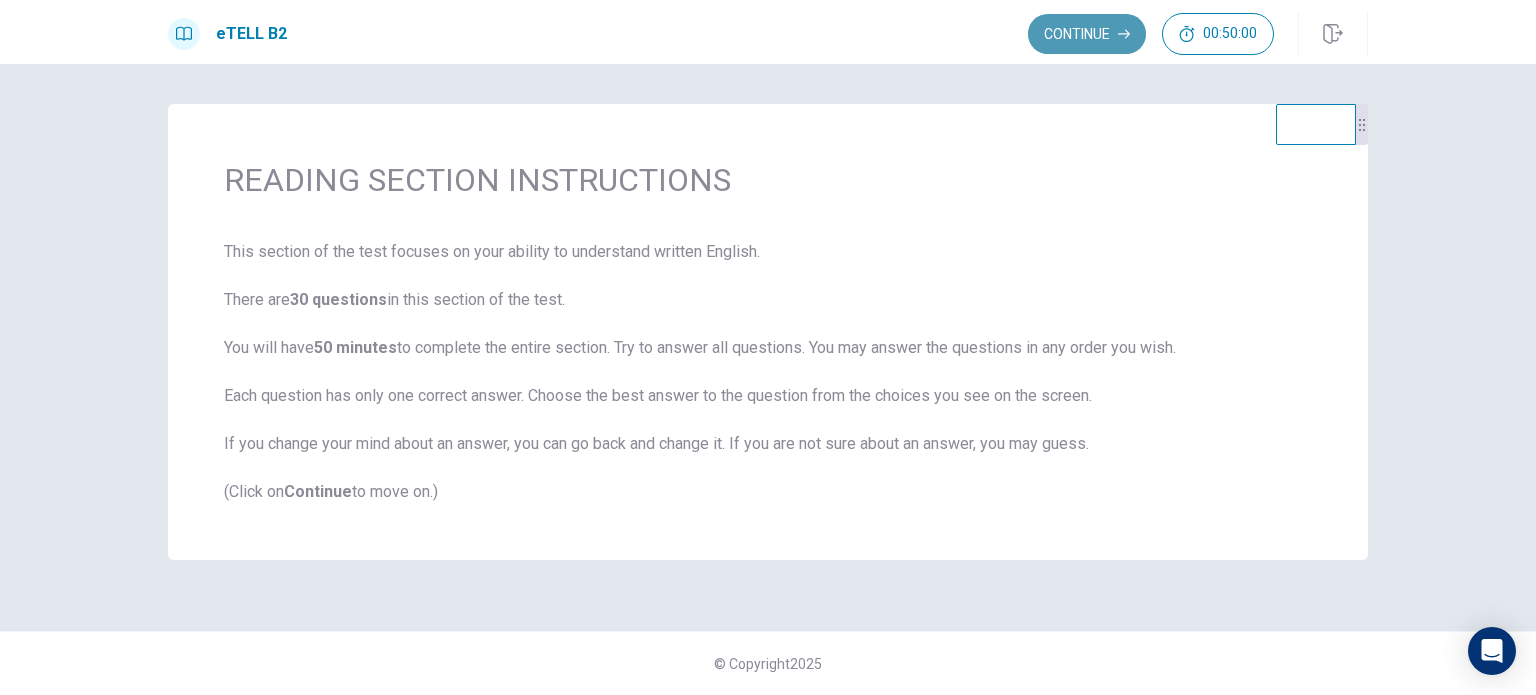 click on "Continue" at bounding box center [1087, 34] 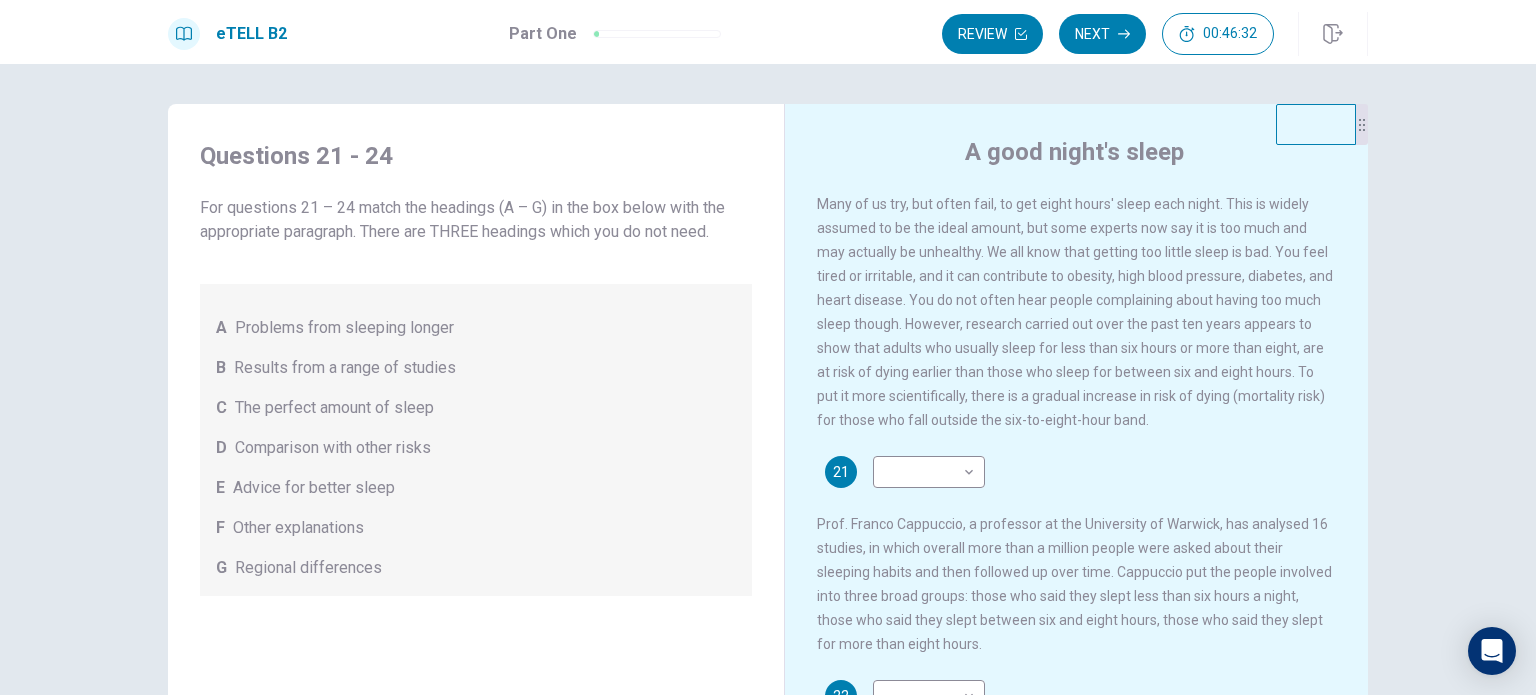 click on "A good night's sleep Many of us try, but often fail, to get eight hours' sleep each night. This is widely assumed  to be the ideal amount, but some experts now say it is too much and may actually be  unhealthy. We all know that getting too little sleep is bad. You feel tired or irritable, and  it can contribute to obesity, high blood pressure, diabetes, and heart disease. You do  not often hear people complaining about having too much sleep though. However,  research carried out over the past ten years appears to show that adults who usually  sleep for less than six hours or more than eight, are at risk of dying earlier than those who sleep for between six and eight hours. To put it more scientifically, there is a gradual  increase in risk of dying (mortality risk) for those who fall outside the six-to-eight-hour  band.   21 ​ ​ 22 ​ ​ 23 ​ ​ 24 ​ ​" at bounding box center (1076, 467) 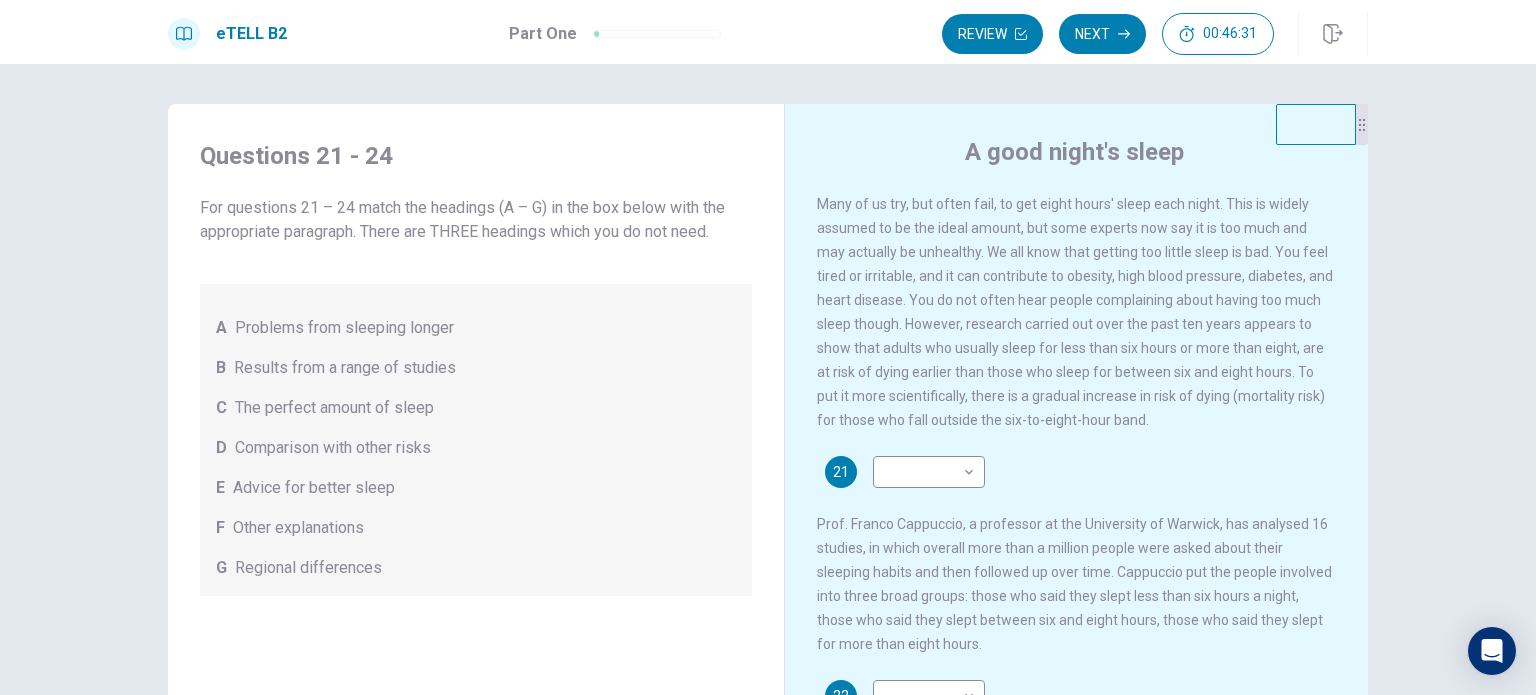scroll, scrollTop: 531, scrollLeft: 0, axis: vertical 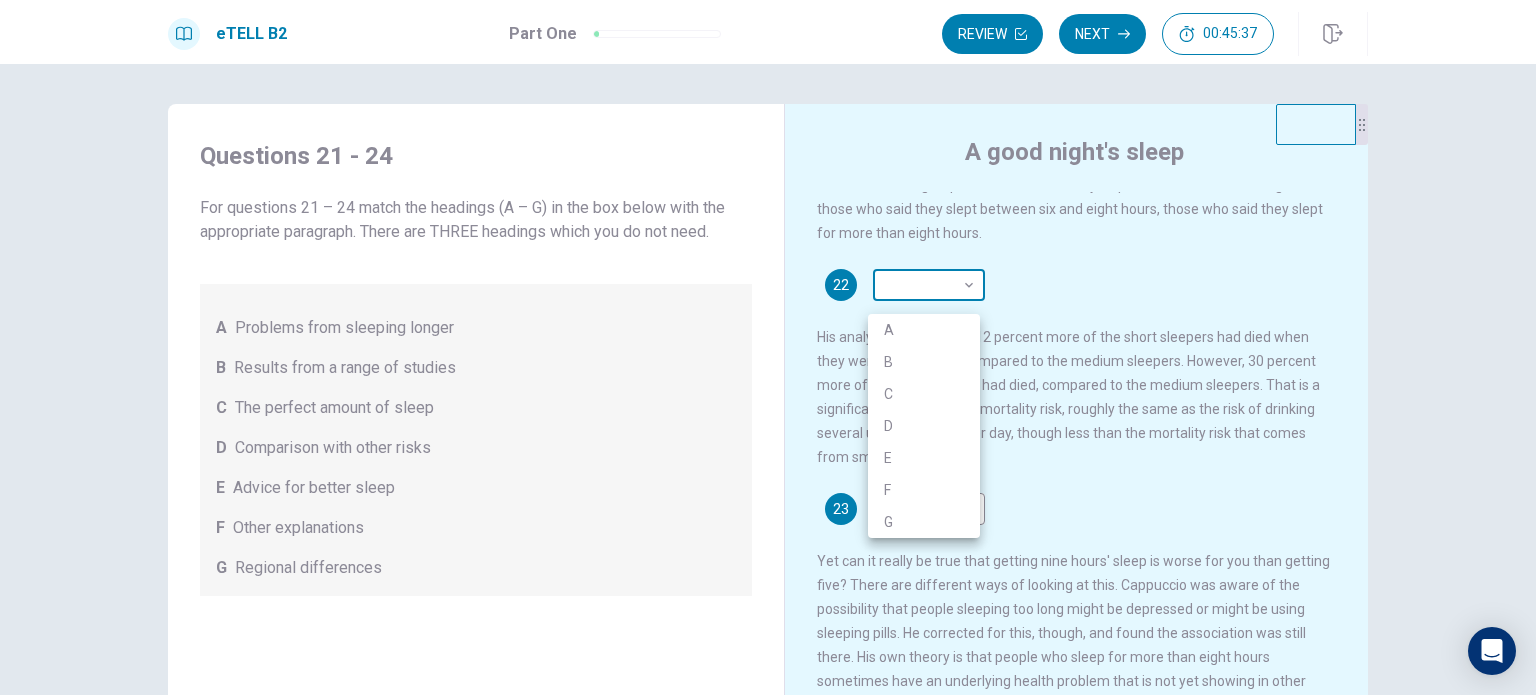 click on "This site uses cookies, as explained in our  Privacy Policy . If you agree to the use of cookies, please click the Accept button and continue to browse our site.   Privacy Policy Accept   eTELL B2 Part One Review Next 00:45:37 Question 1 - 4 of 30 00:45:37 Review Next Questions 21 - 24 For questions 21 – 24 match the headings (A – G) in the box below with the appropriate paragraph. There are THREE headings which you do not need. A Problems from sleeping longer B Results from a range of studies C The perfect amount of sleep D Comparison with other risks E Advice for better sleep F Other explanations G Regional differences A good night's sleep 21 ​ ​ 22 ​ ​ 23 ​ ​ 24 ​ ​ © Copyright  2025 Going somewhere? You are not allowed to open other tabs/pages or switch windows during a test. Doing this will be reported as cheating to the Administrators. Are you sure you want to leave this page? Please continue until you finish your test. It looks like there is a problem with your internet connection." at bounding box center [768, 347] 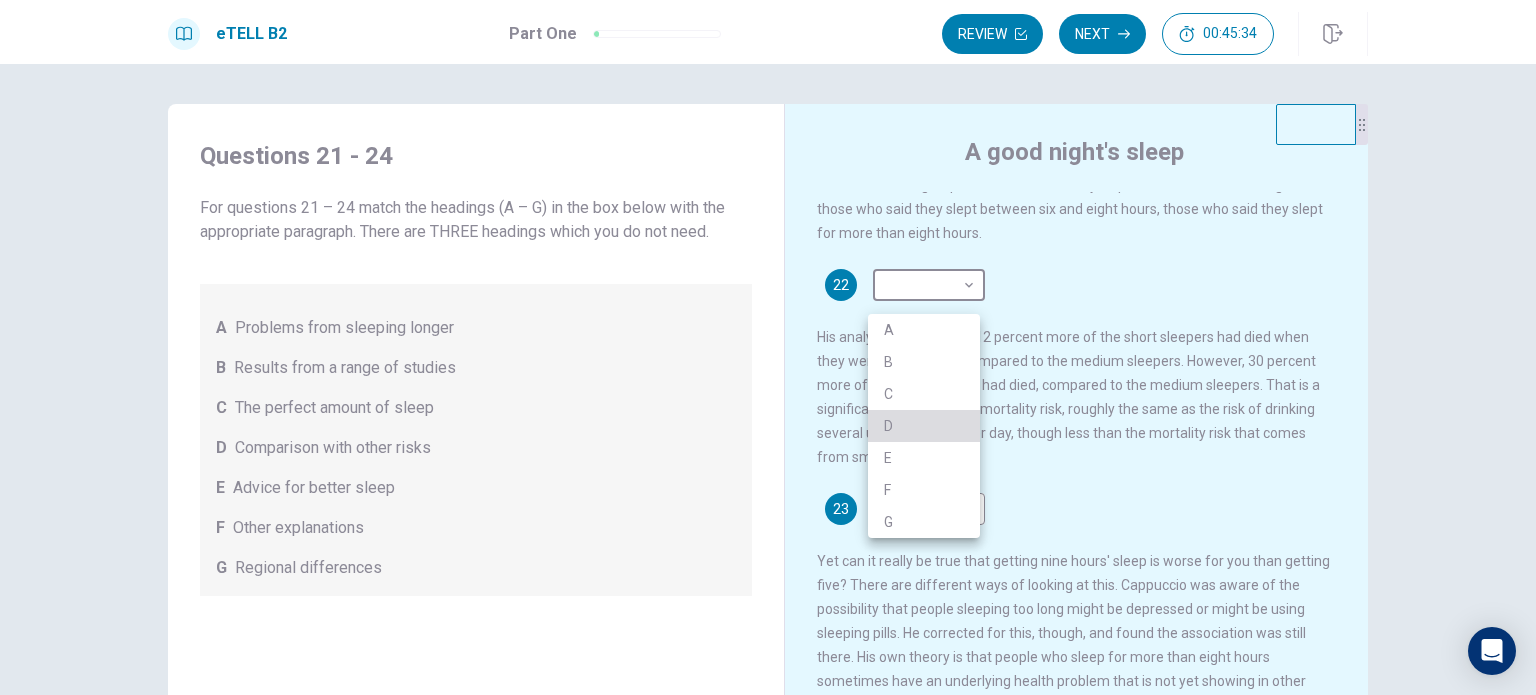 click on "D" at bounding box center (924, 426) 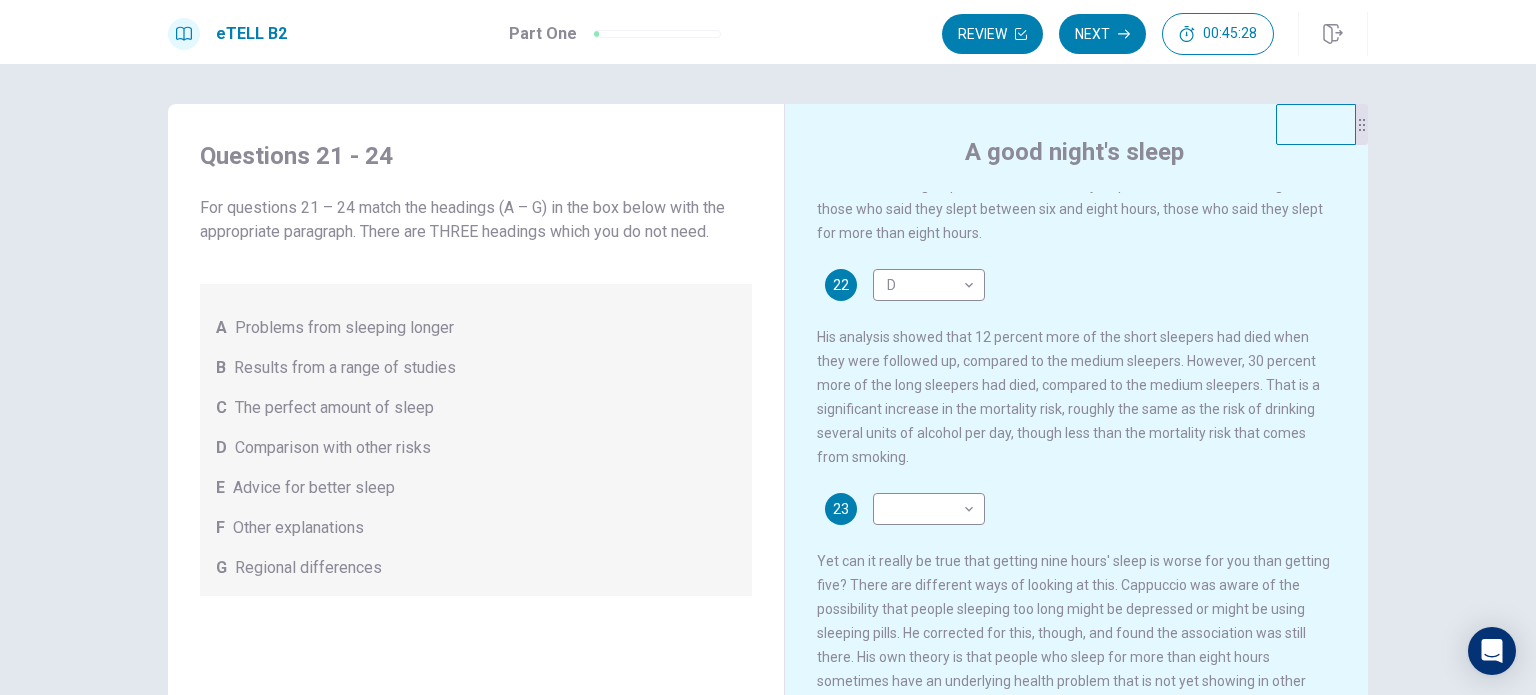 click on "Questions 21 – 24 match the headings (A – G) in the box below with the appropriate paragraph. There are THREE headings which you do not need. A Problems from sleeping longer B Results from a range of studies C The perfect amount of sleep D Comparison with other risks E Advice for better sleep F Other explanations G Regional differences A good night's sleep 21 ​ ​
Prof. Franco Cappuccio, a professor at the University of Warwick, has analysed 16  studies, in which overall more than a million people were asked about their sleeping  habits and then followed up over time. Cappuccio put the people involved into three  broad groups: those who said they slept less than six hours a night, those who said  they slept between six and eight hours, those who said they slept for more than eight  hours.  22 D * ​ 23 ​ ​ 24 ​ ​ © Copyright  2025" at bounding box center [768, 379] 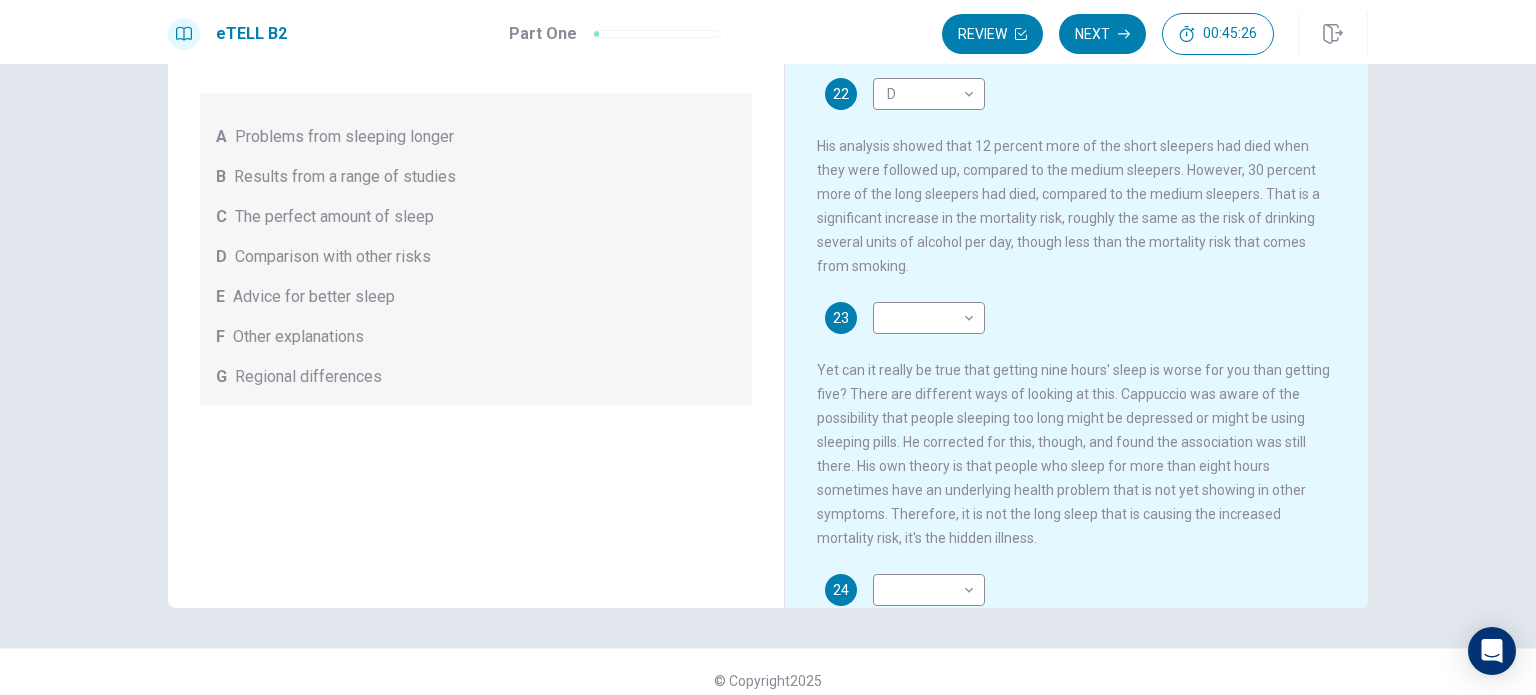 scroll, scrollTop: 208, scrollLeft: 0, axis: vertical 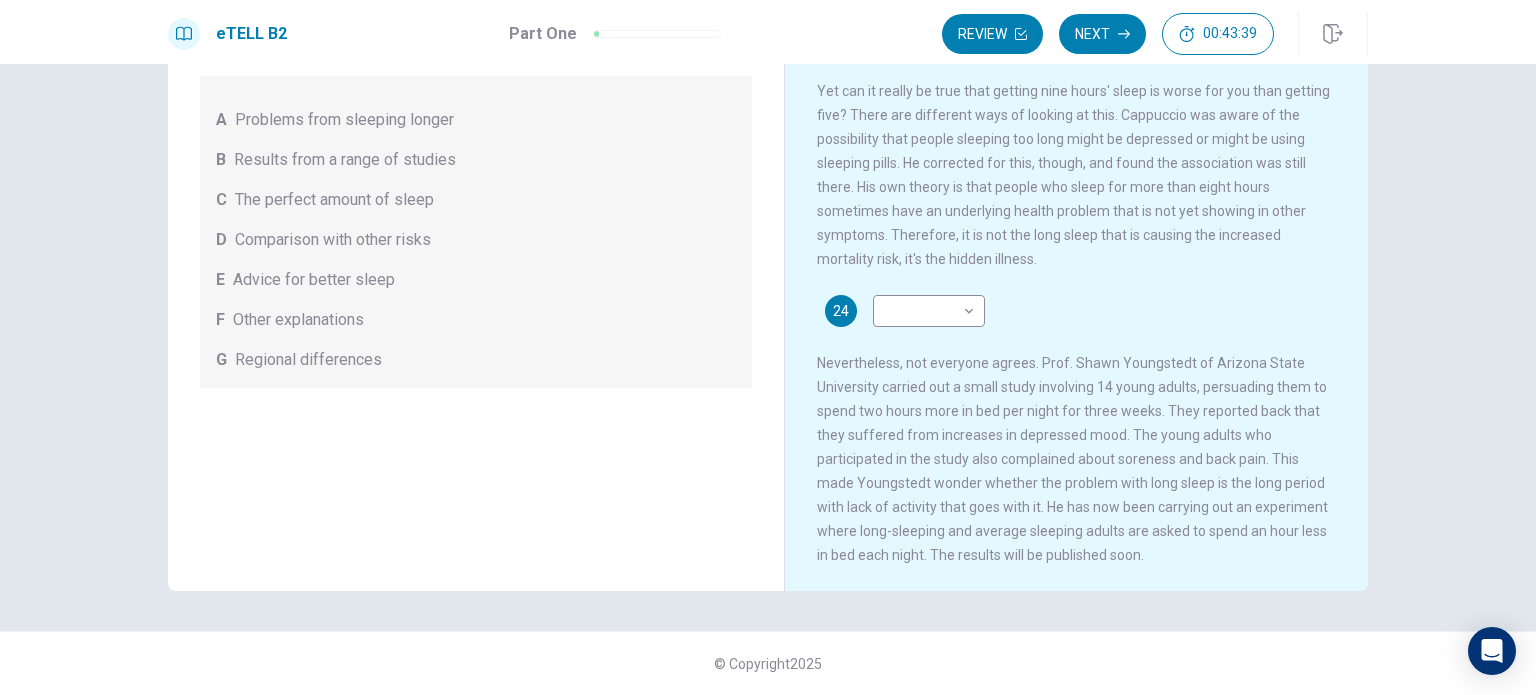 click on "Nevertheless, not everyone agrees. Prof. Shawn Youngstedt of Arizona State  University carried out a small study involving 14 young adults, persuading them to  spend two hours more in bed per night for three weeks. They reported back that they  suffered from increases in depressed mood. The young adults who participated in the  study also complained about soreness and back pain. This made Youngstedt wonder  whether the problem with long sleep is the long period with lack of activity that goes  with it. He has now been carrying out an experiment where long-sleeping and average sleeping adults are asked to spend an hour less in bed each night. The results will be  published soon." at bounding box center [1072, 459] 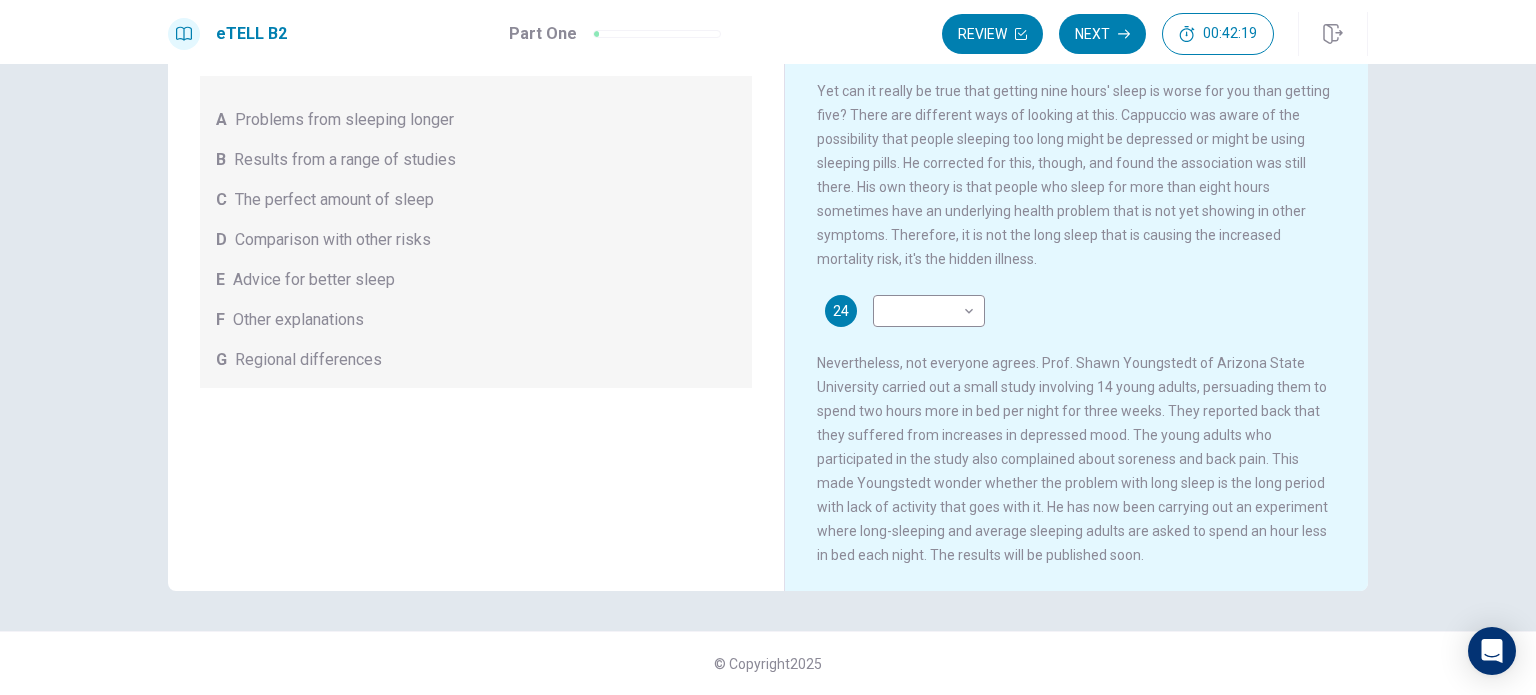 scroll, scrollTop: 176, scrollLeft: 0, axis: vertical 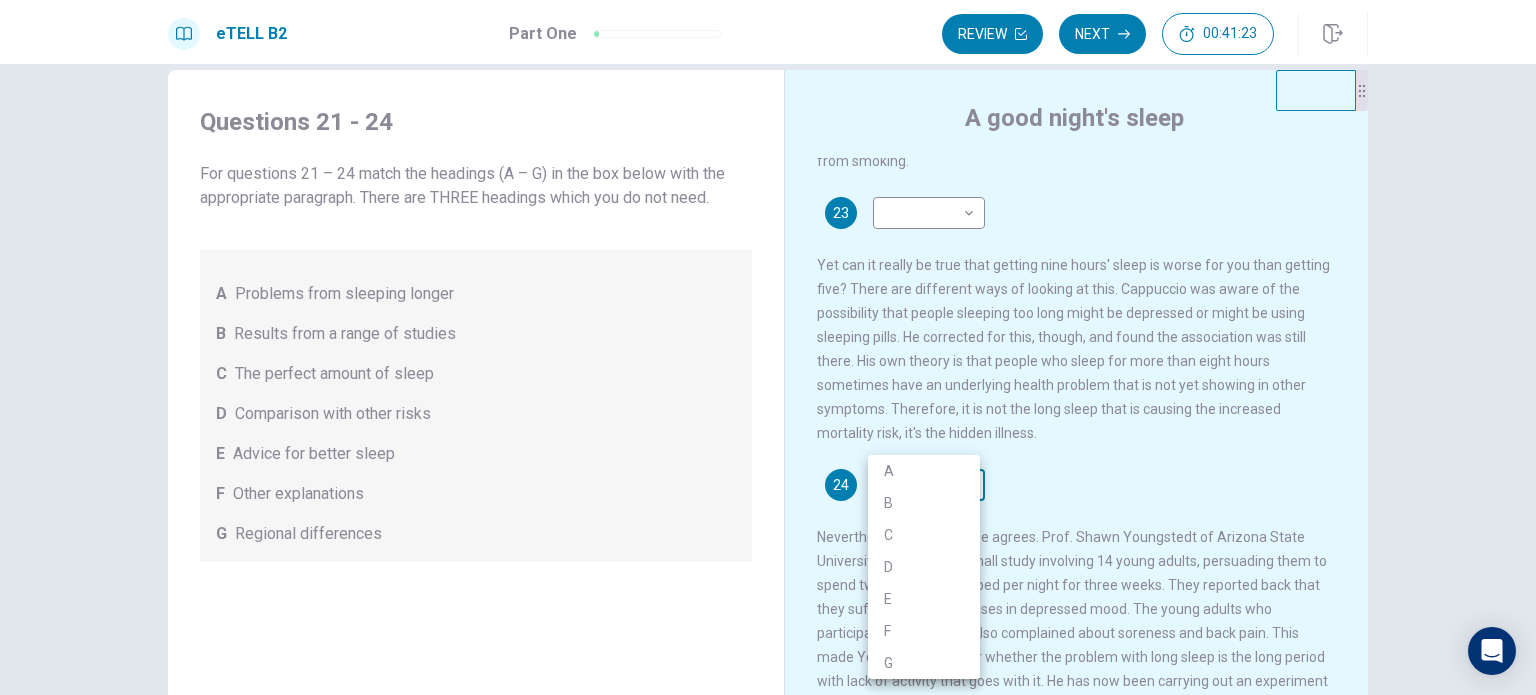 click on "Questions 21 – 24 match the headings (A – G) in the box below with the appropriate paragraph. There are THREE headings which you do not need. A Problems from sleeping longer B Results from a range of studies C The perfect amount of sleep D Comparison with other risks E Advice for better sleep F Other explanations G Regional differences A good night's sleep 21 ​ ​ 22 D * ​ 23 ​ ​ 24 ​ ​ © Copyright  2025 Going somewhere? You are not allowed to open other tabs/pages or switch windows during a test. Doing this will be reported as cheating to the Administrators. Are you sure you want to leave this page? Please continue until you finish your test. It looks like there is a problem with your internet connection." at bounding box center [768, 347] 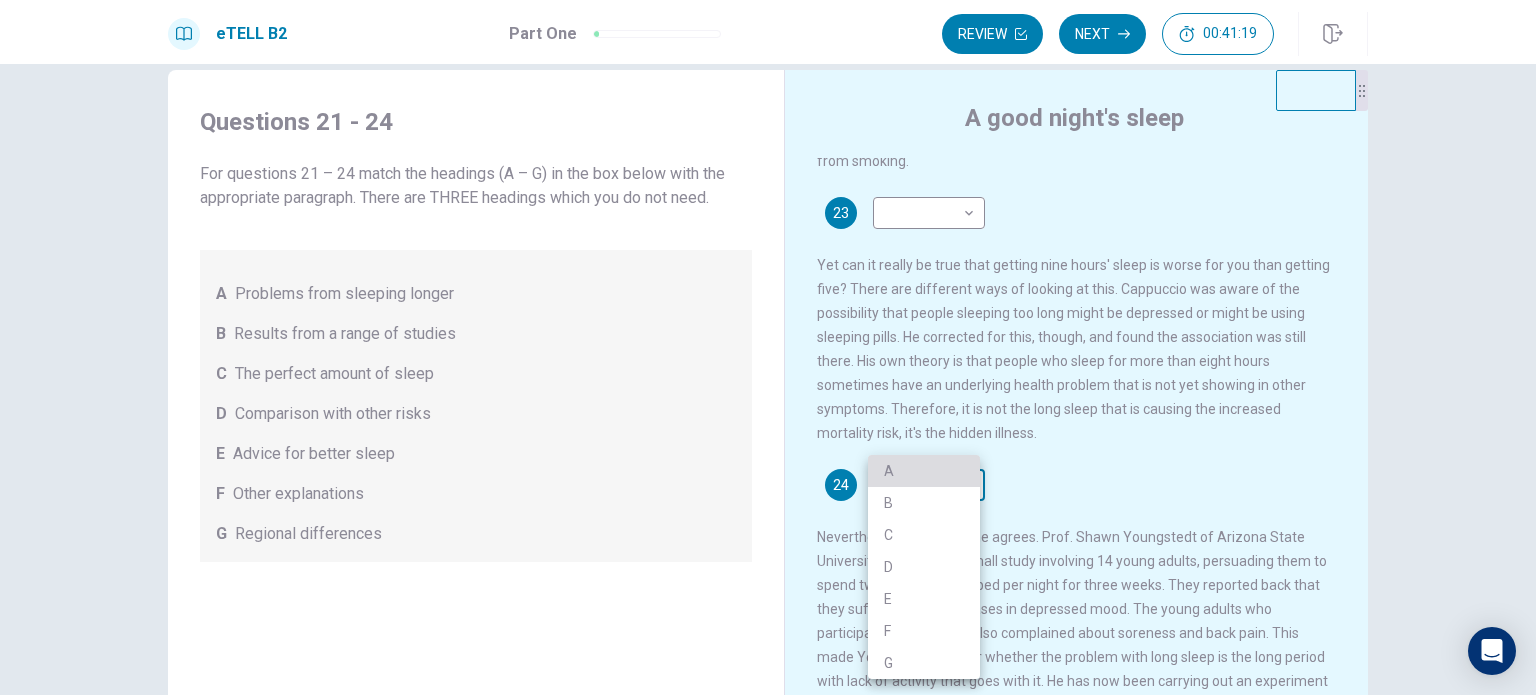 click on "A" at bounding box center [924, 471] 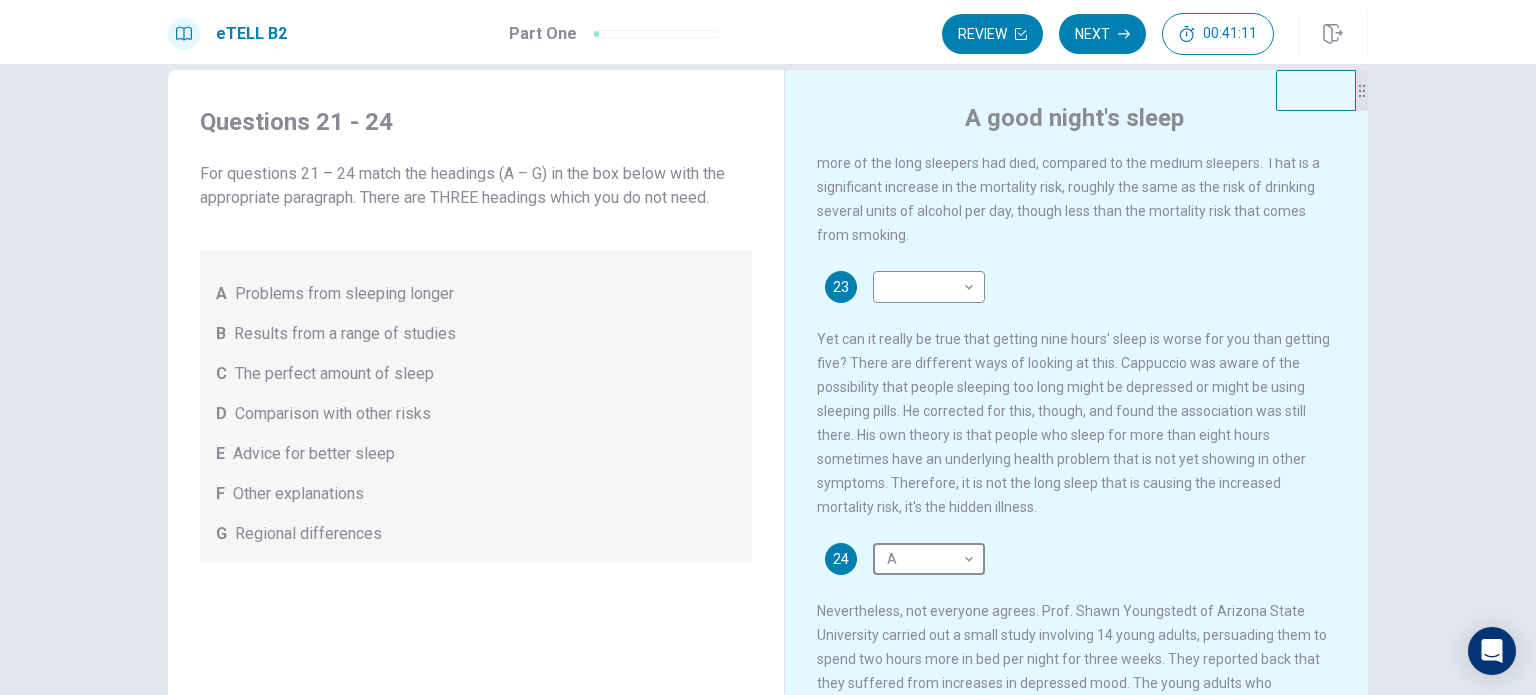 scroll, scrollTop: 587, scrollLeft: 0, axis: vertical 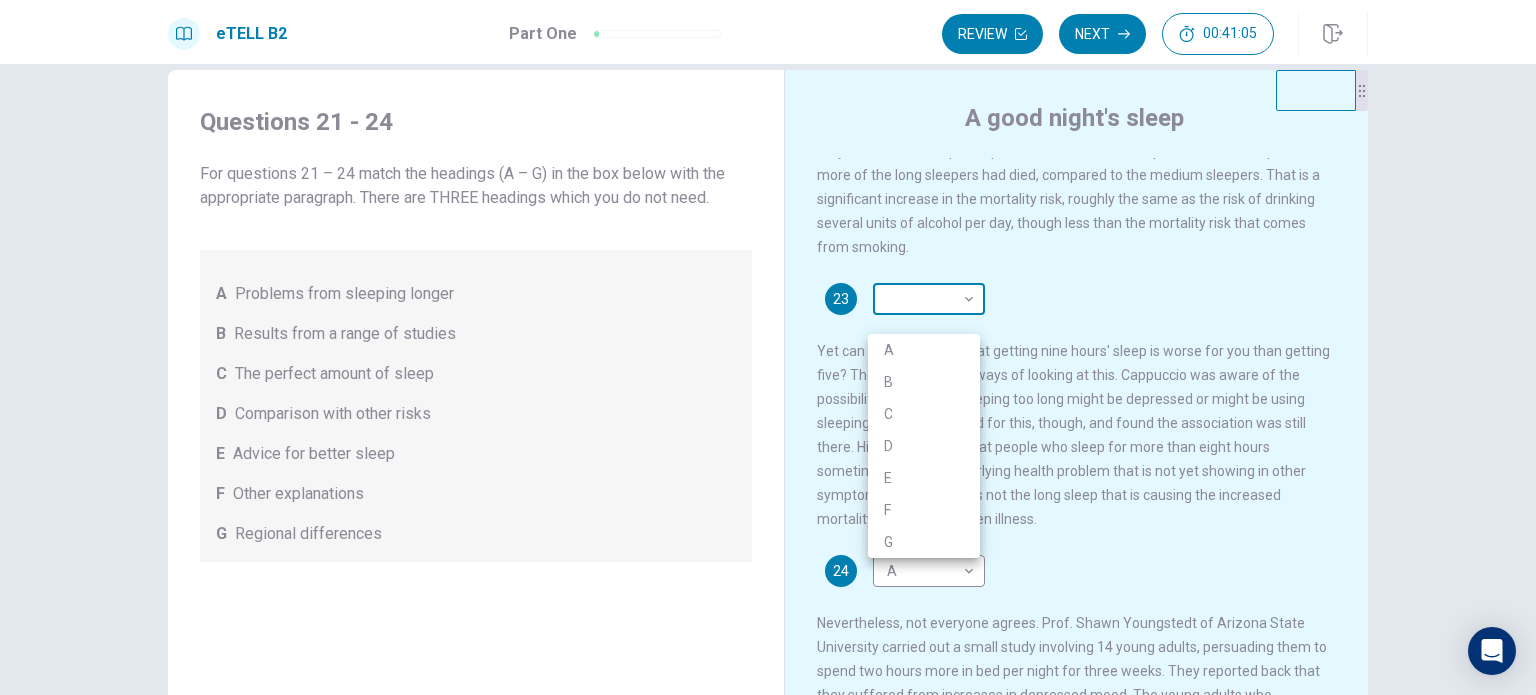 click on "This site uses cookies, as explained in our  Privacy Policy . If you agree to the use of cookies, please click the Accept button and continue to browse our site.   Privacy Policy Accept   eTELL B2 Part One Review Next 00:41:05 Question 1 - 4 of 30 00:41:05 Review Next Questions 21 - 24 For questions 21 – 24 match the headings (A – G) in the box below with the appropriate paragraph. There are THREE headings which you do not need. A Problems from sleeping longer B Results from a range of studies C The perfect amount of sleep D Comparison with other risks E Advice for better sleep F Other explanations G Regional differences A good night's sleep 21 ​ ​ 22 D * ​ 23 ​ ​ 24 A * ​ © Copyright  2025 Going somewhere? You are not allowed to open other tabs/pages or switch windows during a test. Doing this will be reported as cheating to the Administrators. Are you sure you want to leave this page? Please continue until you finish your test. It looks like there is a problem with your internet connection." at bounding box center (768, 347) 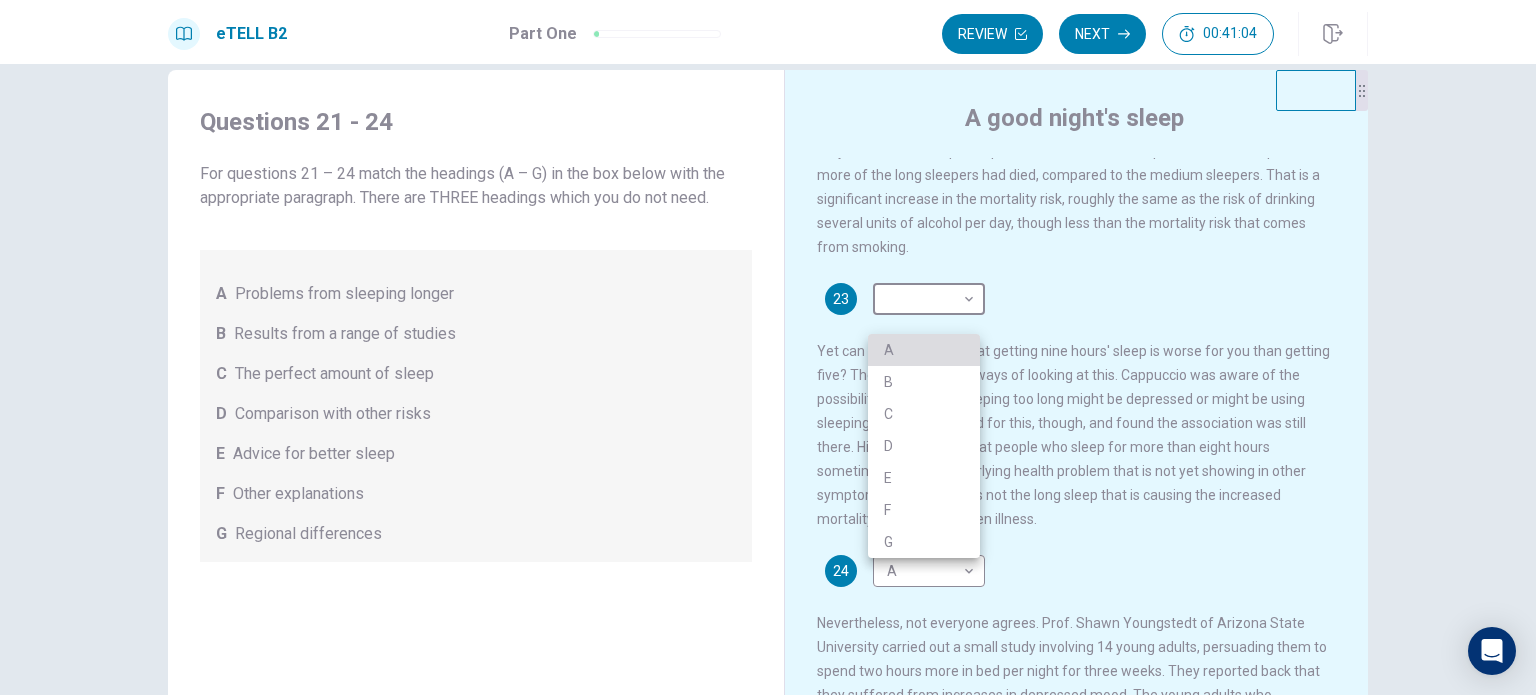 click on "A" at bounding box center [924, 350] 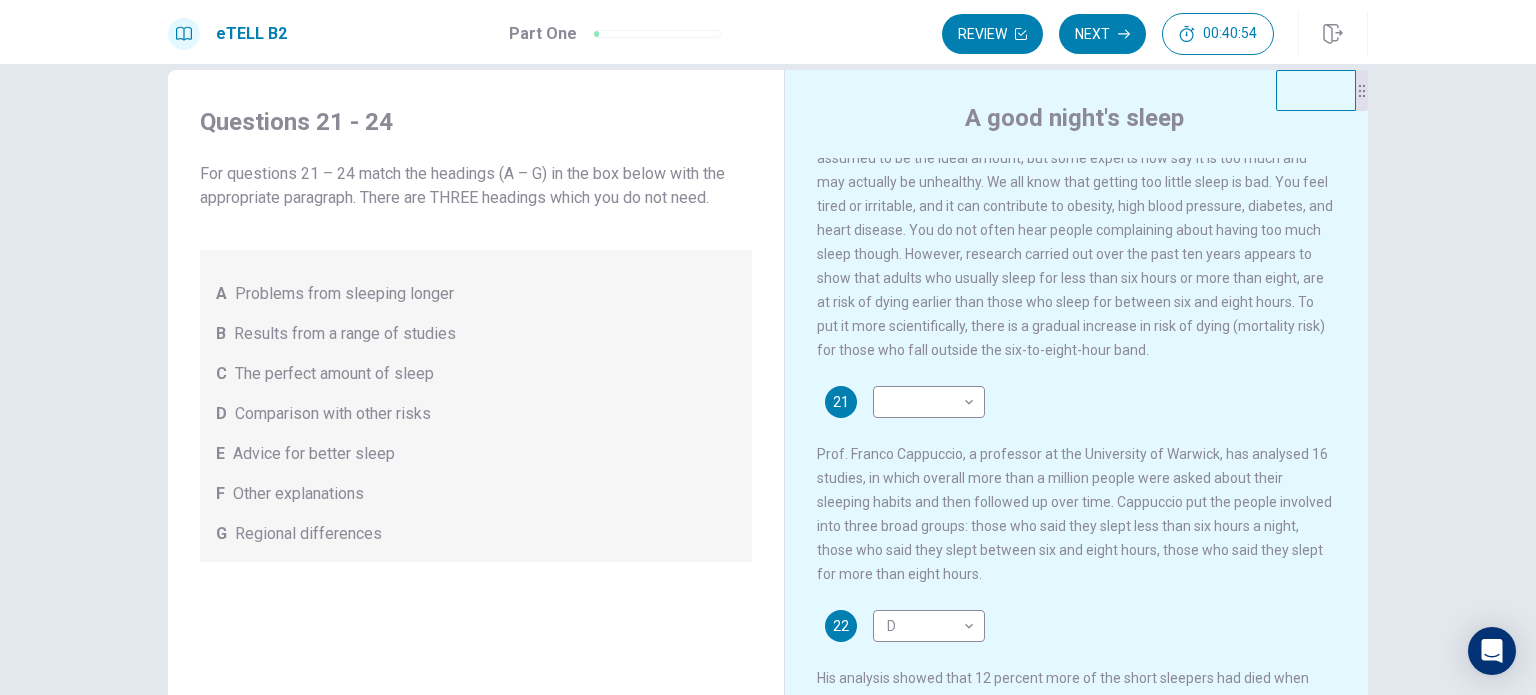 scroll, scrollTop: 0, scrollLeft: 0, axis: both 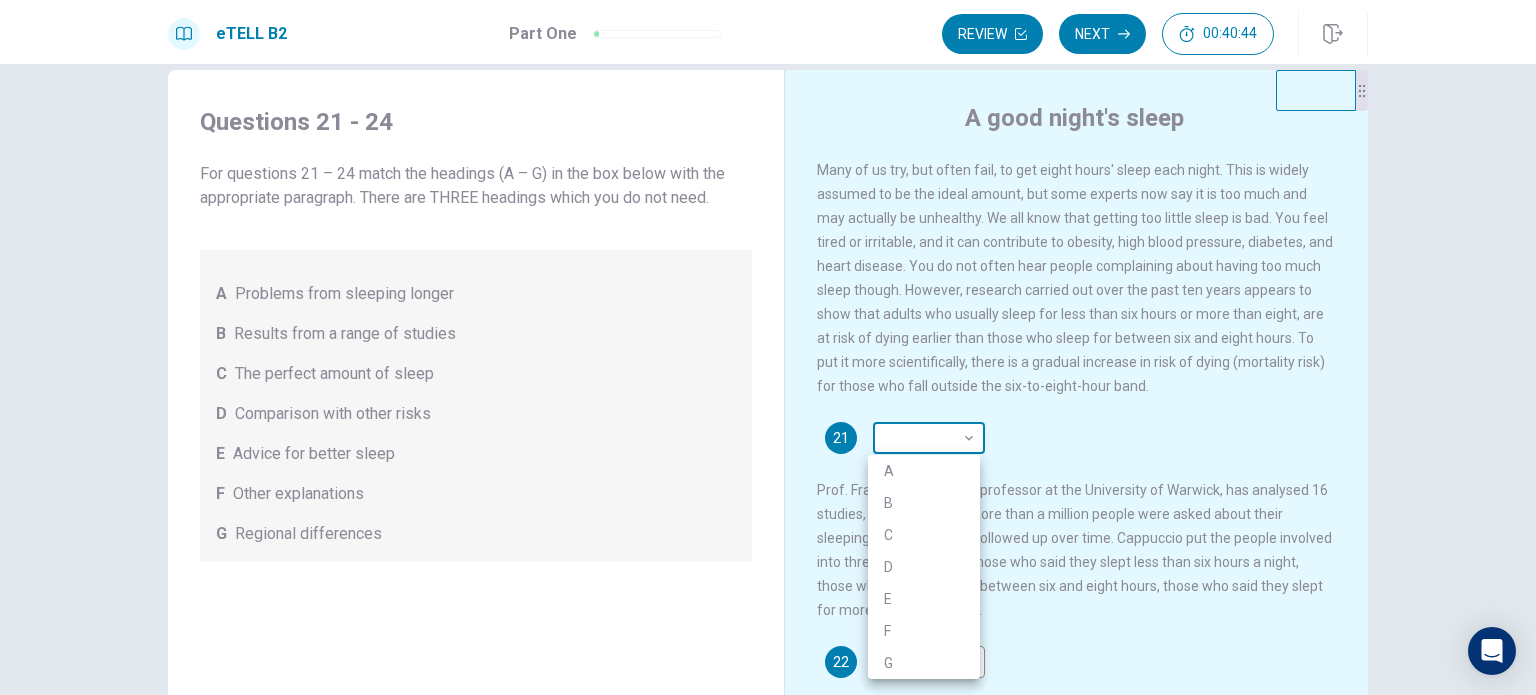 click on "This site uses cookies, as explained in our  Privacy Policy . If you agree to the use of cookies, please click the Accept button and continue to browse our site.   Privacy Policy Accept   eTELL B2 Part One Review Next 00:40:44 Question 1 - 4 of 30 00:40:44 Review Next Questions 21 - 24 For questions 21 – 24 match the headings (A – G) in the box below with the appropriate paragraph. There are THREE headings which you do not need. A Problems from sleeping longer B Results from a range of studies C The perfect amount of sleep D Comparison with other risks E Advice for better sleep F Other explanations G Regional differences A good night's sleep 21 ​ ​ 22 D * ​ 23 A * ​ 24 A * ​ © Copyright  2025 Going somewhere? You are not allowed to open other tabs/pages or switch windows during a test. Doing this will be reported as cheating to the Administrators. Are you sure you want to leave this page? Please continue until you finish your test. It looks like there is a problem with your internet connection." at bounding box center [768, 347] 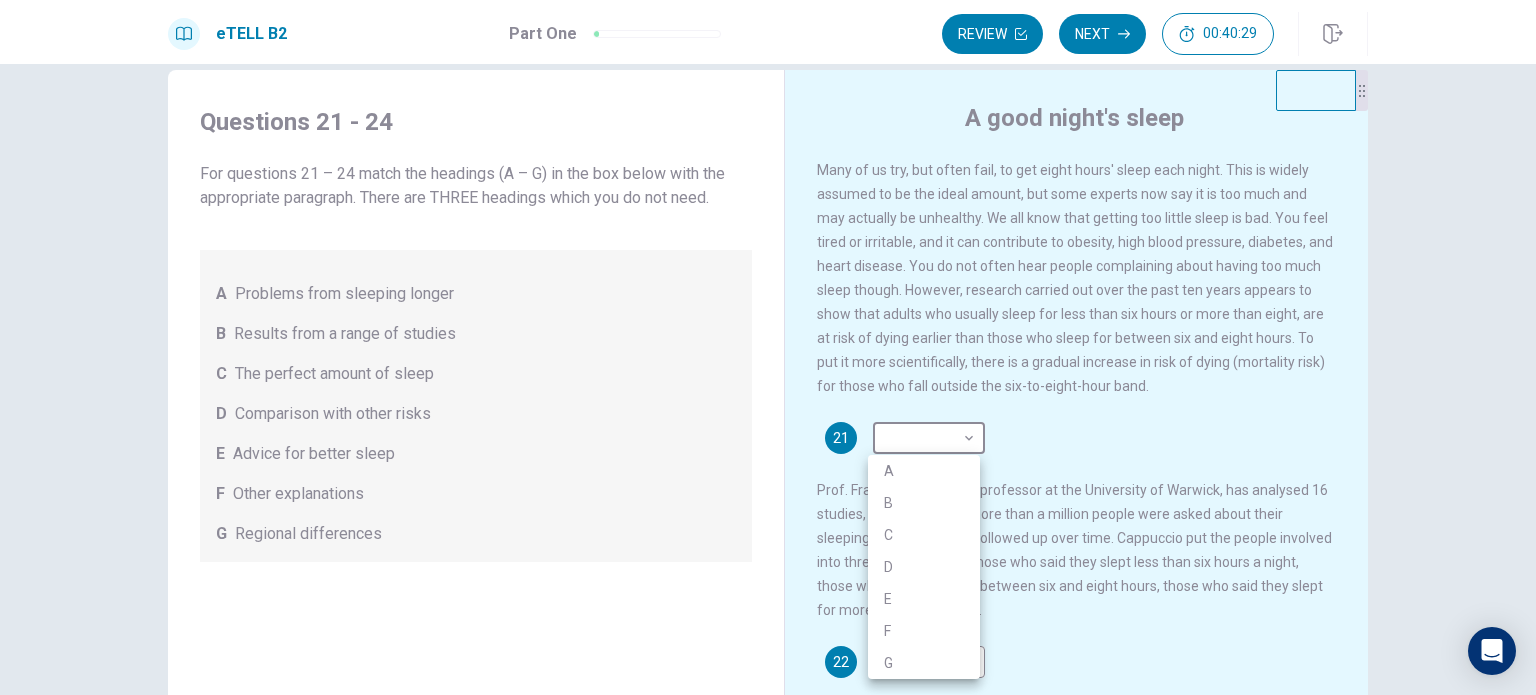 click at bounding box center (768, 347) 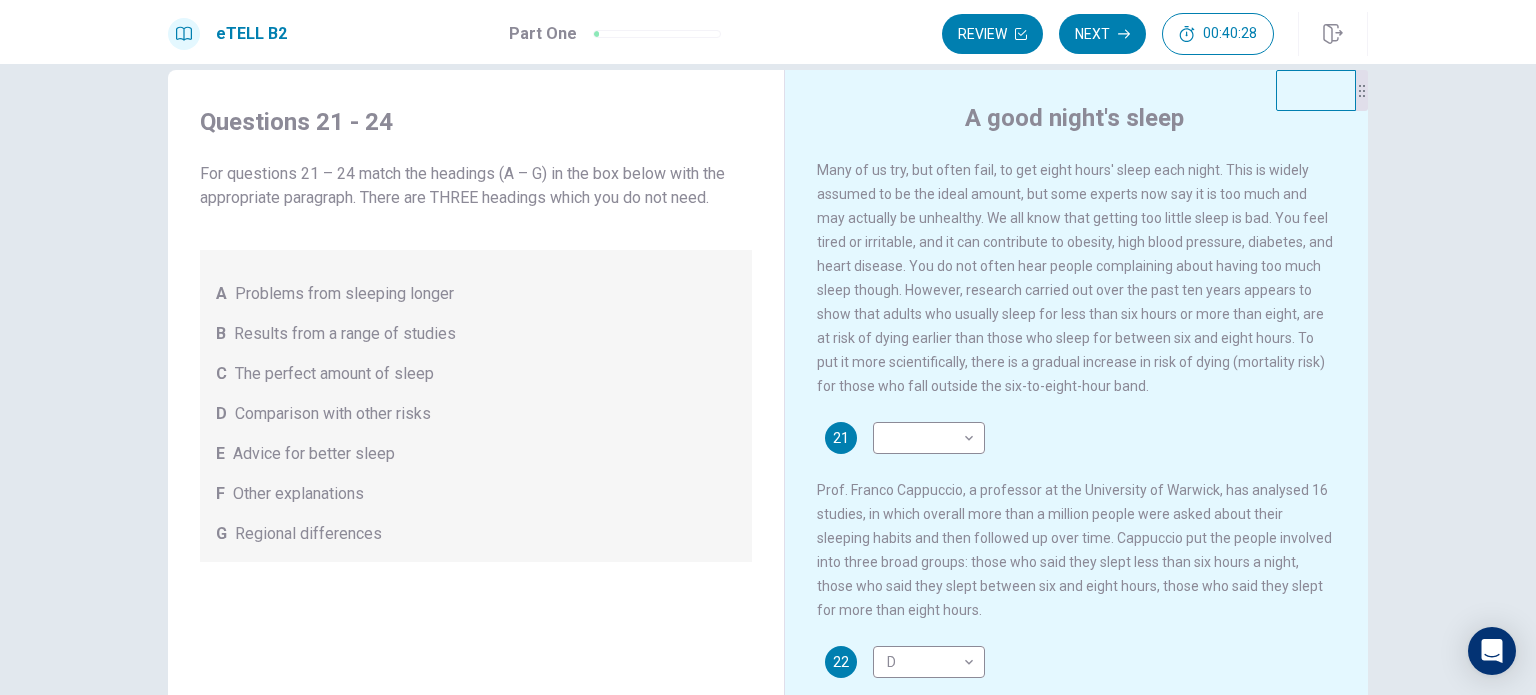 click on "Prof. Franco Cappuccio, a professor at the University of Warwick, has analysed 16  studies, in which overall more than a million people were asked about their sleeping  habits and then followed up over time. Cappuccio put the people involved into three  broad groups: those who said they slept less than six hours a night, those who said  they slept between six and eight hours, those who said they slept for more than eight  hours." at bounding box center [1074, 550] 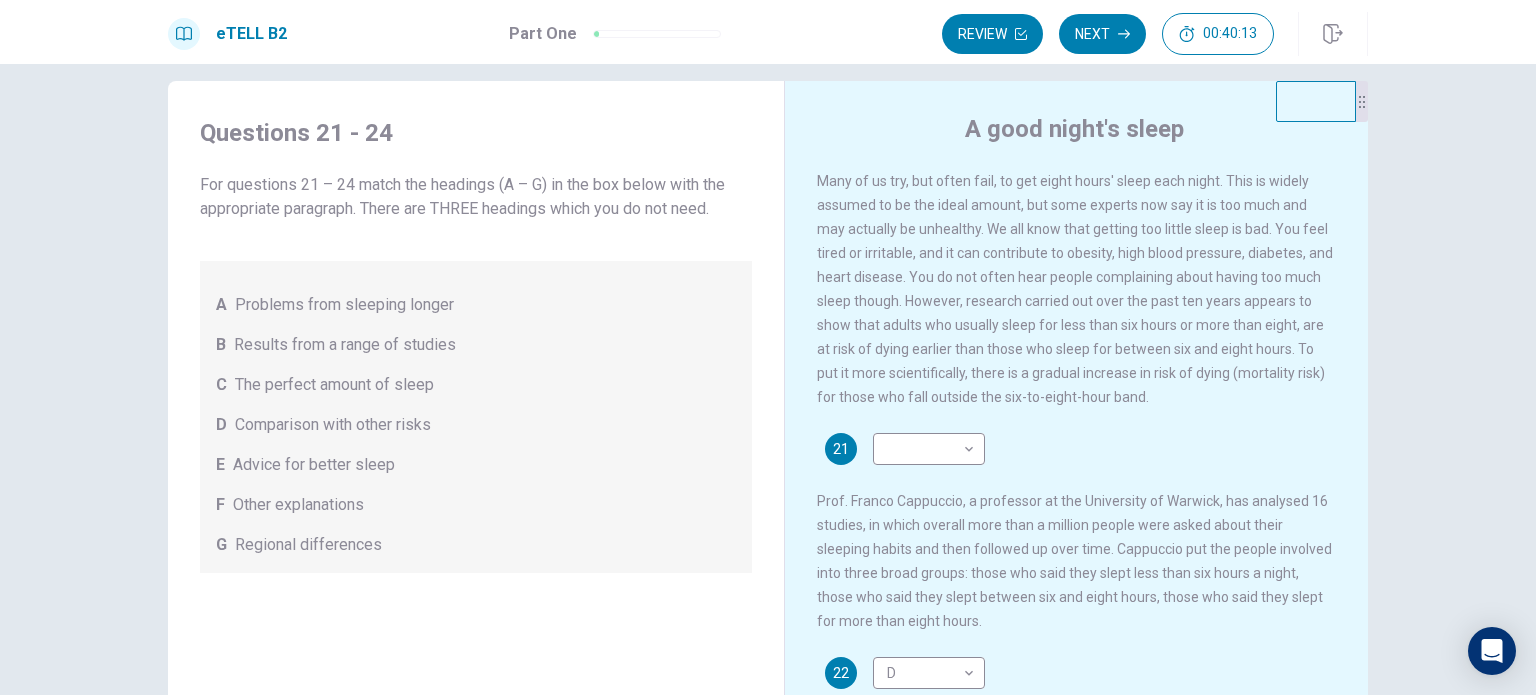 scroll, scrollTop: 0, scrollLeft: 0, axis: both 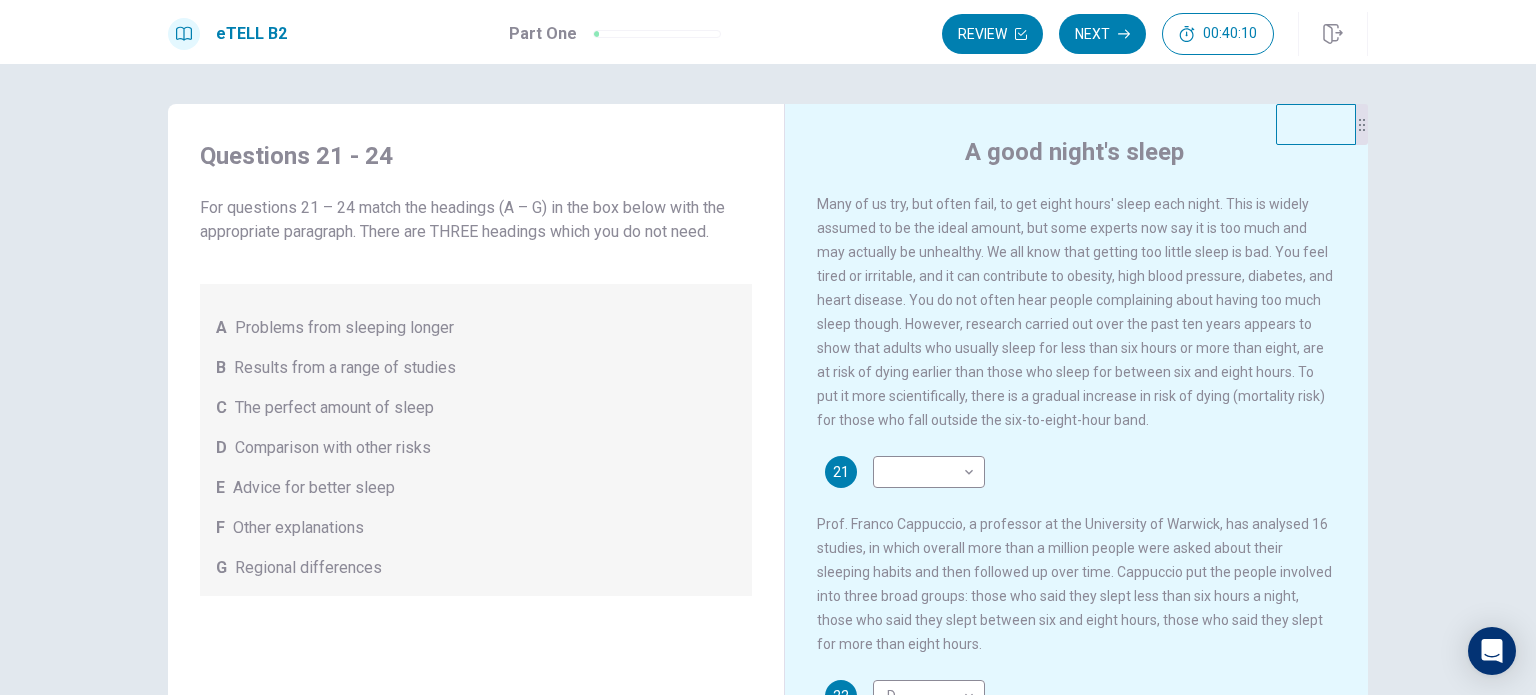 click on "Many of us try, but often fail, to get eight hours' sleep each night. This is widely assumed  to be the ideal amount, but some experts now say it is too much and may actually be  unhealthy. We all know that getting too little sleep is bad. You feel tired or irritable, and  it can contribute to obesity, high blood pressure, diabetes, and heart disease. You do  not often hear people complaining about having too much sleep though. However,  research carried out over the past ten years appears to show that adults who usually  sleep for less than six hours or more than eight, are at risk of dying earlier than those who sleep for between six and eight hours. To put it more scientifically, there is a gradual  increase in risk of dying (mortality risk) for those who fall outside the six-to-eight-hour  band.   21 ​ ​ 22 D * ​ 23 A * ​ 24 A * ​" at bounding box center (1090, 495) 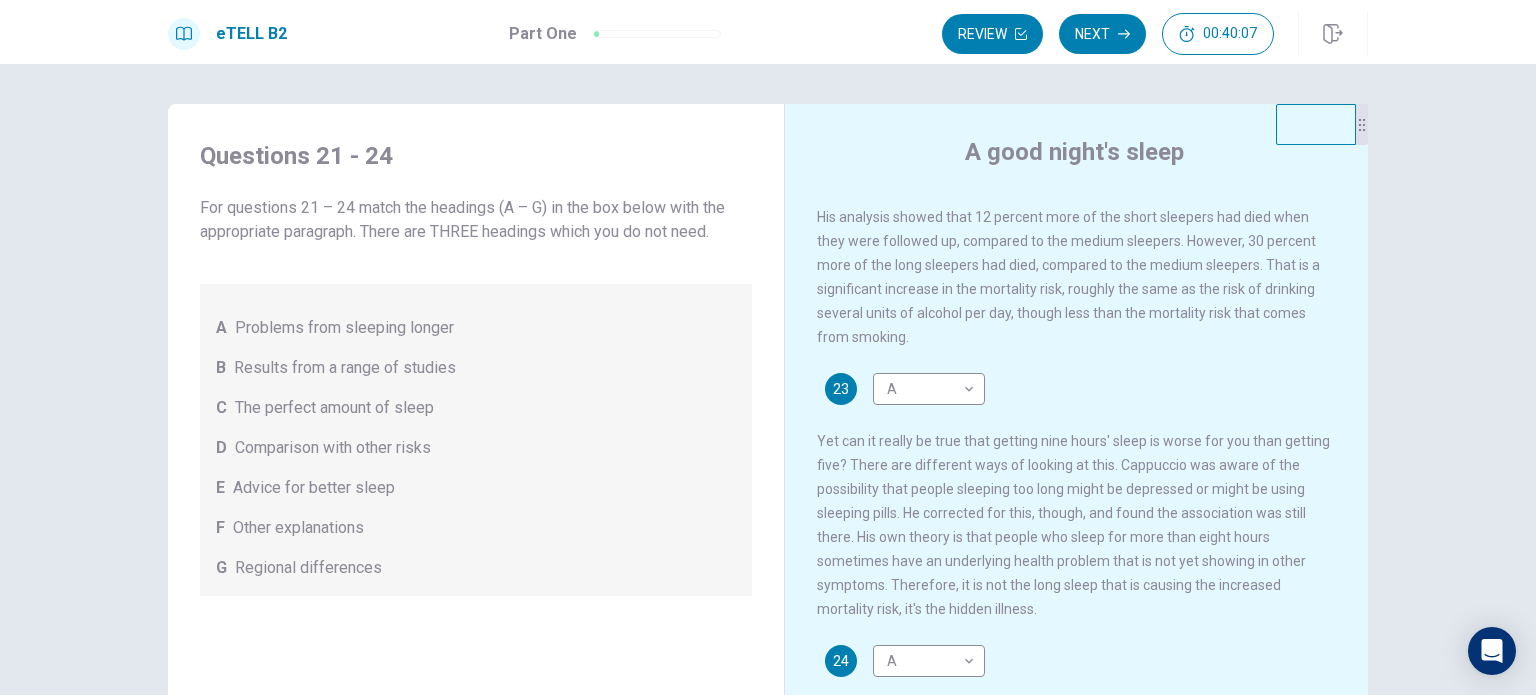 scroll, scrollTop: 0, scrollLeft: 0, axis: both 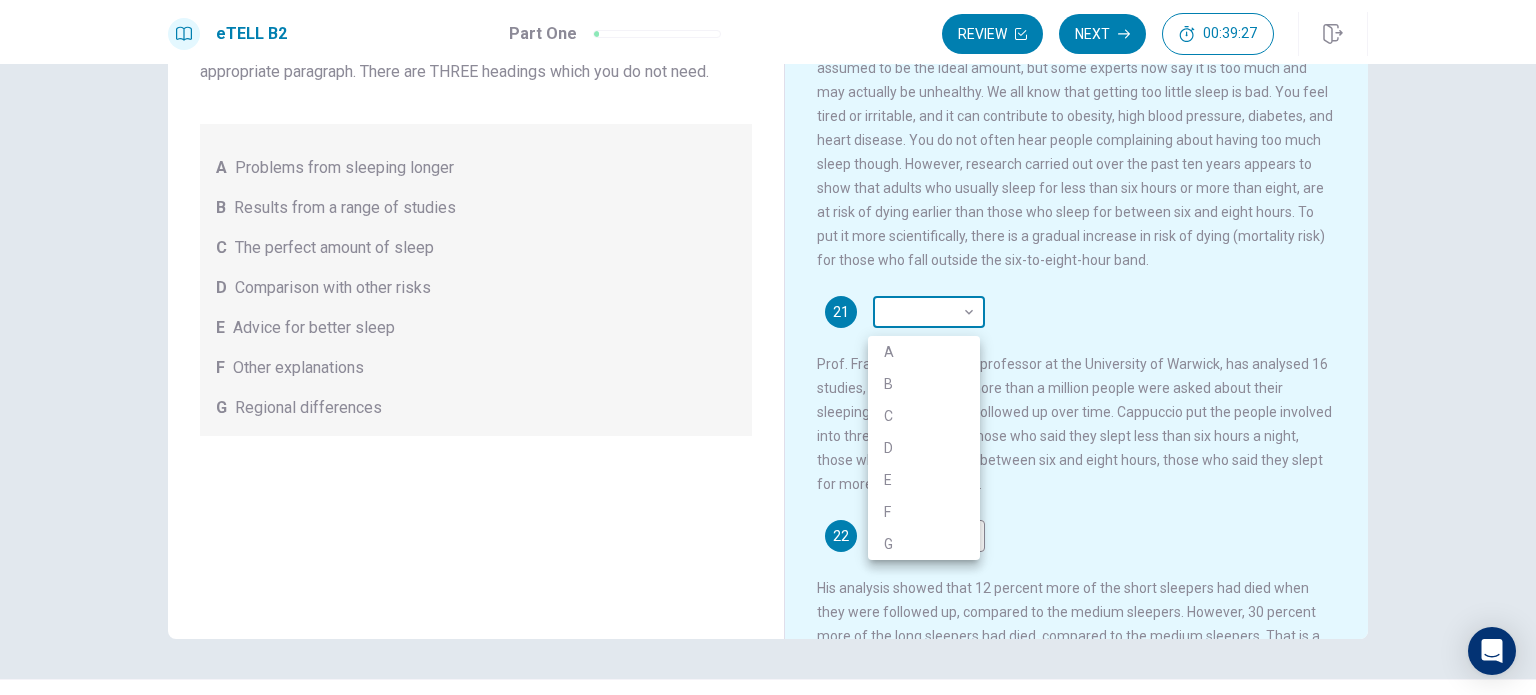 click on "This site uses cookies, as explained in our  Privacy Policy . If you agree to the use of cookies, please click the Accept button and continue to browse our site.   Privacy Policy Accept   eTELL B2 Part One Review Next 00:39:27 Question 1 - 4 of 30 00:39:27 Review Next Questions 21 - 24 For questions 21 – 24 match the headings (A – G) in the box below with the appropriate paragraph. There are THREE headings which you do not need. A Problems from sleeping longer B Results from a range of studies C The perfect amount of sleep D Comparison with other risks E Advice for better sleep F Other explanations G Regional differences A good night's sleep 21 ​ ​ 22 D * ​ 23 A * ​ 24 A * ​ © Copyright  2025 Going somewhere? You are not allowed to open other tabs/pages or switch windows during a test. Doing this will be reported as cheating to the Administrators. Are you sure you want to leave this page? Please continue until you finish your test. It looks like there is a problem with your internet connection." at bounding box center (768, 347) 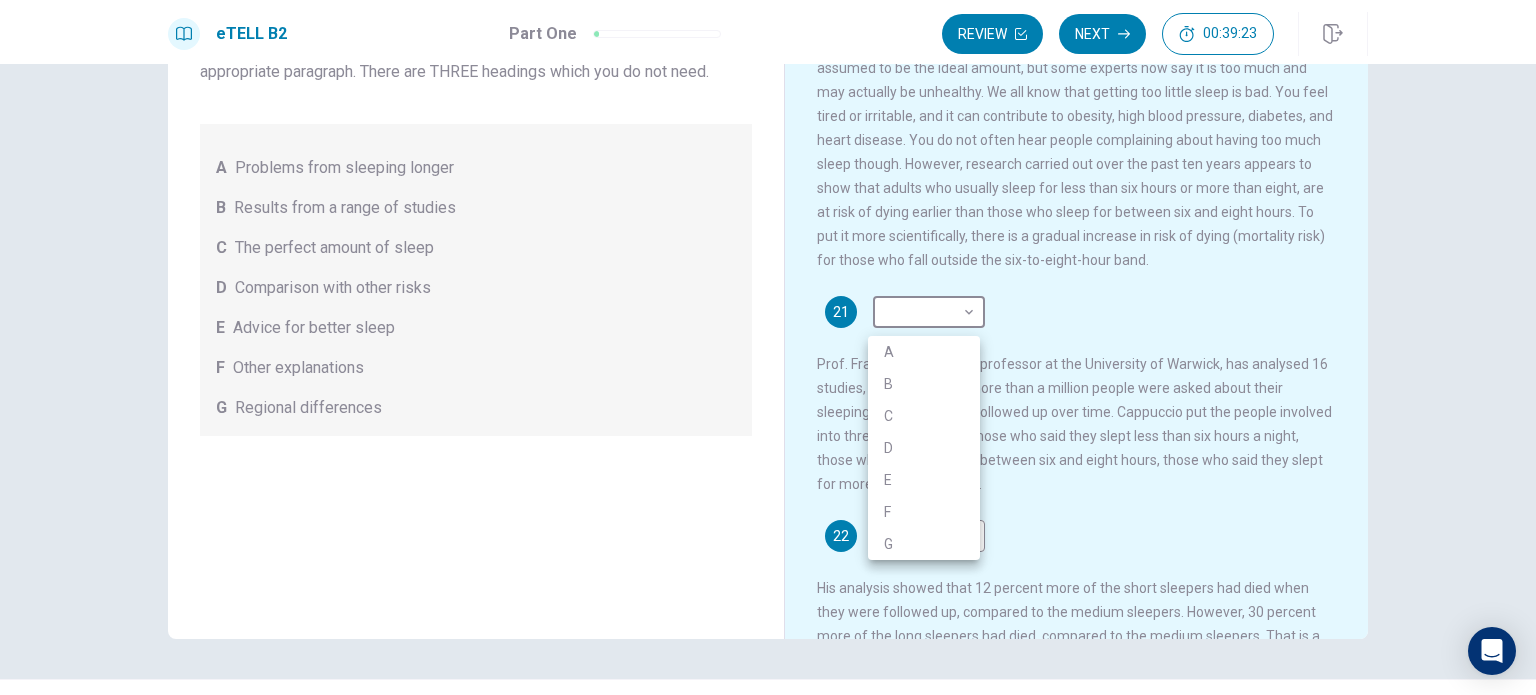 click at bounding box center [768, 347] 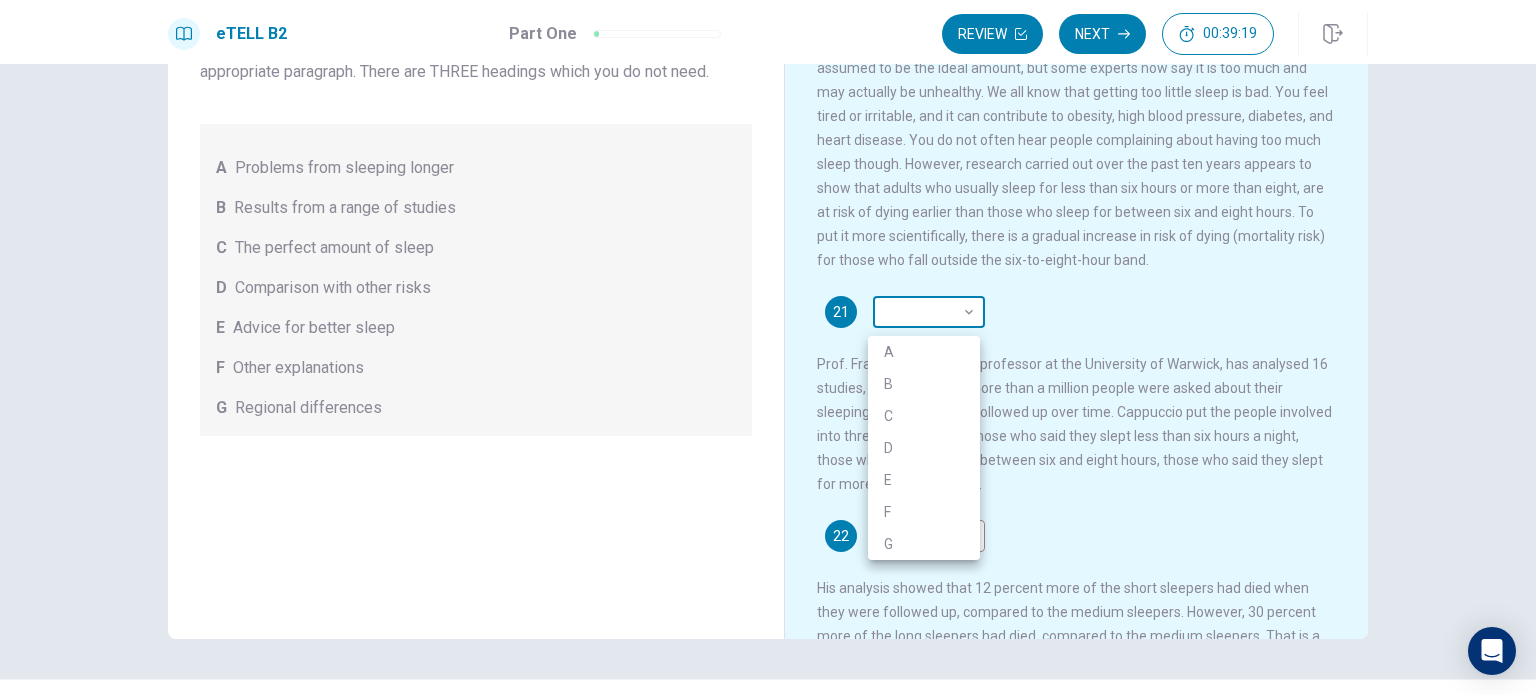 click on "This site uses cookies, as explained in our  Privacy Policy . If you agree to the use of cookies, please click the Accept button and continue to browse our site.   Privacy Policy Accept   eTELL B2 Part One Review Next 00:39:19 Question 1 - 4 of 30 00:39:19 Review Next Questions 21 - 24 For questions 21 – 24 match the headings (A – G) in the box below with the appropriate paragraph. There are THREE headings which you do not need. A Problems from sleeping longer B Results from a range of studies C The perfect amount of sleep D Comparison with other risks E Advice for better sleep F Other explanations G Regional differences A good night's sleep 21 ​ ​ 22 D * ​ 23 A * ​ 24 A * ​ © Copyright  2025 Going somewhere? You are not allowed to open other tabs/pages or switch windows during a test. Doing this will be reported as cheating to the Administrators. Are you sure you want to leave this page? Please continue until you finish your test. It looks like there is a problem with your internet connection." at bounding box center (768, 347) 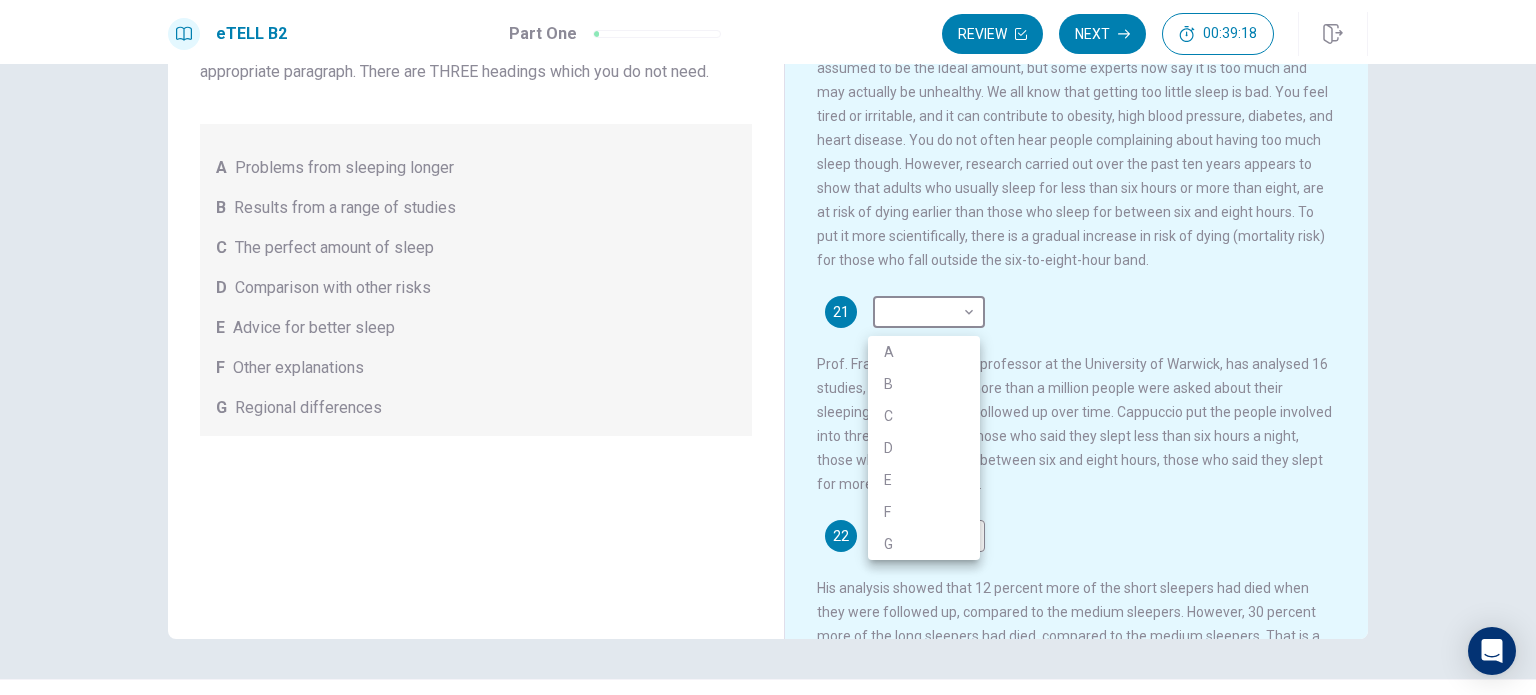 click at bounding box center (768, 347) 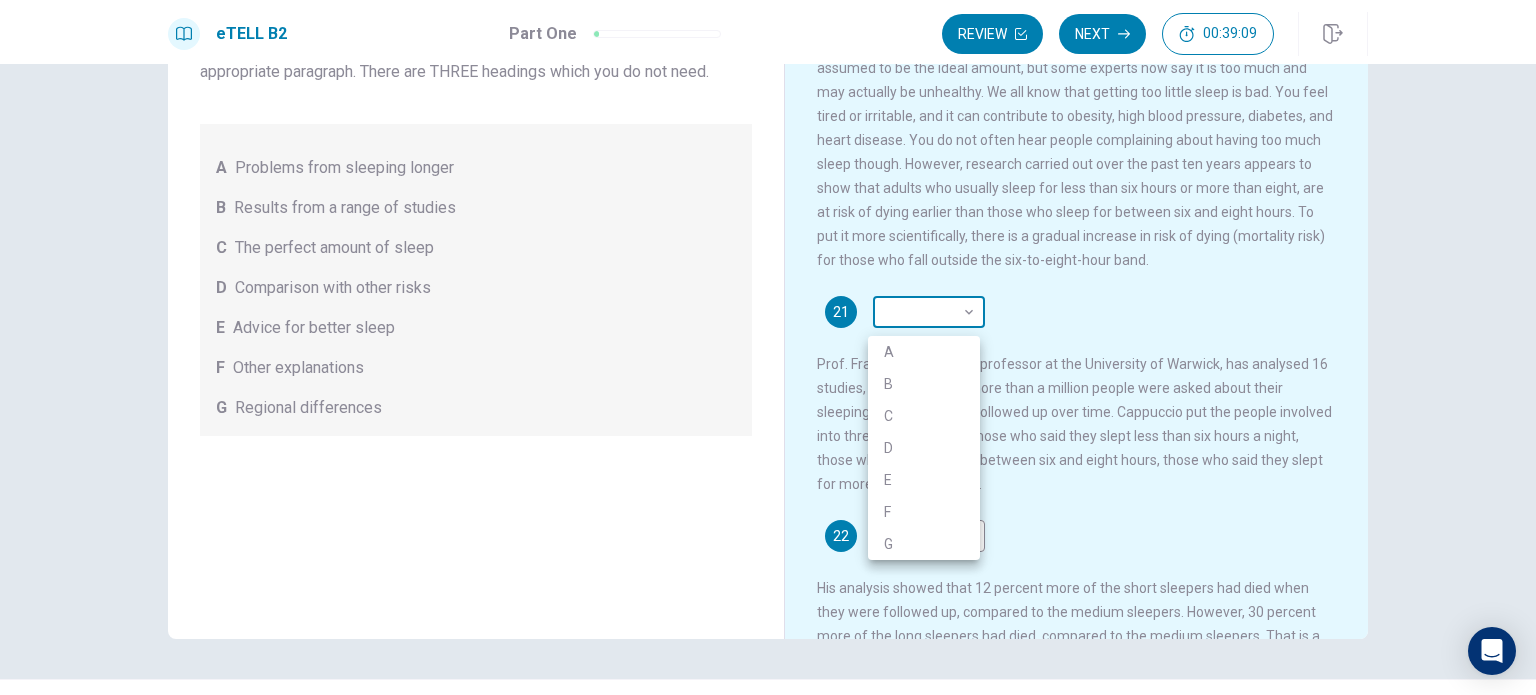 click on "Questions 21 – 24 match the headings (A – G) in the box below with the appropriate paragraph. There are THREE headings which you do not need. A Problems from sleeping longer B Results from a range of studies C The perfect amount of sleep D Comparison with other risks E Advice for better sleep F Other explanations G Regional differences A good night's sleep 21 ​ ​ 22 D * ​ 23 A * ​ 24 A * ​ © Copyright  2025 Going somewhere? You are not allowed to open other tabs/pages or switch windows during a test. Doing this will be reported as cheating to the Administrators. Are you sure you want to leave this page? Please continue until you finish your test. It looks like there is a problem with your internet connection." at bounding box center [768, 347] 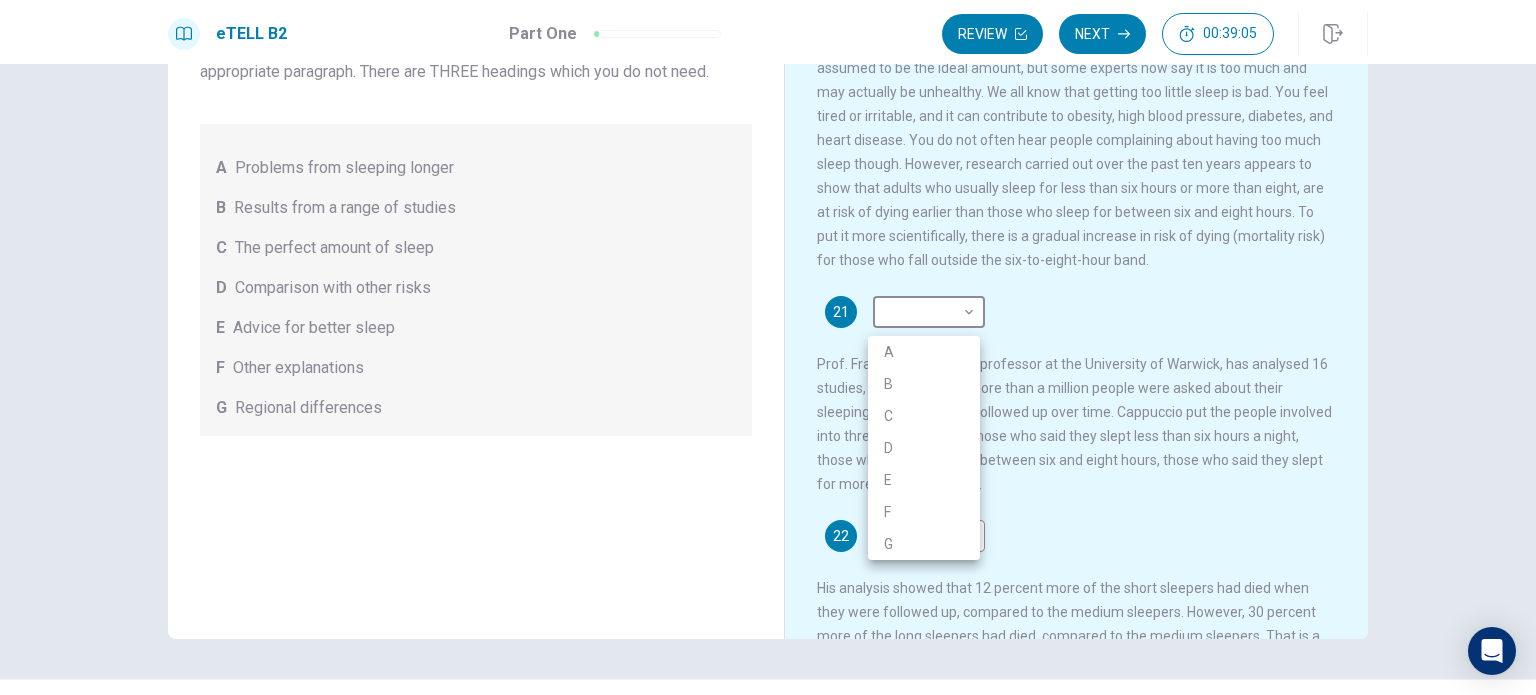 click on "G" at bounding box center [924, 544] 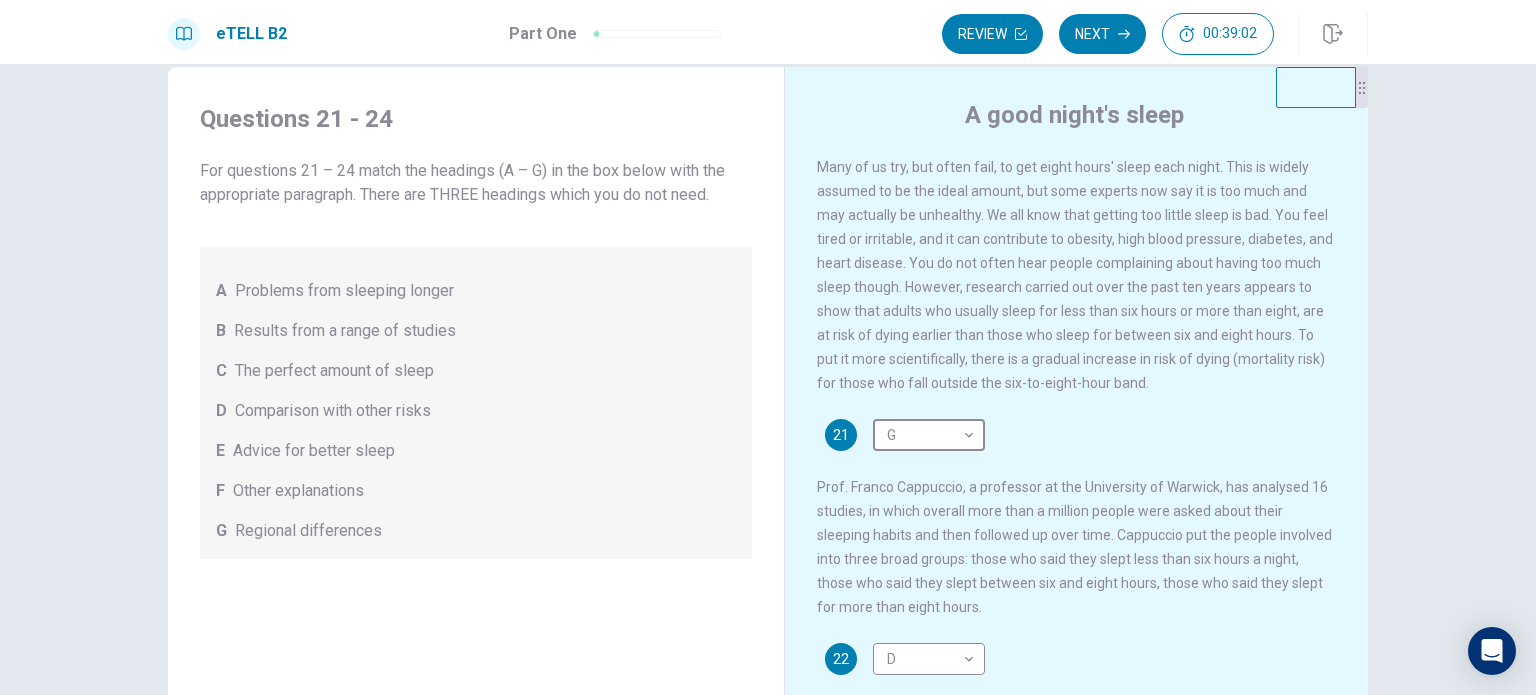 scroll, scrollTop: 0, scrollLeft: 0, axis: both 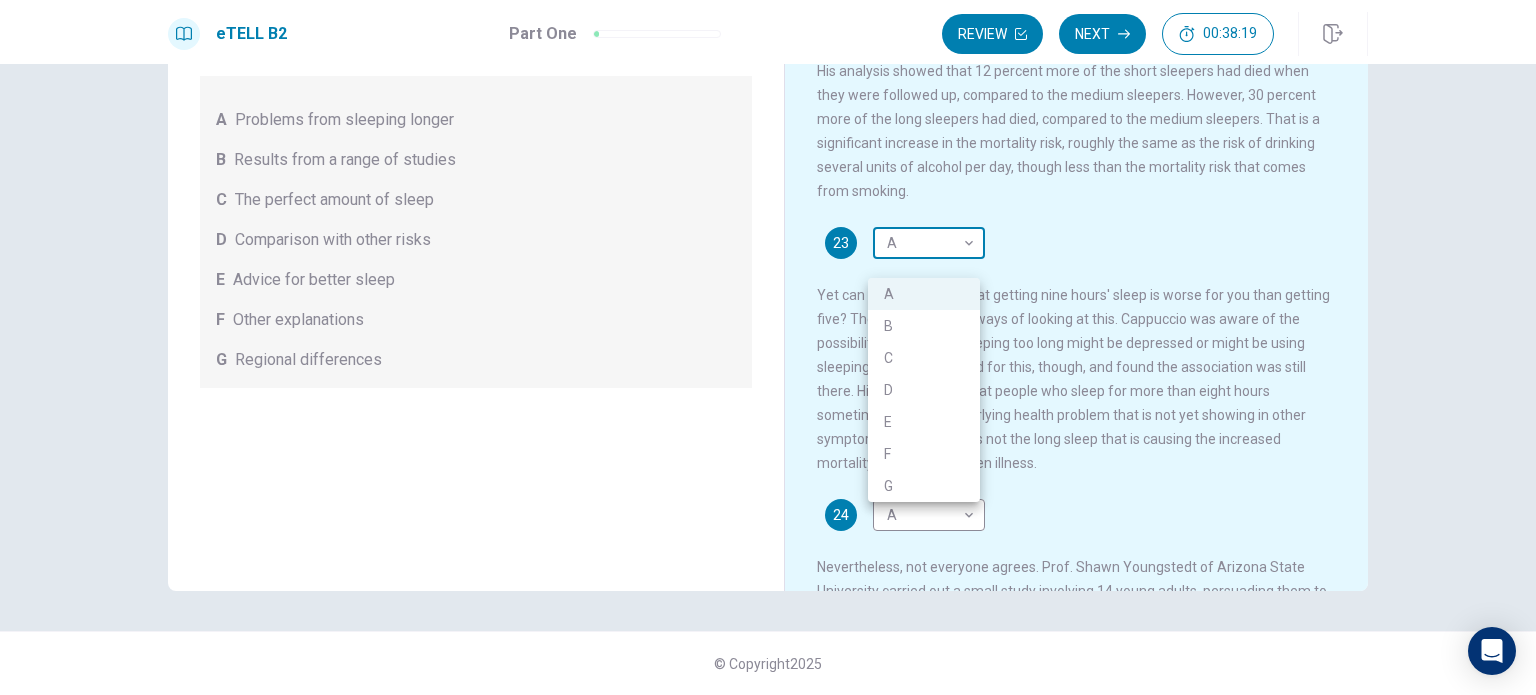 click on "This site uses cookies, as explained in our  Privacy Policy . If you agree to the use of cookies, please click the Accept button and continue to browse our site.   Privacy Policy Accept   eTELL B2 Part One Review Next 00:38:19 Question 1 - 4 of 30 00:38:19 Review Next Questions 21 - 24 For questions 21 – 24 match the headings (A – G) in the box below with the appropriate paragraph. There are THREE headings which you do not need. A Problems from sleeping longer B Results from a range of studies C The perfect amount of sleep D Comparison with other risks E Advice for better sleep F Other explanations G Regional differences A good night's sleep 21 G * ​ 22 D * ​ 23 A * ​ 24 A * ​ © Copyright  2025 Going somewhere? You are not allowed to open other tabs/pages or switch windows during a test. Doing this will be reported as cheating to the Administrators. Are you sure you want to leave this page? Please continue until you finish your test. It looks like there is a problem with your internet connection." at bounding box center (768, 347) 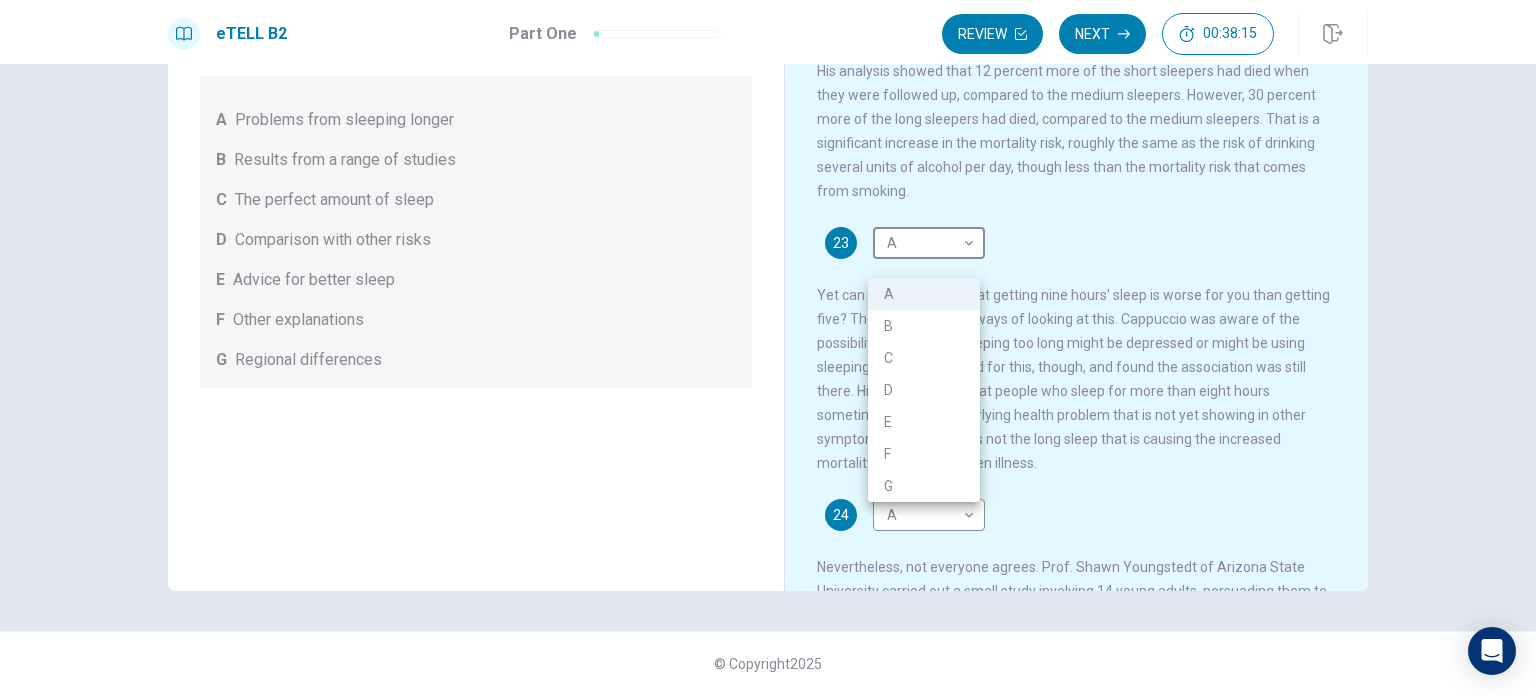 drag, startPoint x: 1068, startPoint y: 345, endPoint x: 1015, endPoint y: 350, distance: 53.235325 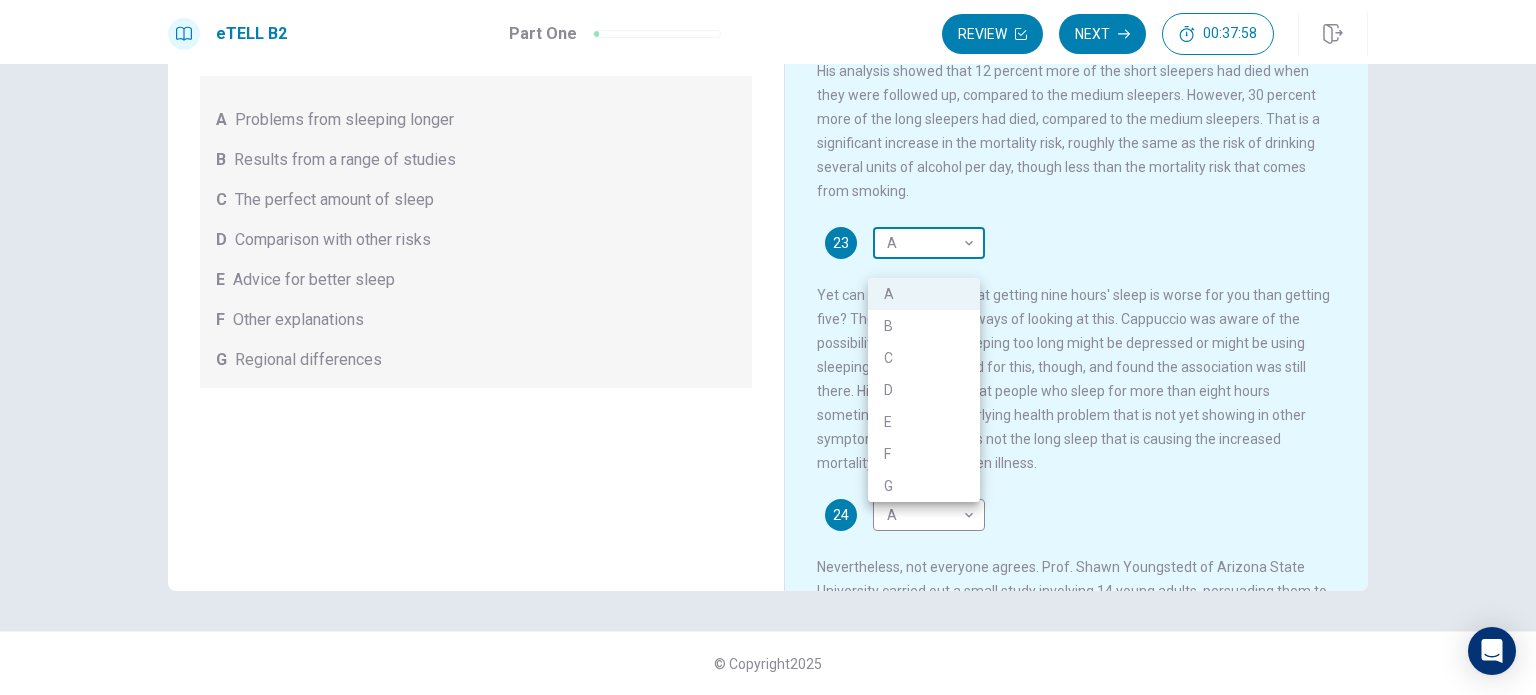 click on "This site uses cookies, as explained in our  Privacy Policy . If you agree to the use of cookies, please click the Accept button and continue to browse our site.   Privacy Policy Accept   eTELL B2 Part One Review Next 00:37:58 Question 1 - 4 of 30 00:37:58 Review Next Questions 21 - 24 For questions 21 – 24 match the headings (A – G) in the box below with the appropriate paragraph. There are THREE headings which you do not need. A Problems from sleeping longer B Results from a range of studies C The perfect amount of sleep D Comparison with other risks E Advice for better sleep F Other explanations G Regional differences A good night's sleep 21 G * ​ 22 D * ​ 23 A * ​ 24 A * ​ © Copyright  2025 Going somewhere? You are not allowed to open other tabs/pages or switch windows during a test. Doing this will be reported as cheating to the Administrators. Are you sure you want to leave this page? Please continue until you finish your test. It looks like there is a problem with your internet connection." at bounding box center [768, 347] 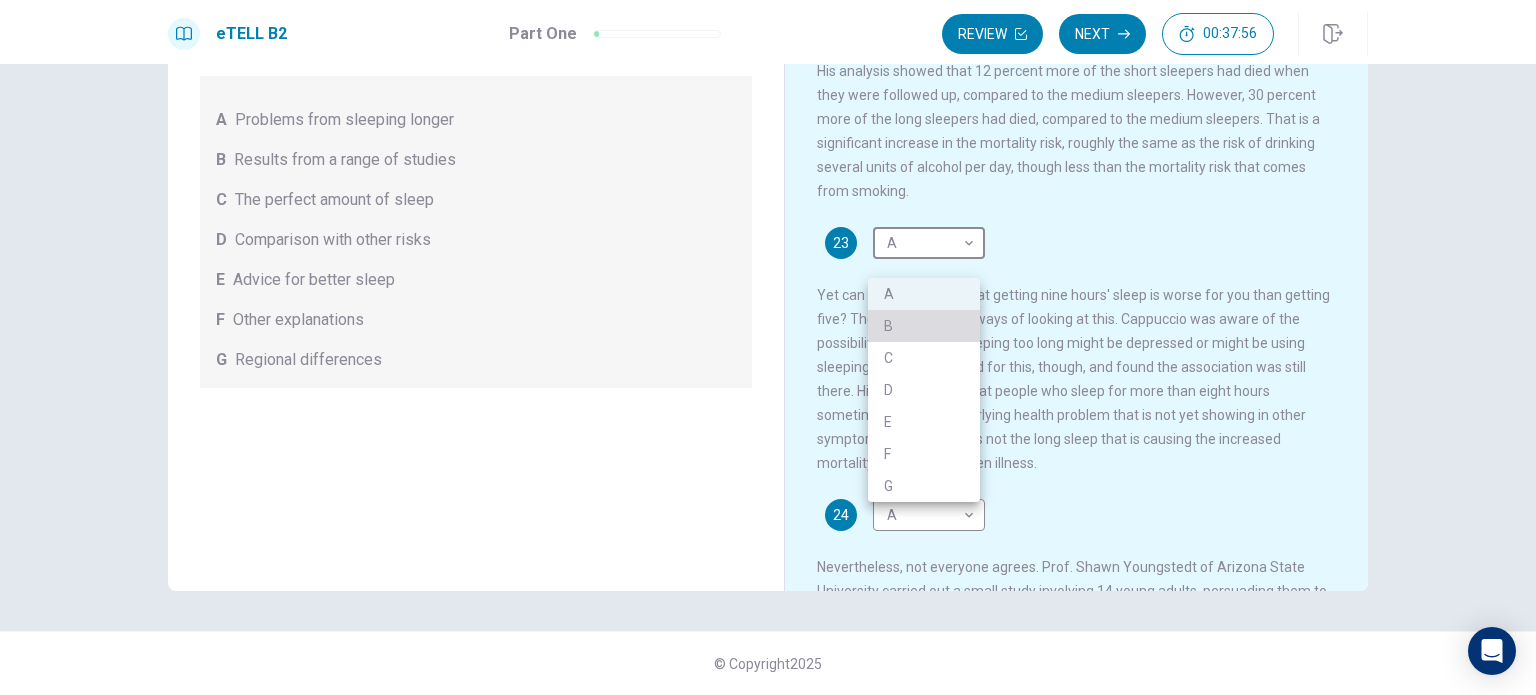 click on "B" at bounding box center (924, 326) 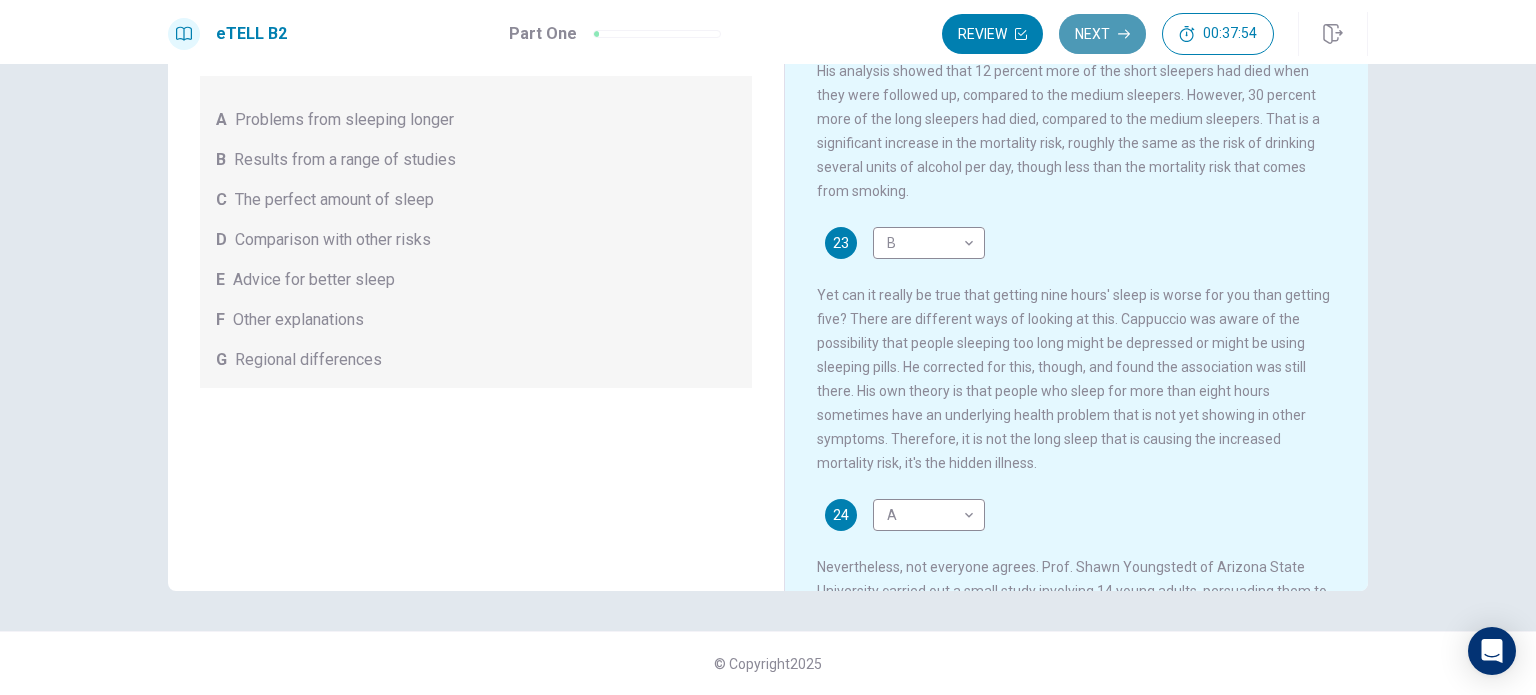 click on "Next" at bounding box center [1102, 34] 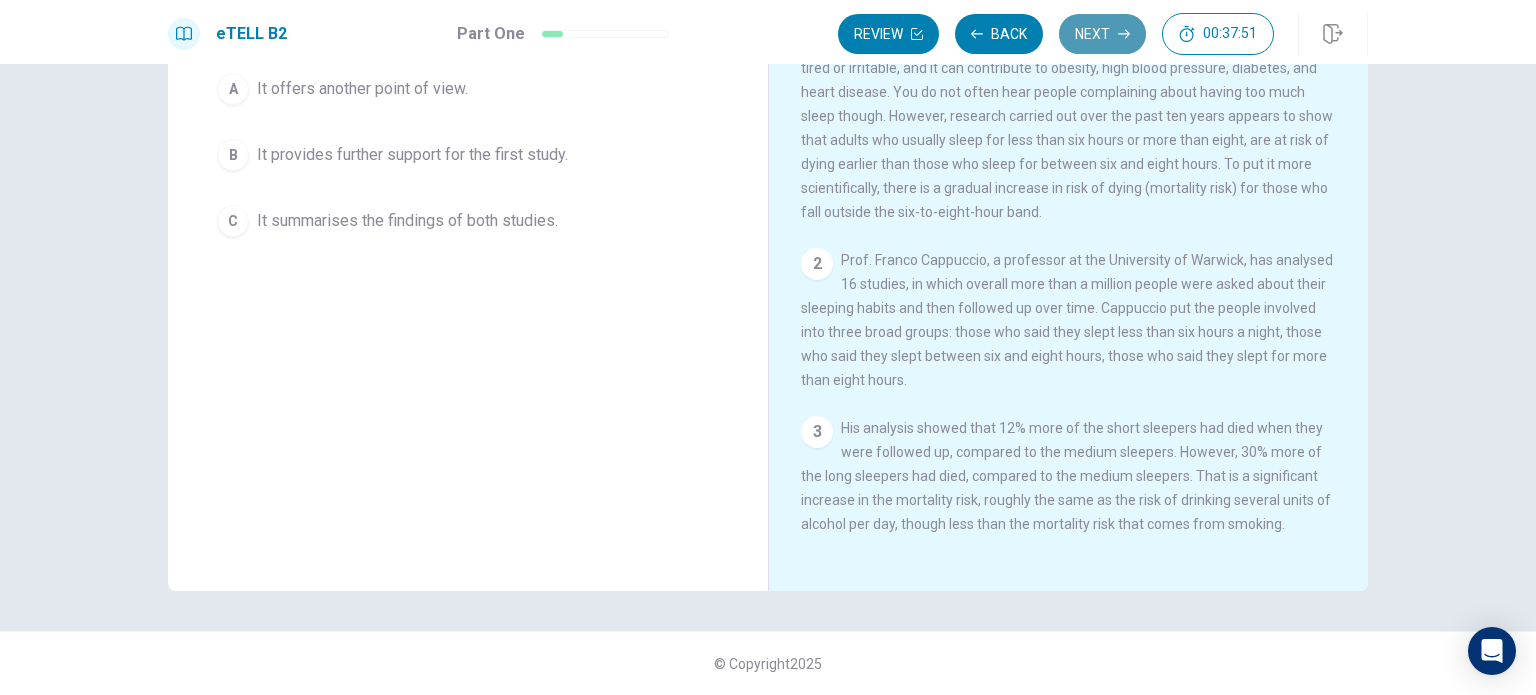 click on "Next" at bounding box center [1102, 34] 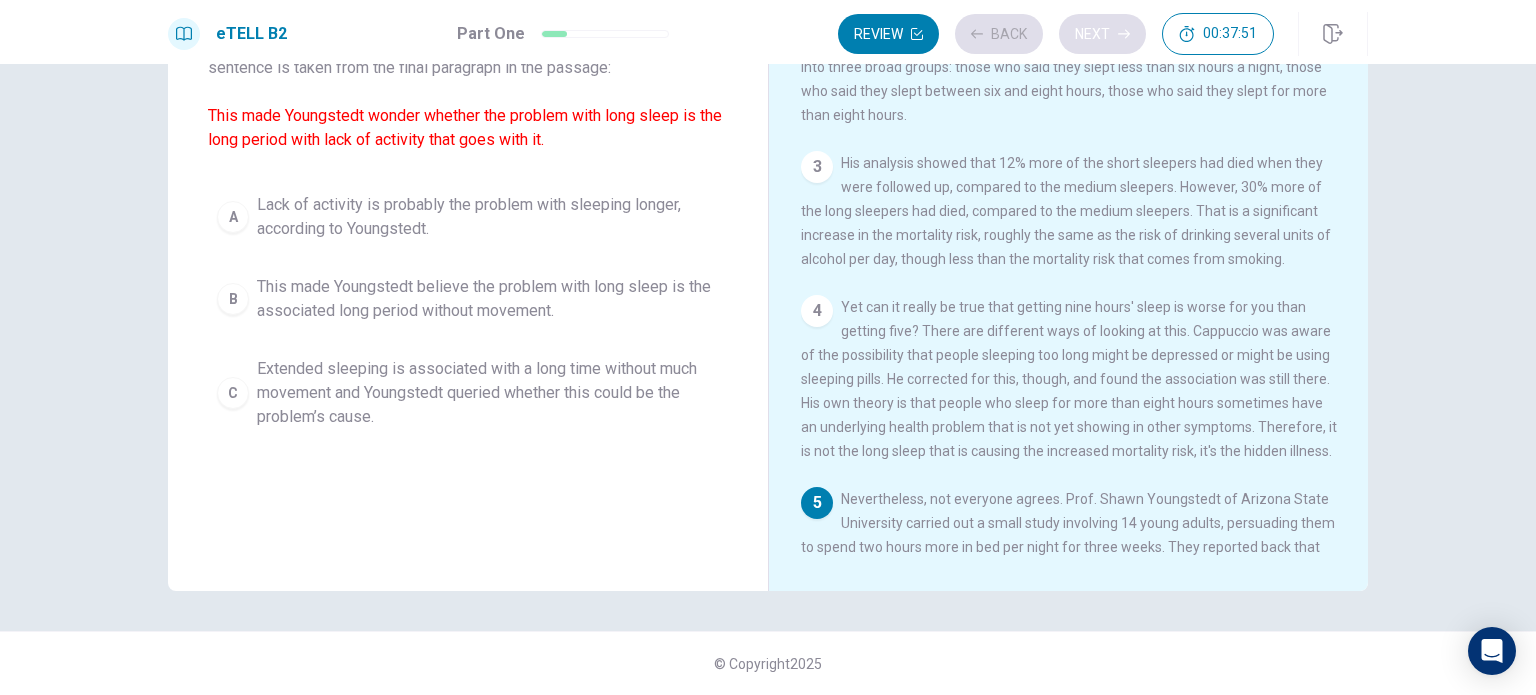 scroll, scrollTop: 487, scrollLeft: 0, axis: vertical 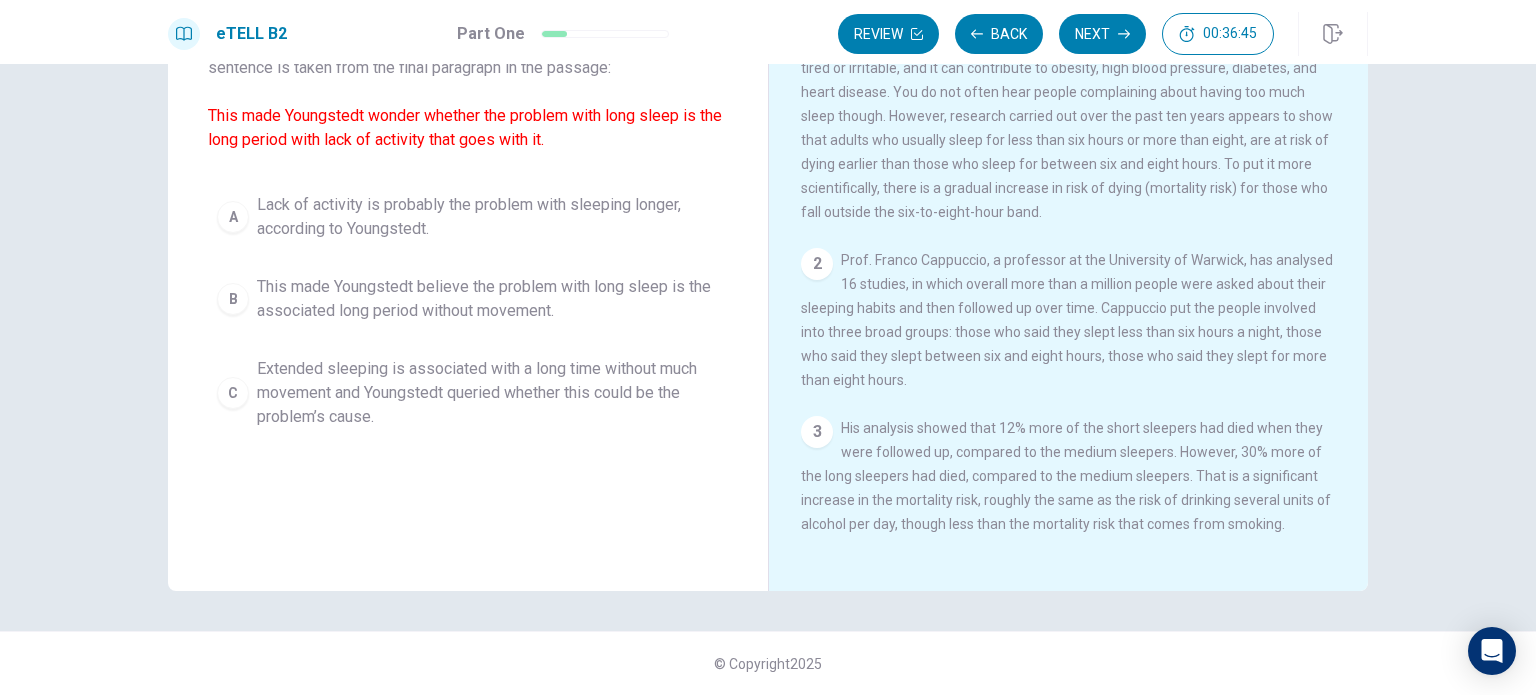 click on "A good night's sleep 1 Many of us try, but often fail, to get eight hours' sleep each night. This is widely assumed  to be the ideal amount, but some experts now say it is too much and may actually be  unhealthy. We all know that getting too little sleep is bad. You feel tired or irritable, and  it can contribute to obesity, high blood pressure, diabetes, and heart disease. You do  not often hear people complaining about having too much sleep though. However,  research carried out over the past ten years appears to show that adults who usually  sleep for less than six hours or more than eight, are at risk of dying earlier than those who sleep for between six and eight hours. To put it more scientifically, there is a gradual  increase in risk of dying (mortality risk) for those who fall outside the six-to-eight-hour  band. 2 3 4 5 This made Youngstedt wonder whether the problem with long sleep is the long period with lack of activity that goes with it." at bounding box center [1068, 243] 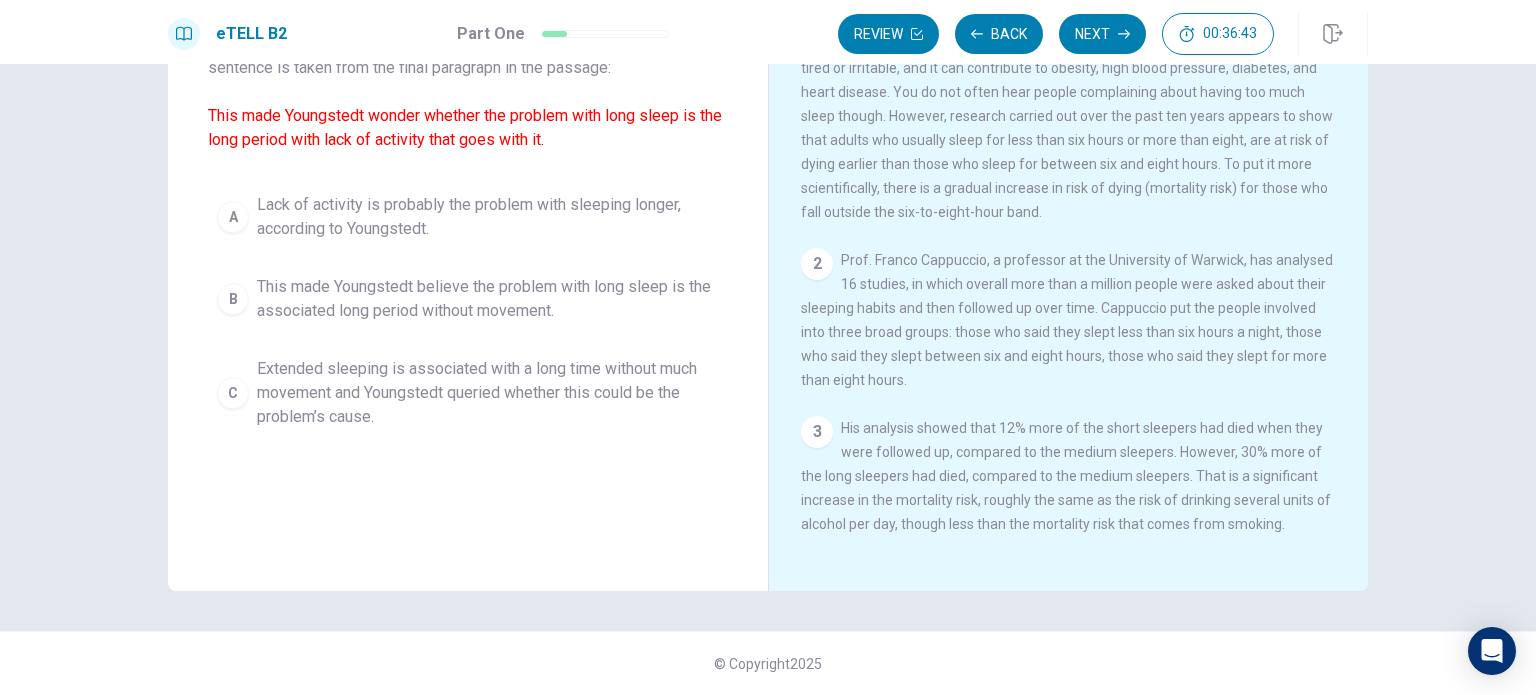 click on "A good night's sleep 1 Many of us try, but often fail, to get eight hours' sleep each night. This is widely assumed  to be the ideal amount, but some experts now say it is too much and may actually be  unhealthy. We all know that getting too little sleep is bad. You feel tired or irritable, and  it can contribute to obesity, high blood pressure, diabetes, and heart disease. You do  not often hear people complaining about having too much sleep though. However,  research carried out over the past ten years appears to show that adults who usually  sleep for less than six hours or more than eight, are at risk of dying earlier than those who sleep for between six and eight hours. To put it more scientifically, there is a gradual  increase in risk of dying (mortality risk) for those who fall outside the six-to-eight-hour  band. 2 3 4 5 This made Youngstedt wonder whether the problem with long sleep is the long period with lack of activity that goes with it." at bounding box center [1068, 243] 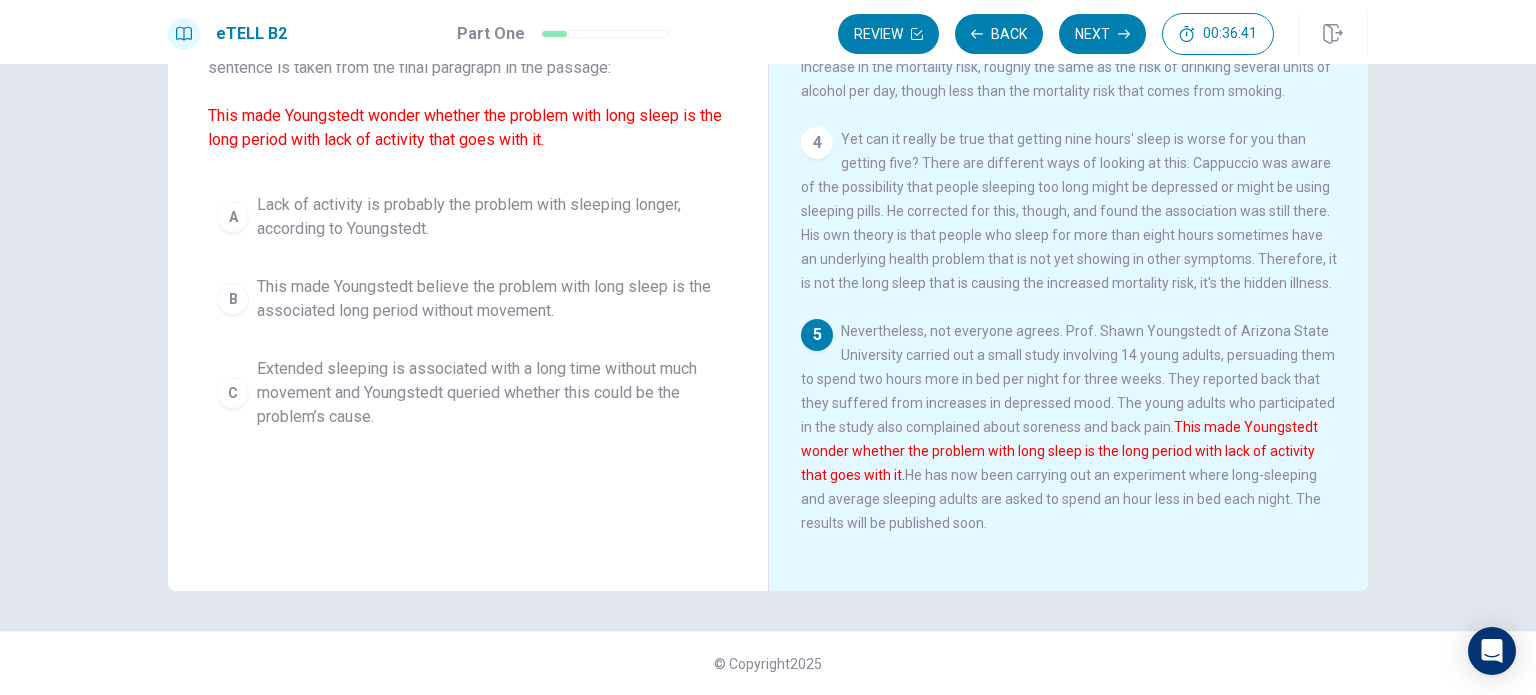 scroll, scrollTop: 487, scrollLeft: 0, axis: vertical 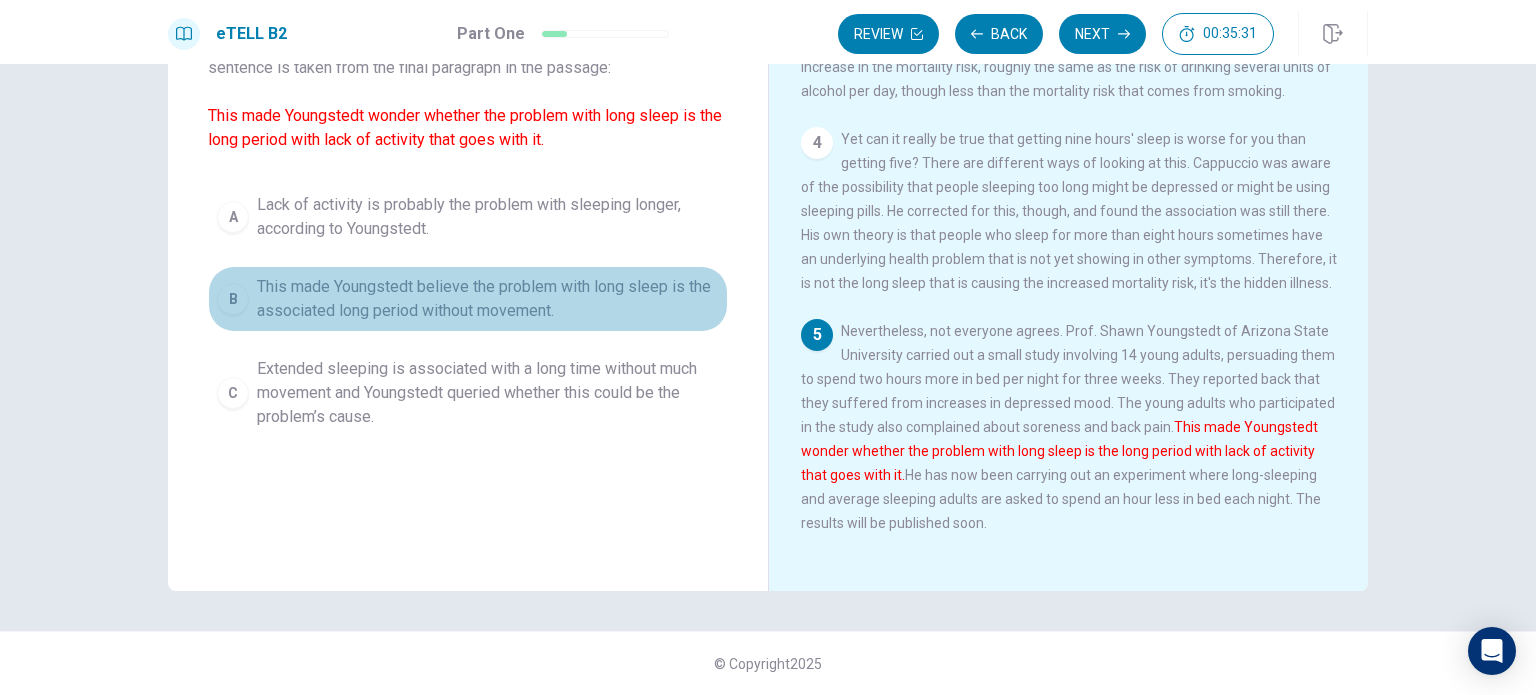 click on "B" at bounding box center [233, 299] 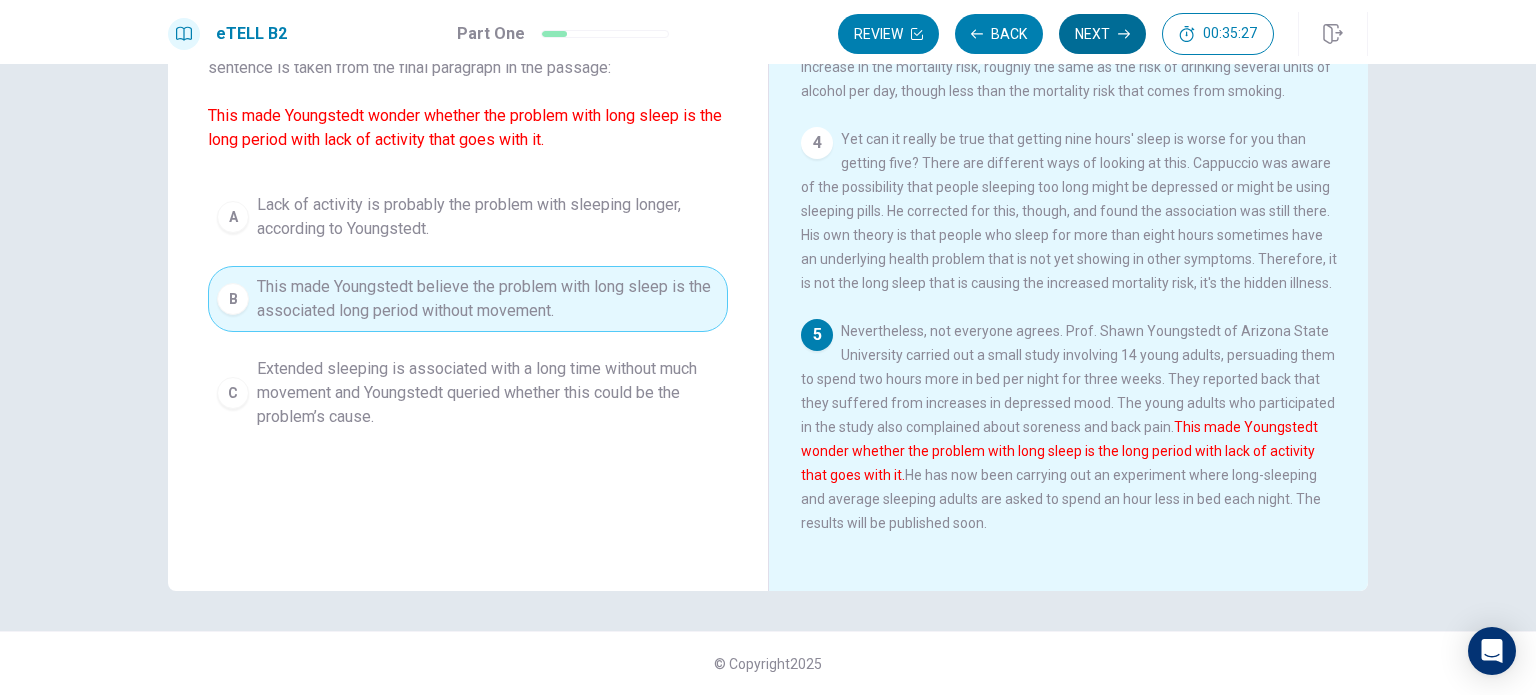 click on "Next" at bounding box center (1102, 34) 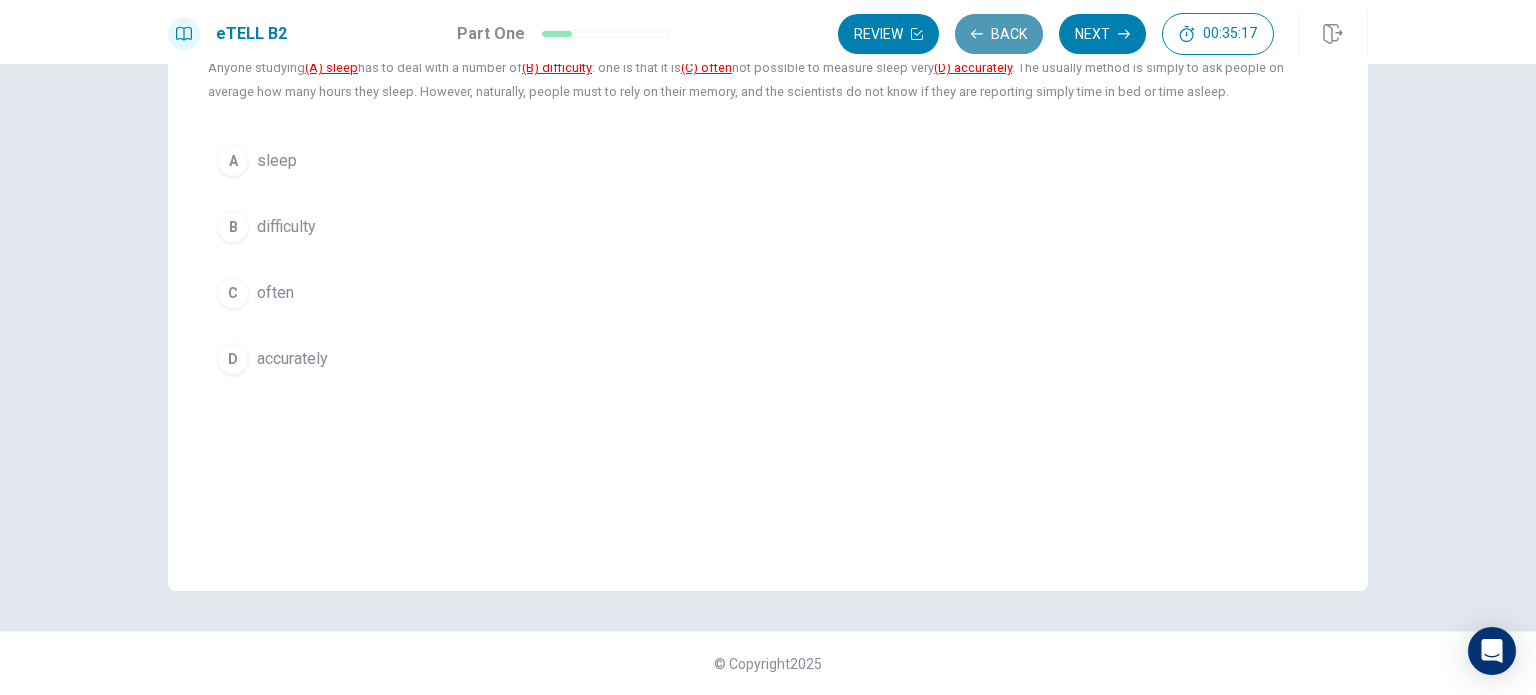 click on "Back" at bounding box center [999, 34] 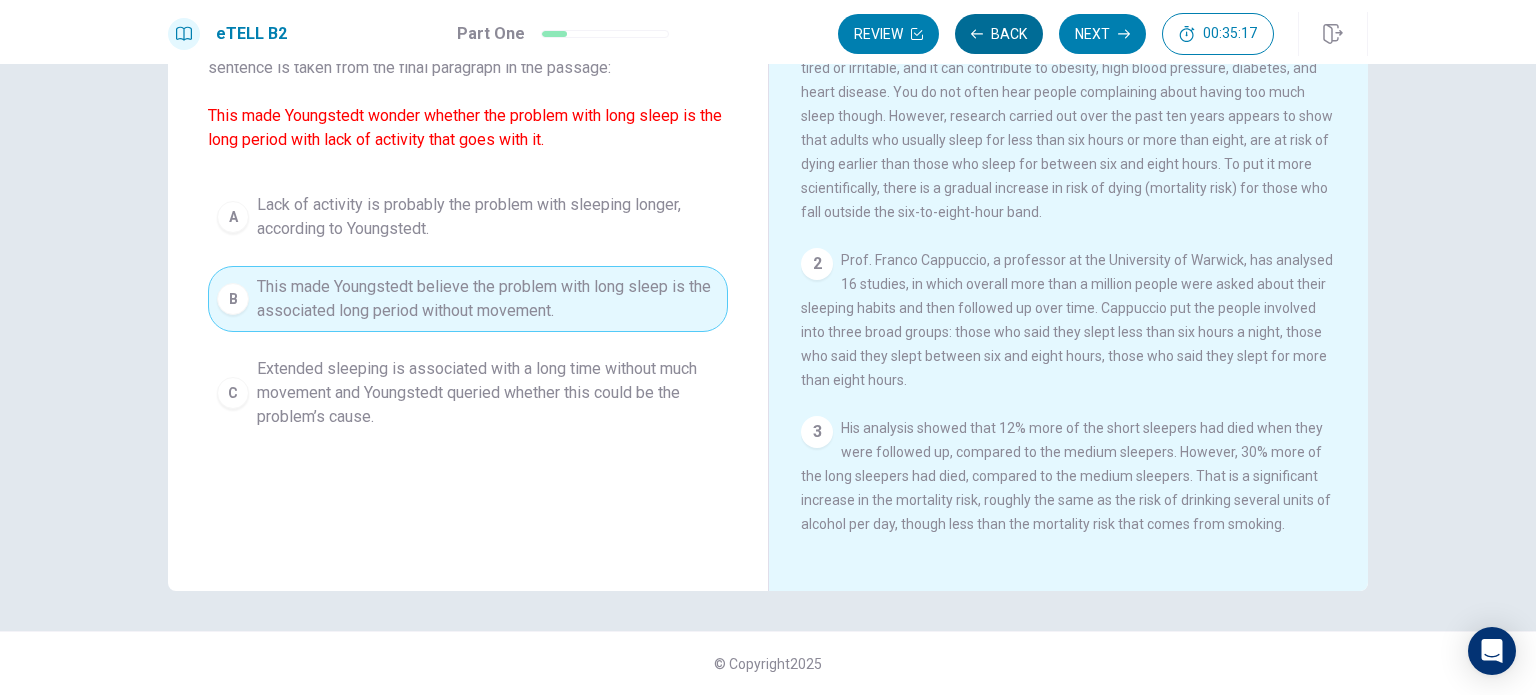 scroll, scrollTop: 487, scrollLeft: 0, axis: vertical 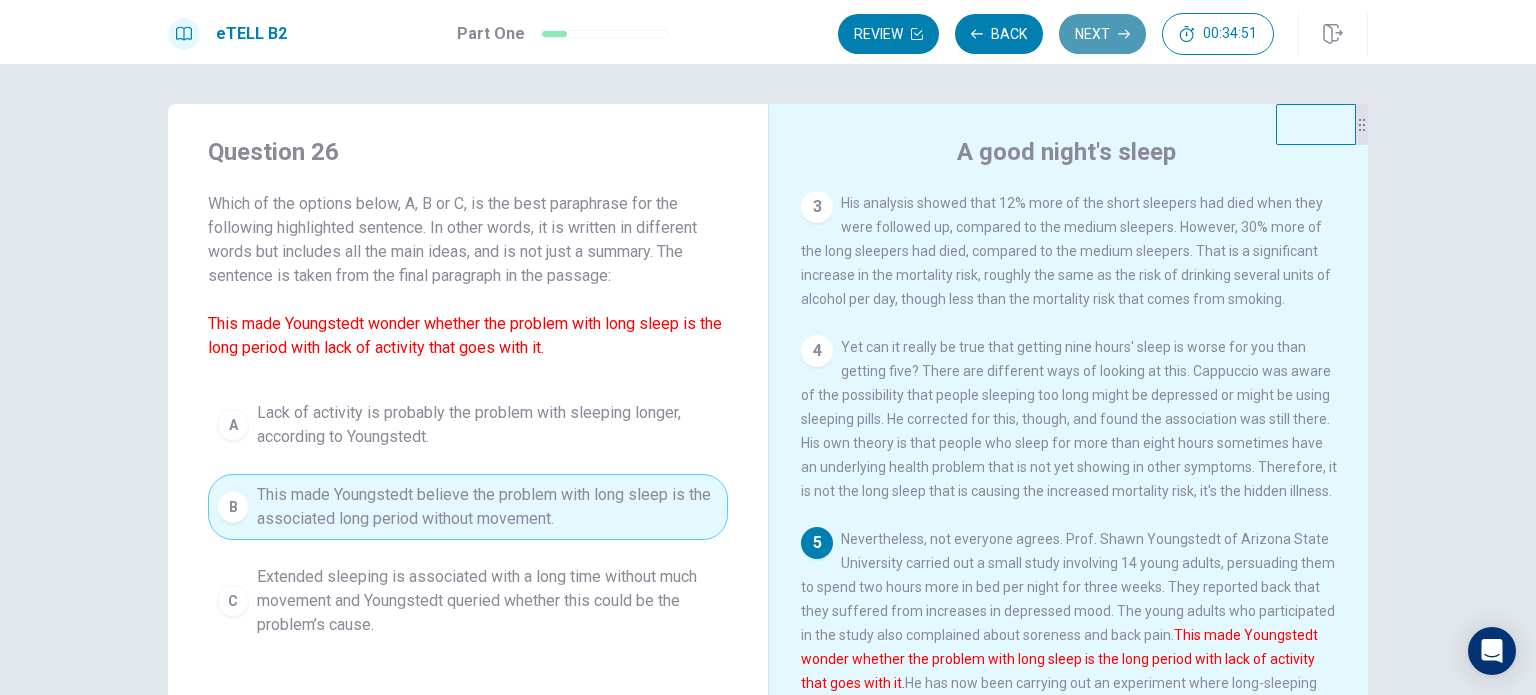 click on "Next" at bounding box center [1102, 34] 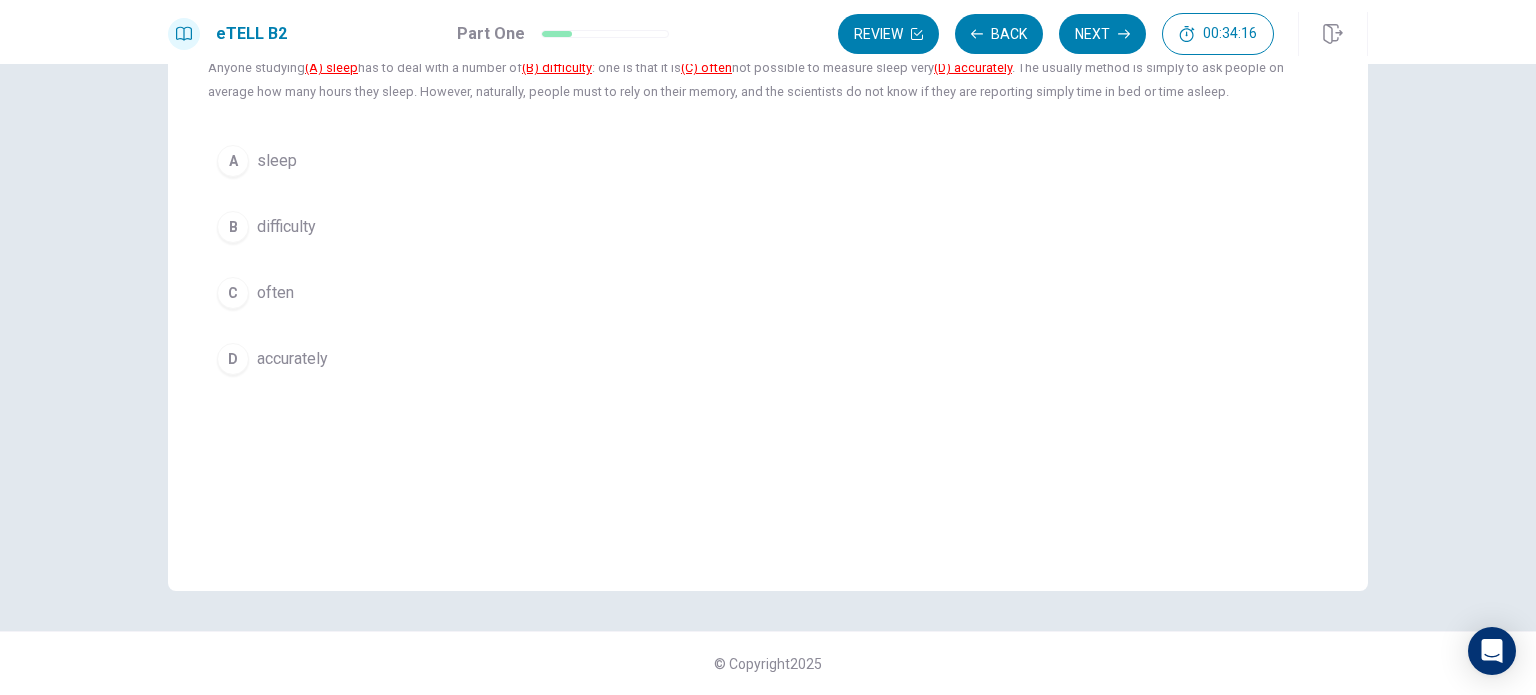 scroll, scrollTop: 0, scrollLeft: 0, axis: both 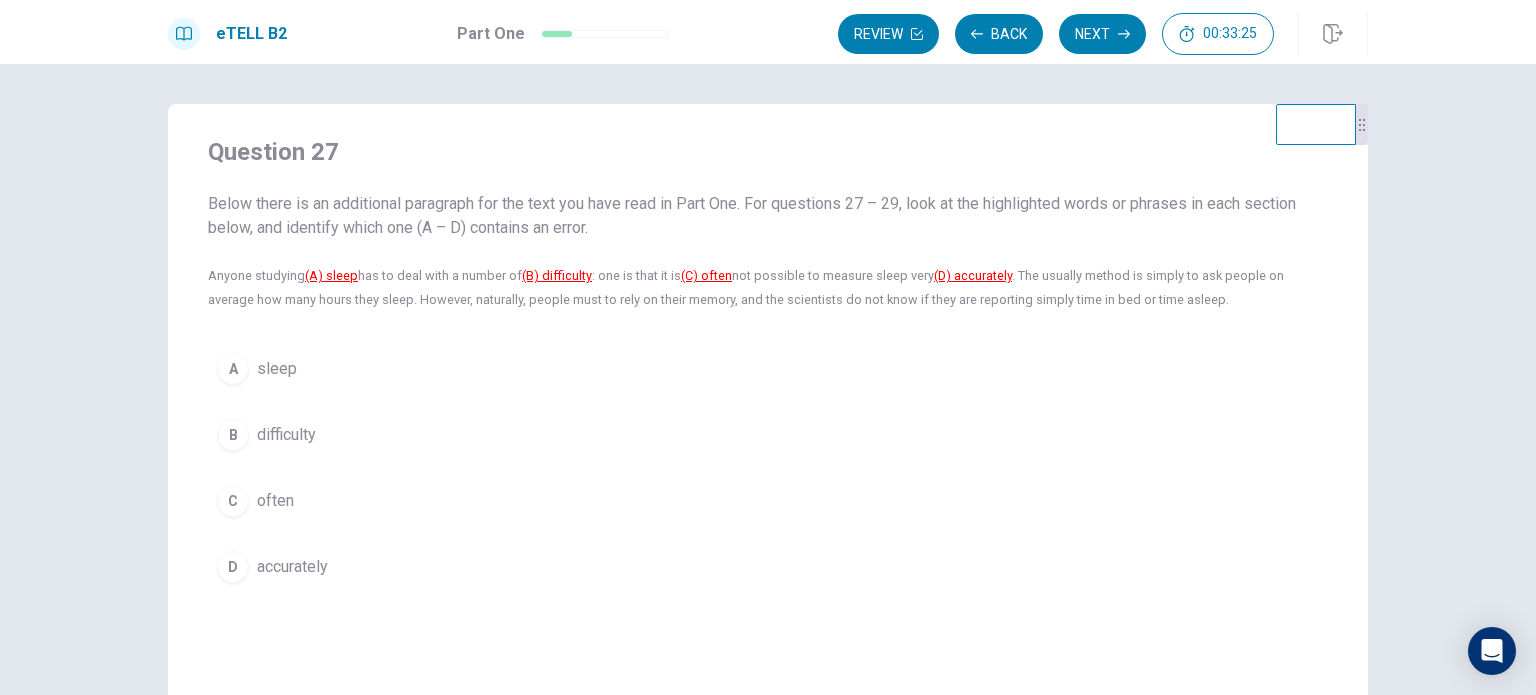 click on "(A) sleep" at bounding box center [331, 275] 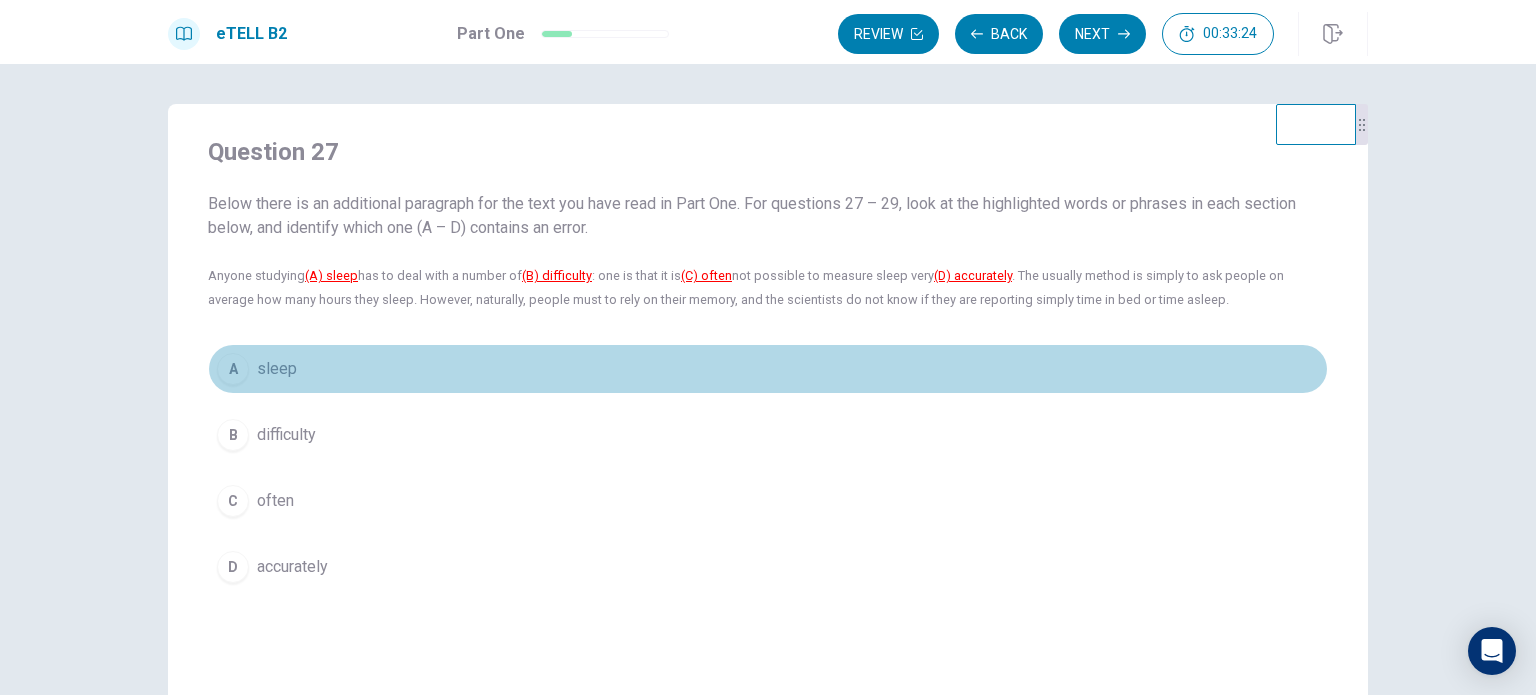 click on "sleep" at bounding box center (277, 369) 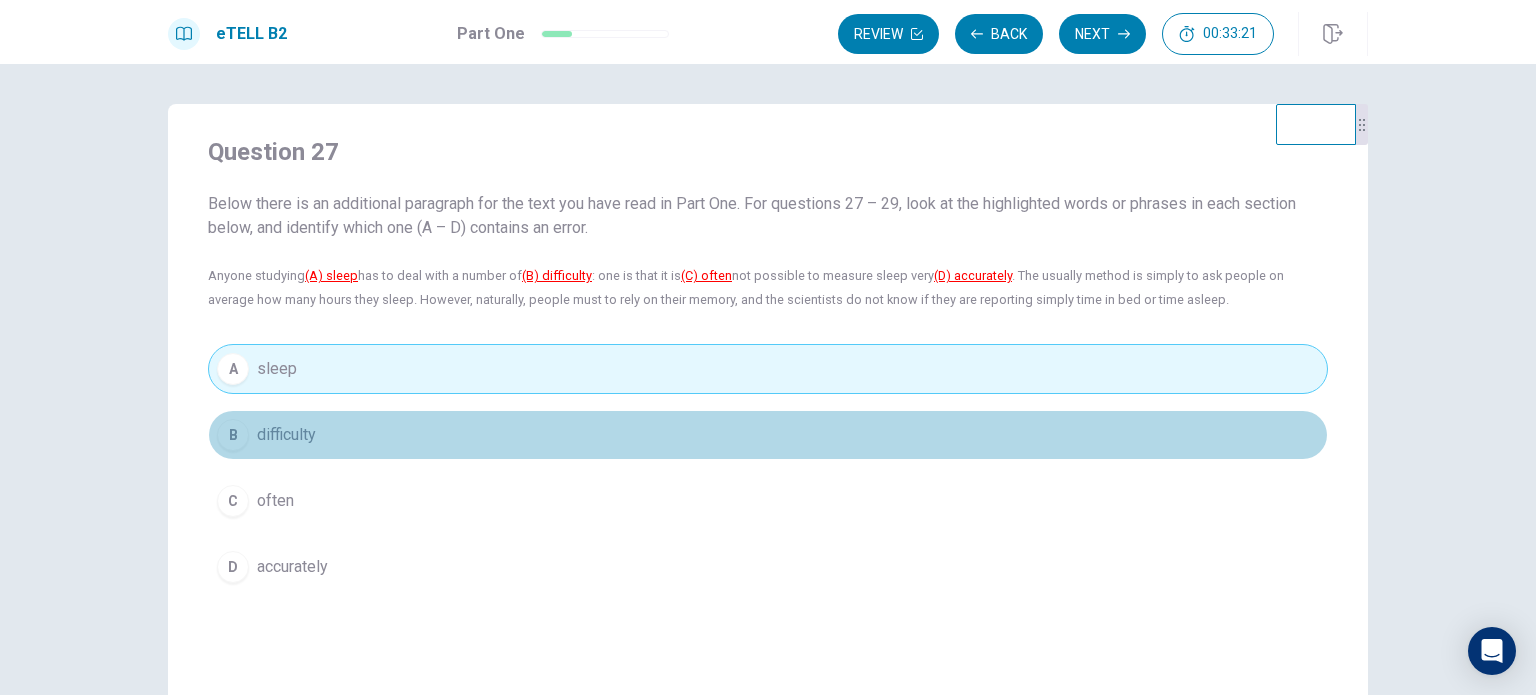 click on "difficulty" at bounding box center [286, 435] 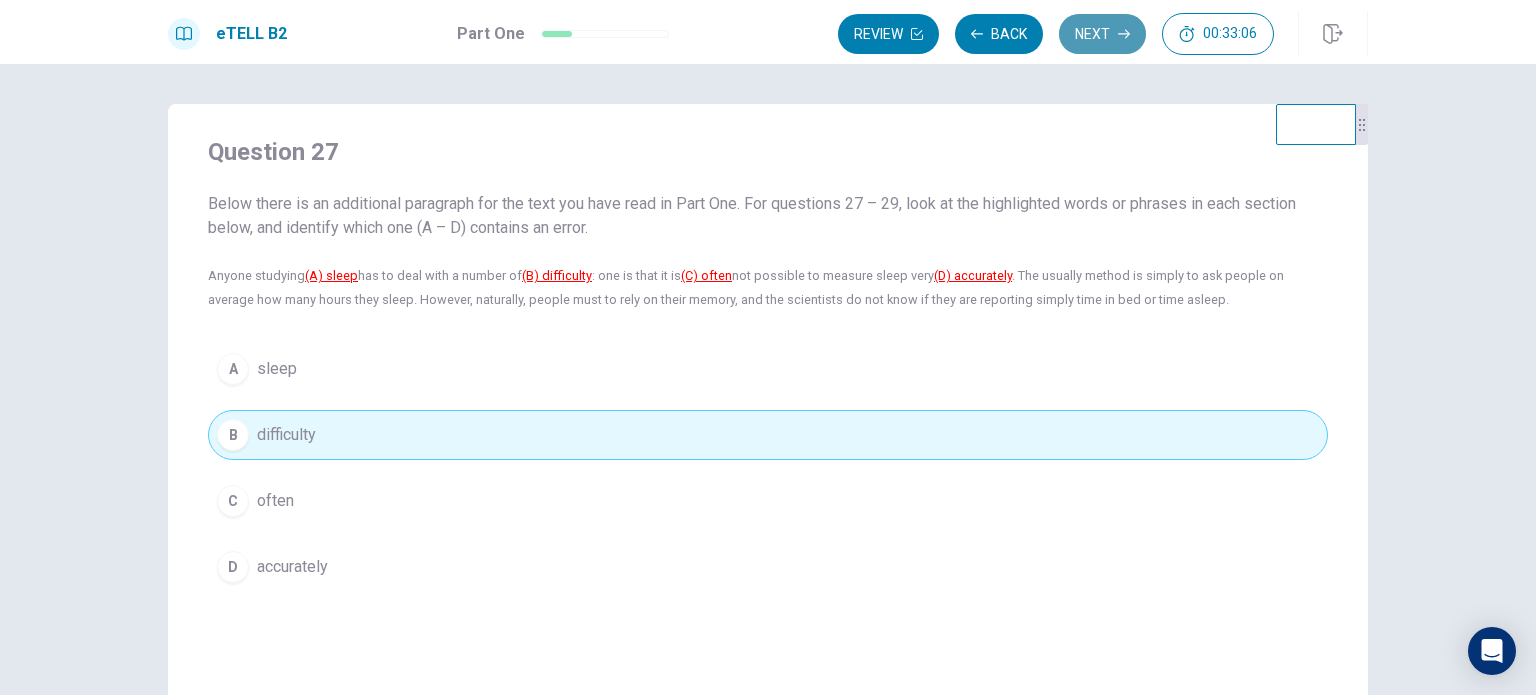click on "Next" at bounding box center [1102, 34] 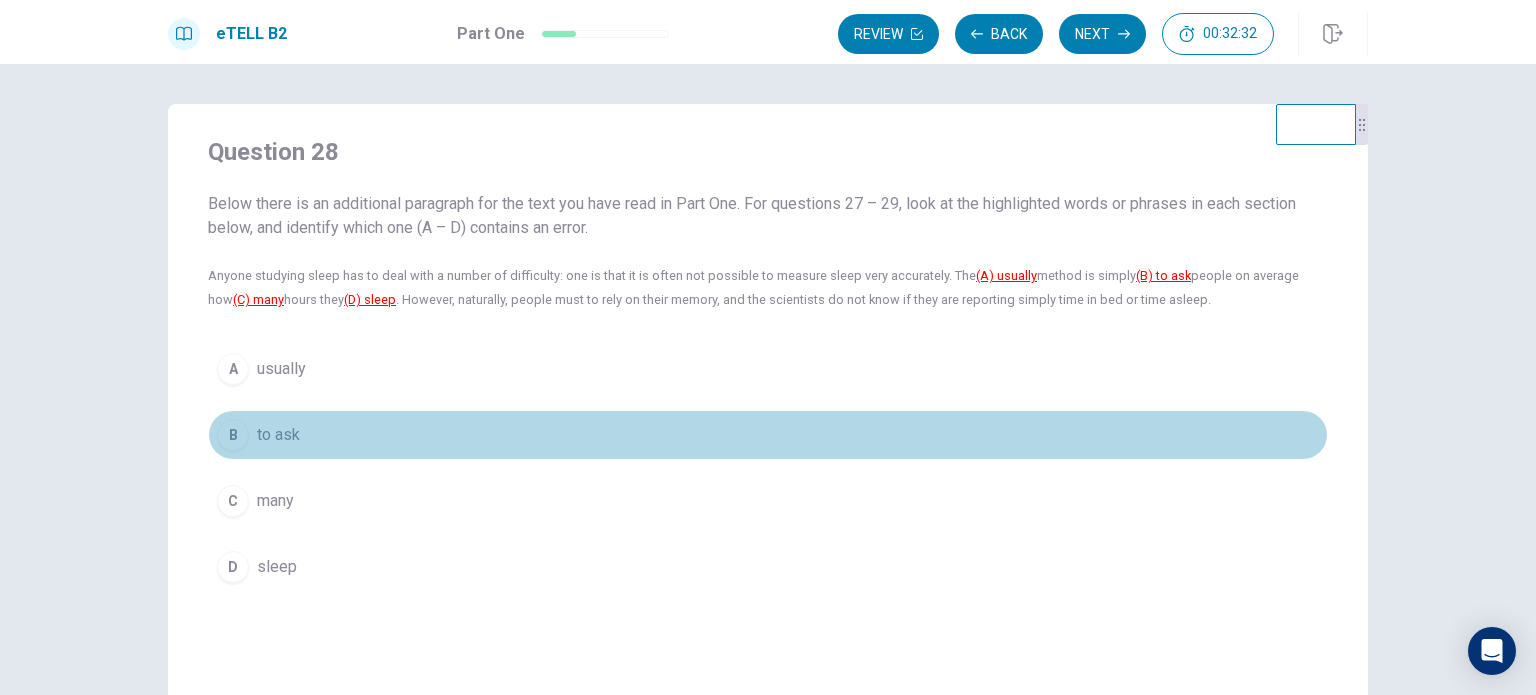 click on "B to ask" at bounding box center [768, 435] 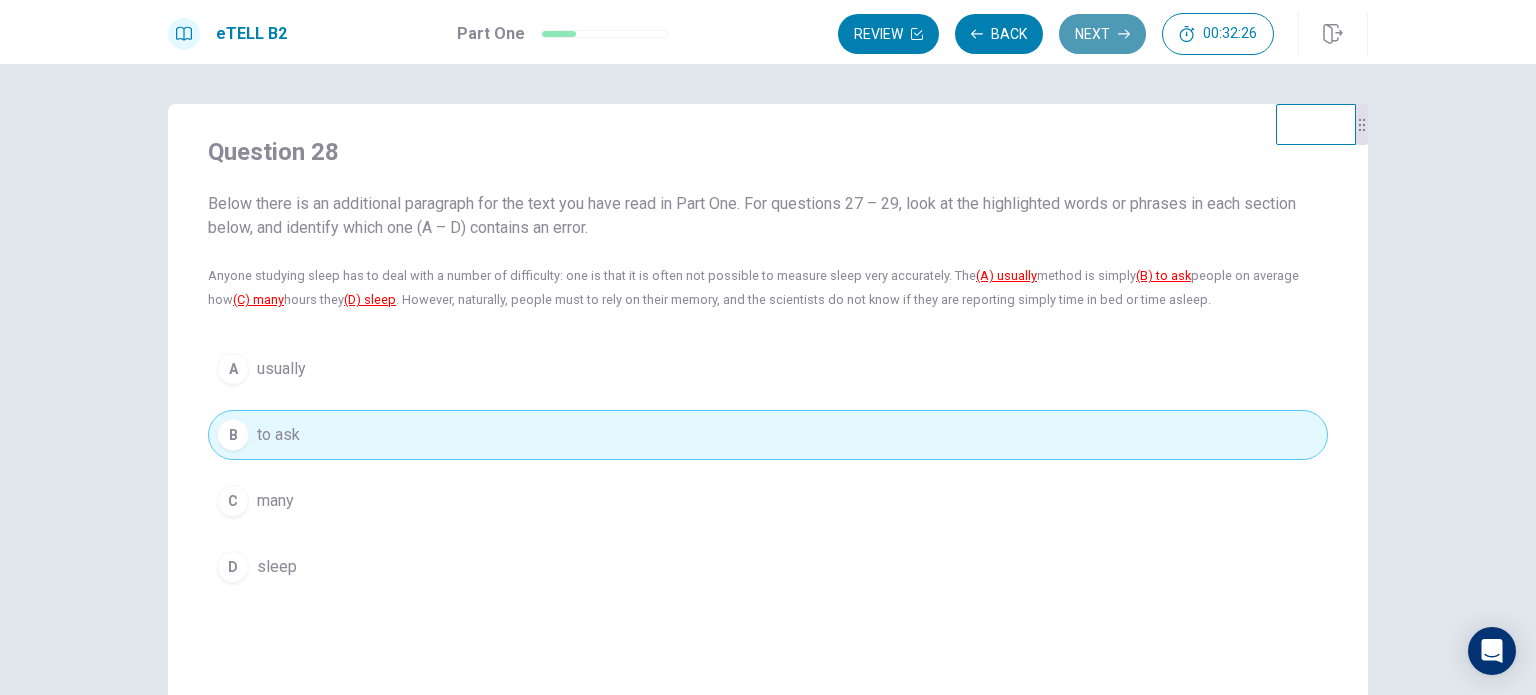 click on "Next" at bounding box center (1102, 34) 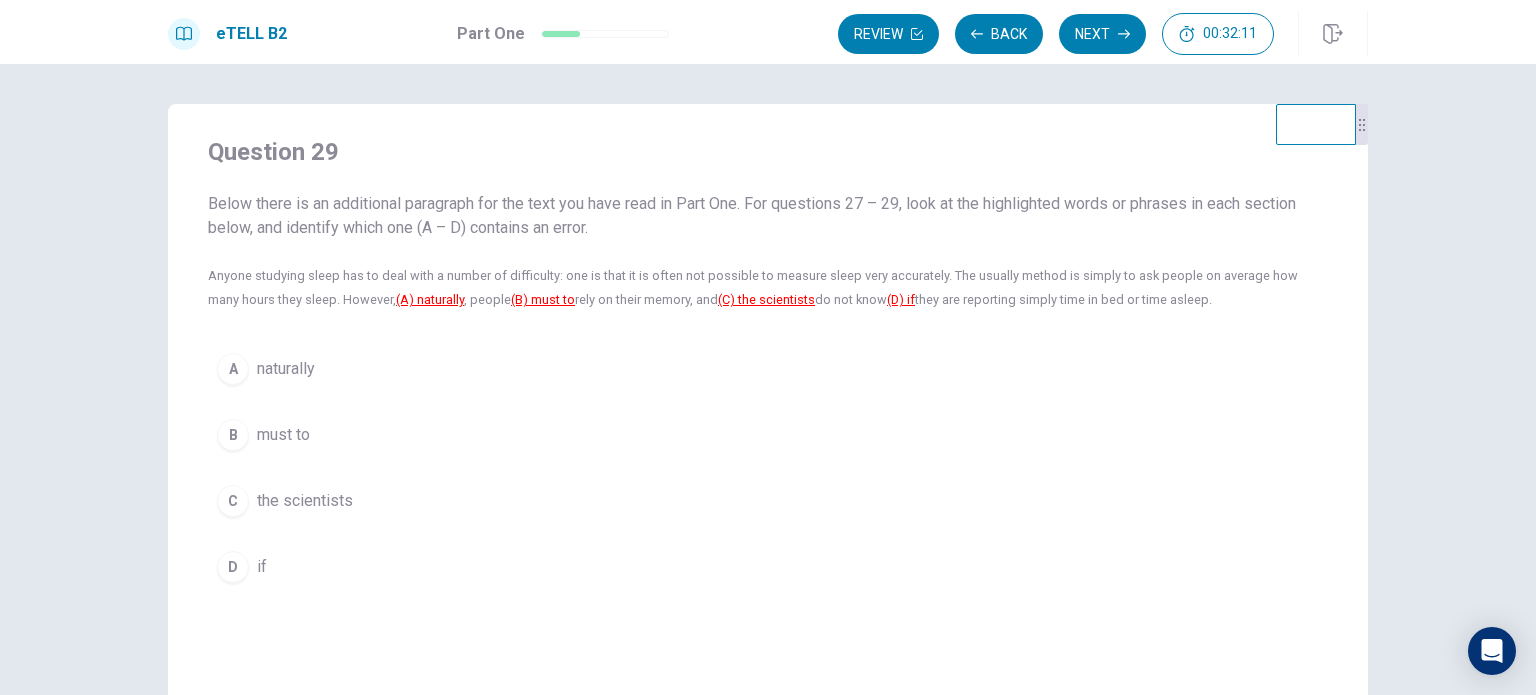 click on "A naturally B must to C the scientists D if" at bounding box center (768, 468) 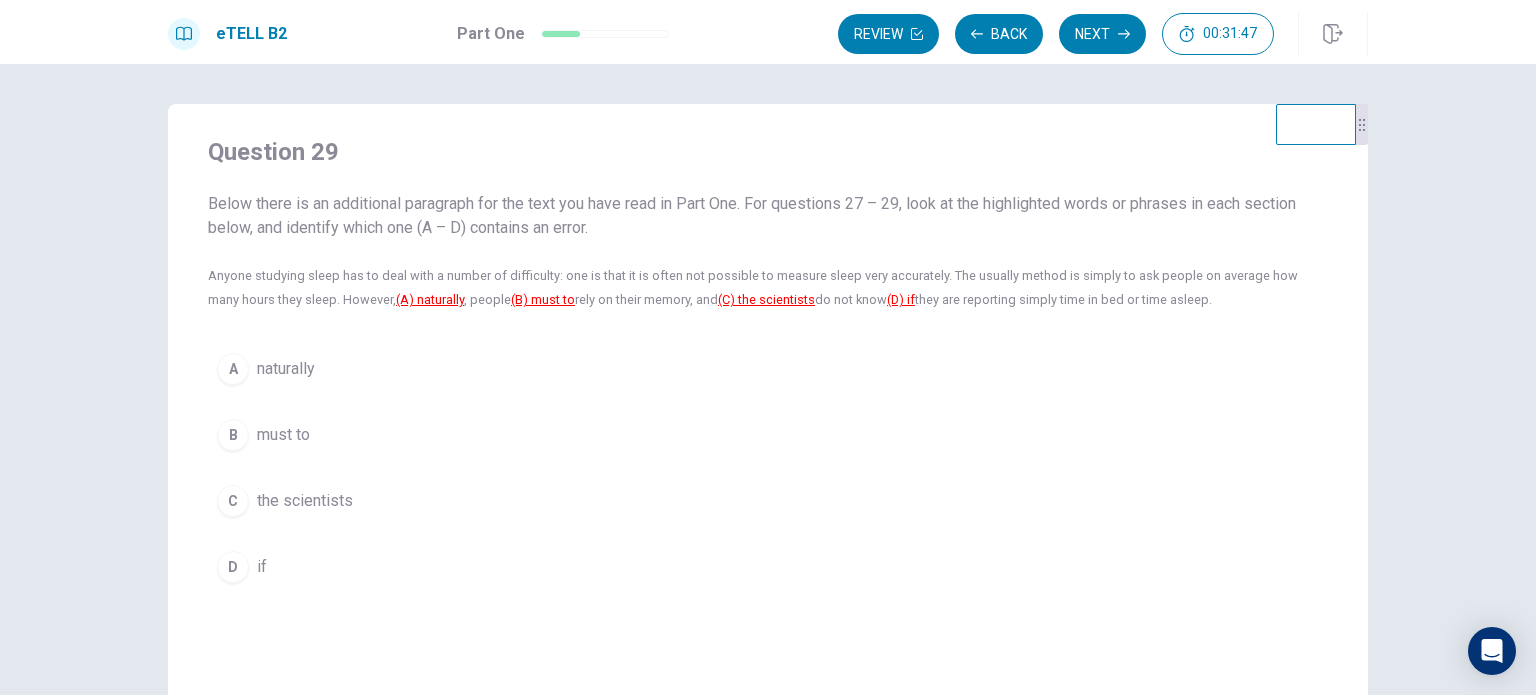 drag, startPoint x: 315, startPoint y: 495, endPoint x: 800, endPoint y: 100, distance: 625.4998 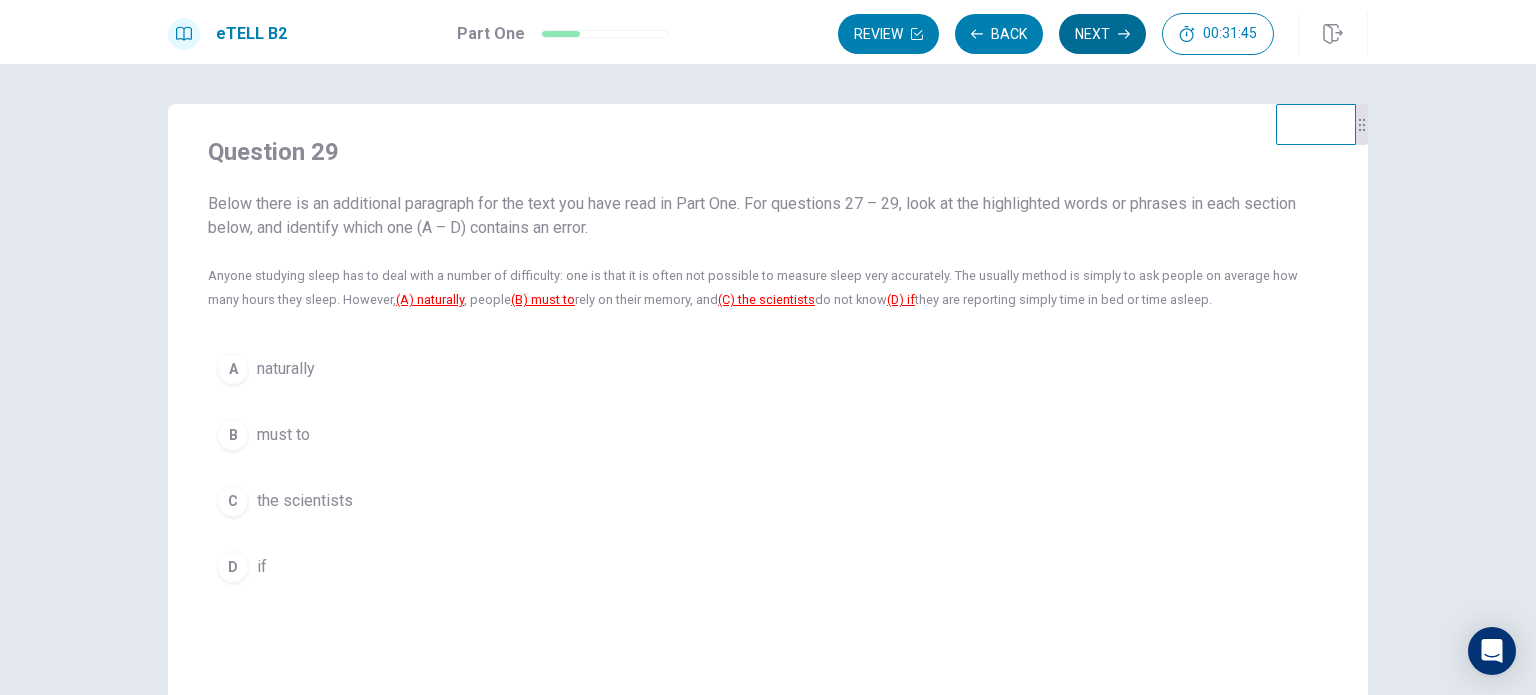 click on "Next" at bounding box center [1102, 34] 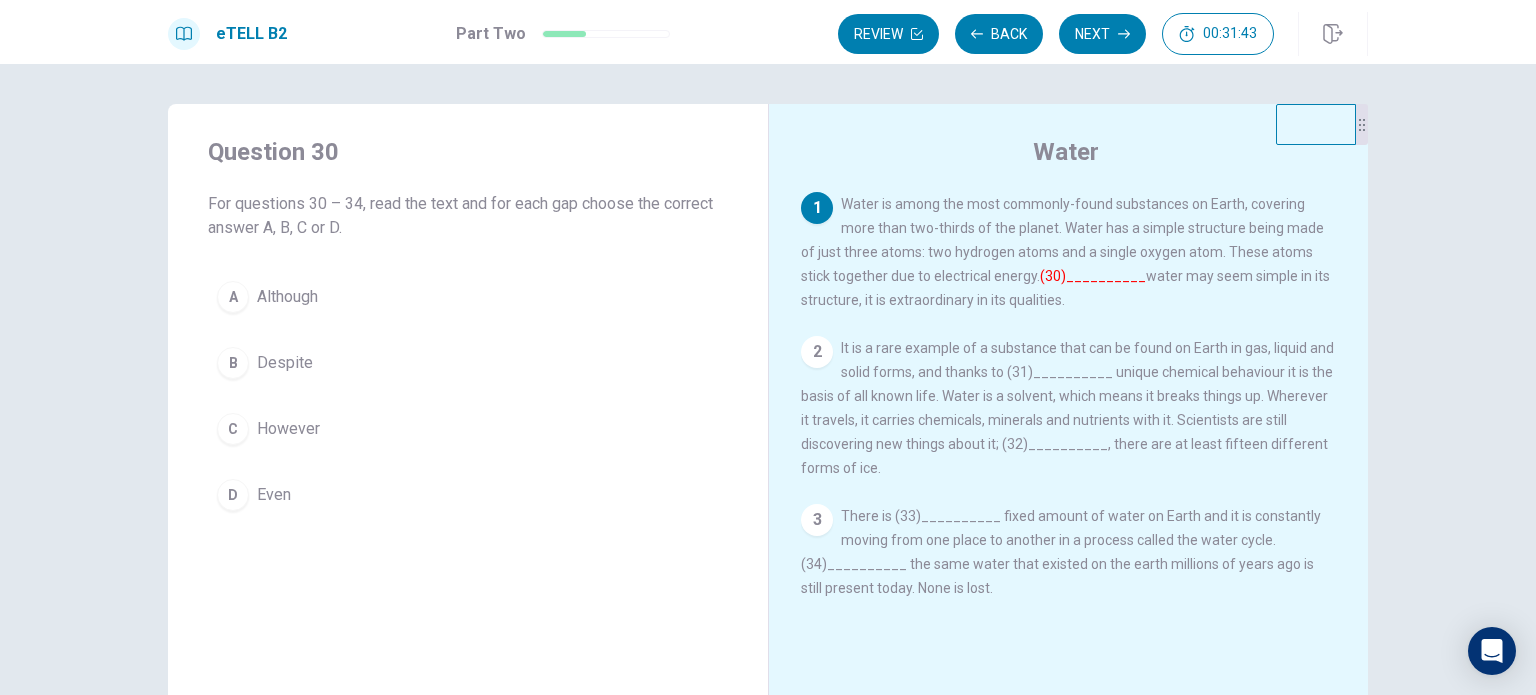 click on "Water 1 Water is among the most commonly-found substances on Earth, covering more than  two-thirds of the planet. Water has a simple structure being made of just three atoms: two hydrogen atoms and a single oxygen atom. These atoms stick together due to  electrical energy.  (30)__________  water may seem simple in its structure, it is  extraordinary in its qualities. 2 It is a rare example of a substance that can be found on  Earth in gas, liquid and solid forms, and thanks to (31)__________ unique chemical  behaviour it is the basis of all known life. Water is a solvent, which means it breaks  things up. Wherever it travels, it carries chemicals, minerals and nutrients with it.  Scientists are still discovering new things about it; (32)__________, there are at least  fifteen different forms of ice.  3" at bounding box center [1068, 451] 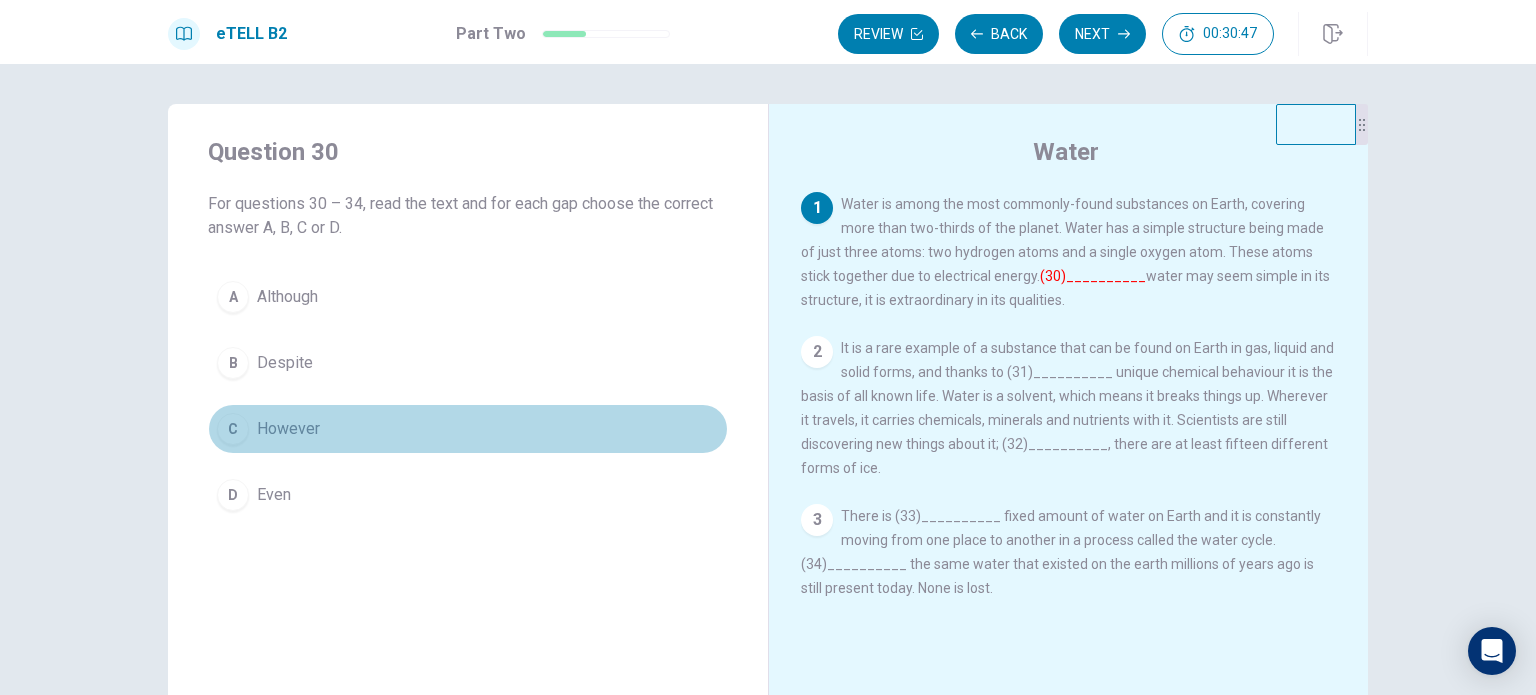 click on "C" at bounding box center (233, 429) 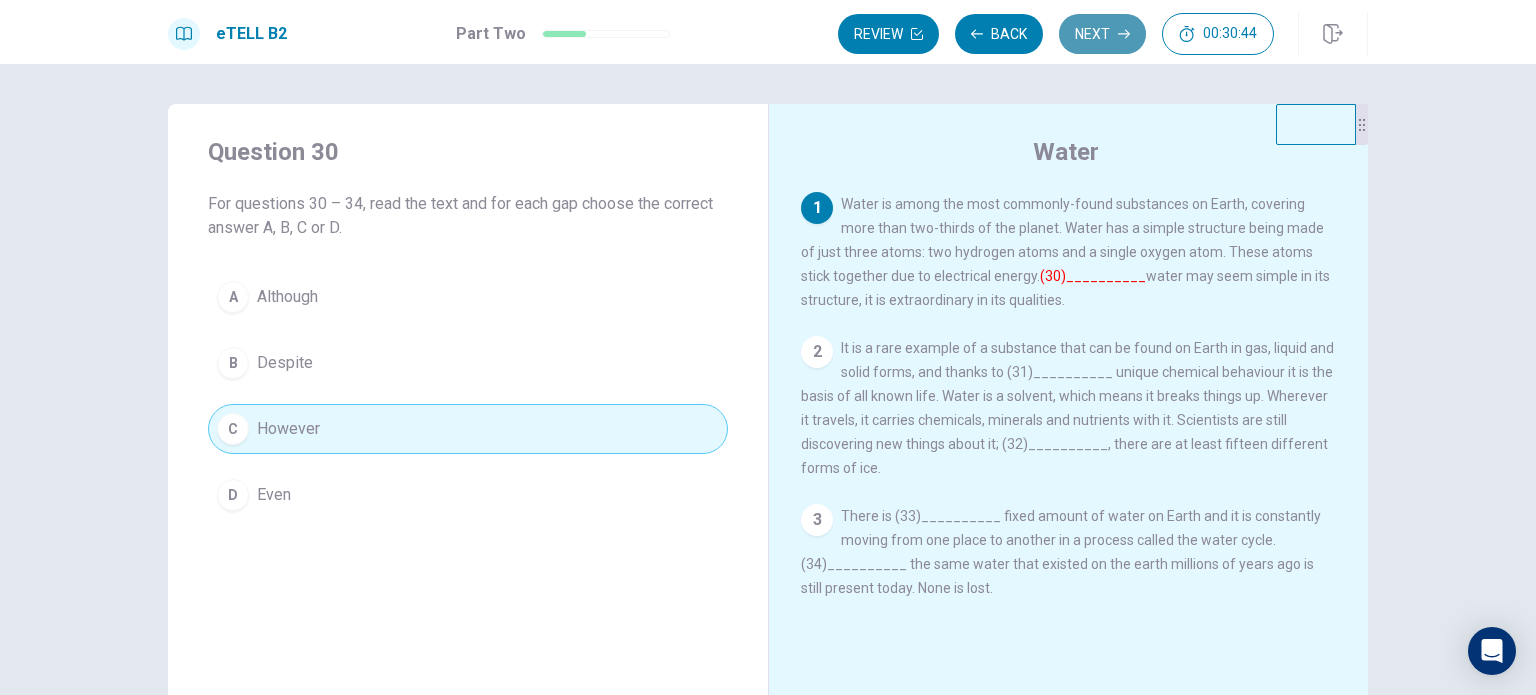 click on "Next" at bounding box center [1102, 34] 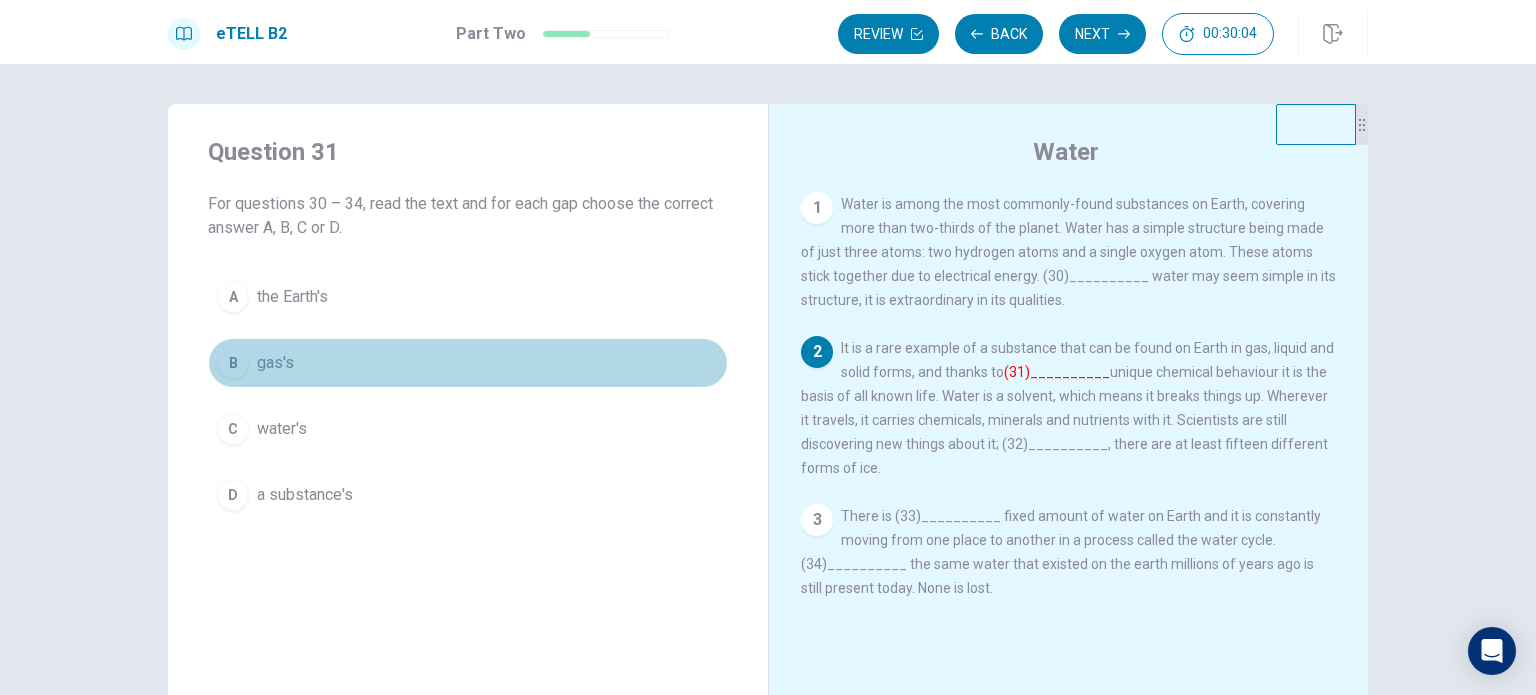 click on "B" at bounding box center [233, 363] 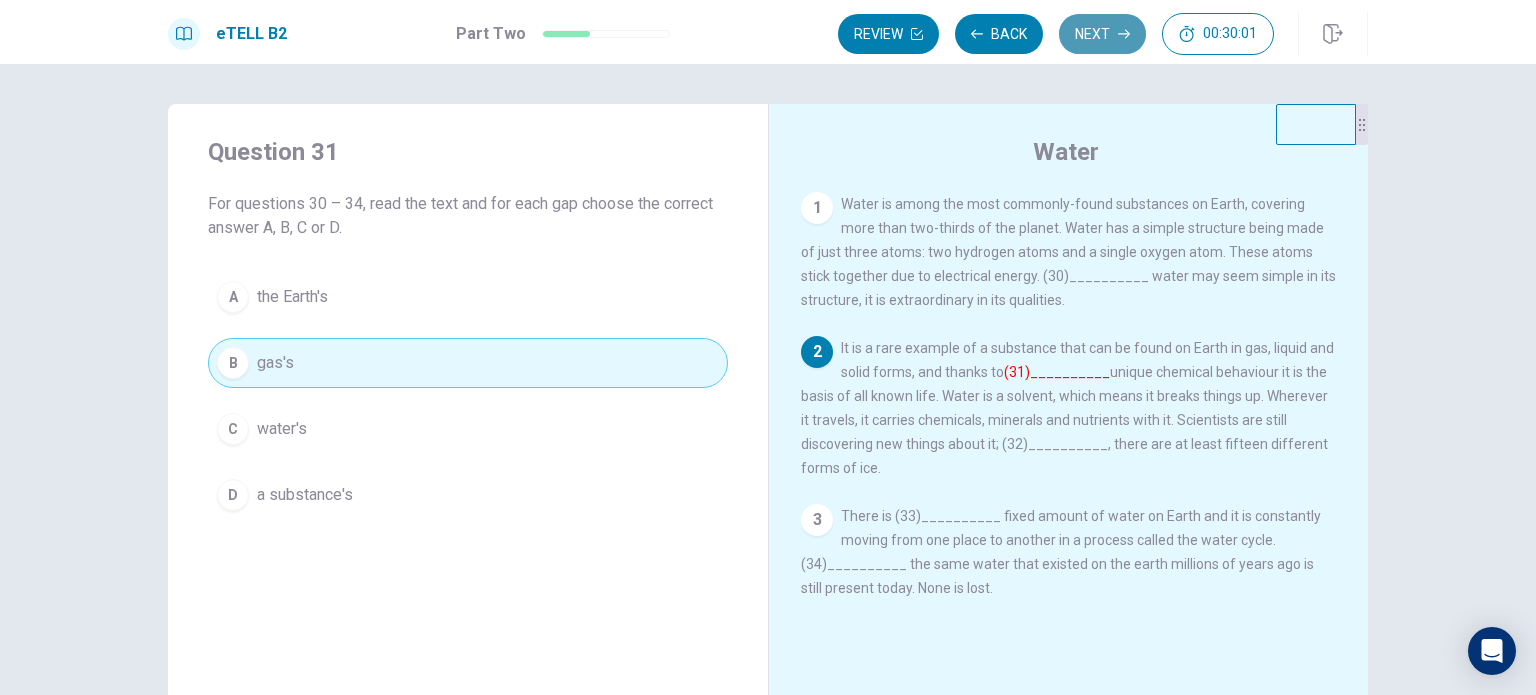 click on "Next" at bounding box center (1102, 34) 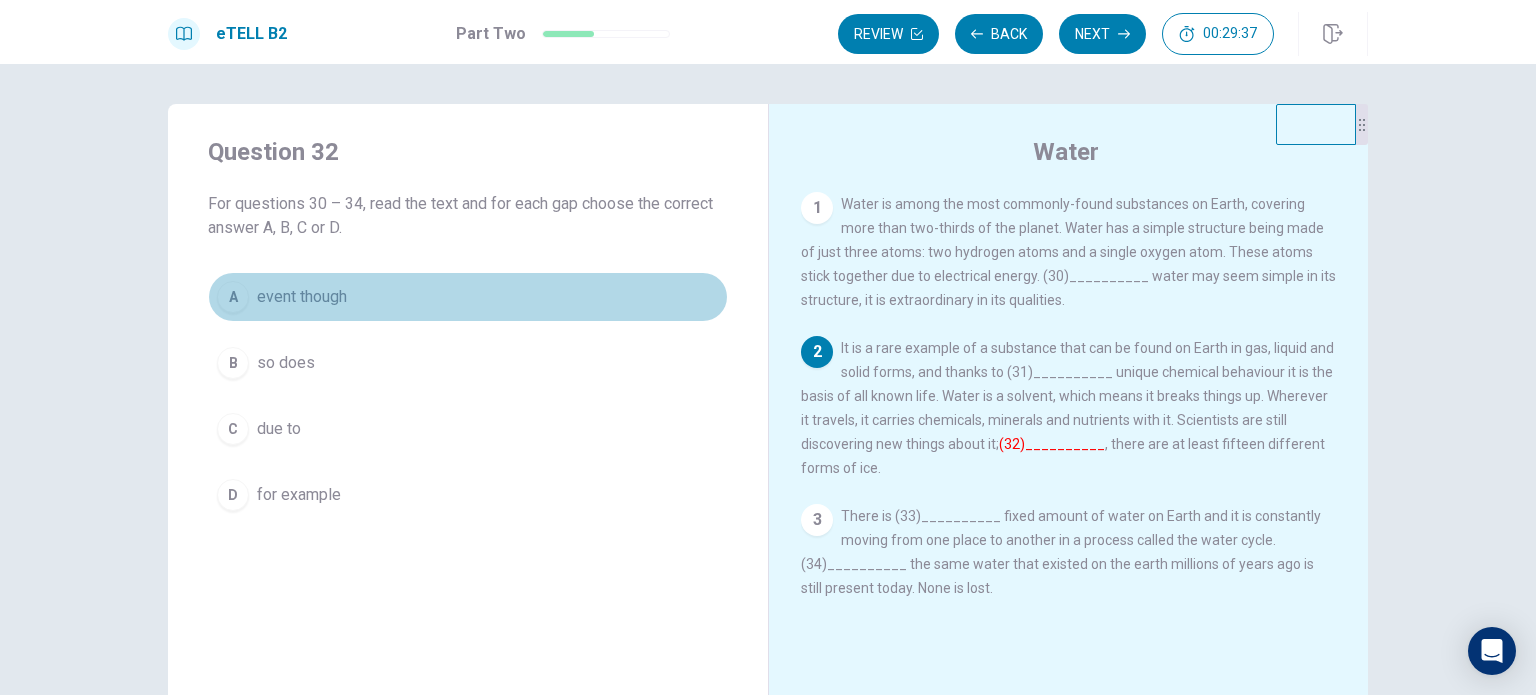 click on "event though" at bounding box center (302, 297) 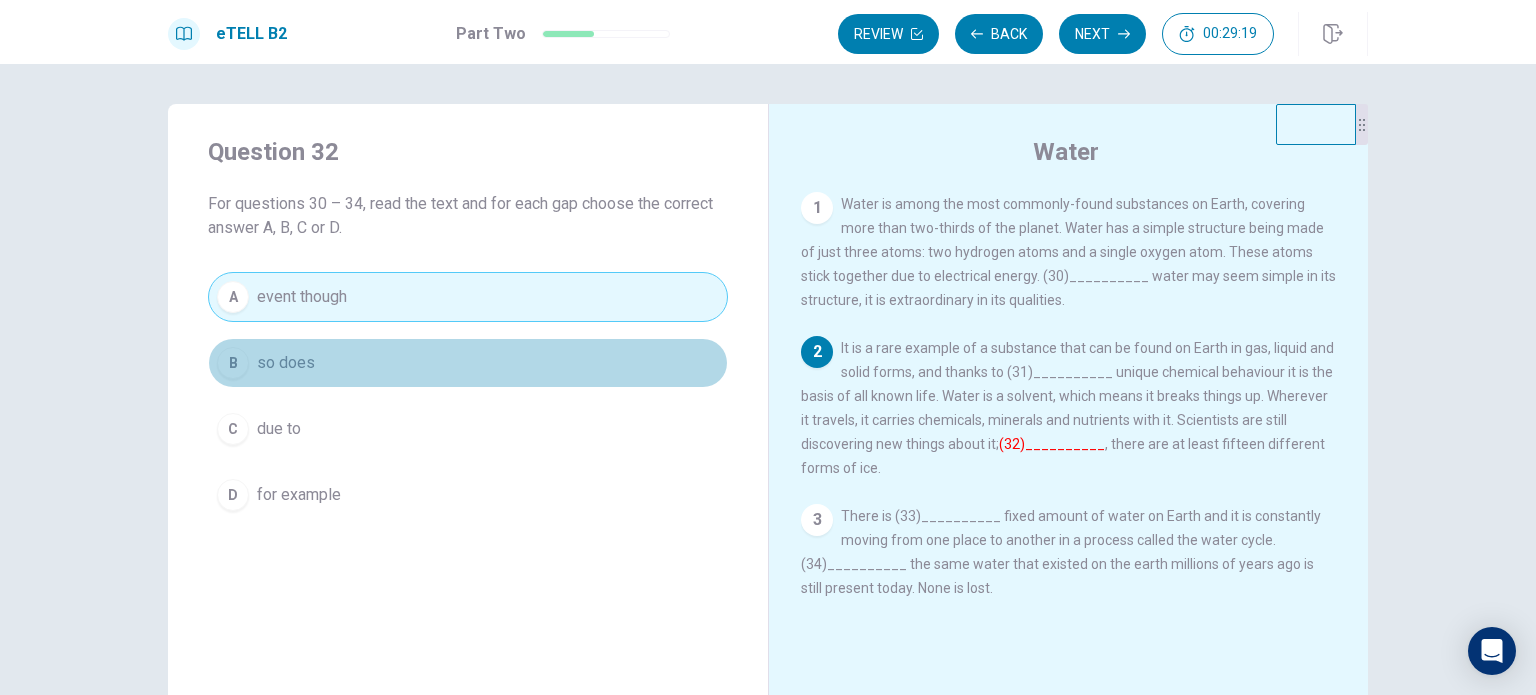 click on "B so does" at bounding box center [468, 363] 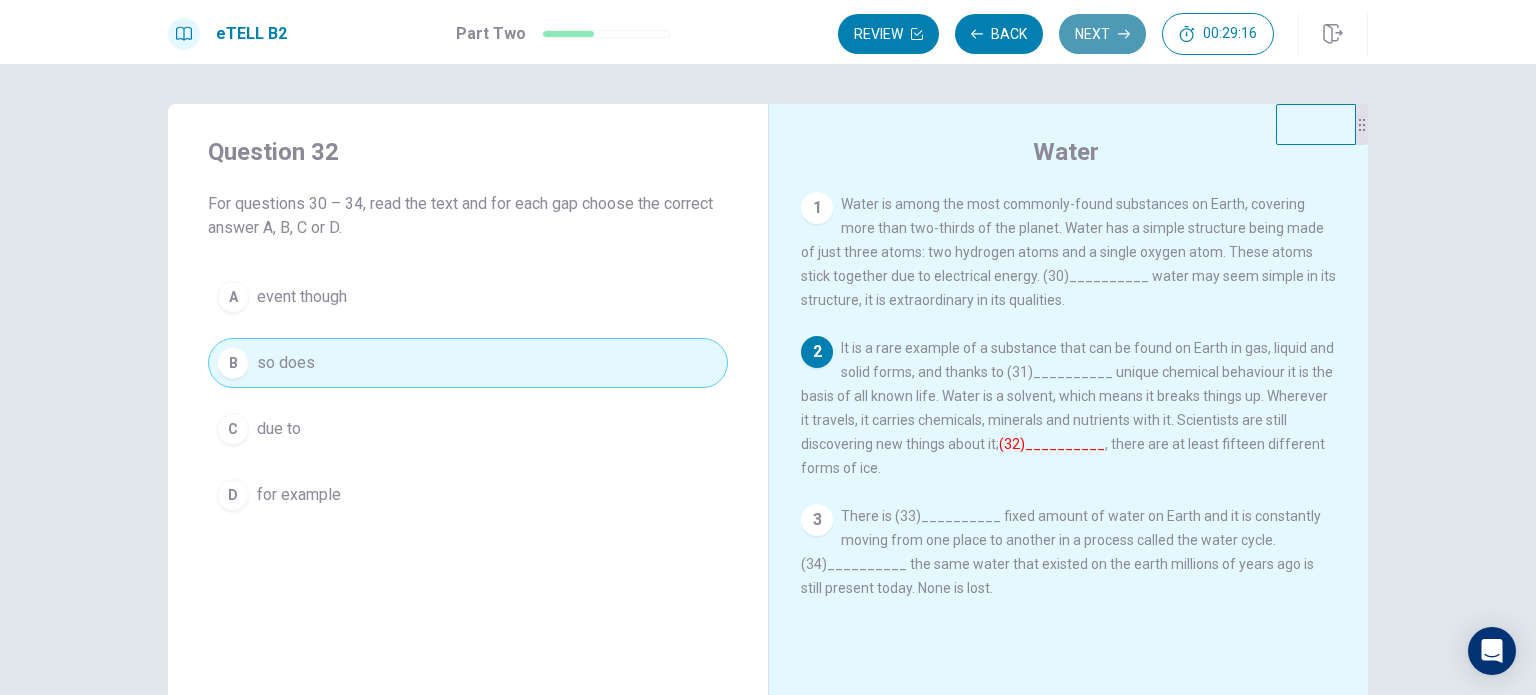 click on "Next" at bounding box center (1102, 34) 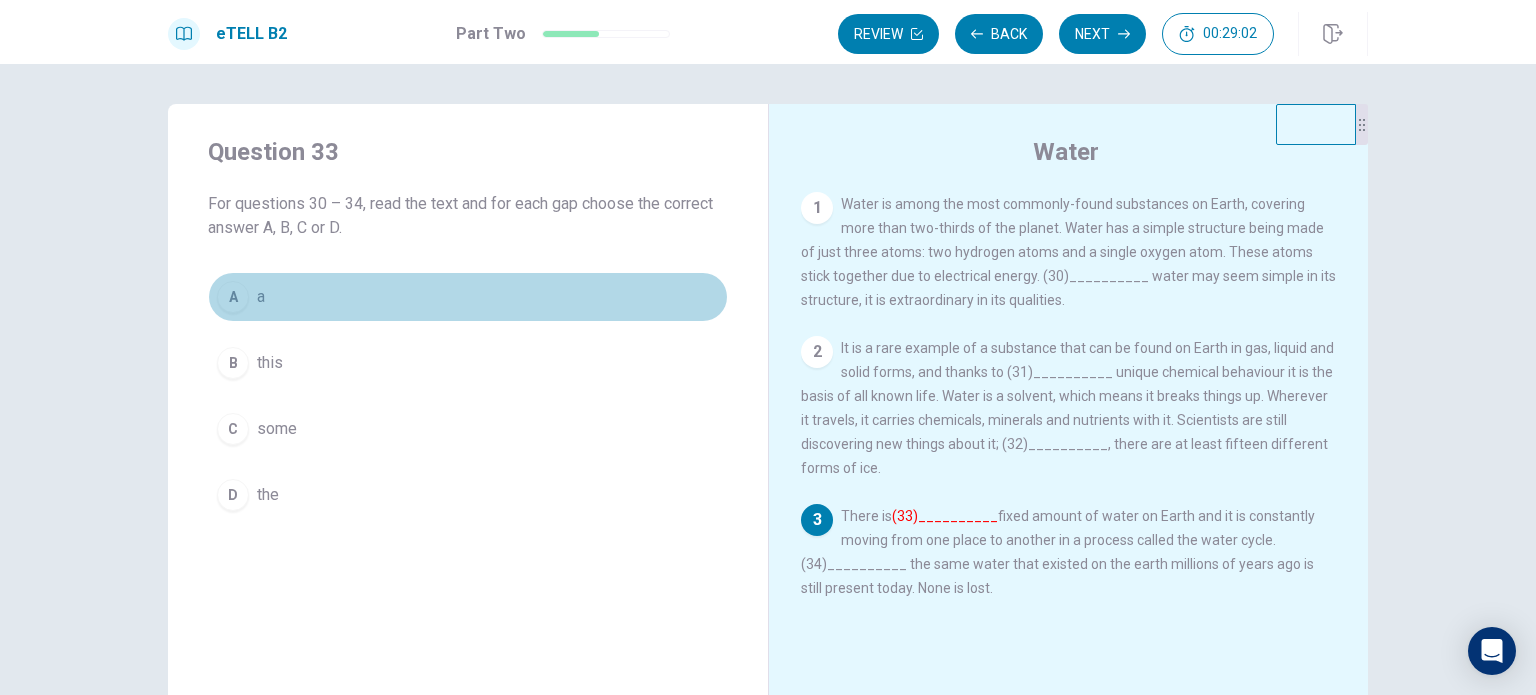 click on "A a" at bounding box center (468, 297) 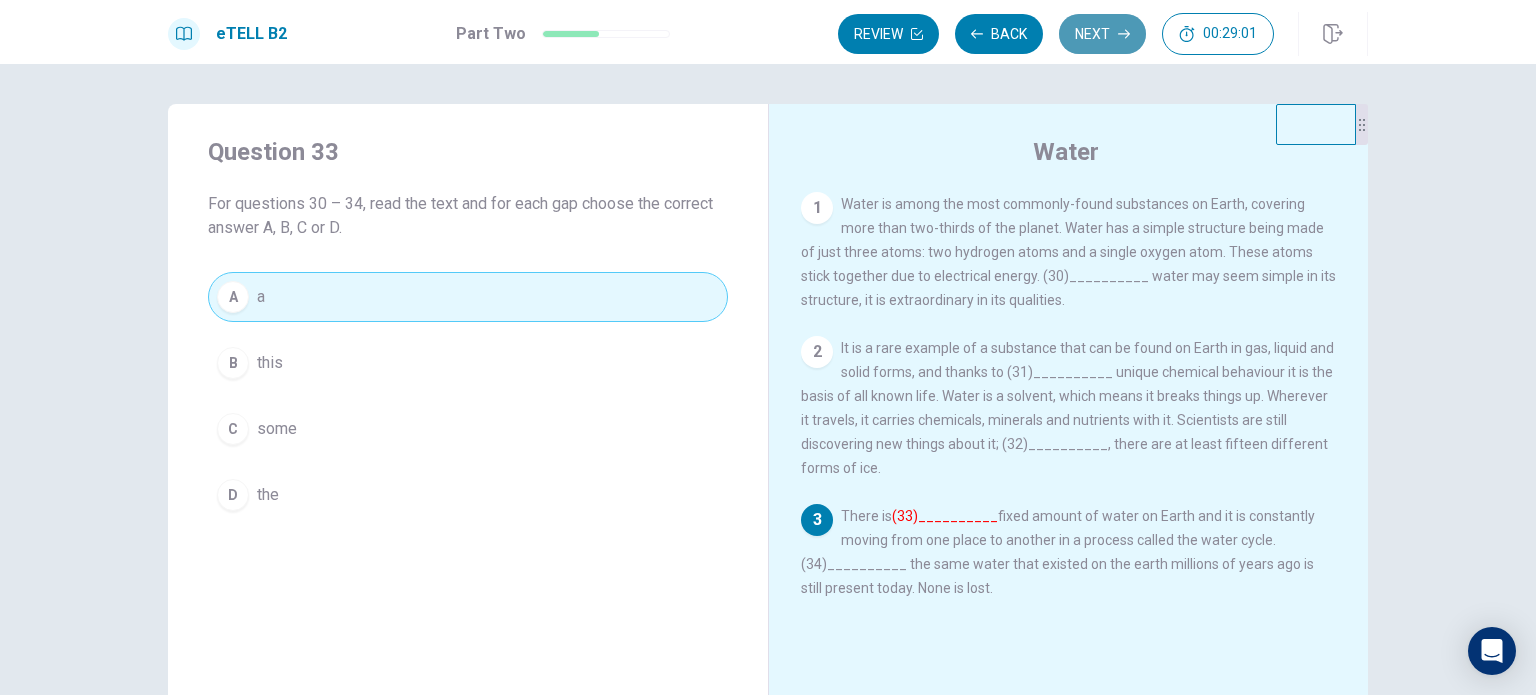 click on "Next" at bounding box center (1102, 34) 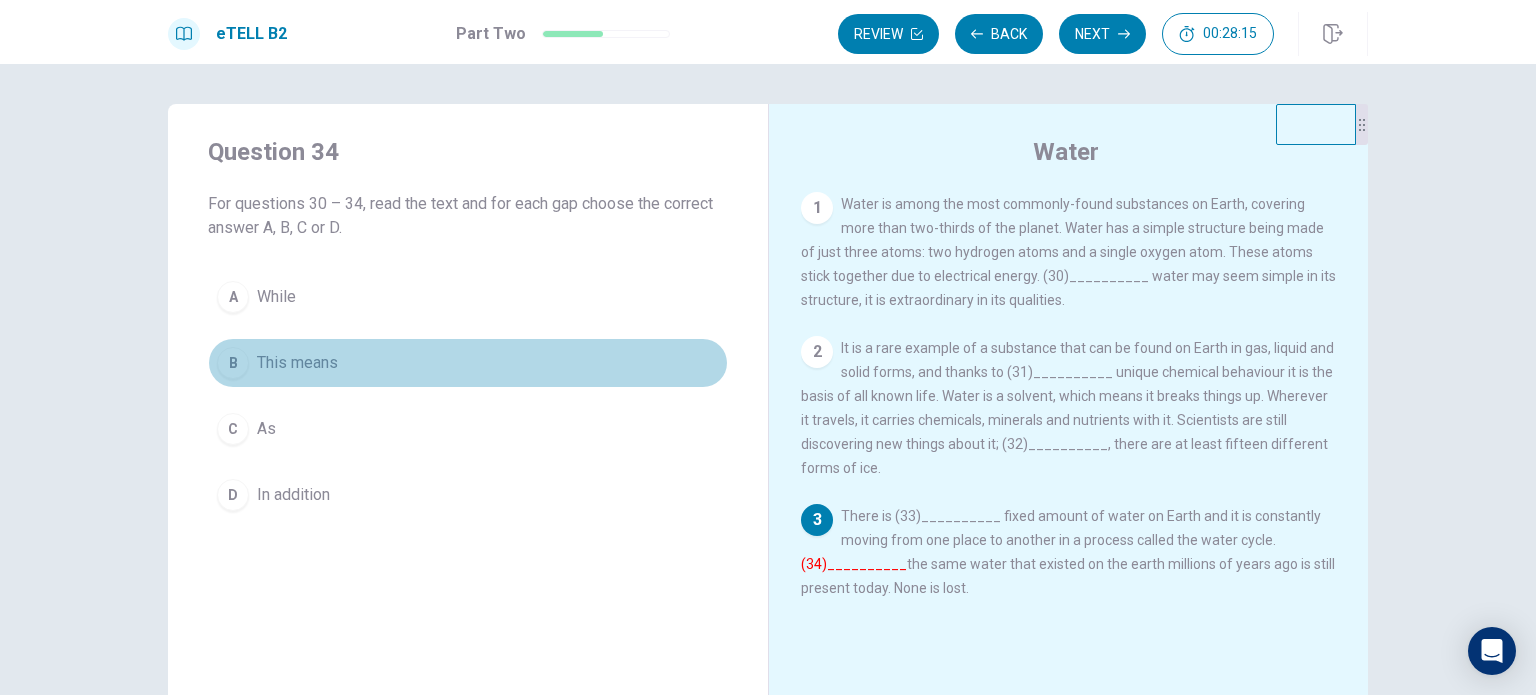 click on "This means" at bounding box center [297, 363] 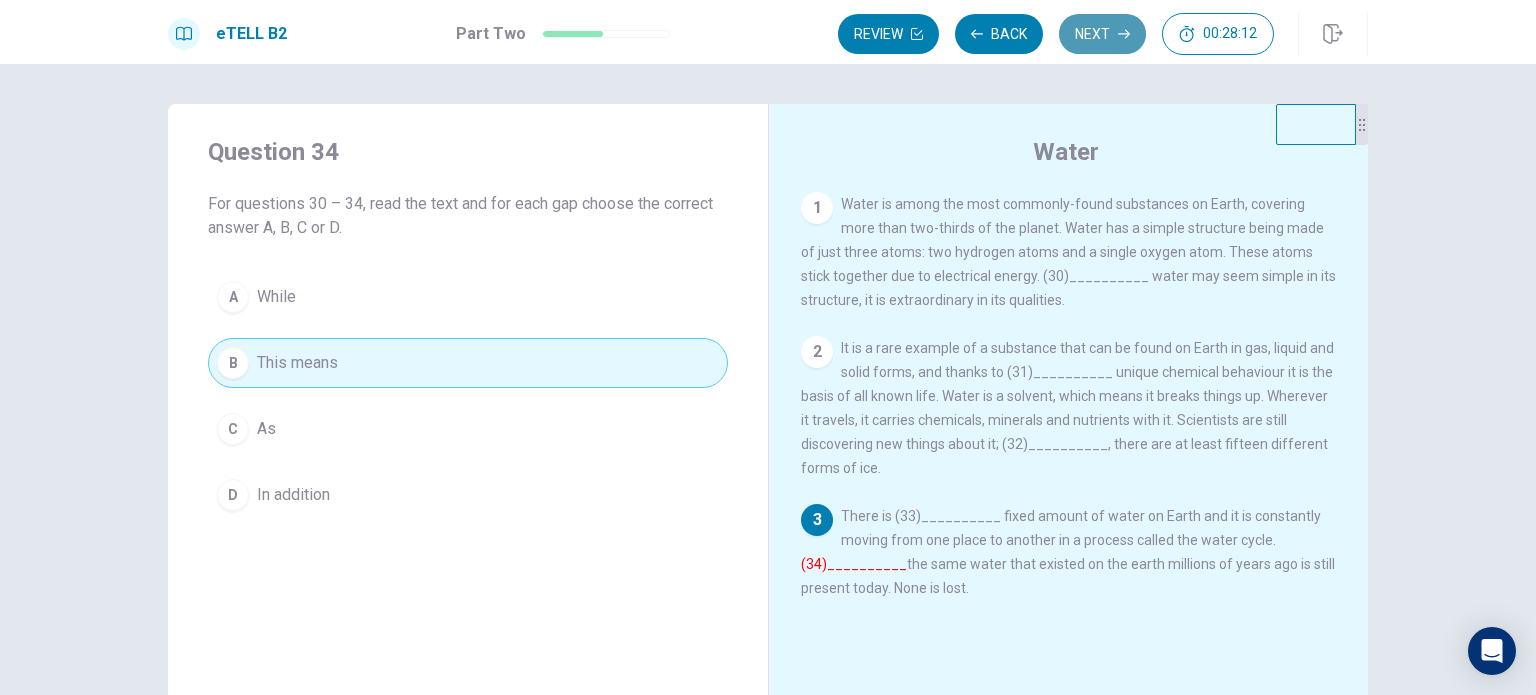 click on "Next" at bounding box center [1102, 34] 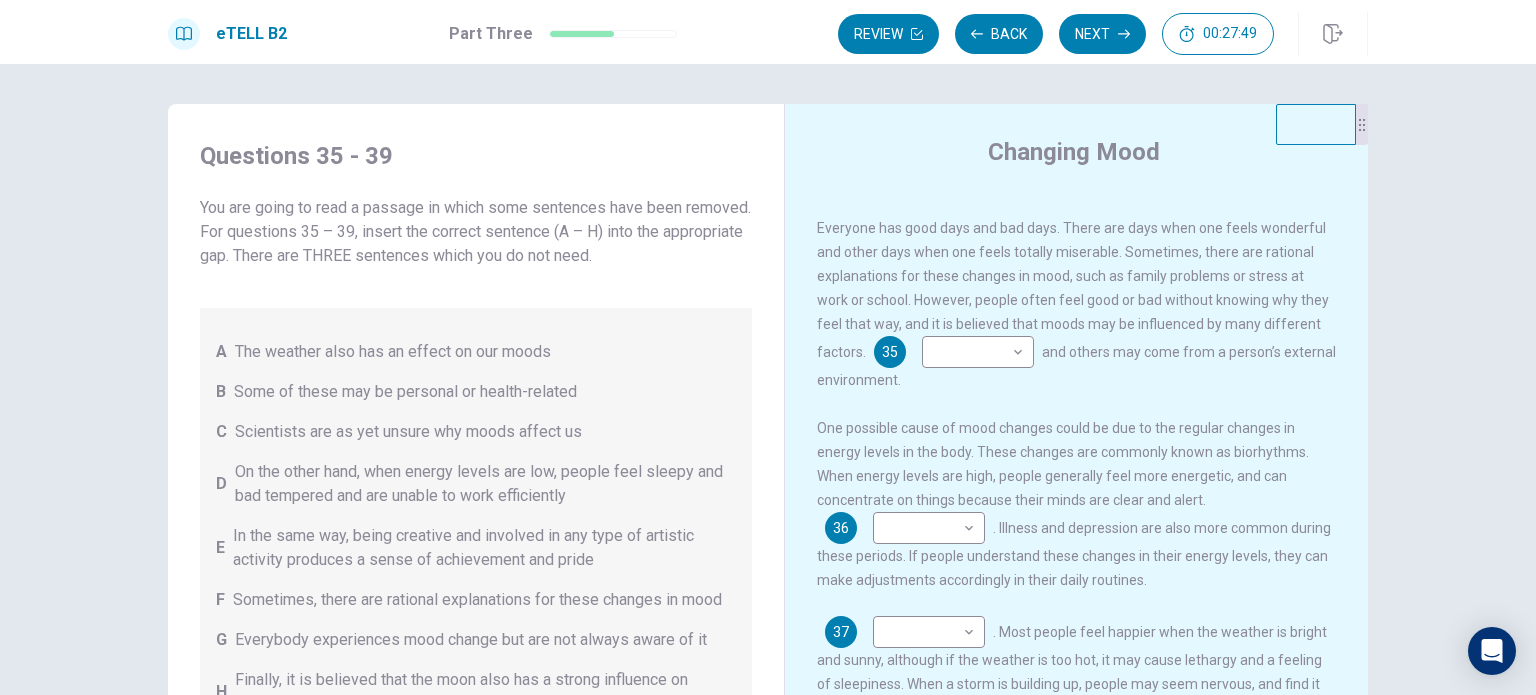 scroll, scrollTop: 208, scrollLeft: 0, axis: vertical 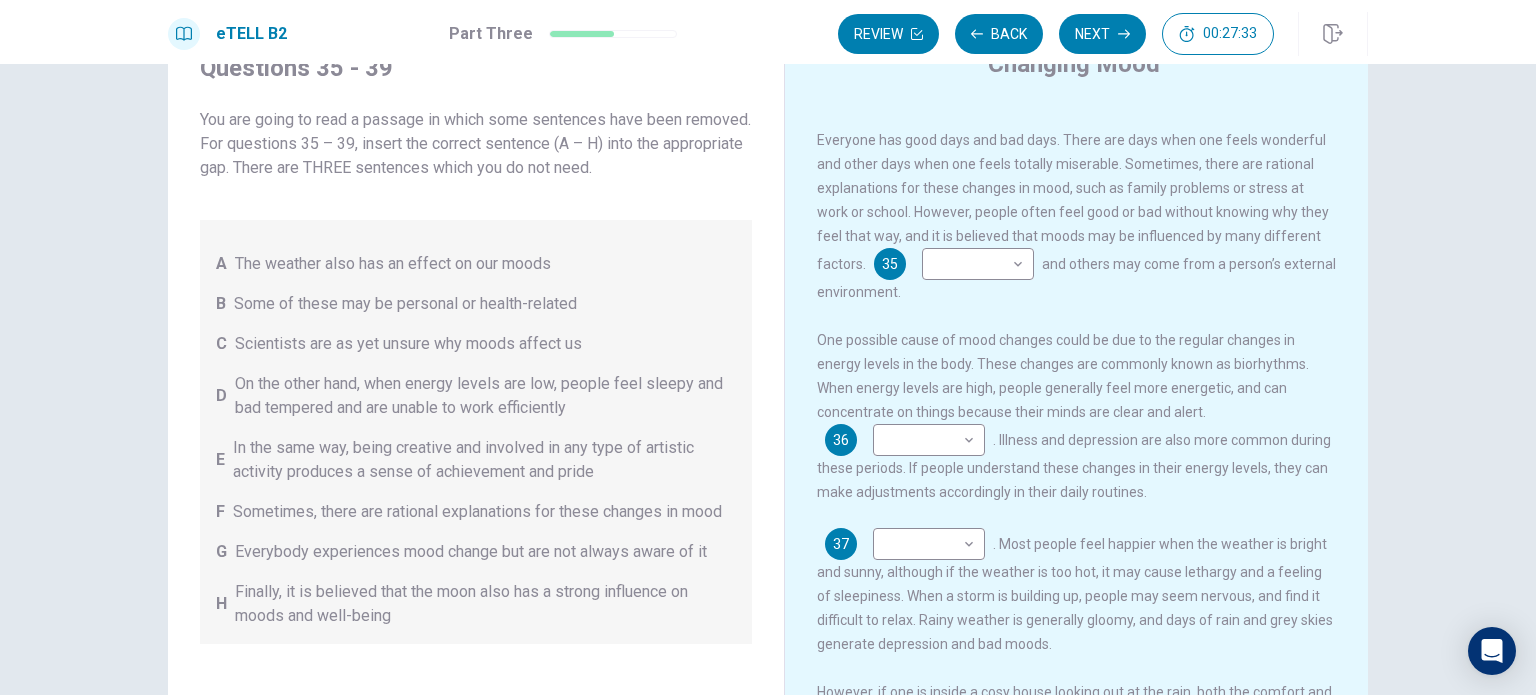 click on ". Illness and depression are  also more common during these periods. If  people understand these changes in their energy levels, they can make adjustments  accordingly in their daily routines." at bounding box center [1074, 466] 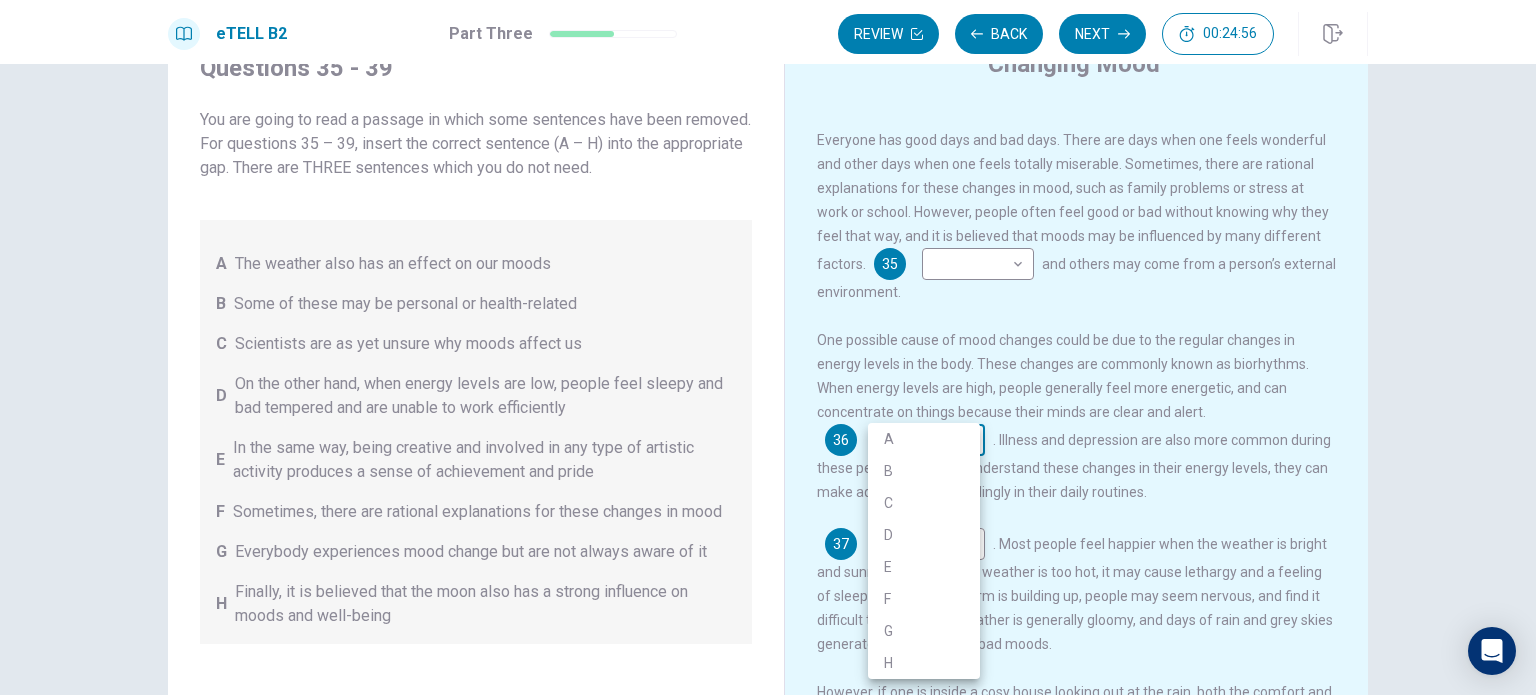 click on "This site uses cookies, as explained in our  Privacy Policy . If you agree to the use of cookies, please click the Accept button and continue to browse our site.   Privacy Policy Accept   eTELL B2 Part Three Review Back Next 00:24:56 Question 15 - 19 of 30 00:24:56 Review Back Next Questions 35 - 39 You are going to read a passage in which some sentences have been  removed. For questions 35 – 39, insert the correct sentence (A – H) into the  appropriate gap. There are THREE sentences which you do not need. A The weather also has an effect on our moods B Some of these may be personal or health-related C Scientists are as yet unsure why moods affect us D On the other hand, when energy levels are low, people feel sleepy and bad tempered and are unable to work efficiently E In the same way, being creative and involved in any type of artistic activity  produces a sense of achievement and pride F Sometimes, there are rational explanations for these changes in mood G H Changing Mood 35 ​ ​ 36 ​ ​ 37 ​" at bounding box center (768, 347) 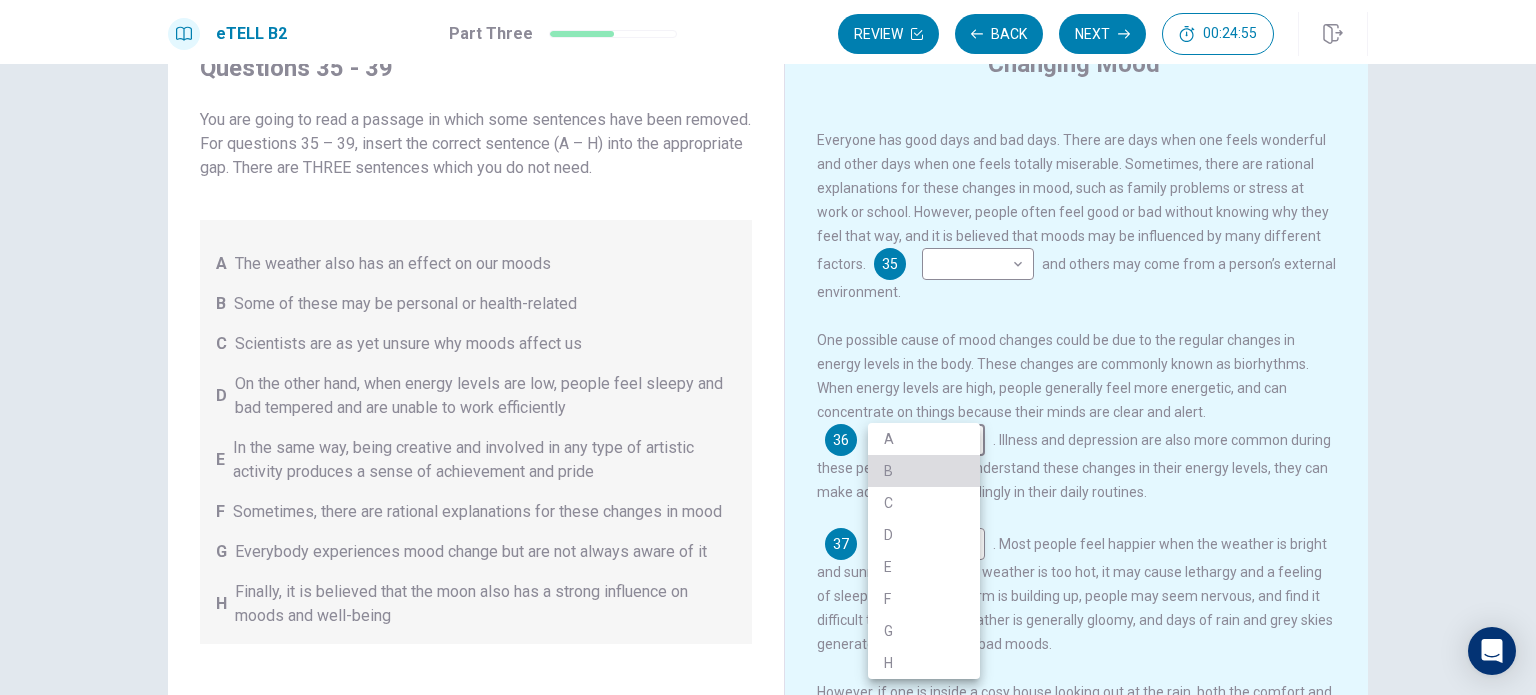 click on "B" at bounding box center [924, 471] 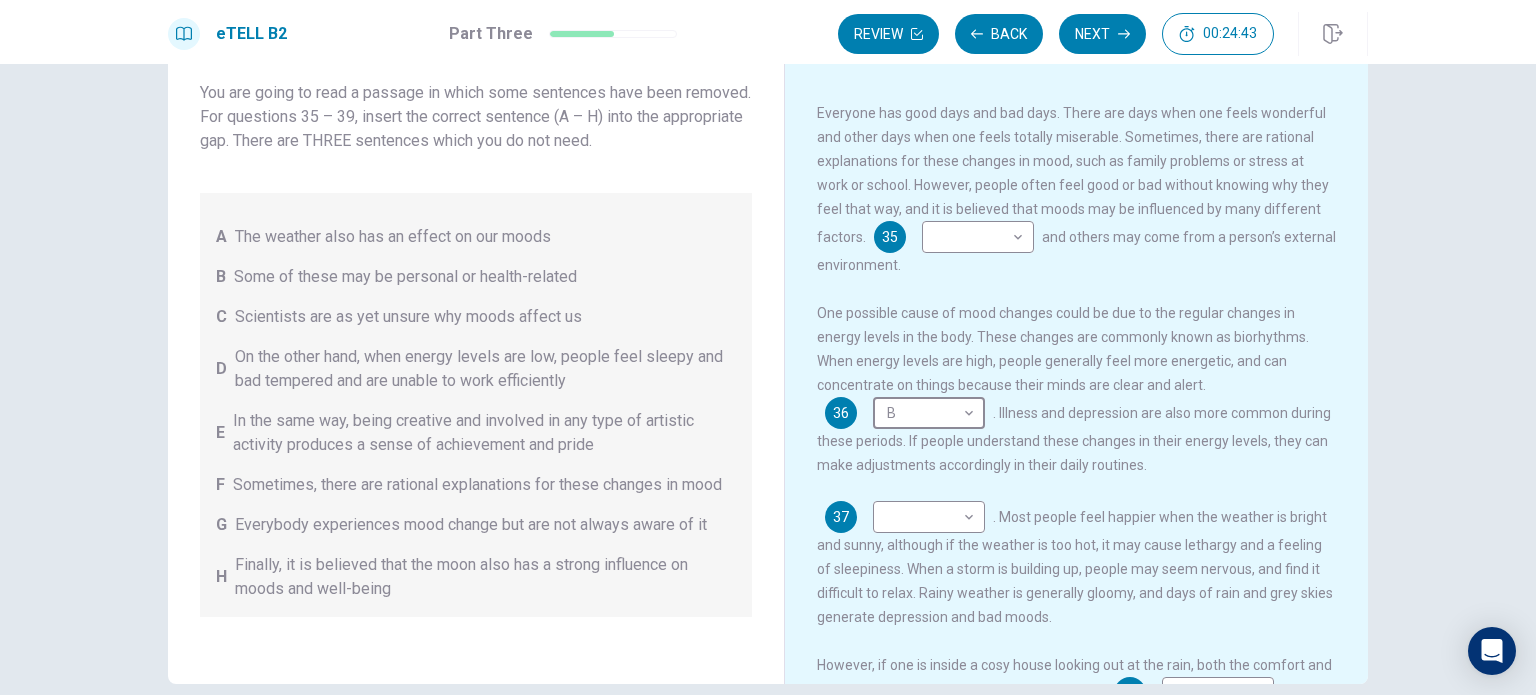 scroll, scrollTop: 128, scrollLeft: 0, axis: vertical 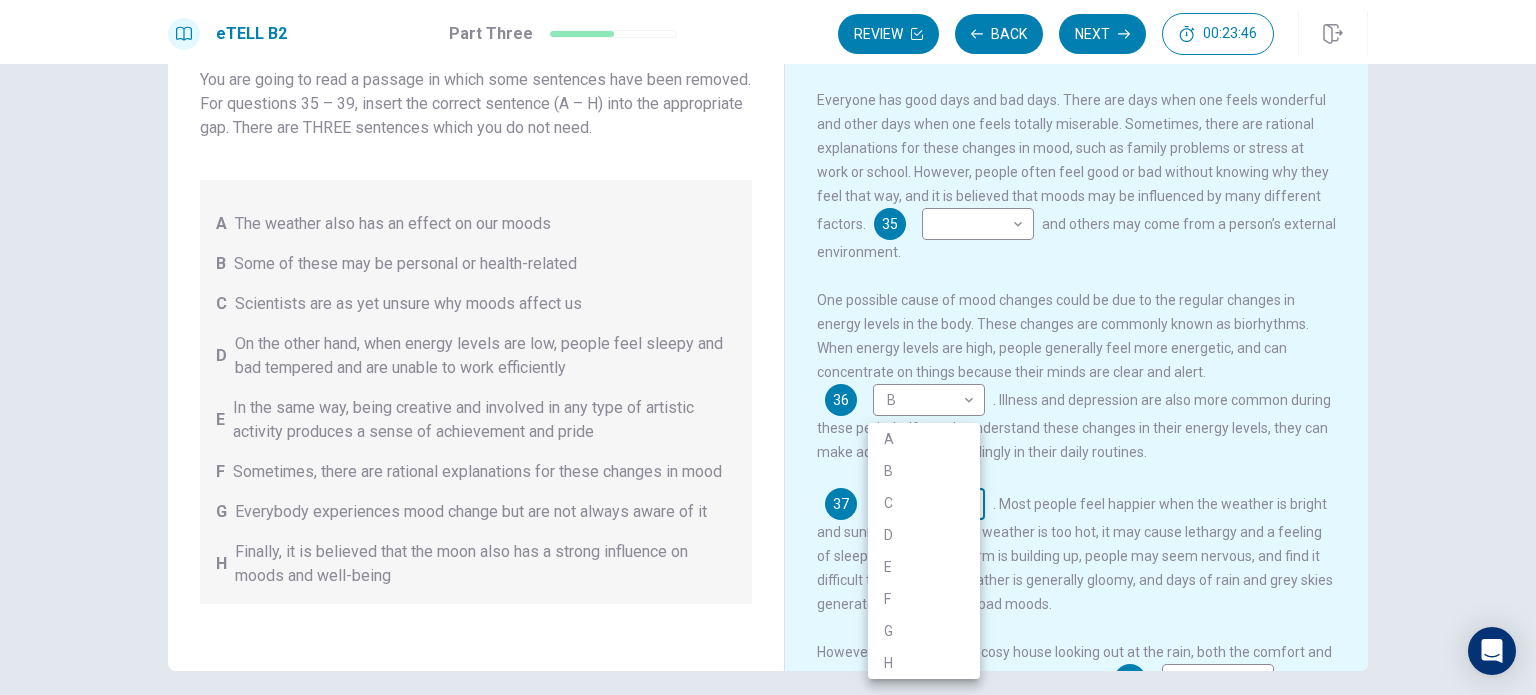 click on "This site uses cookies, as explained in our  Privacy Policy . If you agree to the use of cookies, please click the Accept button and continue to browse our site.   Privacy Policy Accept   eTELL B2 Part Three Review Back Next 00:23:46 Question 15 - 19 of 30 00:23:46 Review Back Next Questions 35 - 39 You are going to read a passage in which some sentences have been  removed. For questions 35 – 39, insert the correct sentence (A – H) into the  appropriate gap. There are THREE sentences which you do not need. A The weather also has an effect on our moods B Some of these may be personal or health-related C Scientists are as yet unsure why moods affect us D On the other hand, when energy levels are low, people feel sleepy and bad tempered and are unable to work efficiently E In the same way, being creative and involved in any type of artistic activity  produces a sense of achievement and pride F Sometimes, there are rational explanations for these changes in mood G H Changing Mood 35 ​ ​ 36 B * ​ 37 ​" at bounding box center (768, 347) 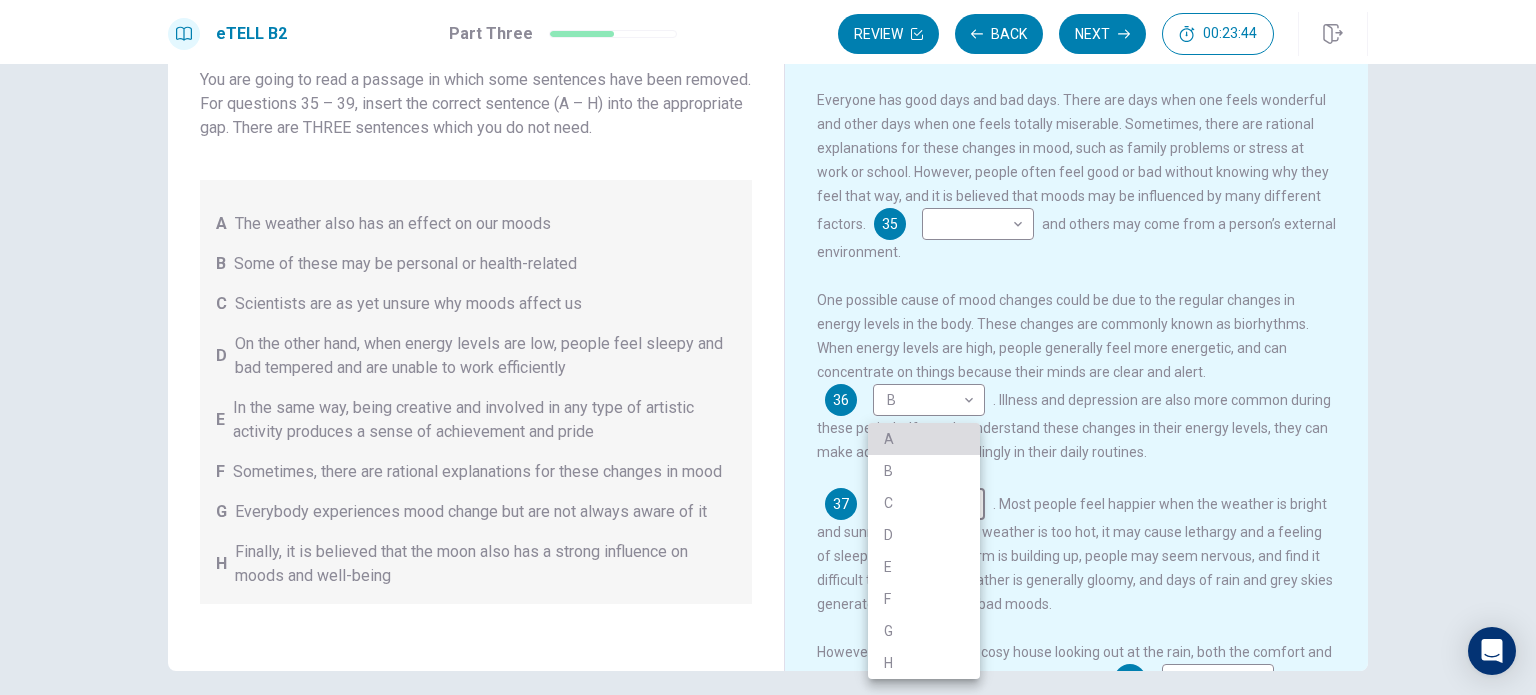 drag, startPoint x: 908, startPoint y: 435, endPoint x: 1138, endPoint y: 531, distance: 249.23082 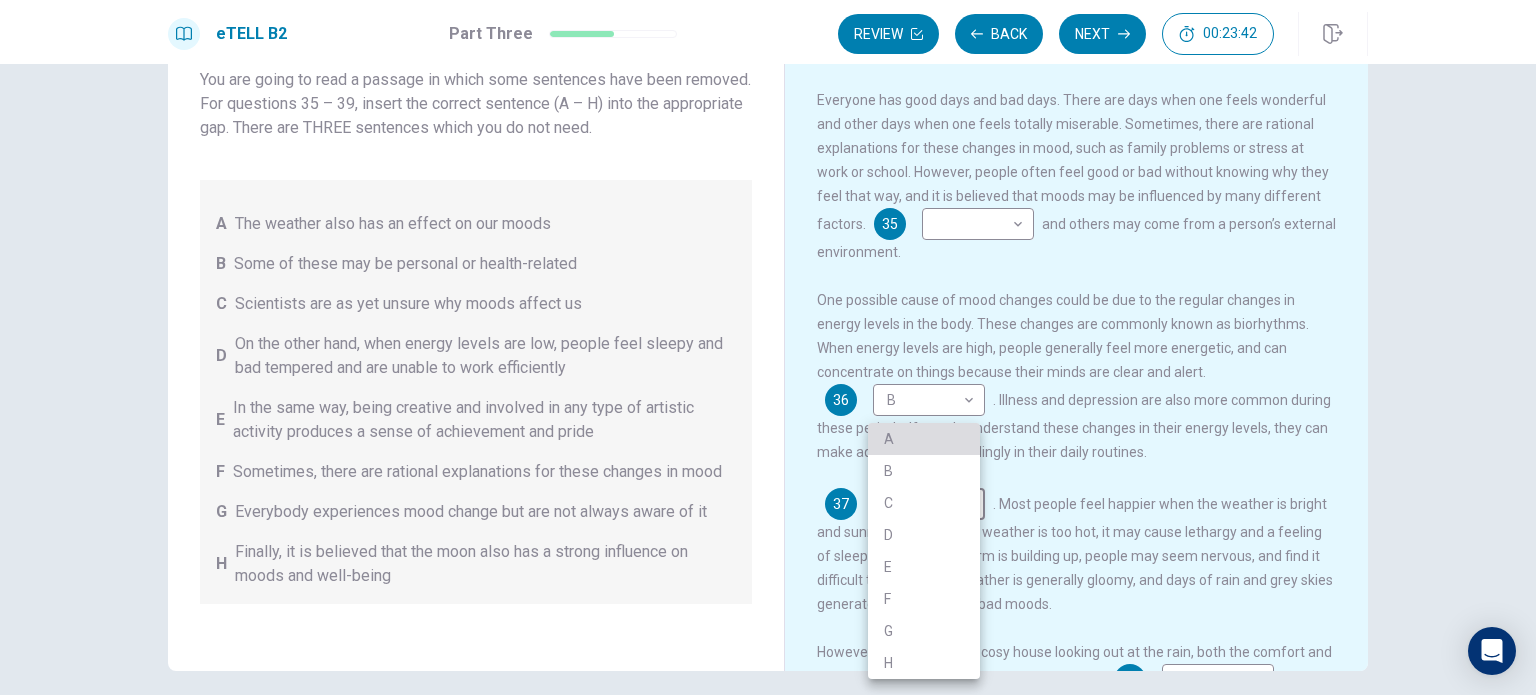 click on "A" at bounding box center [924, 439] 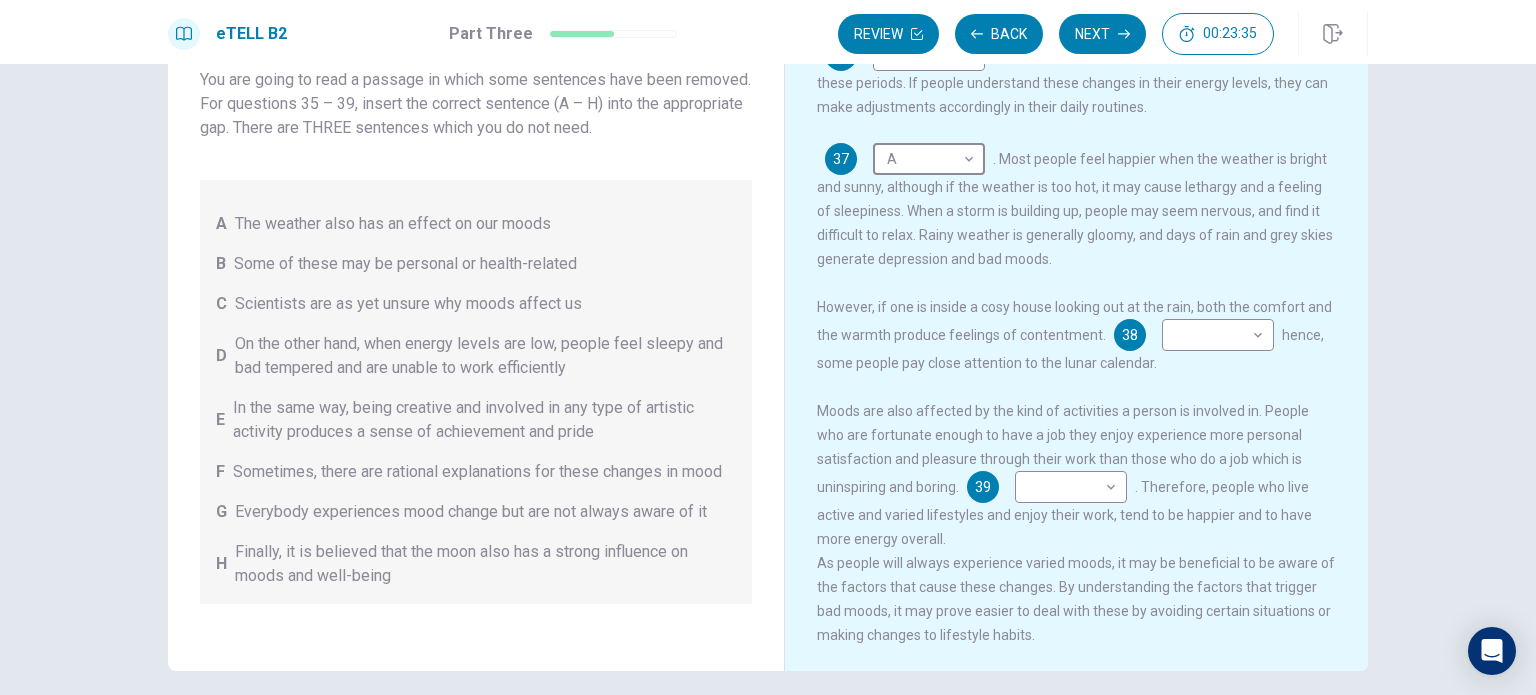 scroll, scrollTop: 366, scrollLeft: 0, axis: vertical 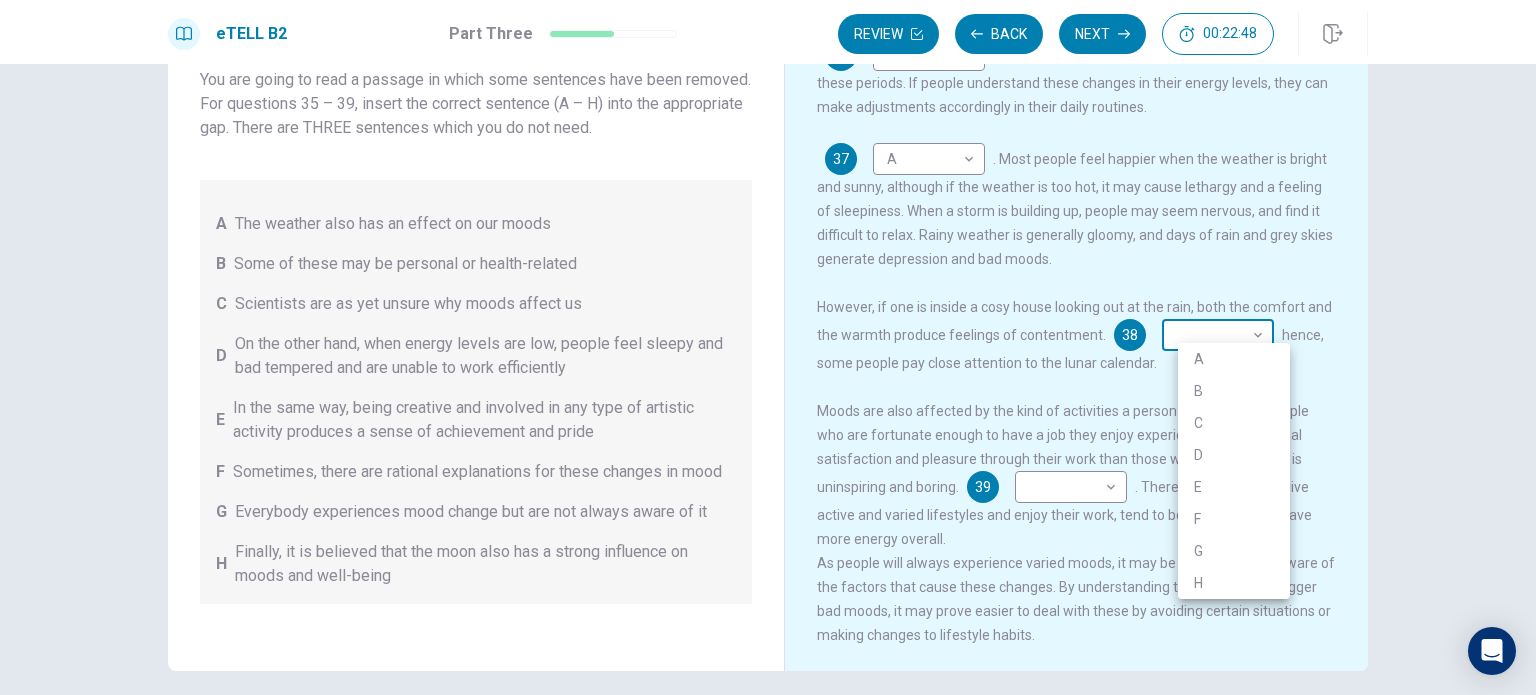 click on "Questions 35 – 39, insert the correct sentence (A – H) into the  appropriate gap. There are THREE sentences which you do not need. A The weather also has an effect on our moods B Some of these may be personal or health-related C Scientists are as yet unsure why moods affect us D On the other hand, when energy levels are low, people feel sleepy and bad tempered and are unable to work efficiently E In the same way, being creative and involved in any type of artistic activity  produces a sense of achievement and pride F Sometimes, there are rational explanations for these changes in mood G H Changing Mood 35 ​ ​ 36 B * ​ 37 A *" at bounding box center (768, 347) 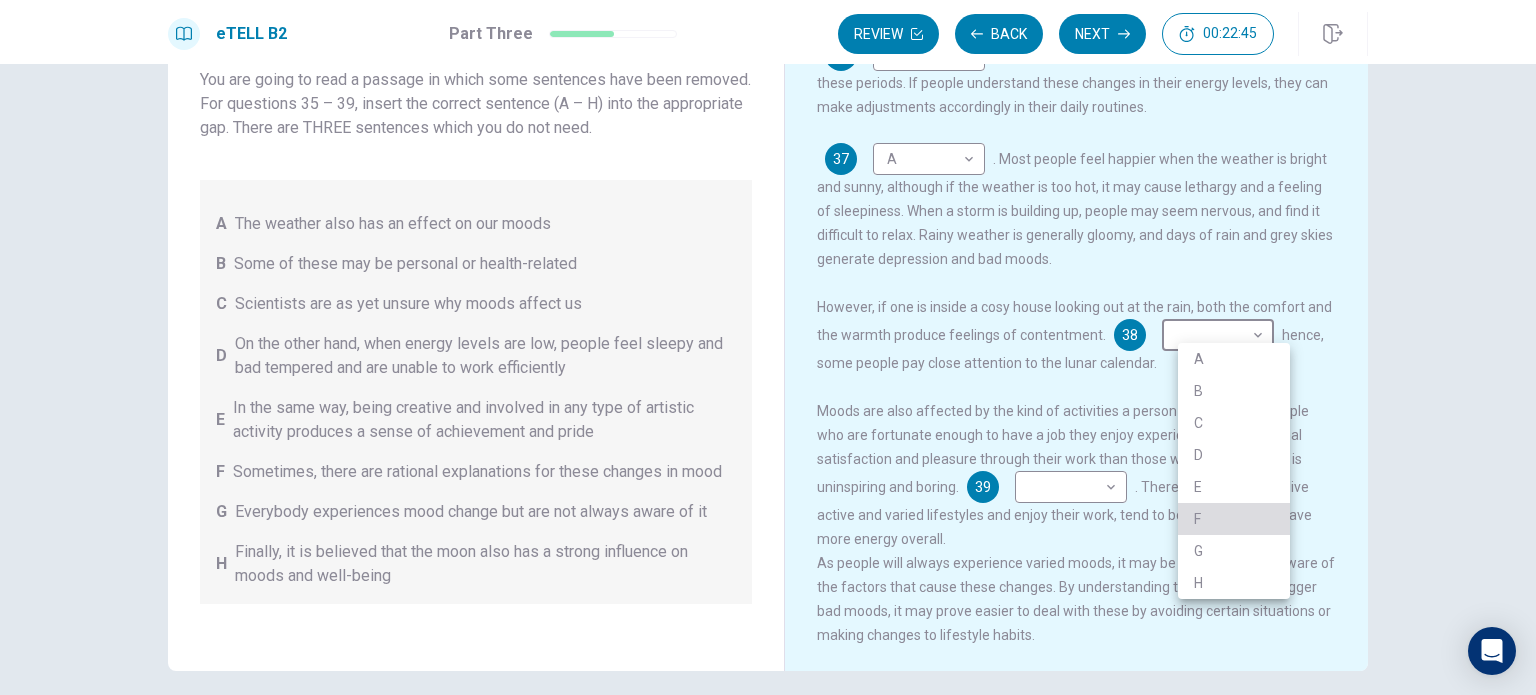 click on "F" at bounding box center [1234, 519] 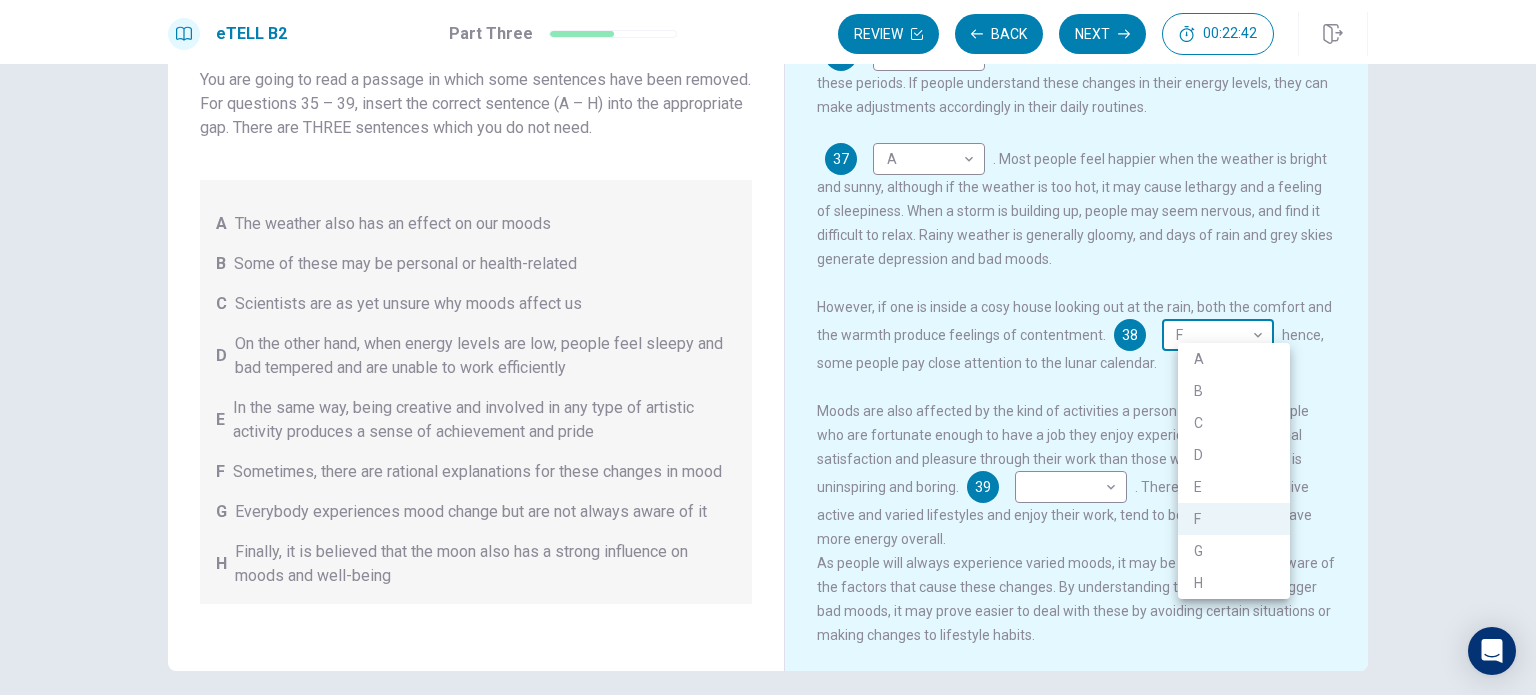 click on "This site uses cookies, as explained in our  Privacy Policy . If you agree to the use of cookies, please click the Accept button and continue to browse our site.   Privacy Policy Accept   eTELL B2 Part Three Review Back Next 00:22:42 Question 15 - 19 of 30 00:22:42 Review Back Next Questions 35 - 39 You are going to read a passage in which some sentences have been  removed. For questions 35 – 39, insert the correct sentence (A – H) into the  appropriate gap. There are THREE sentences which you do not need. A The weather also has an effect on our moods B Some of these may be personal or health-related C Scientists are as yet unsure why moods affect us D On the other hand, when energy levels are low, people feel sleepy and bad tempered and are unable to work efficiently E In the same way, being creative and involved in any type of artistic activity  produces a sense of achievement and pride F Sometimes, there are rational explanations for these changes in mood G H Changing Mood 35 ​ ​ 36 B * ​ 37 A *" at bounding box center [768, 347] 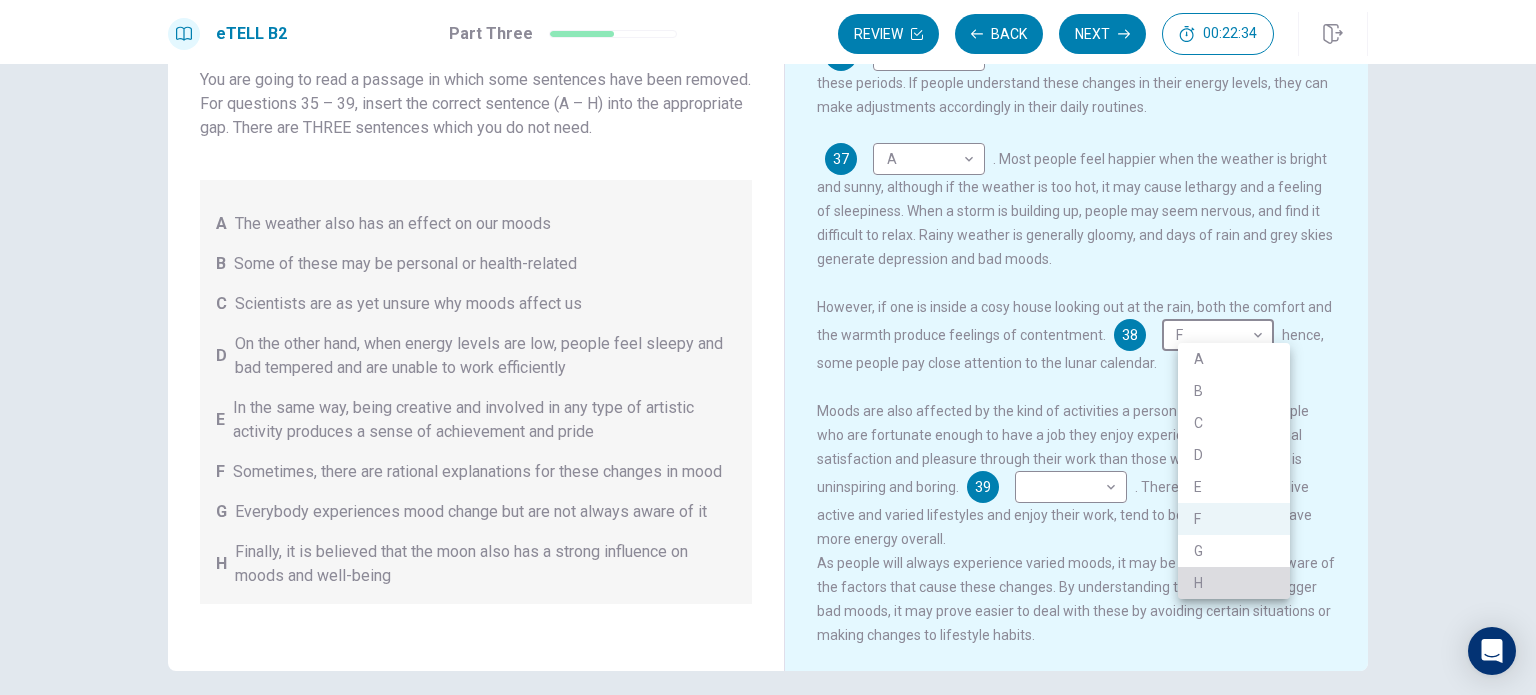 click on "H" at bounding box center (1234, 583) 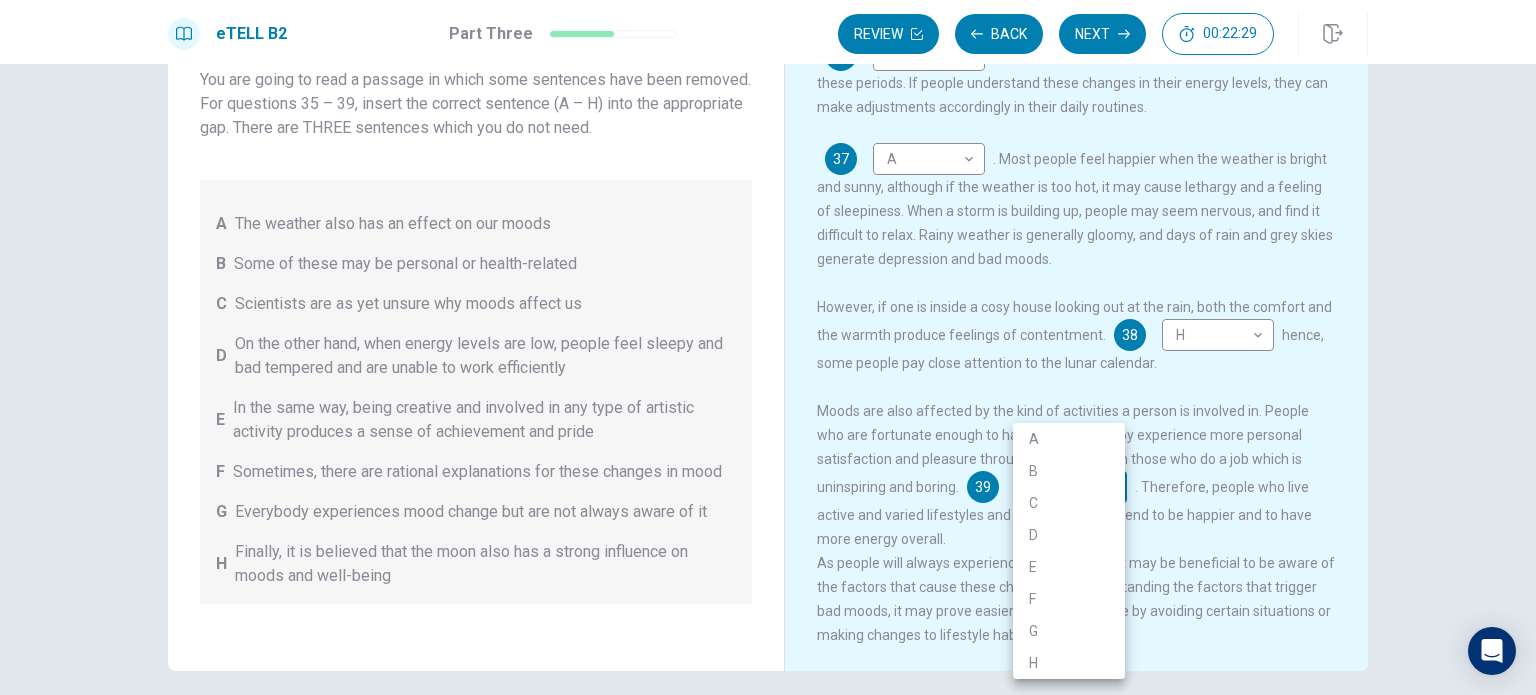 click on "This site uses cookies, as explained in our  Privacy Policy . If you agree to the use of cookies, please click the Accept button and continue to browse our site.   Privacy Policy Accept   eTELL B2 Part Three Review Back Next 00:22:29 Question 15 - 19 of 30 00:22:29 Review Back Next Questions 35 - 39 You are going to read a passage in which some sentences have been  removed. For questions 35 – 39, insert the correct sentence (A – H) into the  appropriate gap. There are THREE sentences which you do not need. A The weather also has an effect on our moods B Some of these may be personal or health-related C Scientists are as yet unsure why moods affect us D On the other hand, when energy levels are low, people feel sleepy and bad tempered and are unable to work efficiently E In the same way, being creative and involved in any type of artistic activity  produces a sense of achievement and pride F Sometimes, there are rational explanations for these changes in mood G H Changing Mood 35 ​ ​ 36 B * ​ 37 A *" at bounding box center (768, 347) 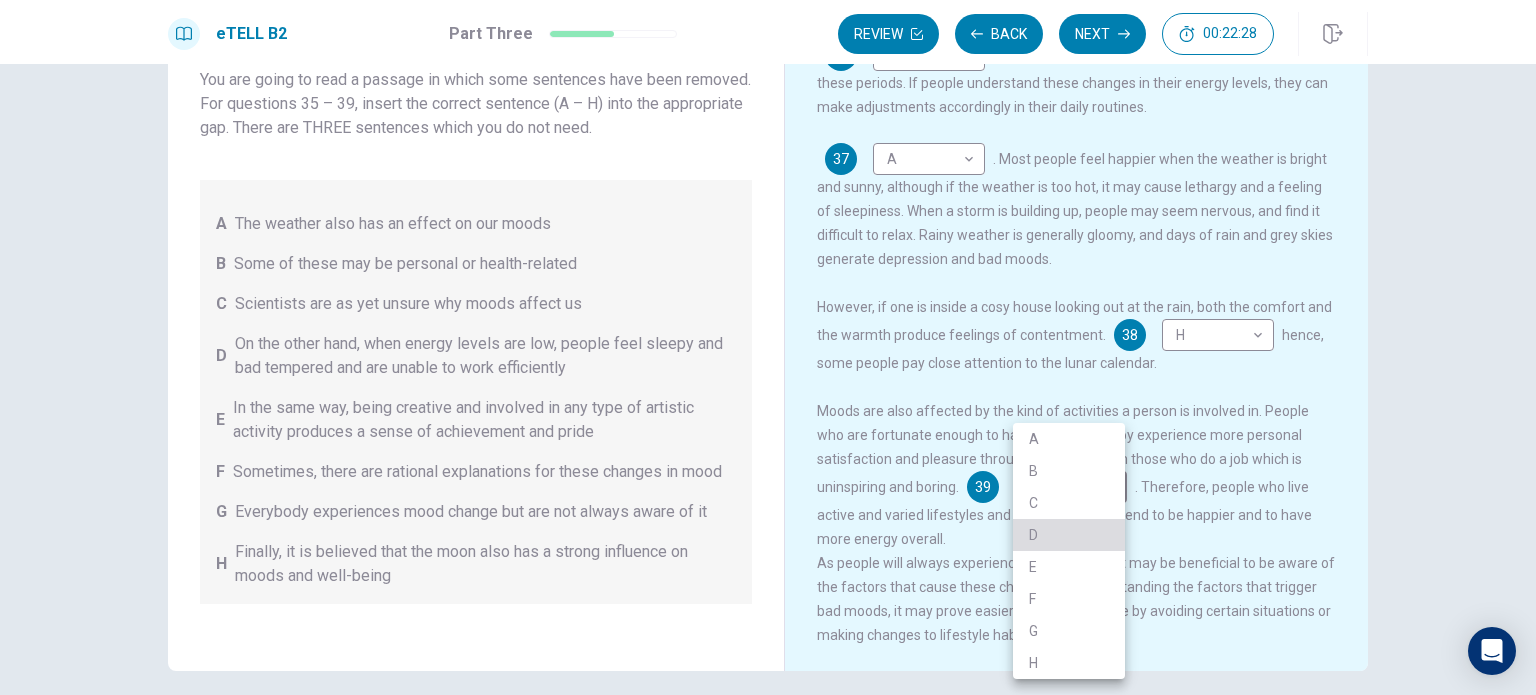 click on "D" at bounding box center [1069, 535] 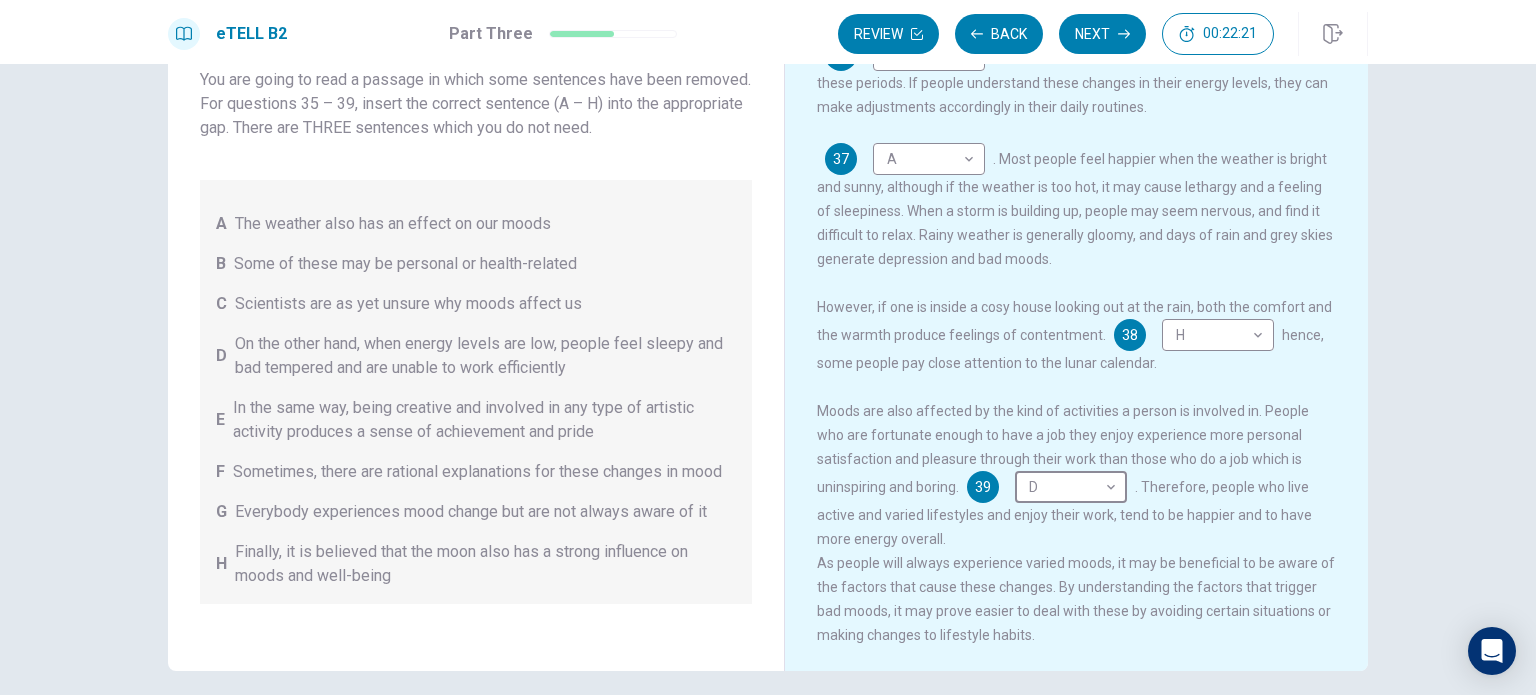 scroll, scrollTop: 0, scrollLeft: 0, axis: both 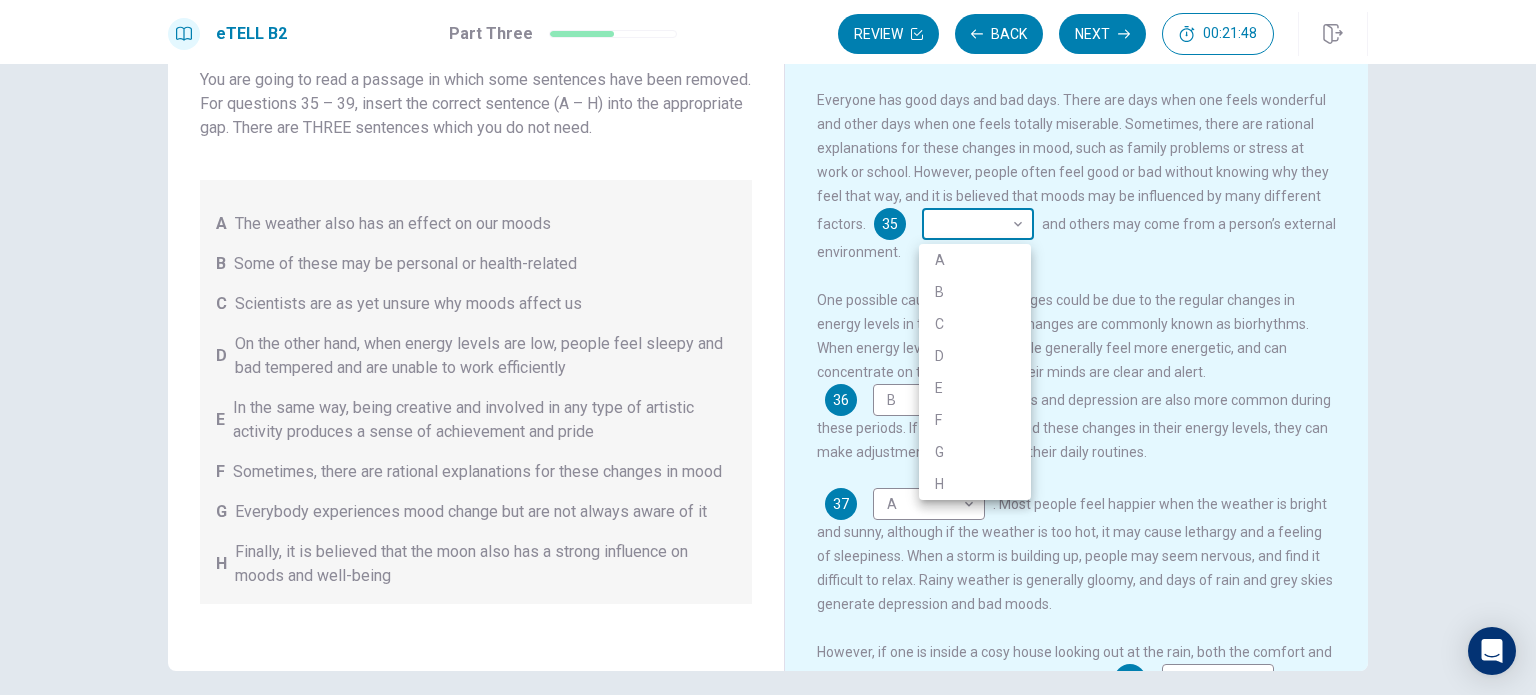 click on "This site uses cookies, as explained in our  Privacy Policy . If you agree to the use of cookies, please click the Accept button and continue to browse our site.   Privacy Policy Accept   eTELL B2 Part Three Review Back Next 00:21:48 Question 15 - 19 of 30 00:21:48 Review Back Next Questions 35 - 39 You are going to read a passage in which some sentences have been  removed. For questions 35 – 39, insert the correct sentence (A – H) into the  appropriate gap. There are THREE sentences which you do not need. A The weather also has an effect on our moods B Some of these may be personal or health-related C Scientists are as yet unsure why moods affect us D On the other hand, when energy levels are low, people feel sleepy and bad tempered and are unable to work efficiently E In the same way, being creative and involved in any type of artistic activity  produces a sense of achievement and pride F Sometimes, there are rational explanations for these changes in mood G H Changing Mood 35 ​ ​ 36 B * ​ 37 A *" at bounding box center [768, 347] 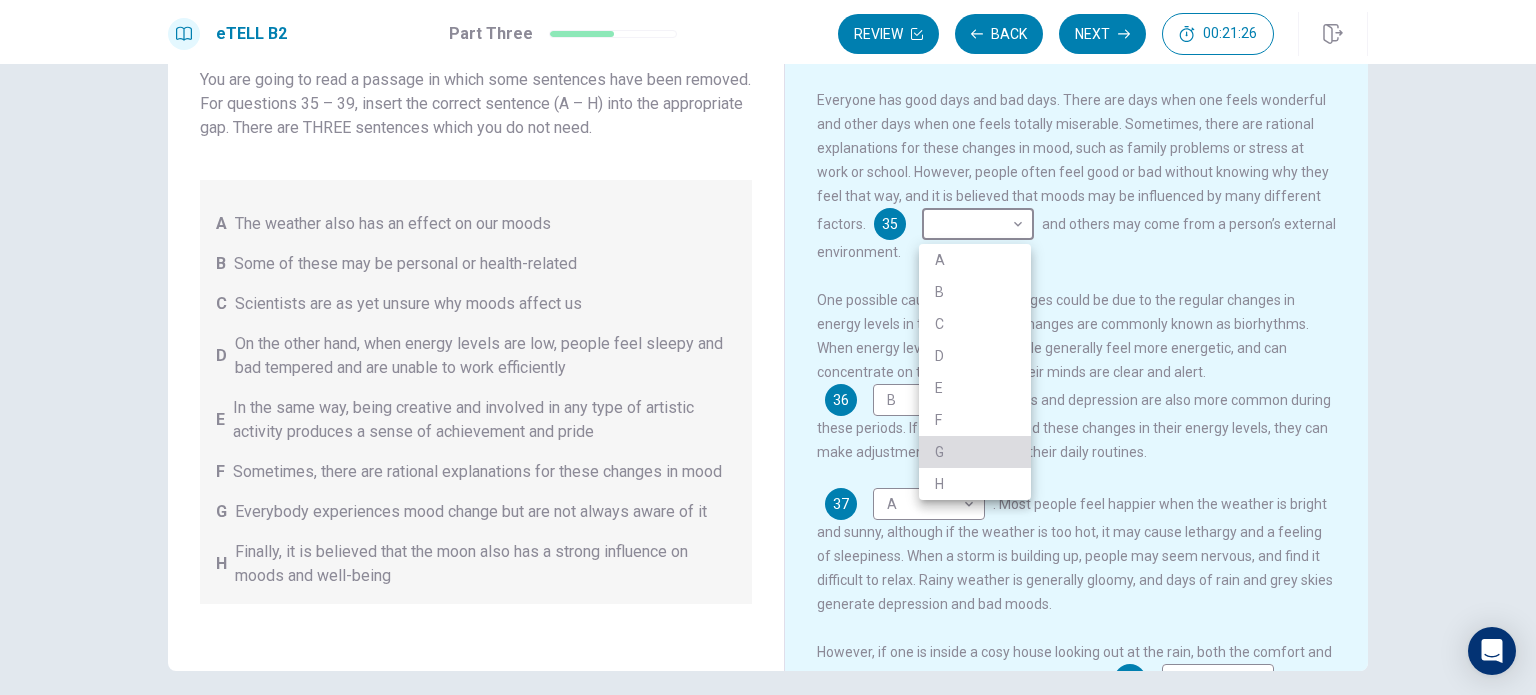 click on "G" at bounding box center [975, 452] 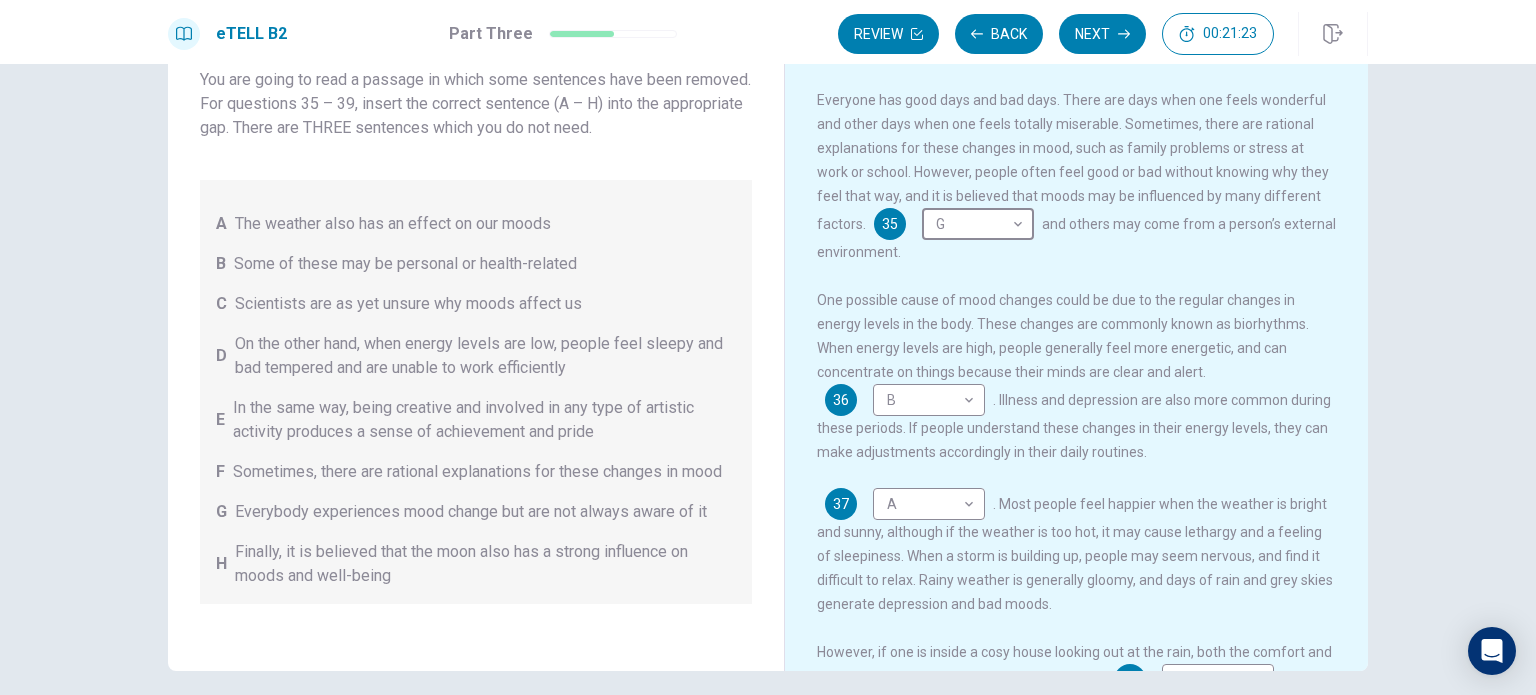 scroll, scrollTop: 366, scrollLeft: 0, axis: vertical 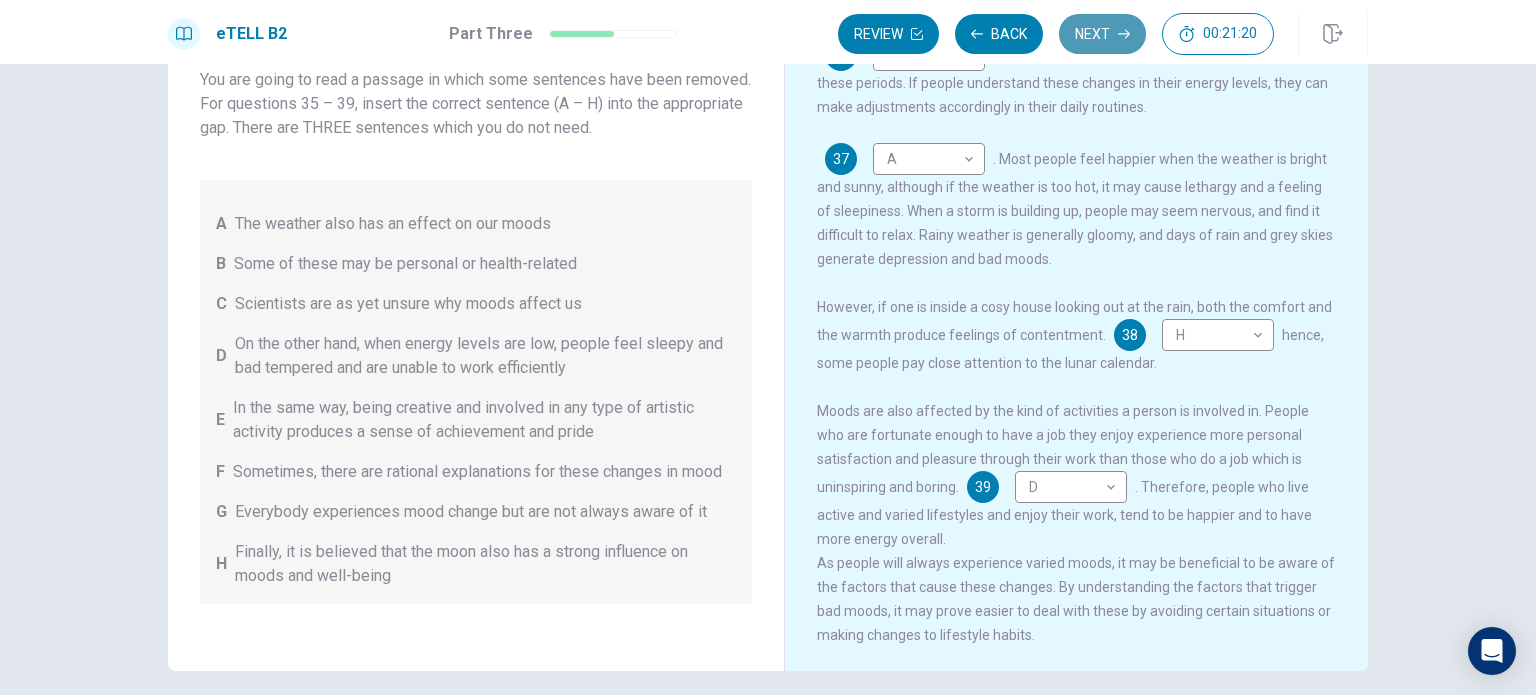 click on "Next" at bounding box center [1102, 34] 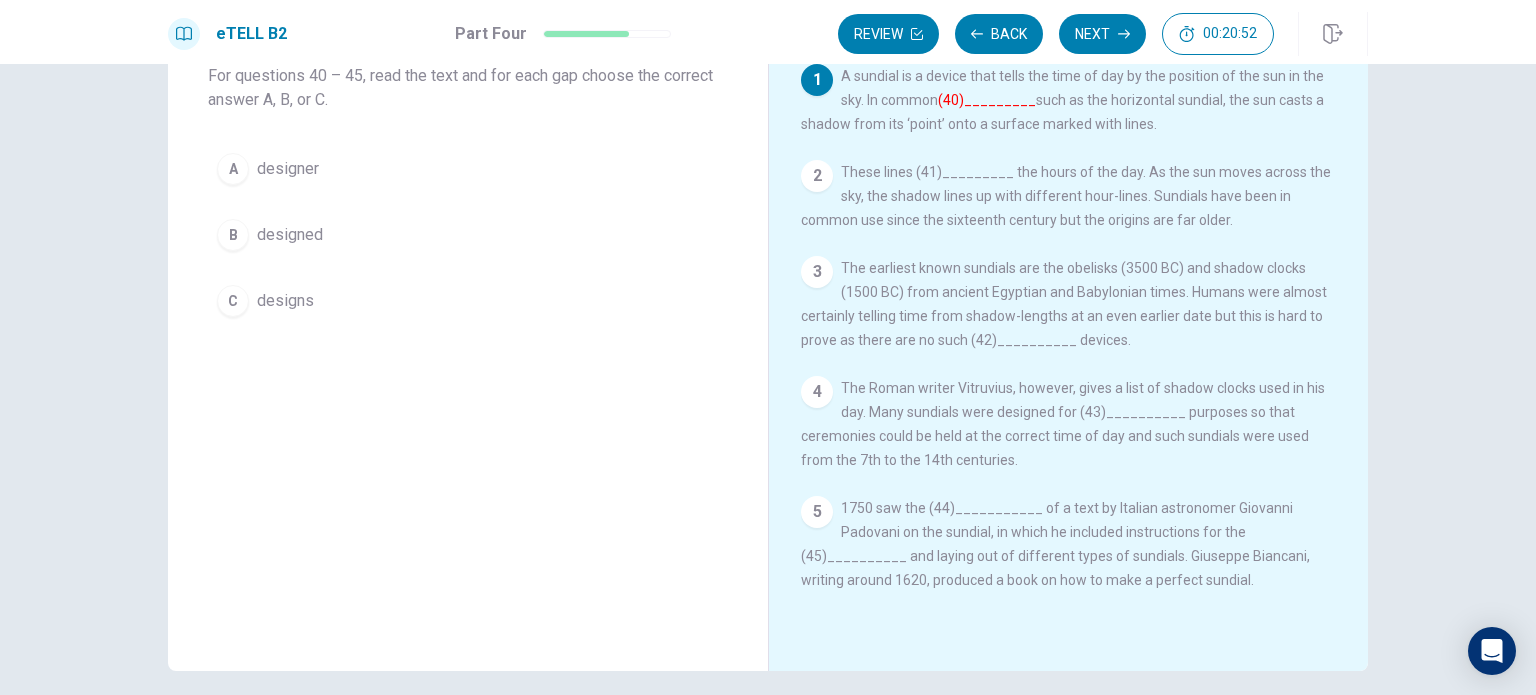 scroll, scrollTop: 0, scrollLeft: 0, axis: both 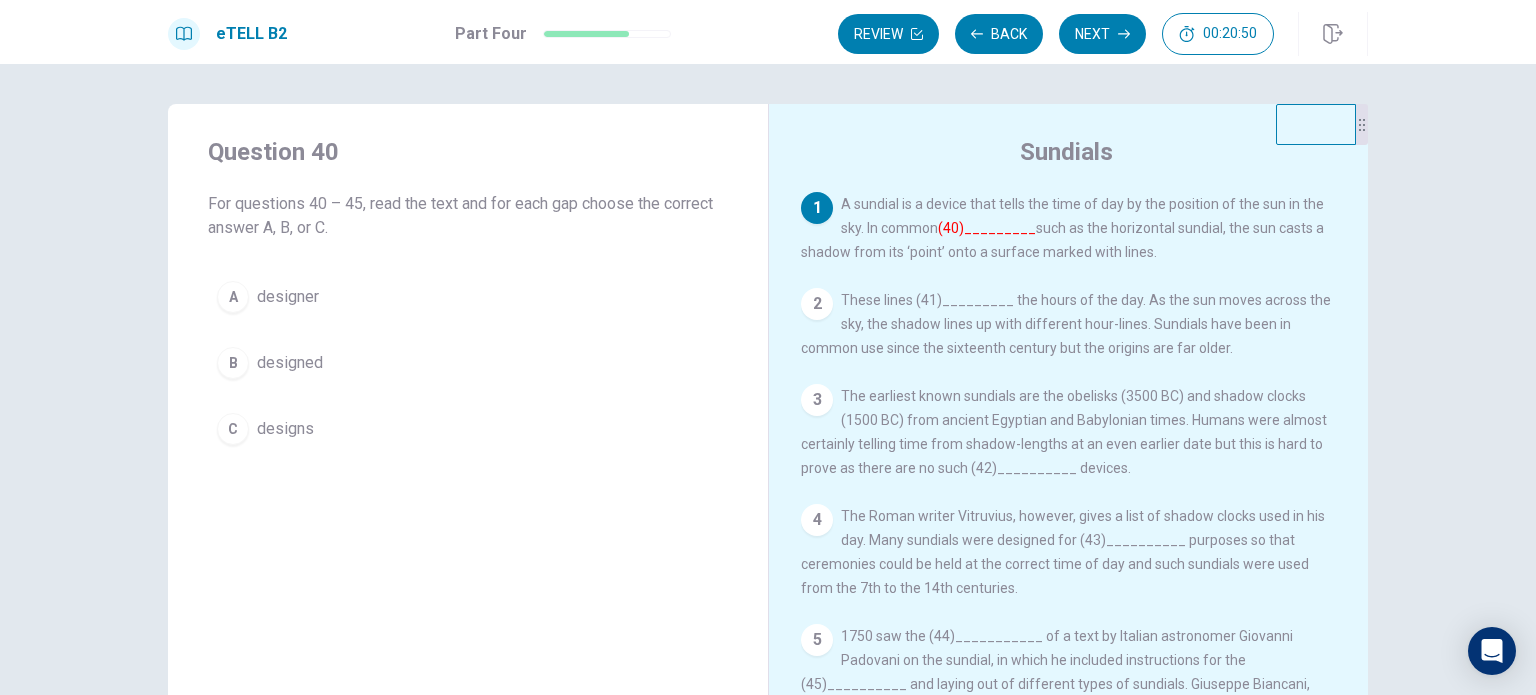 click on "1 A sundial is a device that tells the time of day by the position of the sun in the sky.  In common  (40)_________  such as the horizontal sundial, the sun casts a shadow  from its ‘point’ onto a surface marked with lines." at bounding box center (1069, 228) 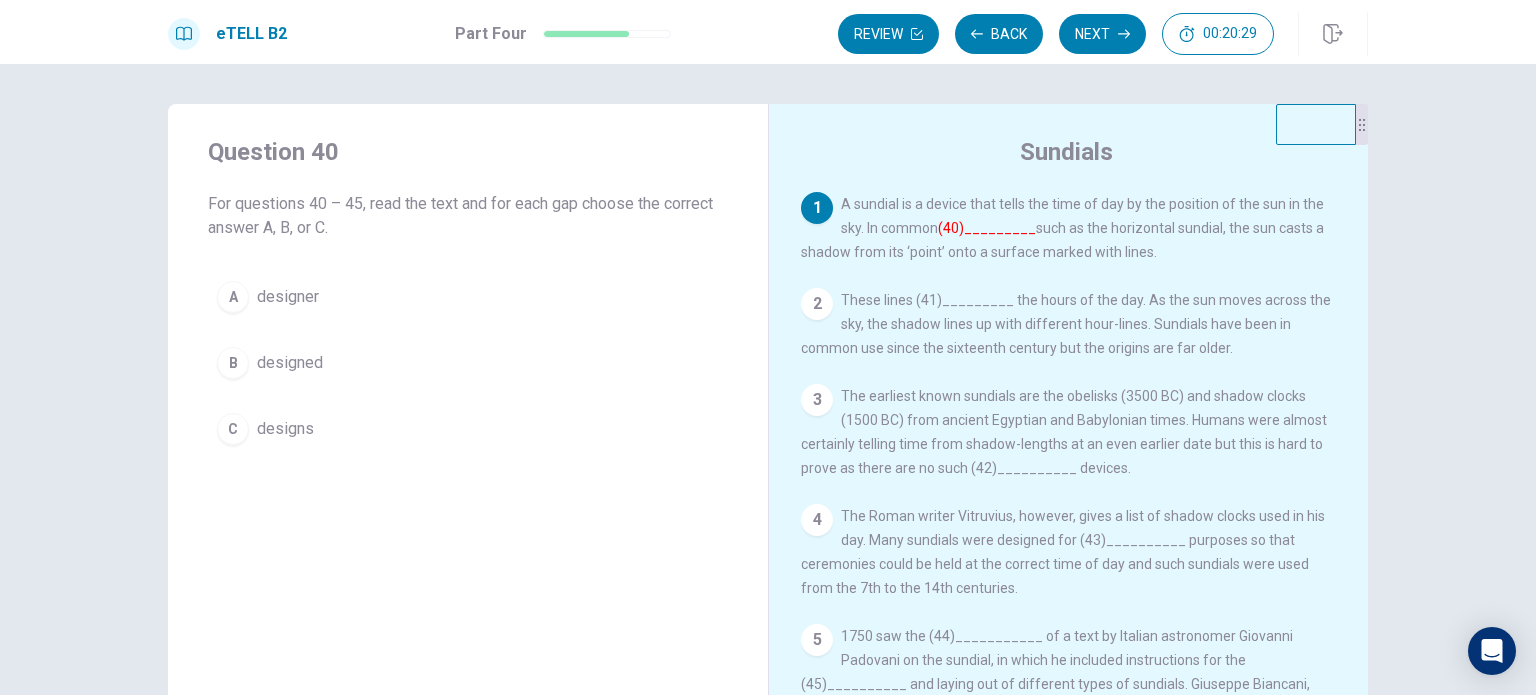 drag, startPoint x: 292, startPoint y: 362, endPoint x: 693, endPoint y: 343, distance: 401.44986 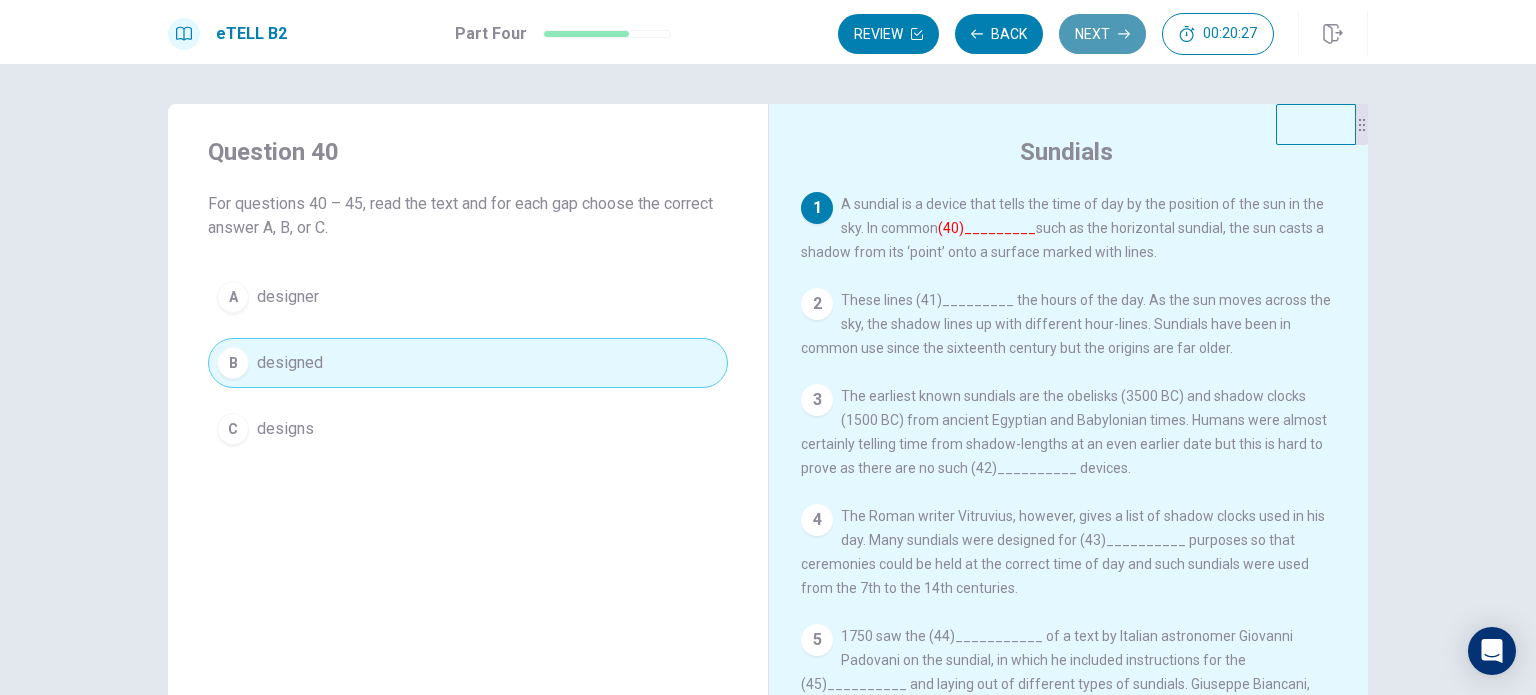 click on "Next" at bounding box center [1102, 34] 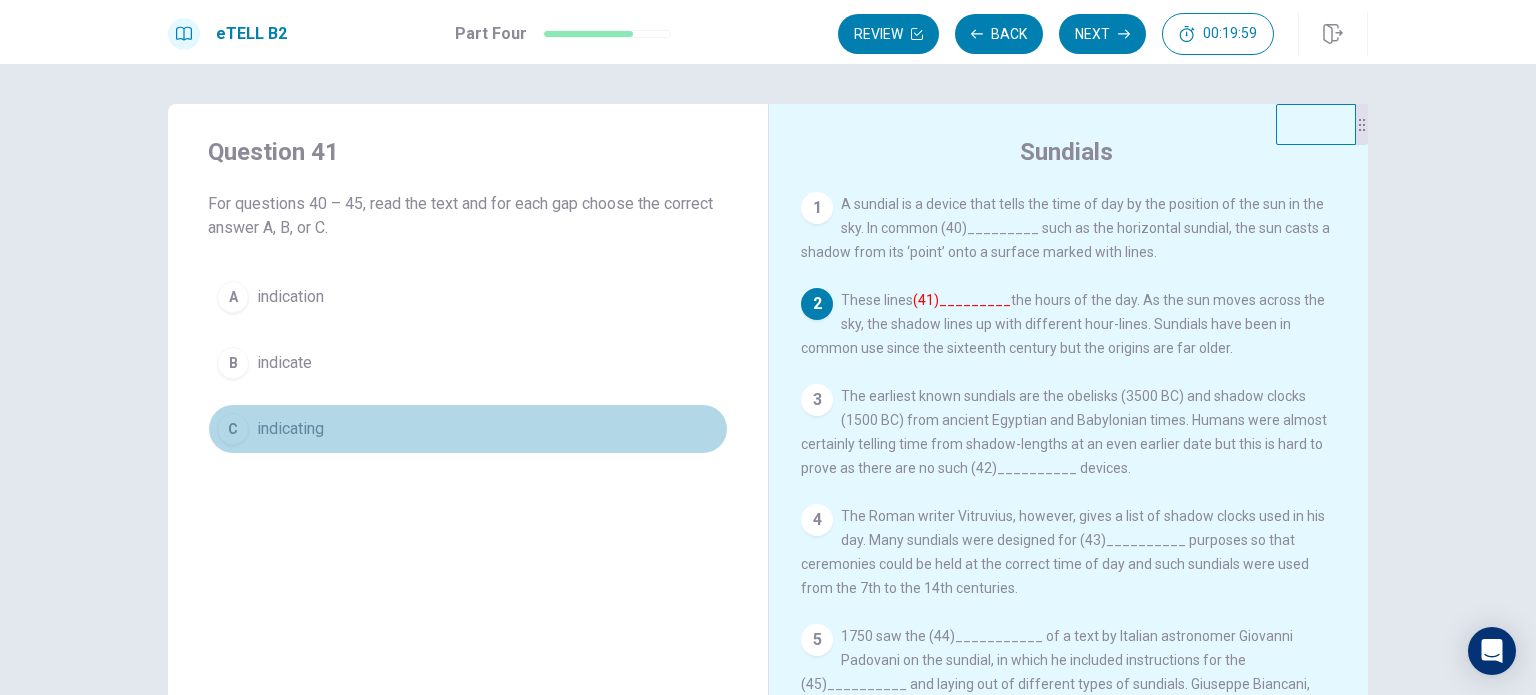 click on "C" at bounding box center [233, 429] 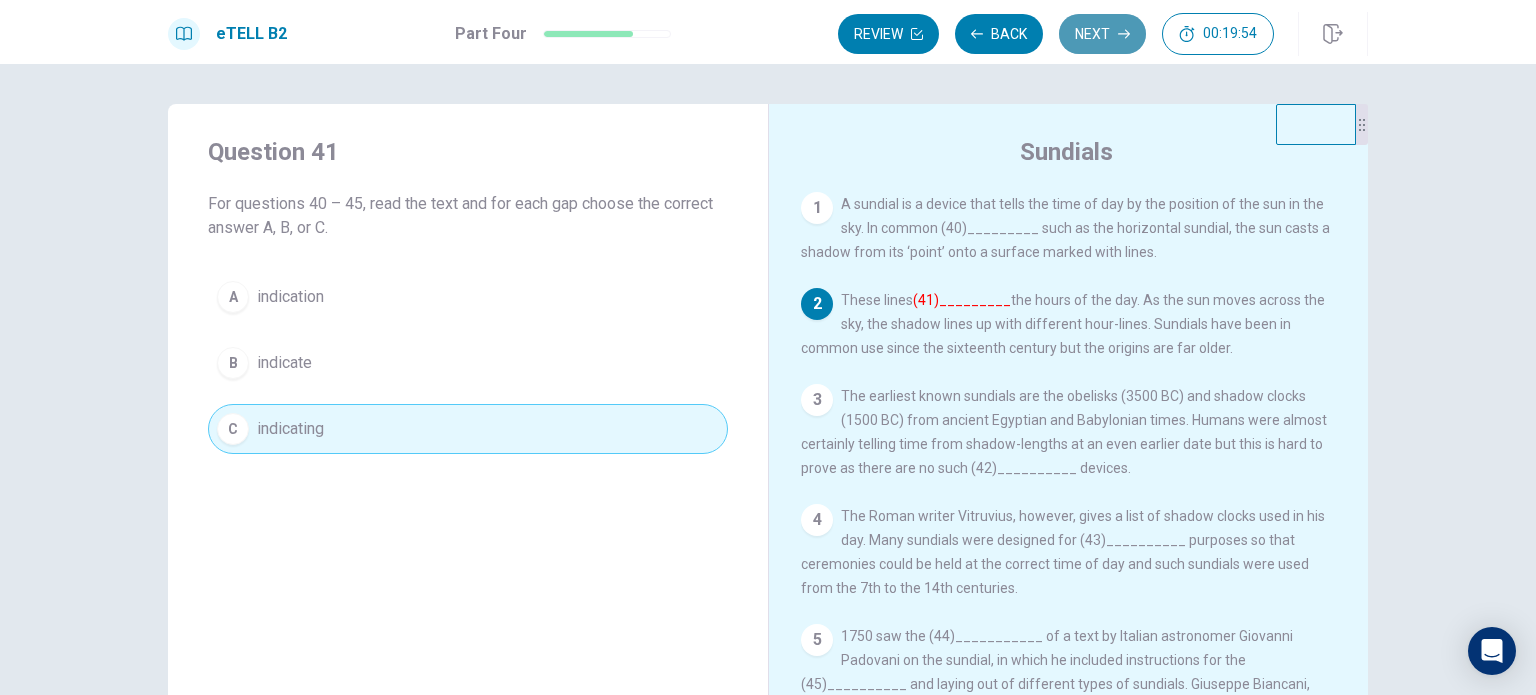 click on "Next" at bounding box center [1102, 34] 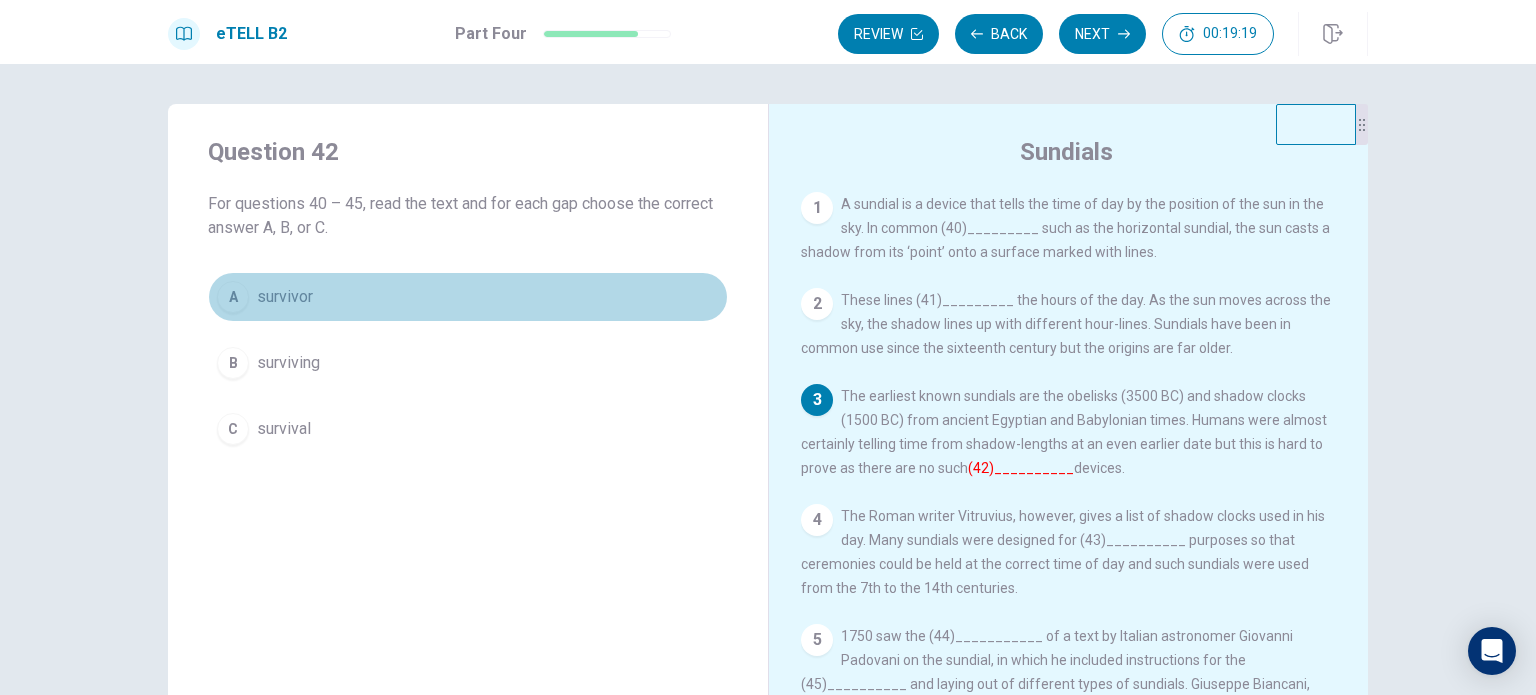 click on "survivor" at bounding box center [285, 297] 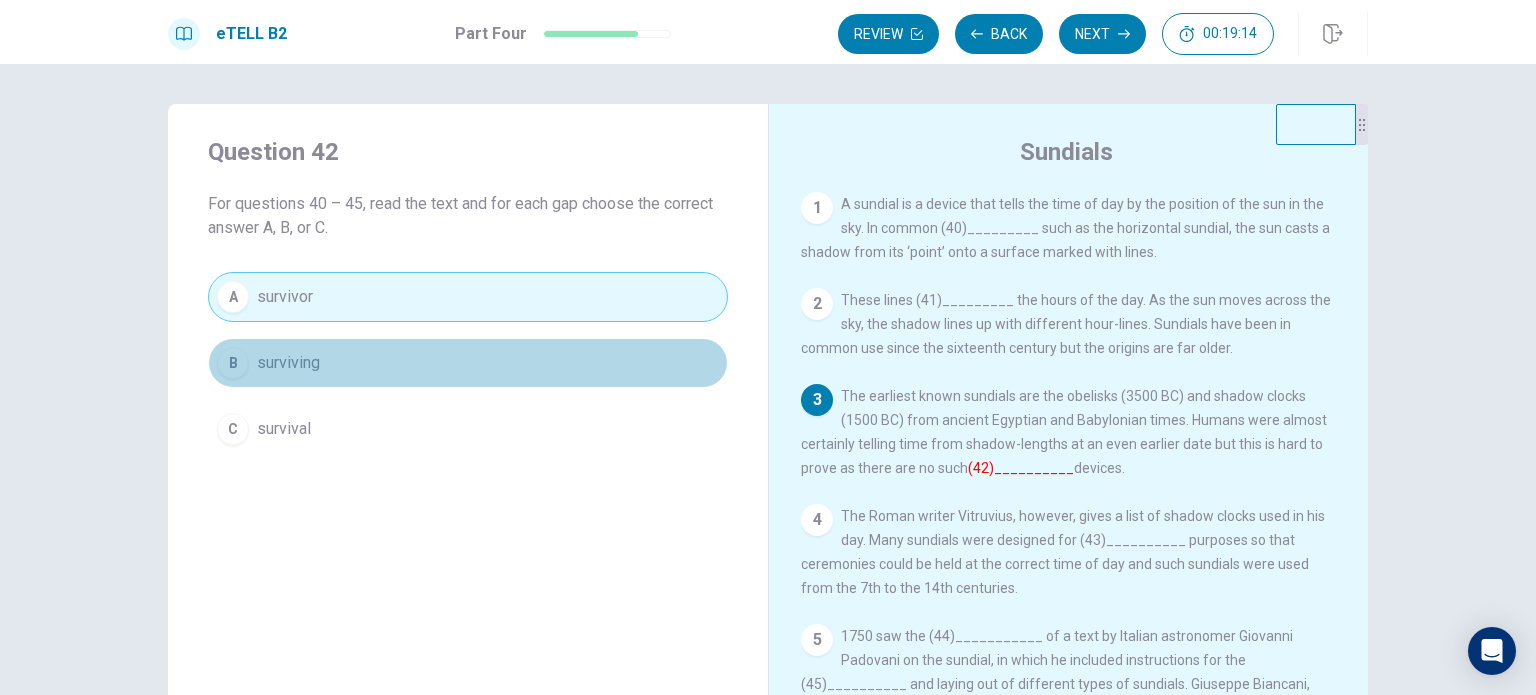 click on "surviving" at bounding box center (288, 363) 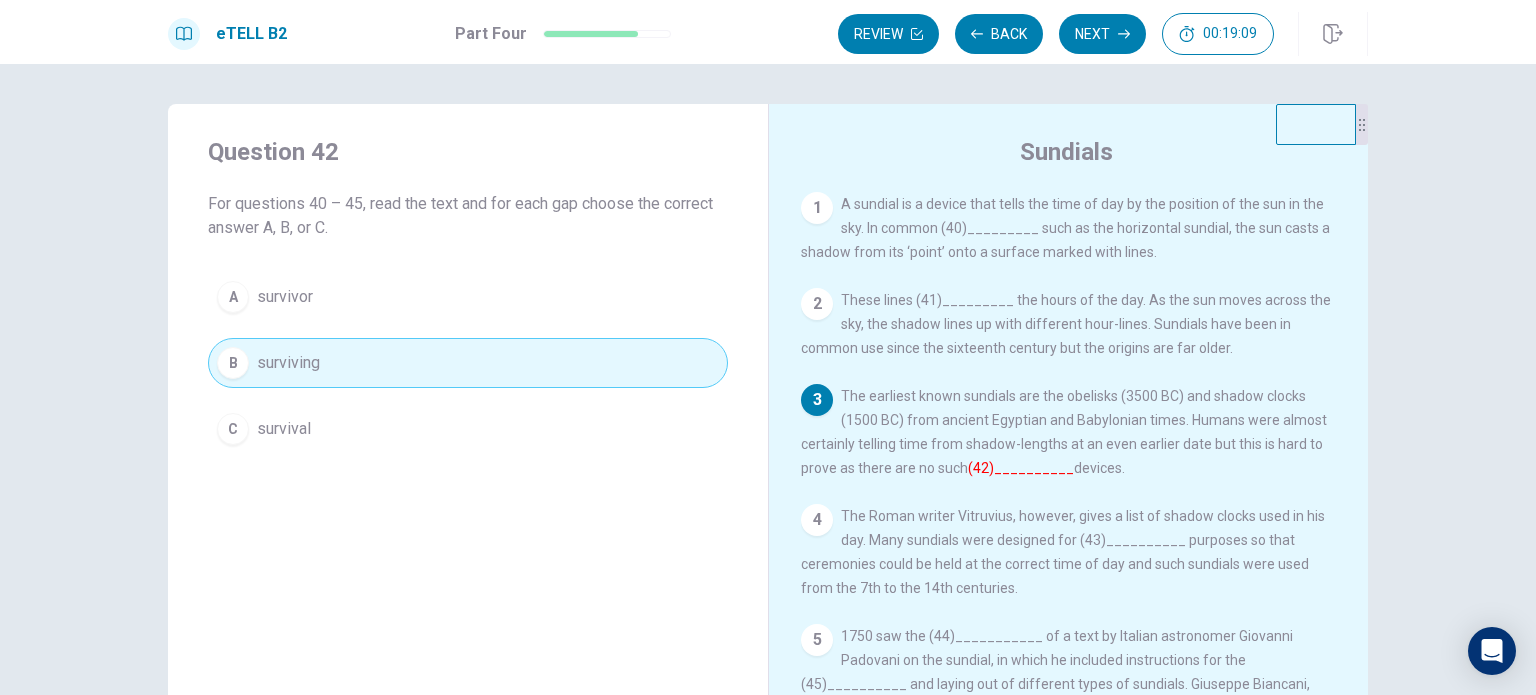 click on "A survivor" at bounding box center (468, 297) 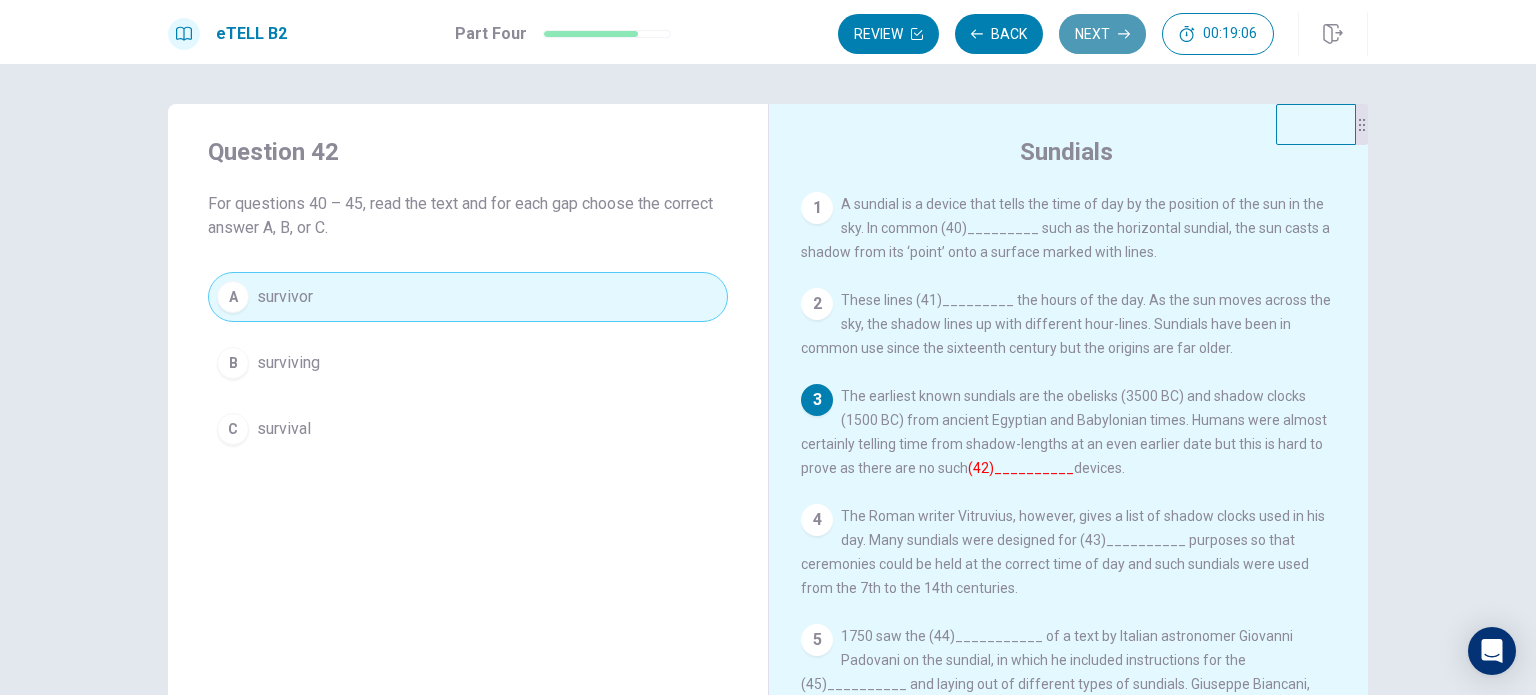 click on "Next" at bounding box center [1102, 34] 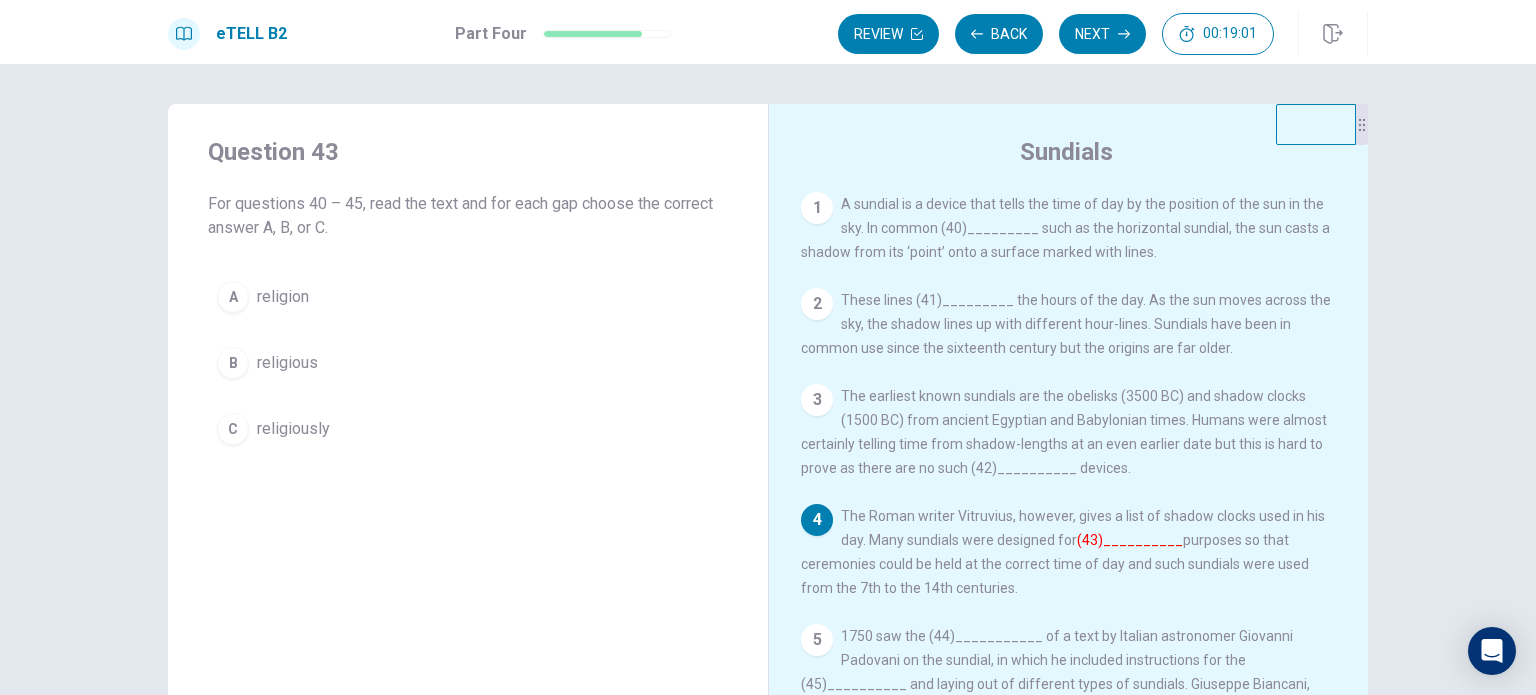 scroll, scrollTop: 208, scrollLeft: 0, axis: vertical 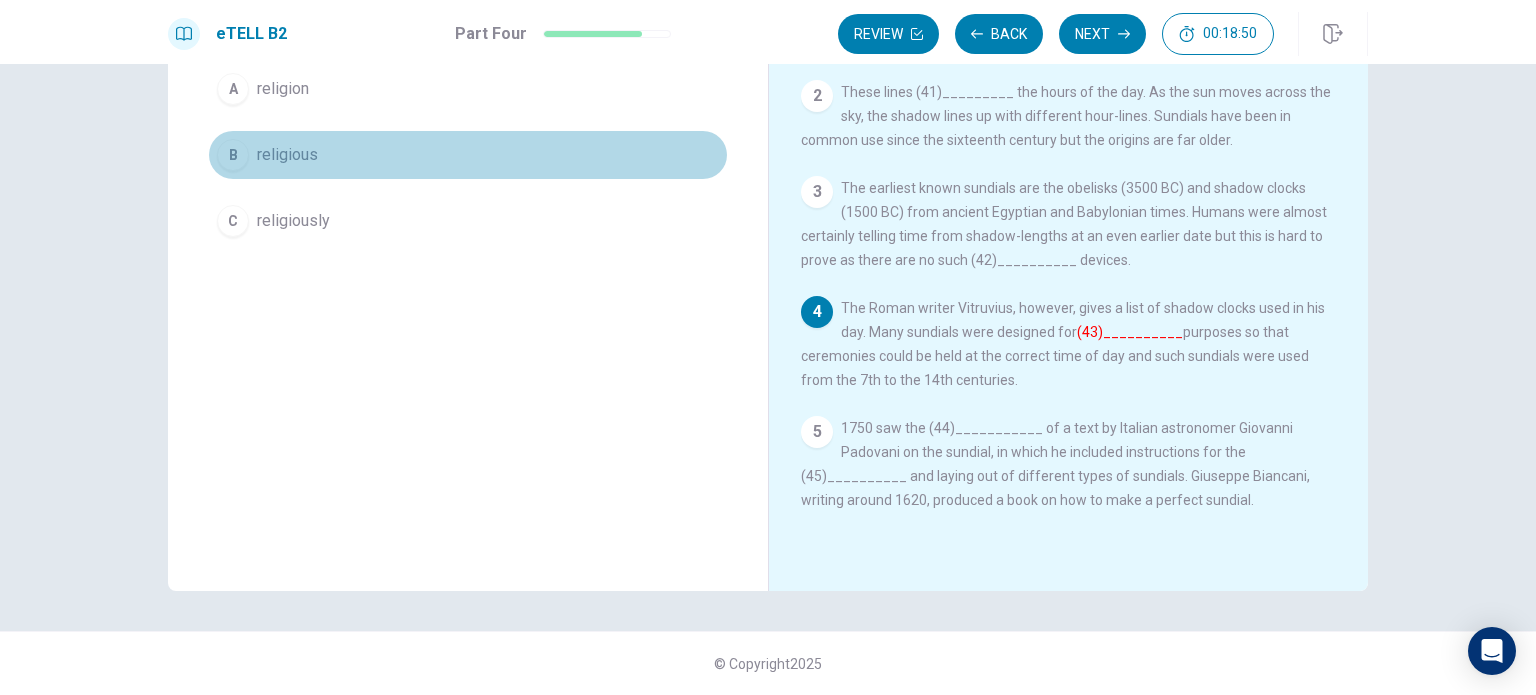 click on "B" at bounding box center (233, 155) 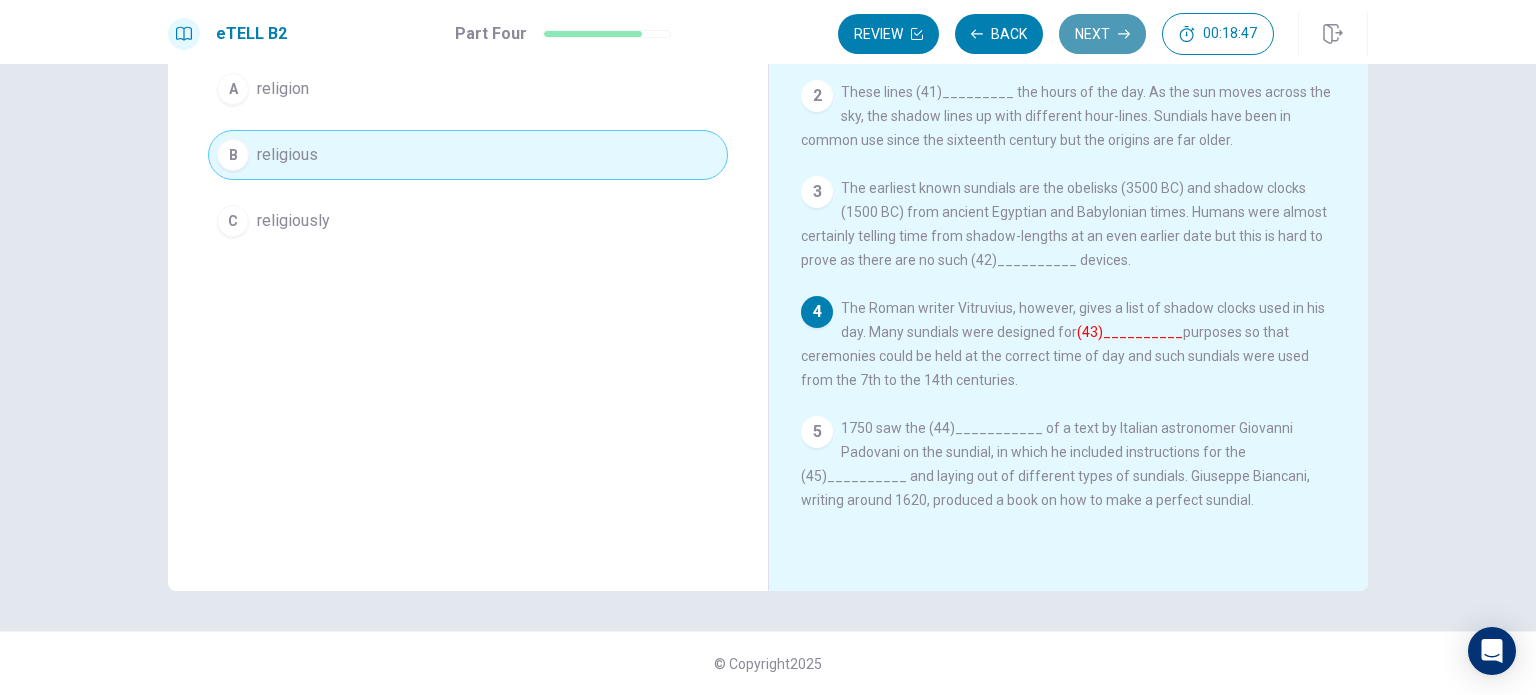 click on "Next" at bounding box center (1102, 34) 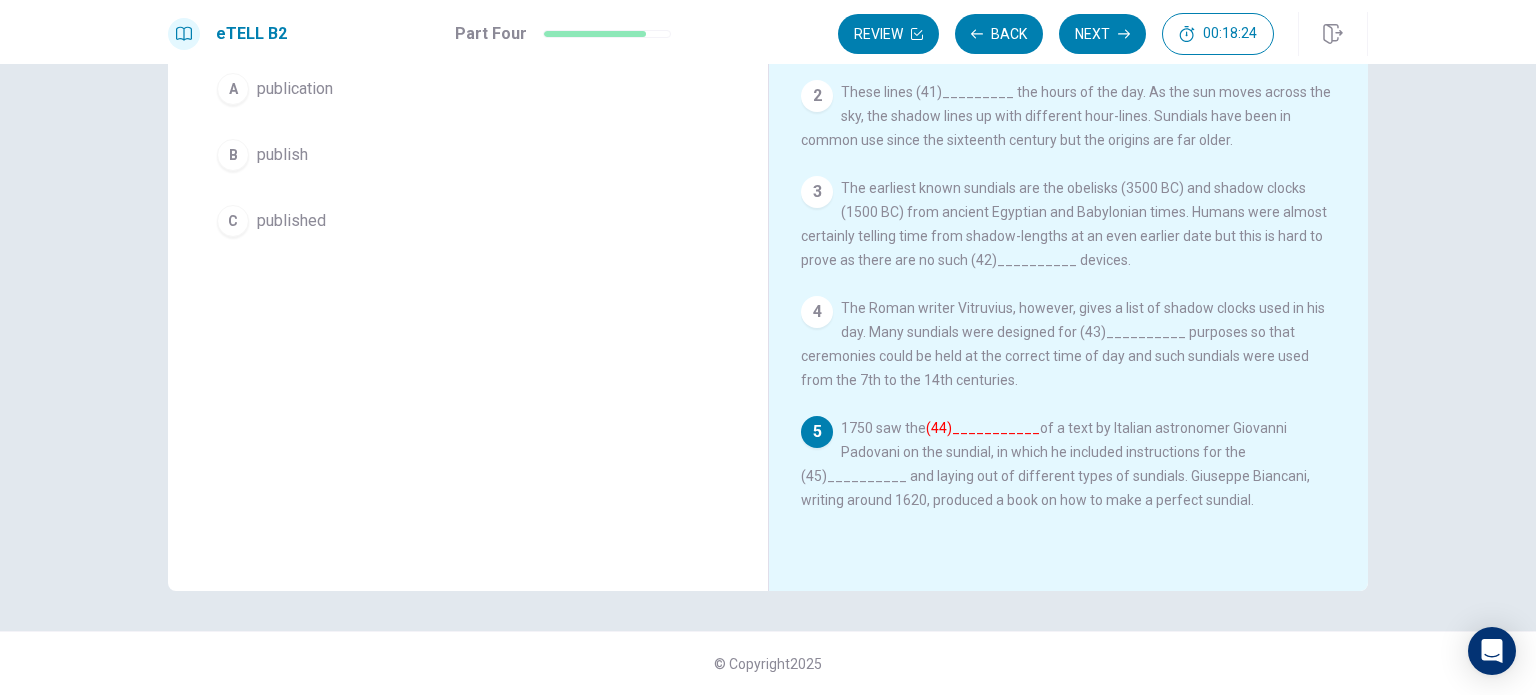 click on "B publish" at bounding box center [468, 155] 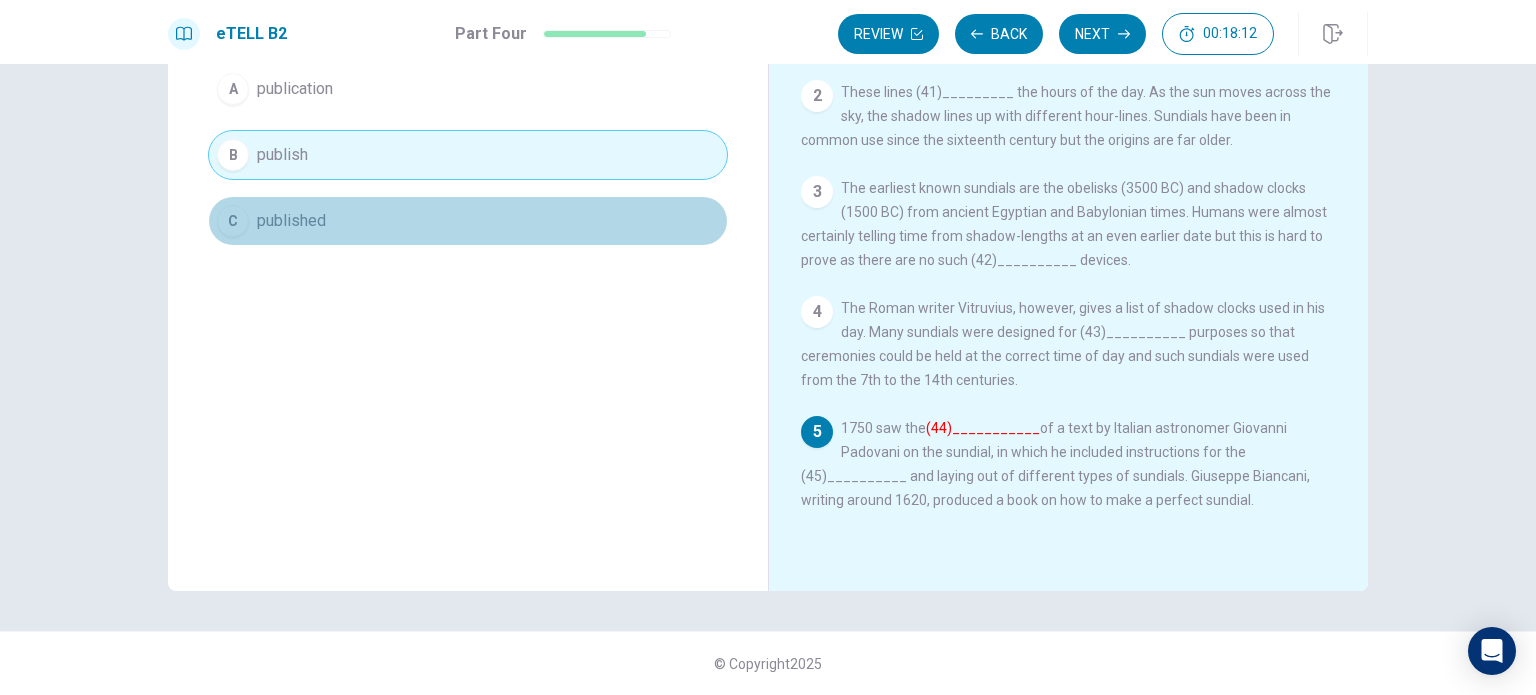 click on "published" at bounding box center (291, 221) 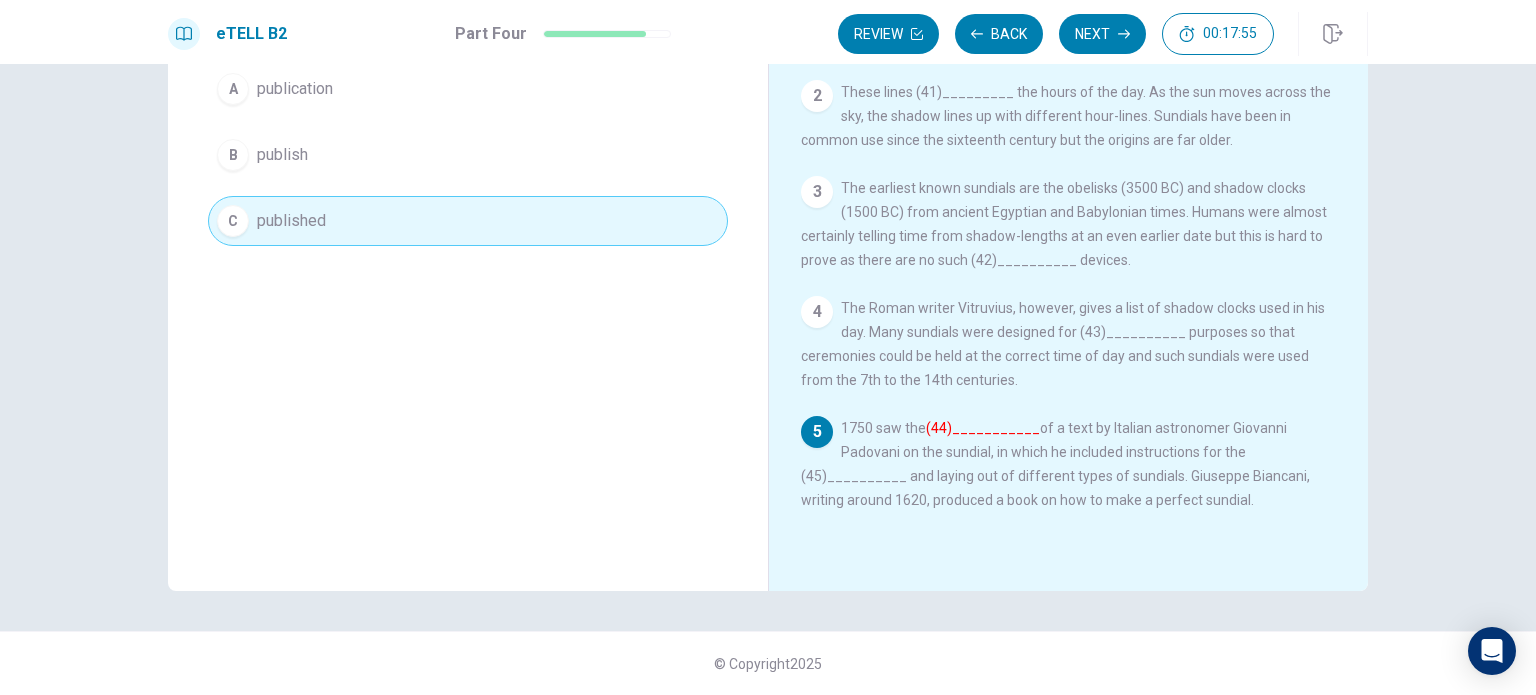 drag, startPoint x: 356, startPoint y: 87, endPoint x: 859, endPoint y: 142, distance: 505.99802 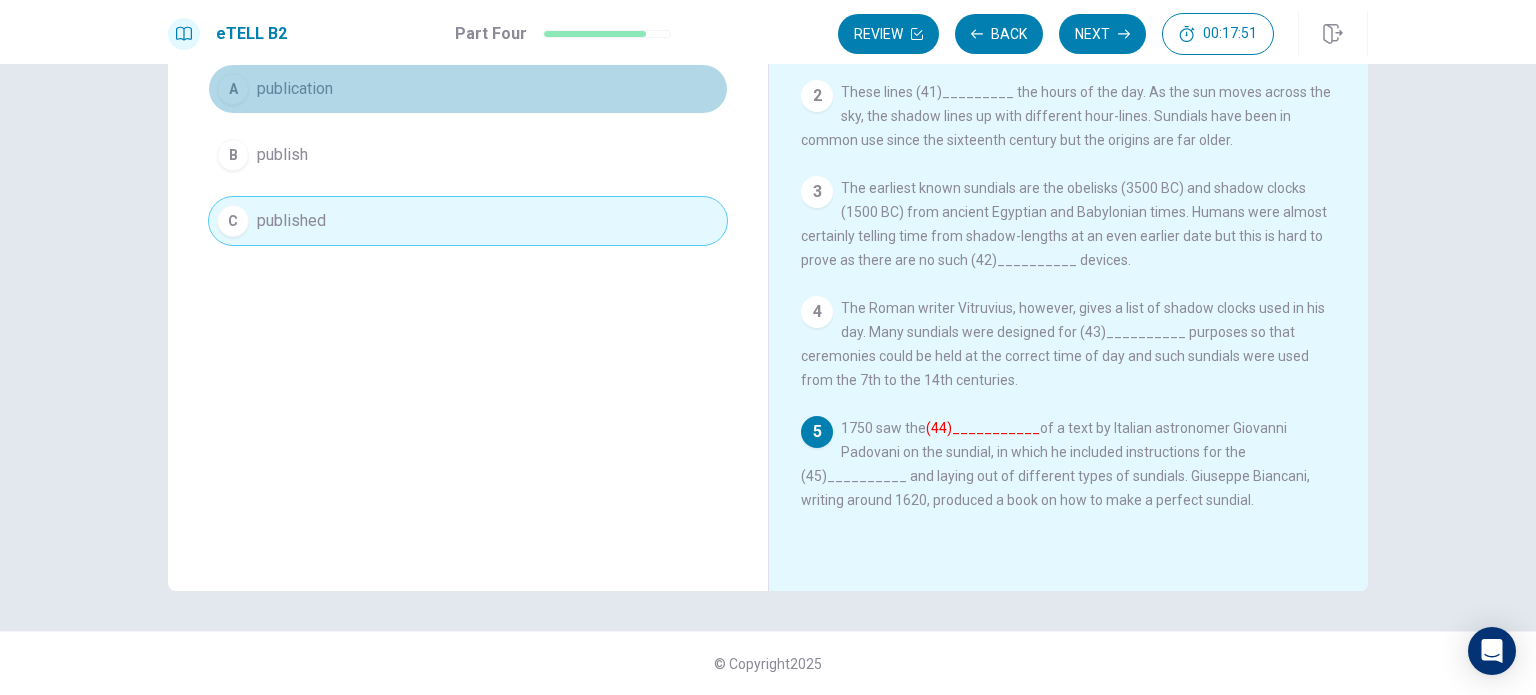 click on "A publication" at bounding box center [468, 89] 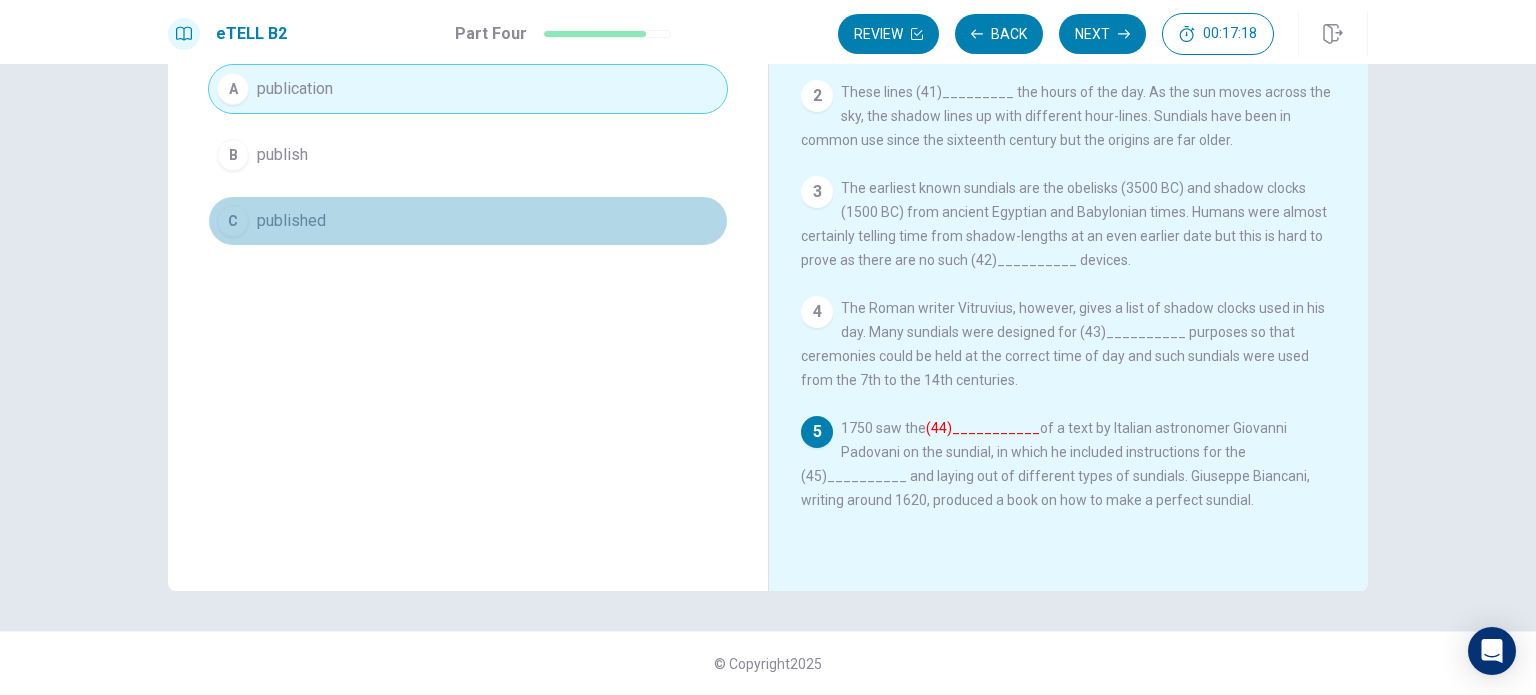 drag, startPoint x: 321, startPoint y: 223, endPoint x: 824, endPoint y: 9, distance: 546.6306 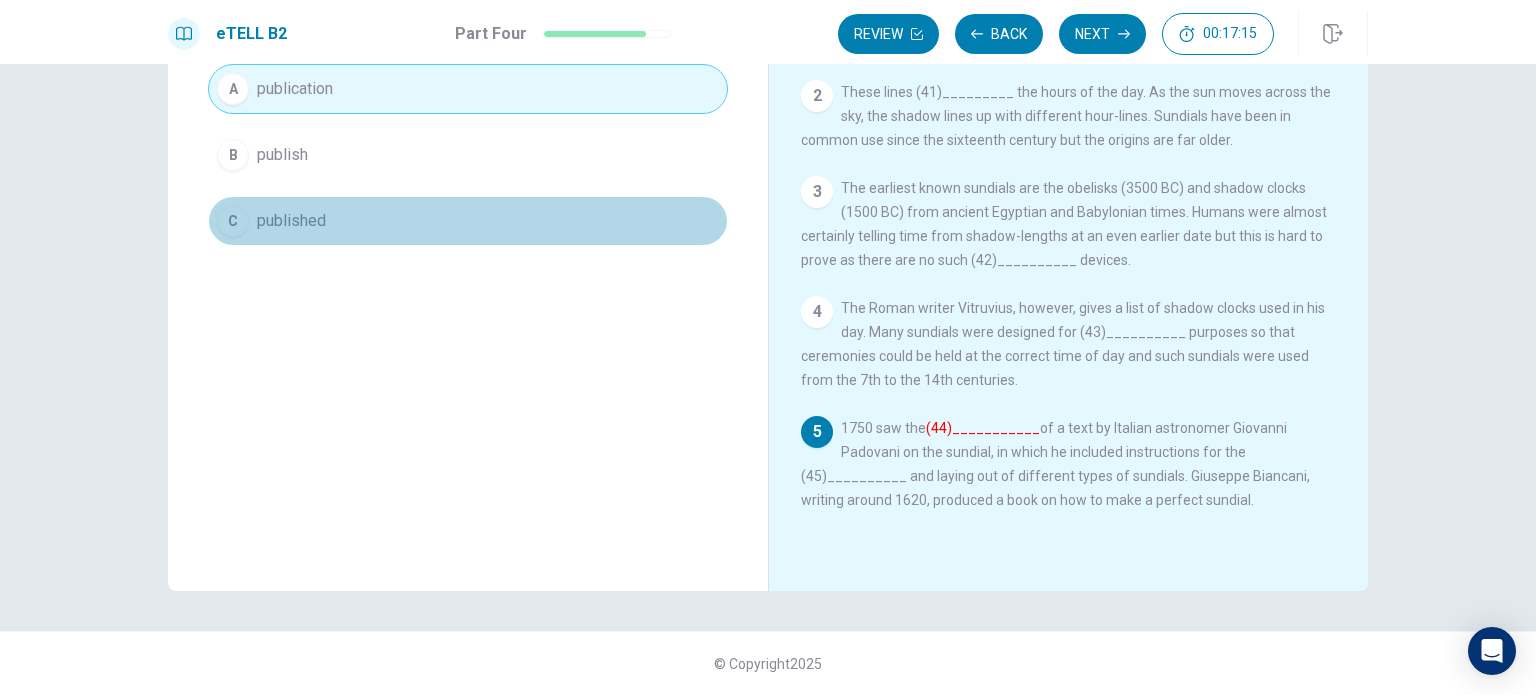 click on "C" at bounding box center (233, 221) 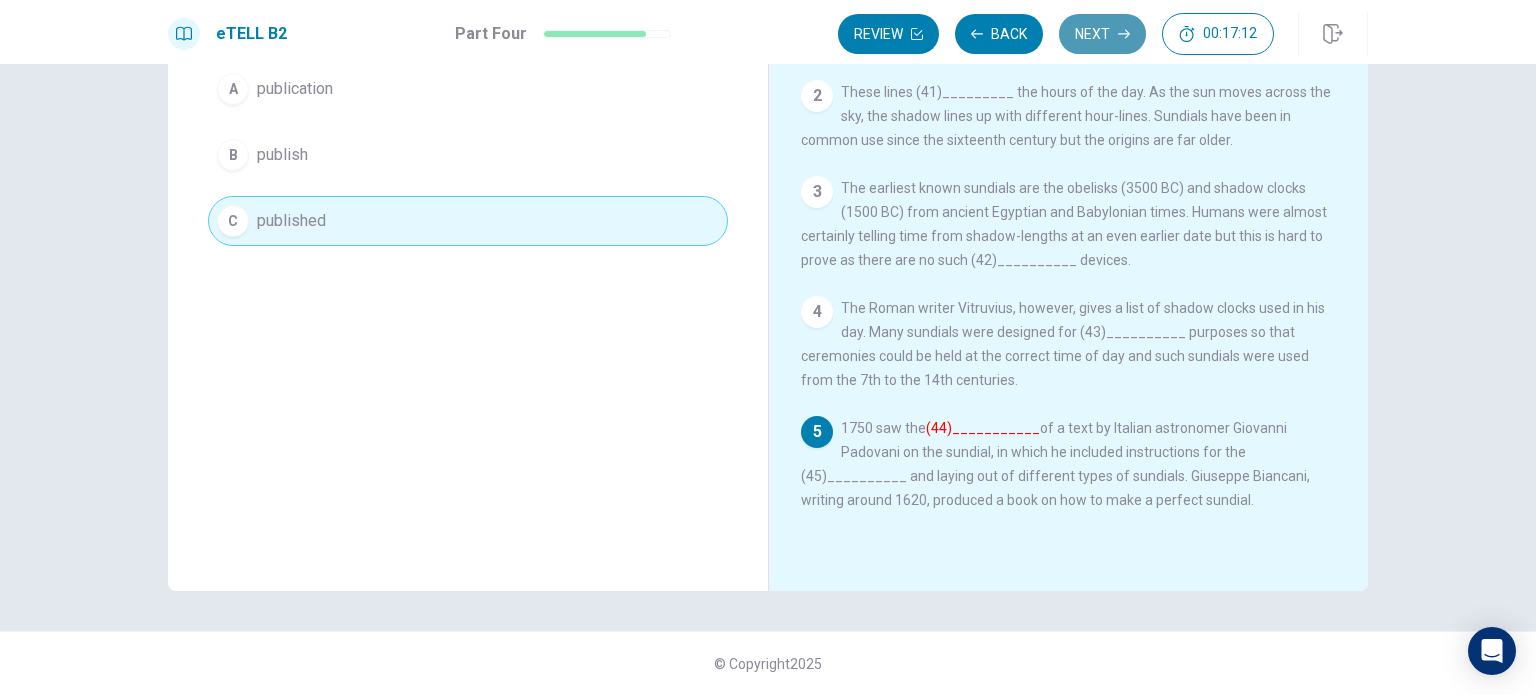 click on "Next" at bounding box center (1102, 34) 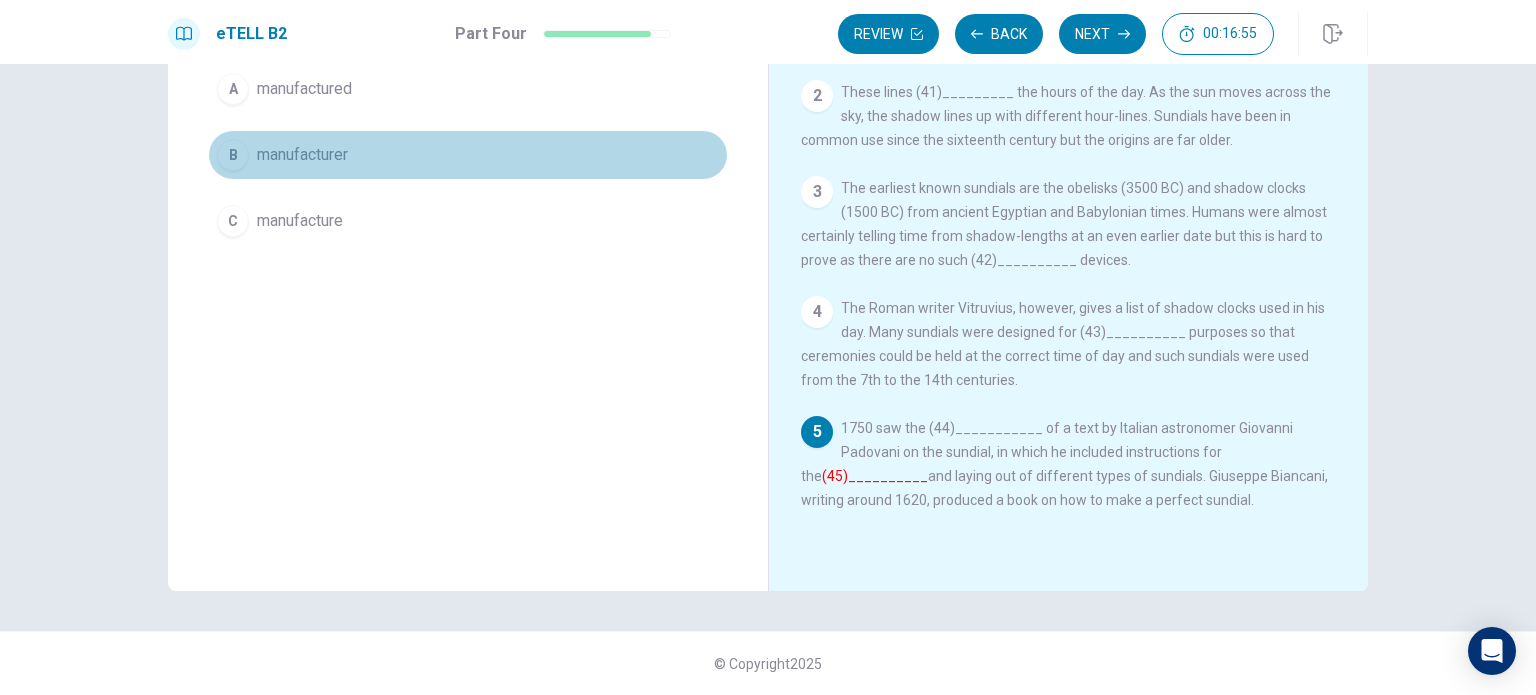 click on "B" at bounding box center [233, 155] 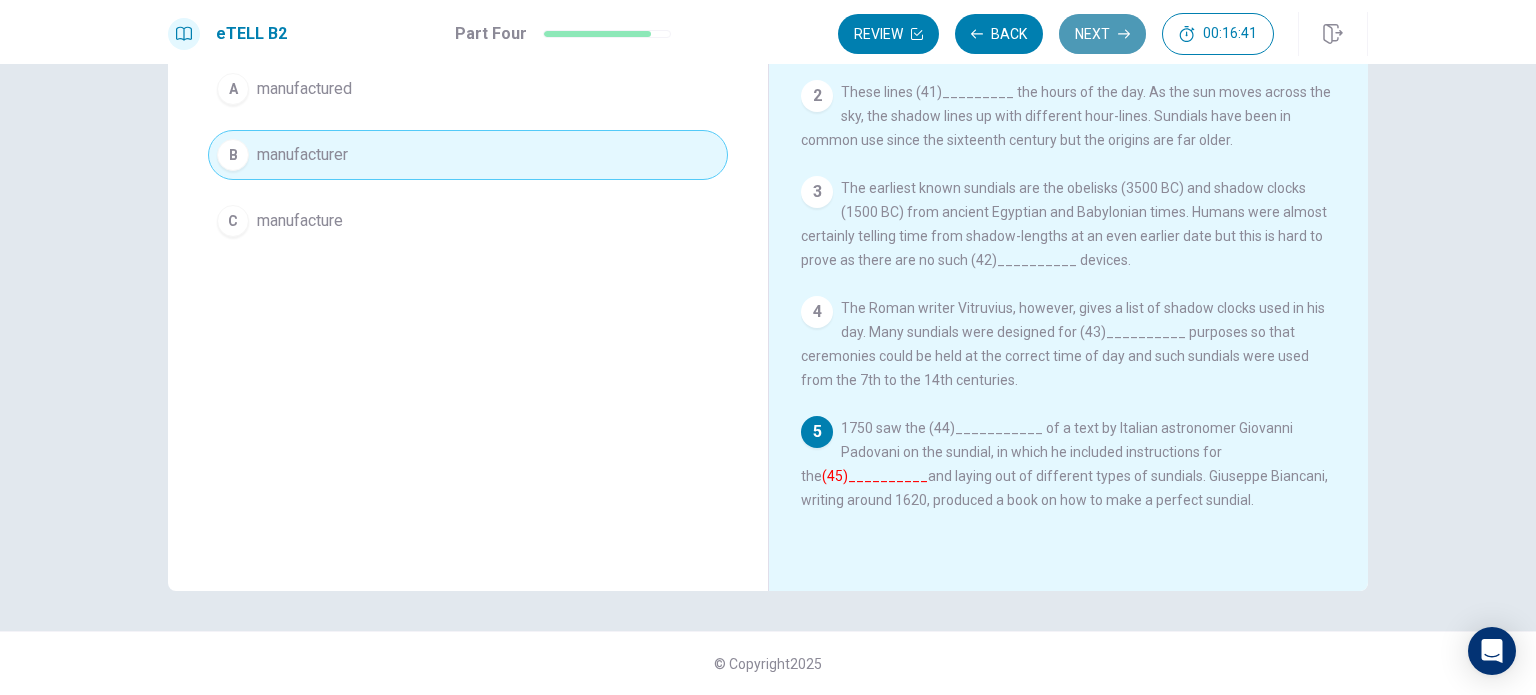 click on "Next" at bounding box center (1102, 34) 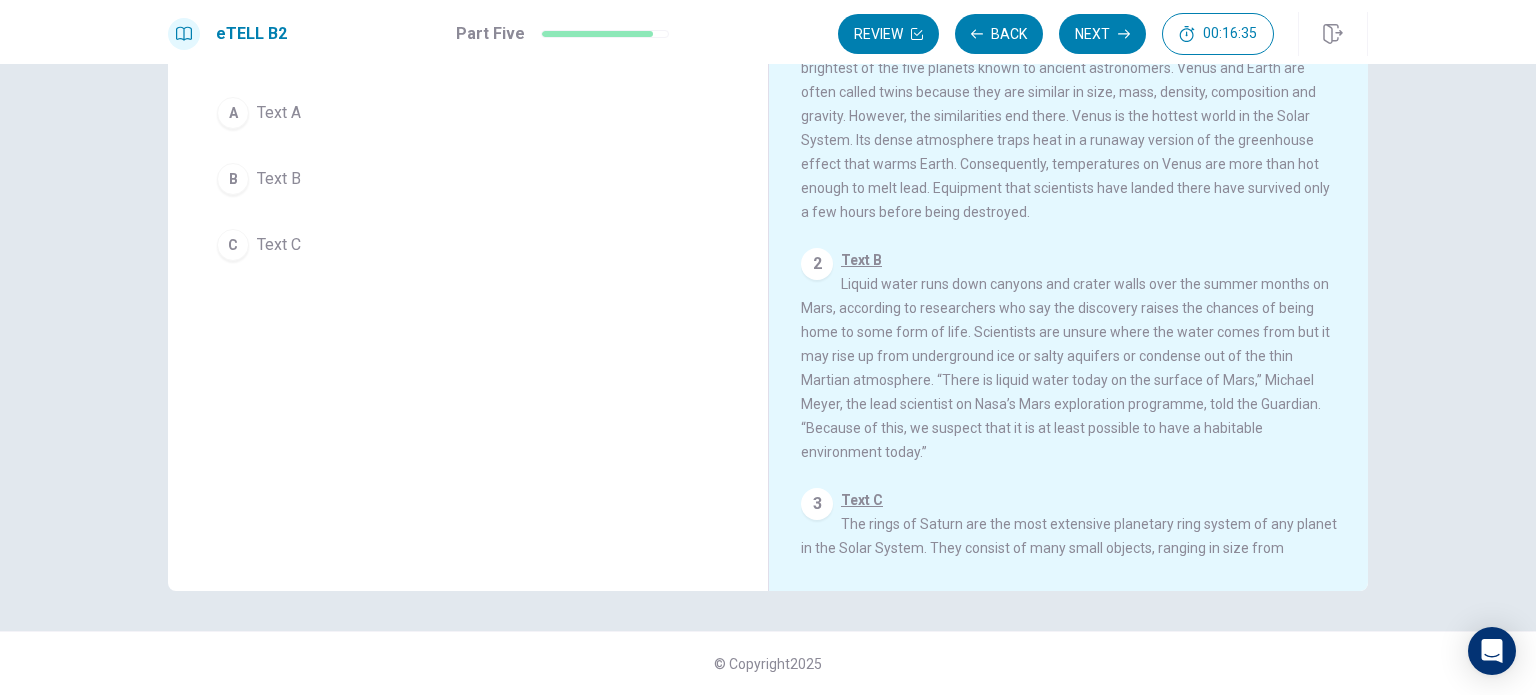 click on "Question 46 For questions 46 – 50, identify which text (A, B, or C) is being described.
Which text uses references to support what it says? A Text A B Text B C Text C Choose the Correct Text 1 Text A
Venus, the second planet from the sun, is named after the Roman goddess of  love and beauty. The planet may have been named this because it shone the  brightest of the five planets known to ancient astronomers. Venus and Earth are  often called twins because they are similar in size, mass, density, composition and gravity. However, the similarities end there. Venus is the hottest  world in the Solar System. Its dense atmosphere traps heat in a runaway version of the greenhouse effect that warms Earth. Consequently, temperatures on  Venus are more than hot enough to melt lead. Equipment that scientists have  landed there have survived only a few hours before being destroyed.  2 Text B 3 Text C © Copyright  2025" at bounding box center (768, 379) 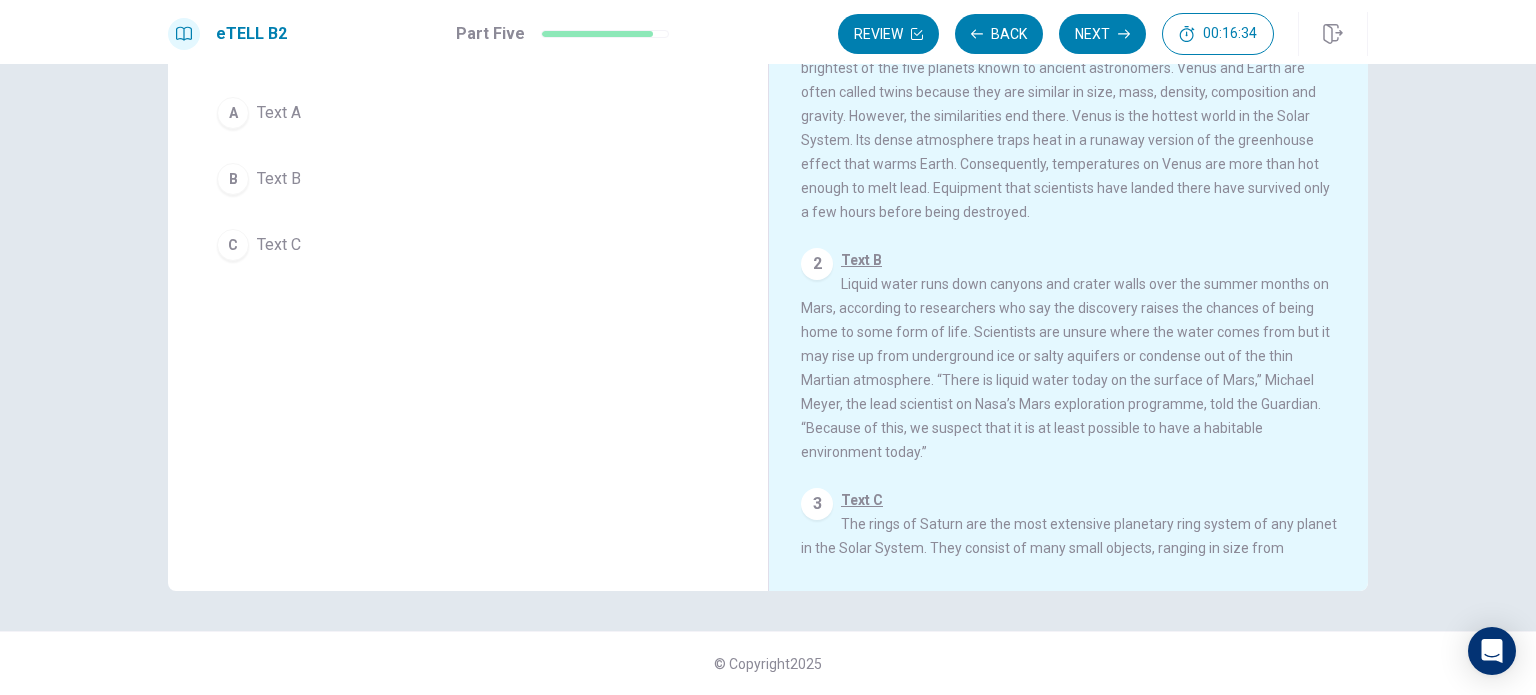 scroll, scrollTop: 0, scrollLeft: 0, axis: both 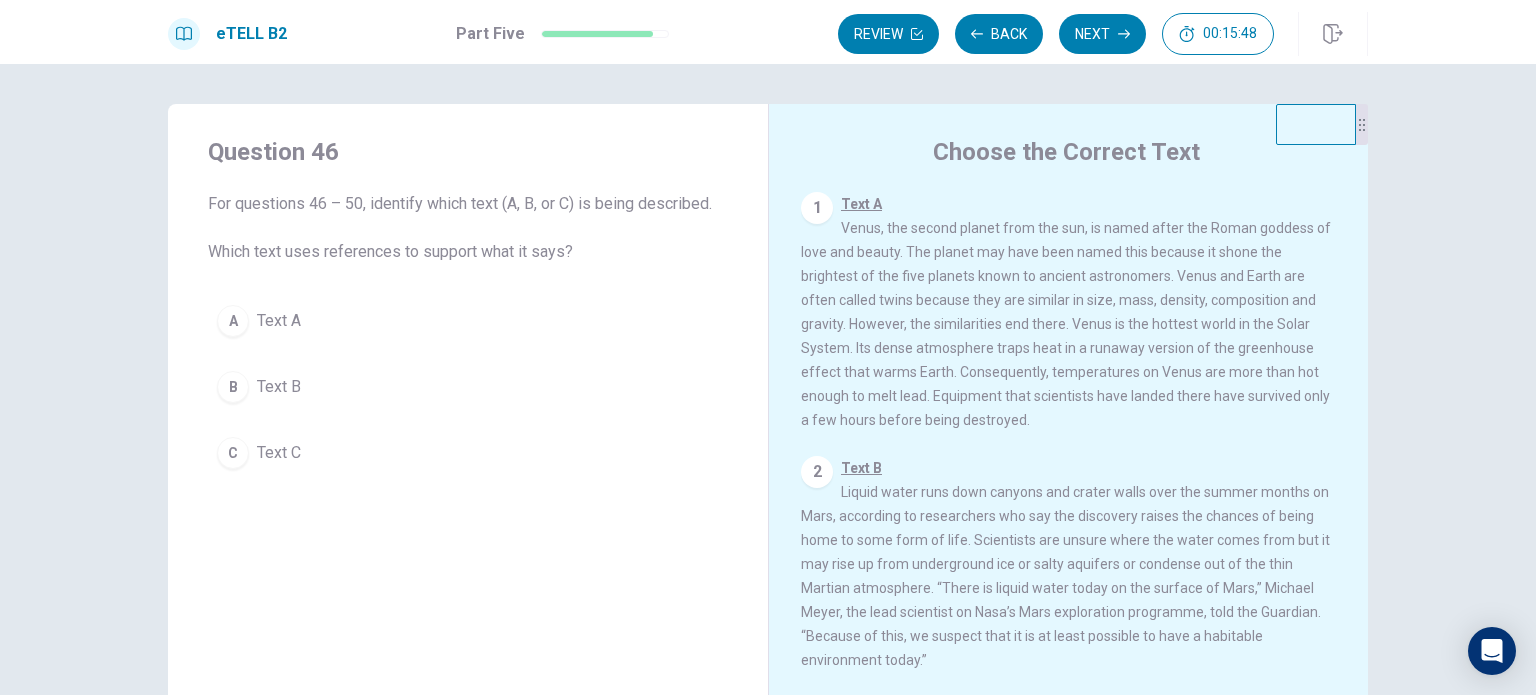 click on "1 Text A
Venus, the second planet from the sun, is named after the Roman goddess of  love and beauty. The planet may have been named this because it shone the  brightest of the five planets known to ancient astronomers. Venus and Earth are  often called twins because they are similar in size, mass, density, composition and gravity. However, the similarities end there. Venus is the hottest  world in the Solar System. Its dense atmosphere traps heat in a runaway version of the greenhouse effect that warms Earth. Consequently, temperatures on  Venus are more than hot enough to melt lead. Equipment that scientists have  landed there have survived only a few hours before being destroyed." at bounding box center [1069, 312] 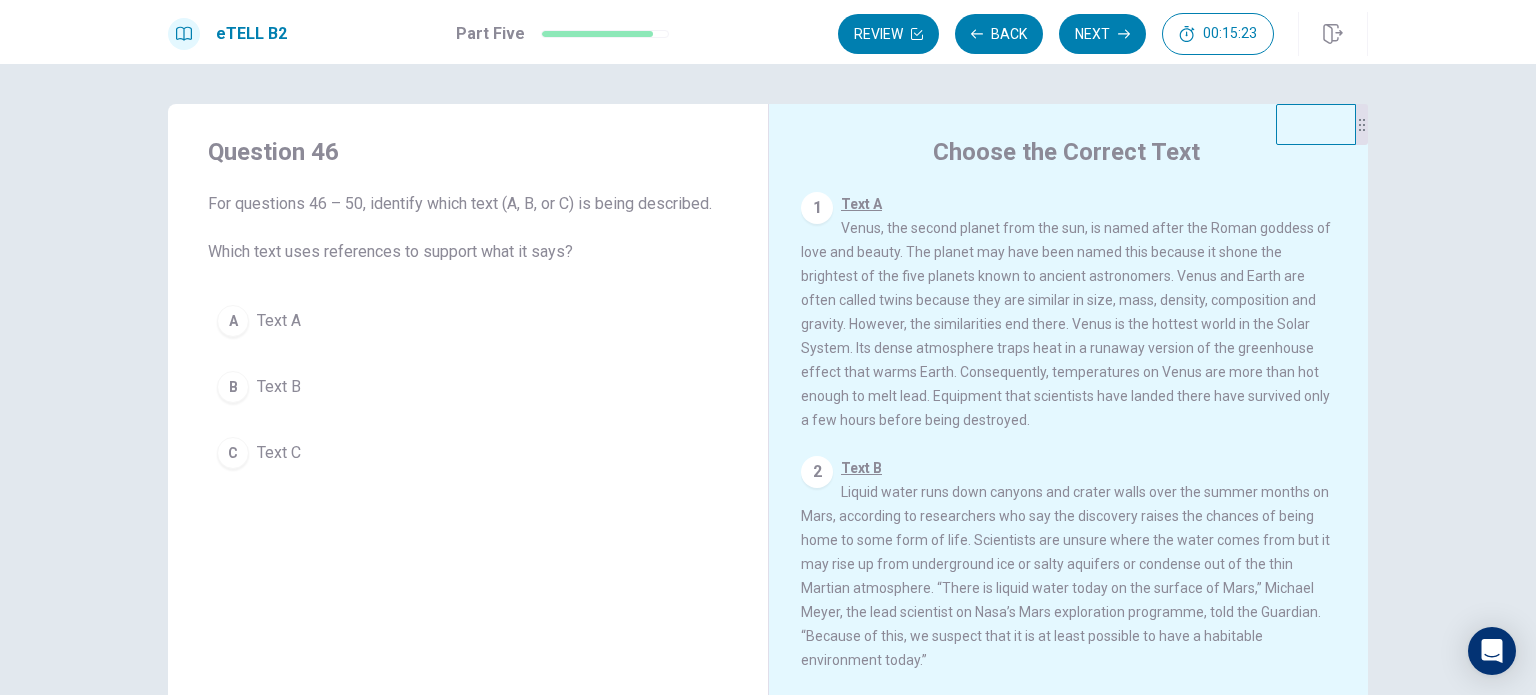 drag, startPoint x: 978, startPoint y: 243, endPoint x: 984, endPoint y: 450, distance: 207.08694 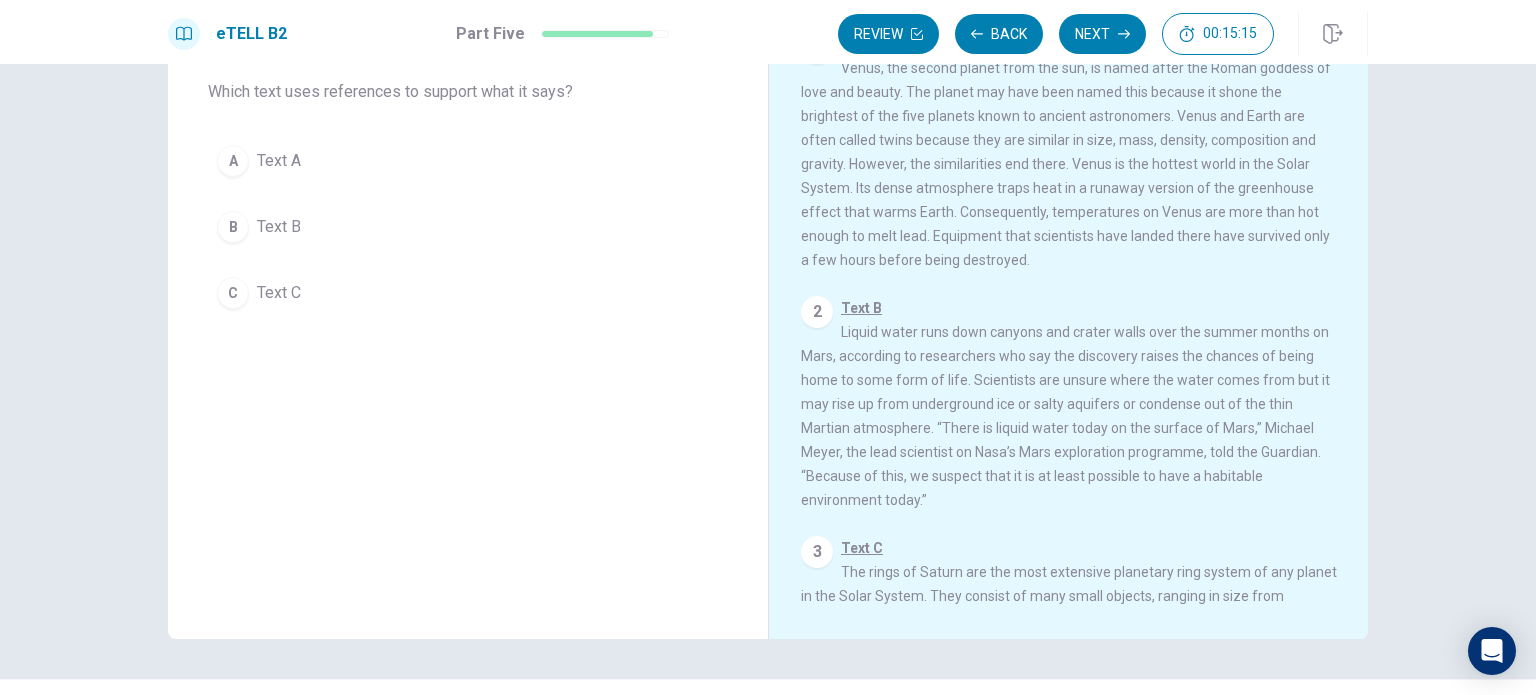 scroll, scrollTop: 200, scrollLeft: 0, axis: vertical 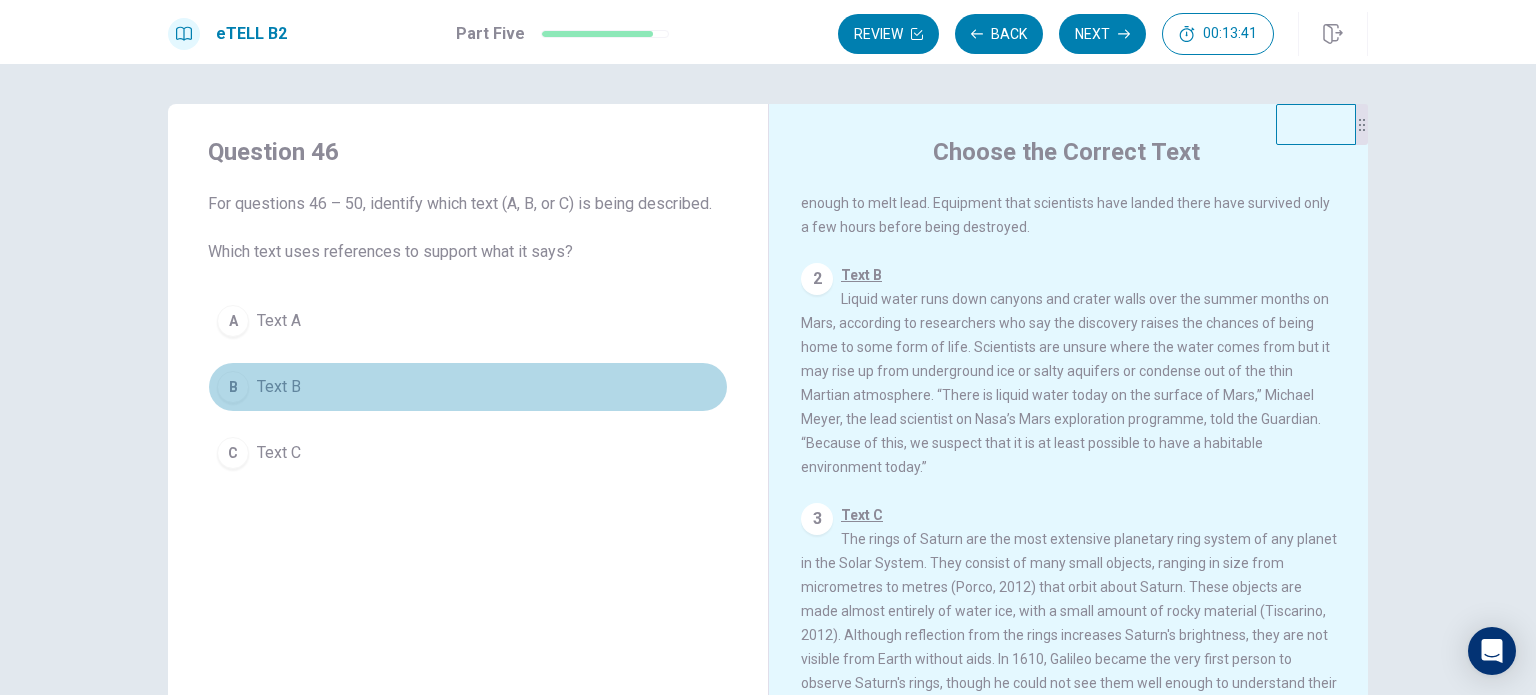 click on "Text B" at bounding box center [279, 387] 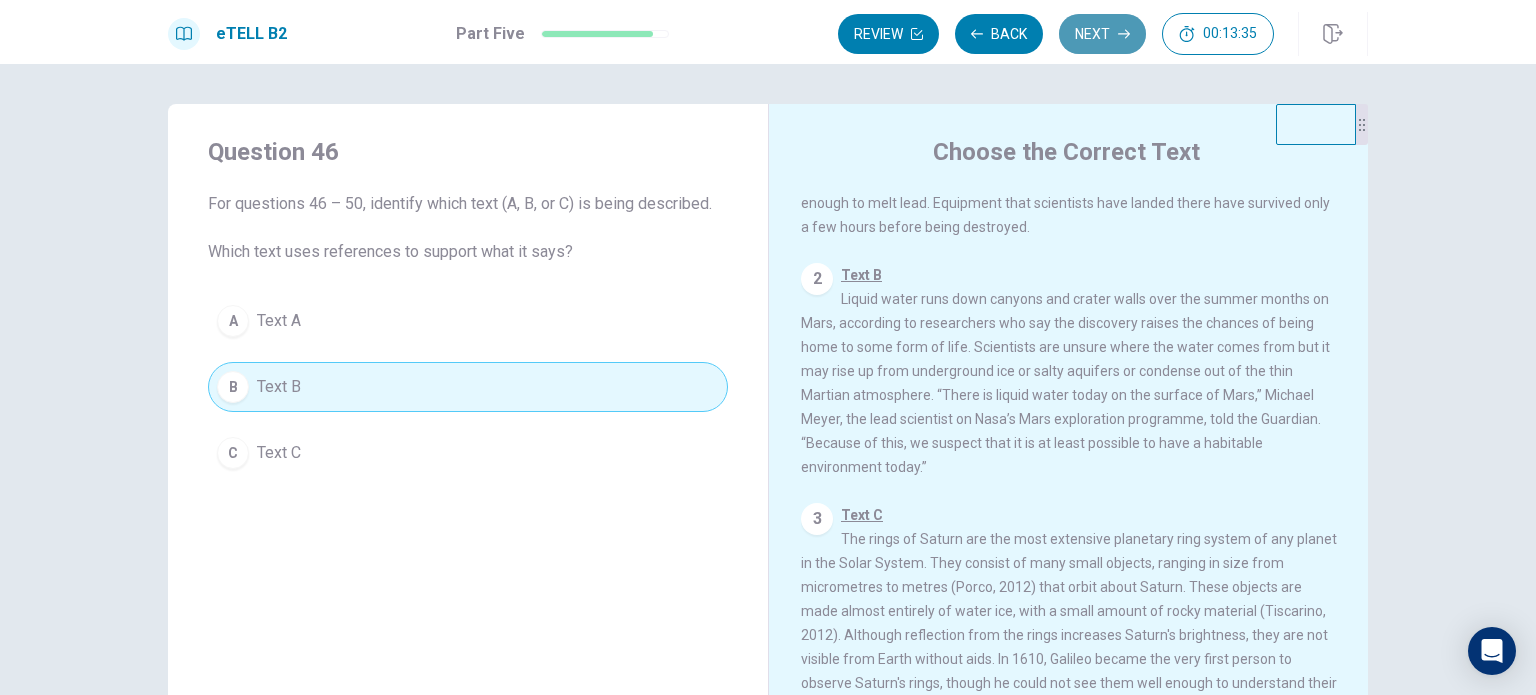 click on "Next" at bounding box center [1102, 34] 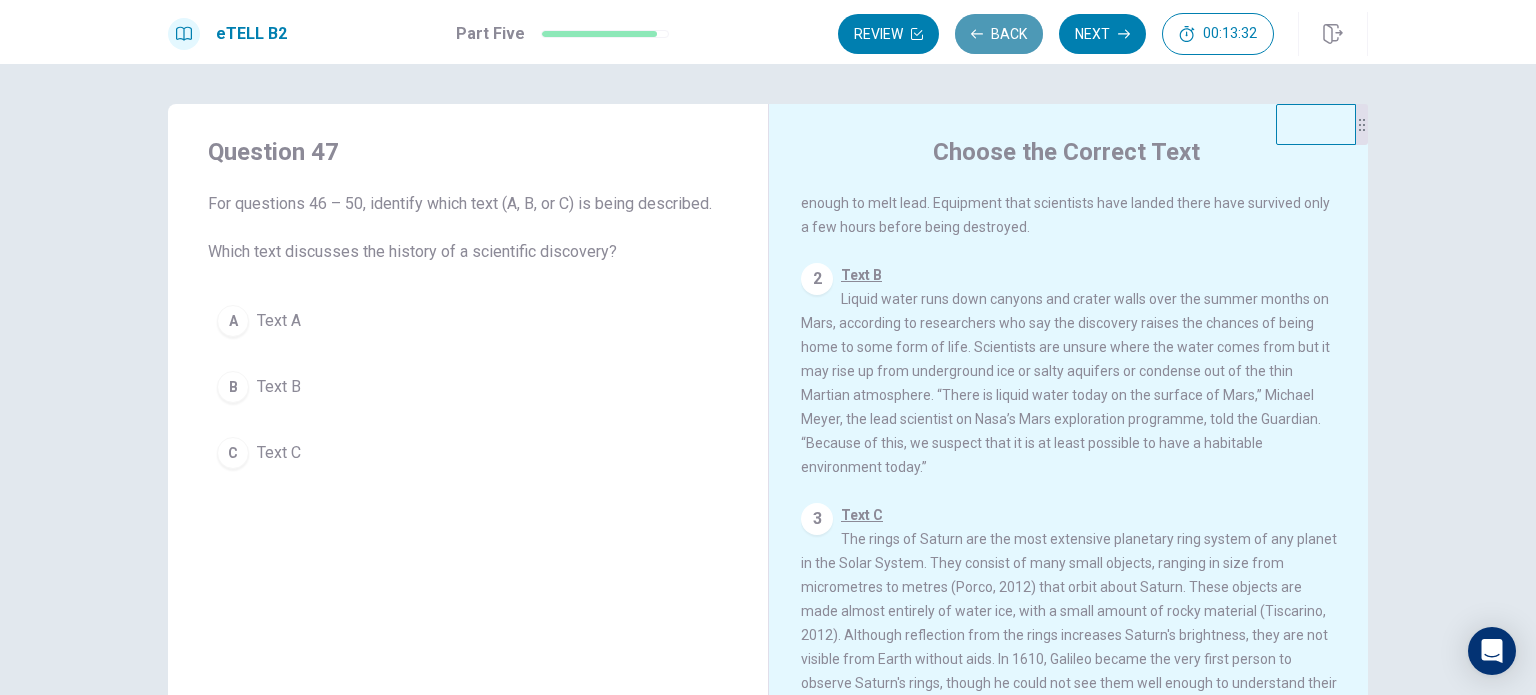 click on "Back" at bounding box center (999, 34) 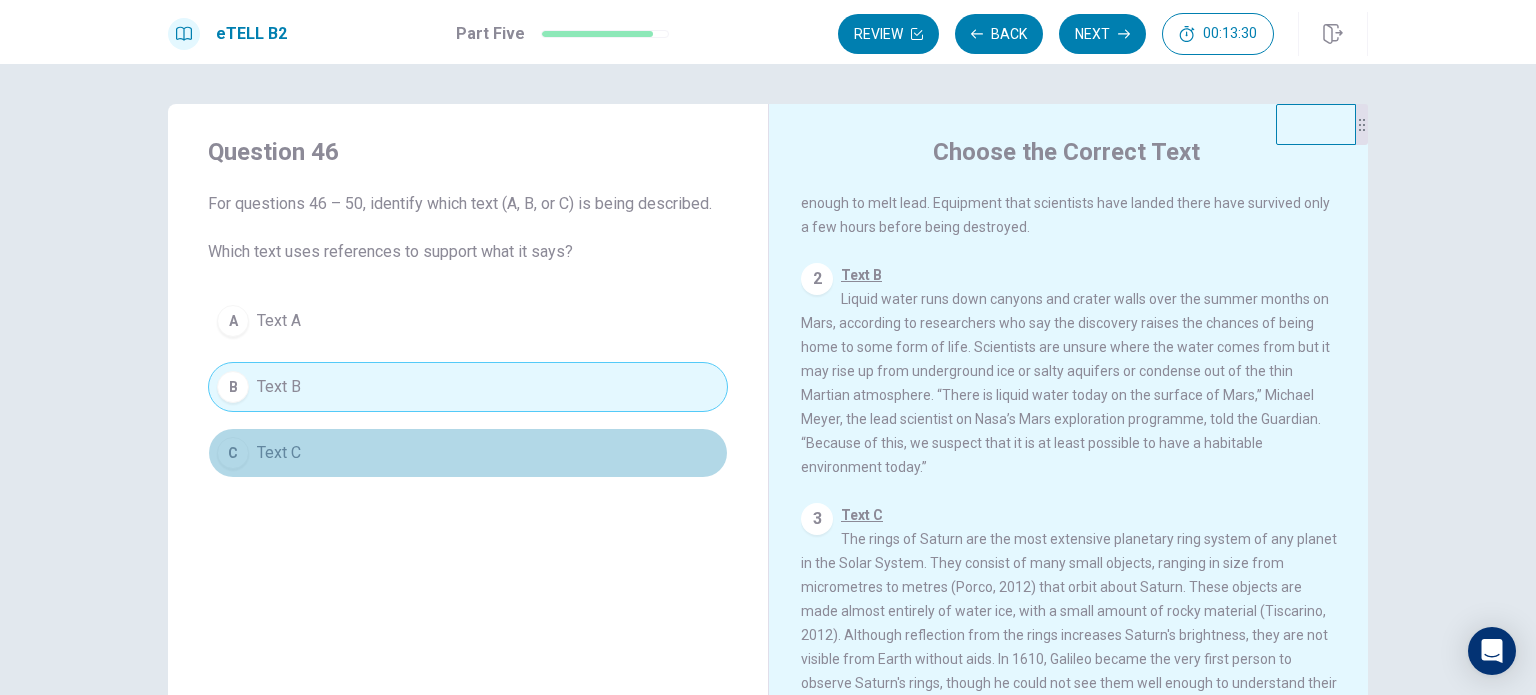 click on "C Text C" at bounding box center (468, 453) 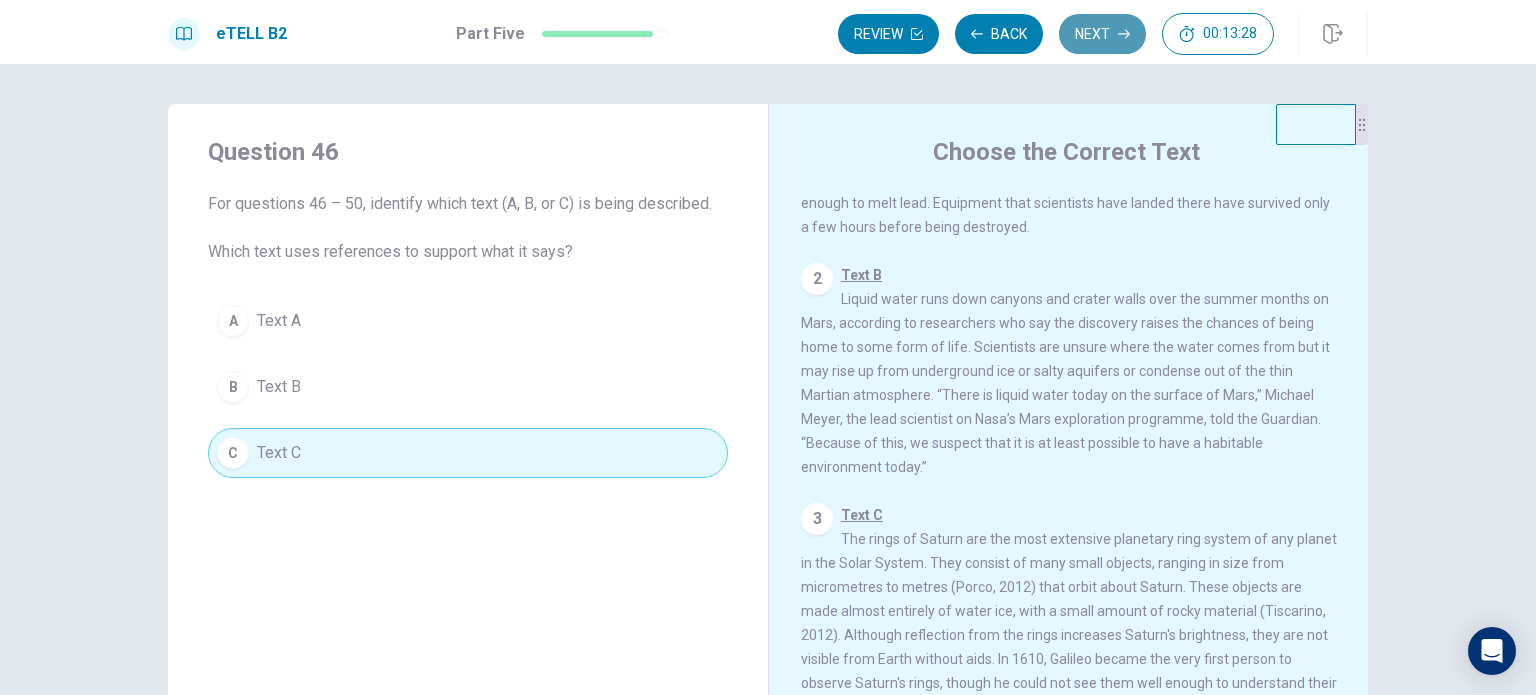 click on "Next" at bounding box center (1102, 34) 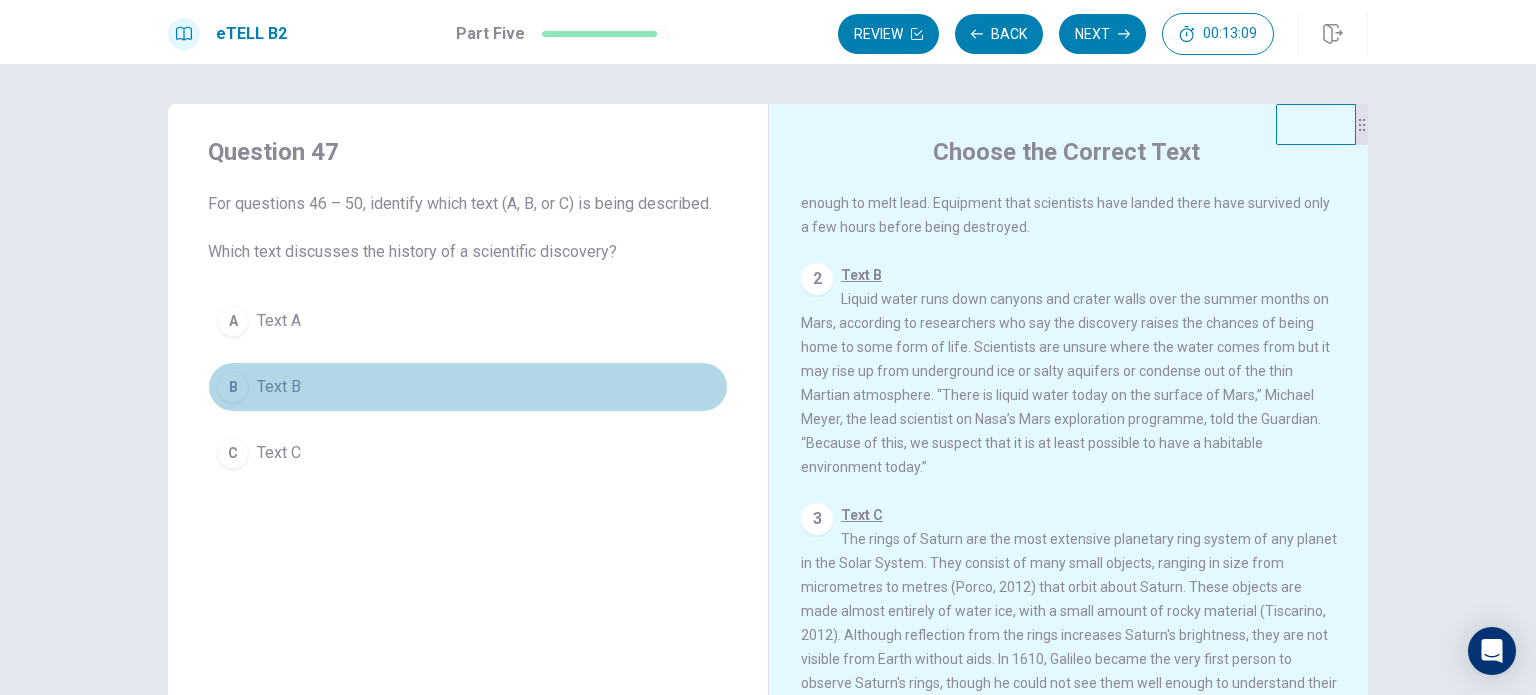 click on "B" at bounding box center [233, 387] 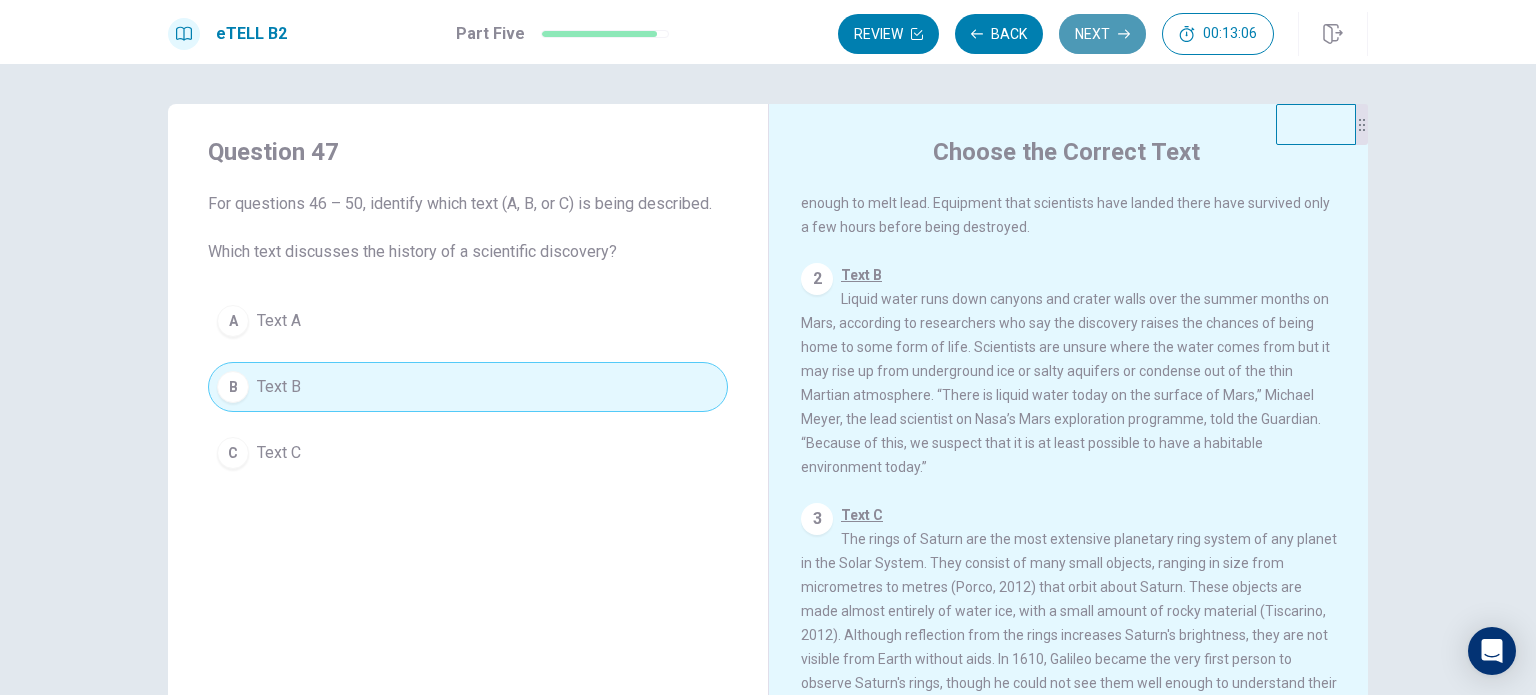 click 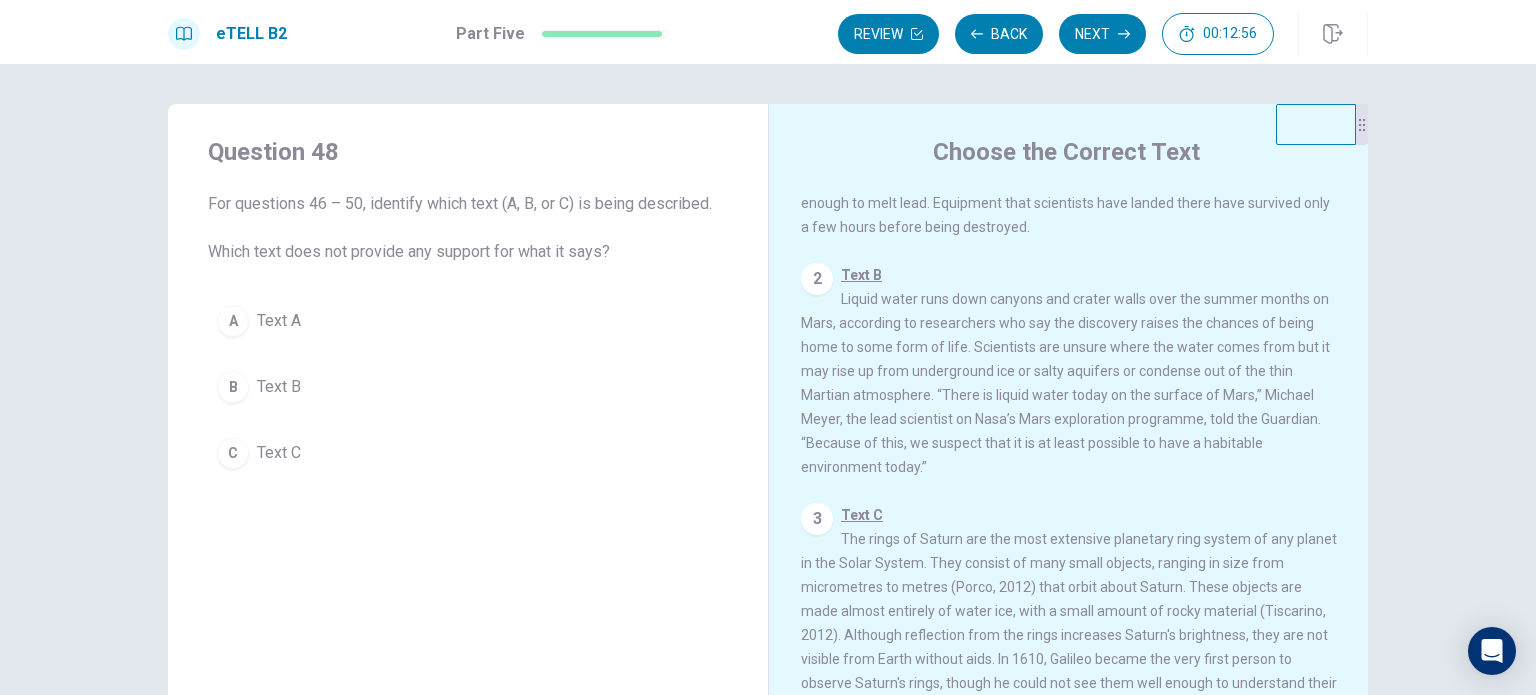drag, startPoint x: 264, startPoint y: 311, endPoint x: 572, endPoint y: 233, distance: 317.72314 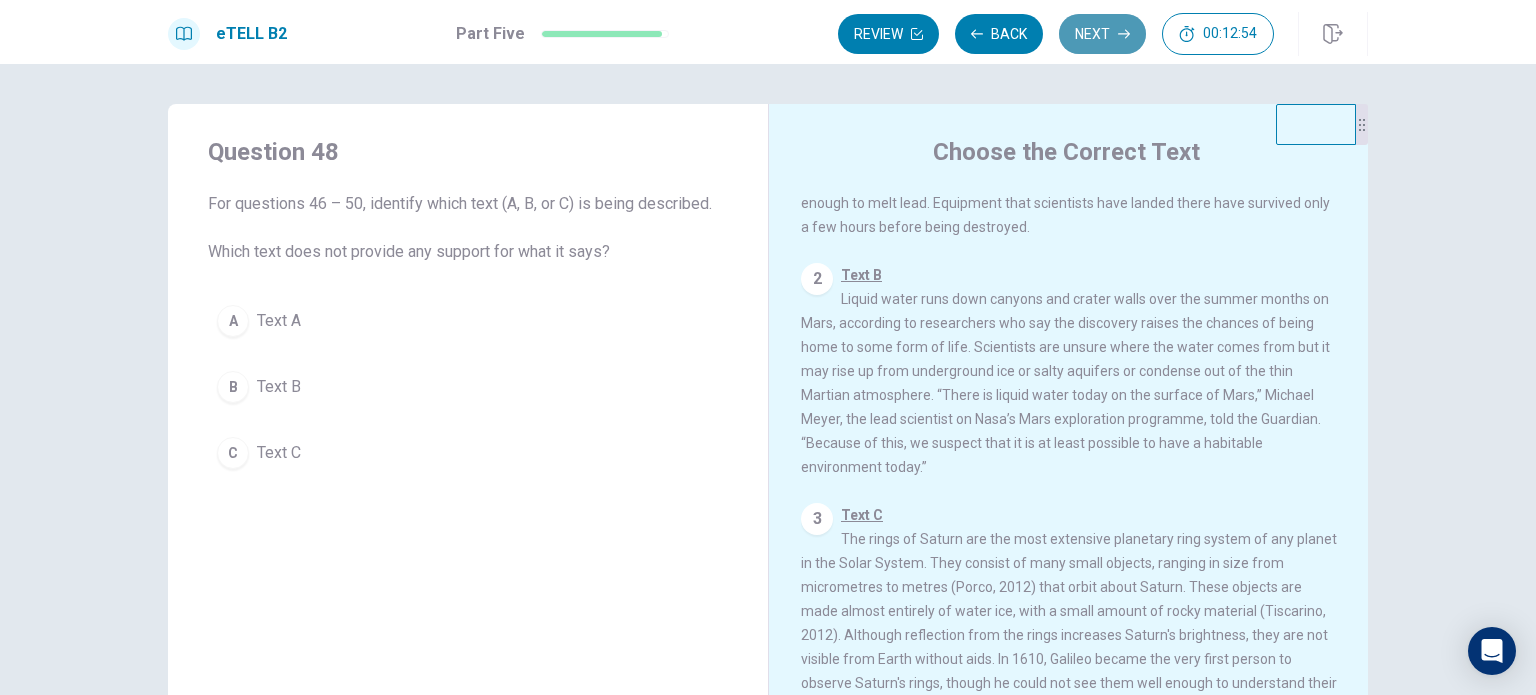 click on "Next" at bounding box center [1102, 34] 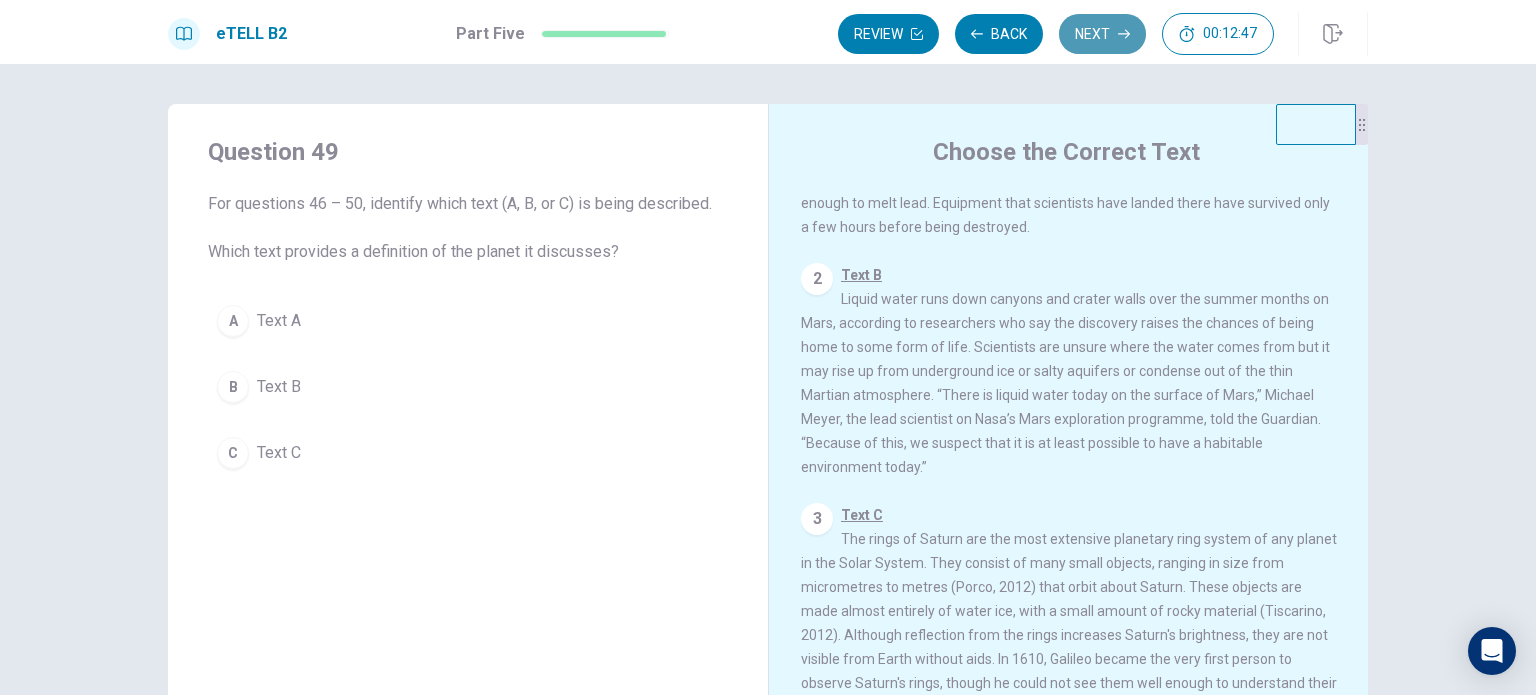 click on "Next" at bounding box center [1102, 34] 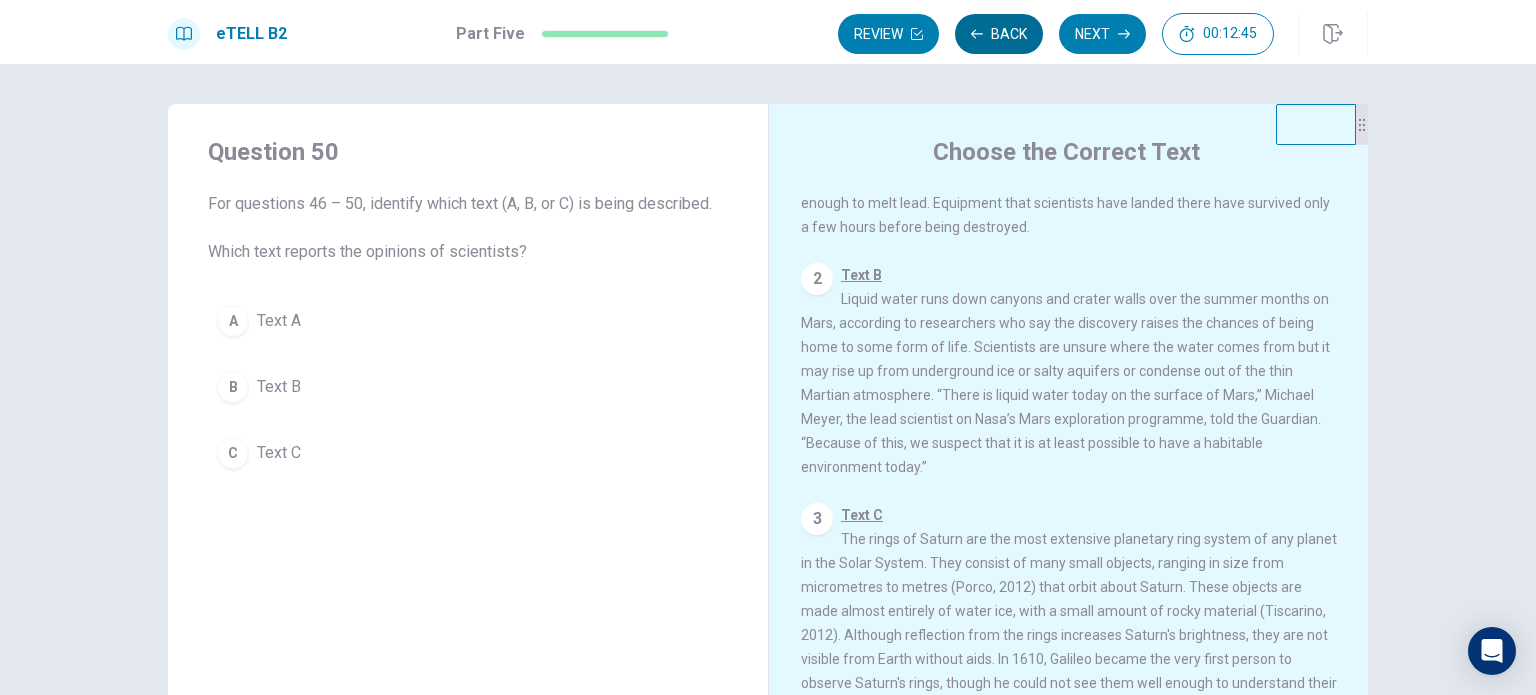 click on "Back" at bounding box center [999, 34] 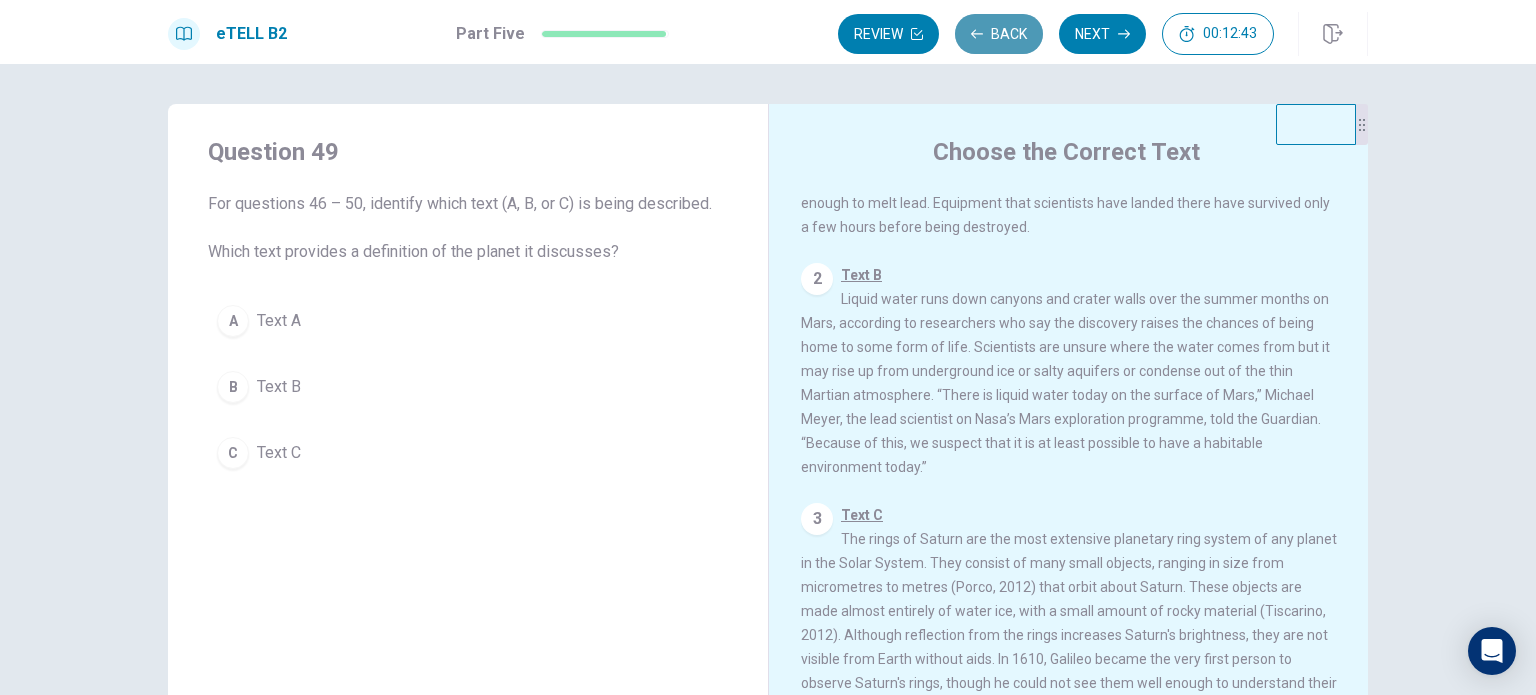 click on "Back" at bounding box center (999, 34) 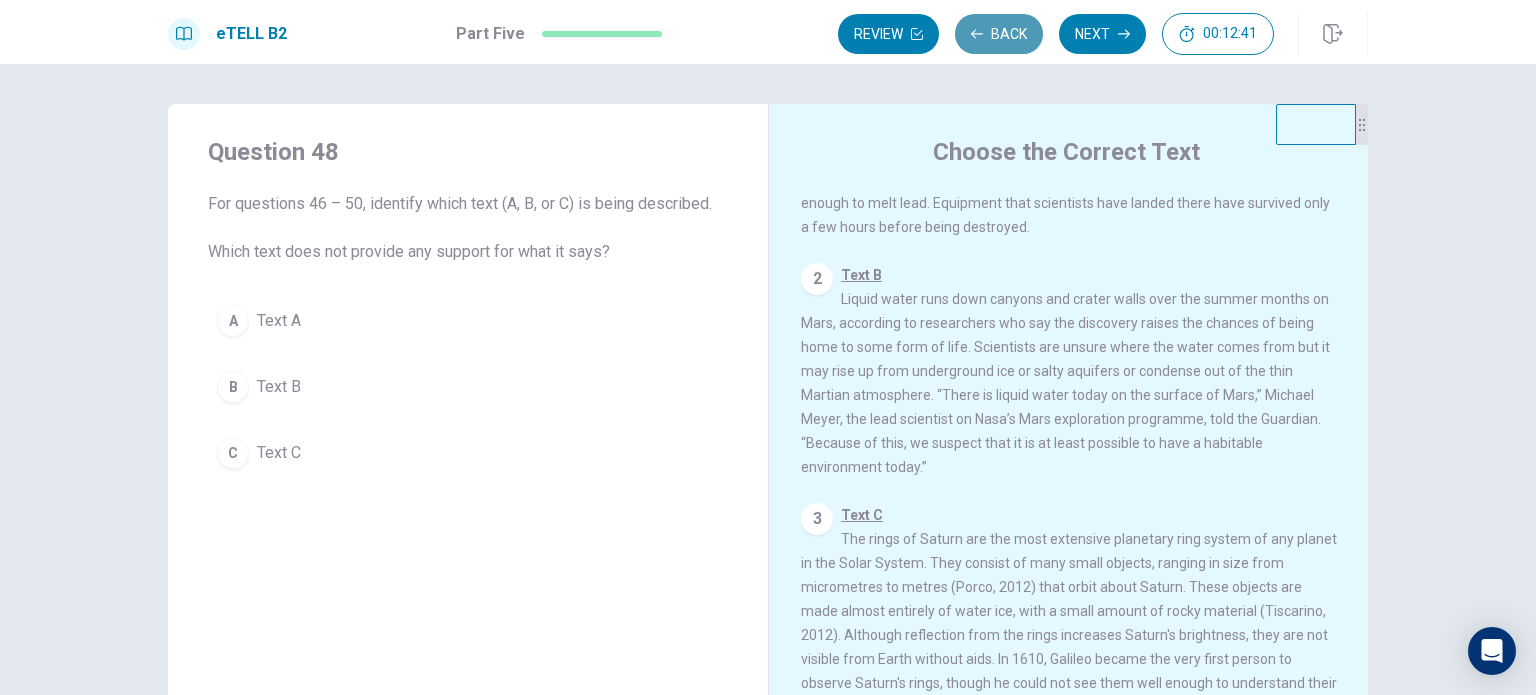 click on "Back" at bounding box center [999, 34] 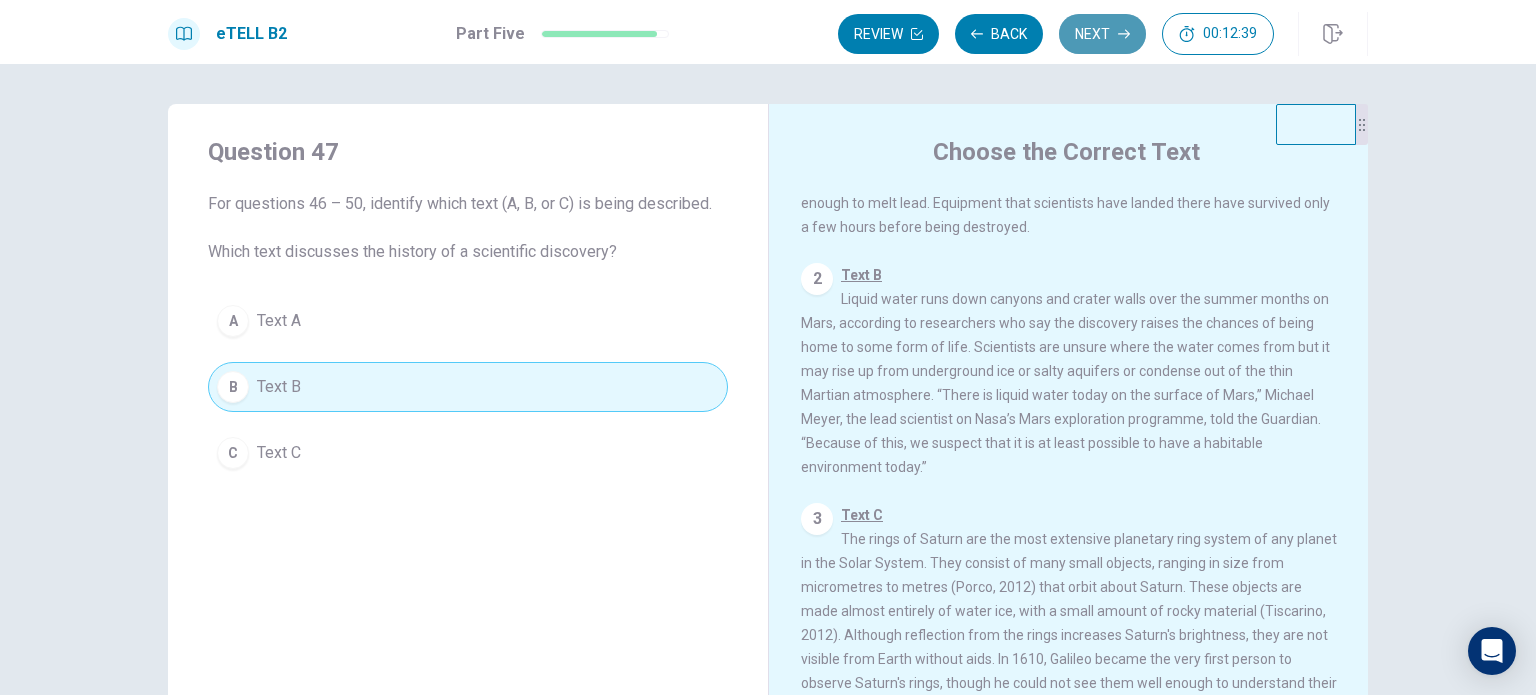 click on "Next" at bounding box center (1102, 34) 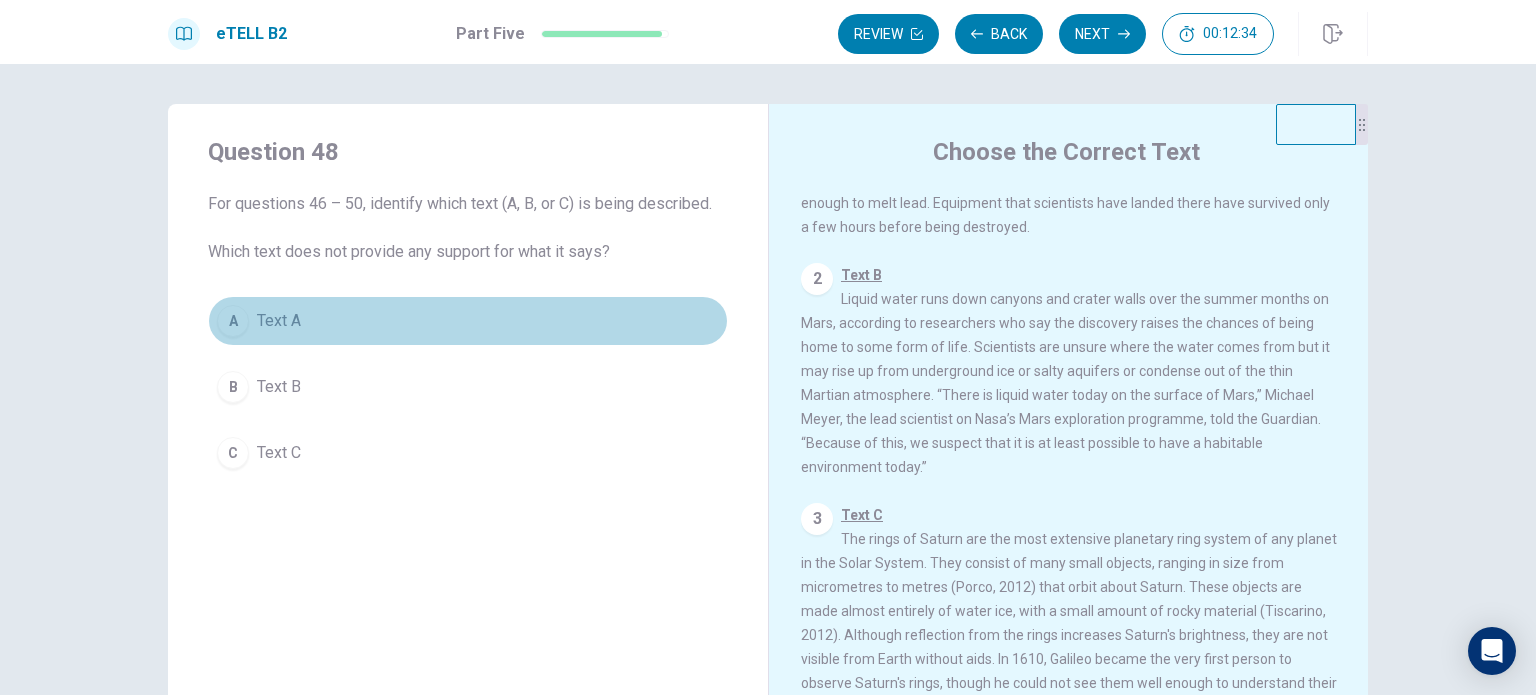 click on "Text A" at bounding box center (279, 321) 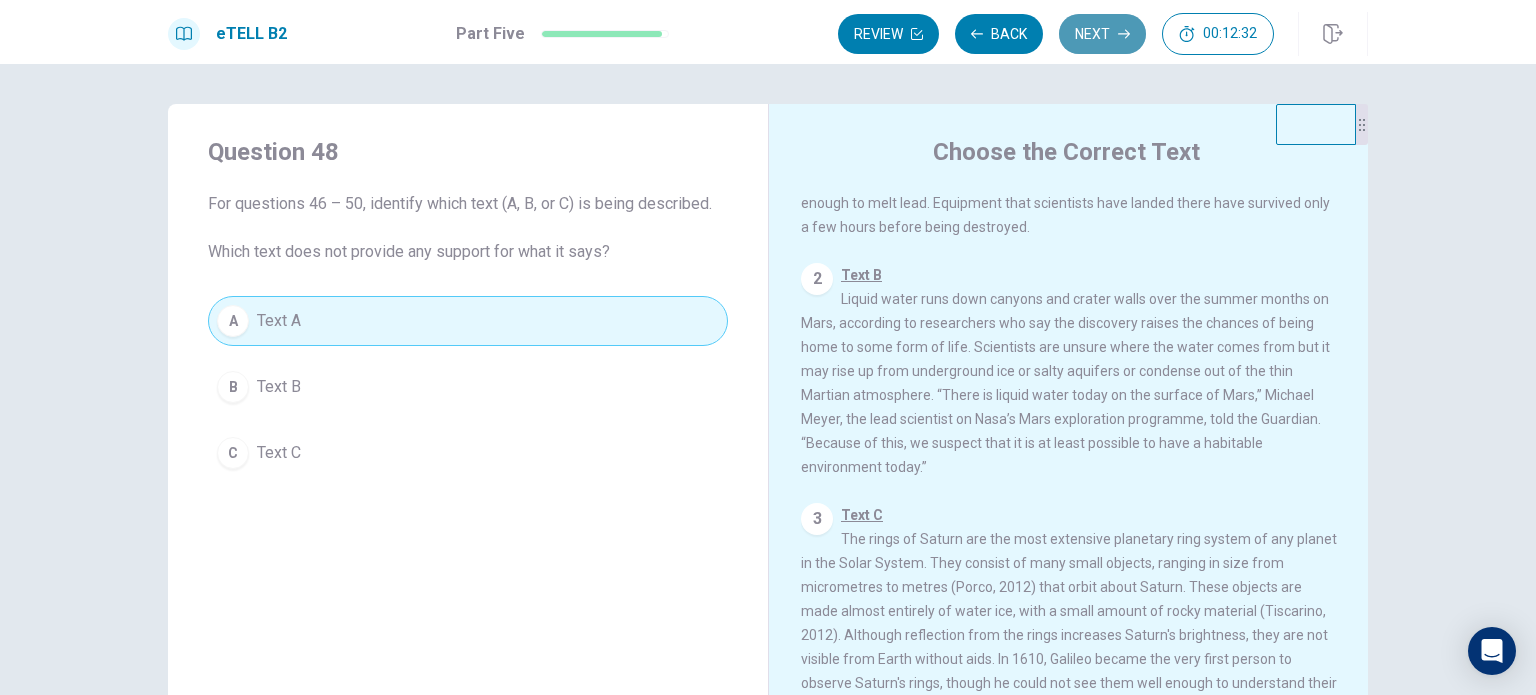 click on "Next" at bounding box center [1102, 34] 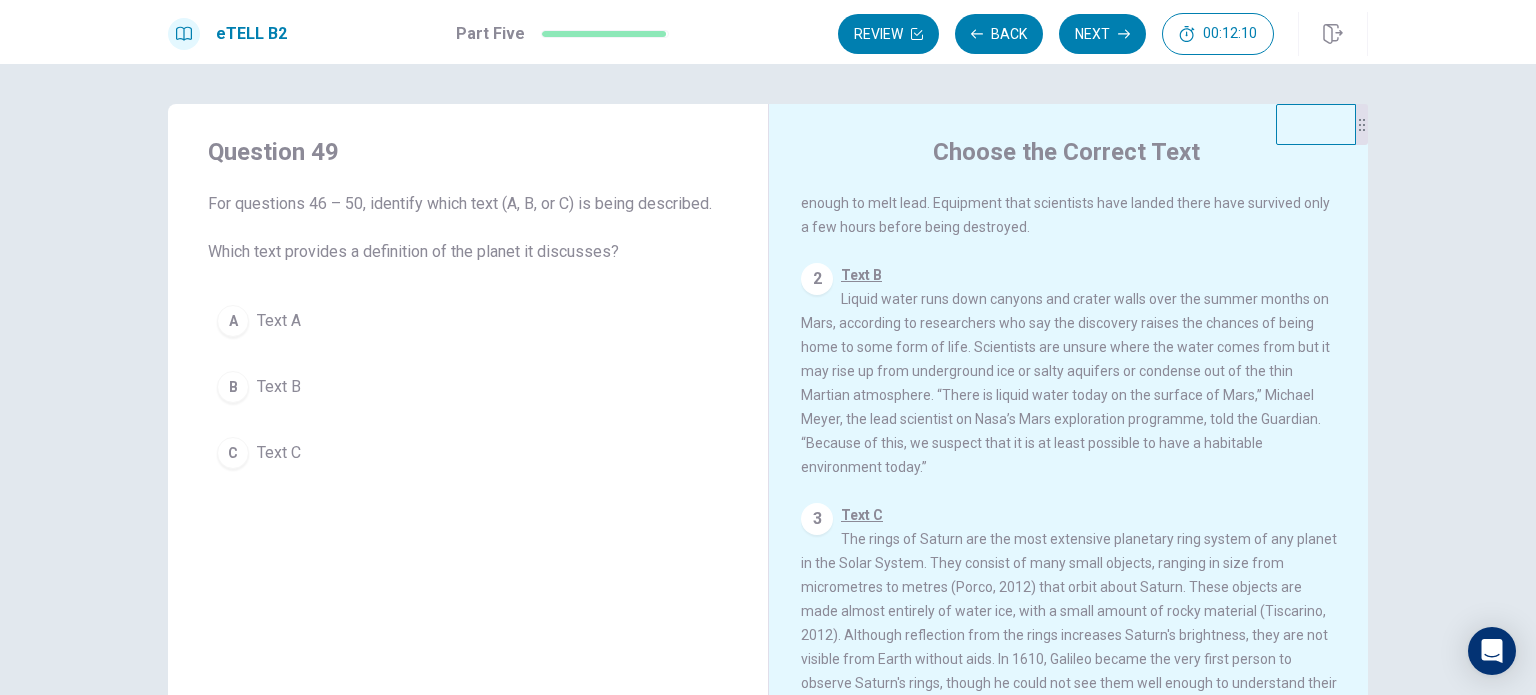 drag, startPoint x: 305, startPoint y: 383, endPoint x: 845, endPoint y: 202, distance: 569.527 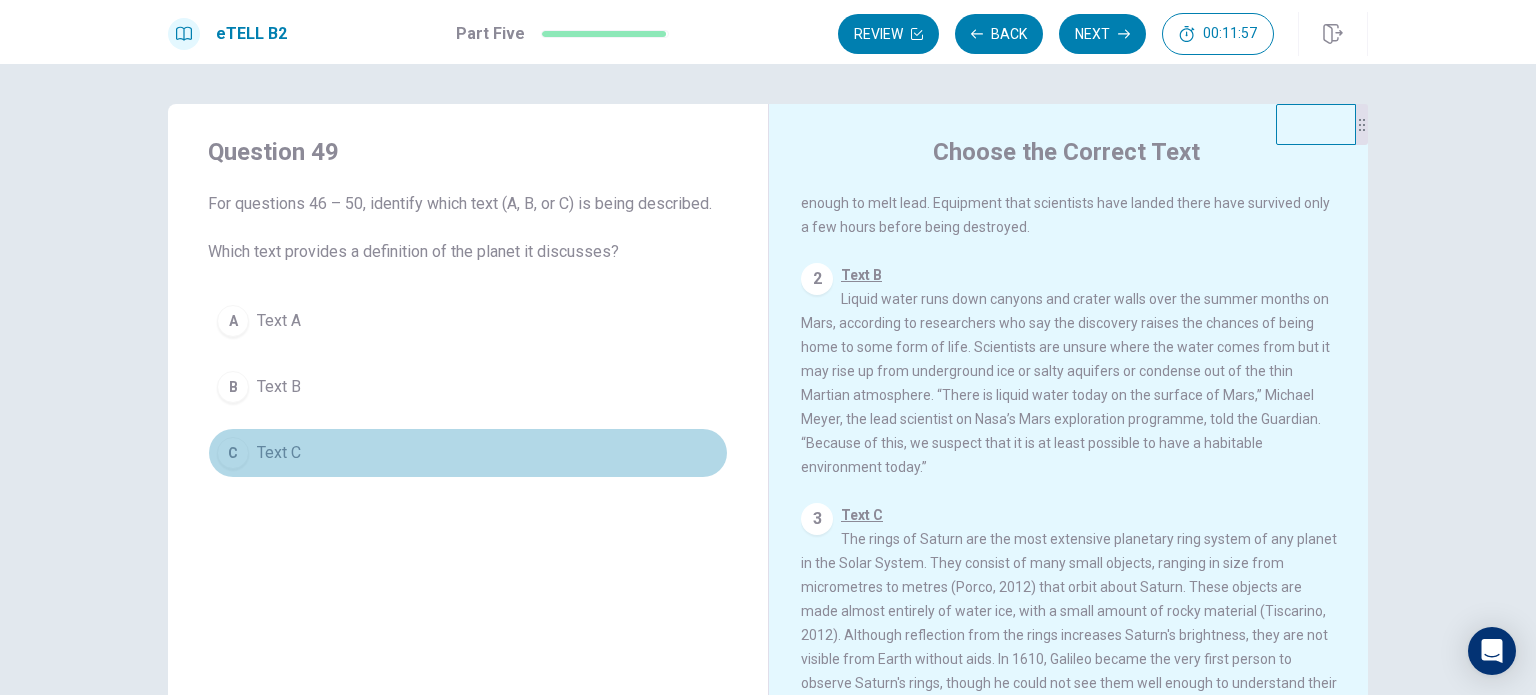 click on "Text C" at bounding box center [279, 453] 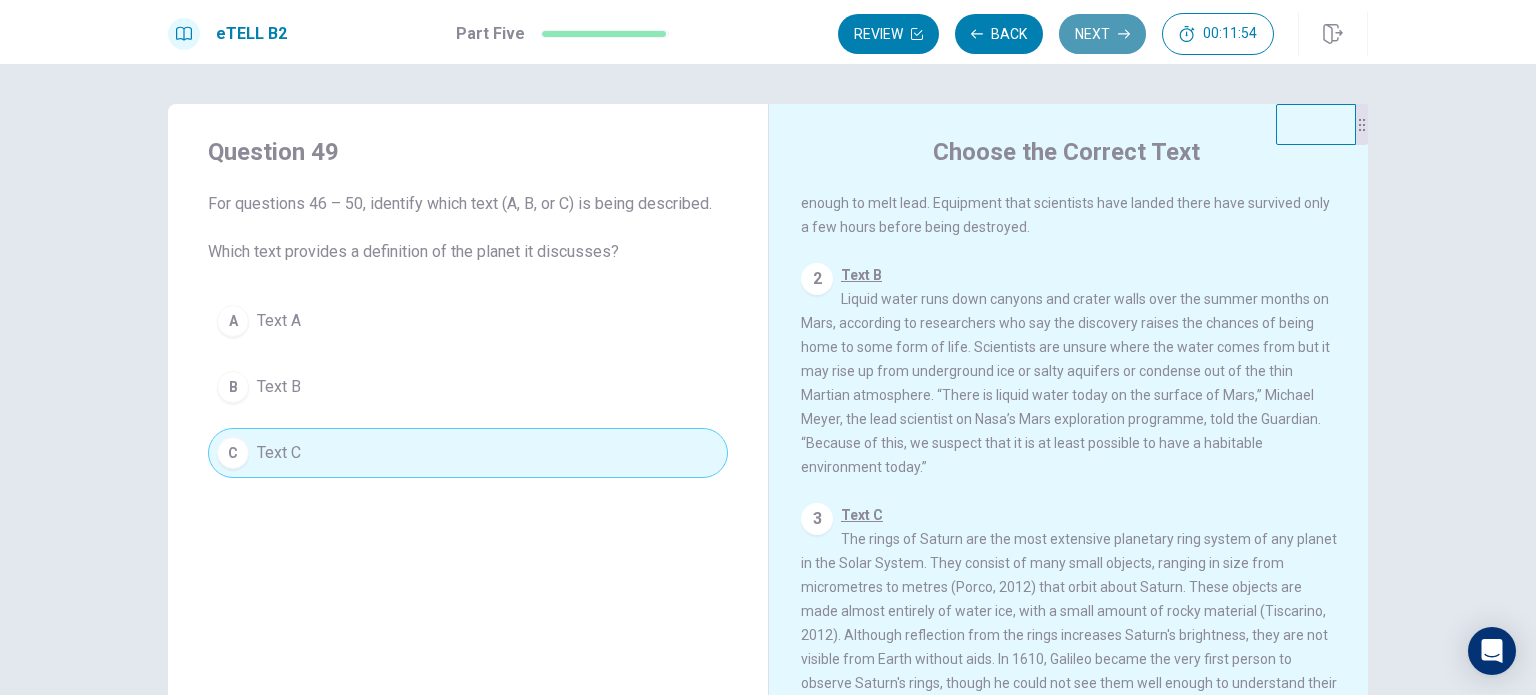 click on "Next" at bounding box center [1102, 34] 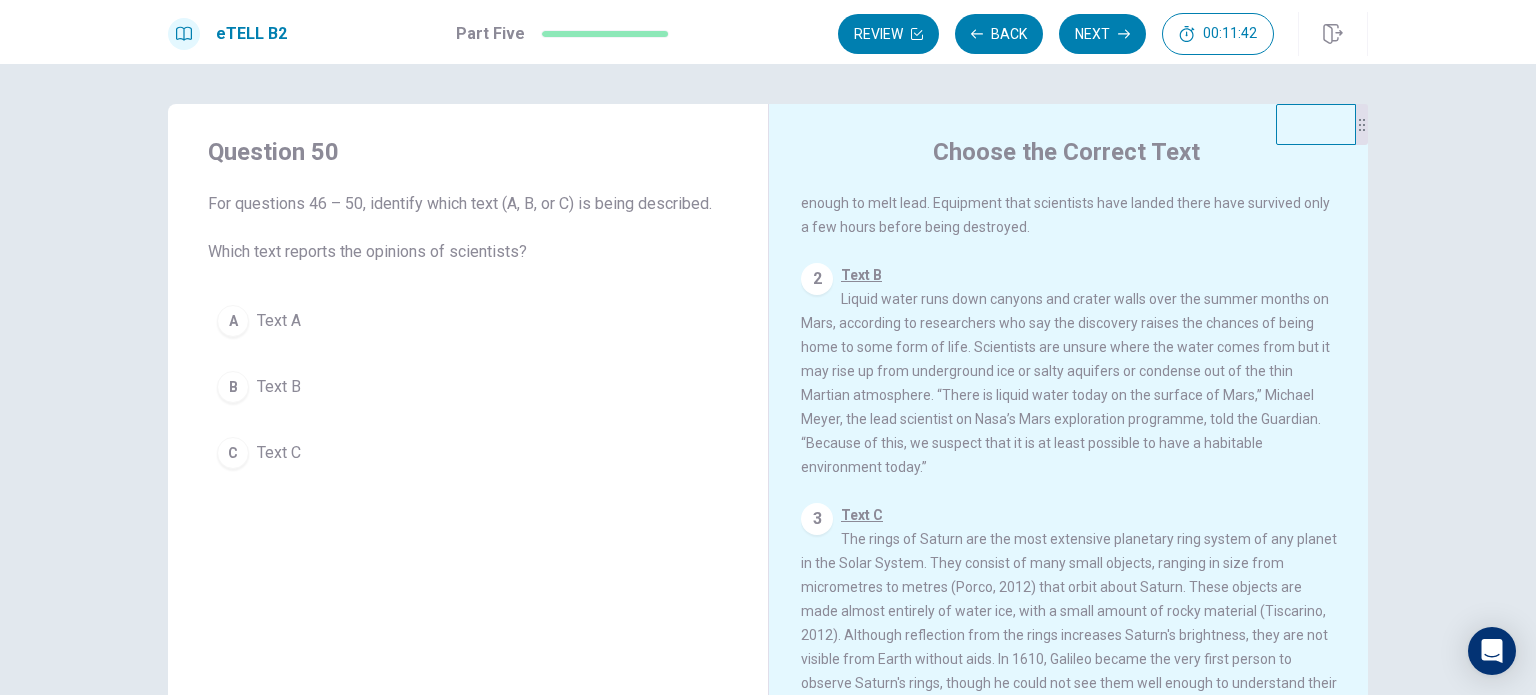 scroll, scrollTop: 0, scrollLeft: 0, axis: both 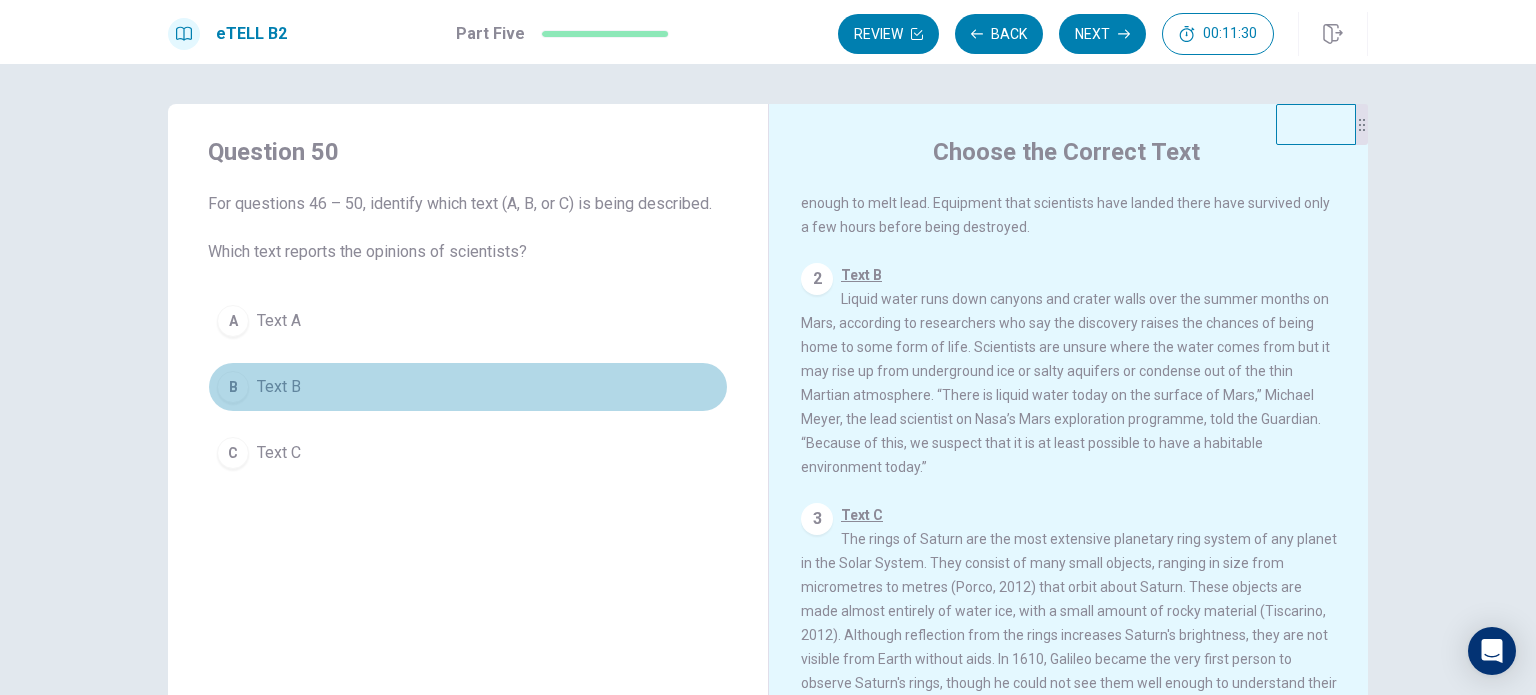 click on "B Text B" at bounding box center (468, 387) 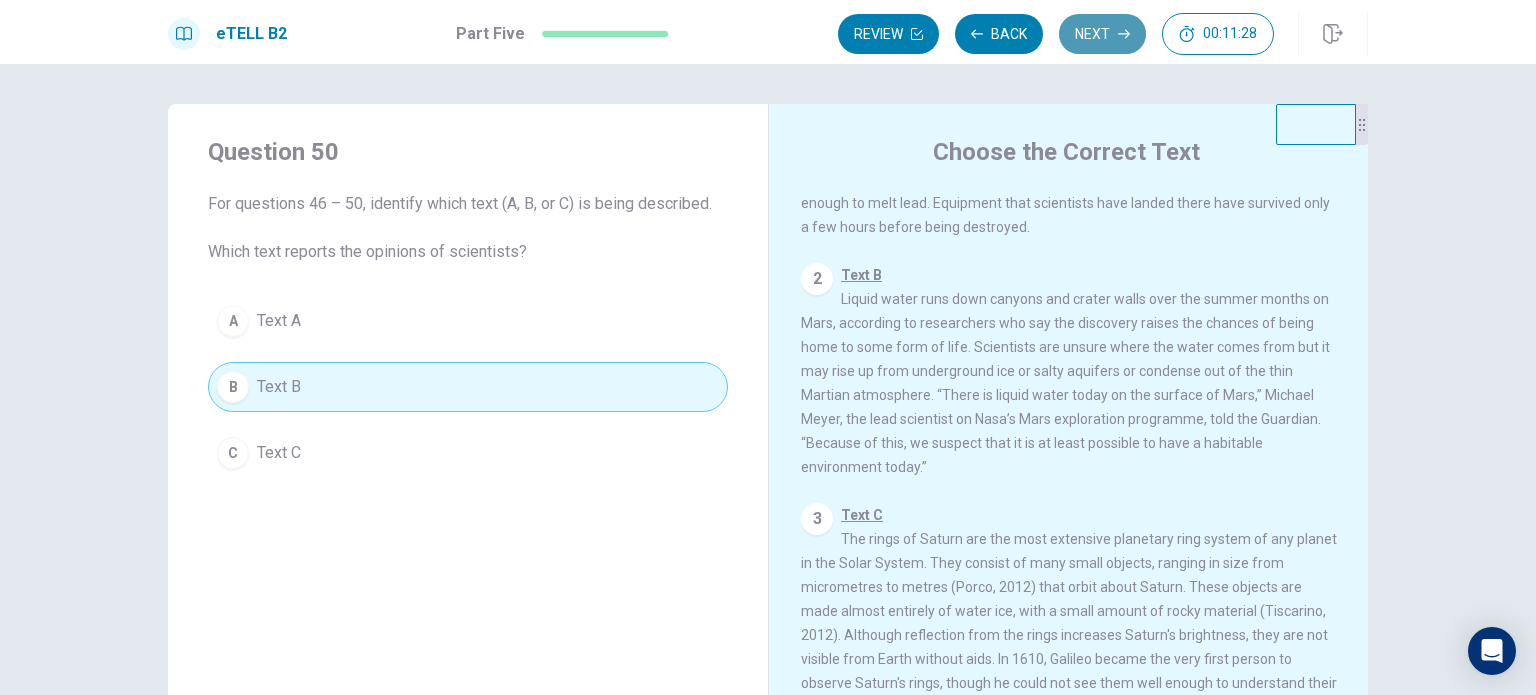 click on "Next" at bounding box center [1102, 34] 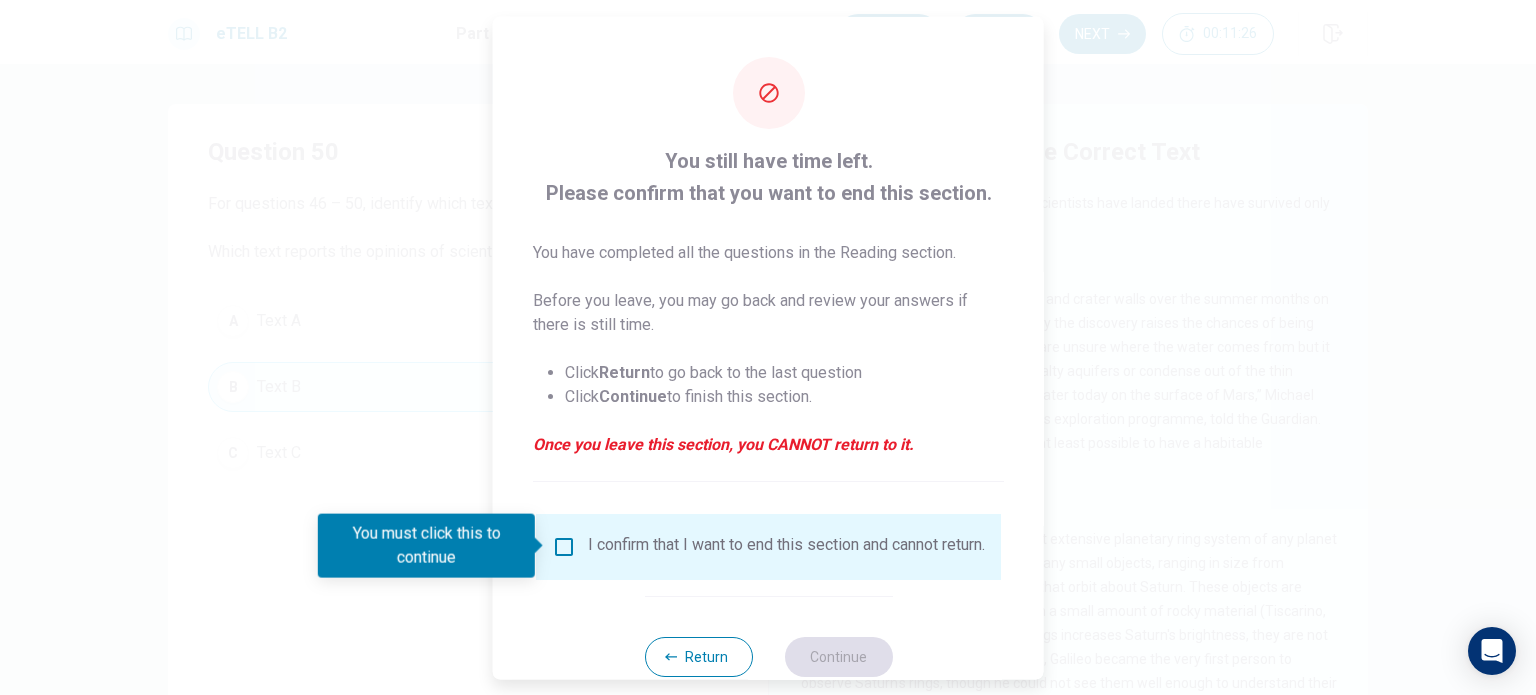 drag, startPoint x: 1070, startPoint y: 34, endPoint x: 783, endPoint y: 167, distance: 316.31946 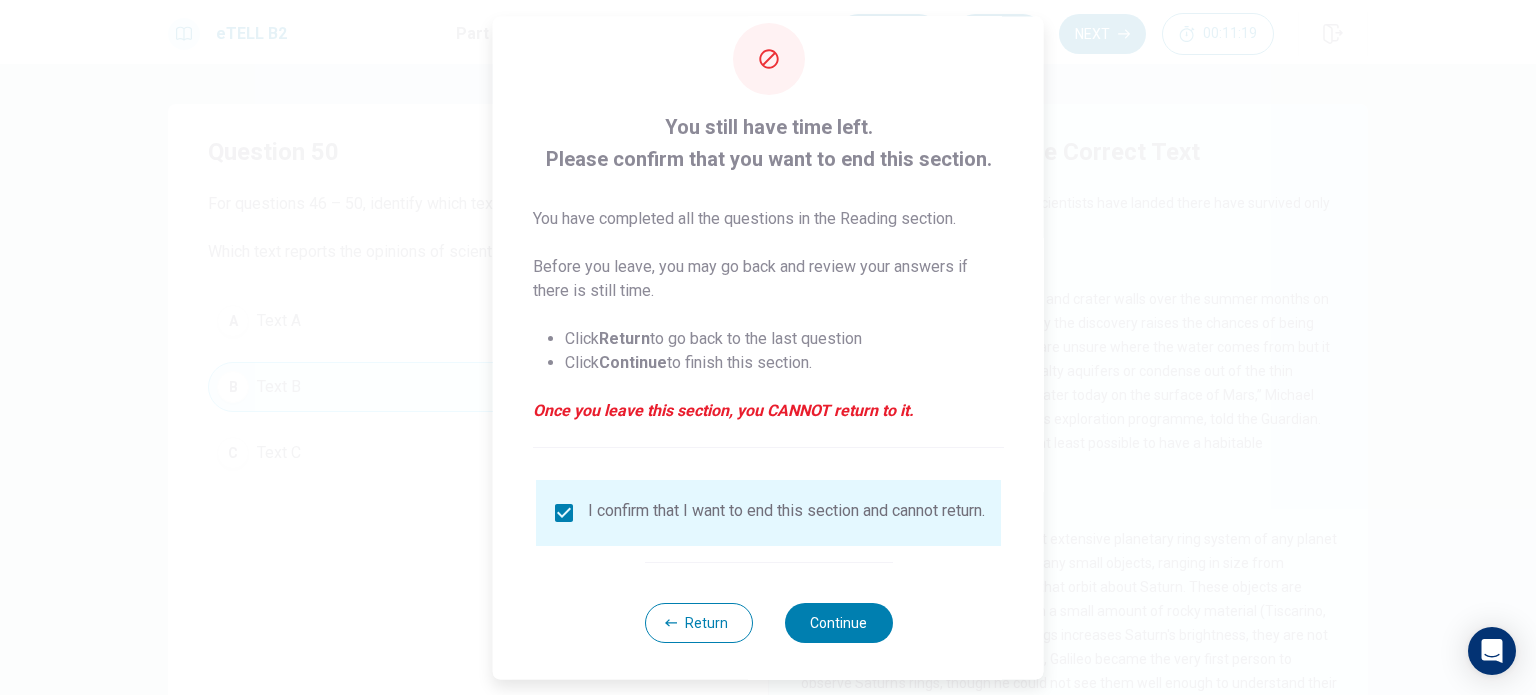 scroll, scrollTop: 50, scrollLeft: 0, axis: vertical 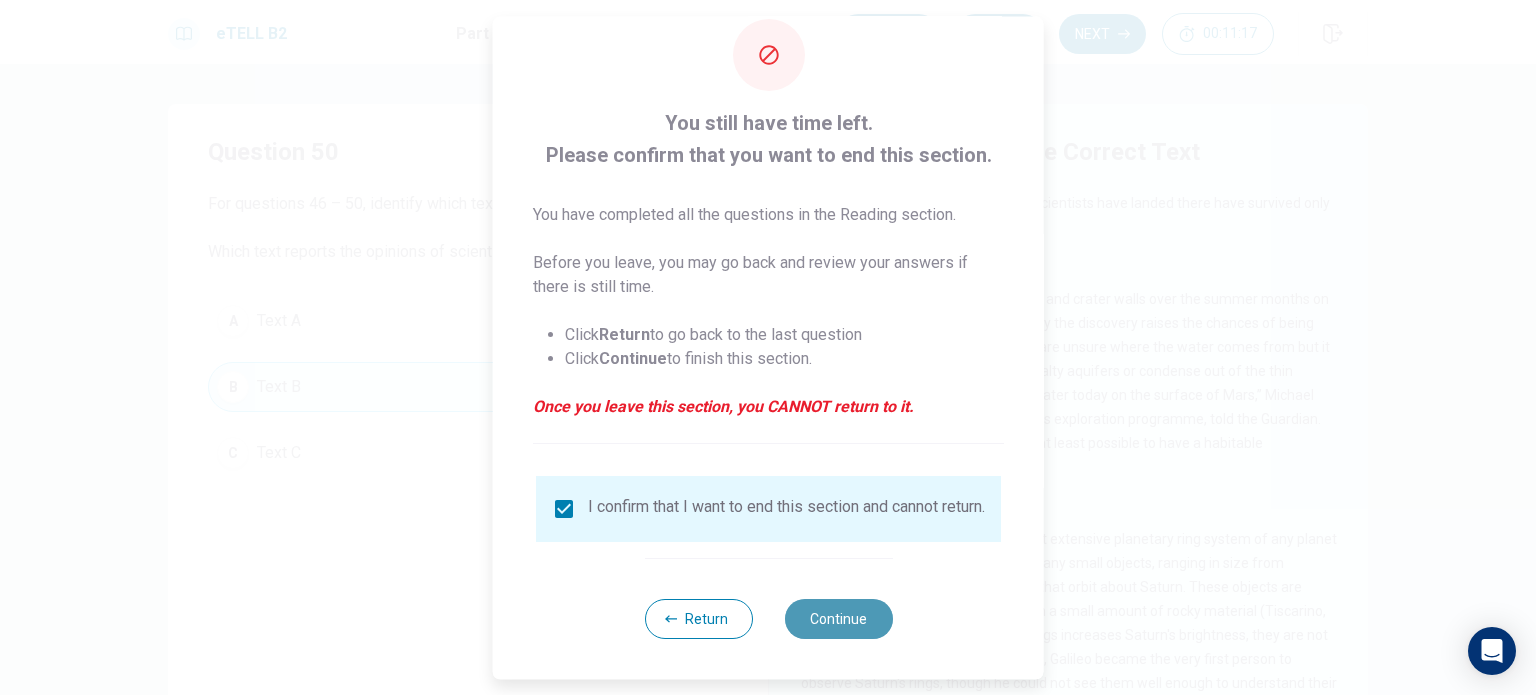 click on "Continue" at bounding box center (838, 619) 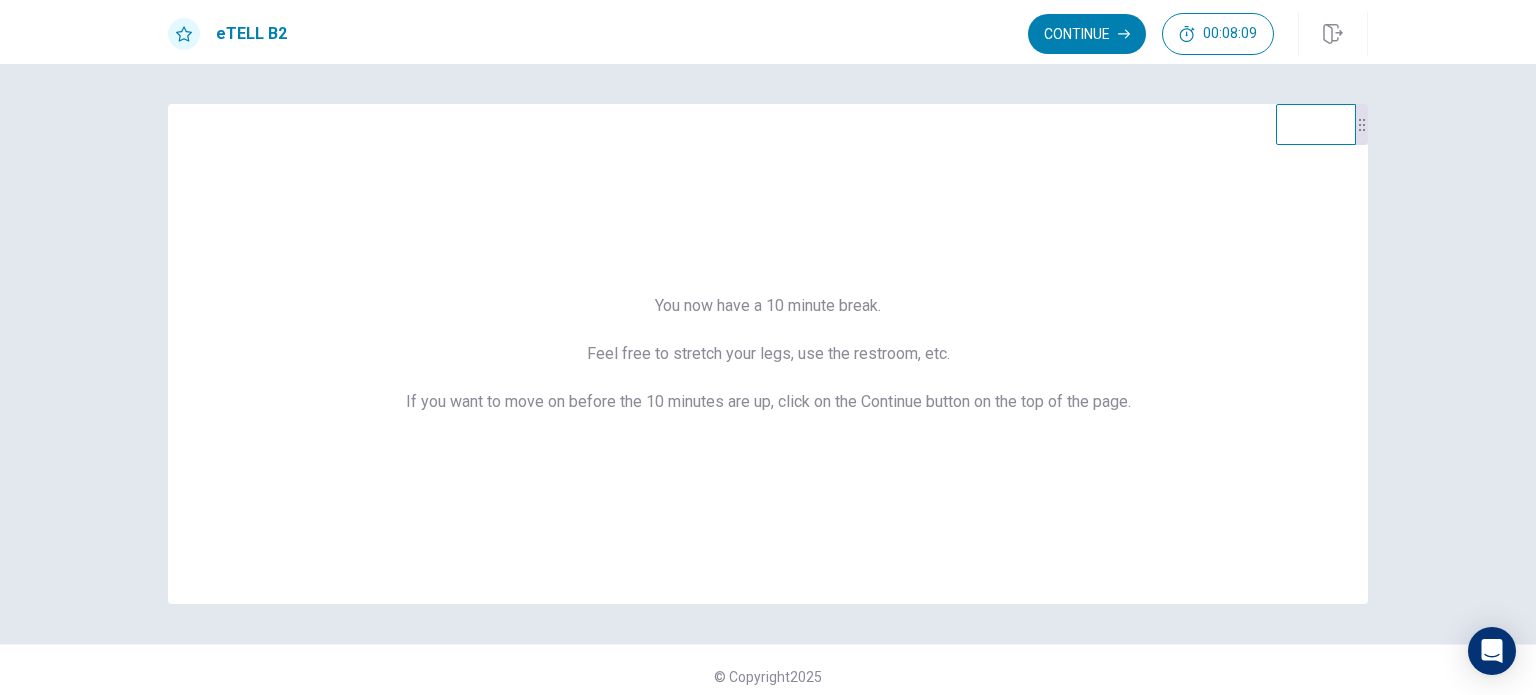 click on "You now have a 10 minute break. Feel free to stretch your legs, use the restroom, etc. If you want to move on before the 10 minutes are up, click on the Continue button on the top of the page.  © Copyright  2025" at bounding box center [768, 379] 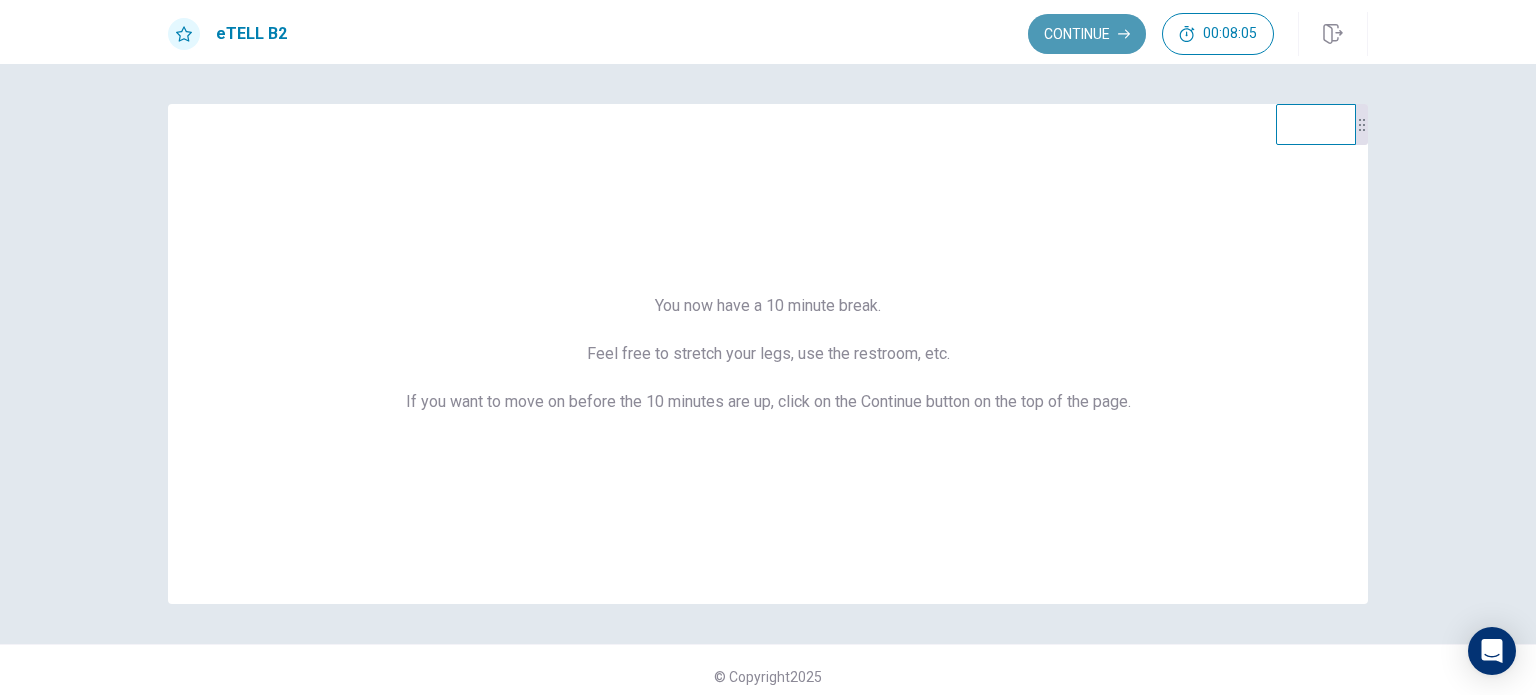 click on "Continue" at bounding box center [1087, 34] 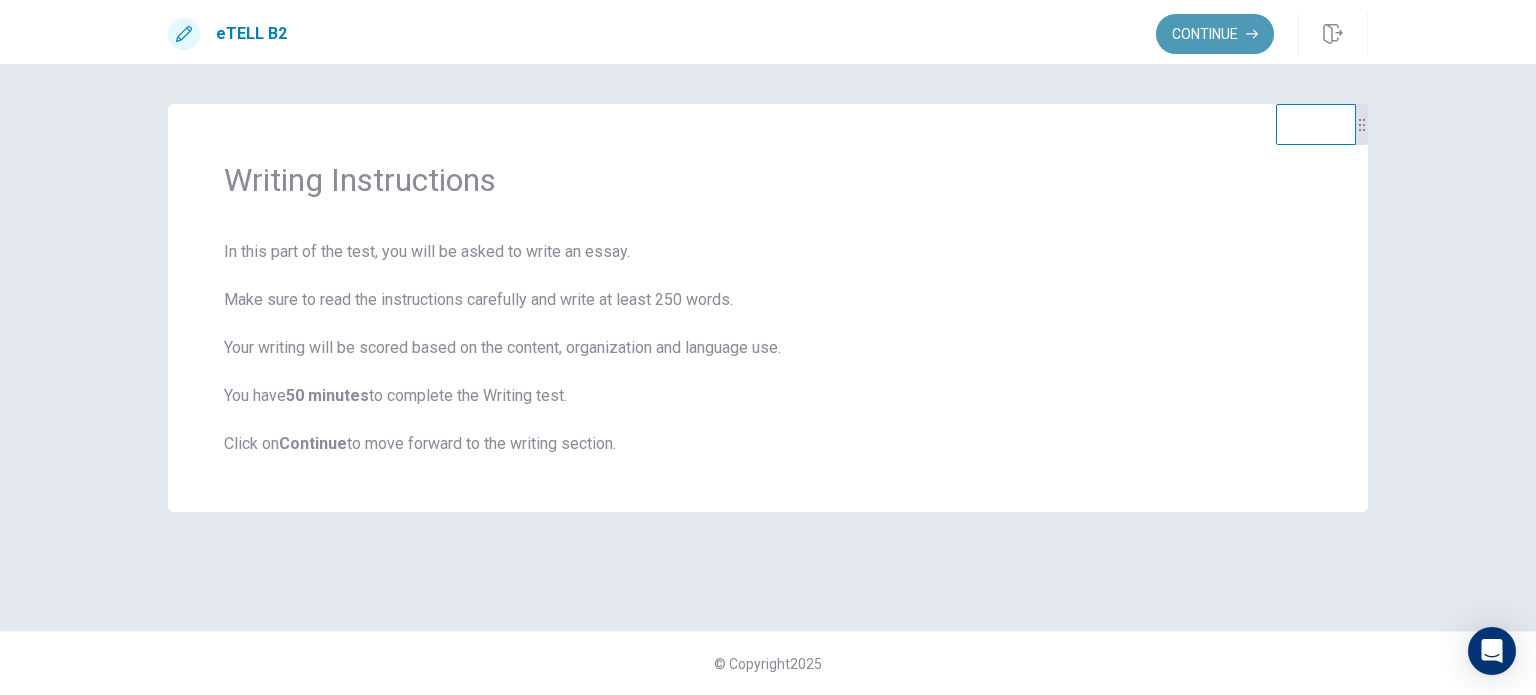 click on "Continue" at bounding box center (1215, 34) 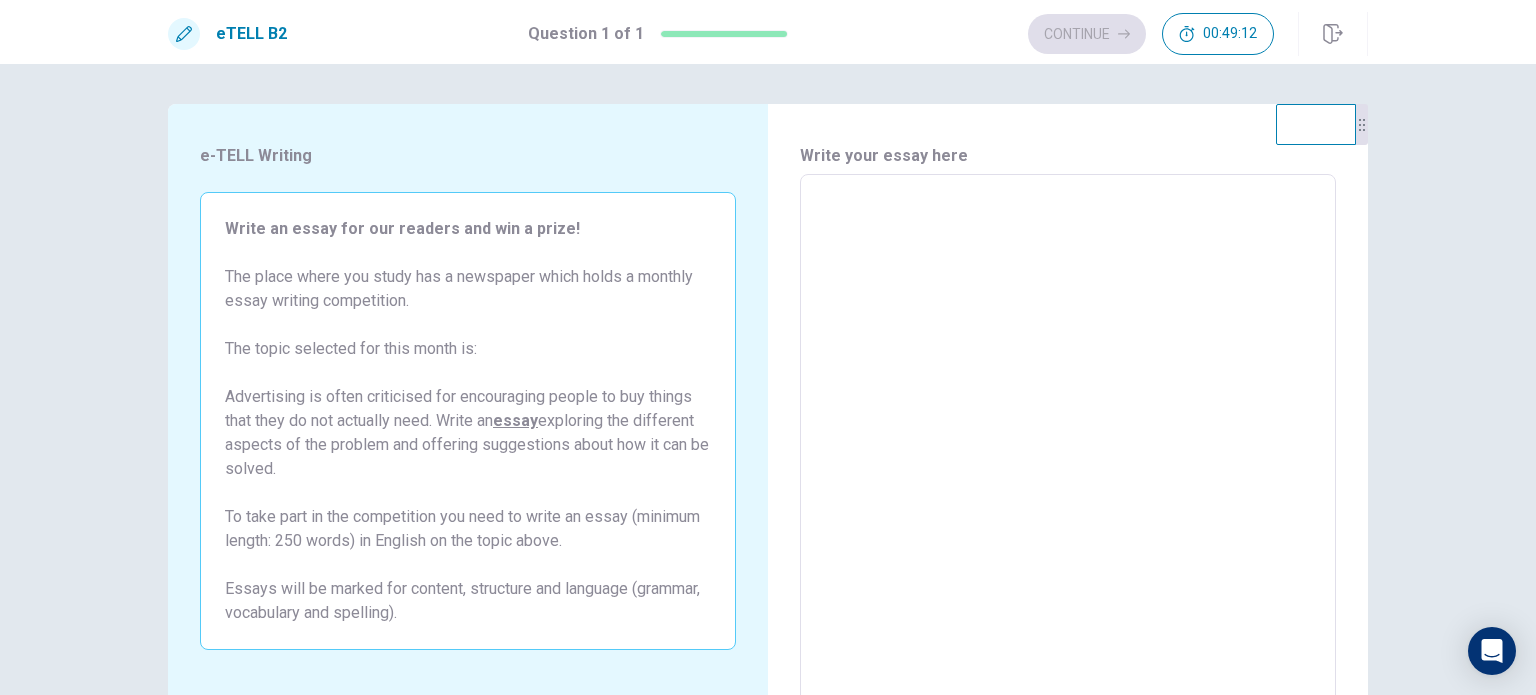 click on "Write an essay for our readers and win a prize!
The place where you study has a newspaper which holds a monthly essay writing competition.
The topic selected for this month is:
Advertising is often criticised for encouraging people to buy things that they do not actually need. Write an  essay  exploring the different aspects of the problem and offering suggestions about how it can be solved.
To take part in the competition you need to write an essay (minimum length: 250 words) in English on the topic above." at bounding box center [468, 397] 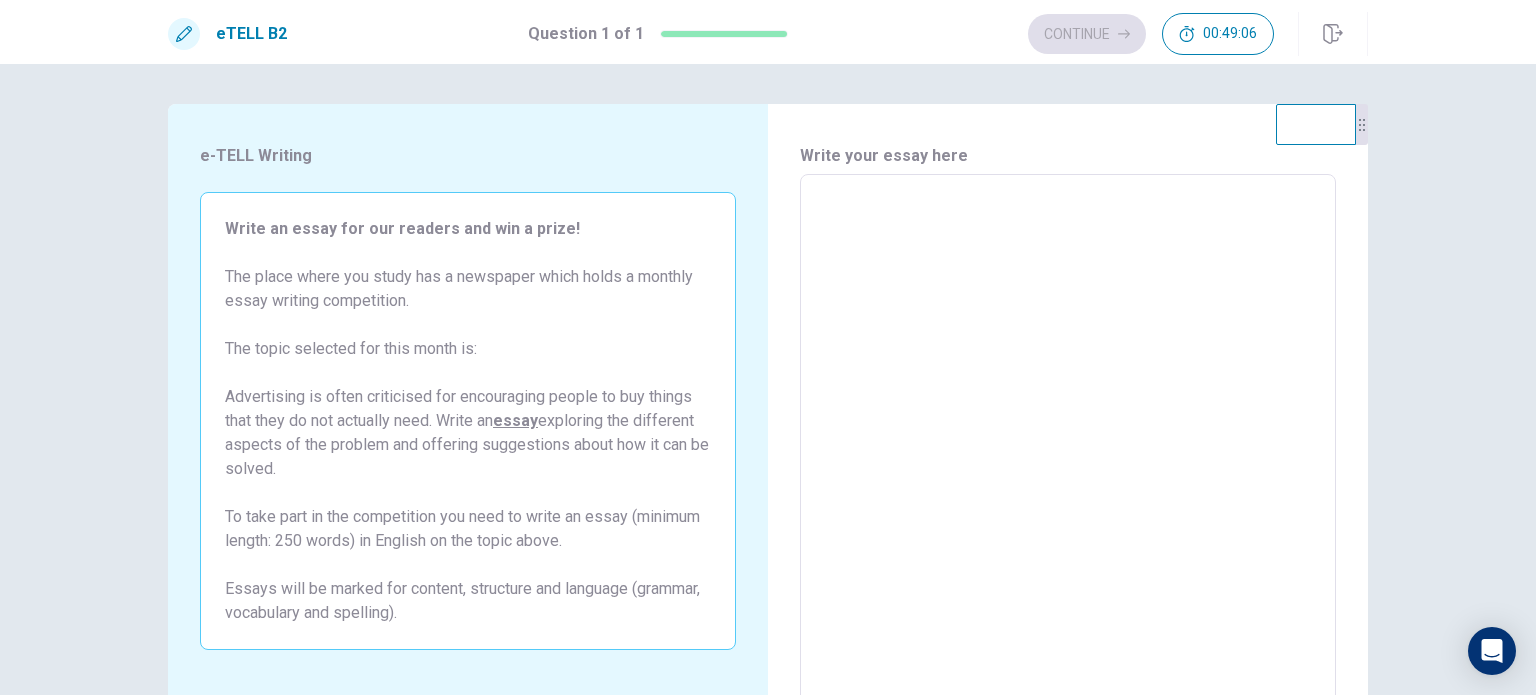 click at bounding box center (1068, 451) 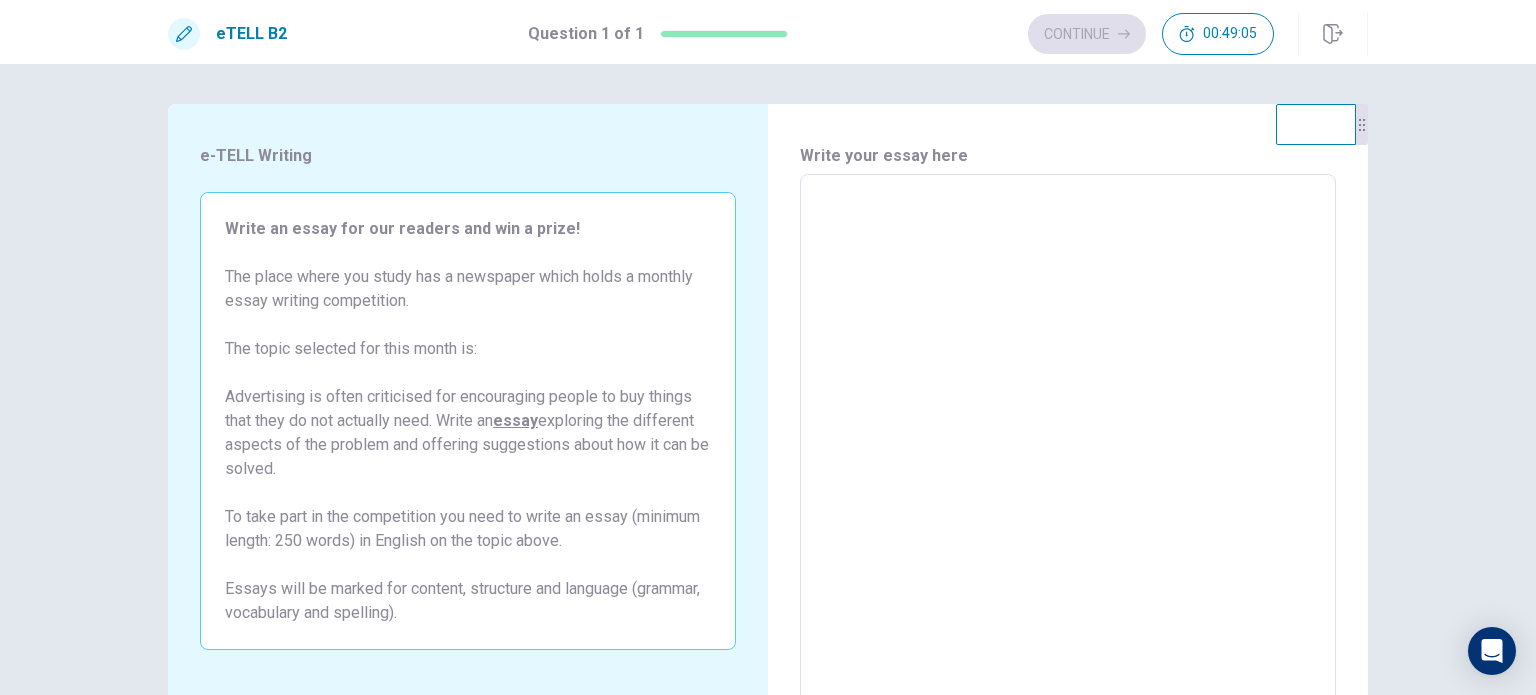 type on "*" 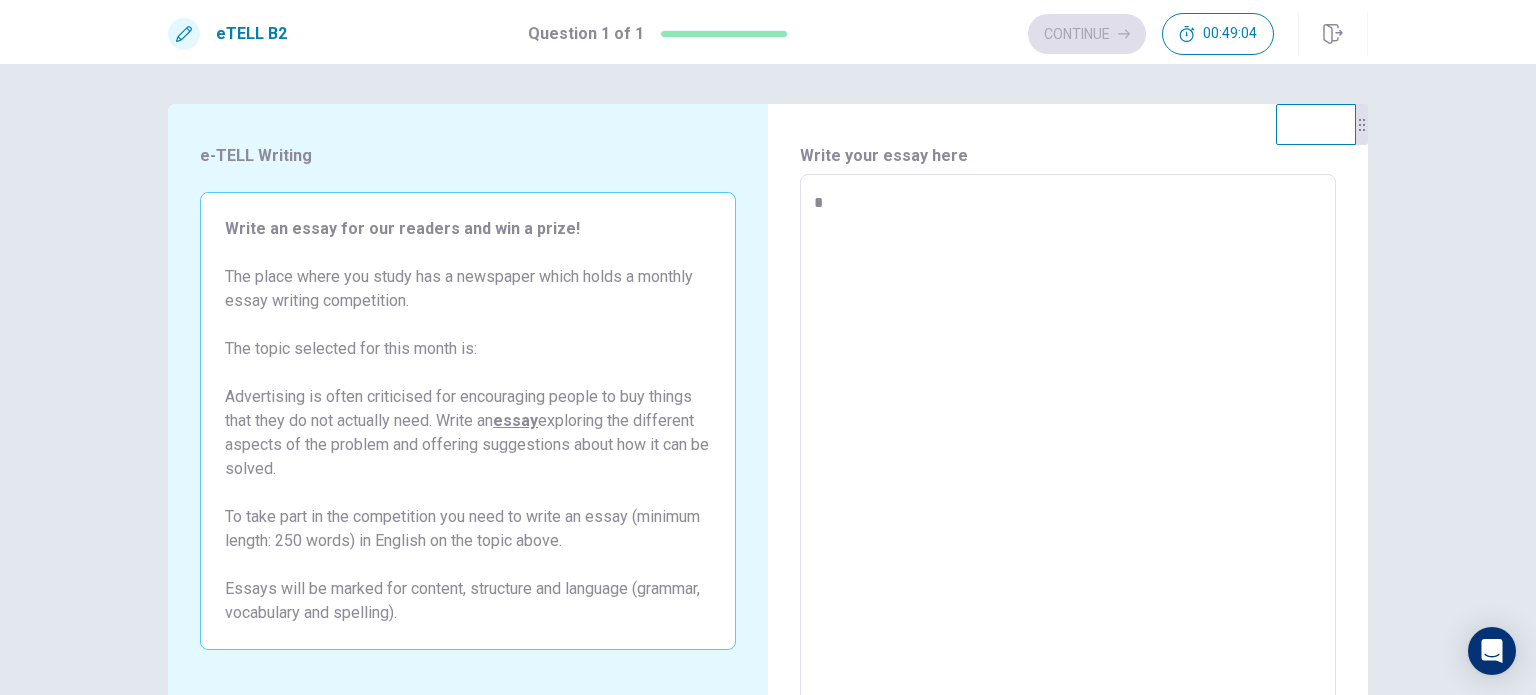 type on "*" 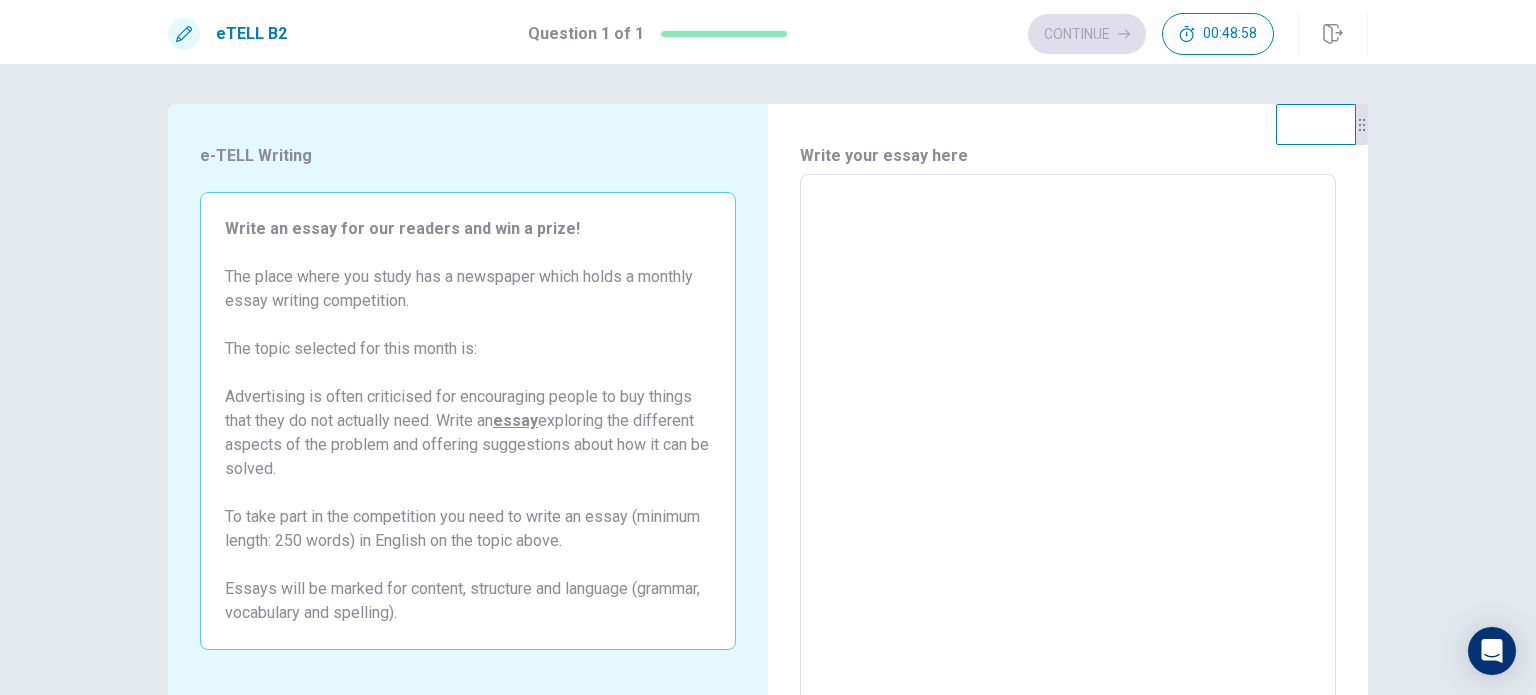 type on "*" 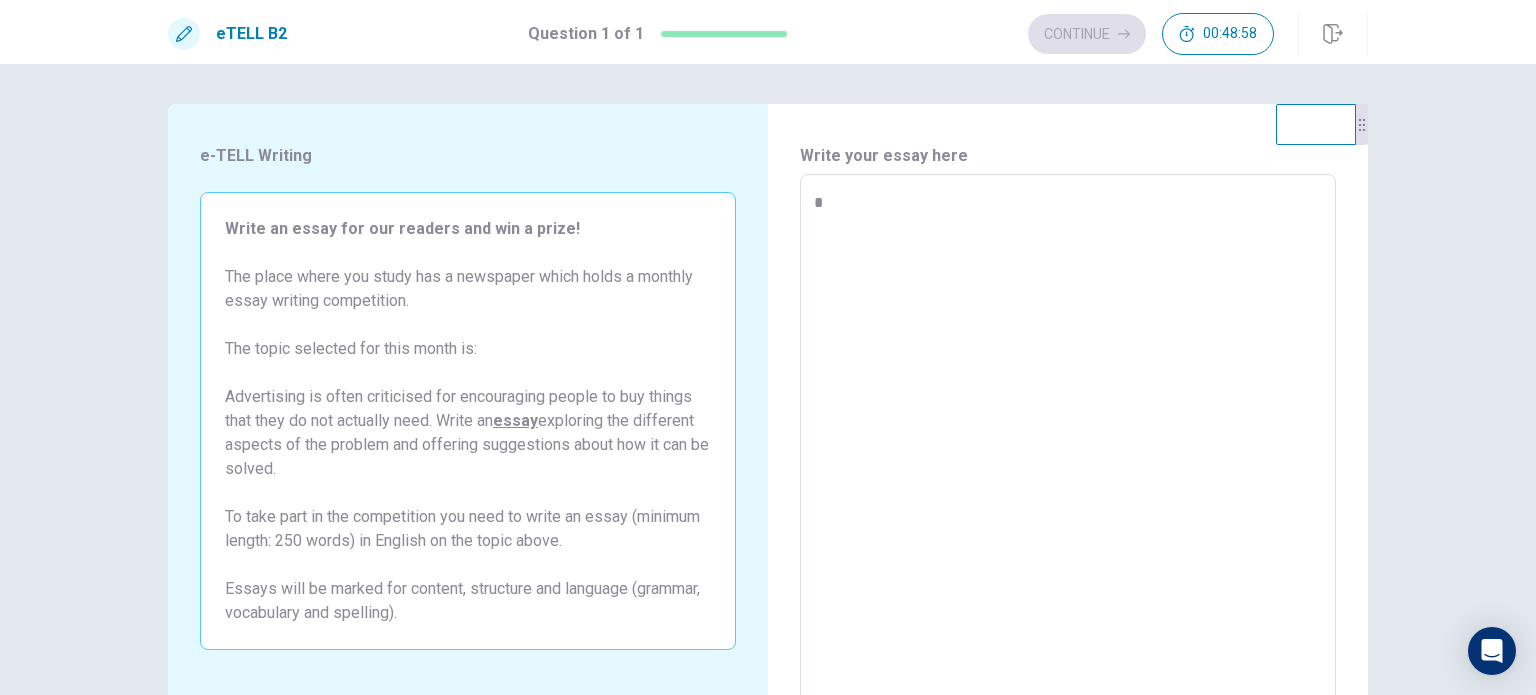 type on "*" 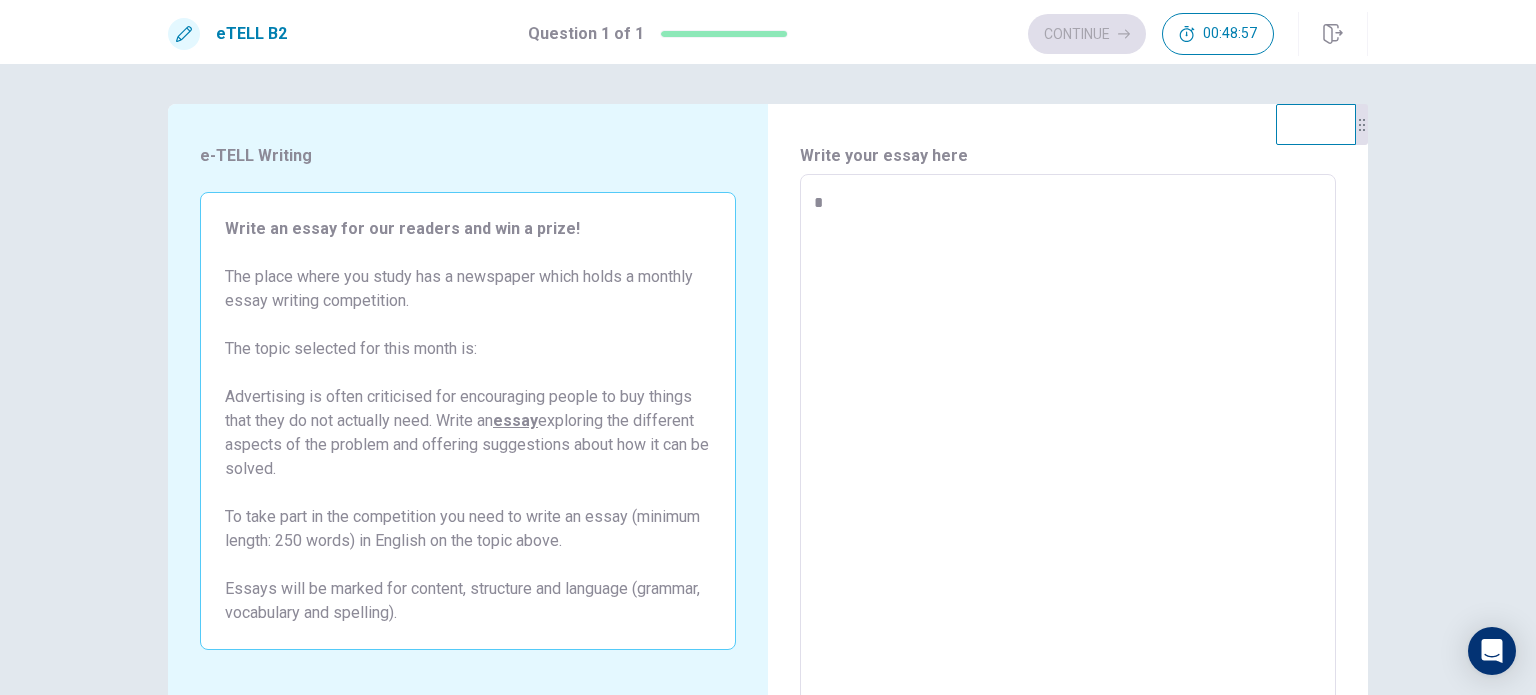 type on "**" 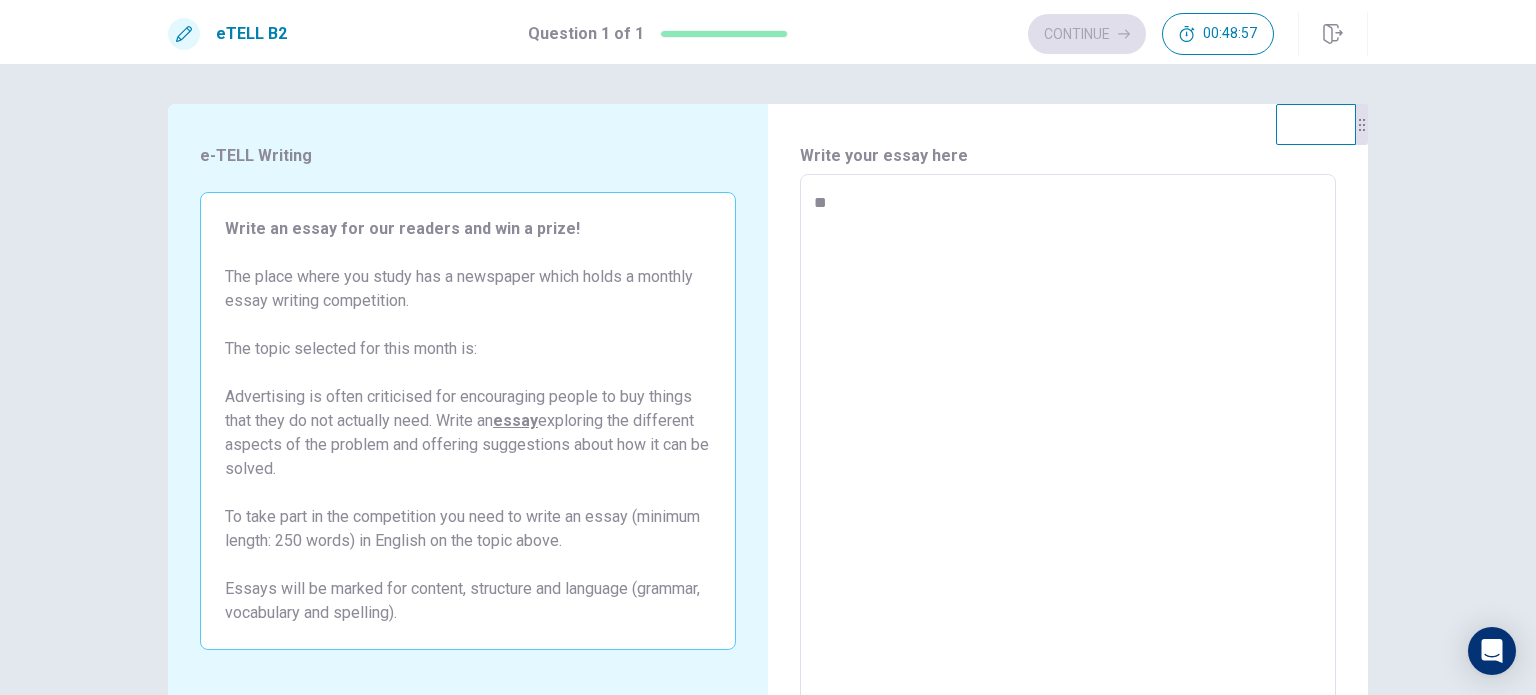 type on "*" 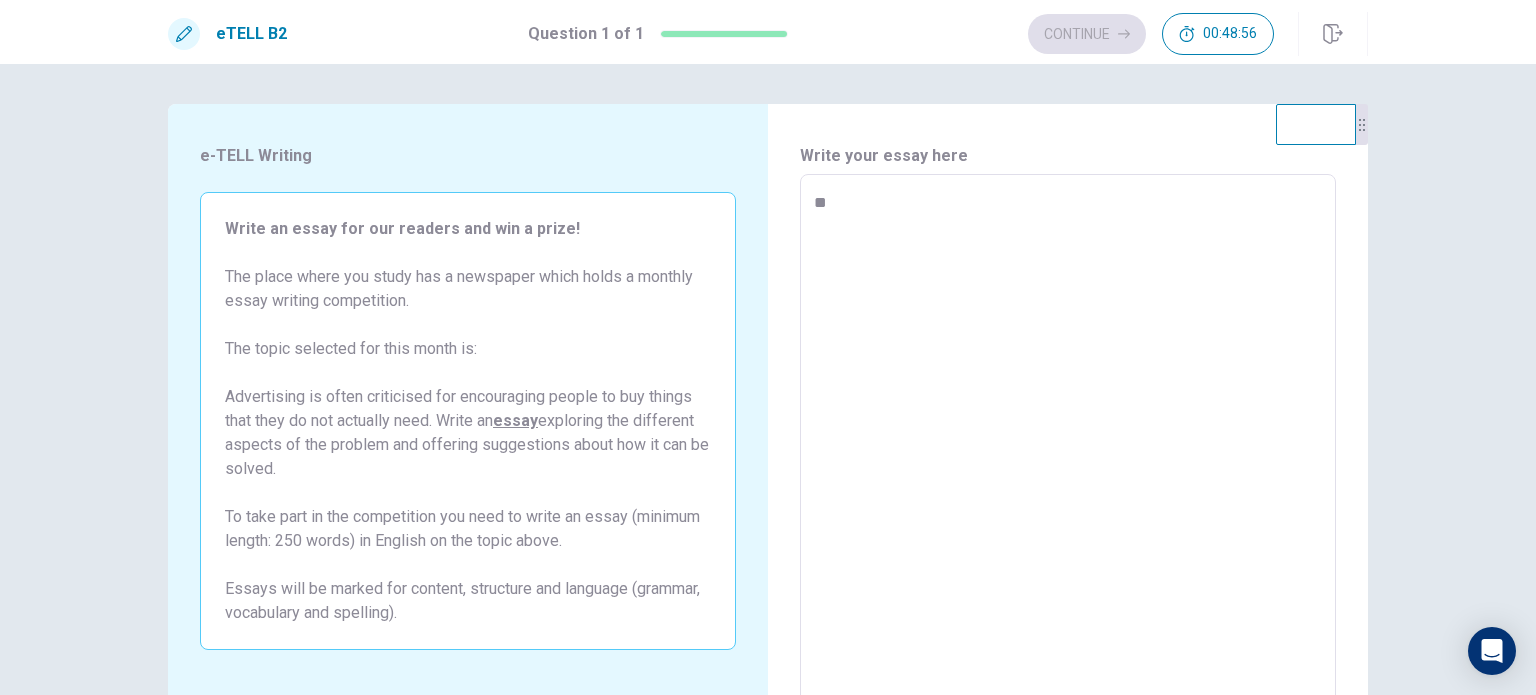 type on "*" 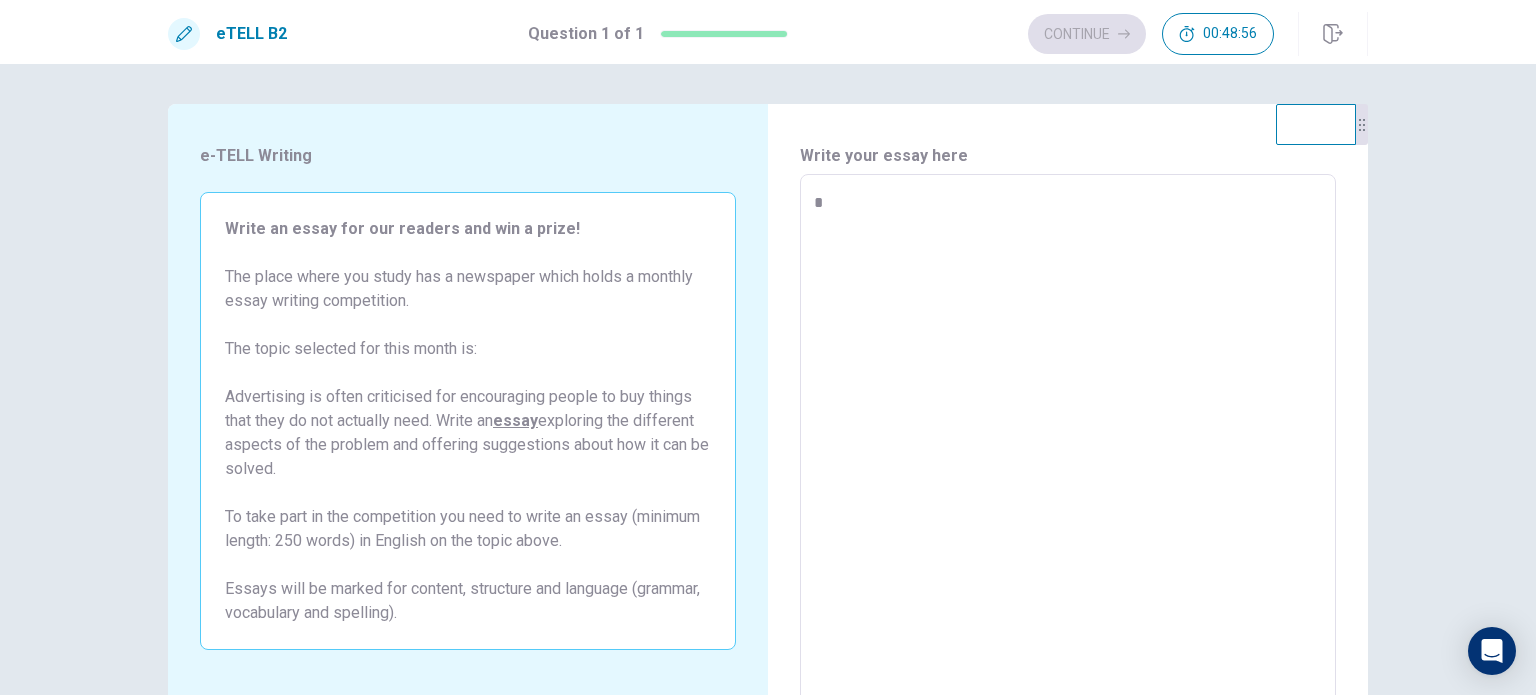 type on "*" 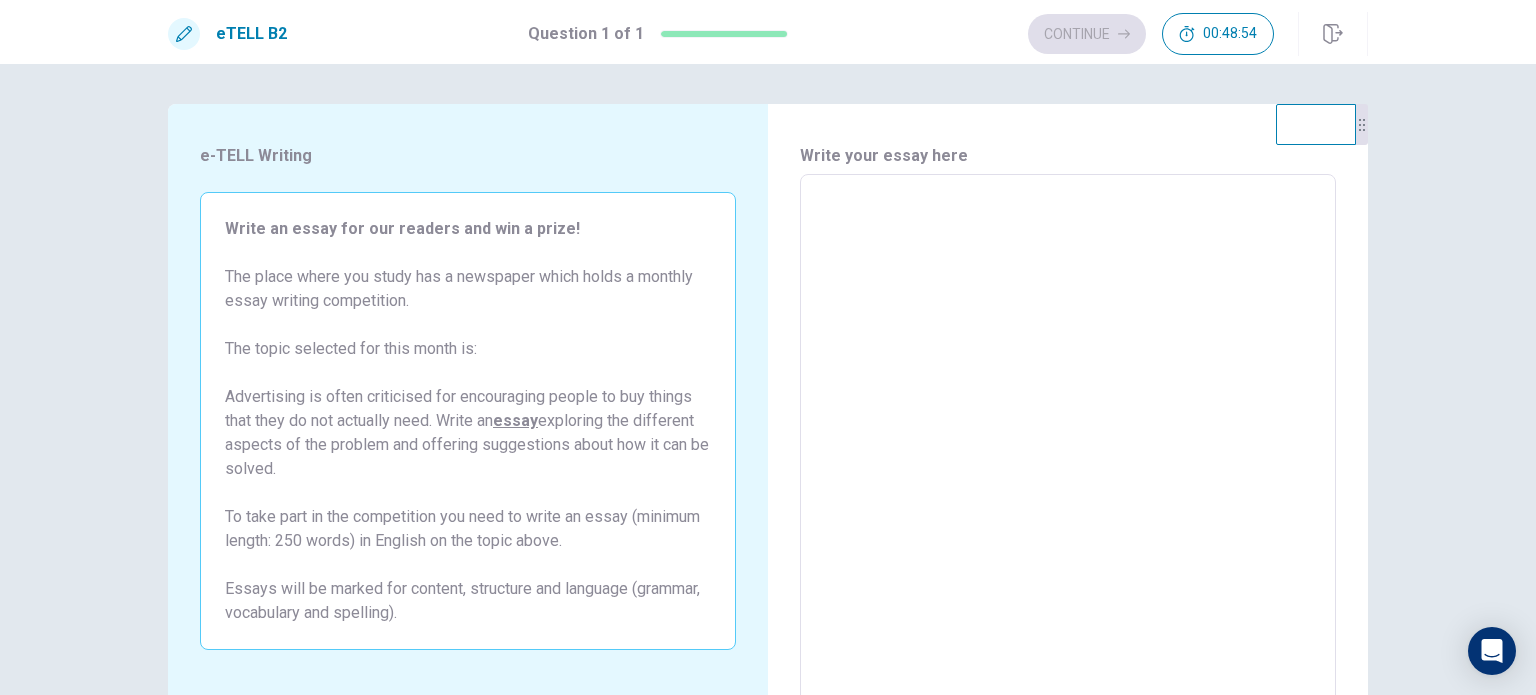type on "*" 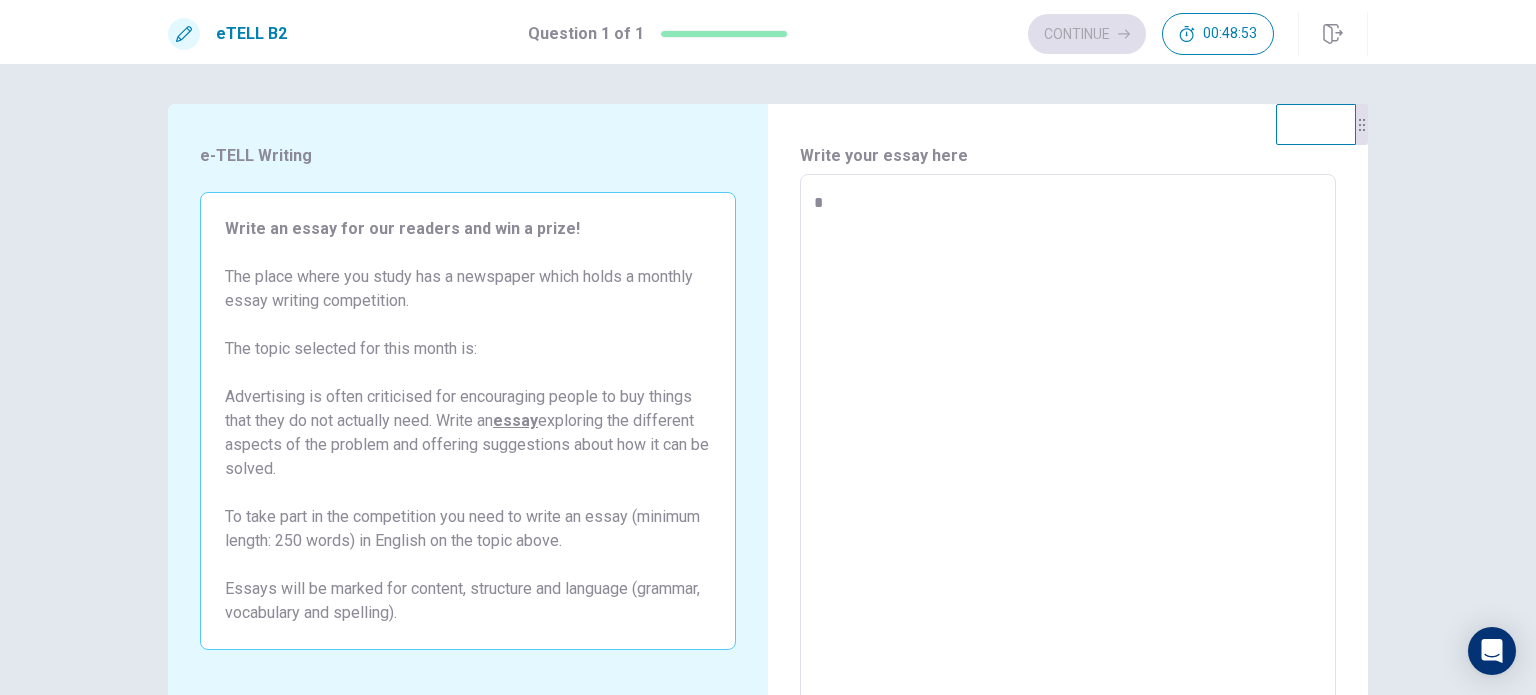 type on "*" 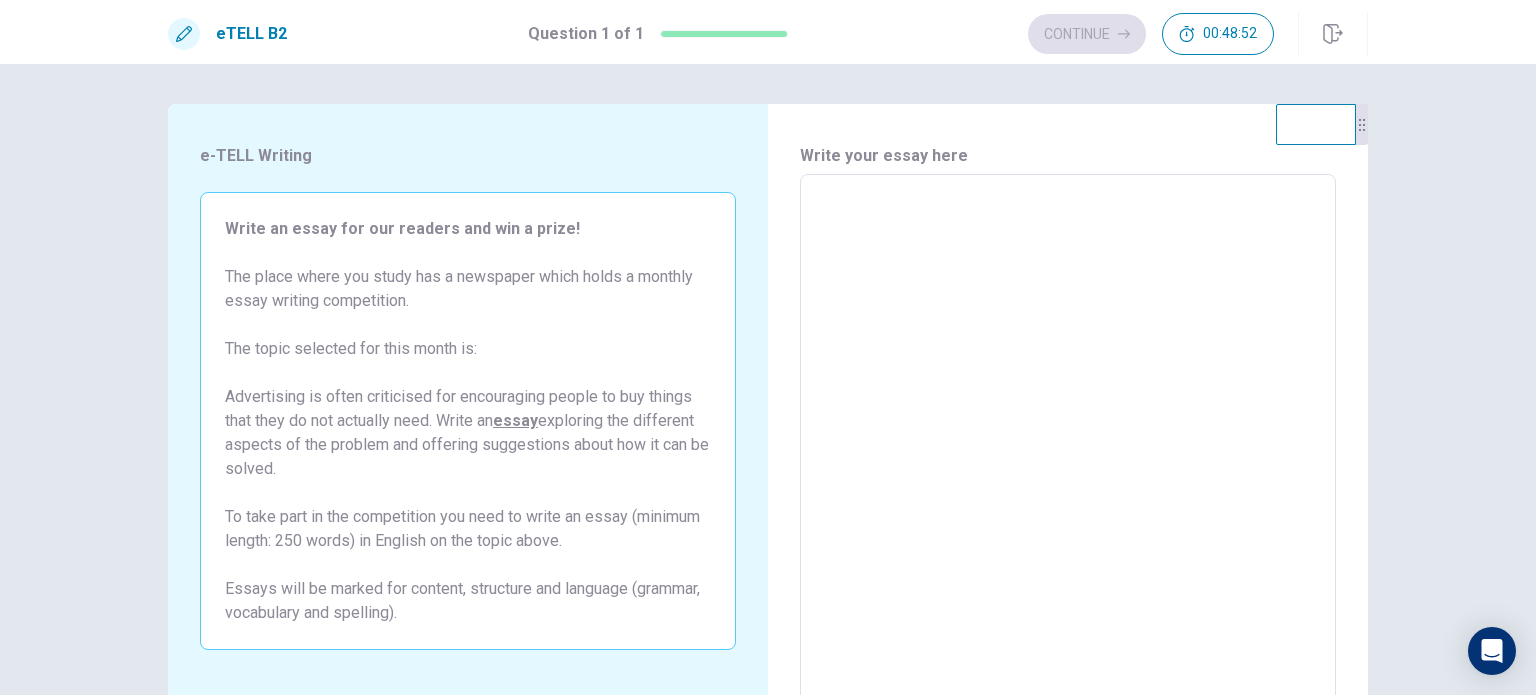 type on "*" 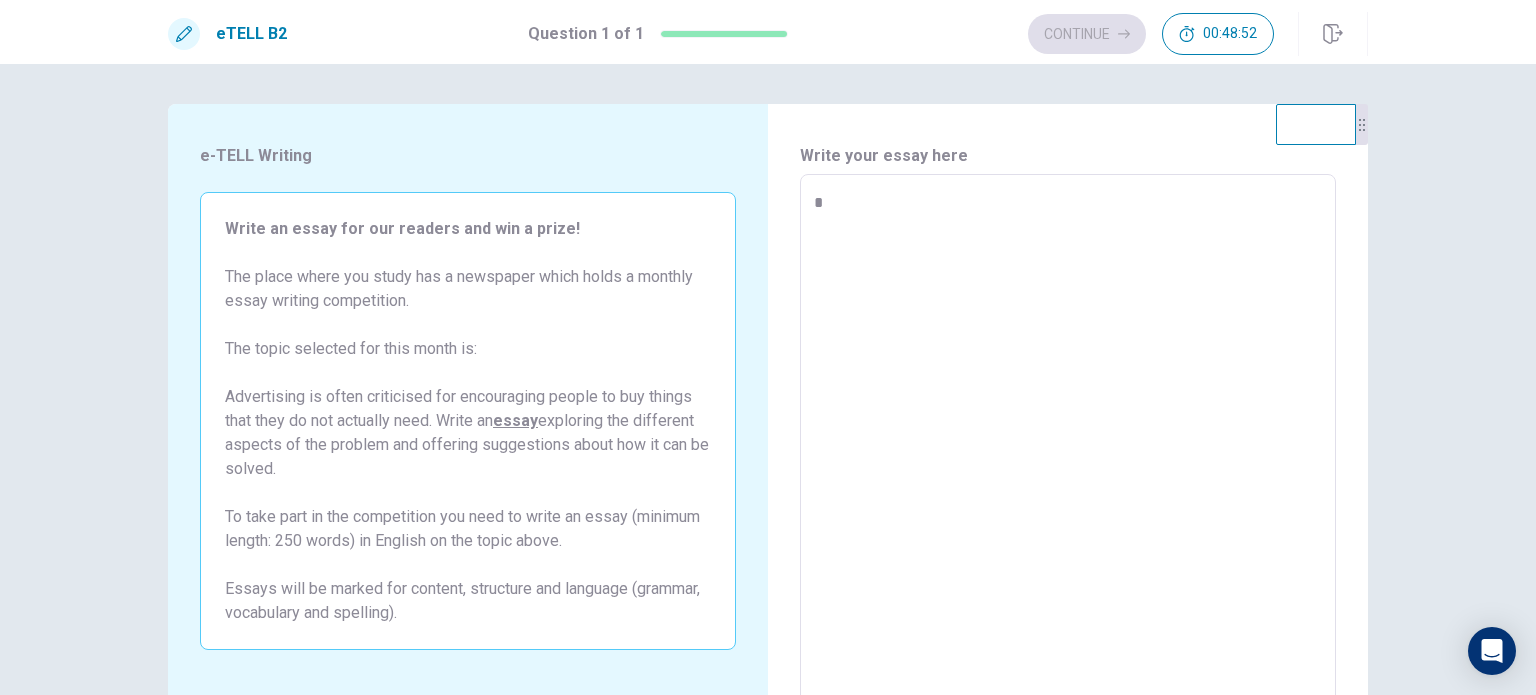 type on "*" 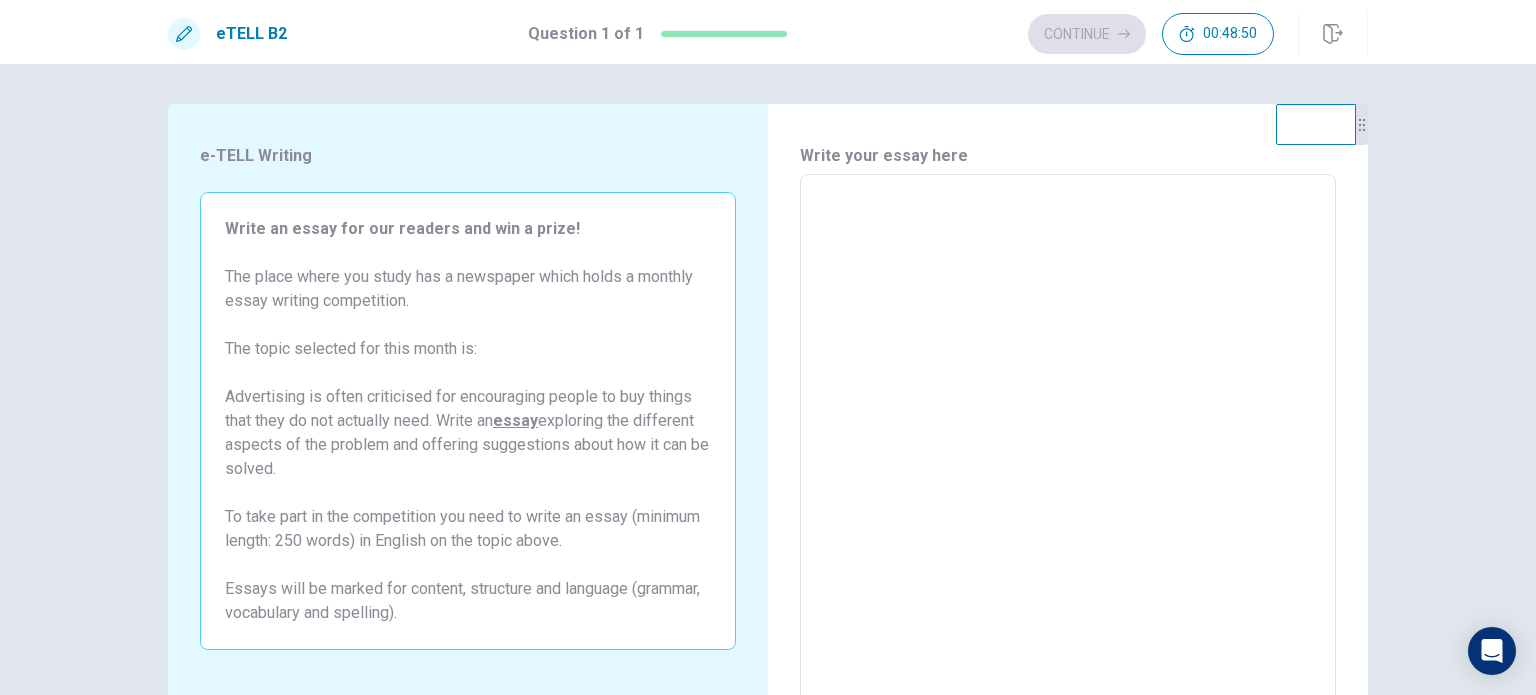 type on "*" 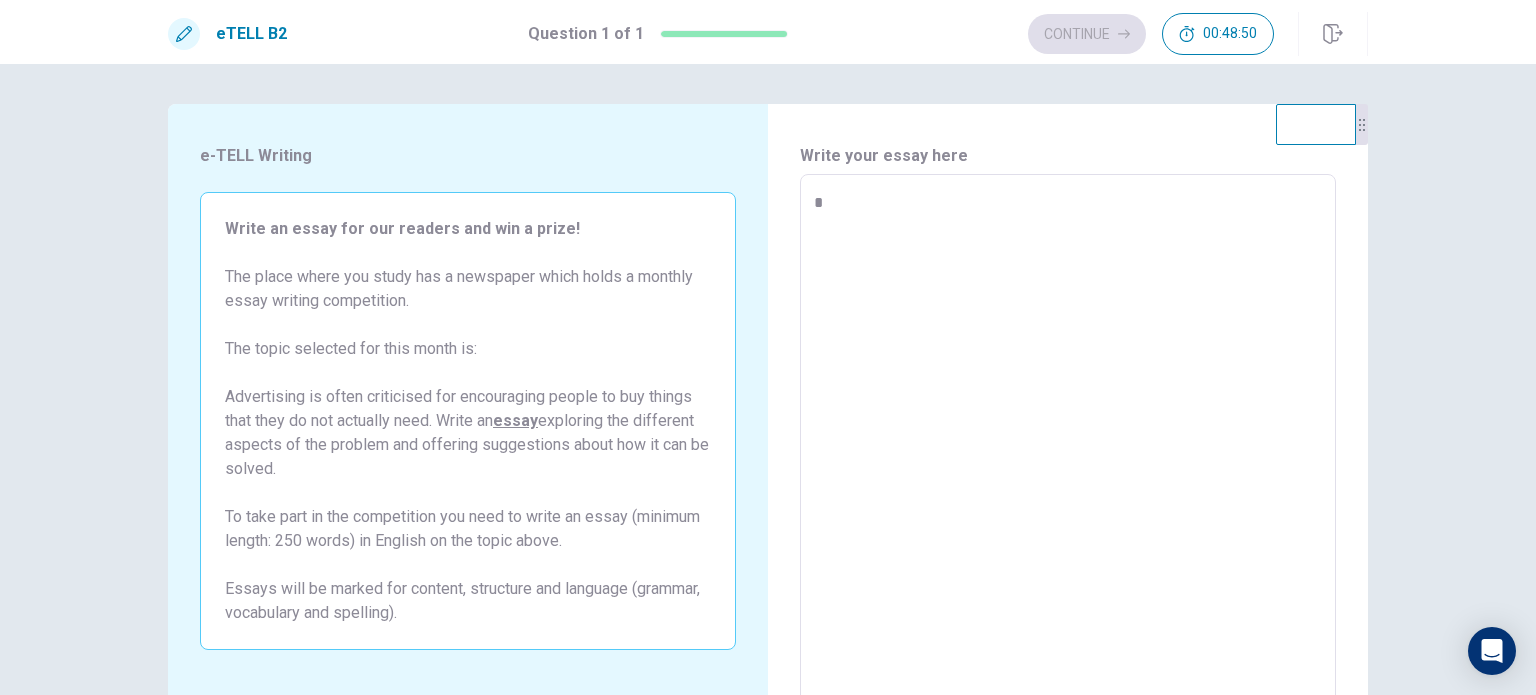 type on "*" 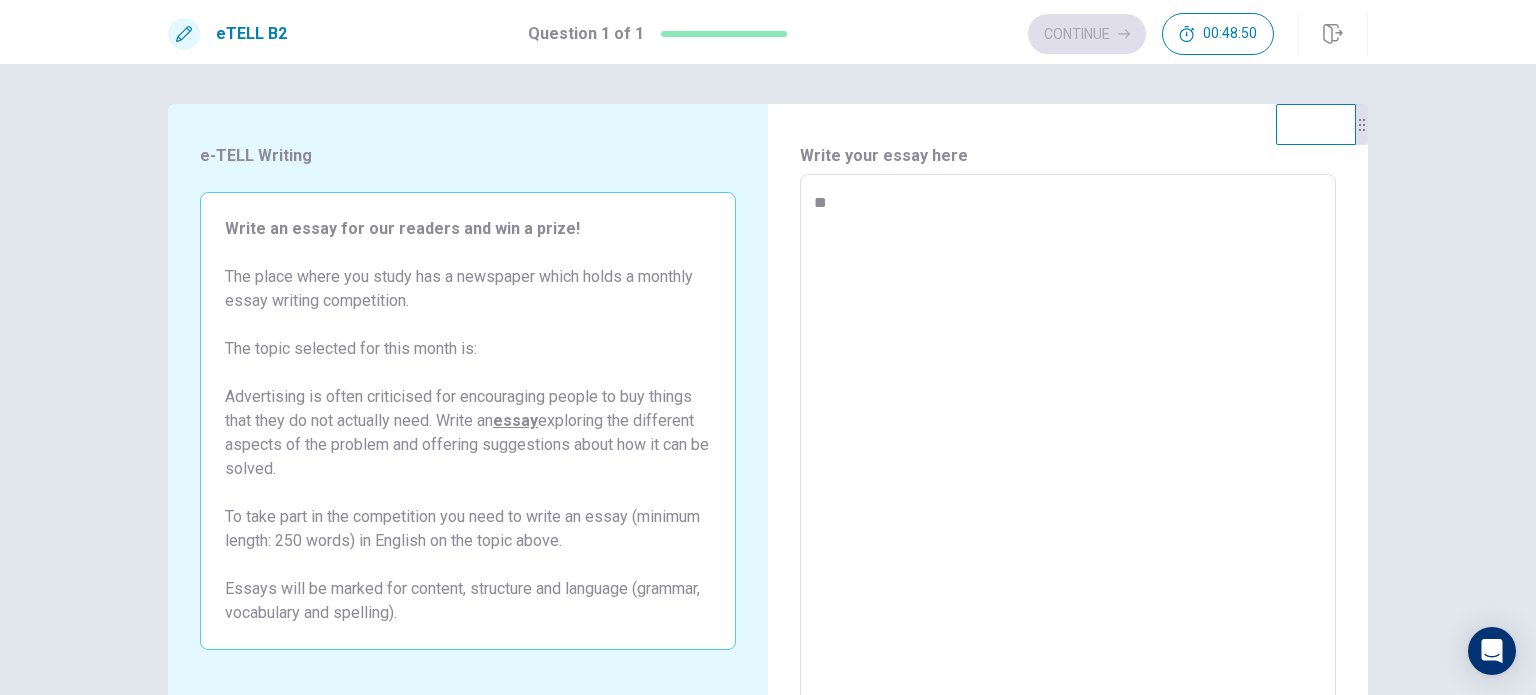 type on "*" 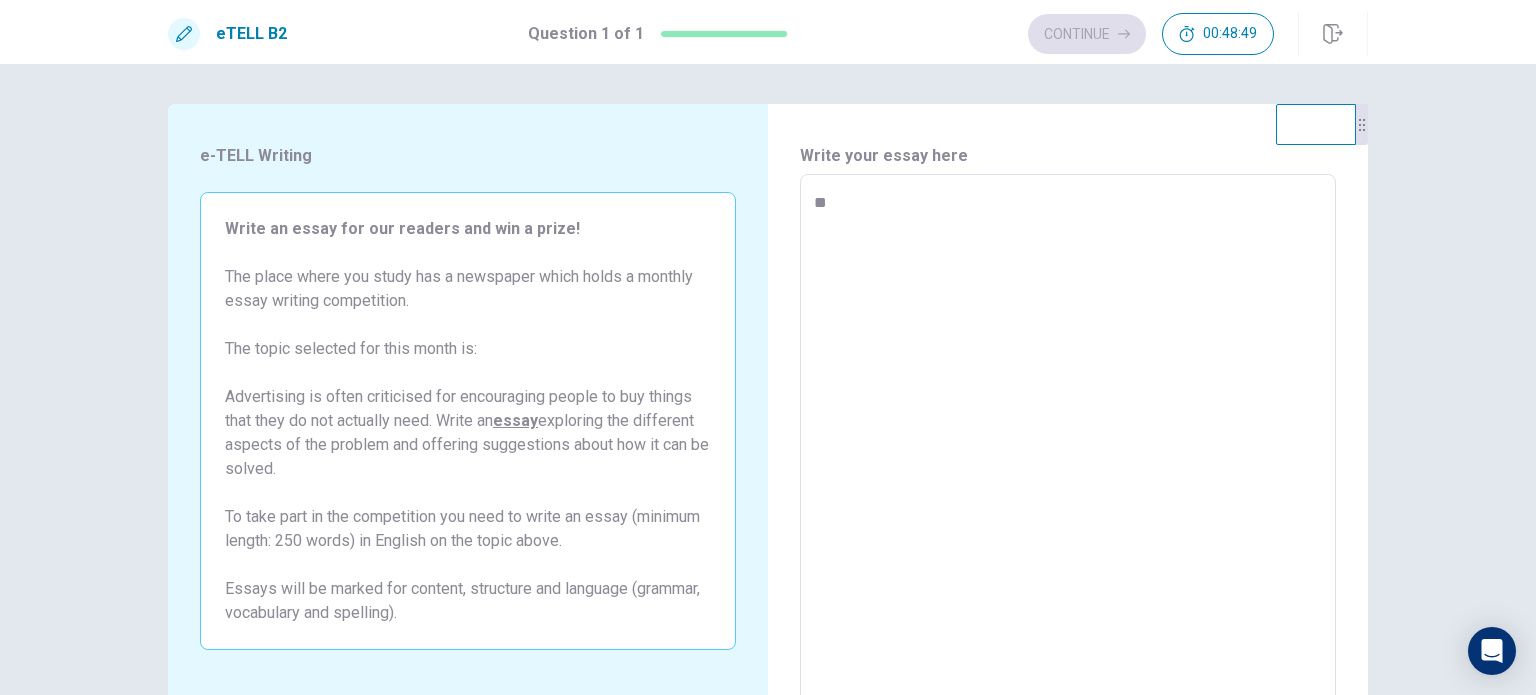 type on "**" 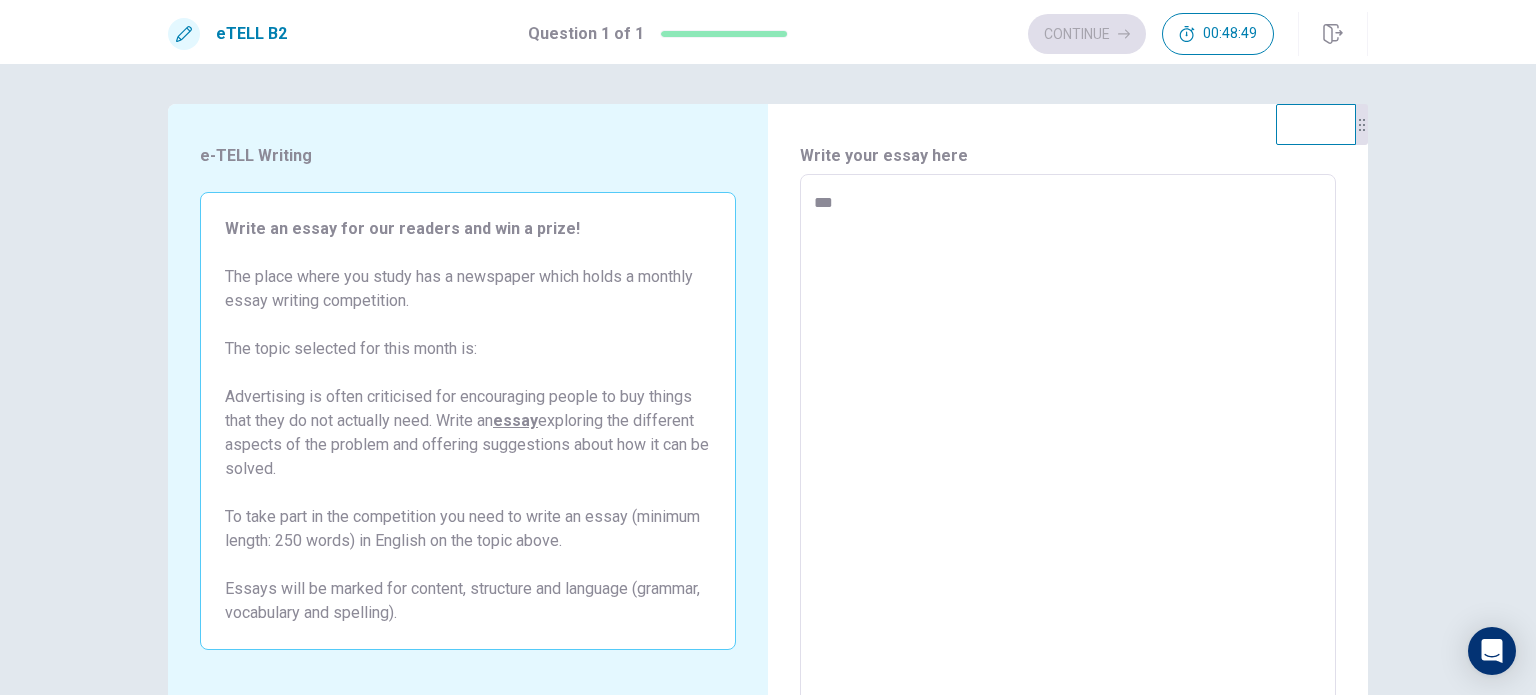 type on "*" 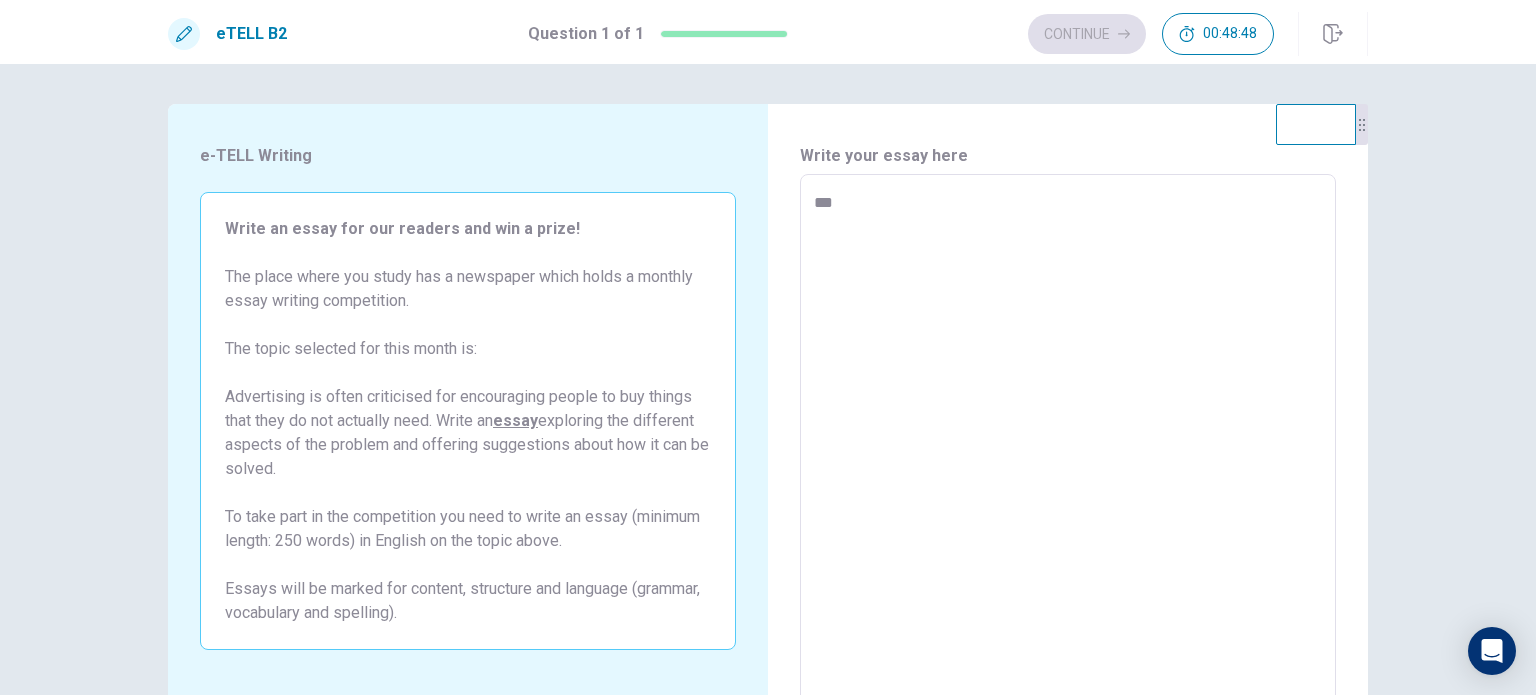 type on "**" 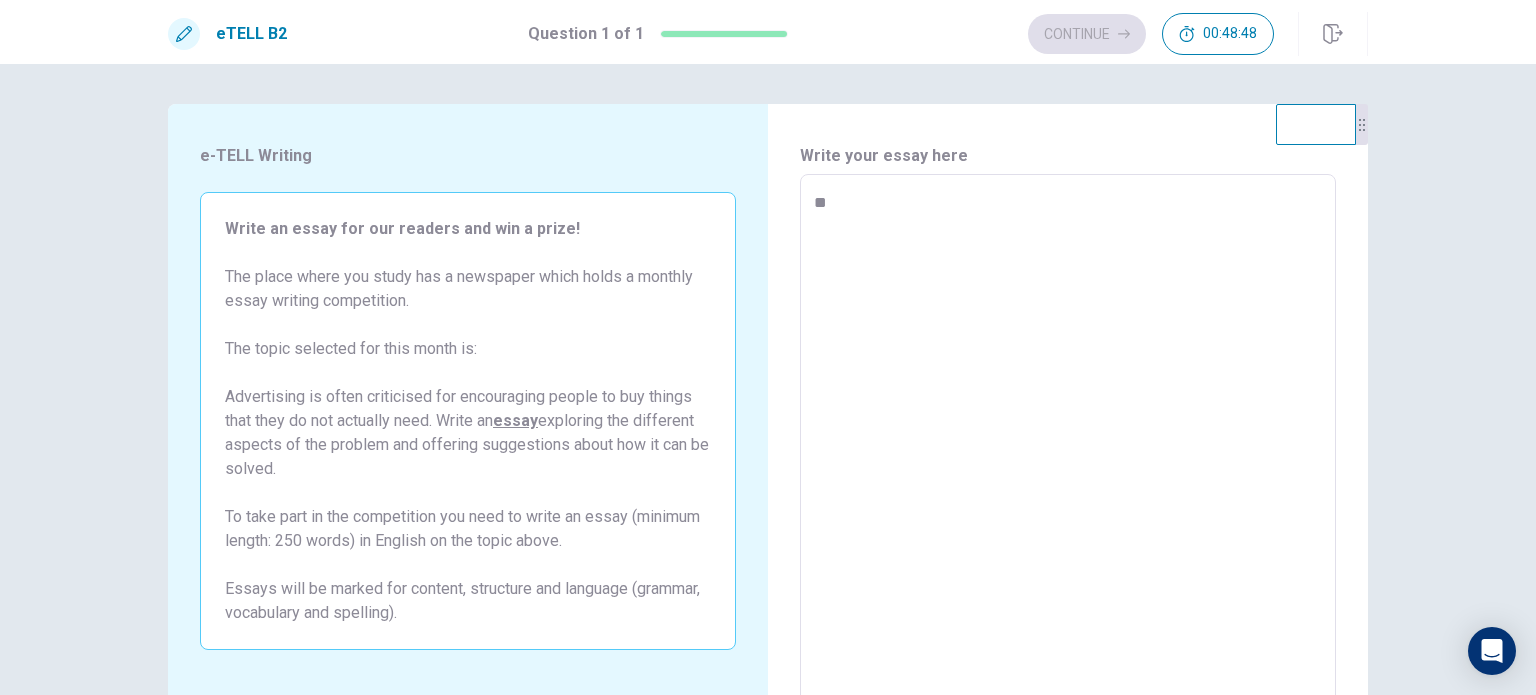 type on "*" 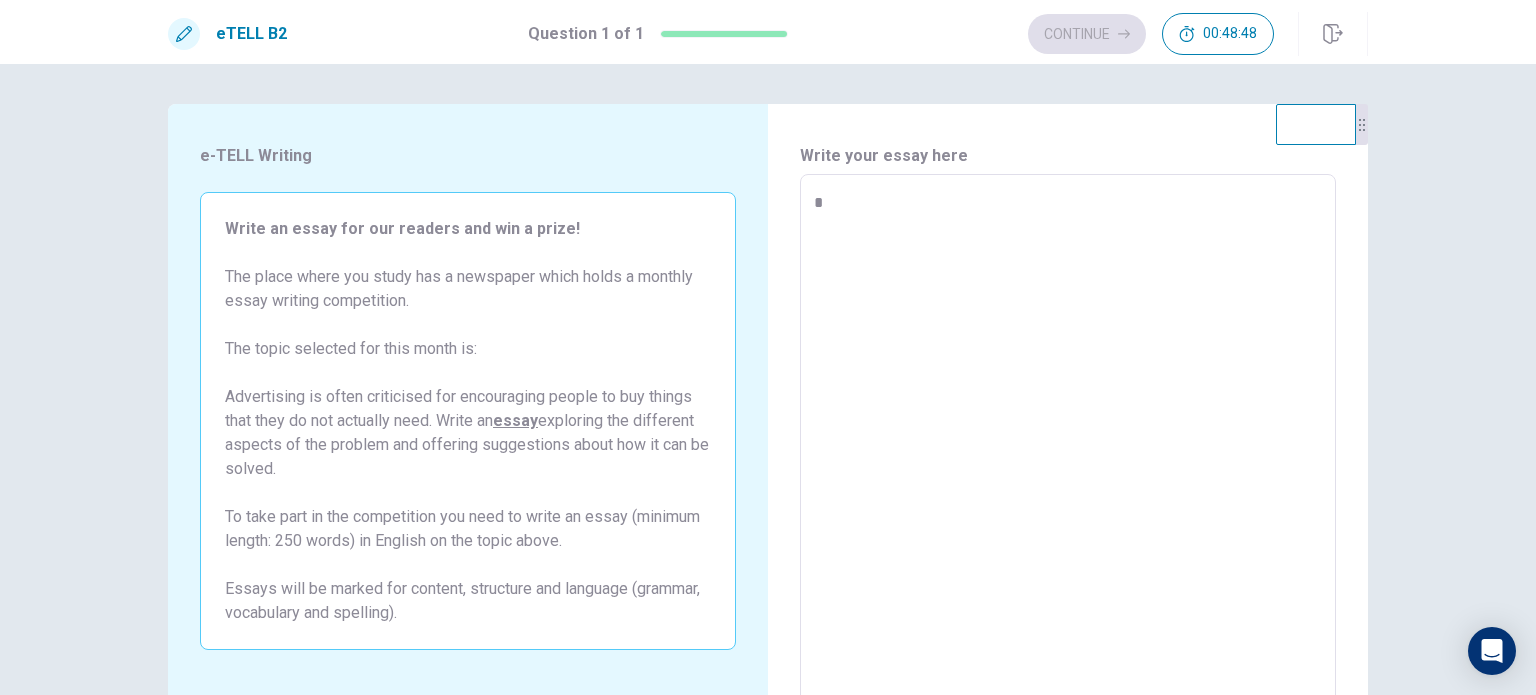 type on "*" 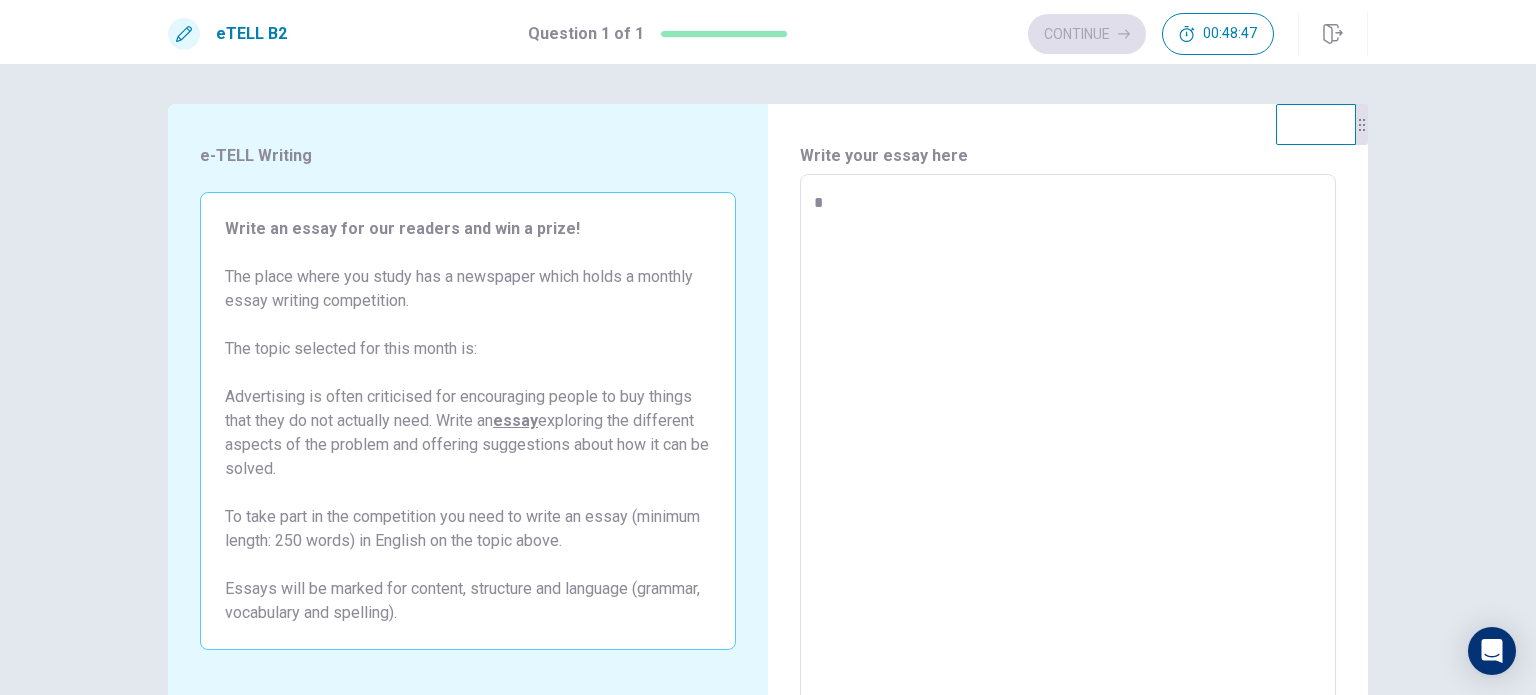 type on "**" 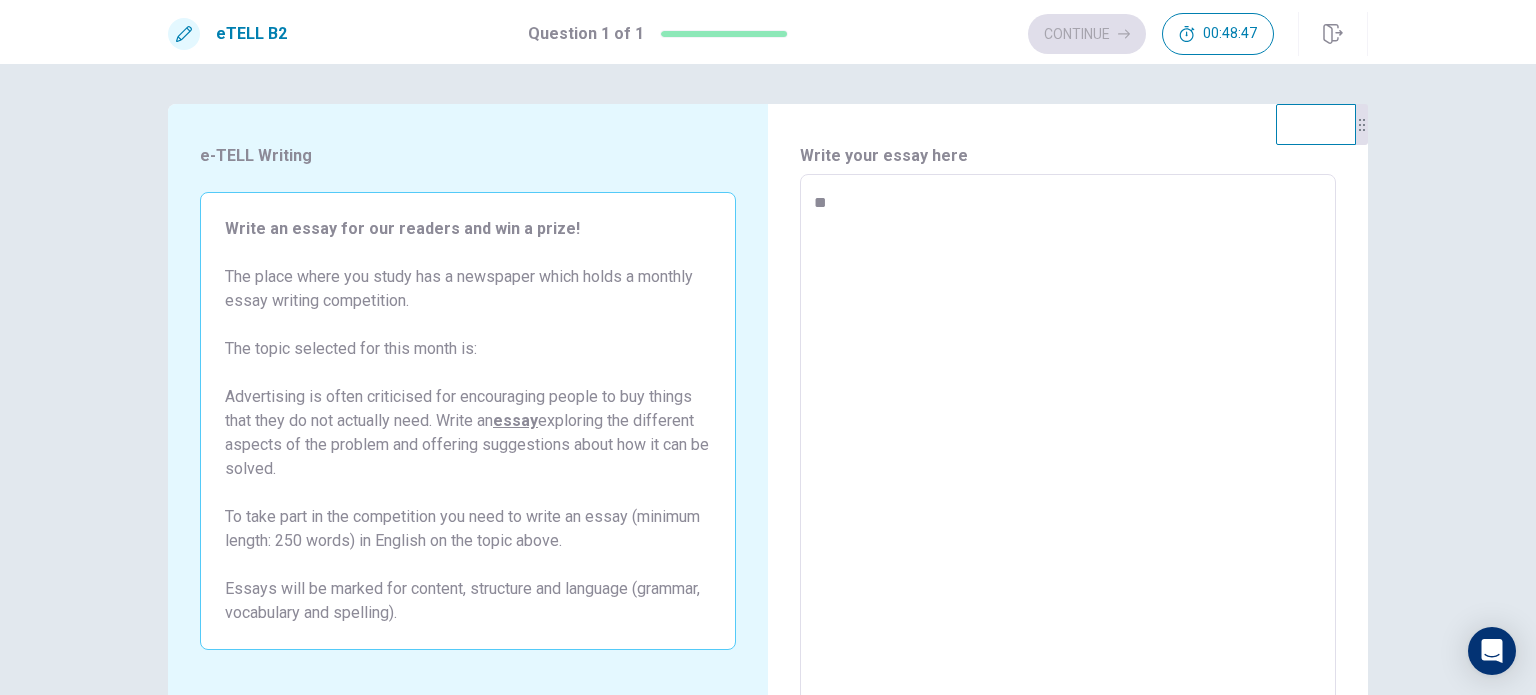 type on "*" 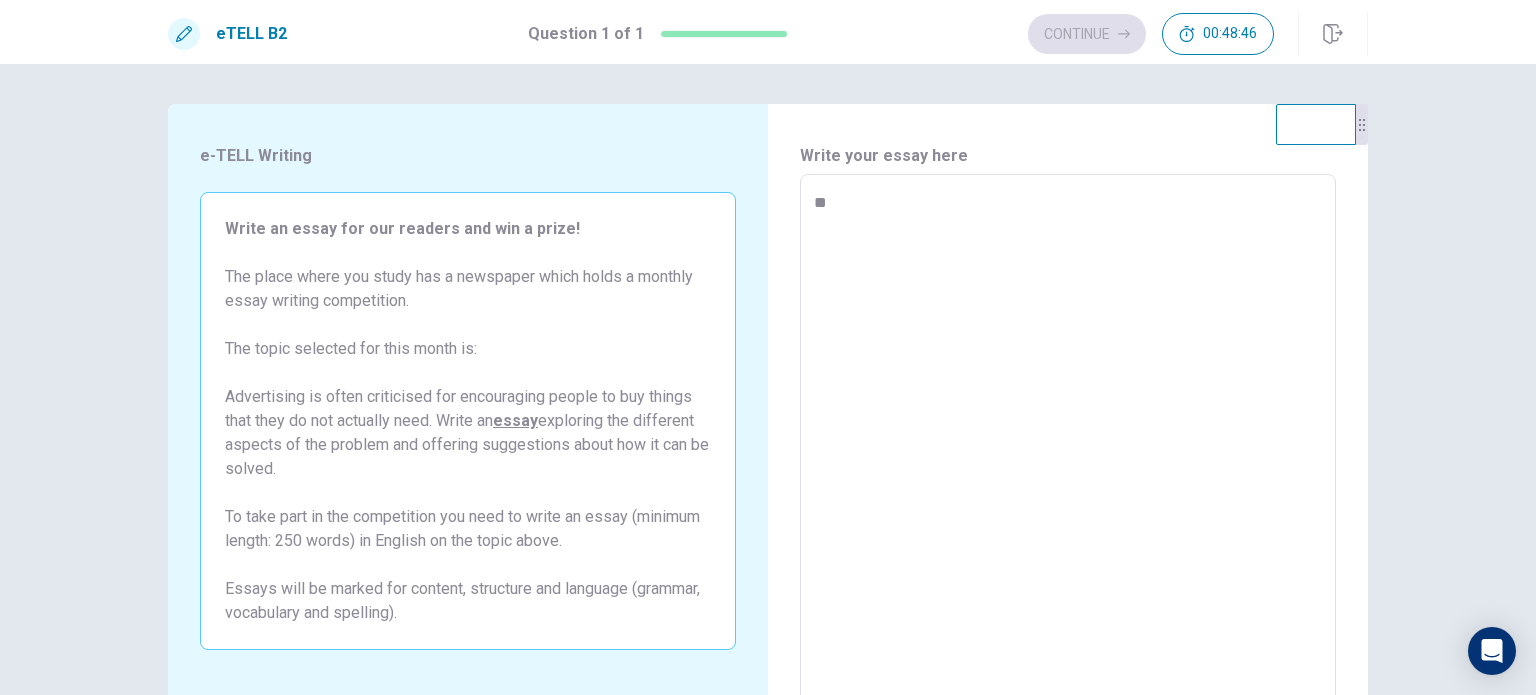type on "*" 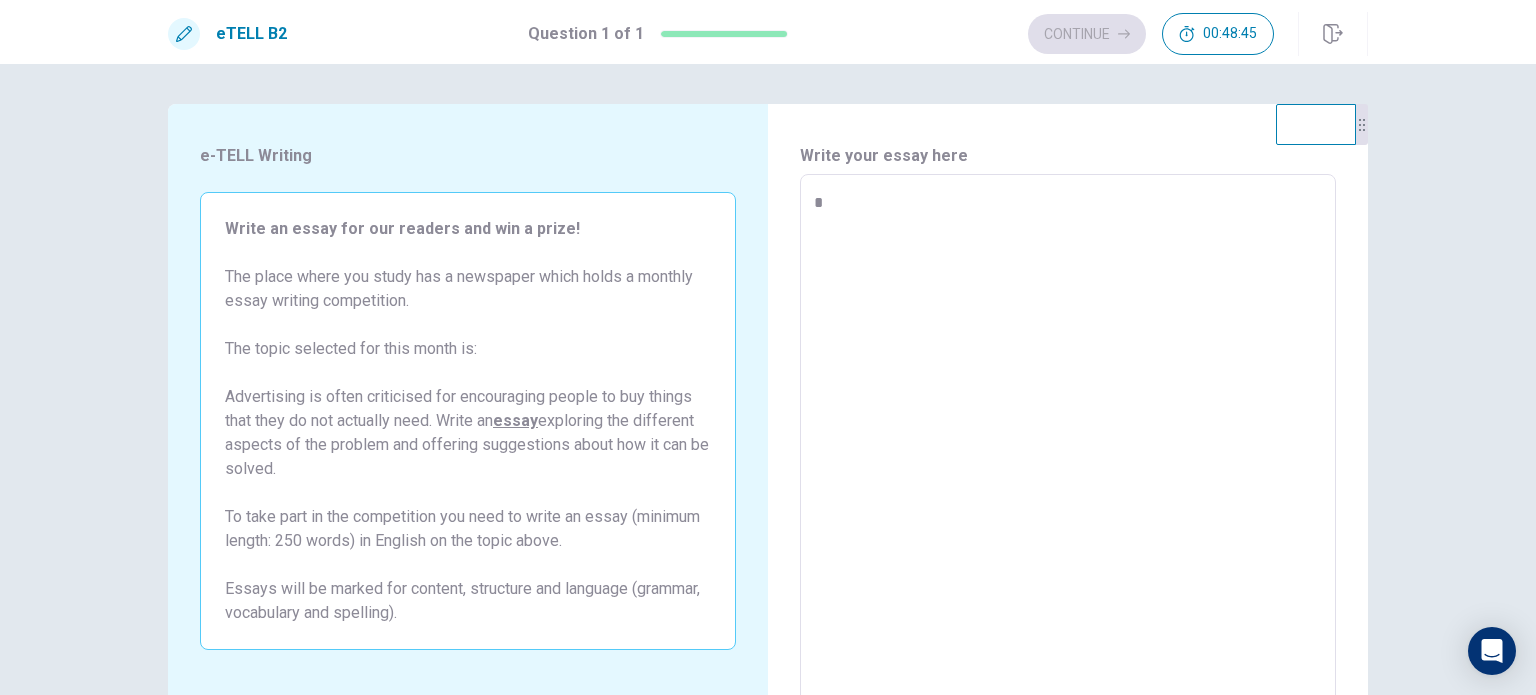 type on "*" 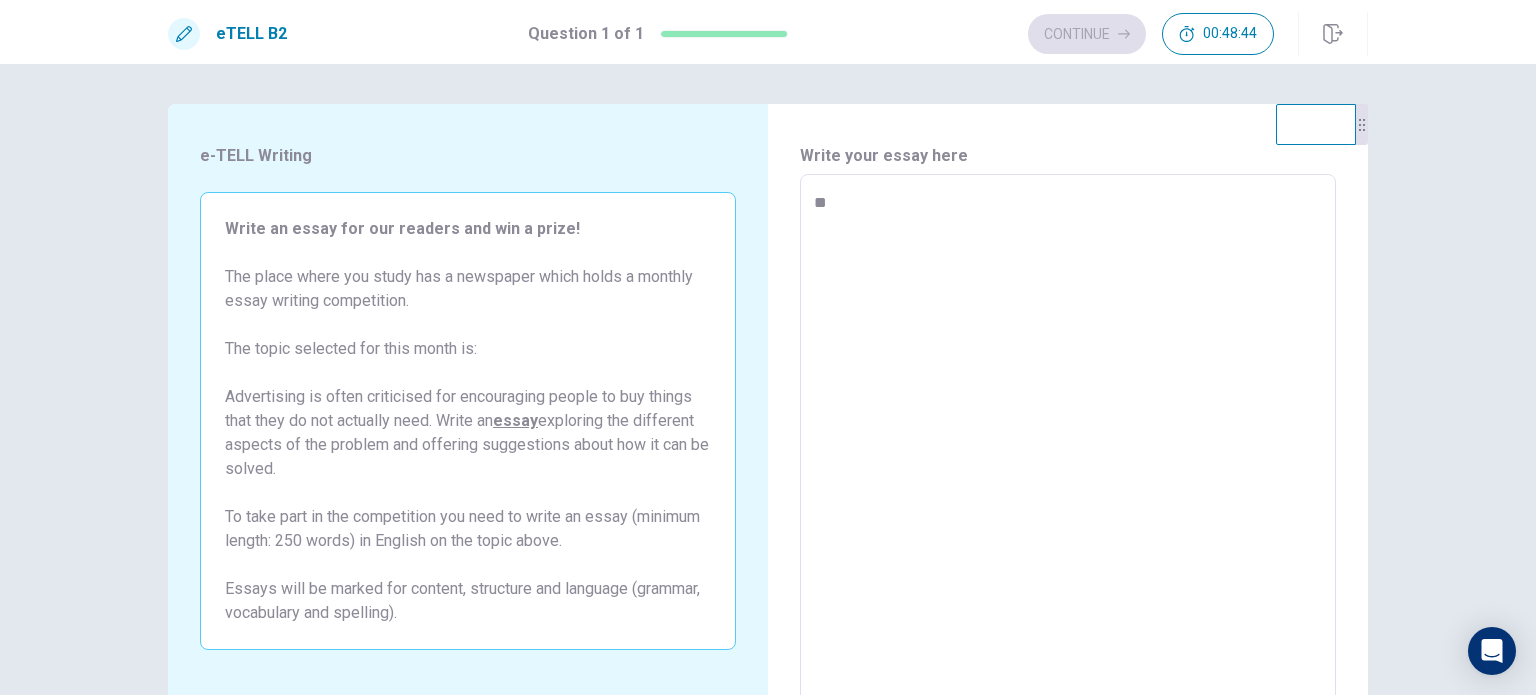 type on "*" 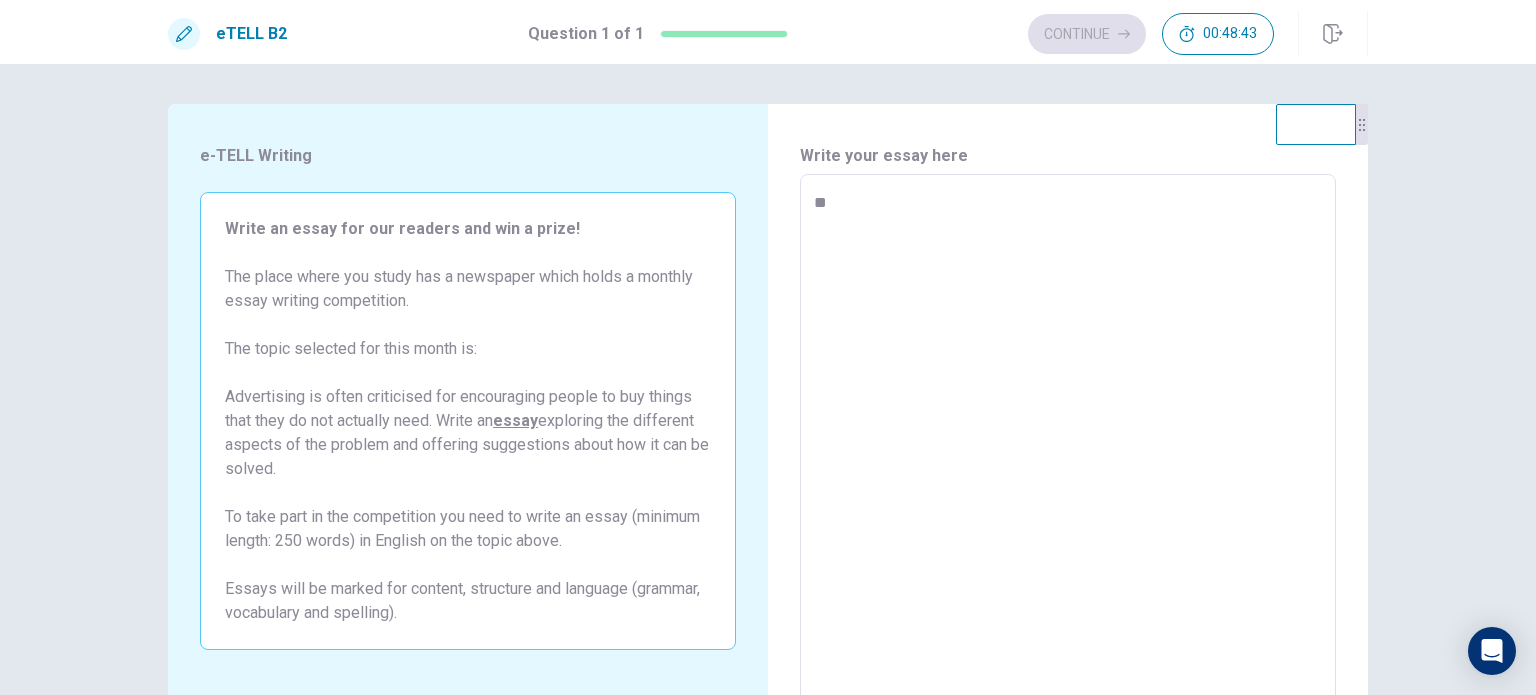 type on "**" 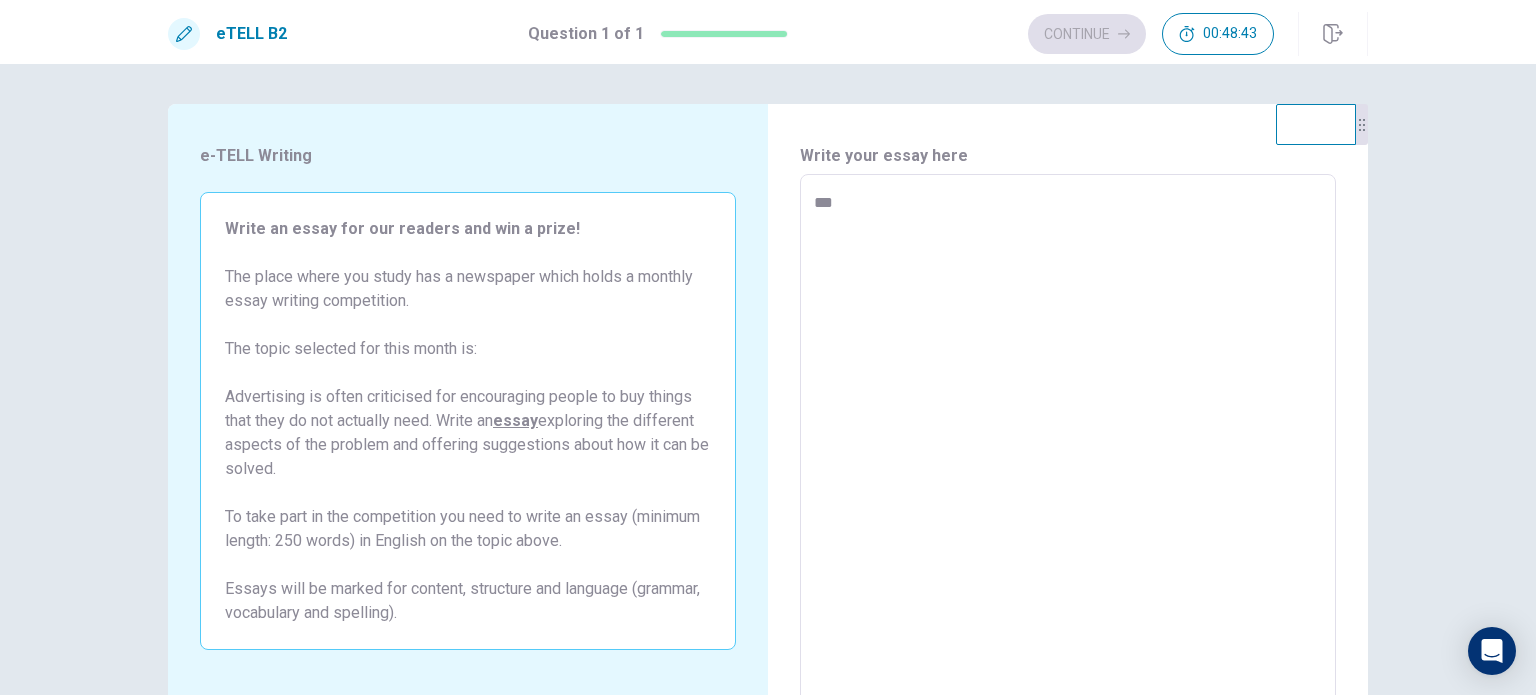 type on "*" 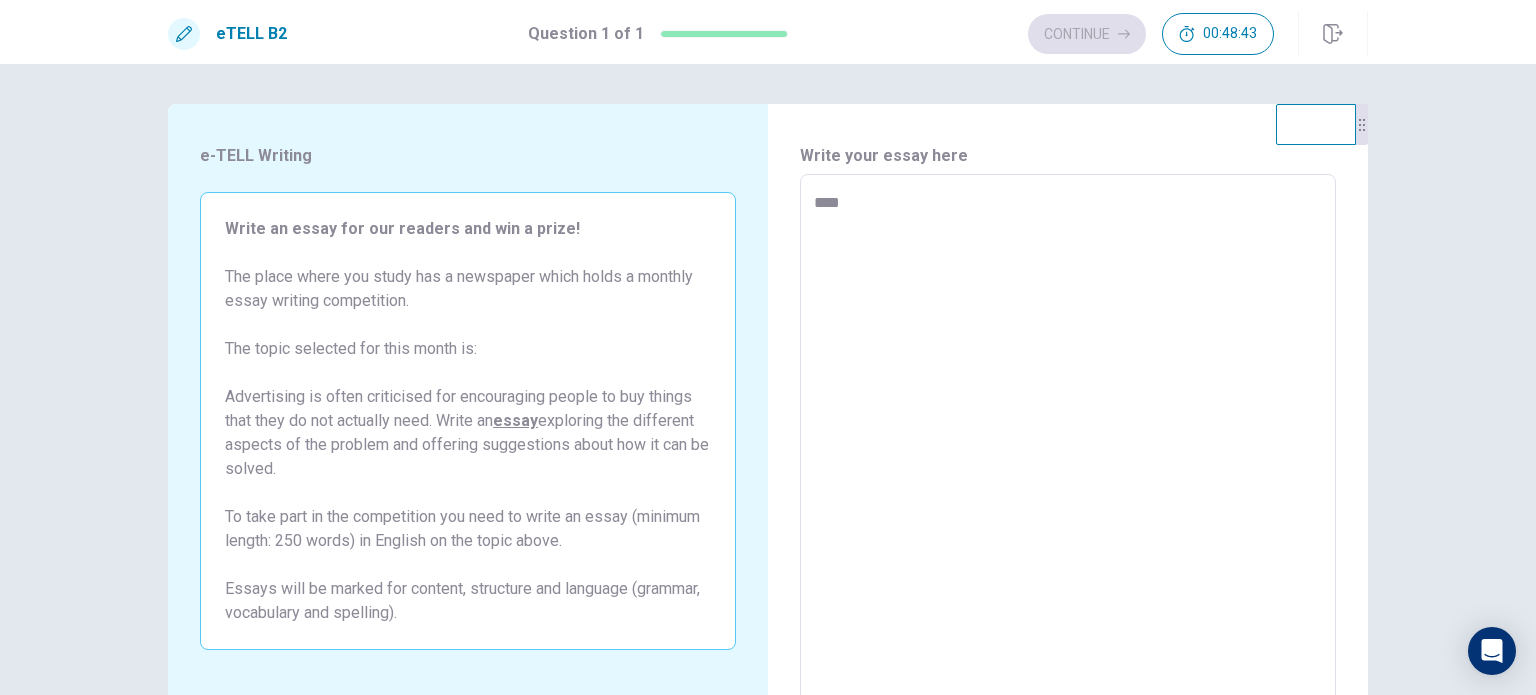 type on "*" 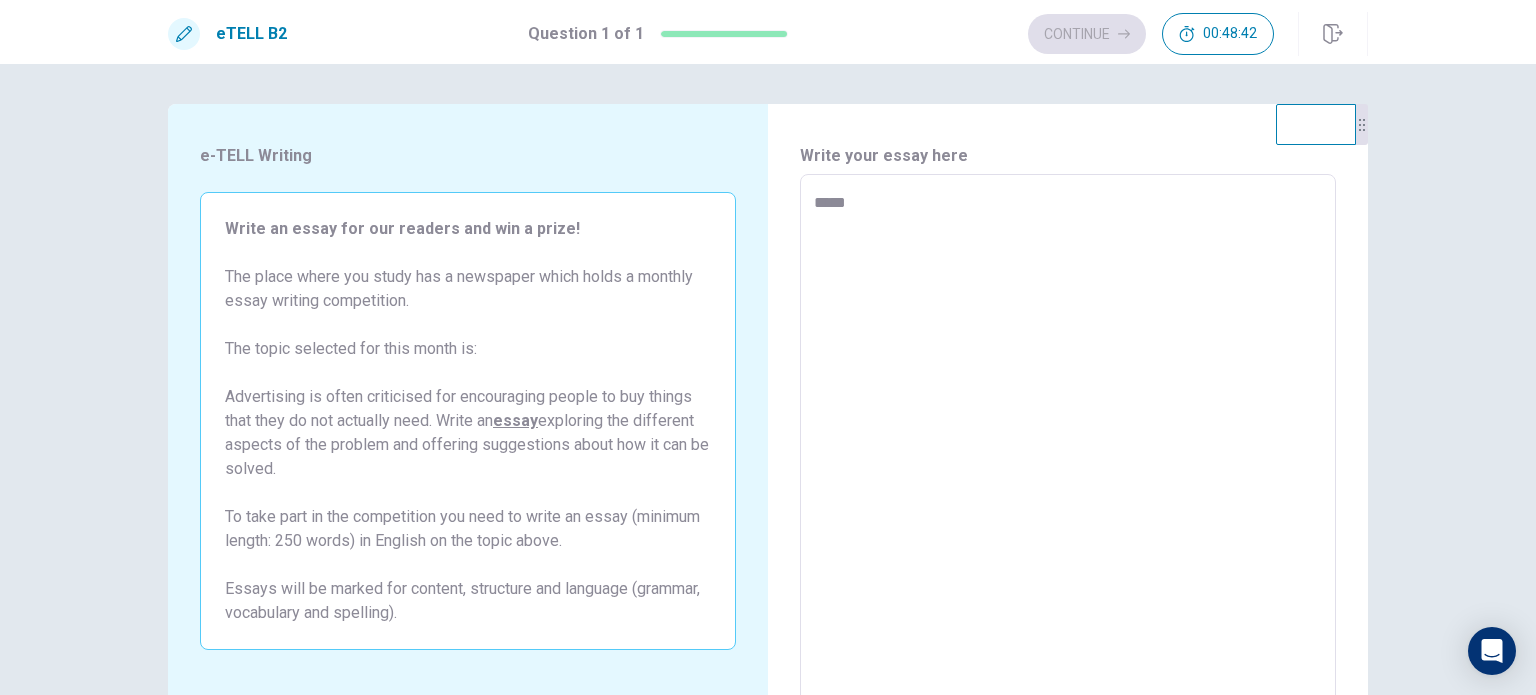 type on "*" 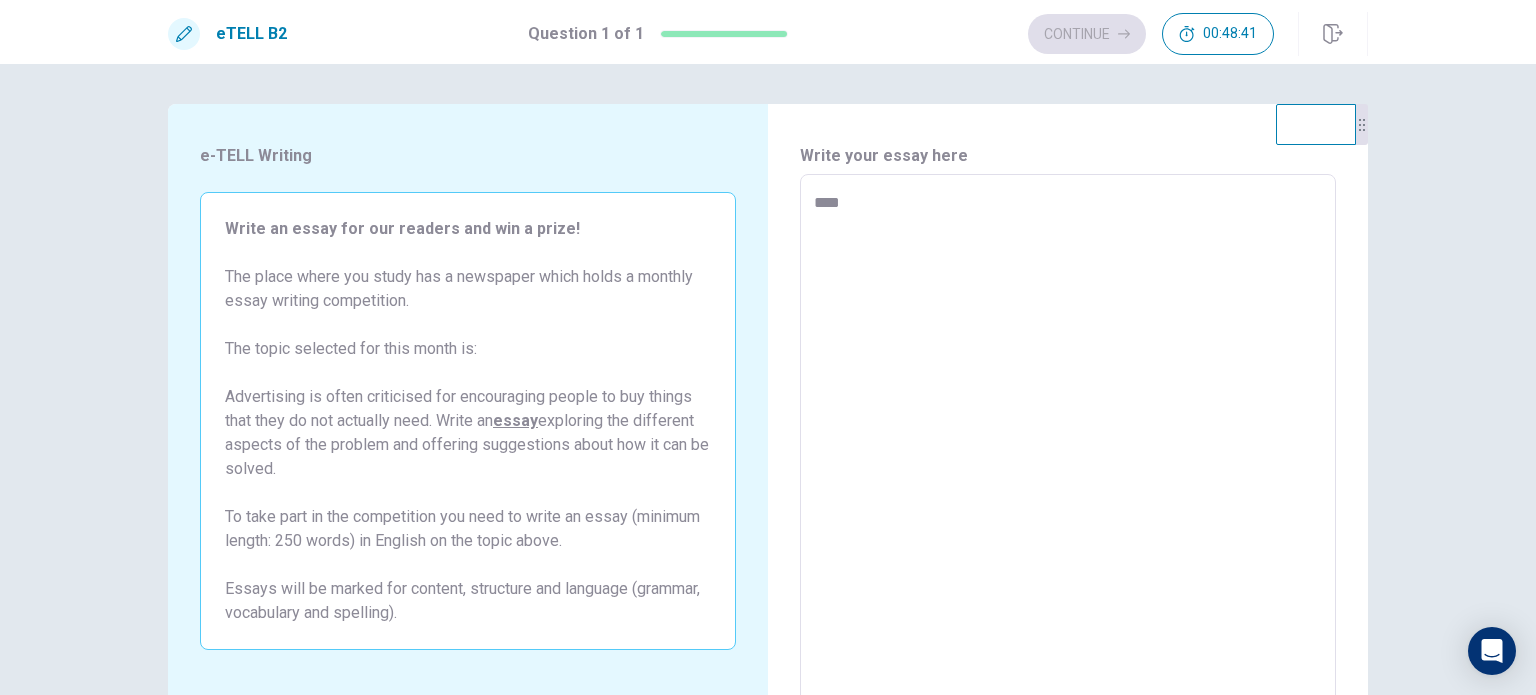 type on "*" 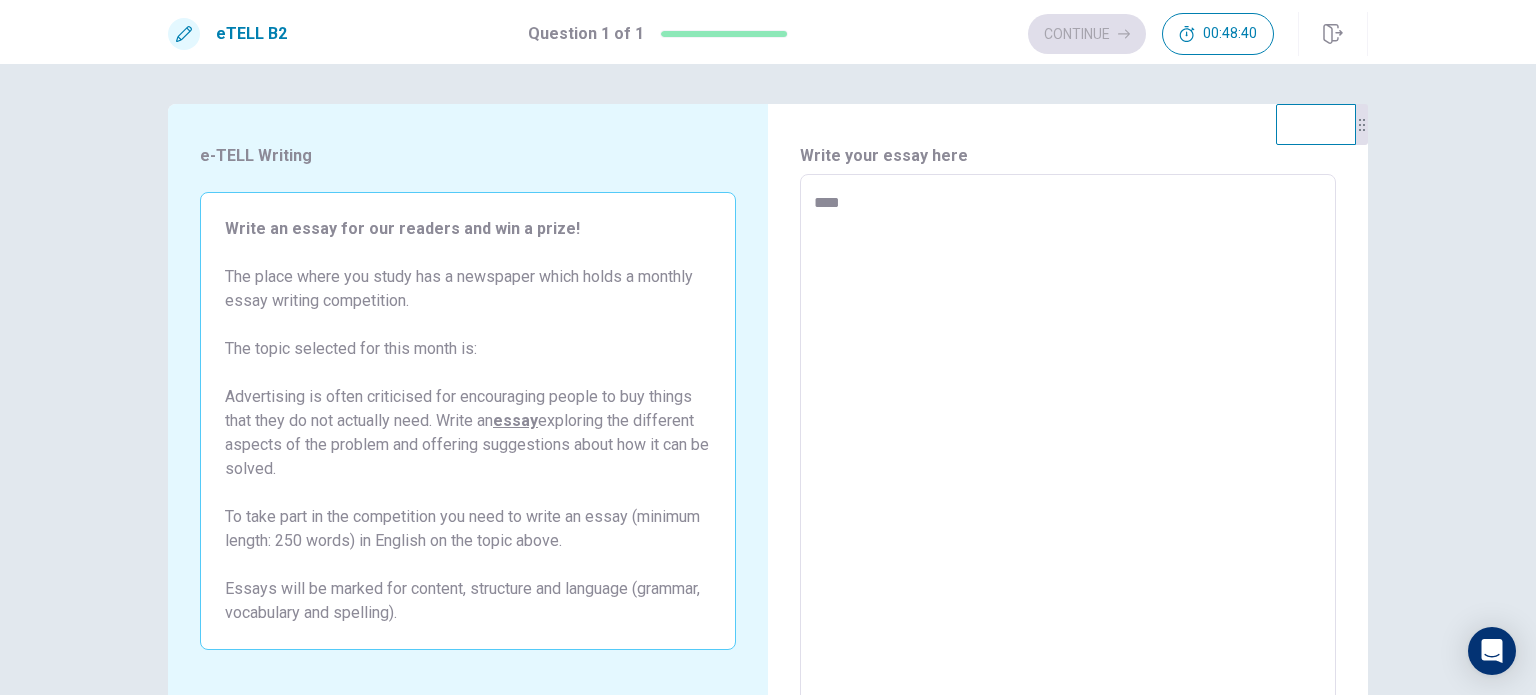 type on "**" 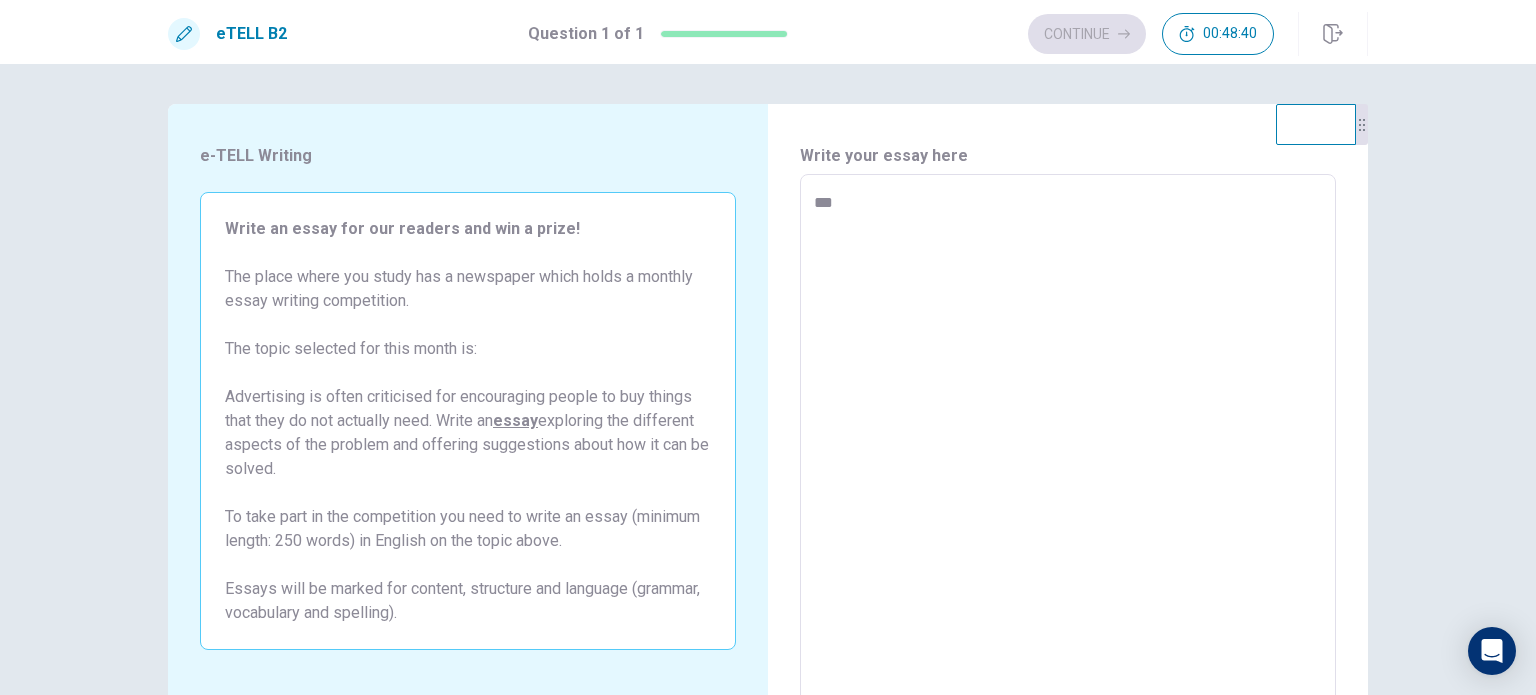 type on "*" 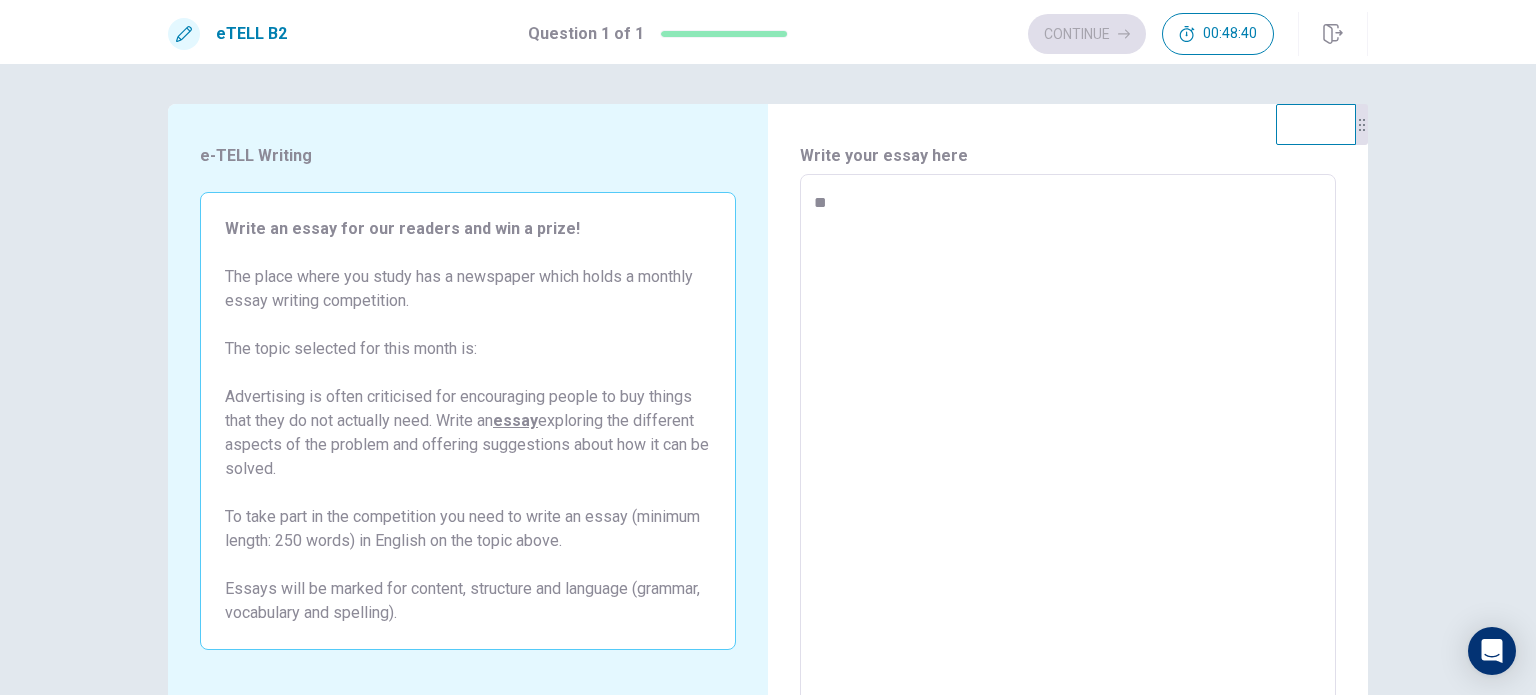 type on "*" 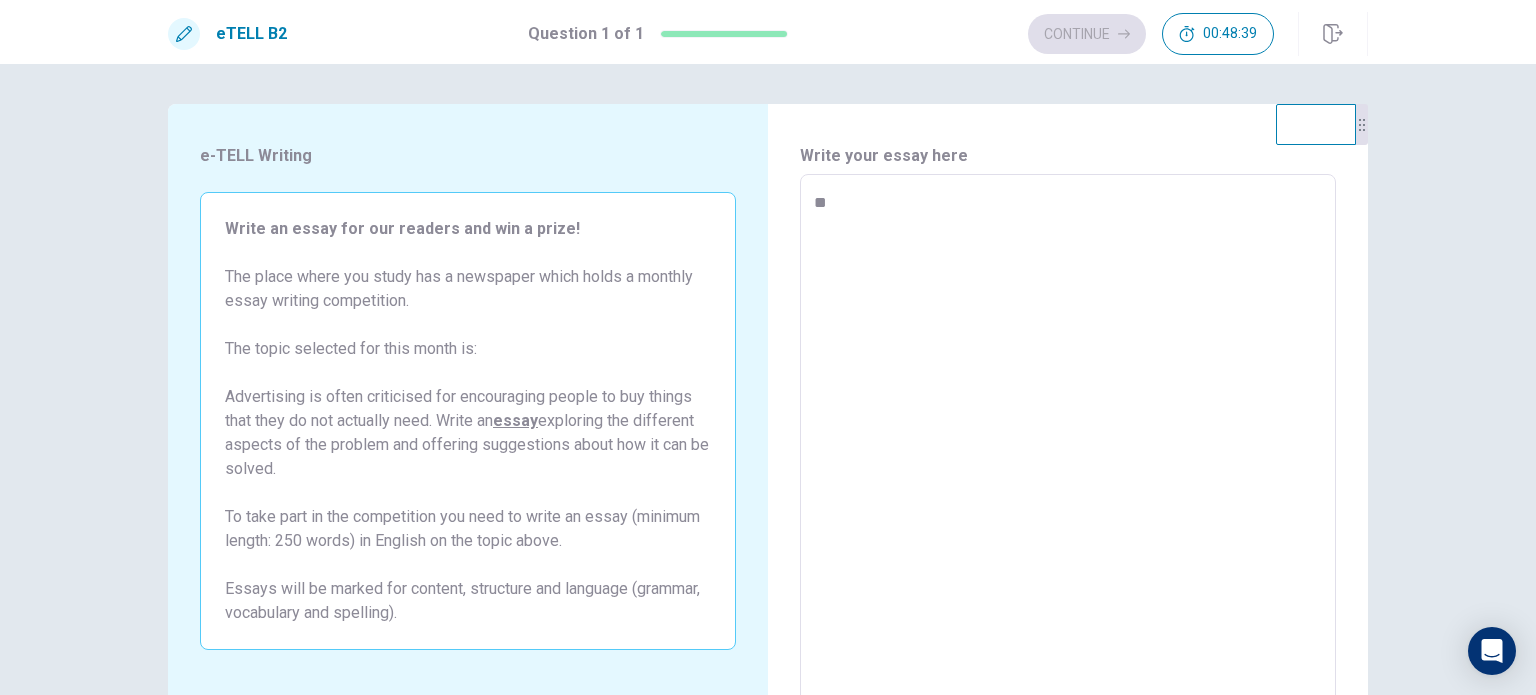 type on "***" 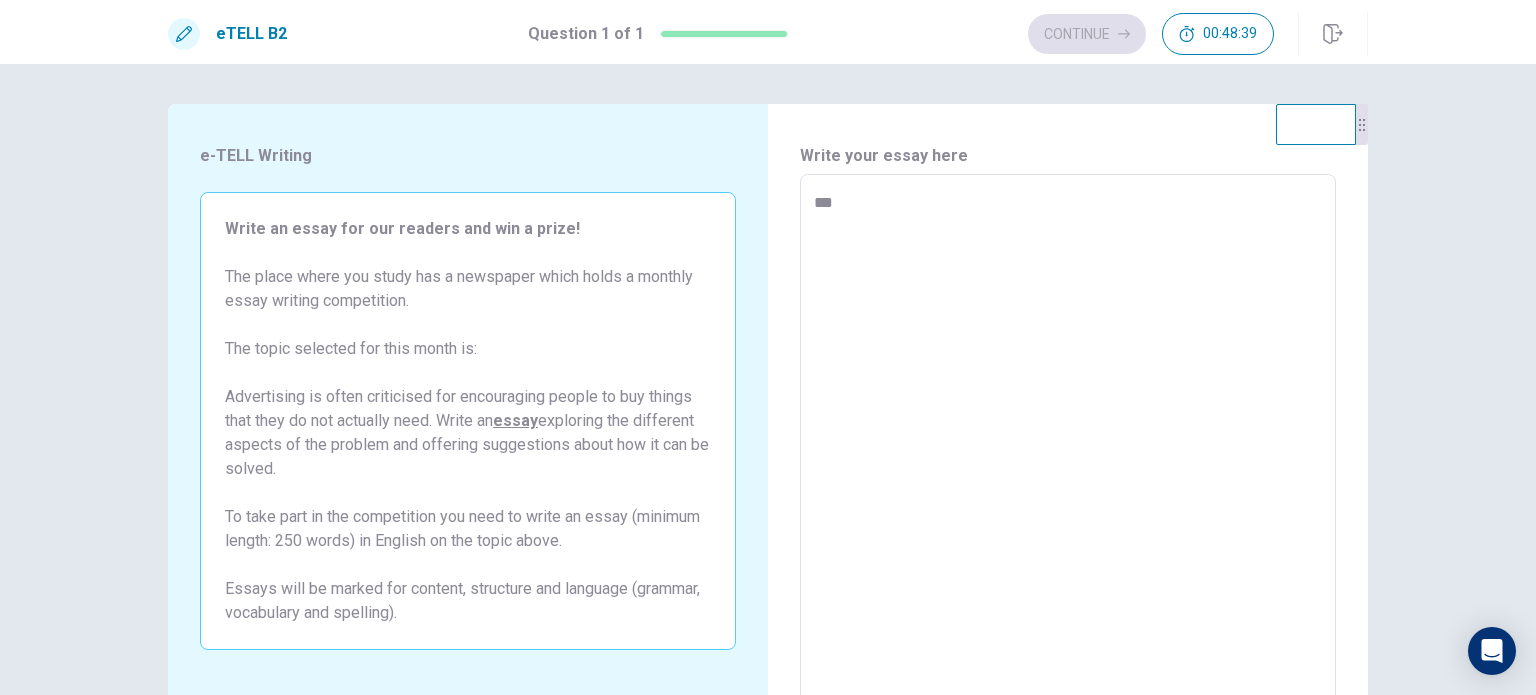 type on "*" 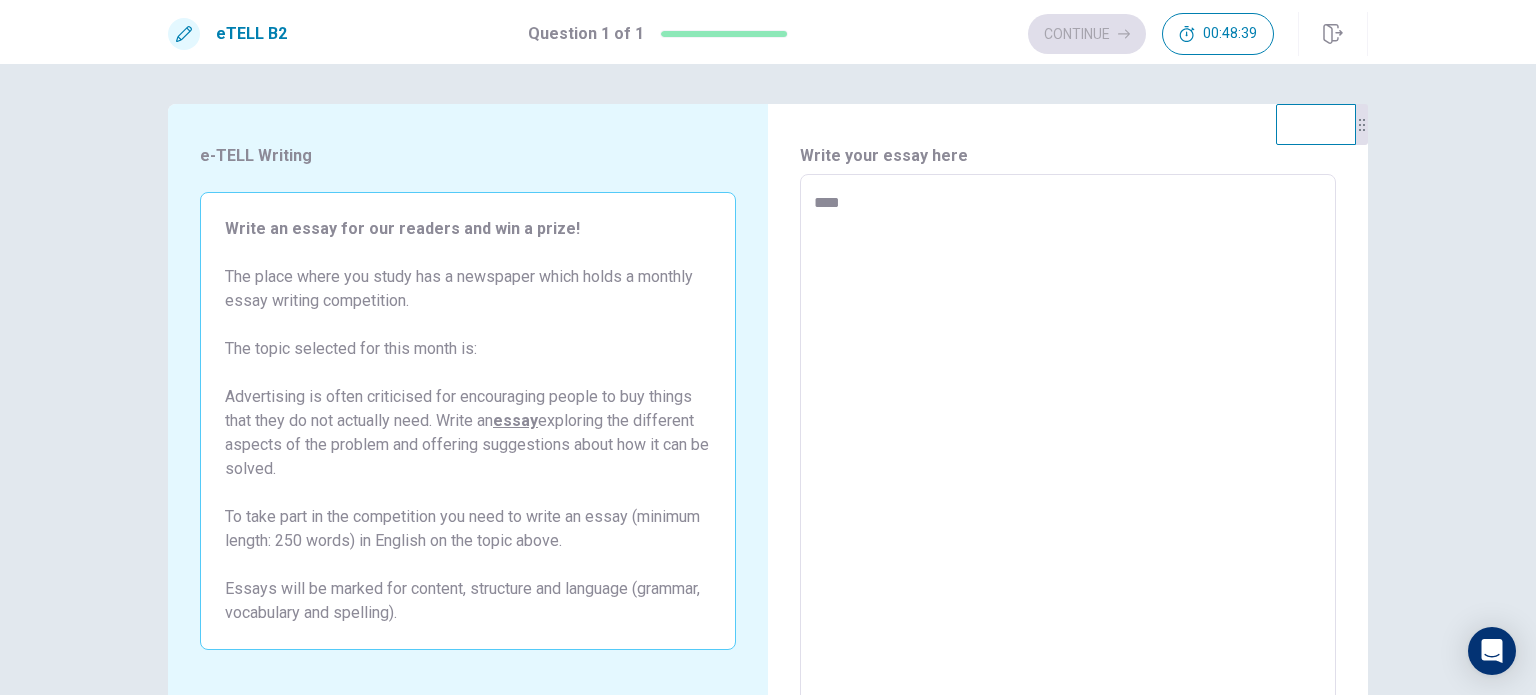type on "*" 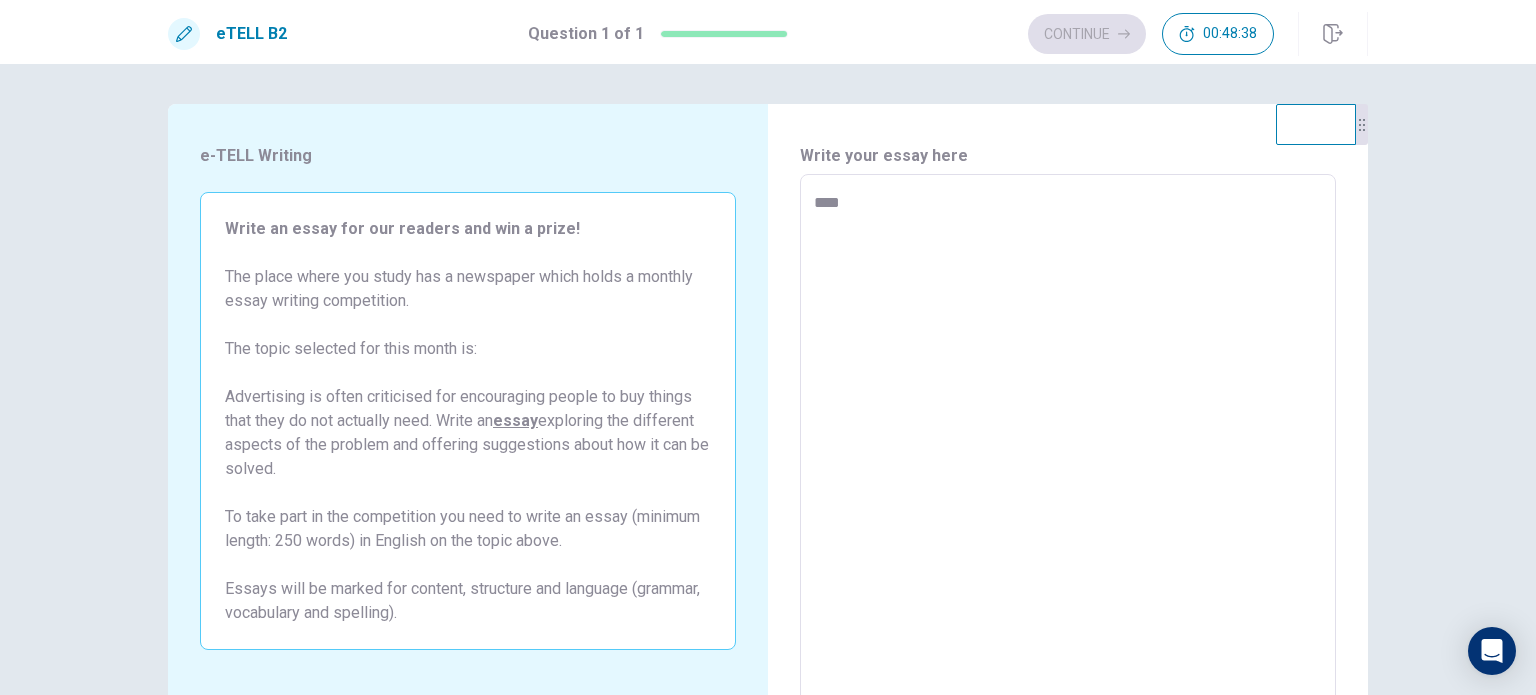 type on "*****" 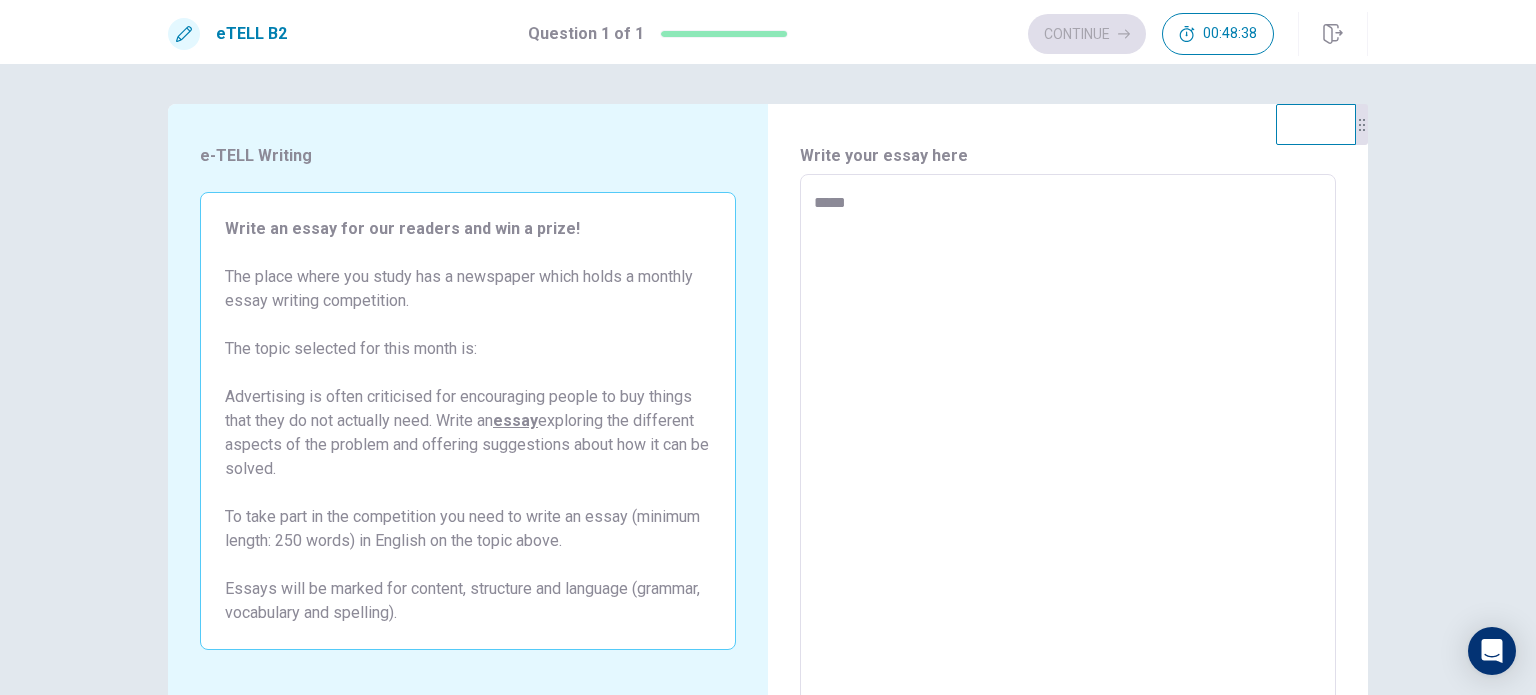 type on "*" 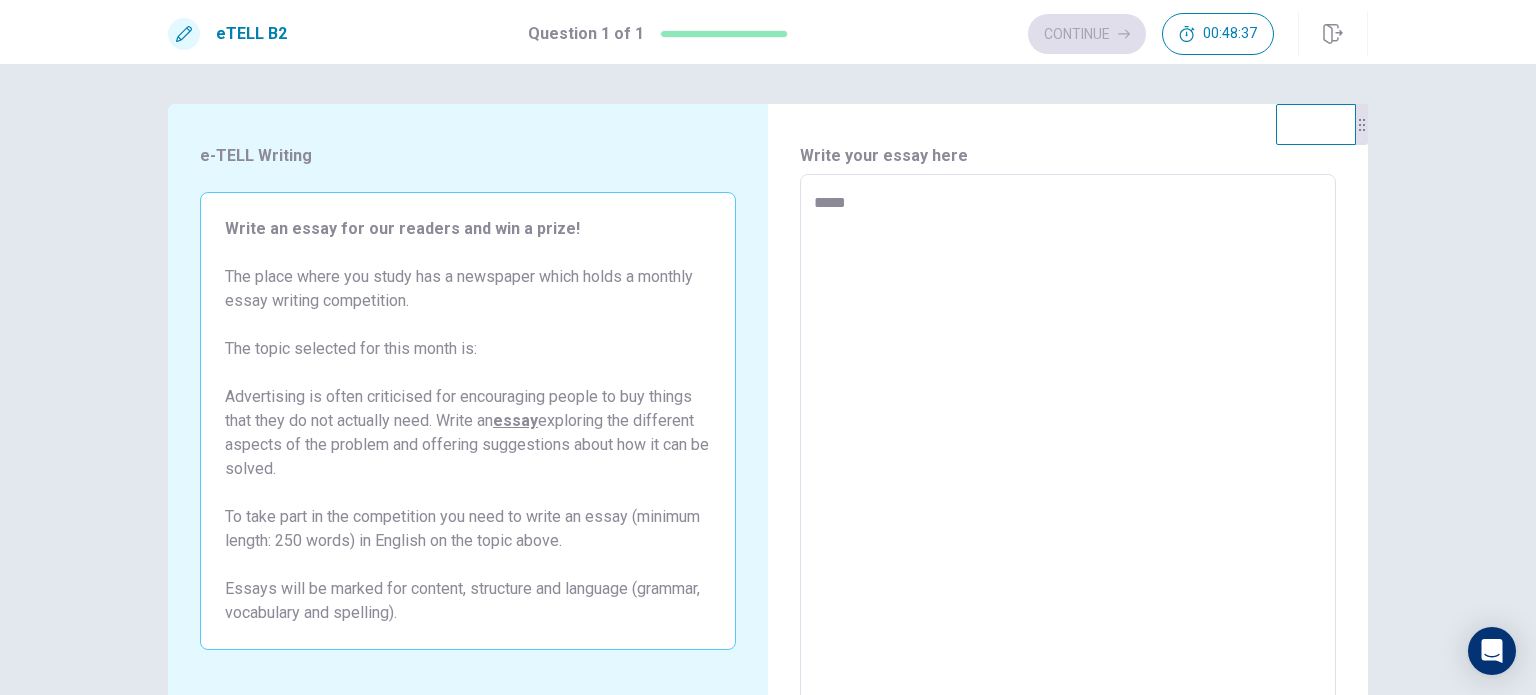 type on "****" 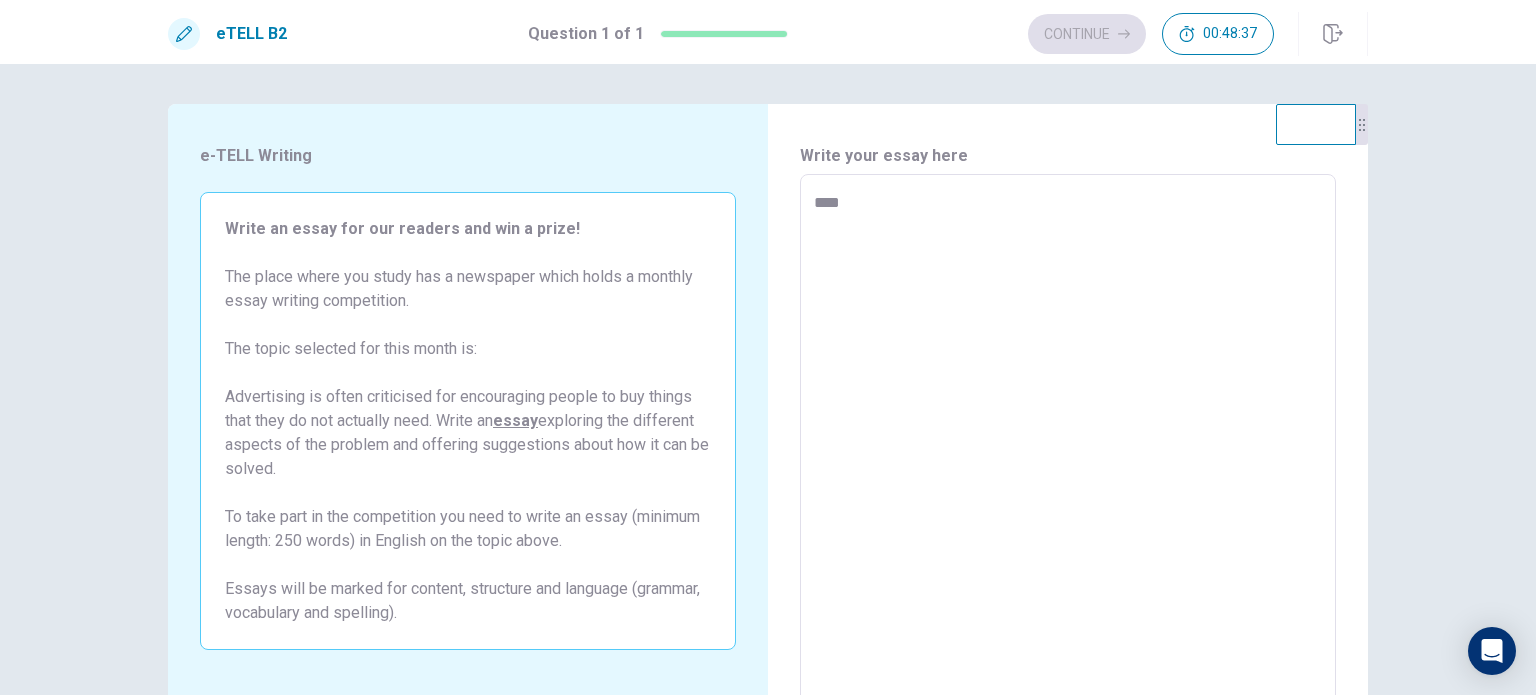 type on "*" 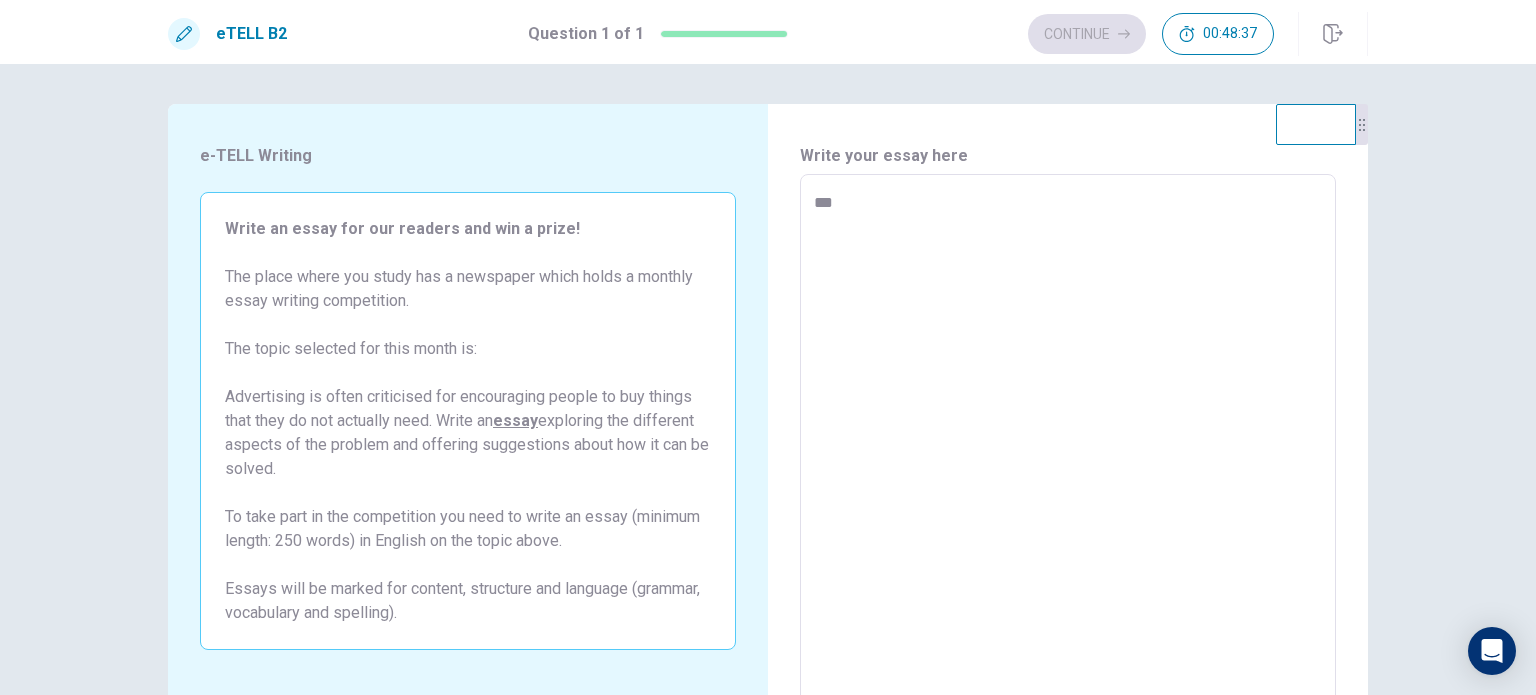 type on "*" 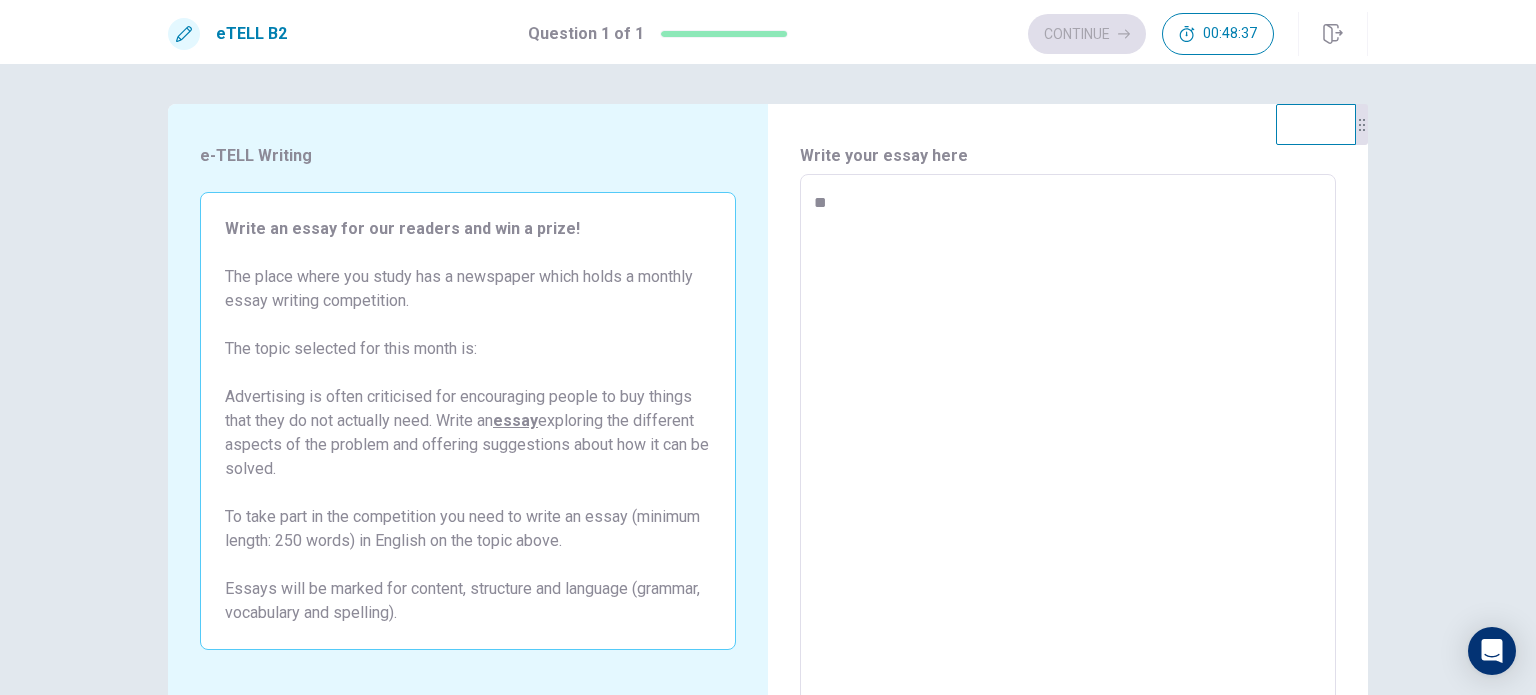 type on "*" 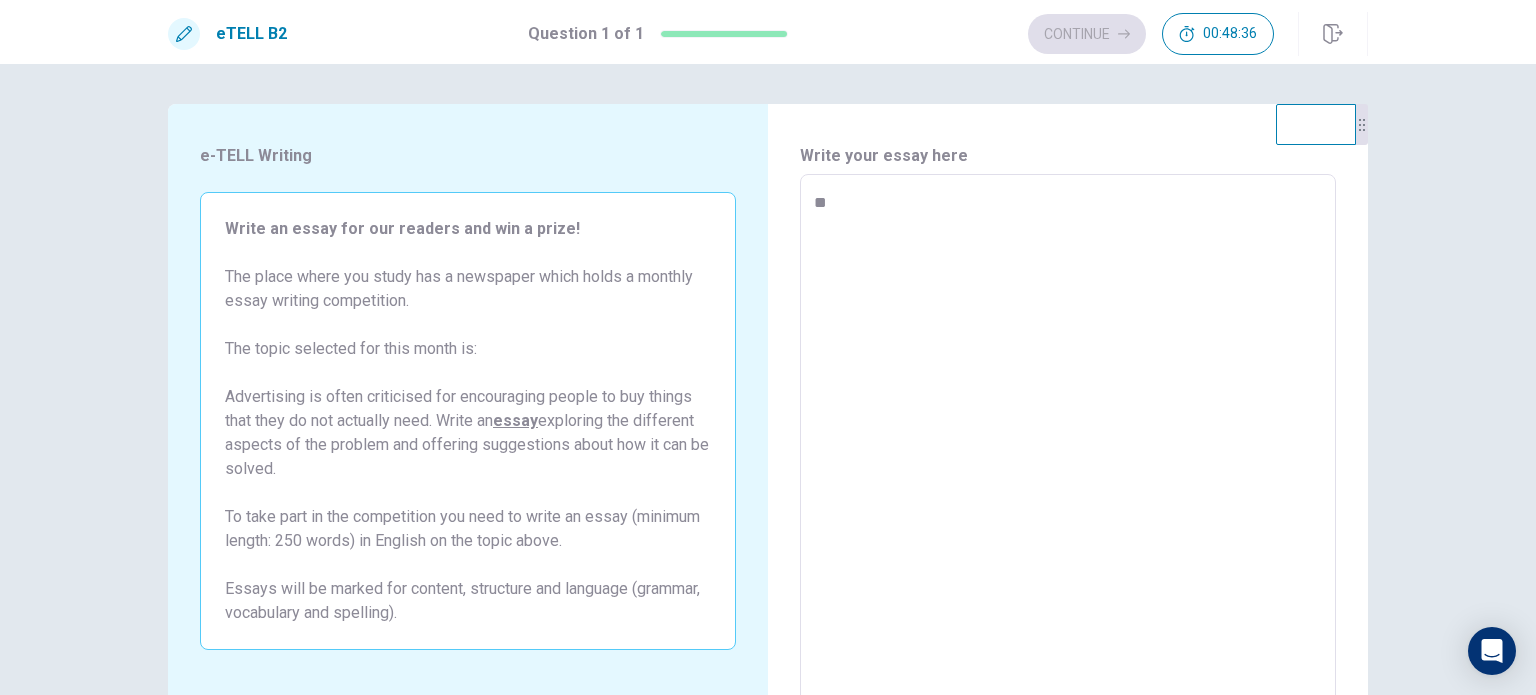 type on "**" 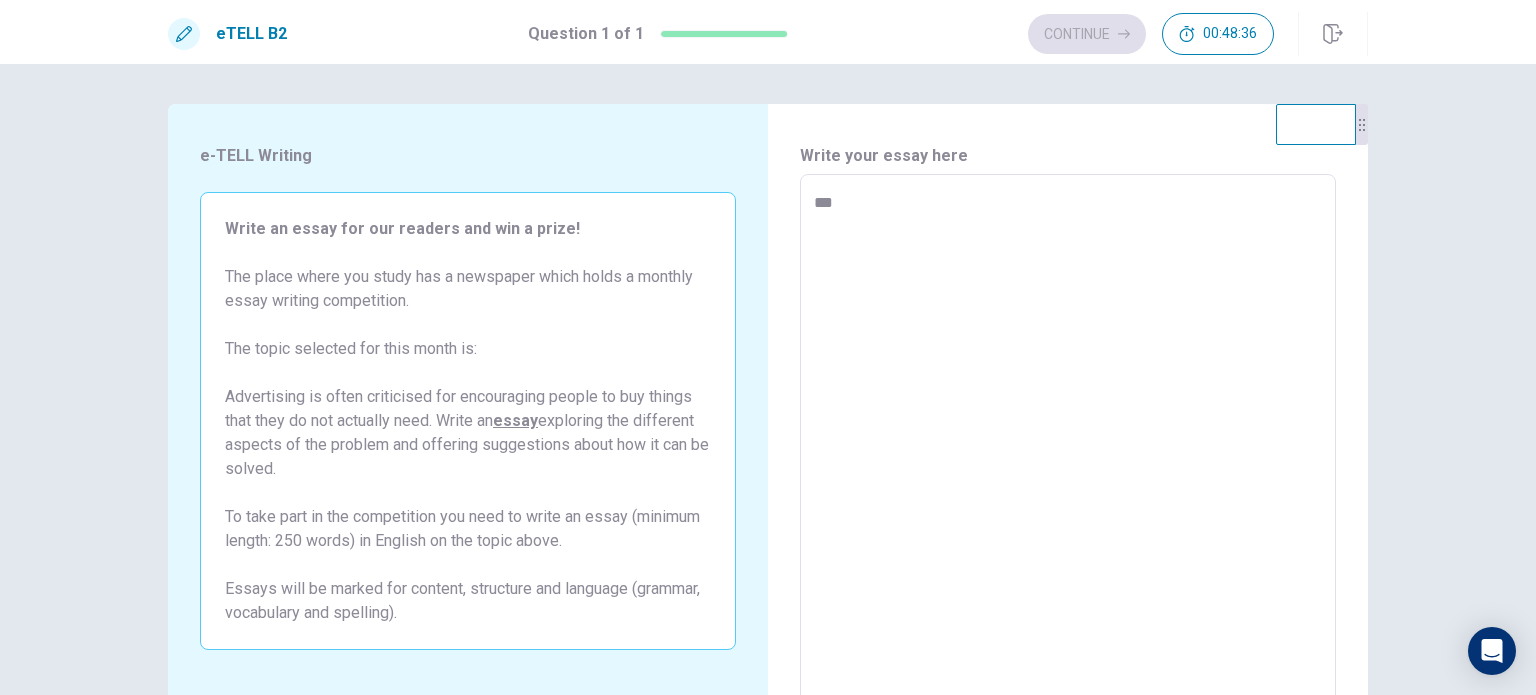 type on "*" 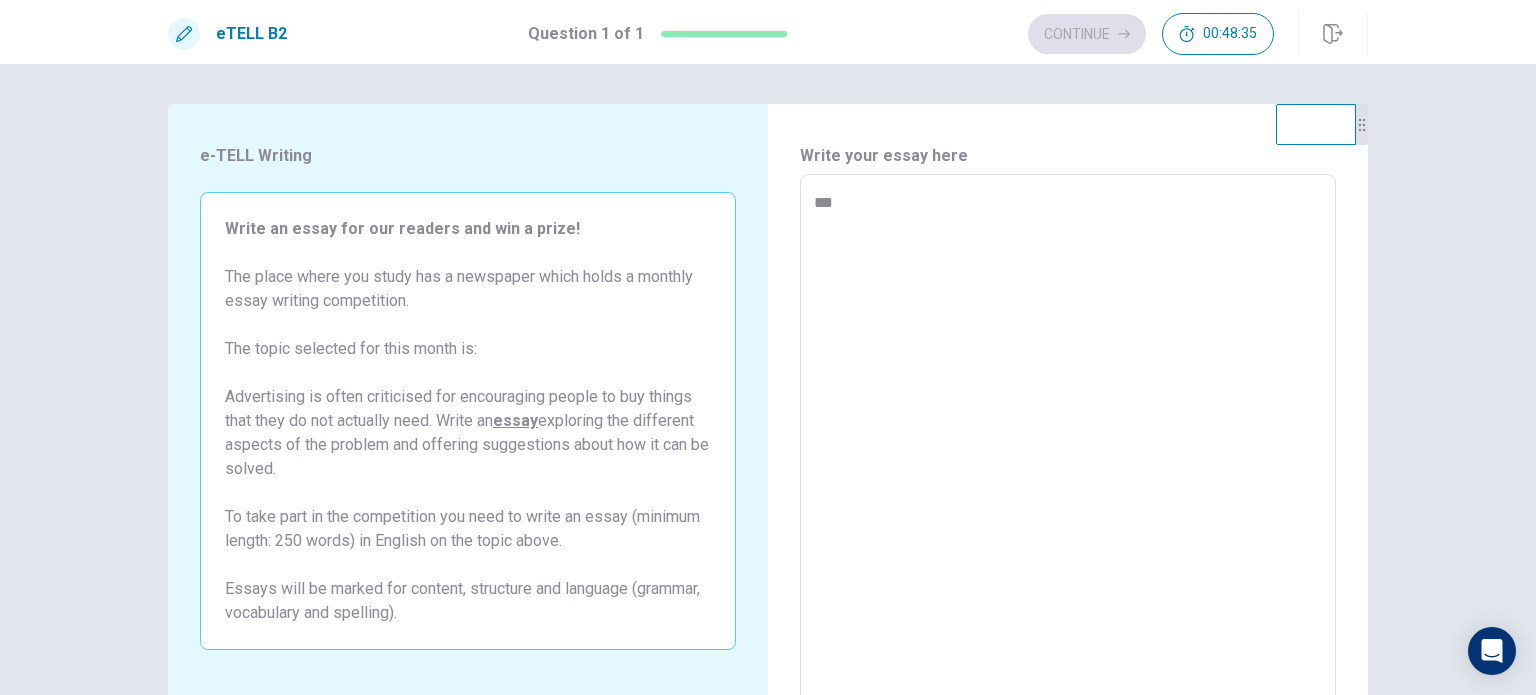 type on "****" 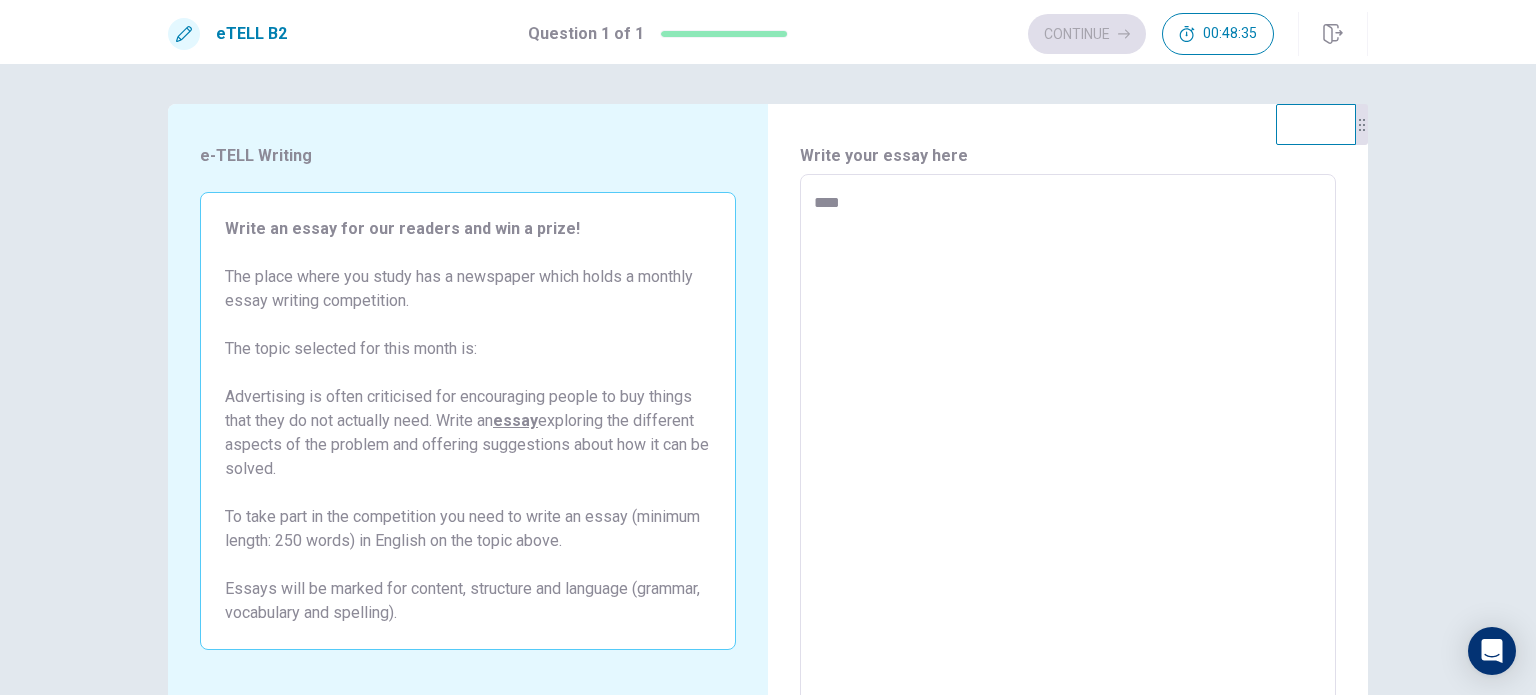 type on "*" 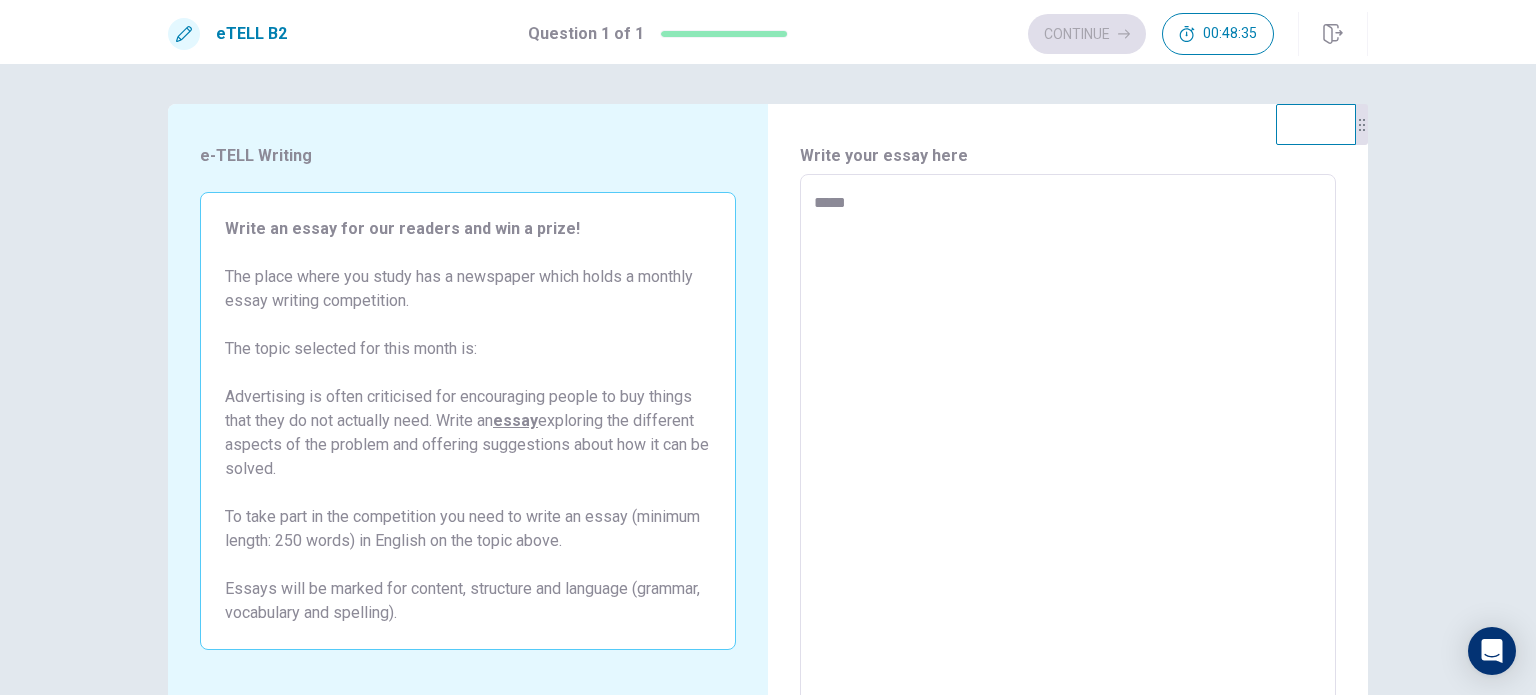 type on "*" 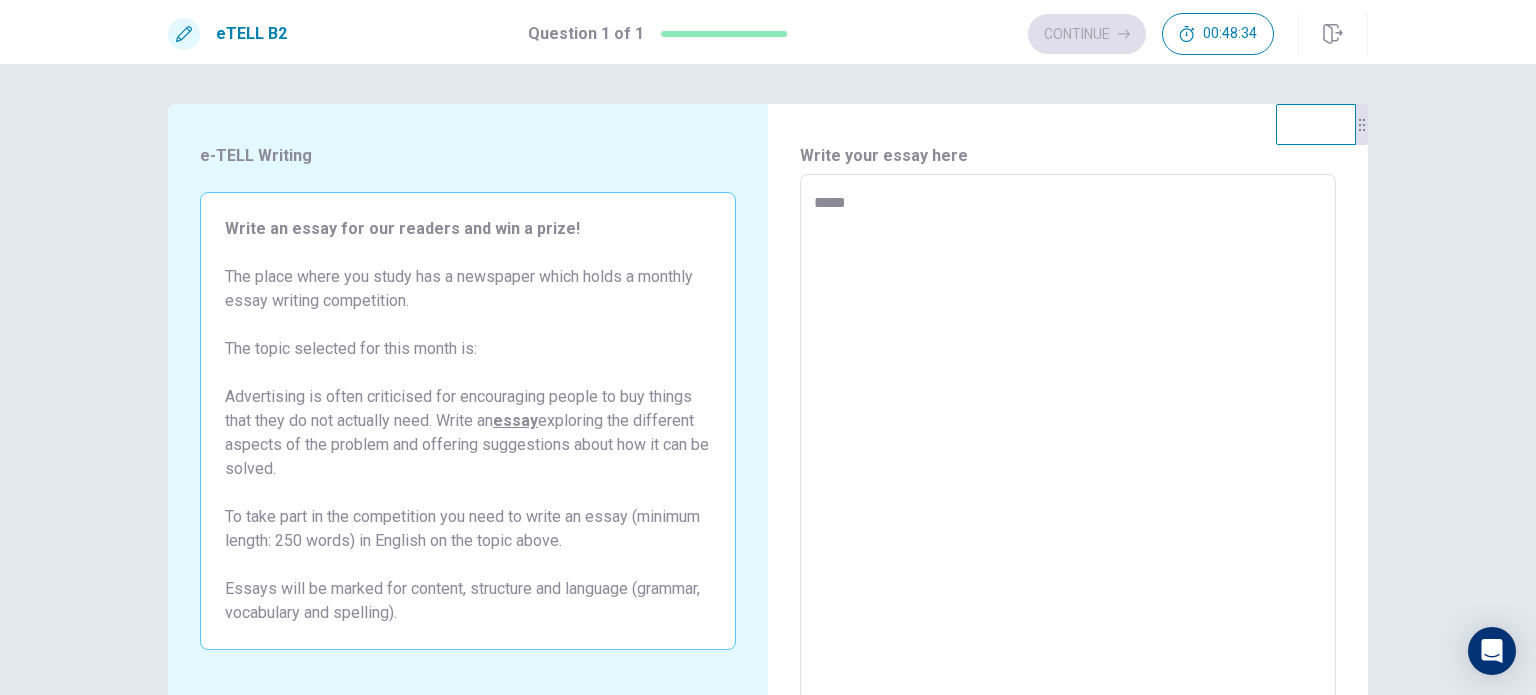type on "******" 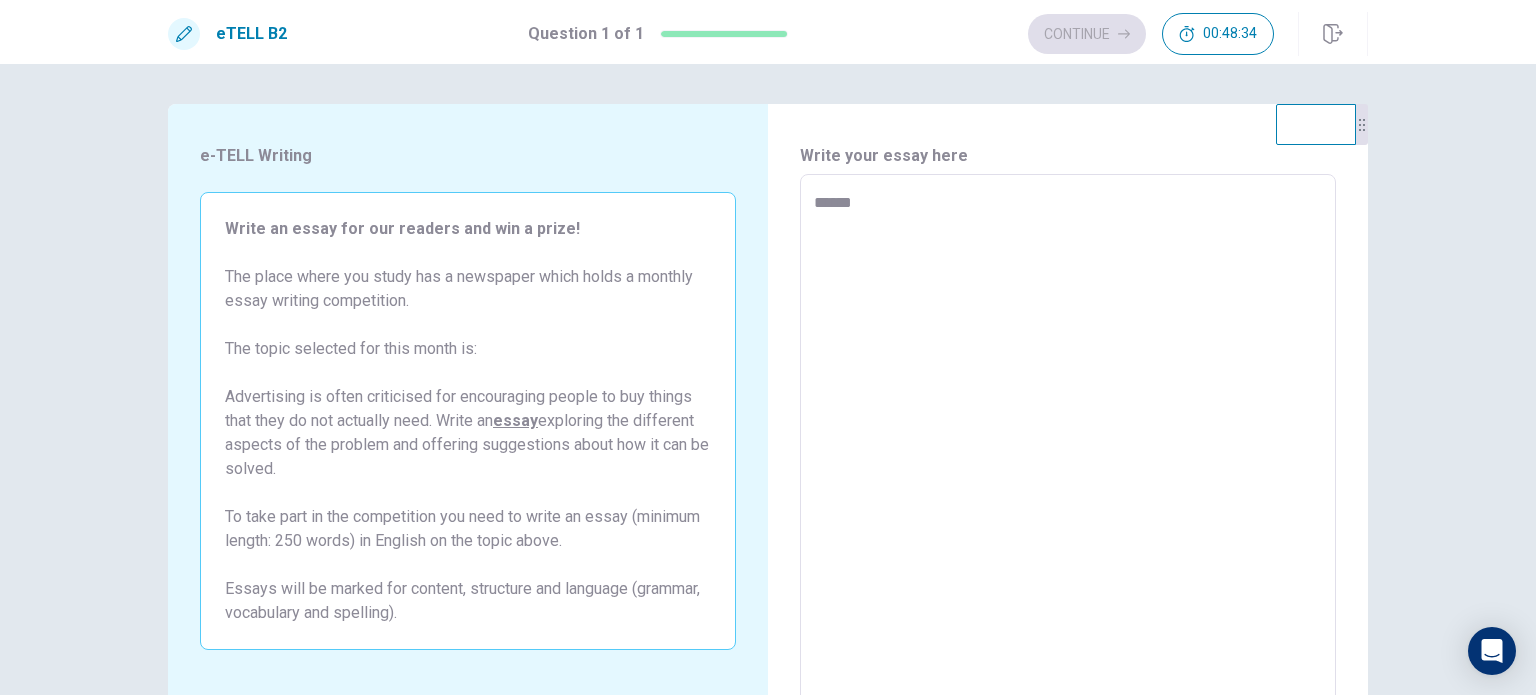 type on "*" 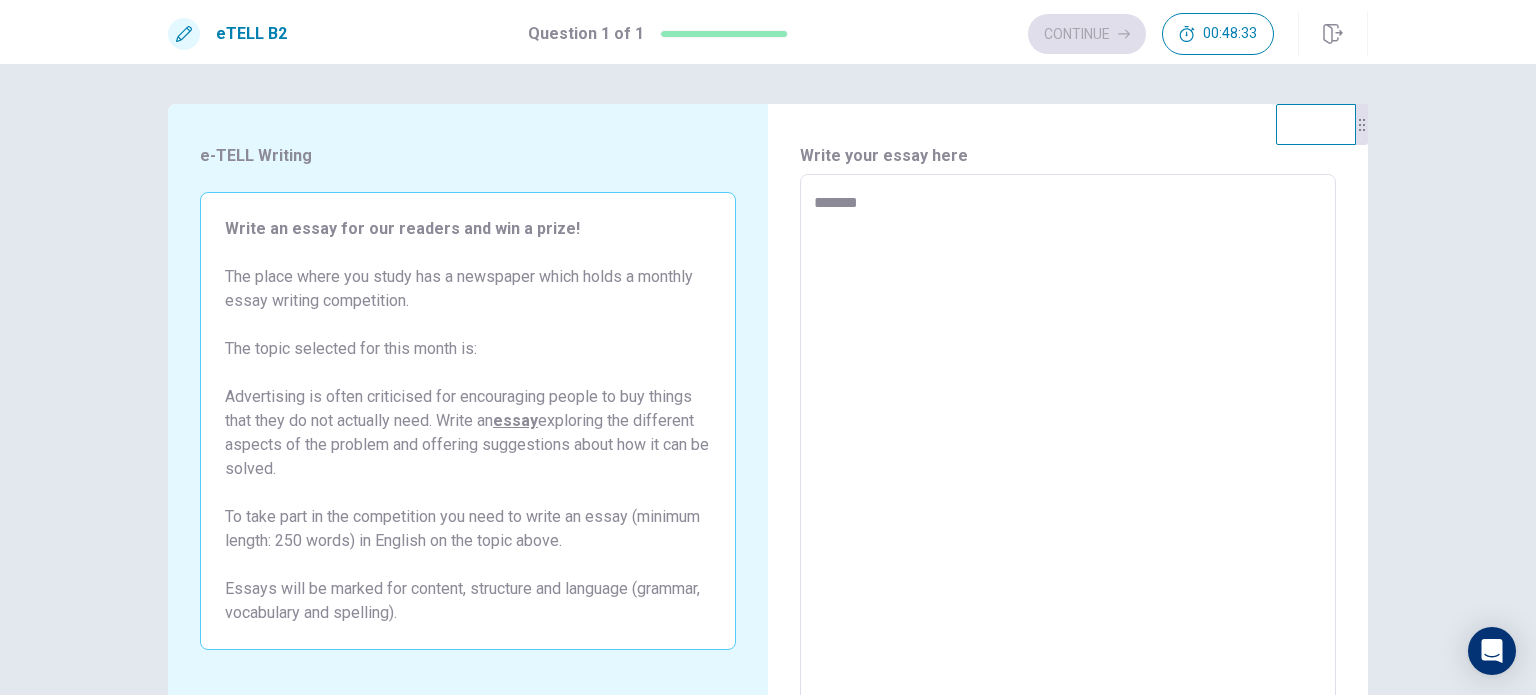 type on "*" 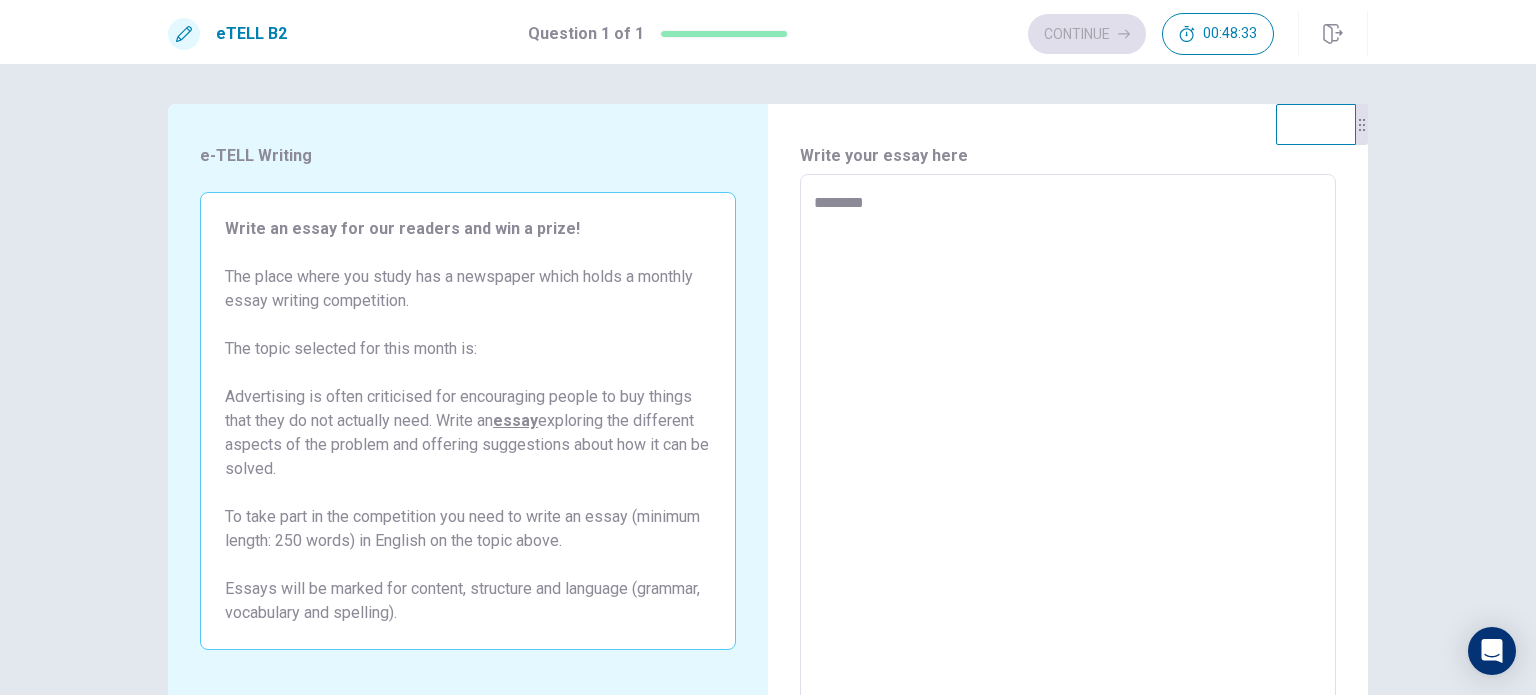 type on "*" 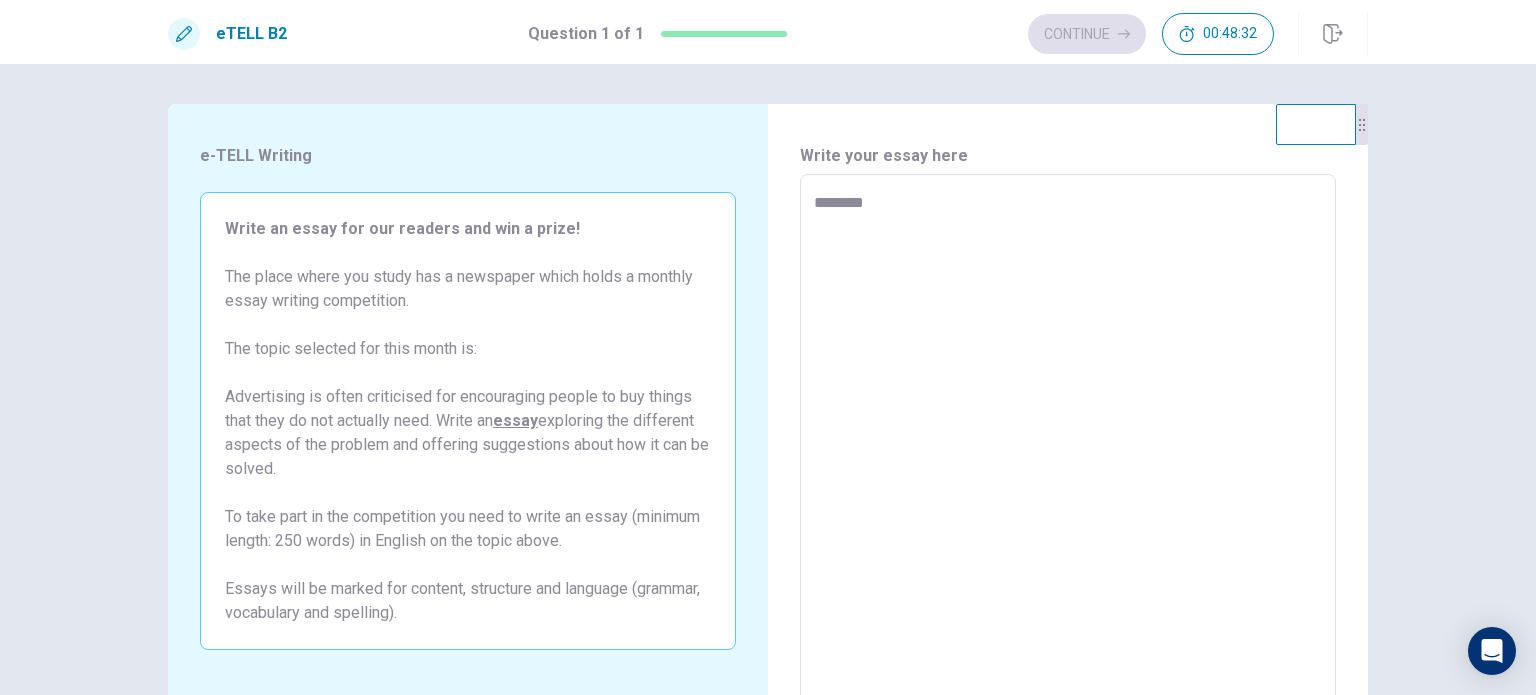 type on "*********" 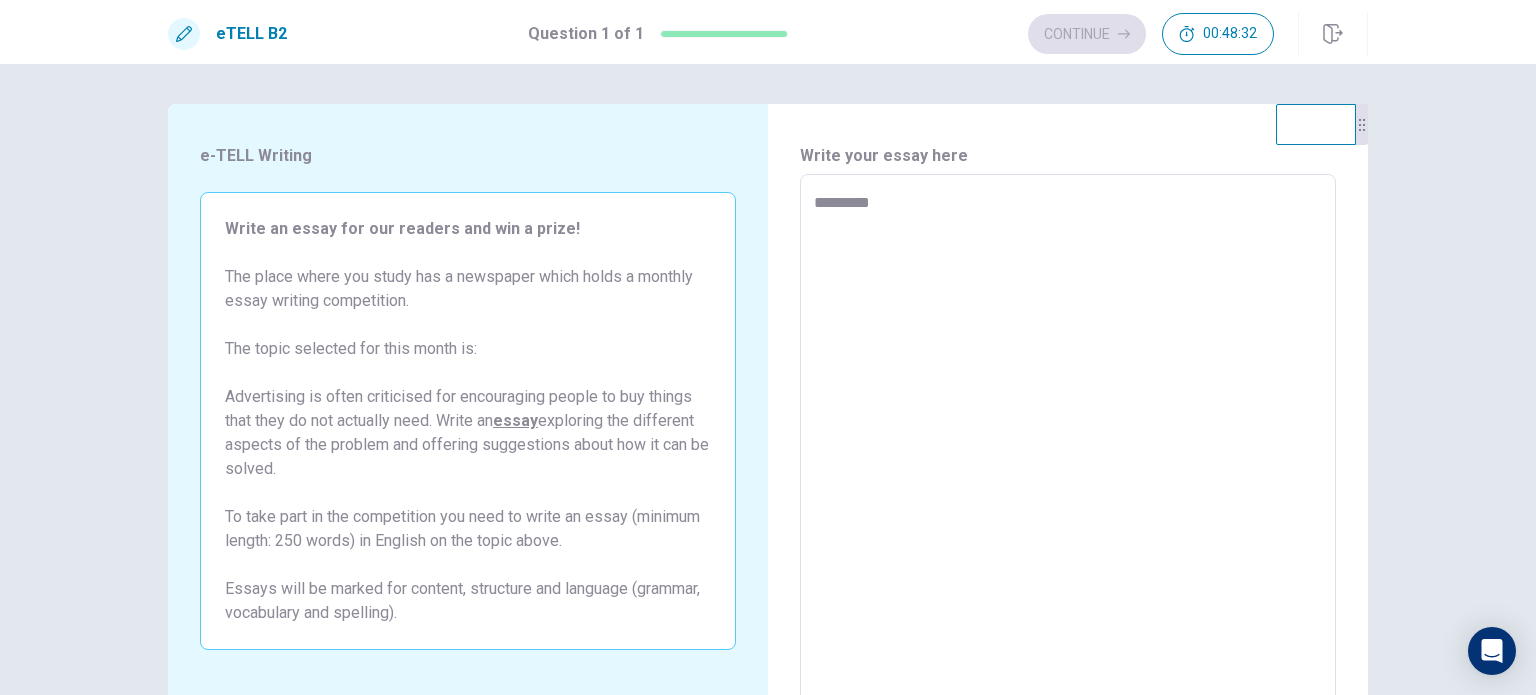 type on "*" 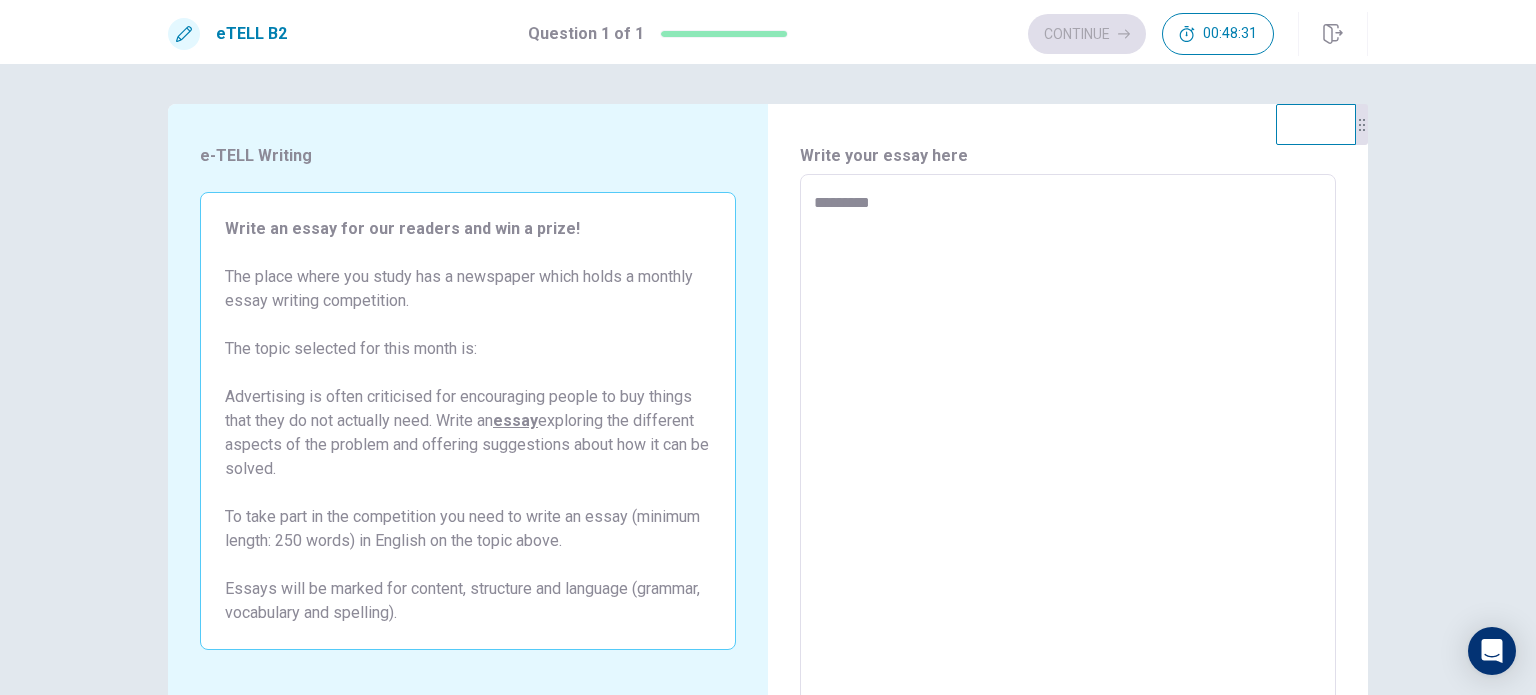 type on "**********" 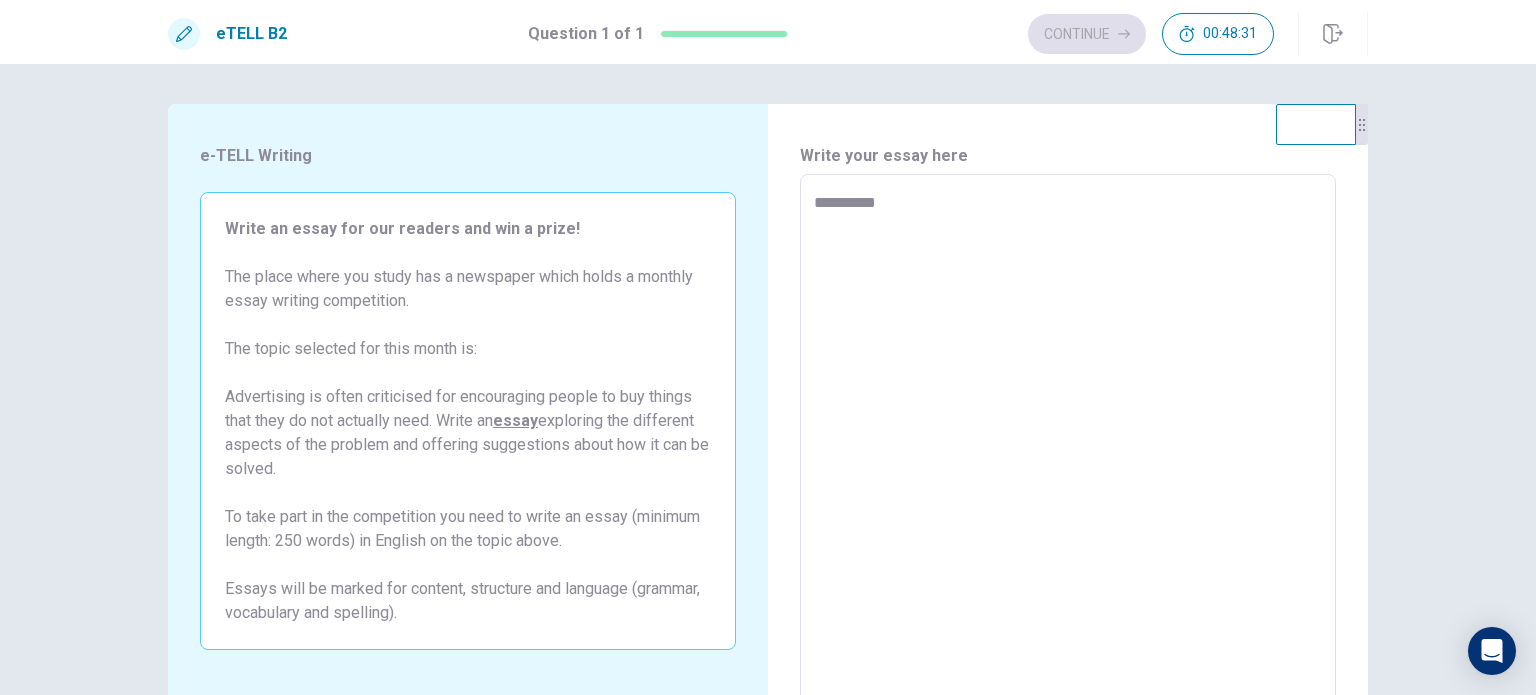 type on "*" 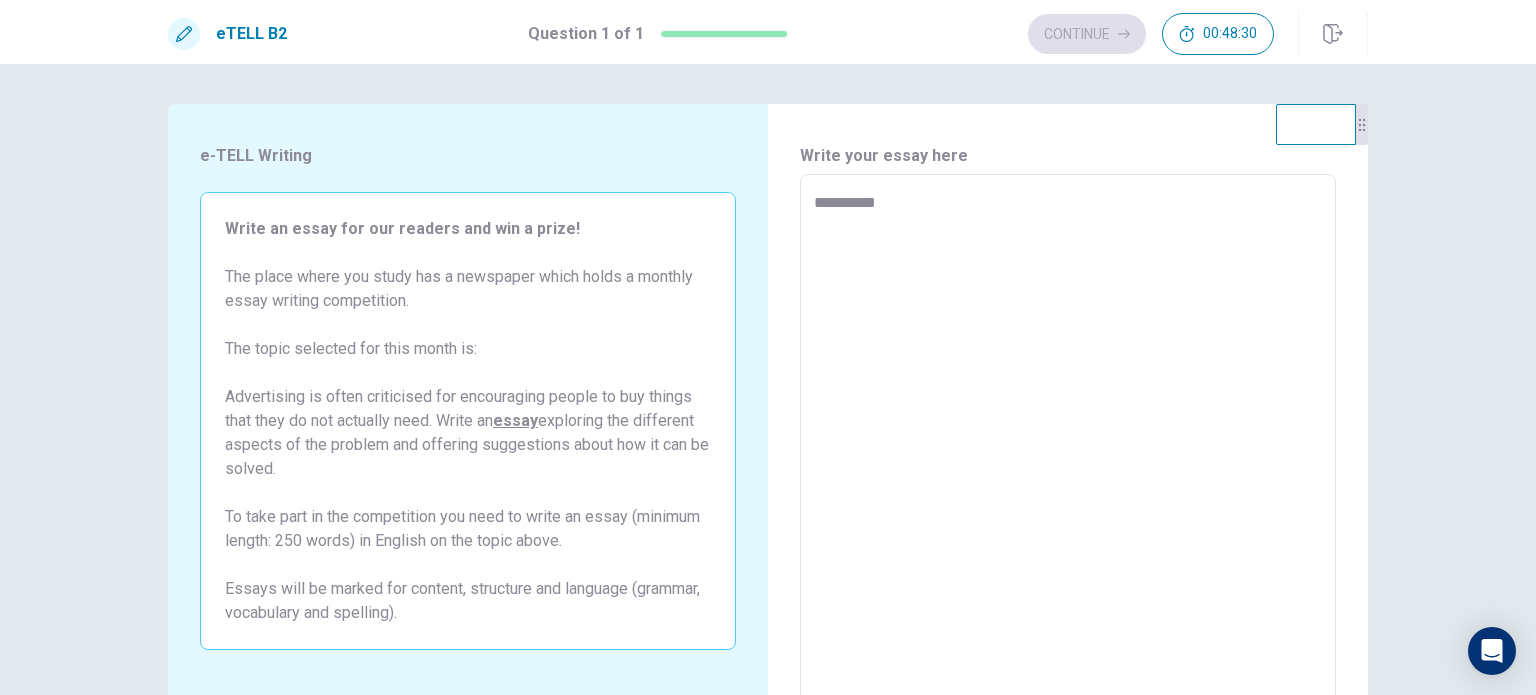 type on "*********" 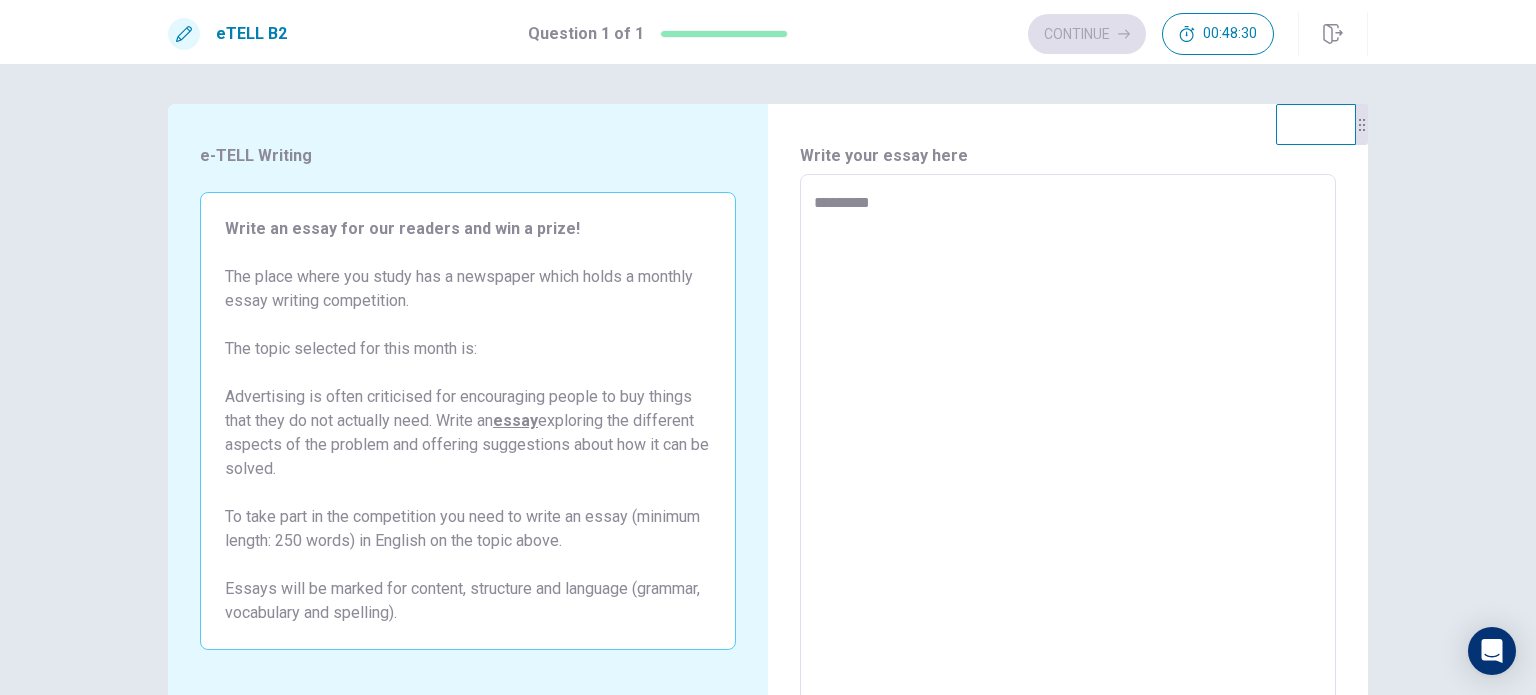 type on "*" 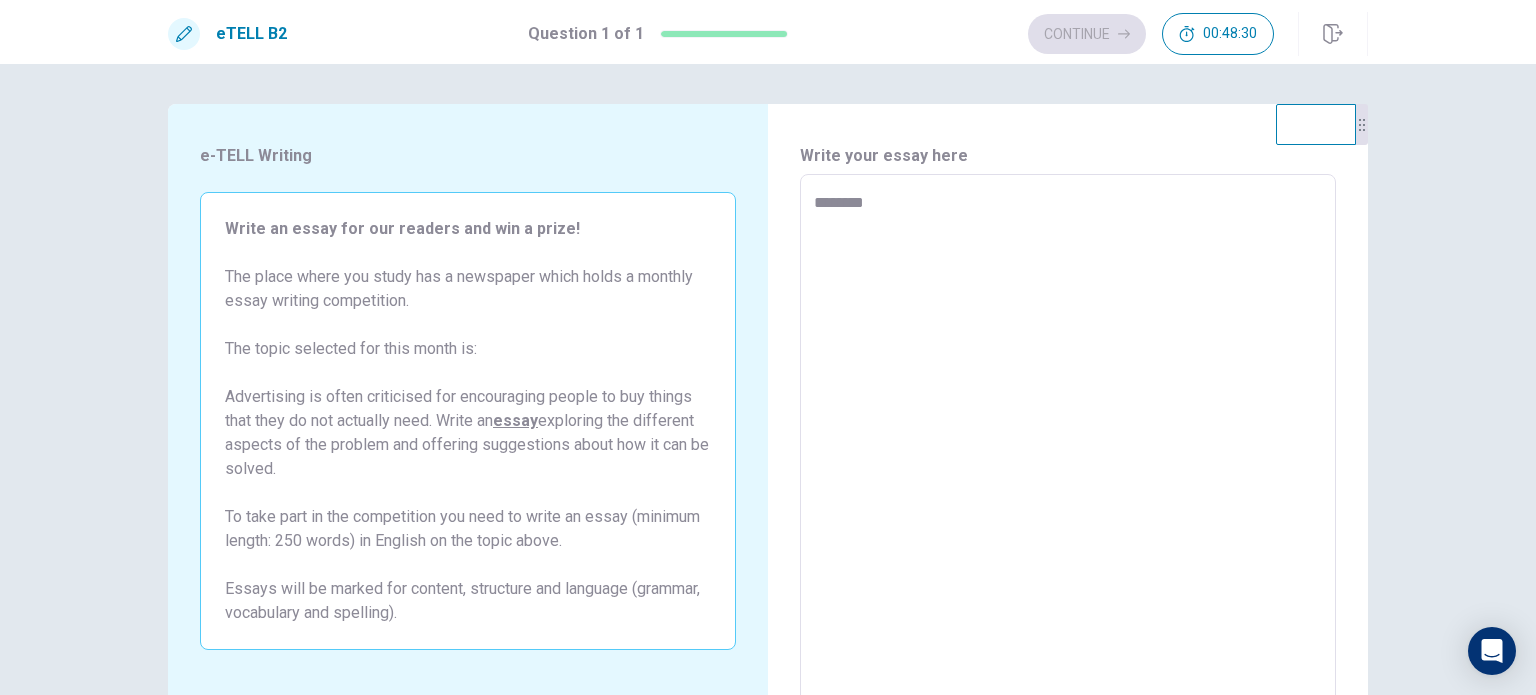 type on "*" 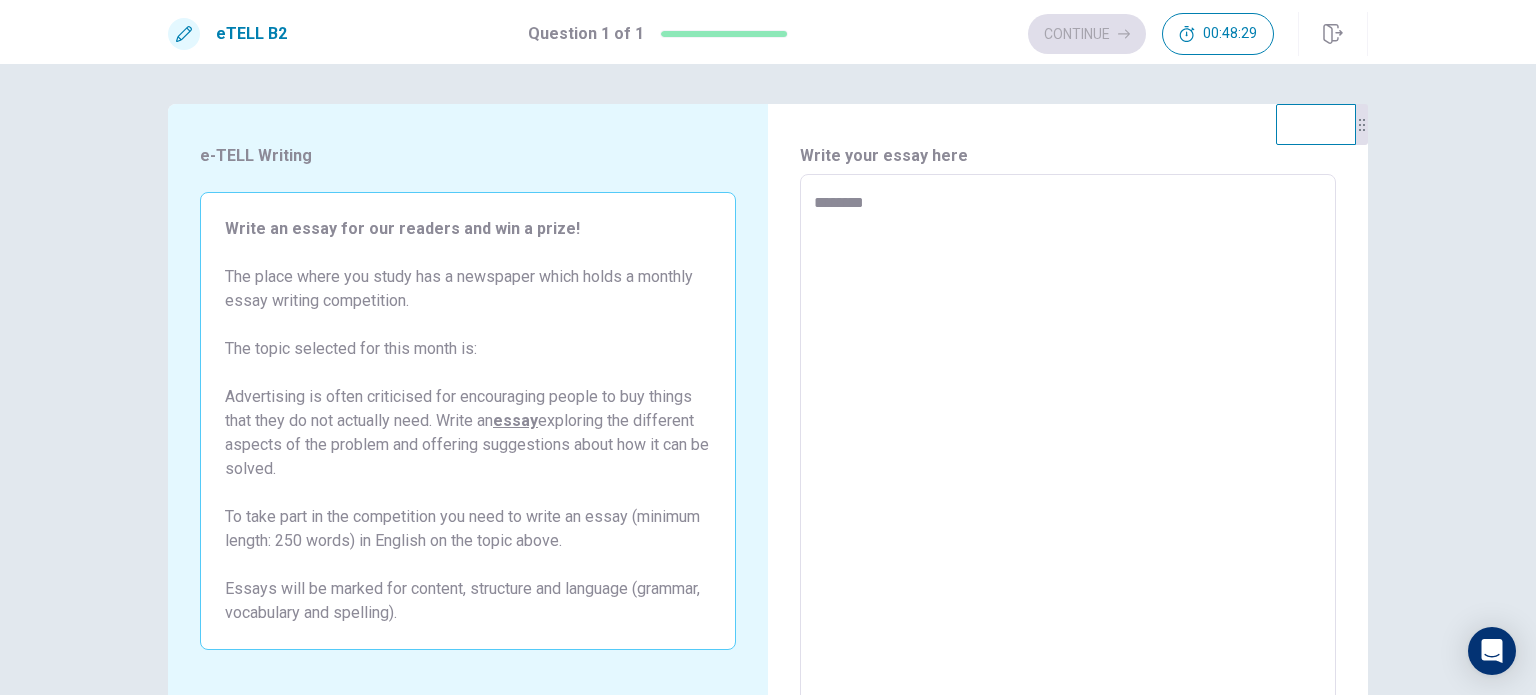 type on "******" 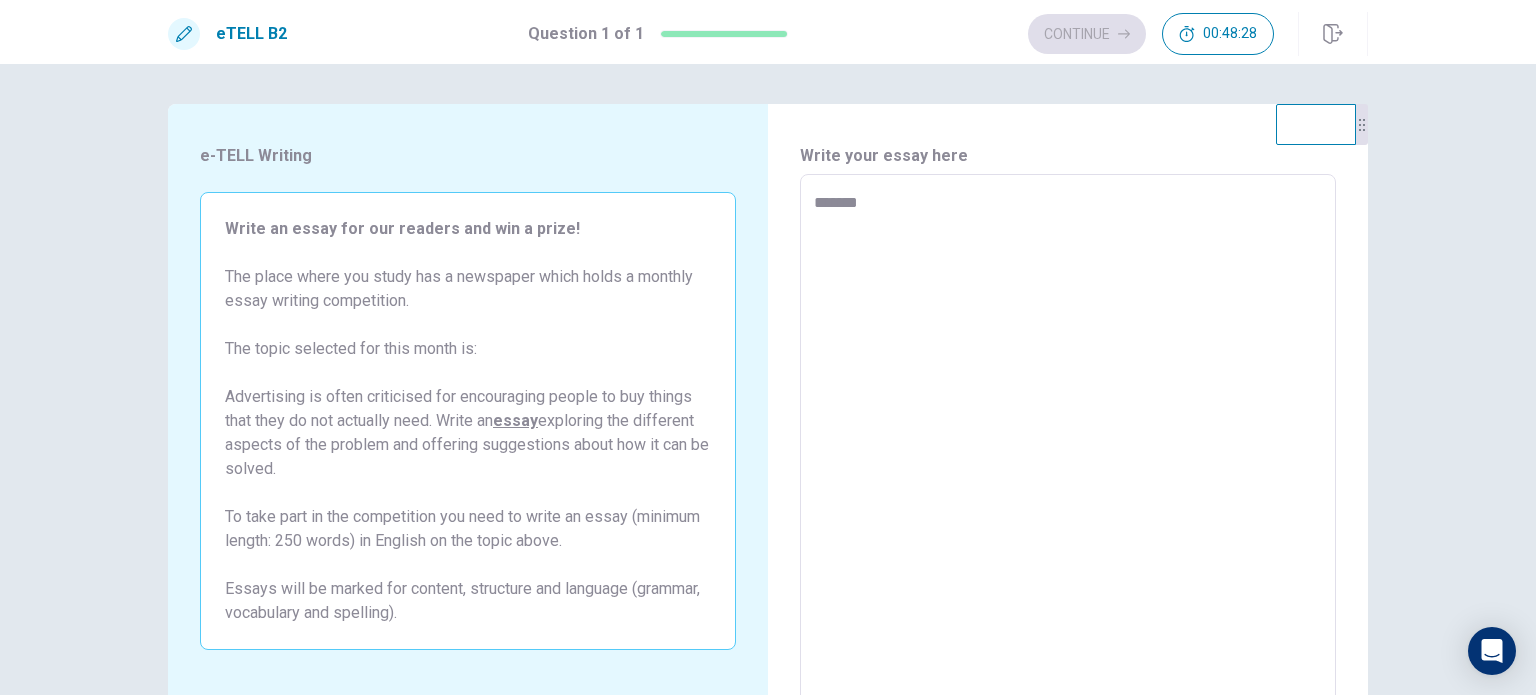 type on "*" 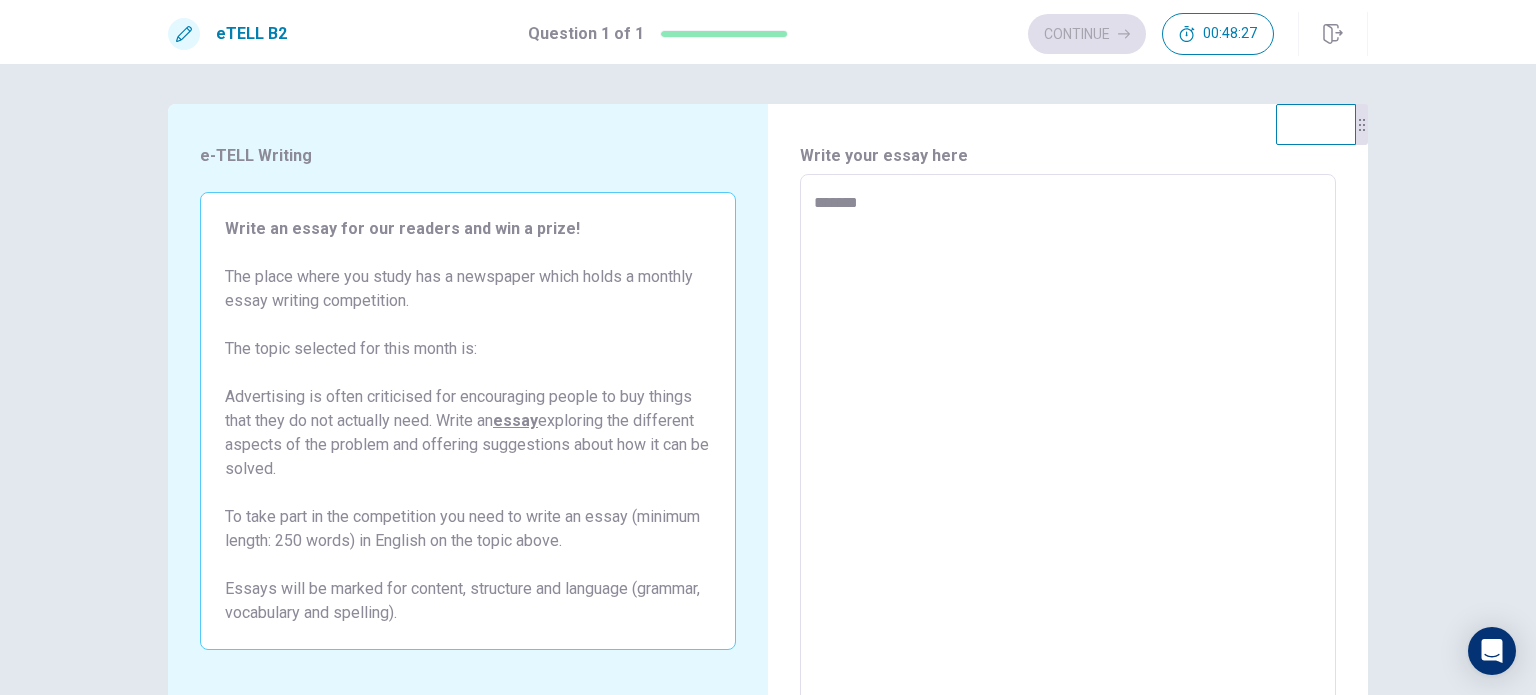 type on "********" 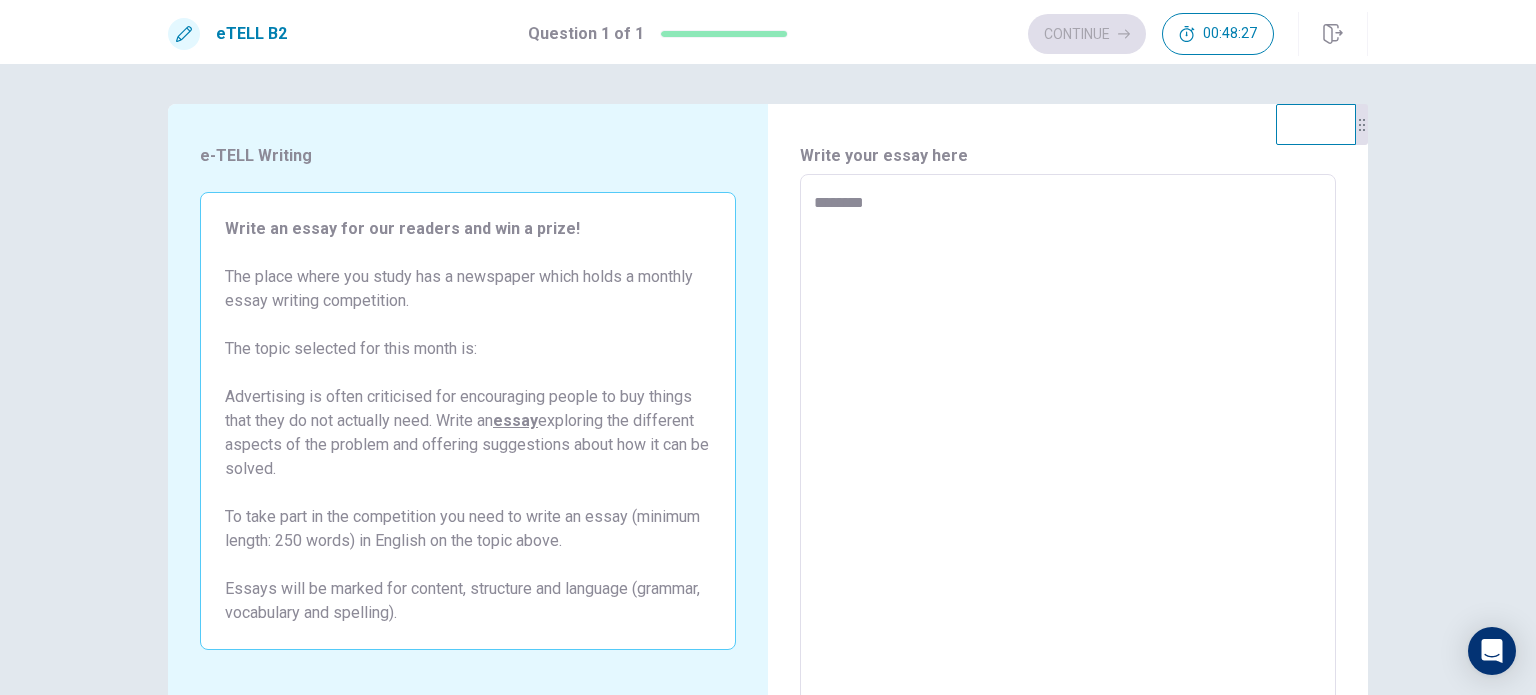type on "*" 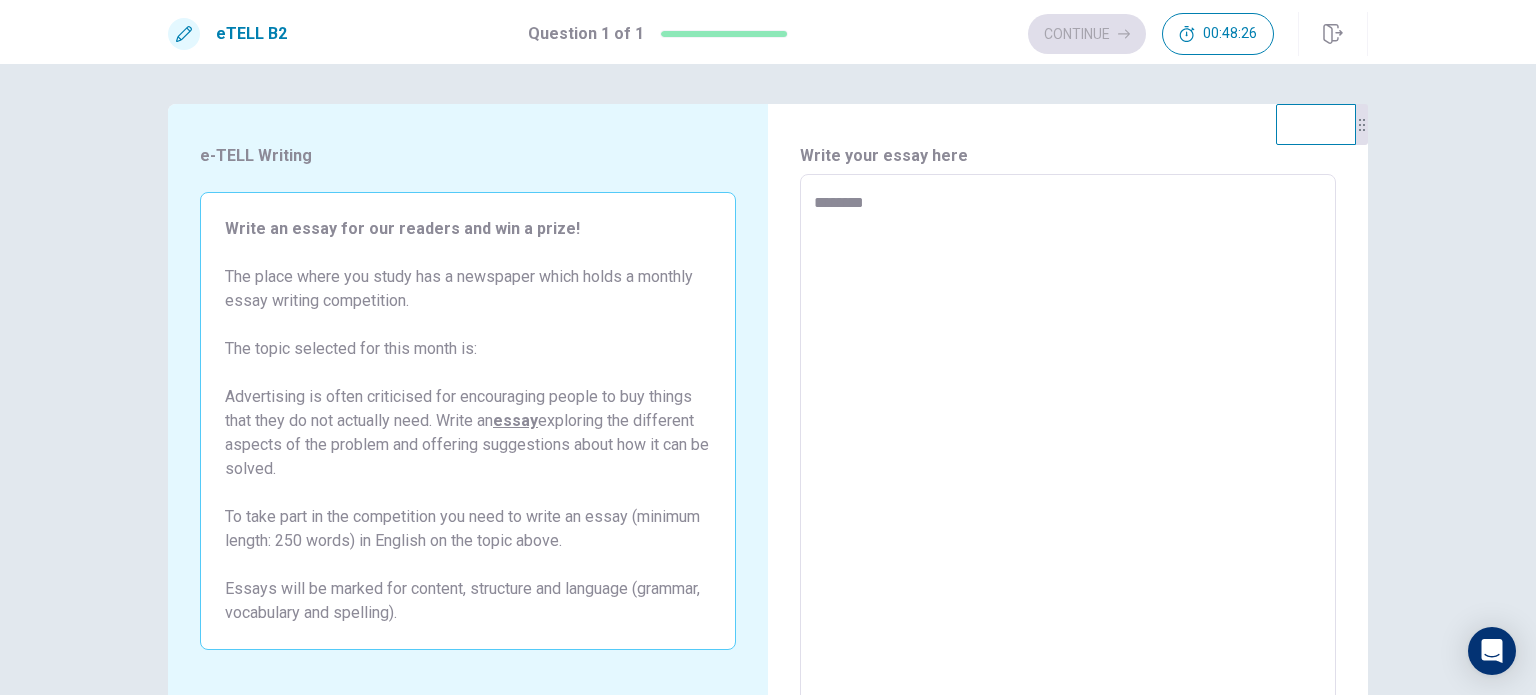 type on "*********" 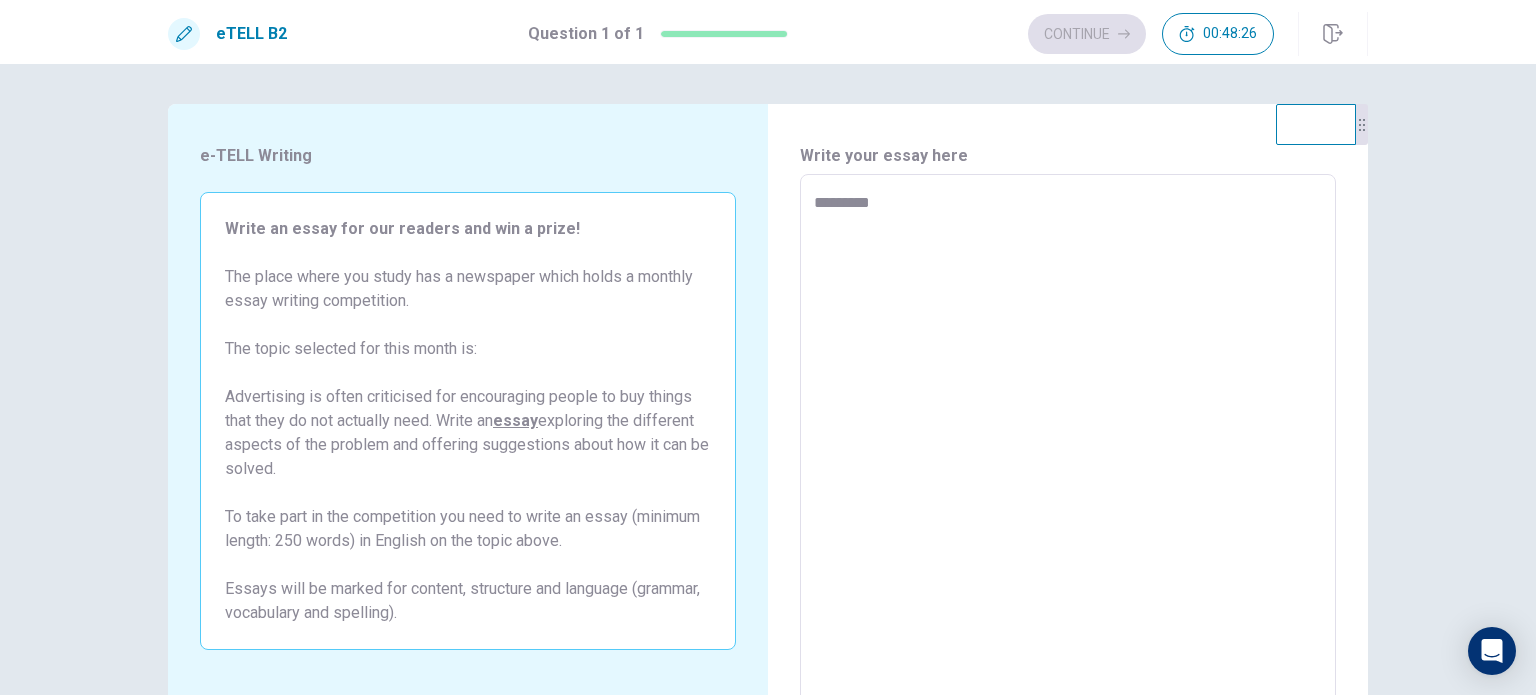type on "*" 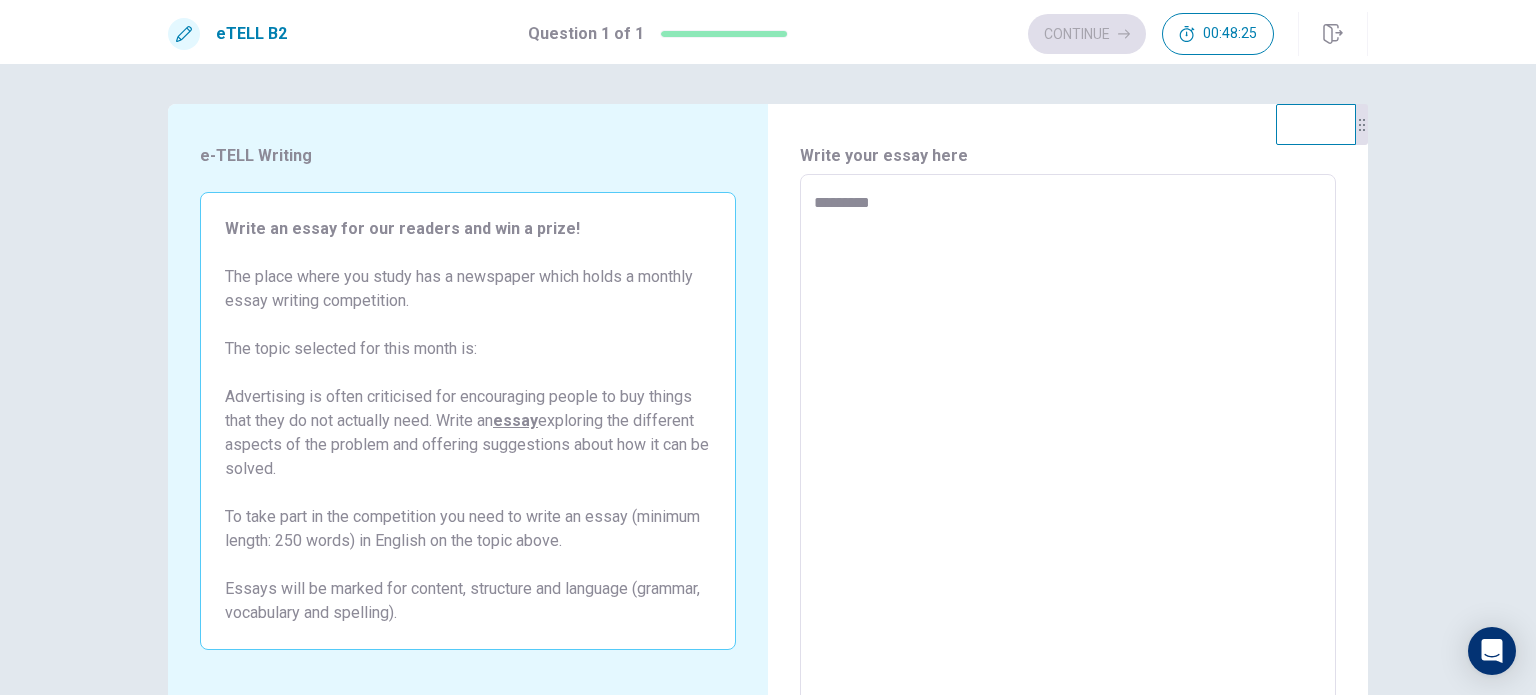 type on "**********" 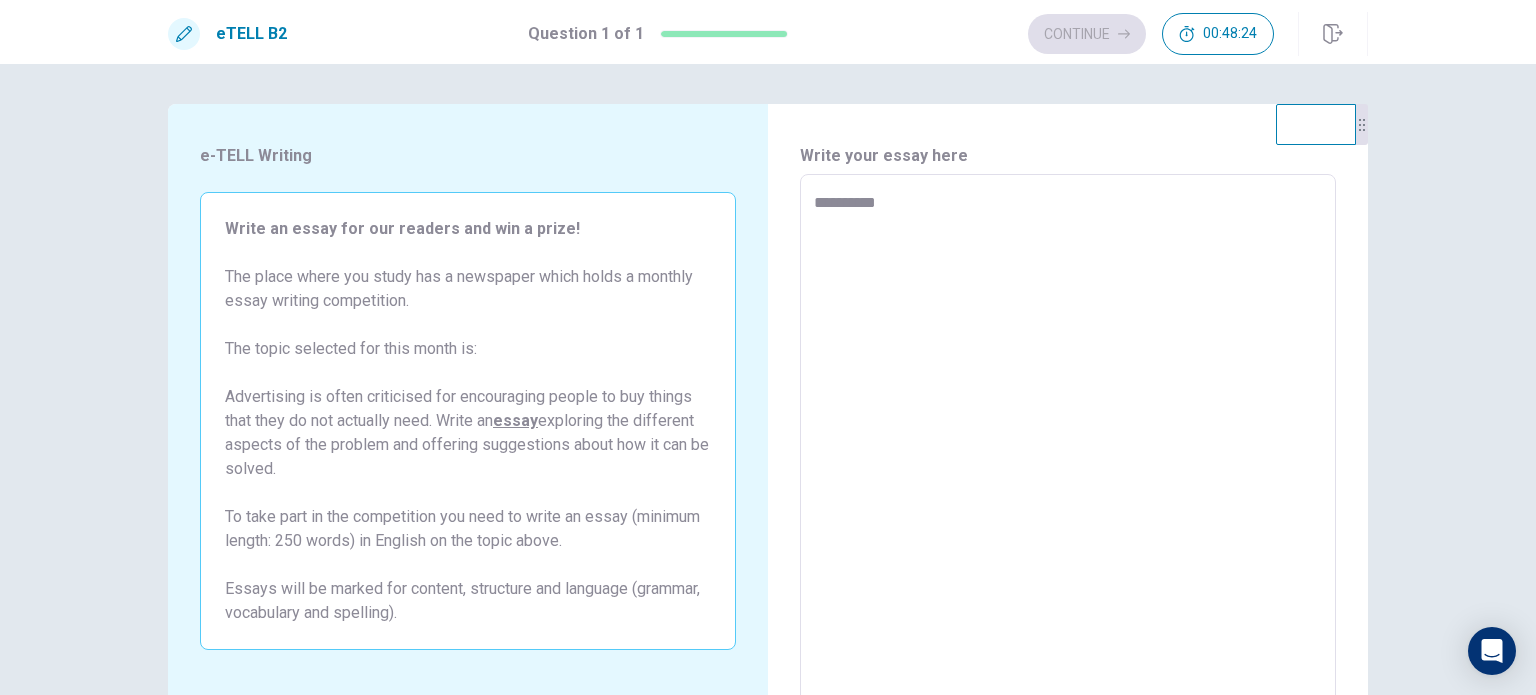 type on "*" 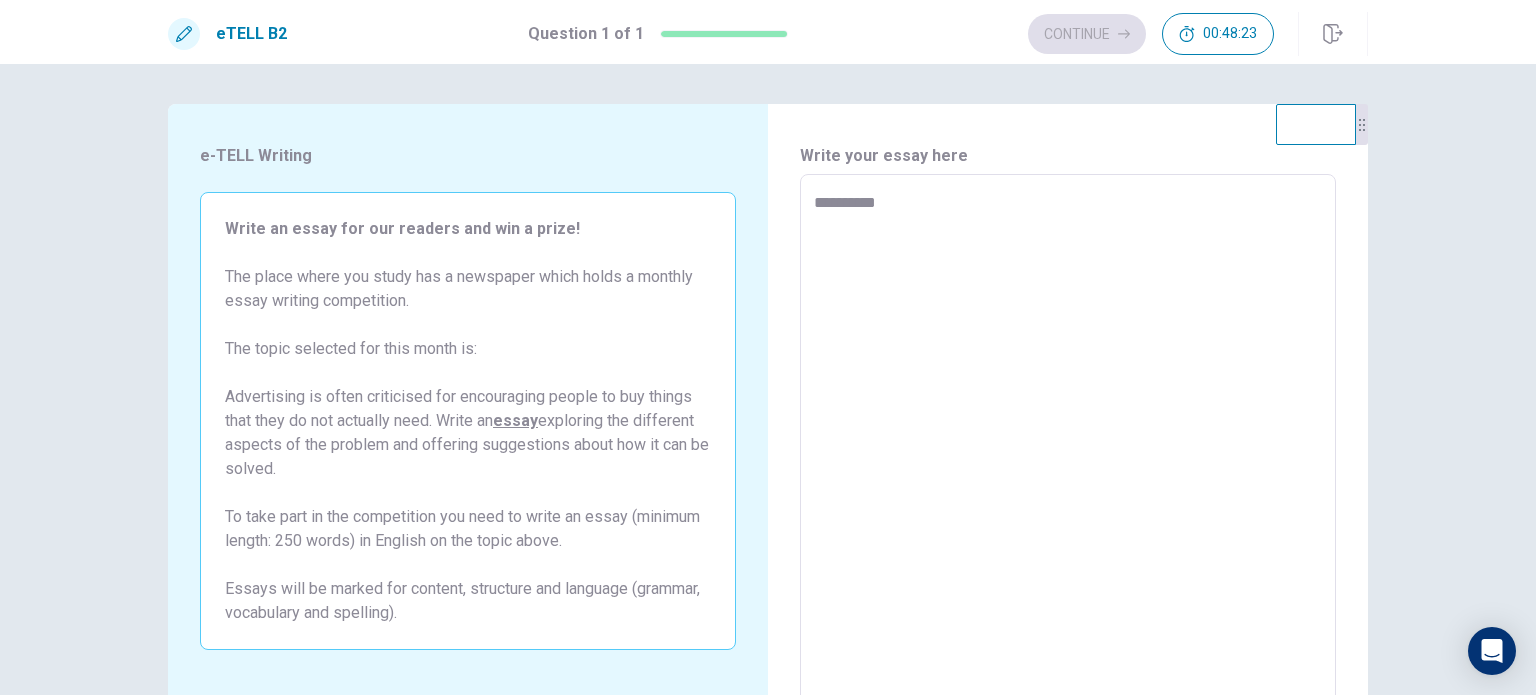 type on "**********" 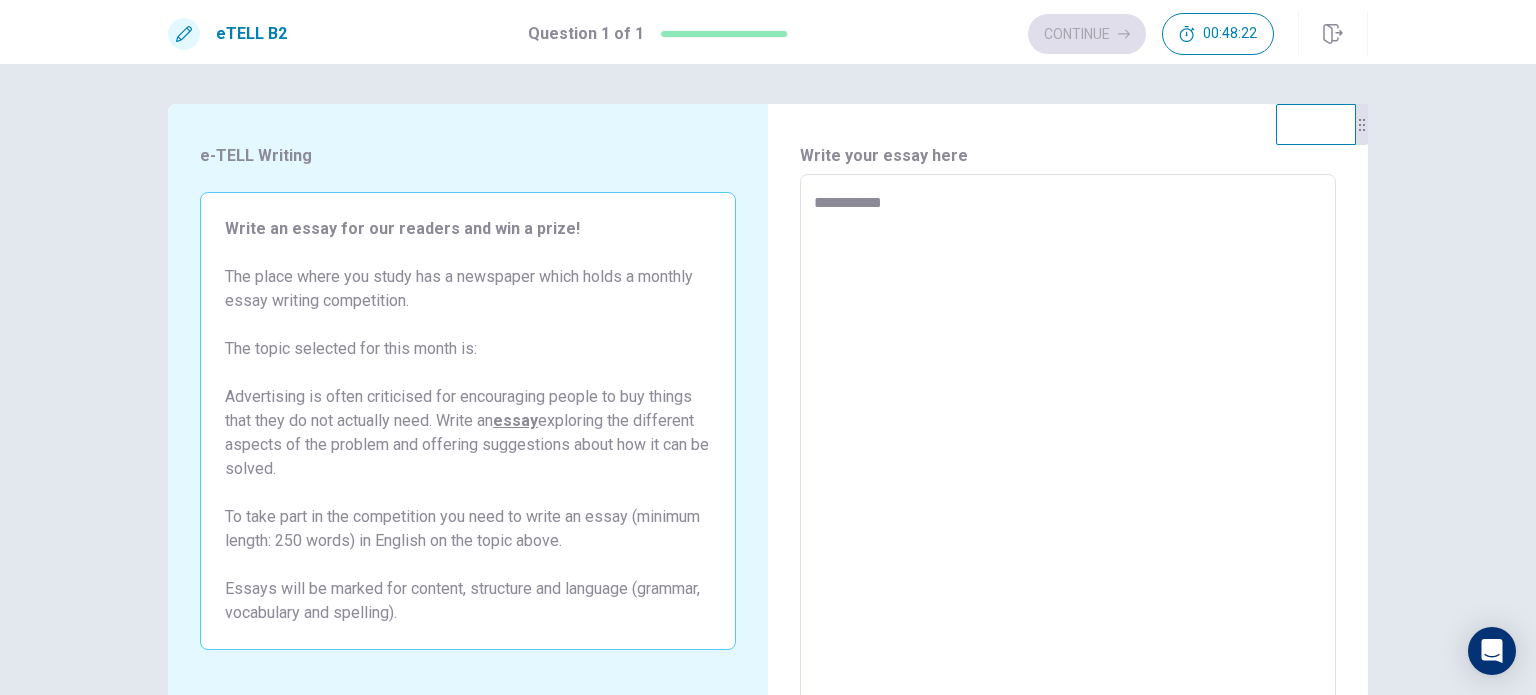 type on "*" 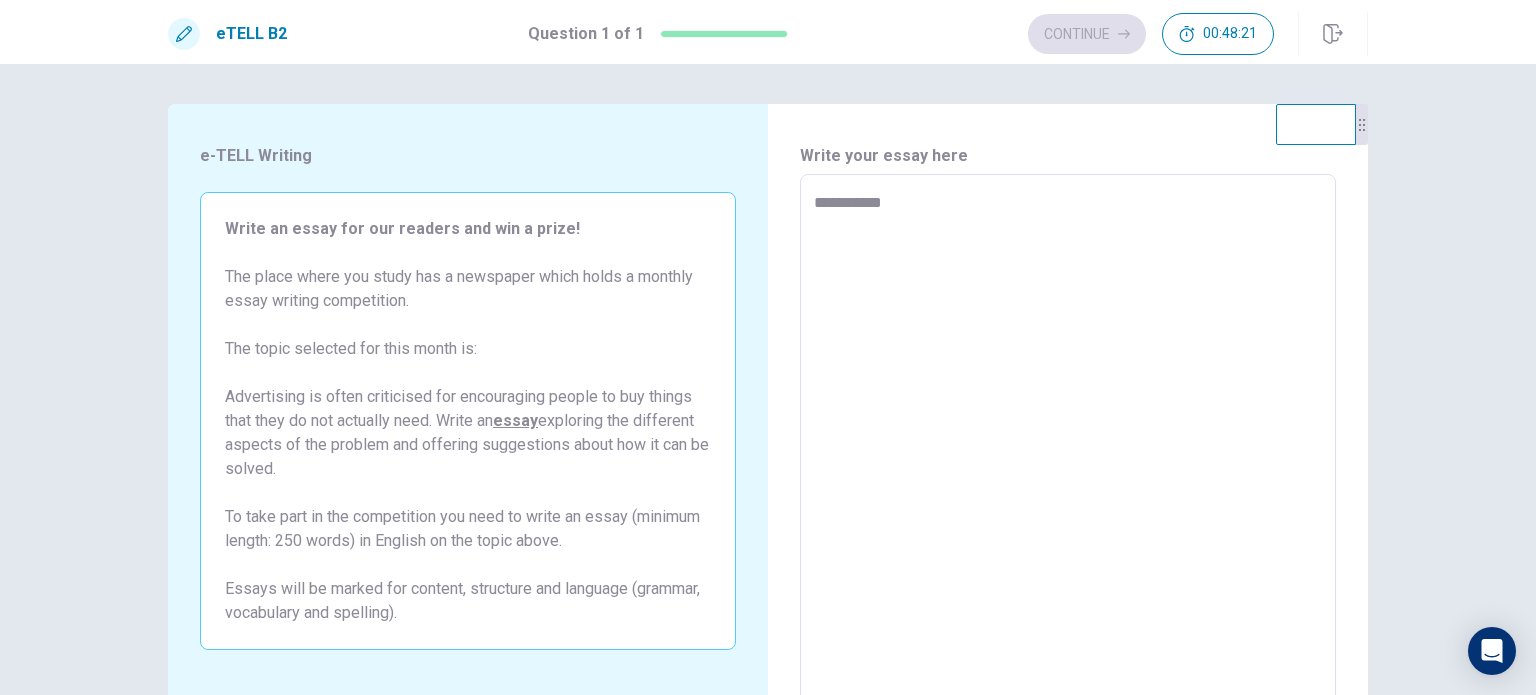 type on "**********" 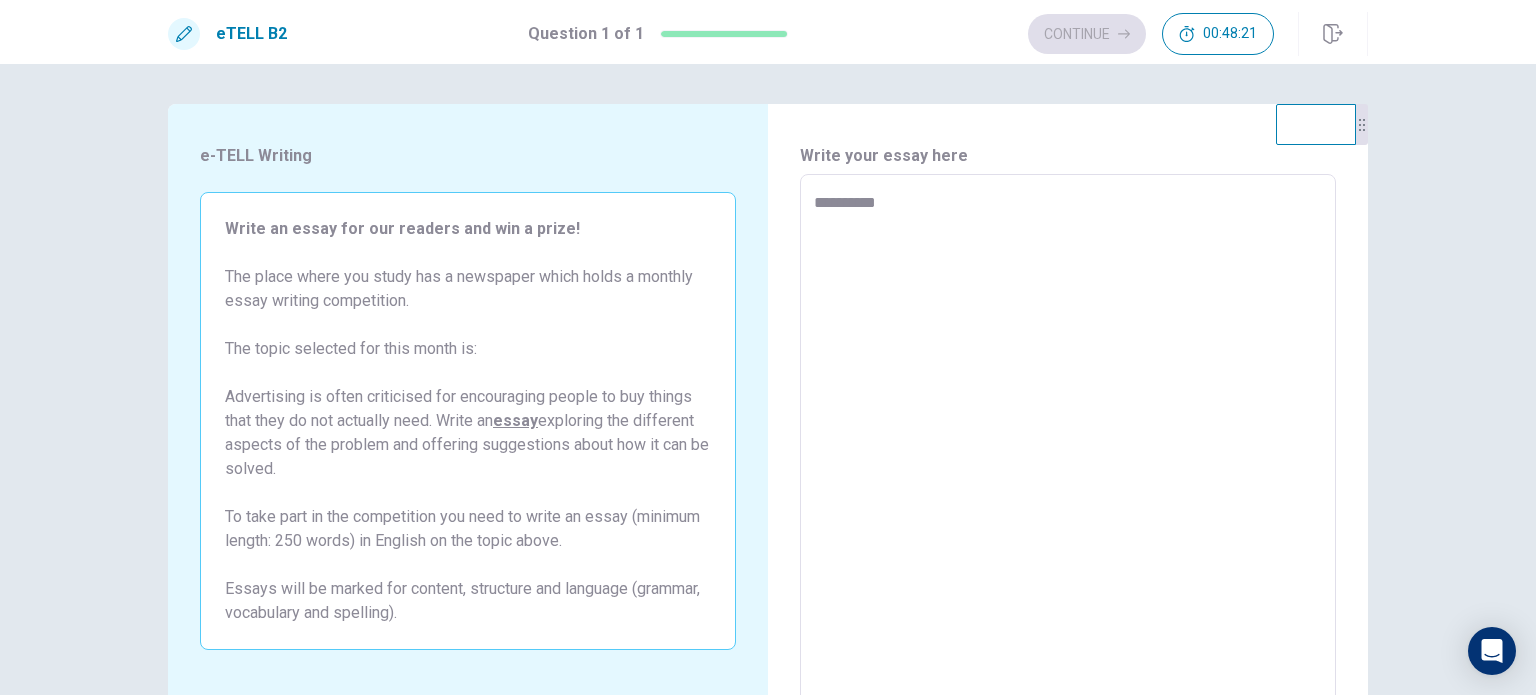 type on "*" 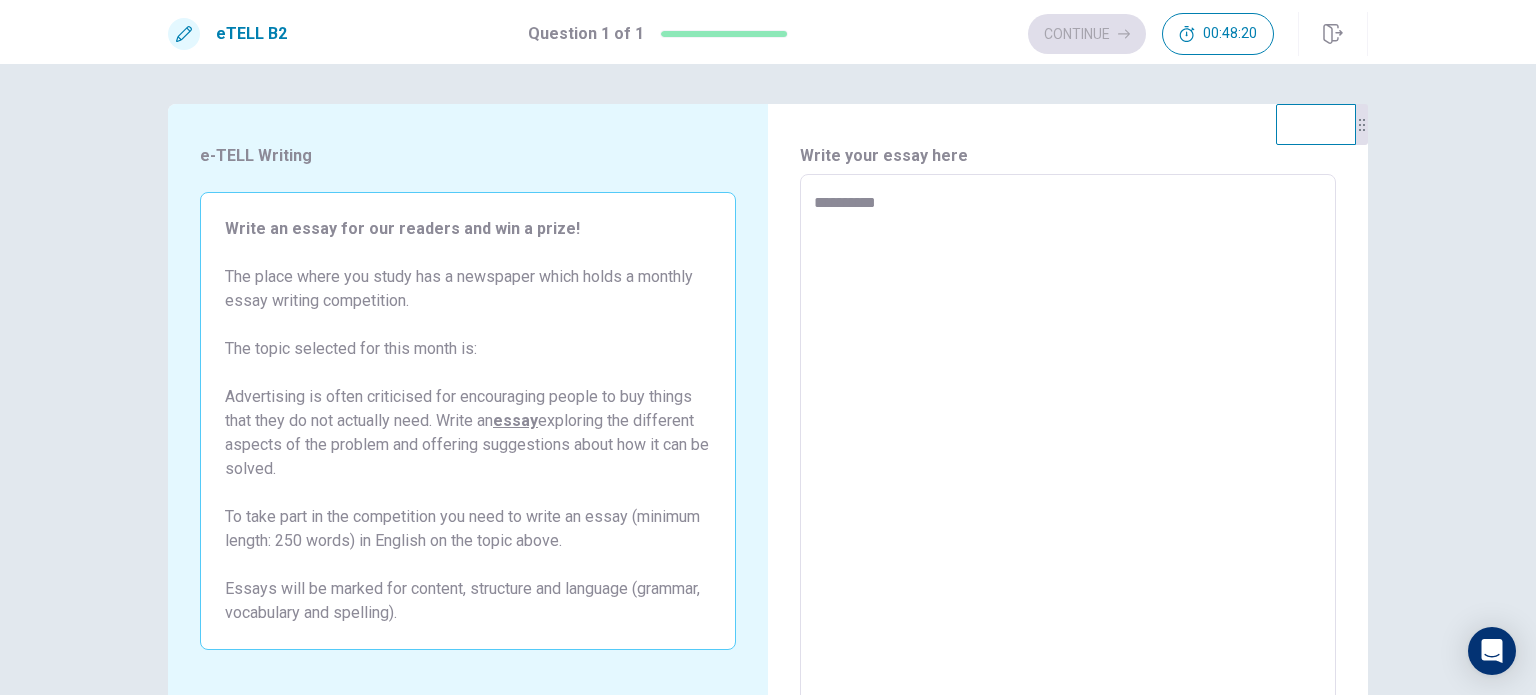 type on "**********" 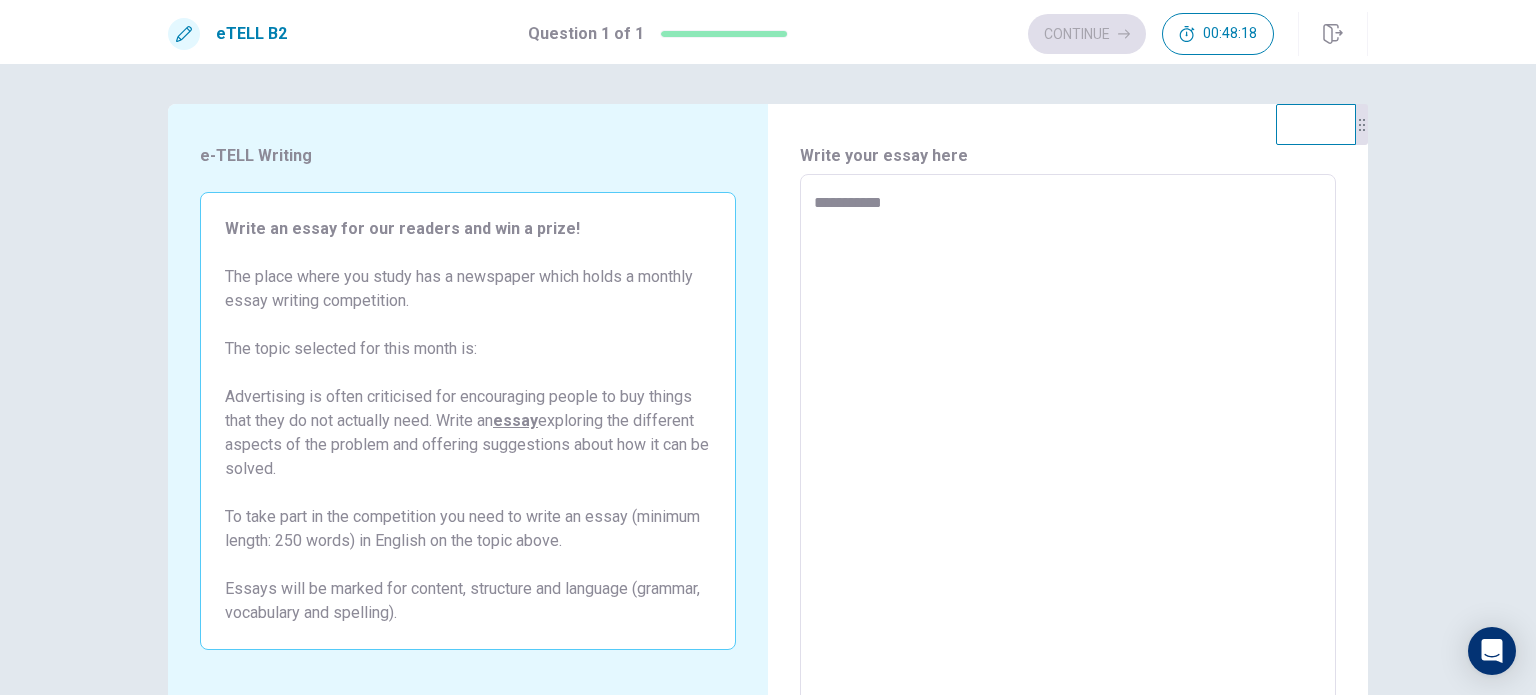 type on "*" 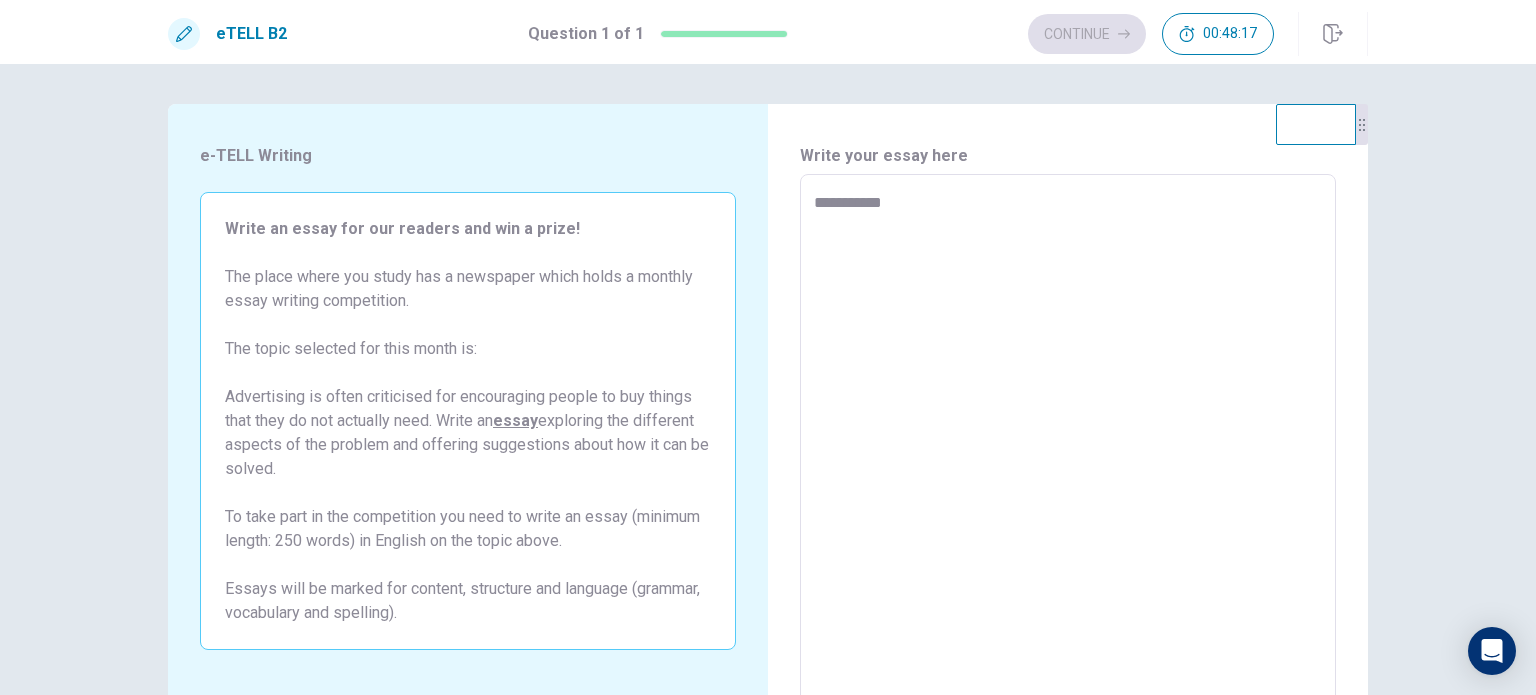 type on "**********" 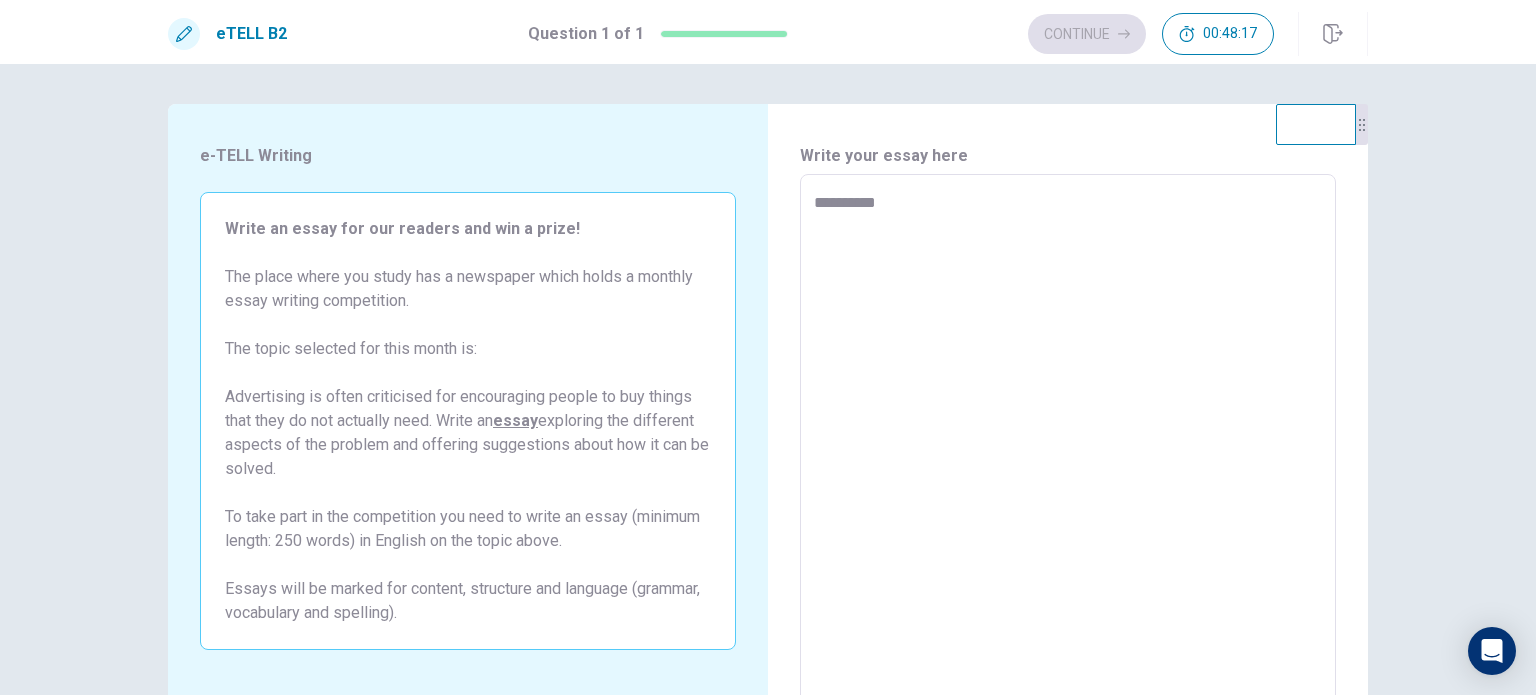 type on "*" 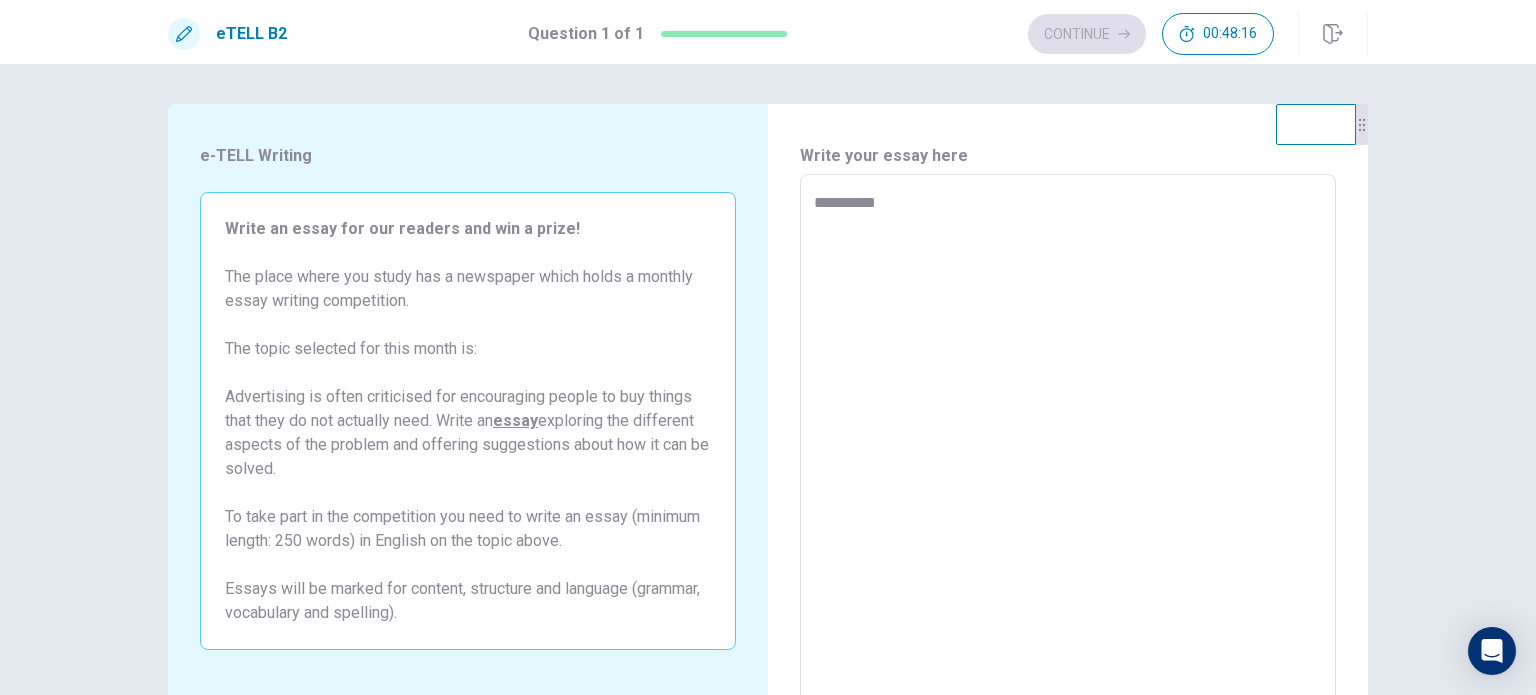 type on "**********" 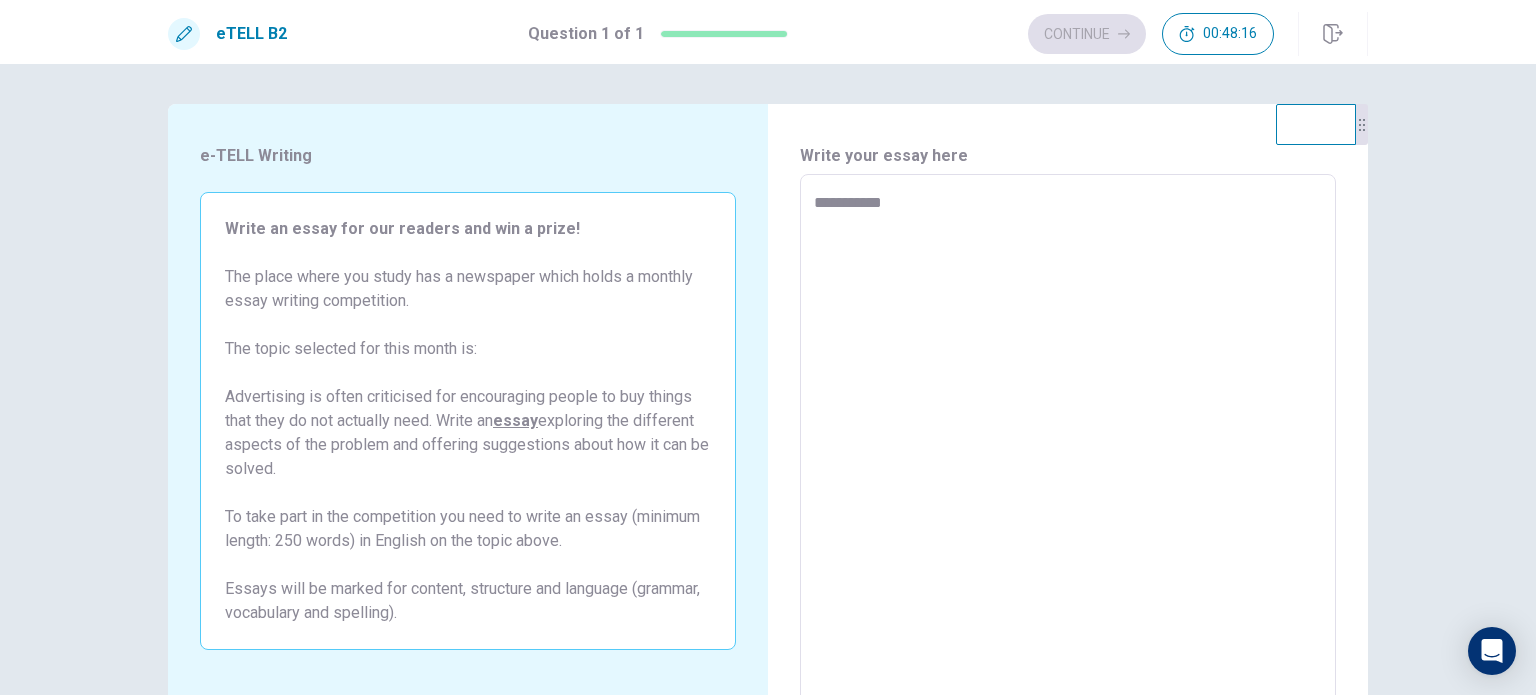 type on "*" 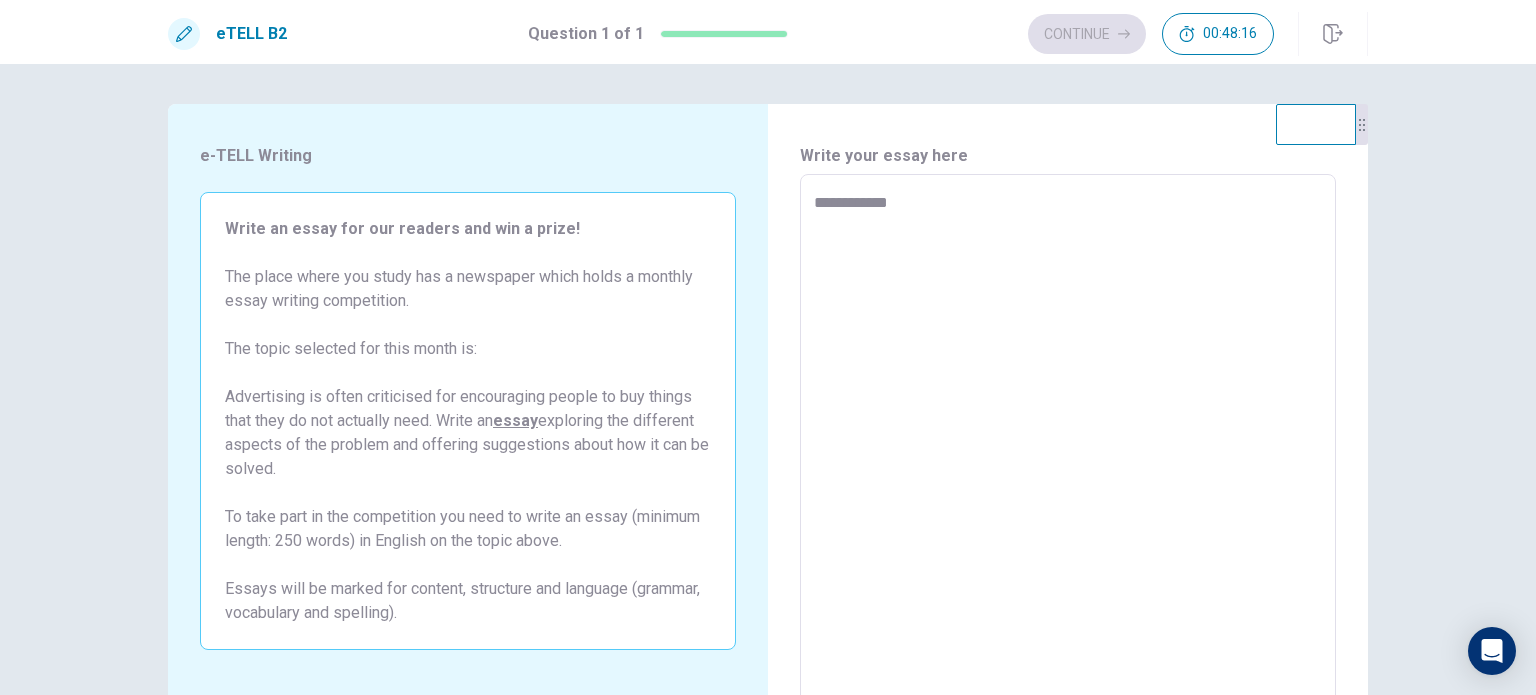 type on "*" 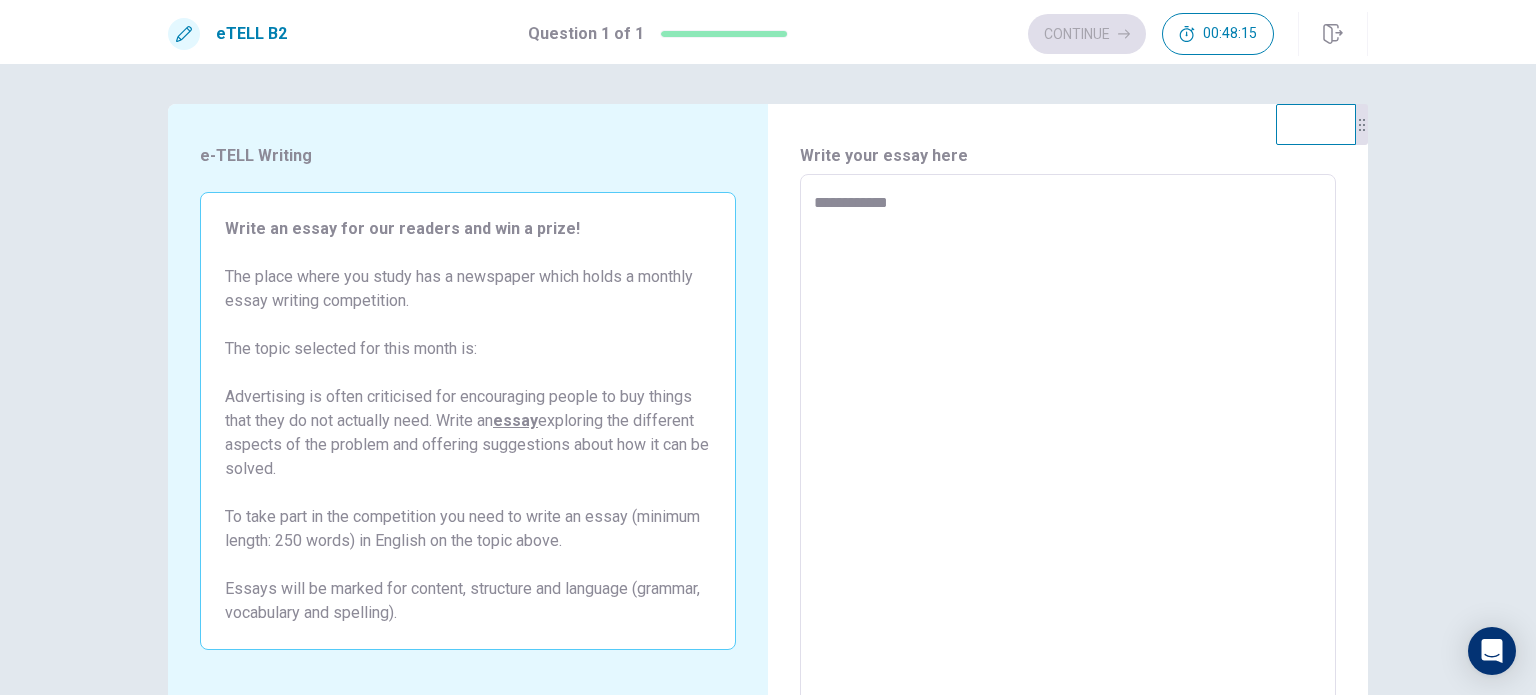 type on "**********" 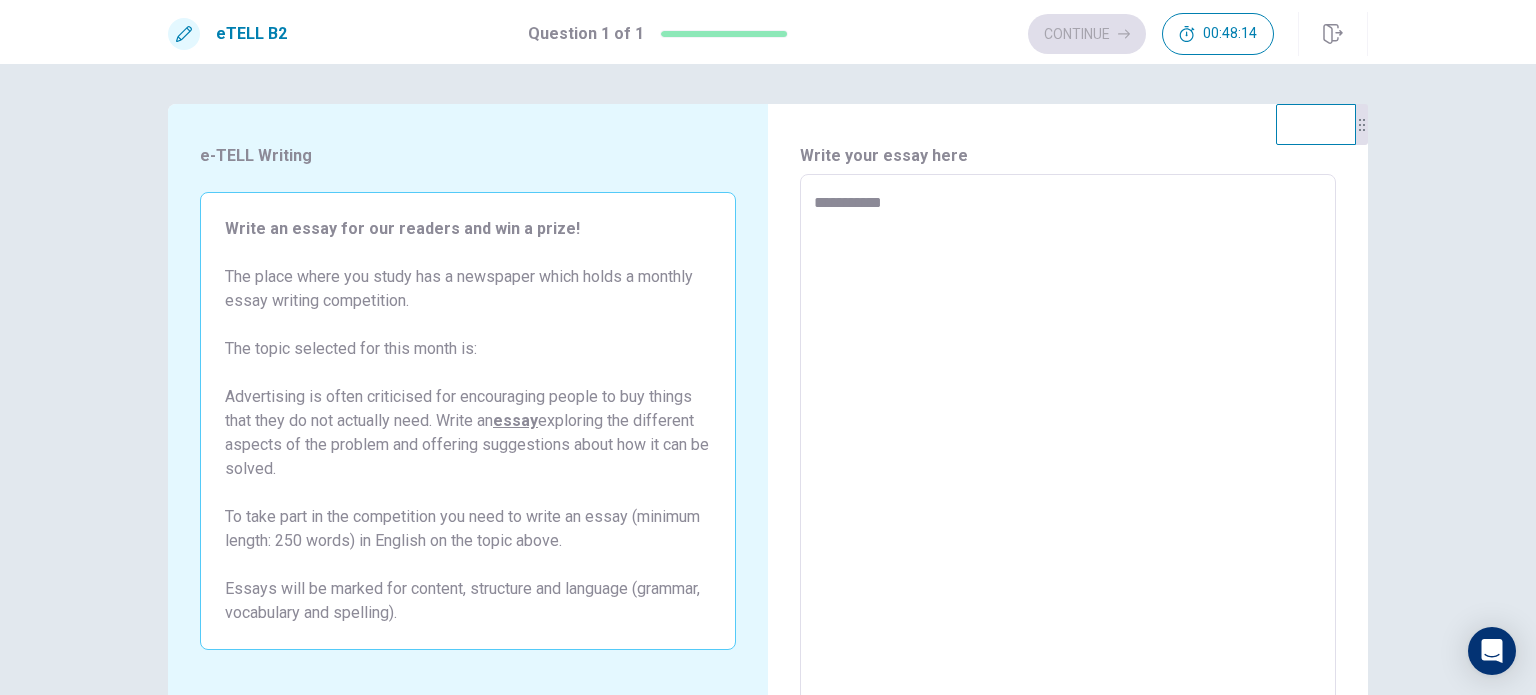 type on "*" 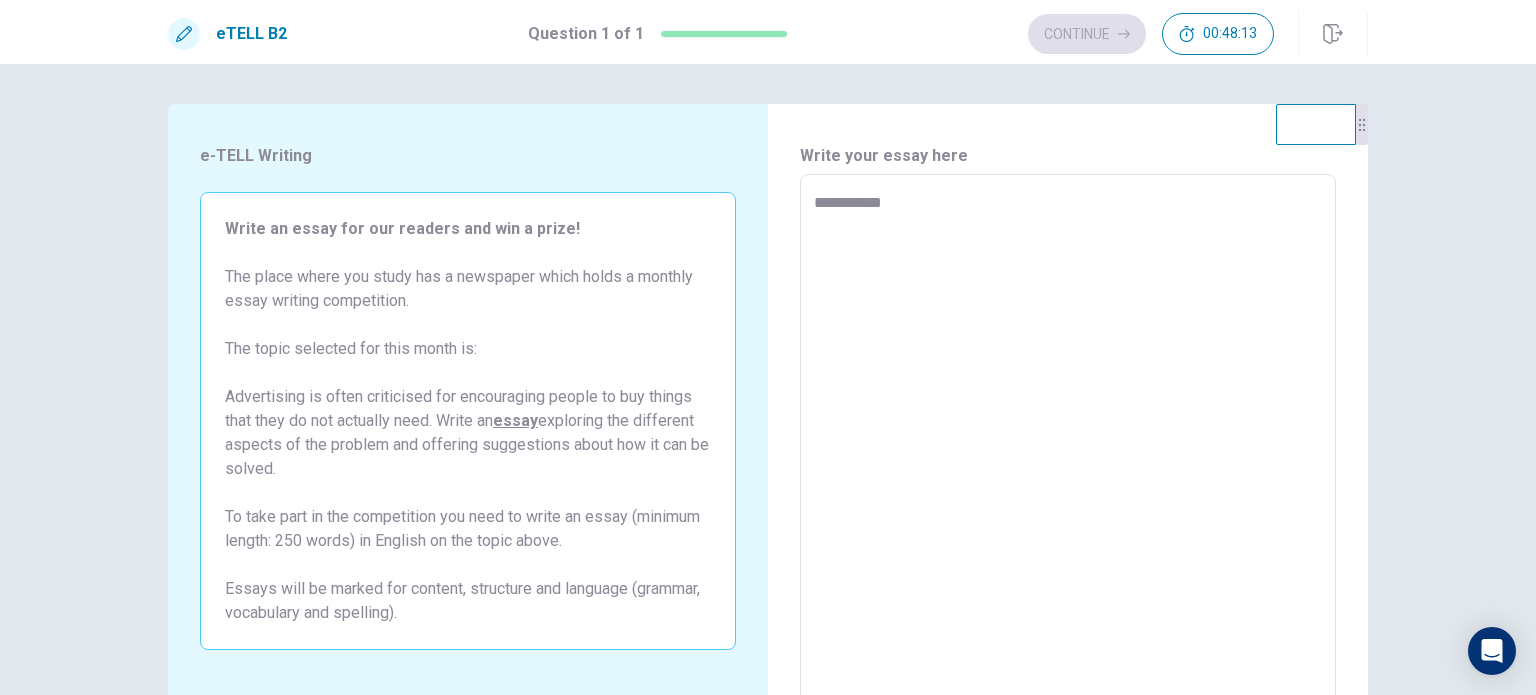 type on "**********" 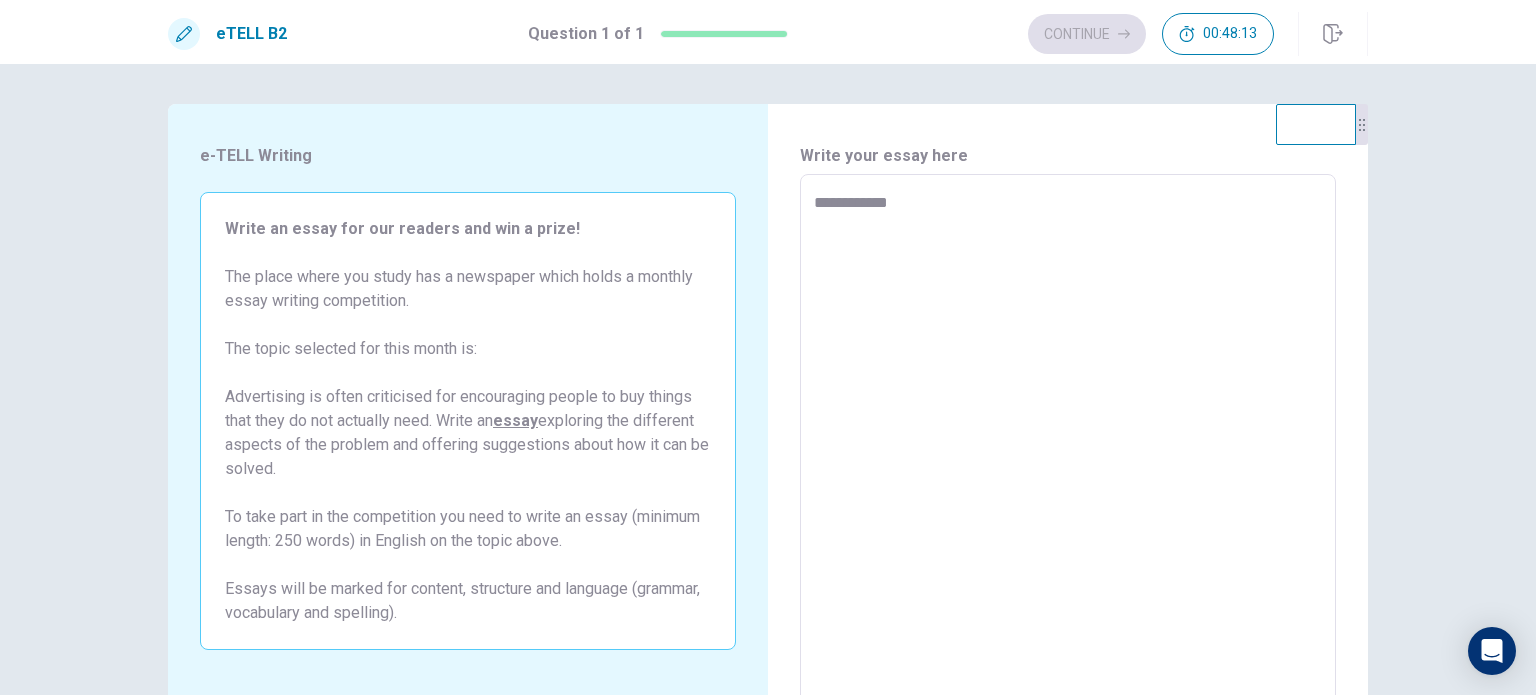 type on "*" 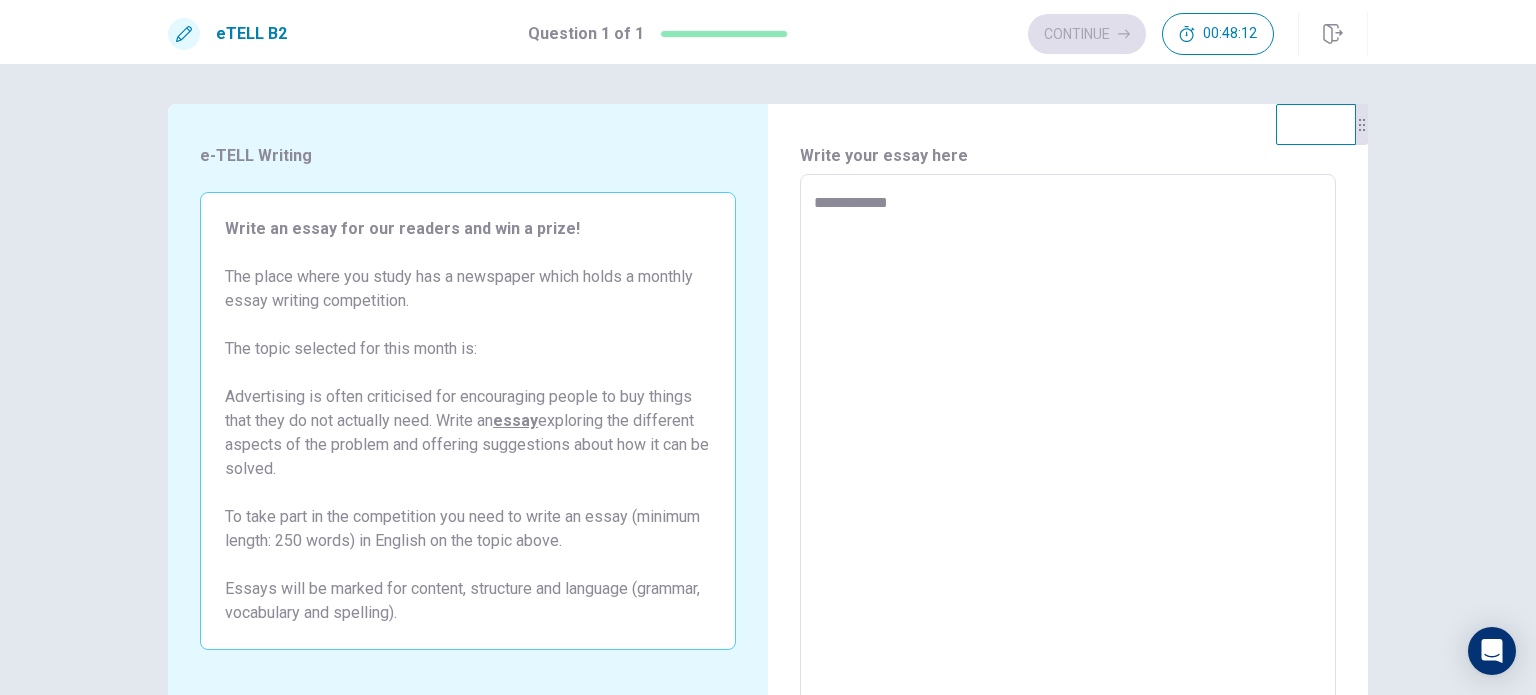 type on "**********" 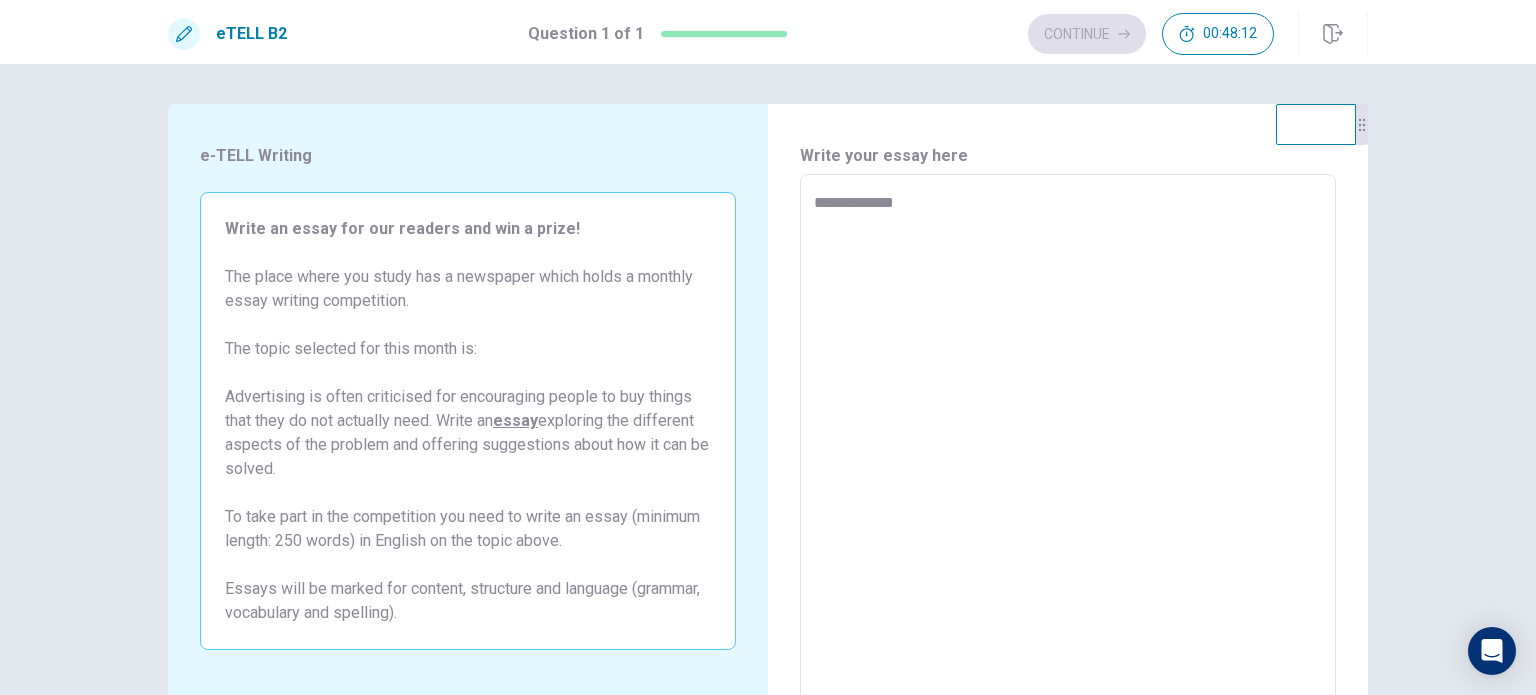 type on "*" 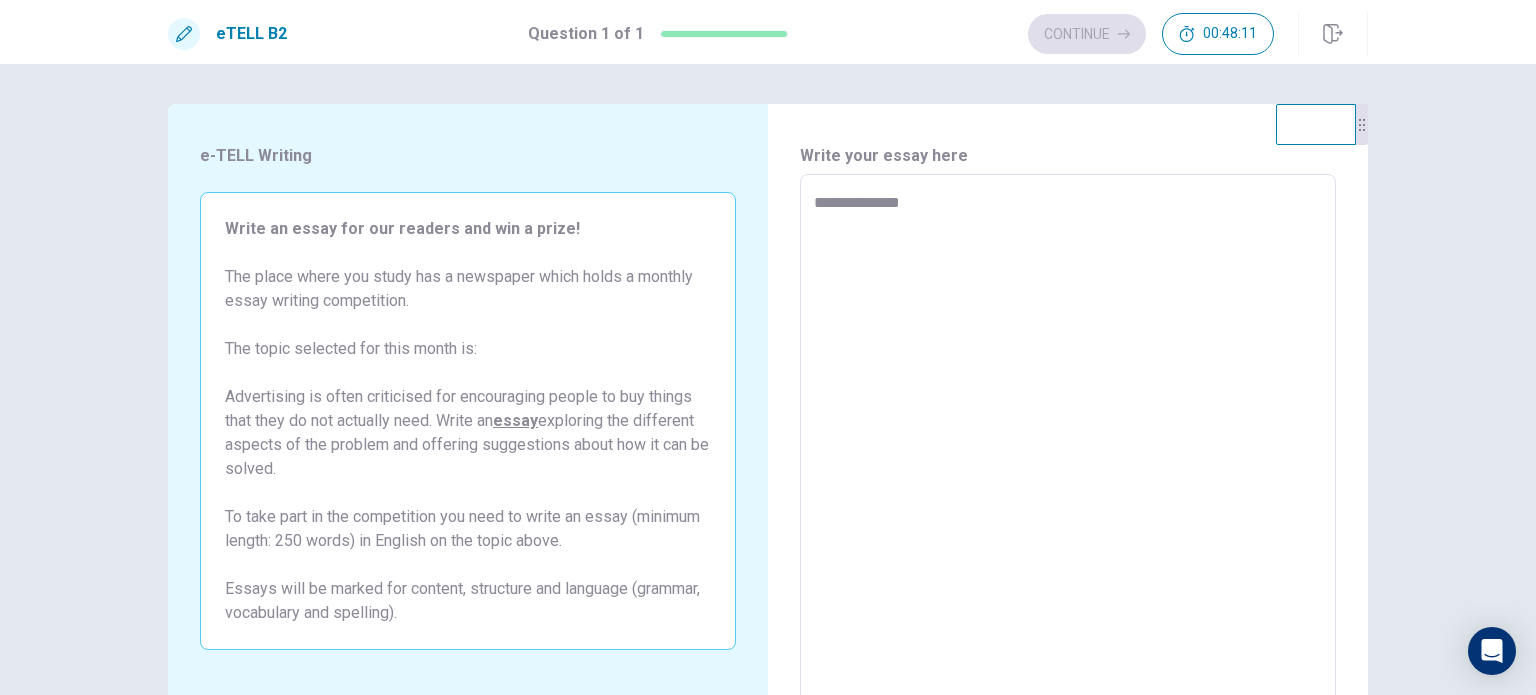type on "*" 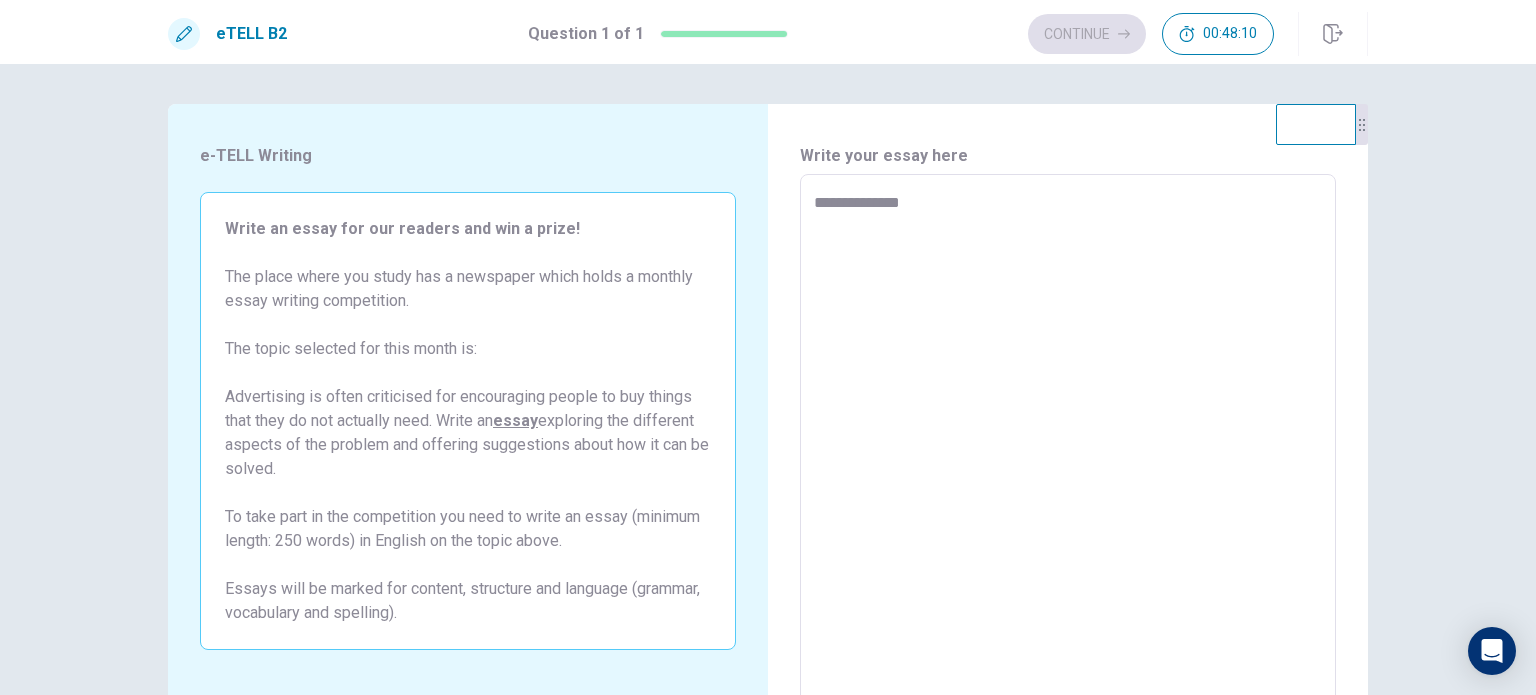 type on "**********" 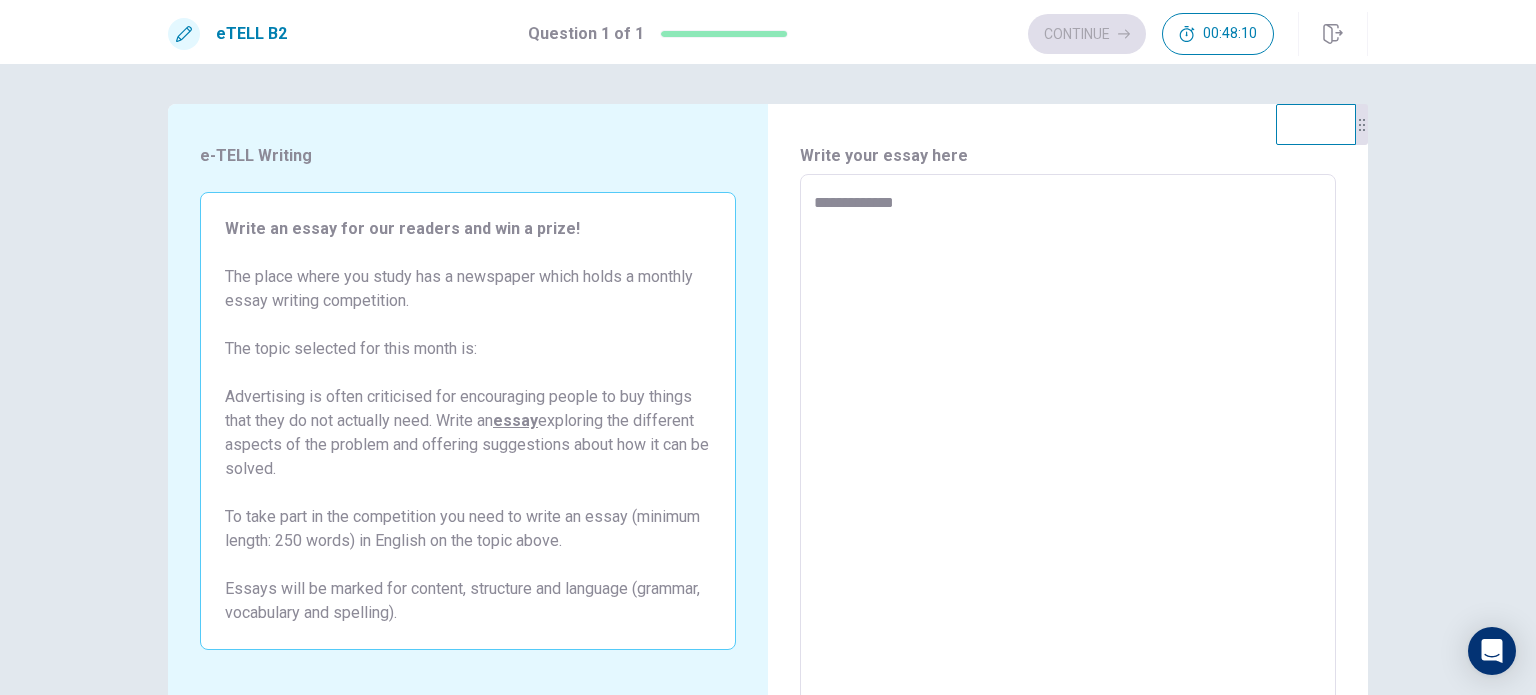 type on "*" 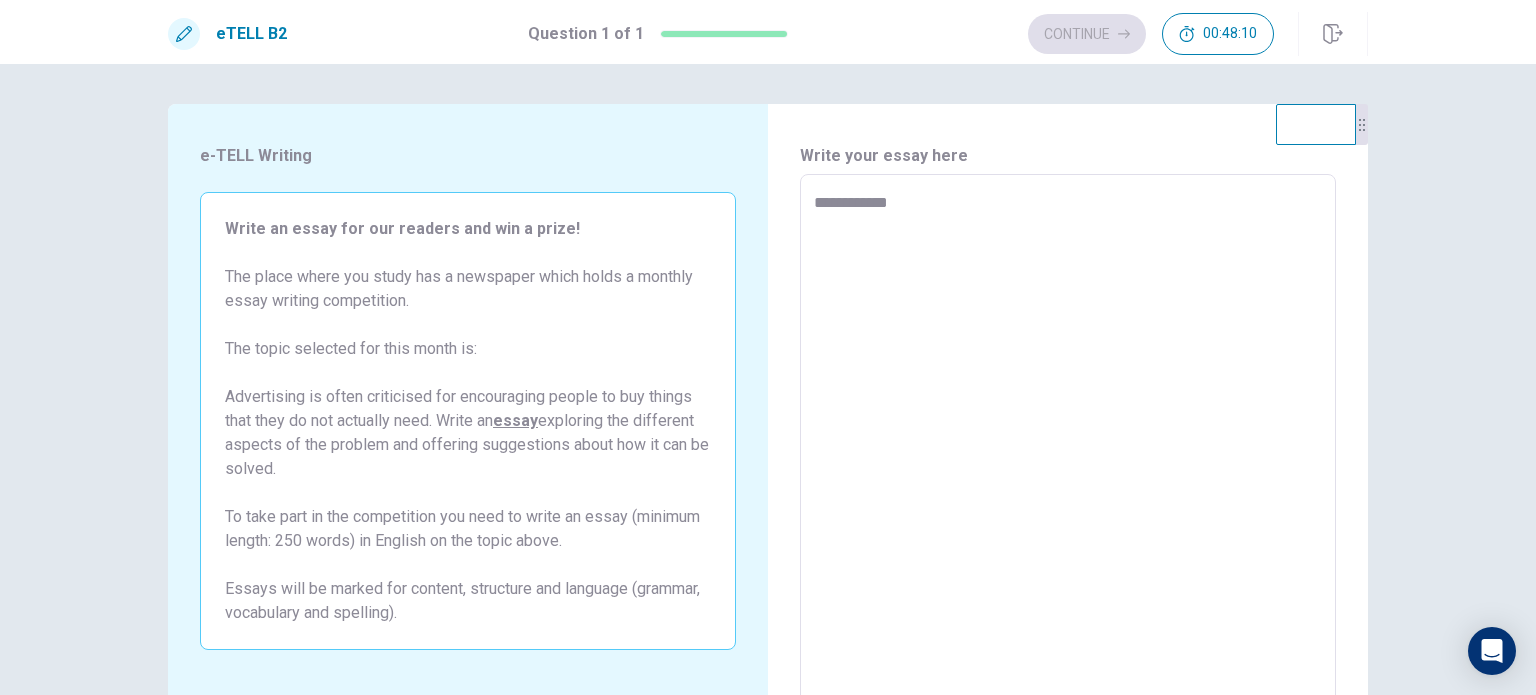 type on "*" 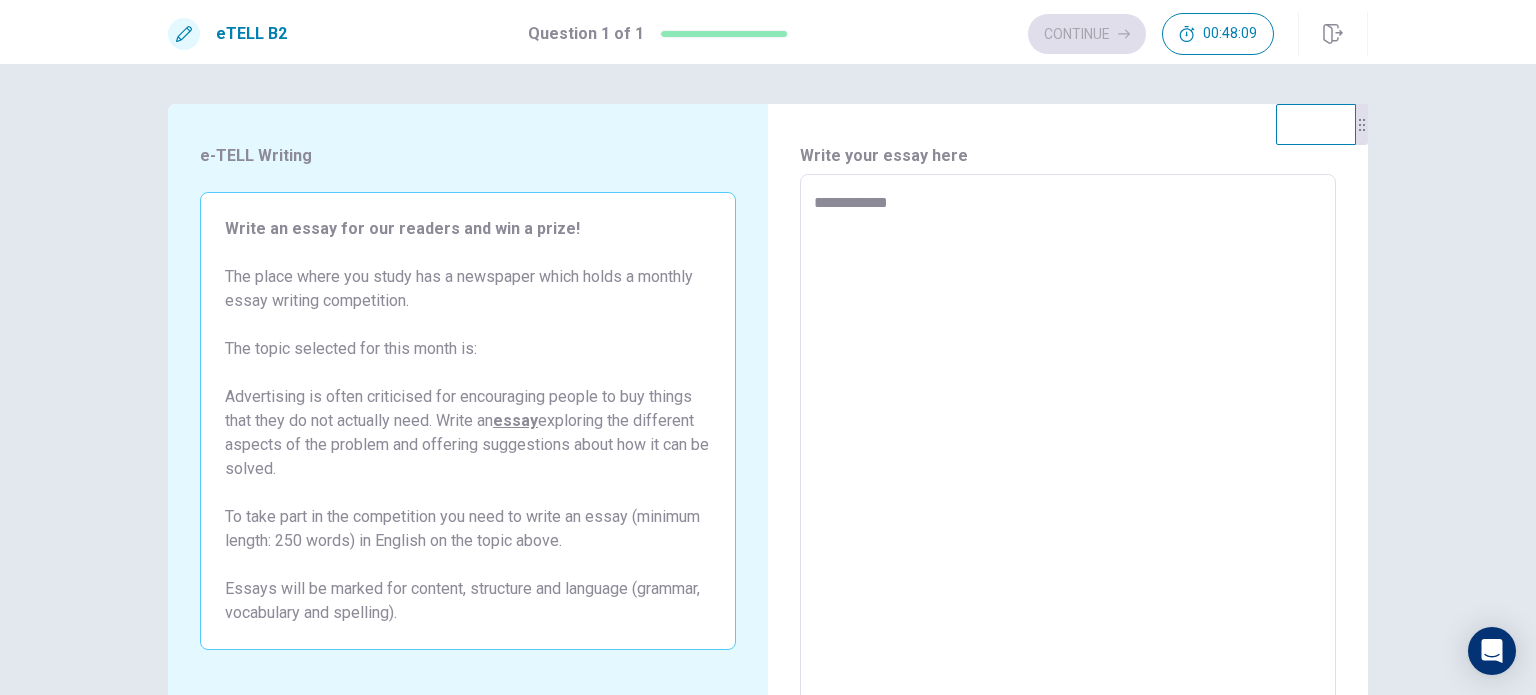 type on "**********" 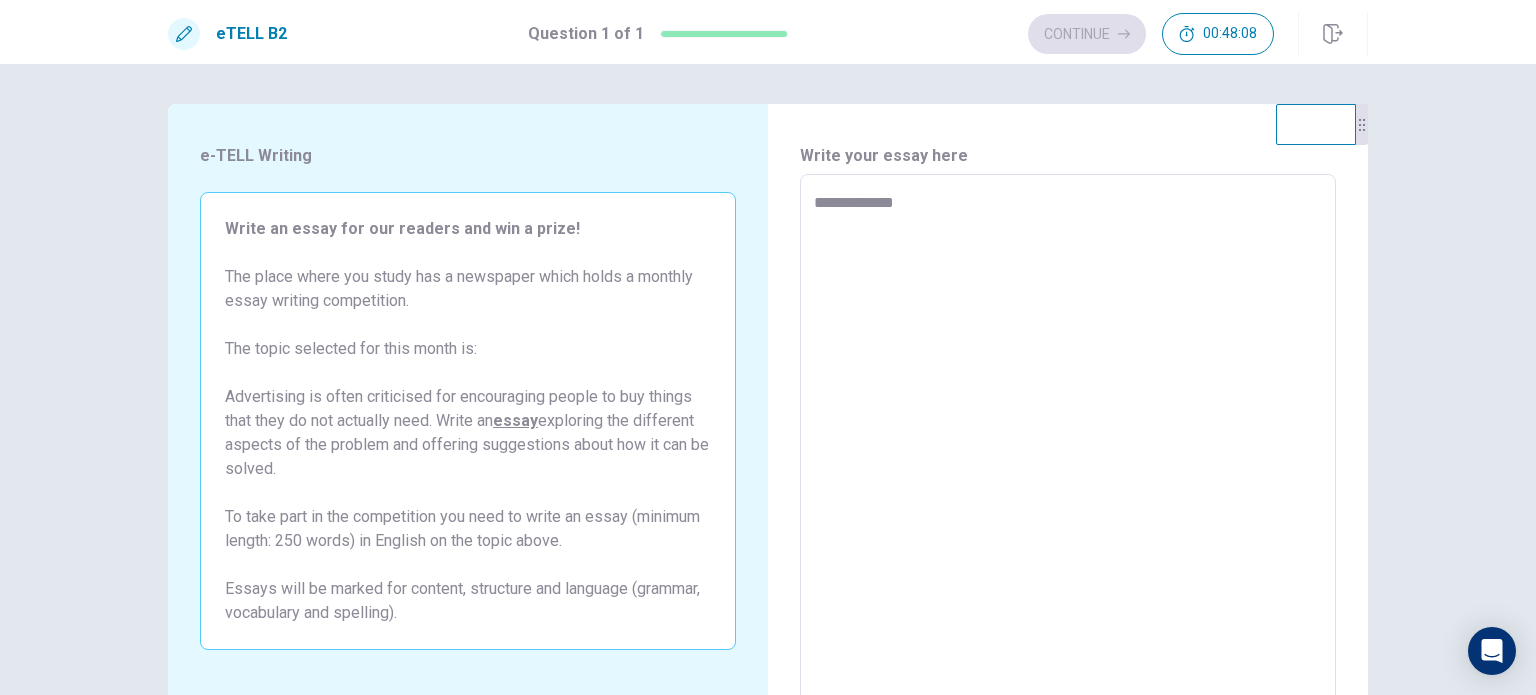 type on "*" 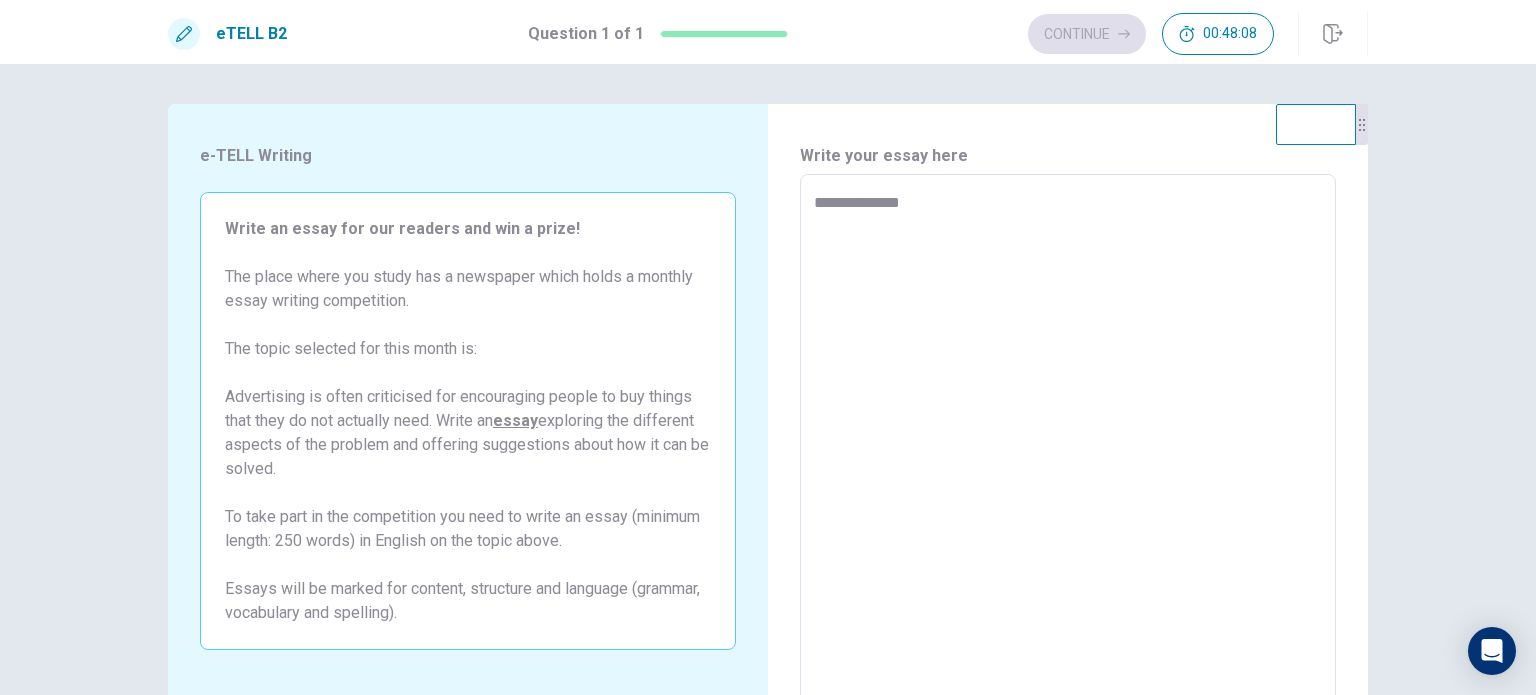 type on "*" 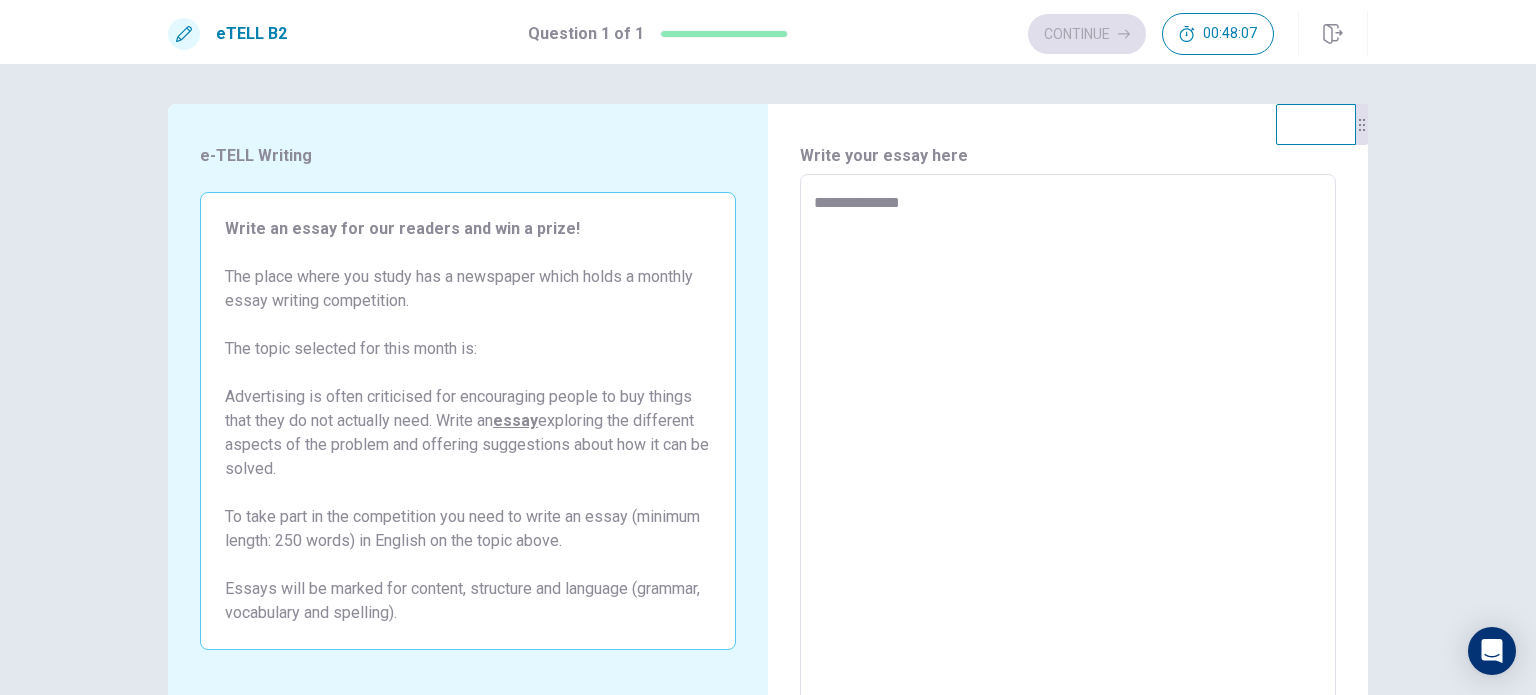 type on "**********" 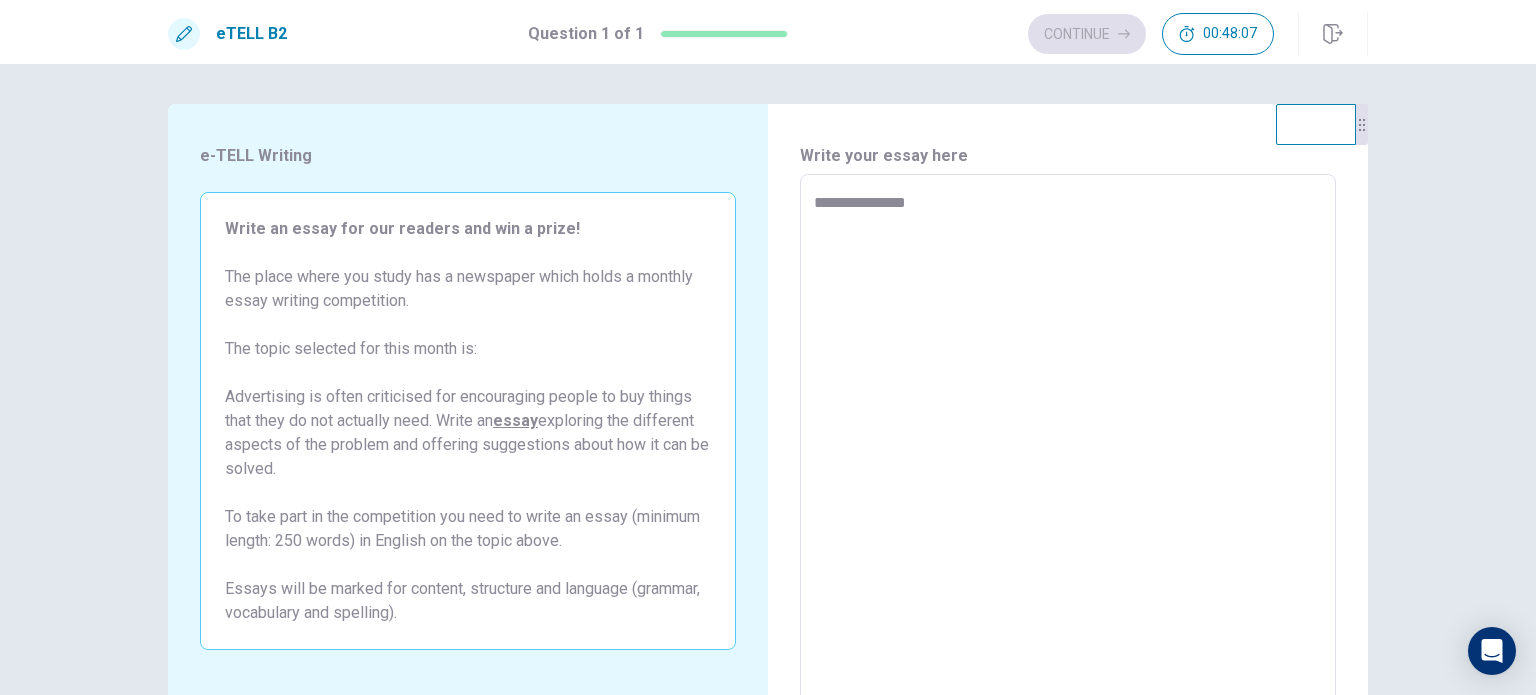 type on "*" 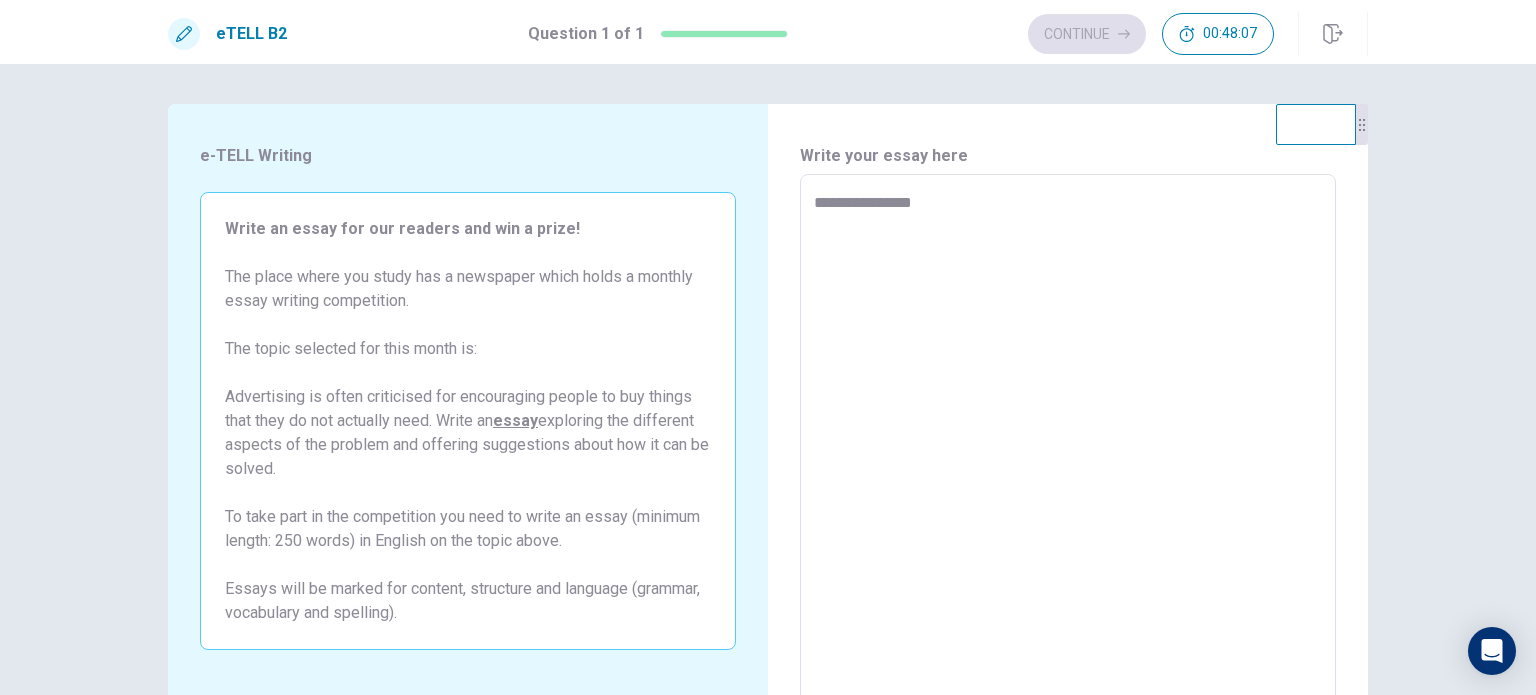 type on "*" 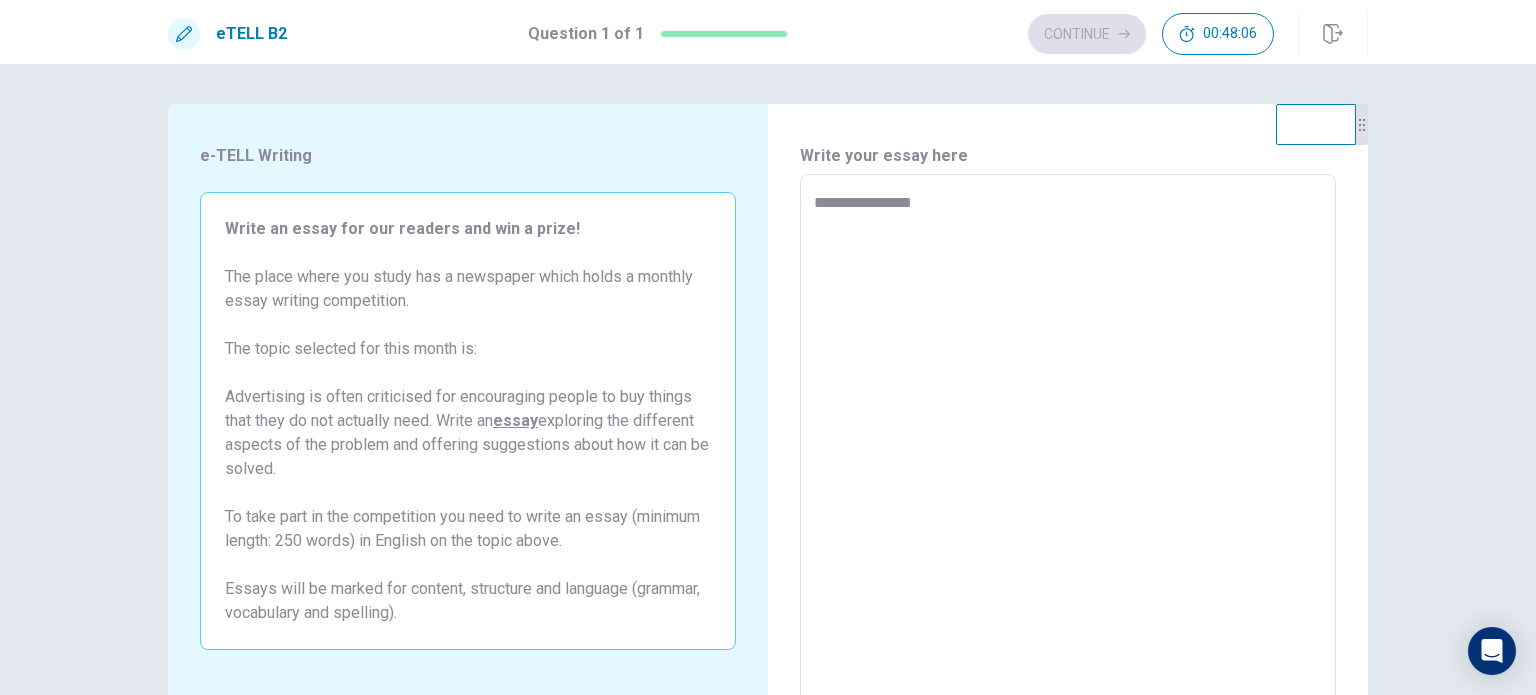 type on "**********" 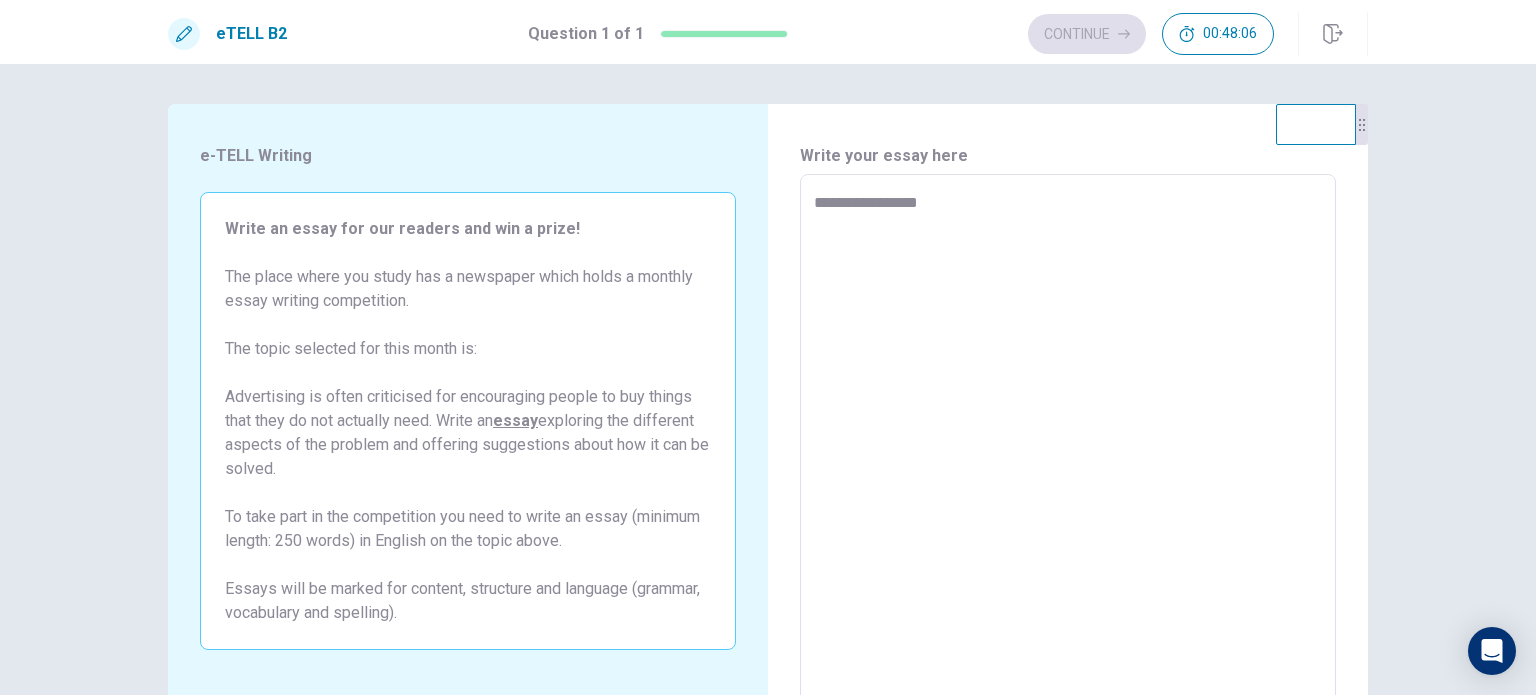 type on "*" 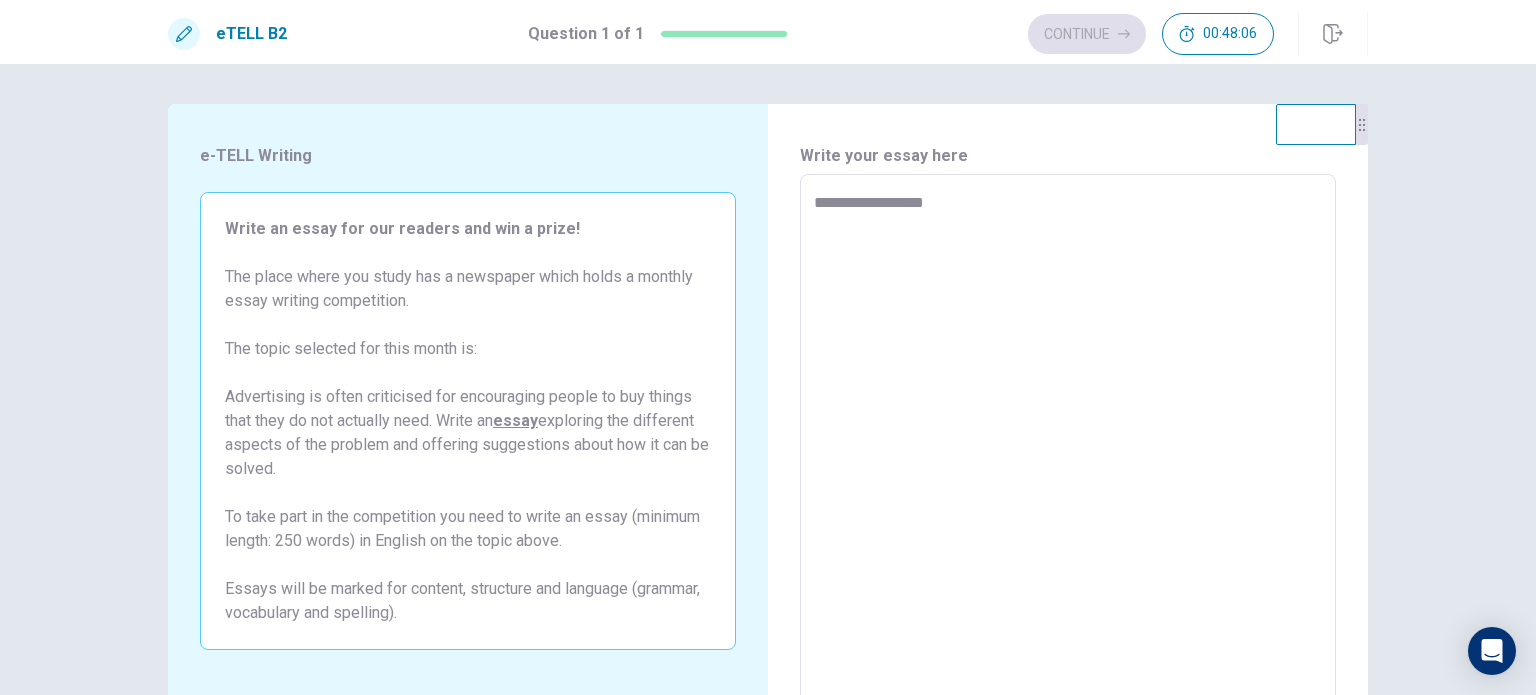 type on "*" 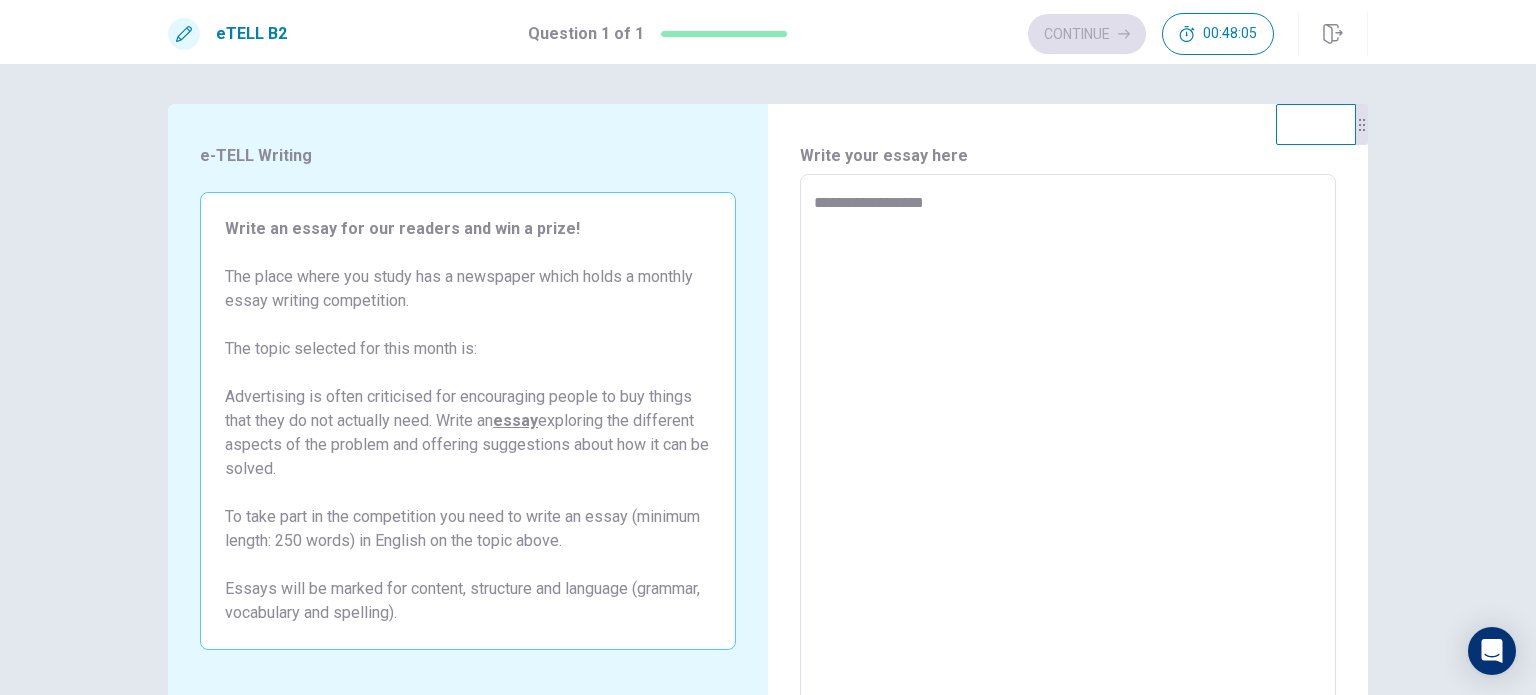 type on "**********" 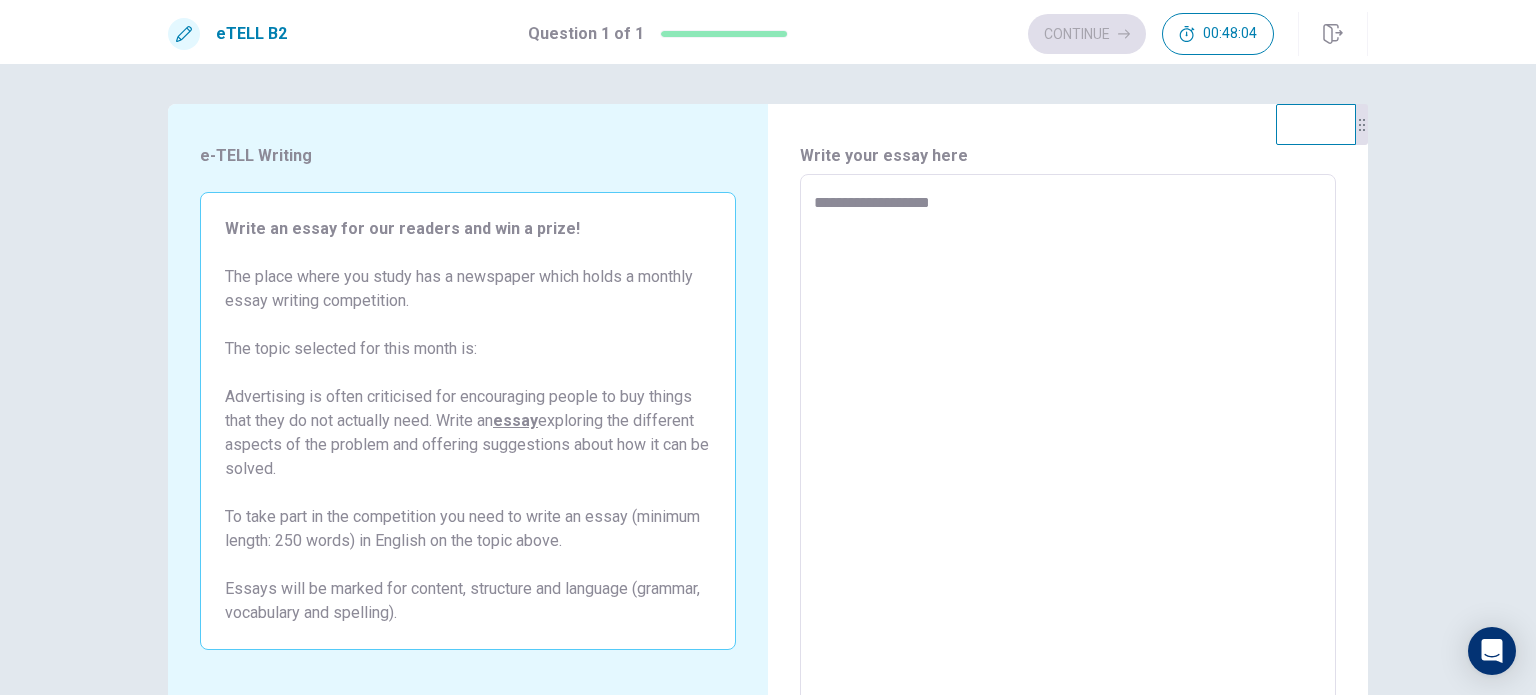 type on "*" 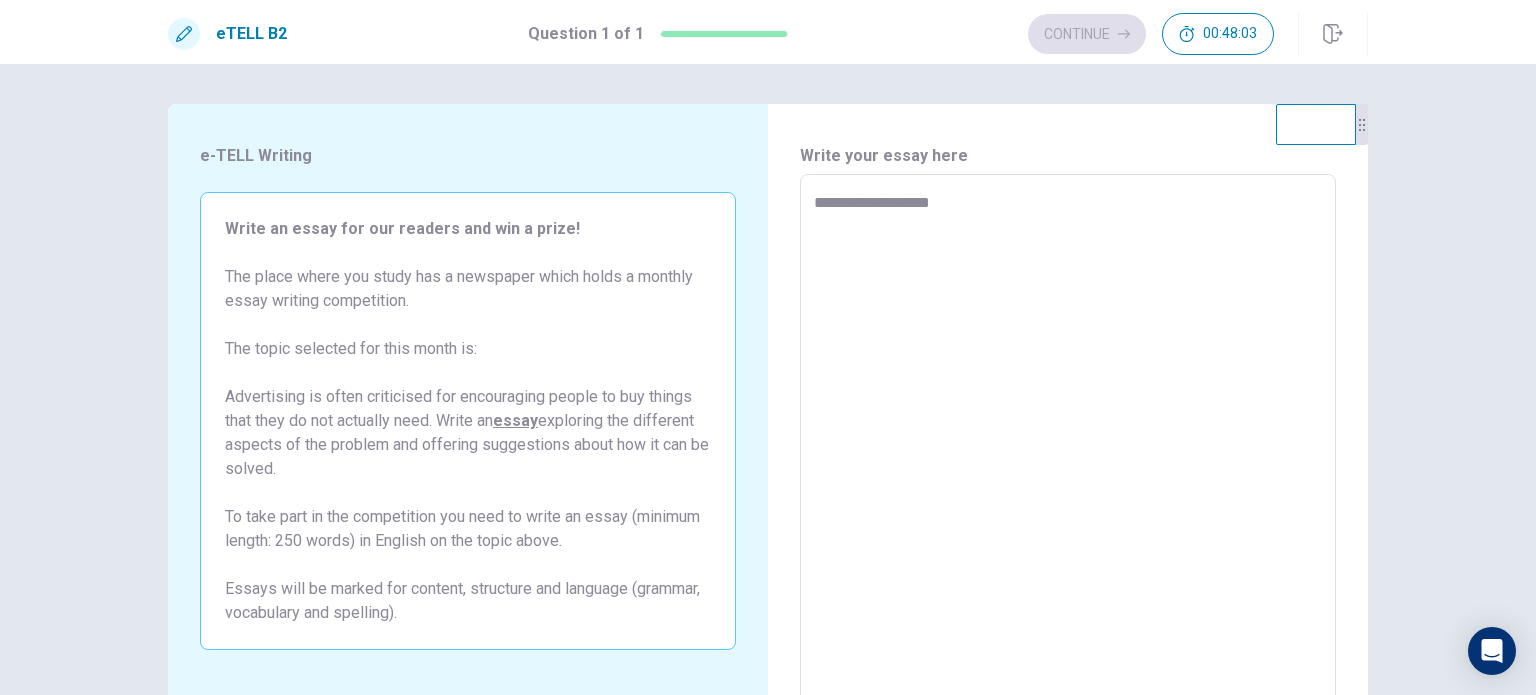 type on "**********" 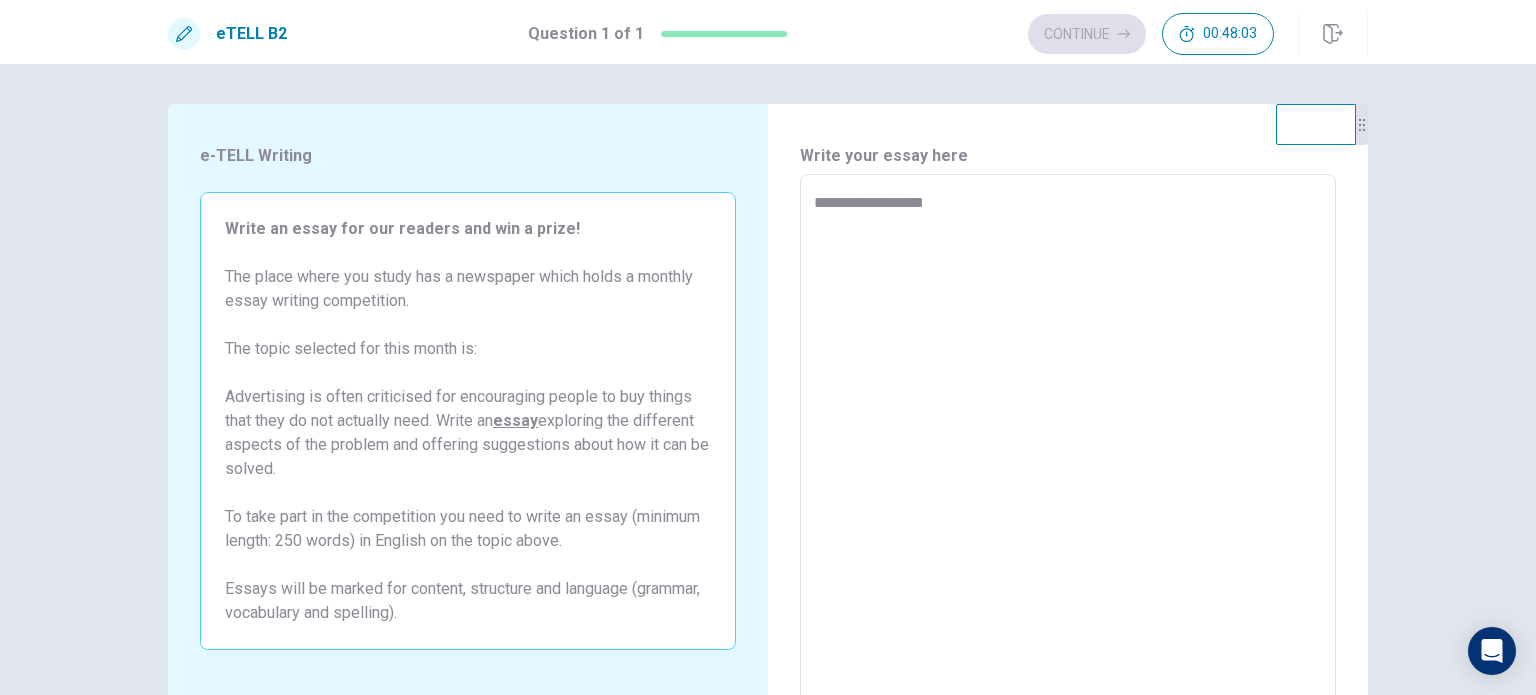 type on "*" 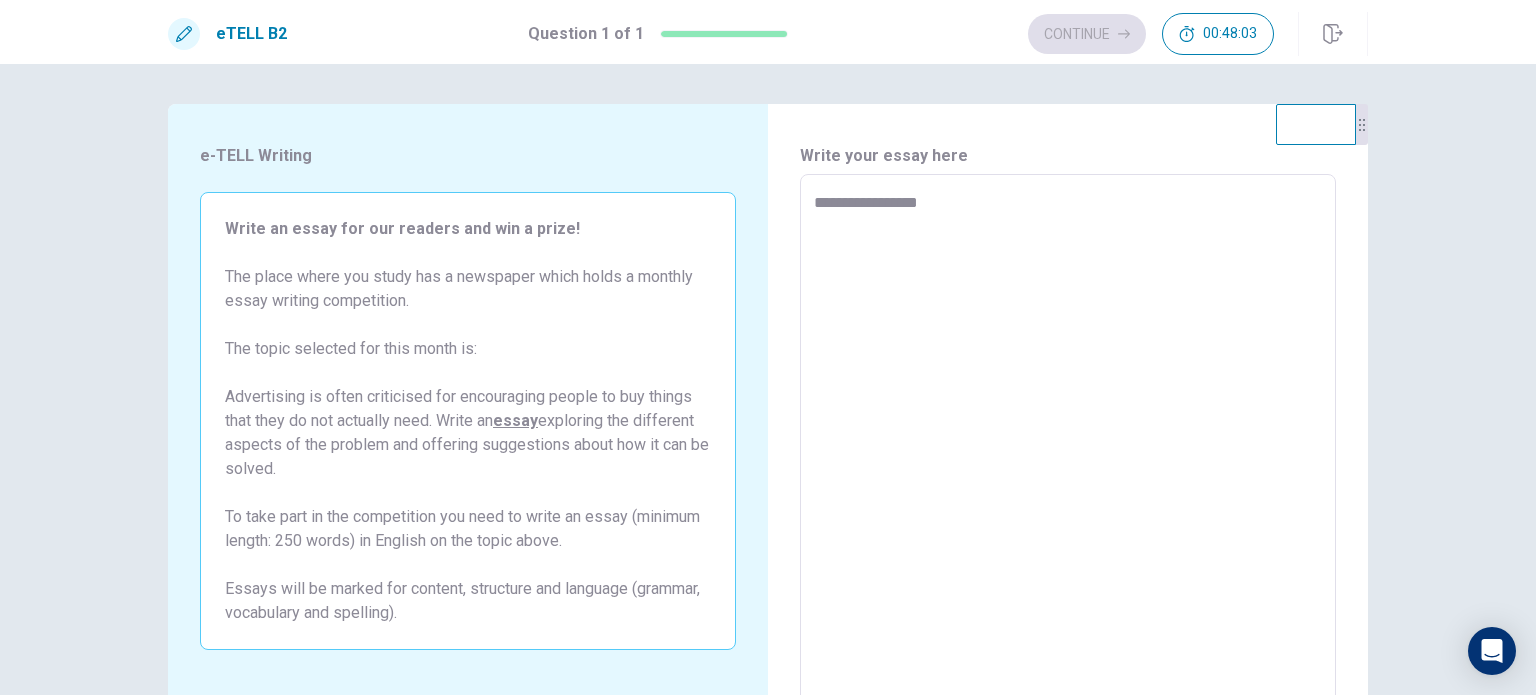 type on "*" 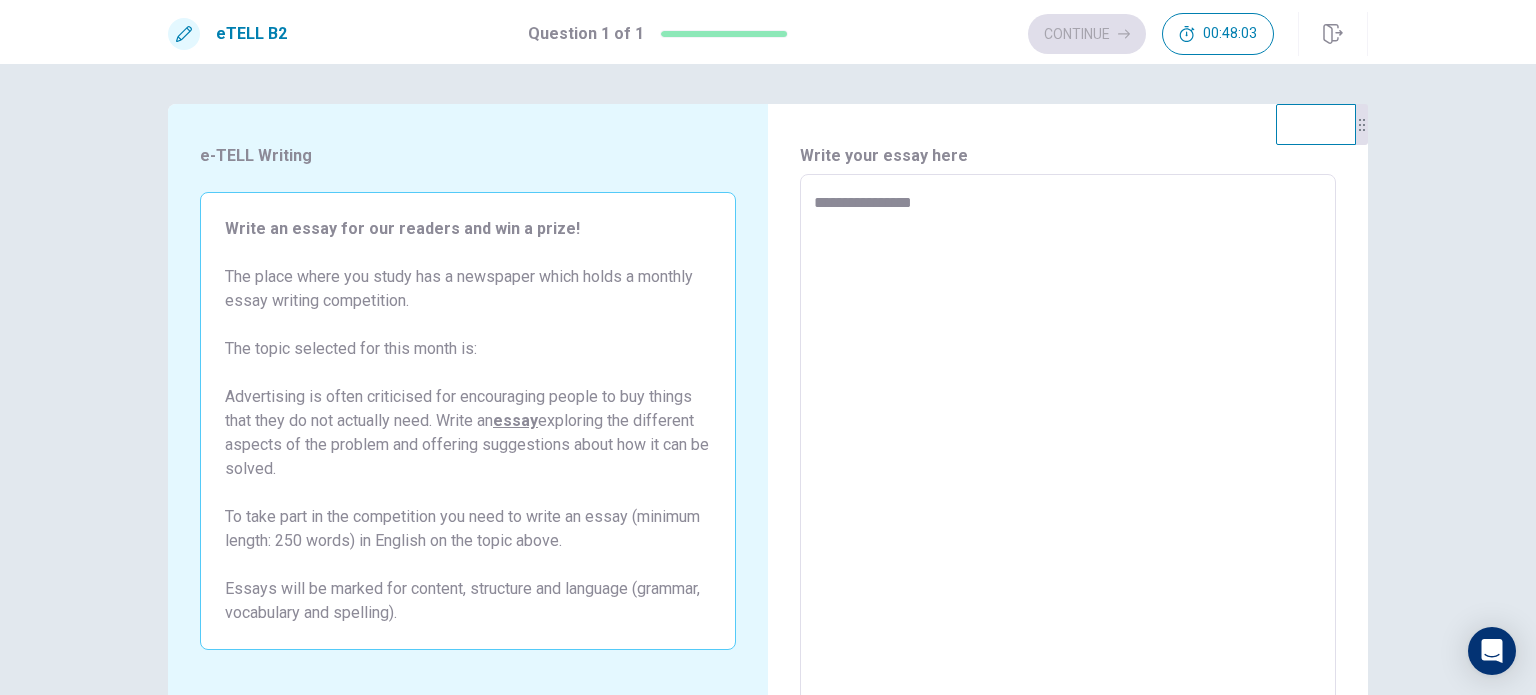 type on "*" 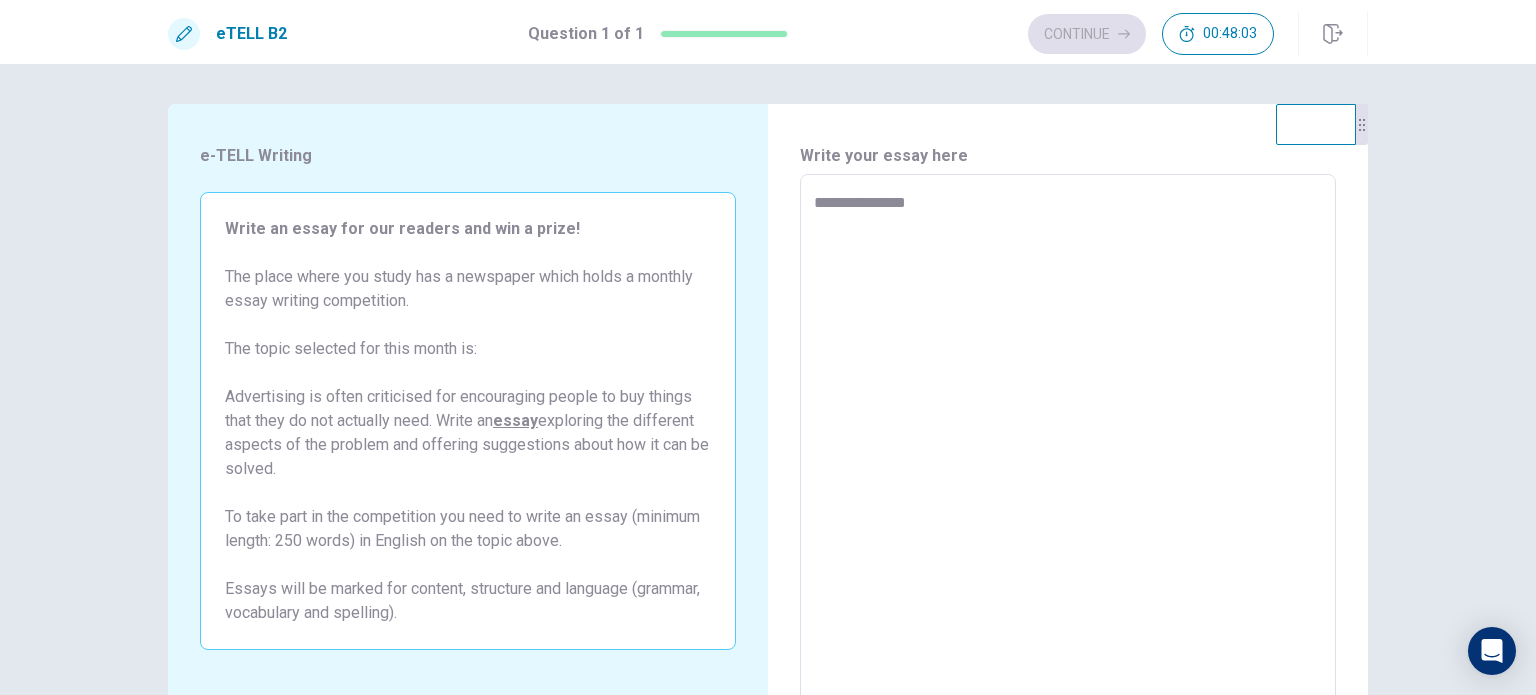 type on "*" 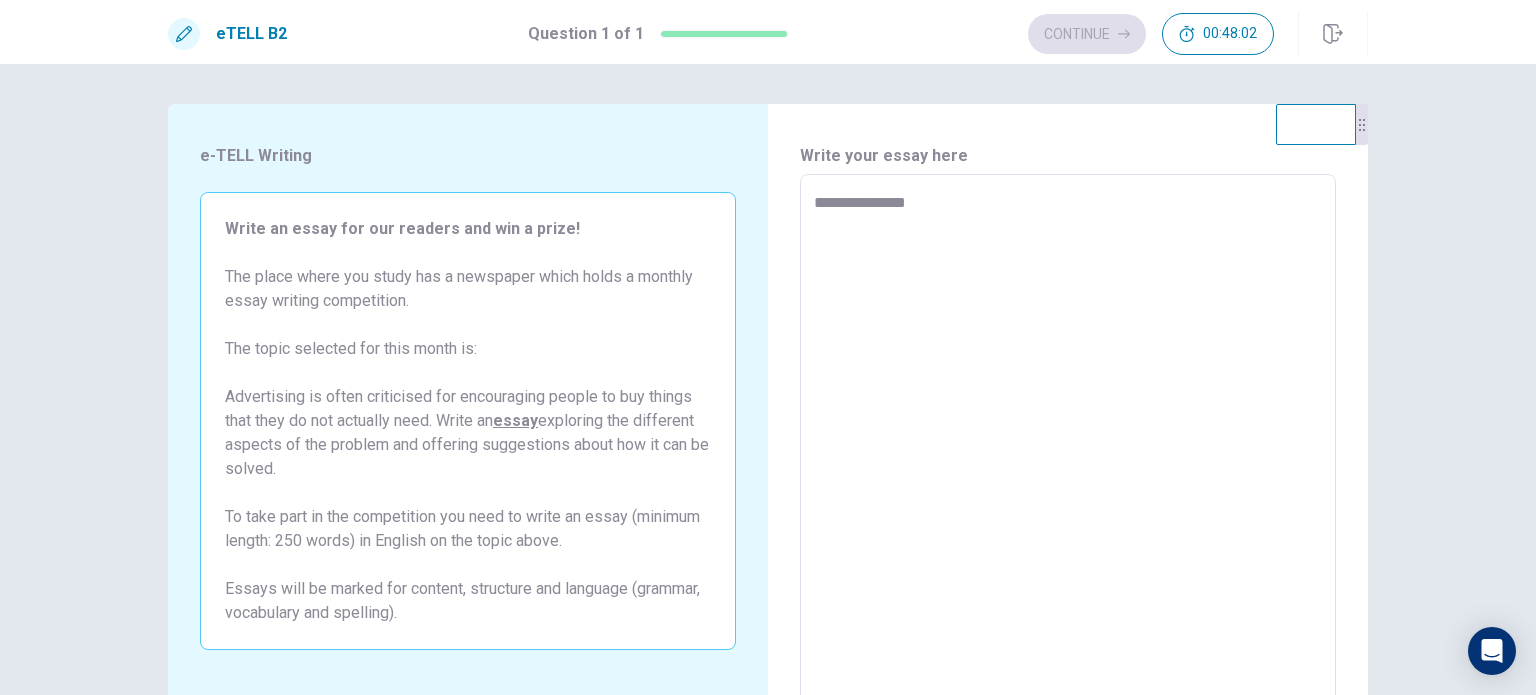 type on "**********" 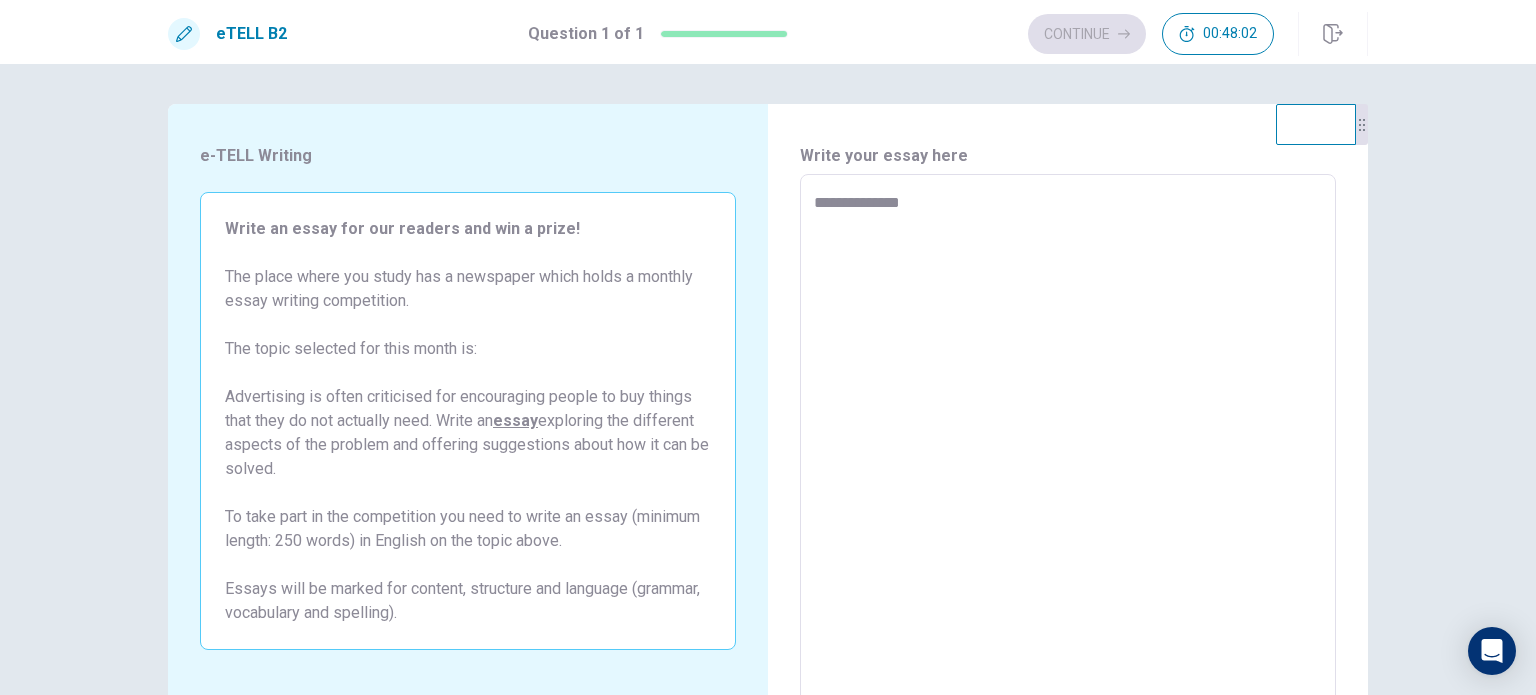 type on "*" 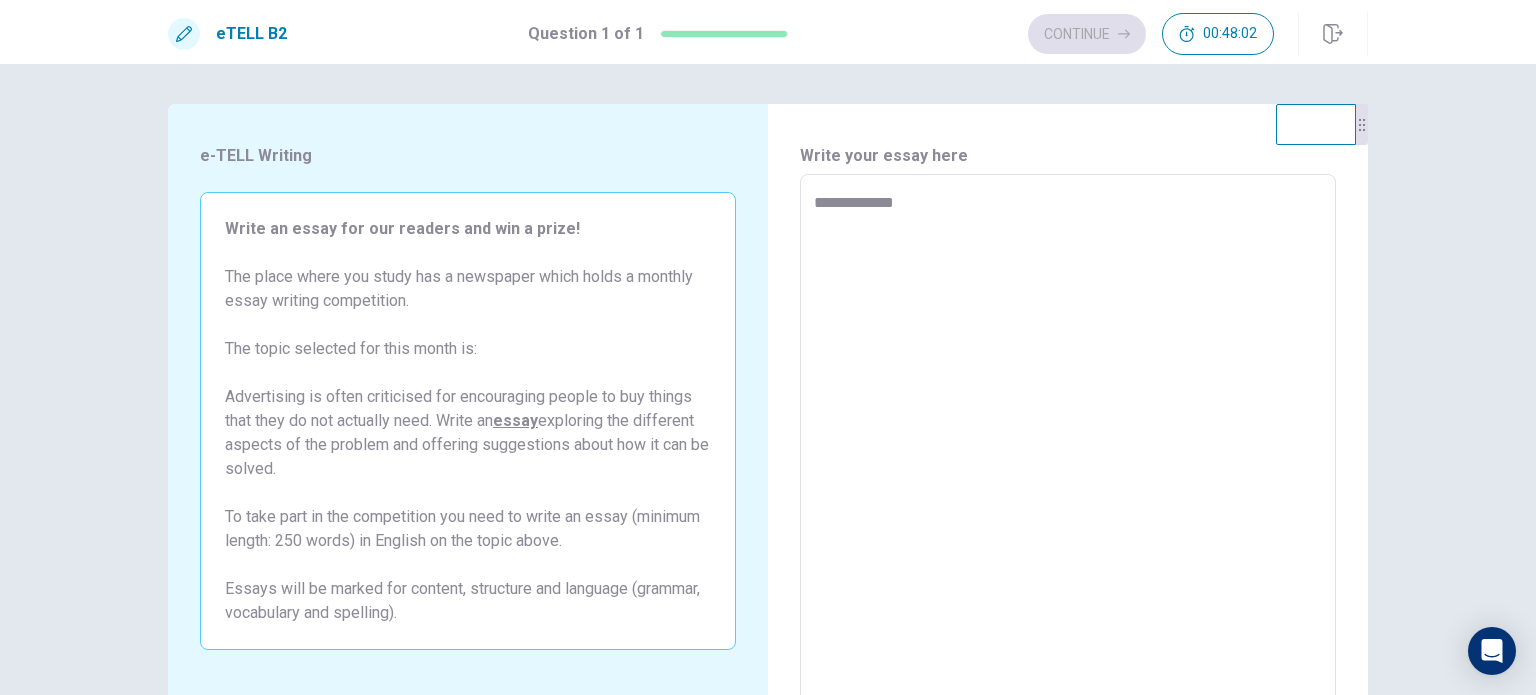 type on "*" 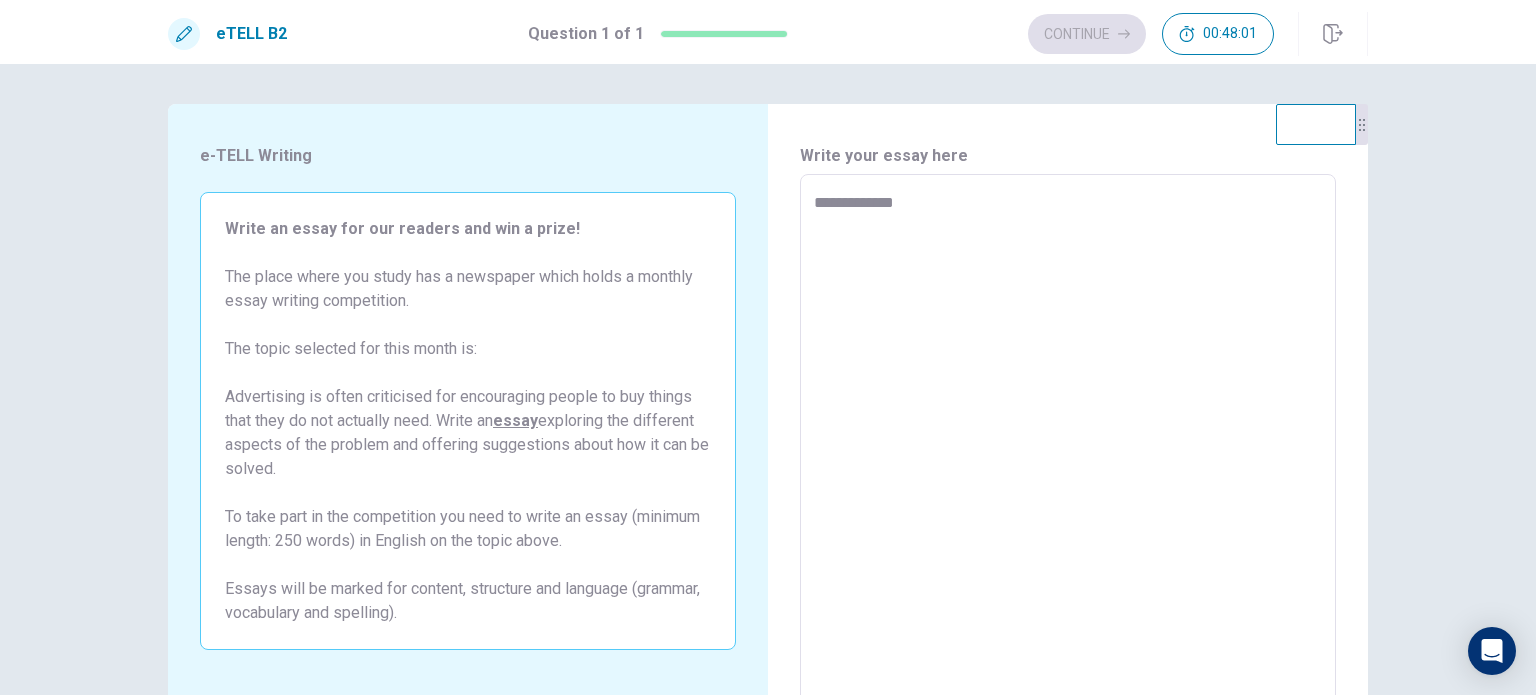 type on "**********" 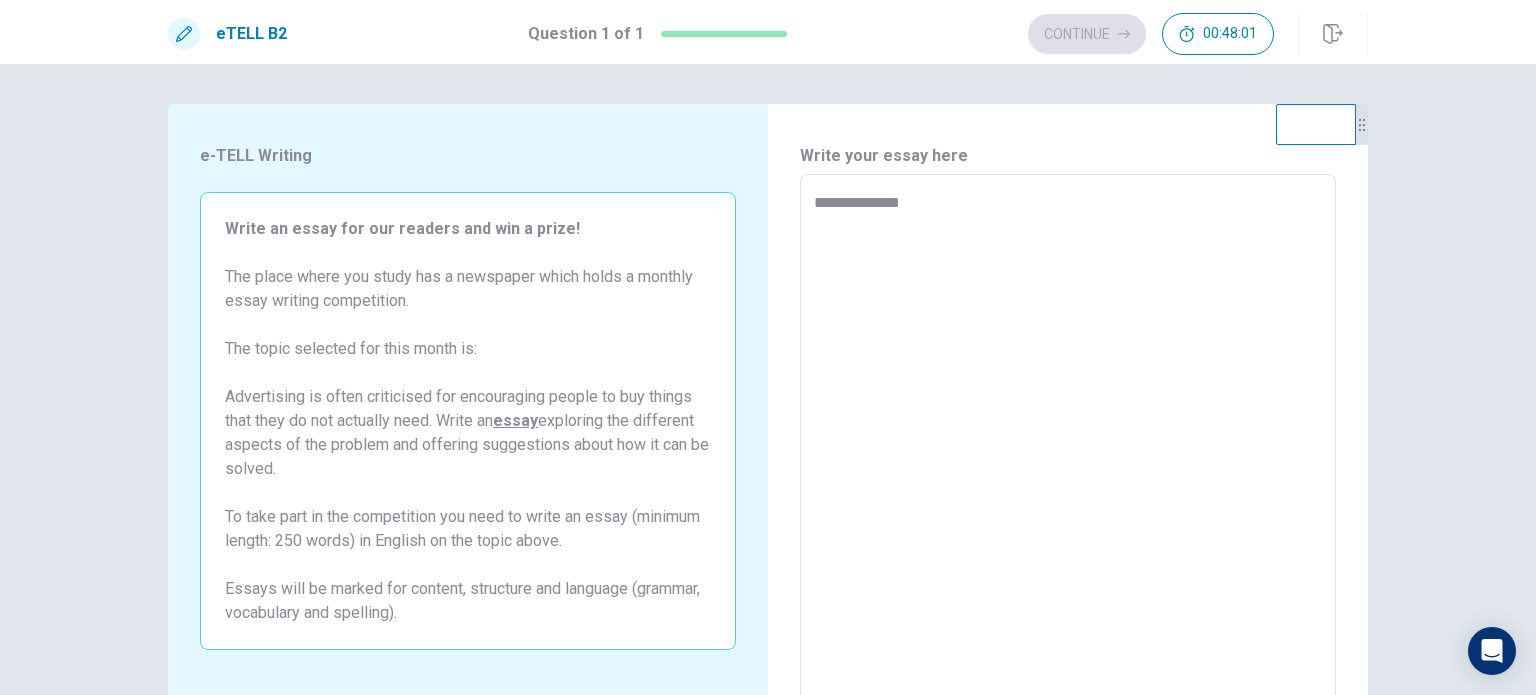 type on "*" 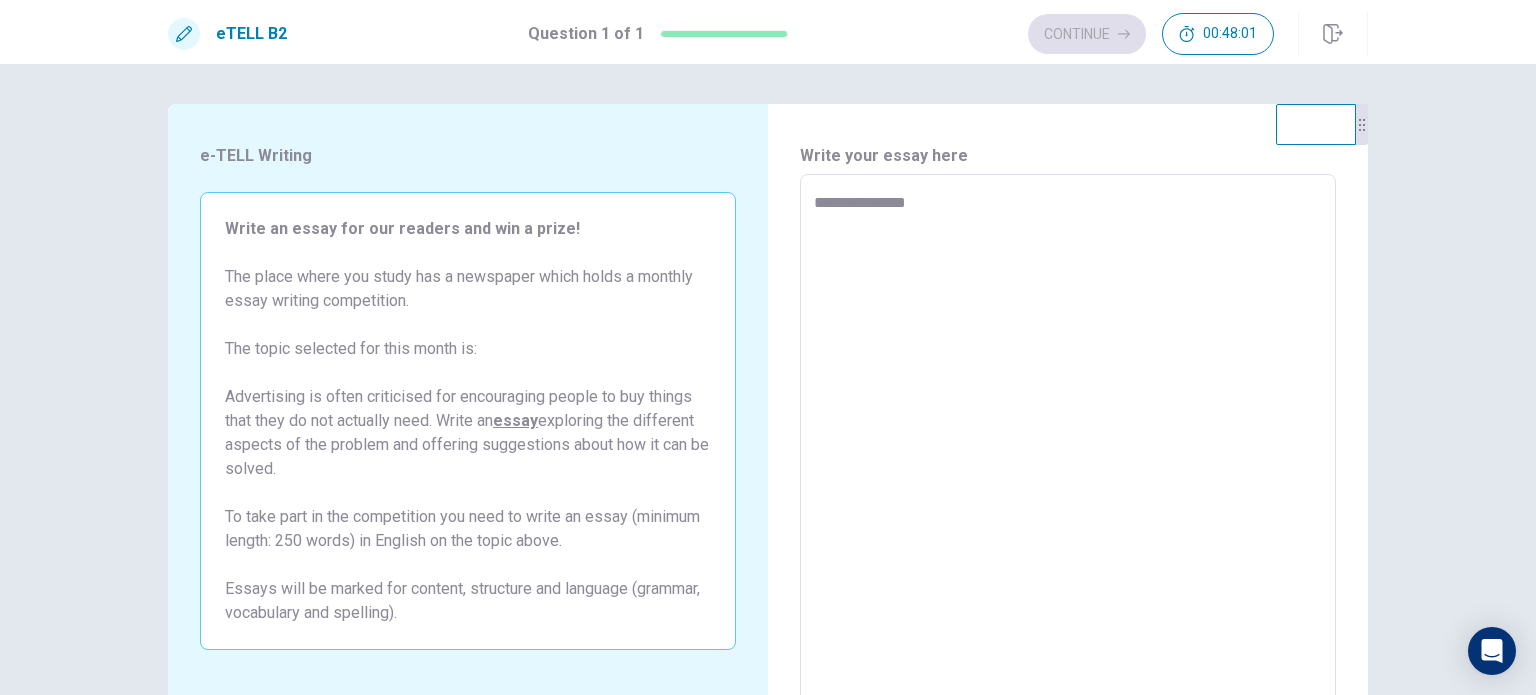 type on "*" 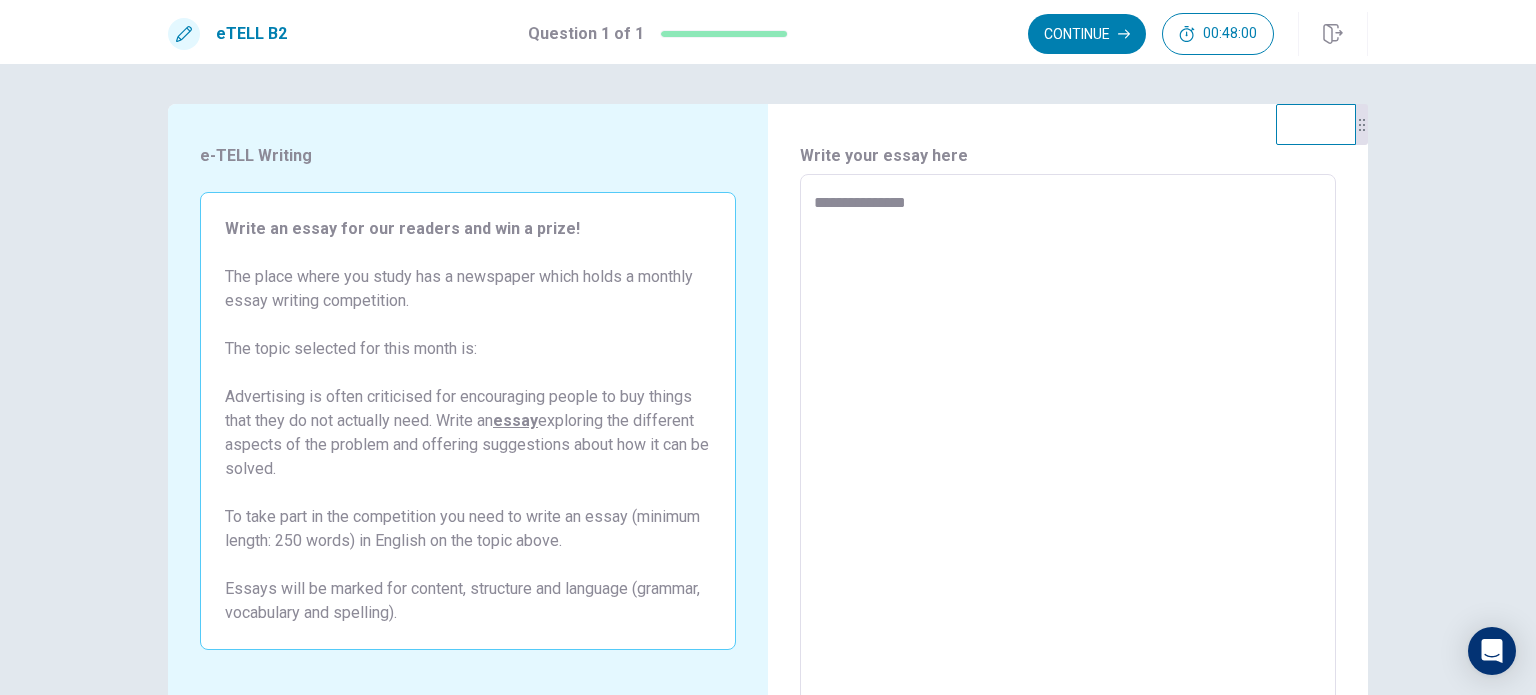 type on "**********" 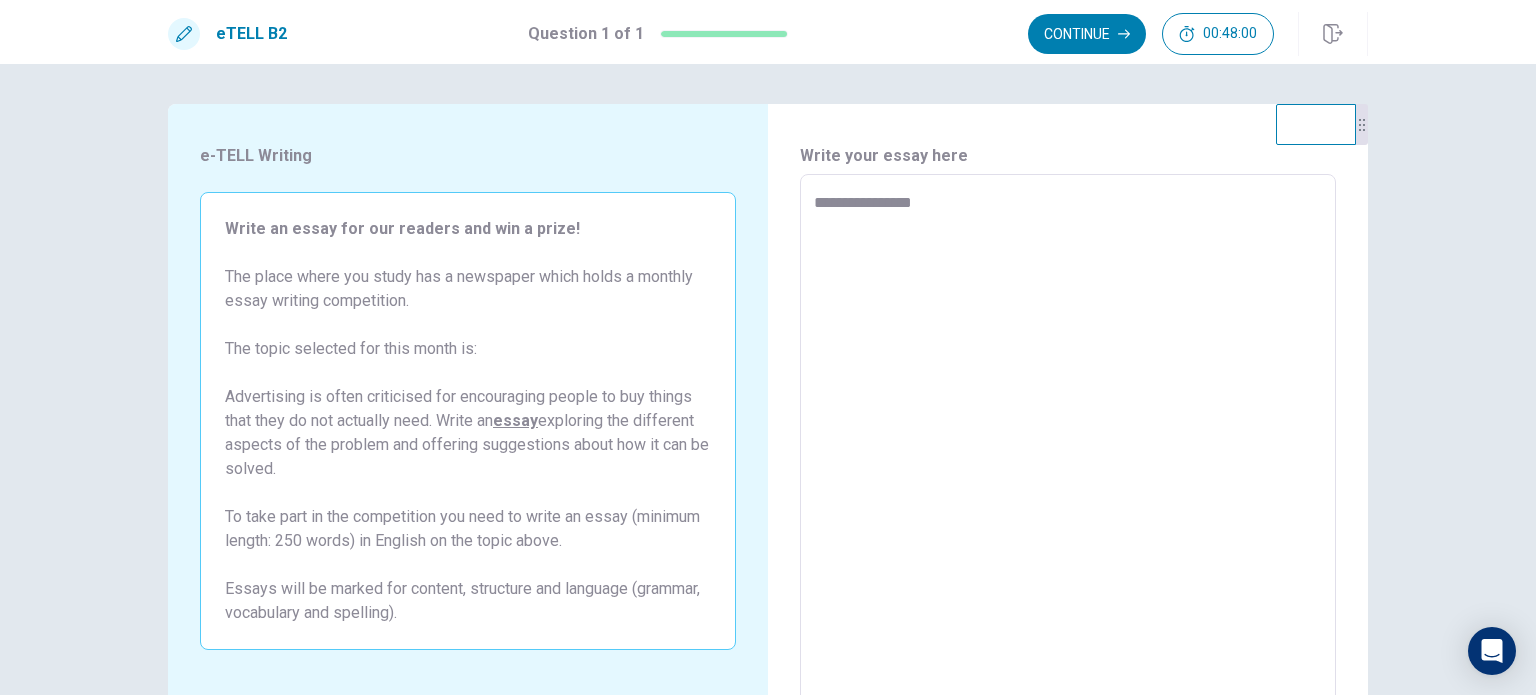 type on "*" 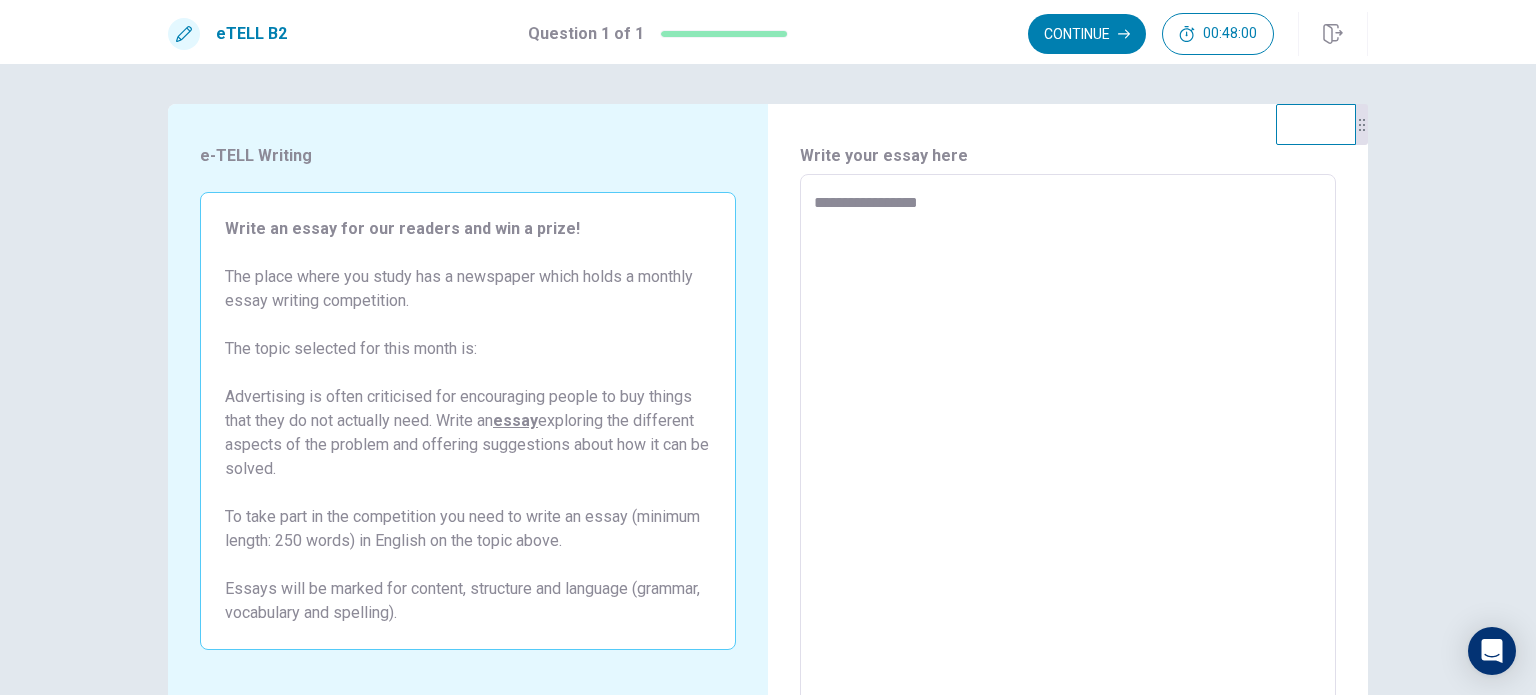 type on "*" 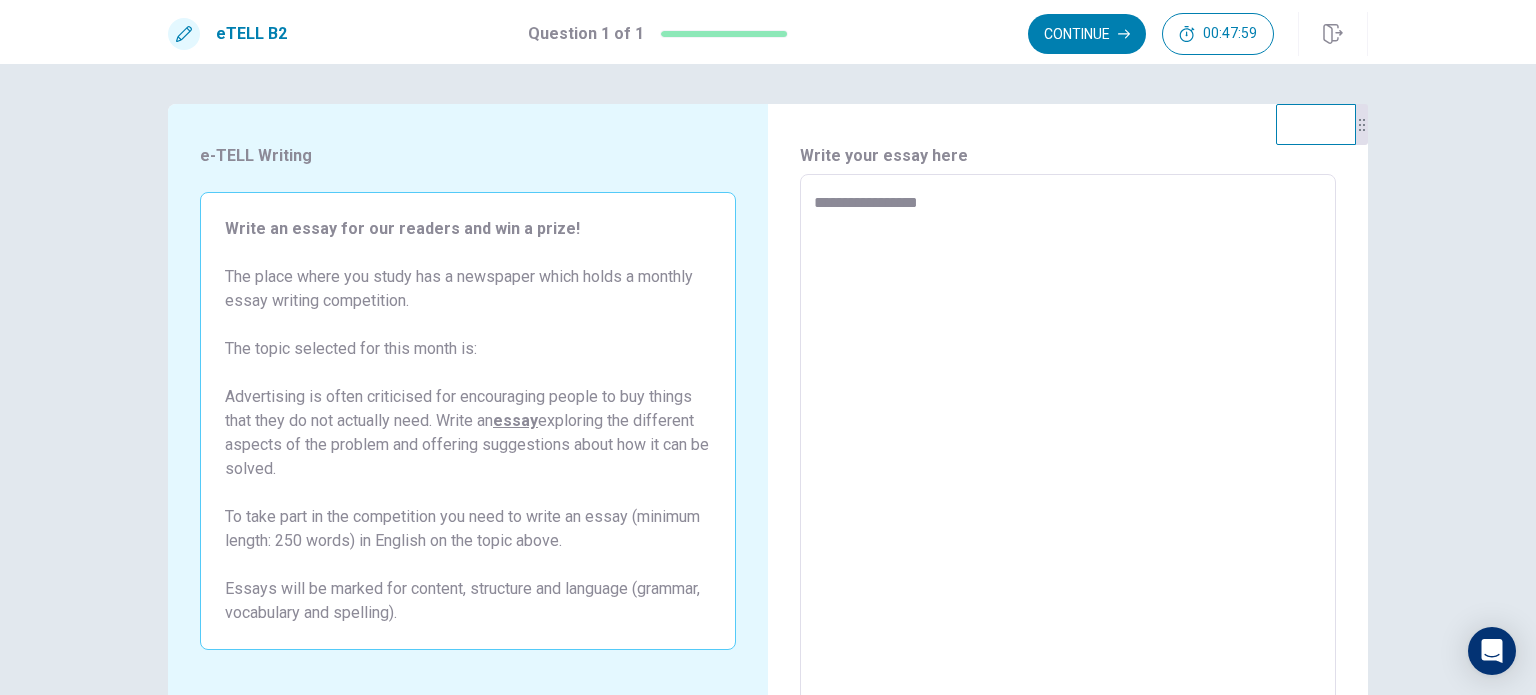 type on "**********" 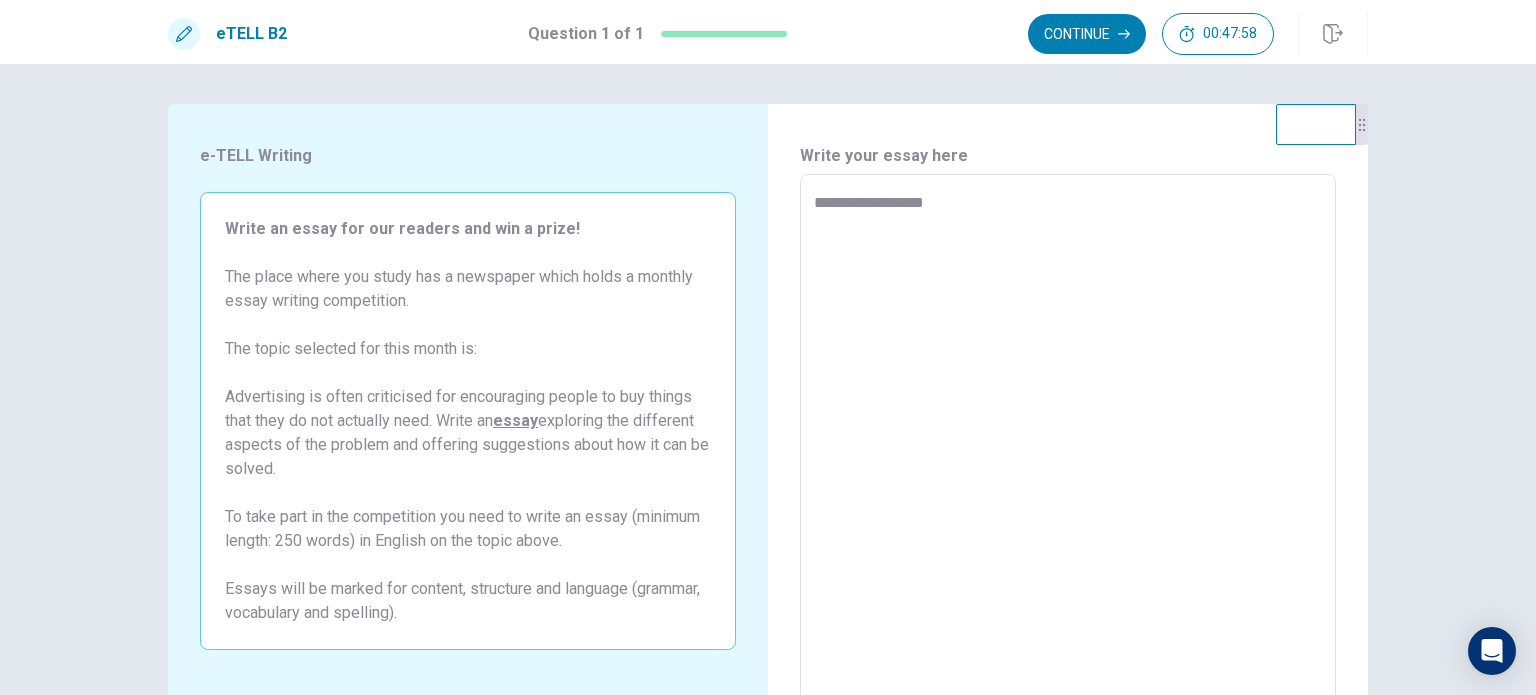 type on "*" 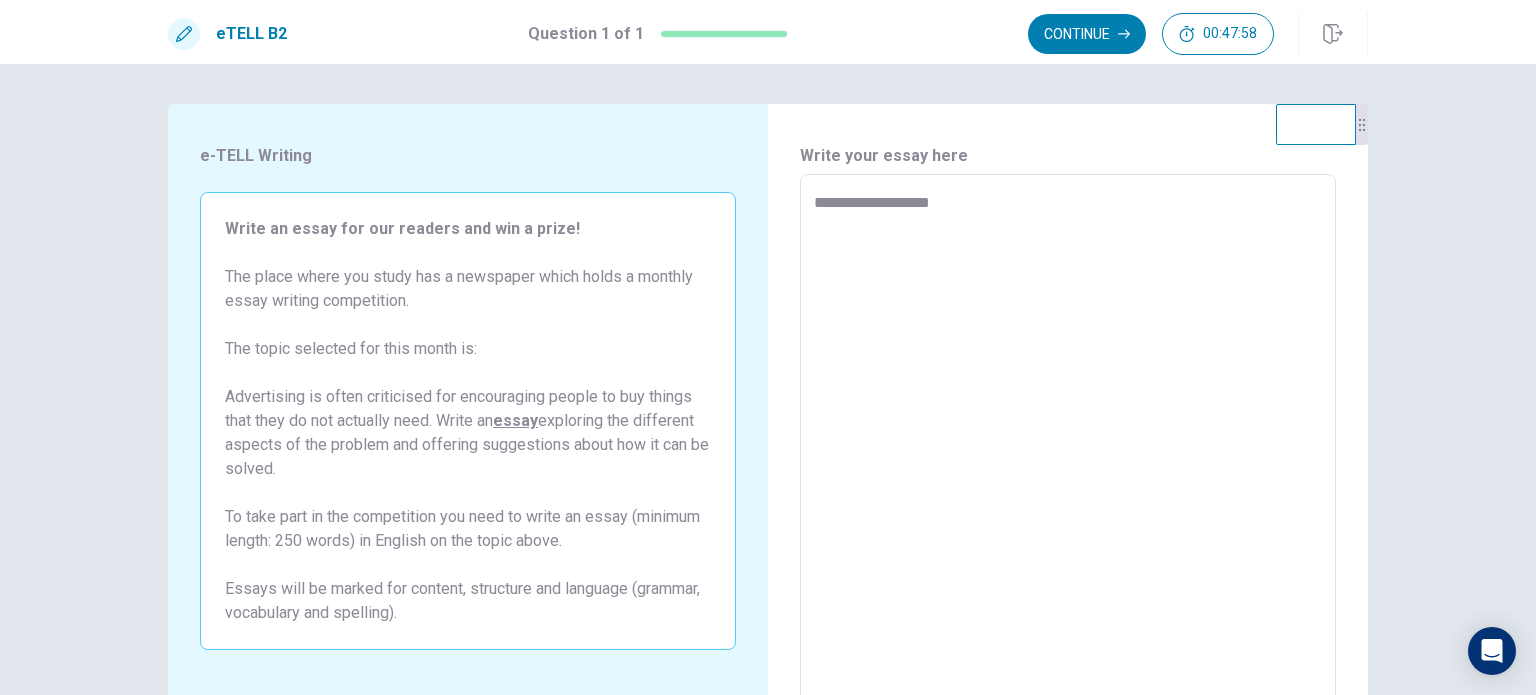 type on "*" 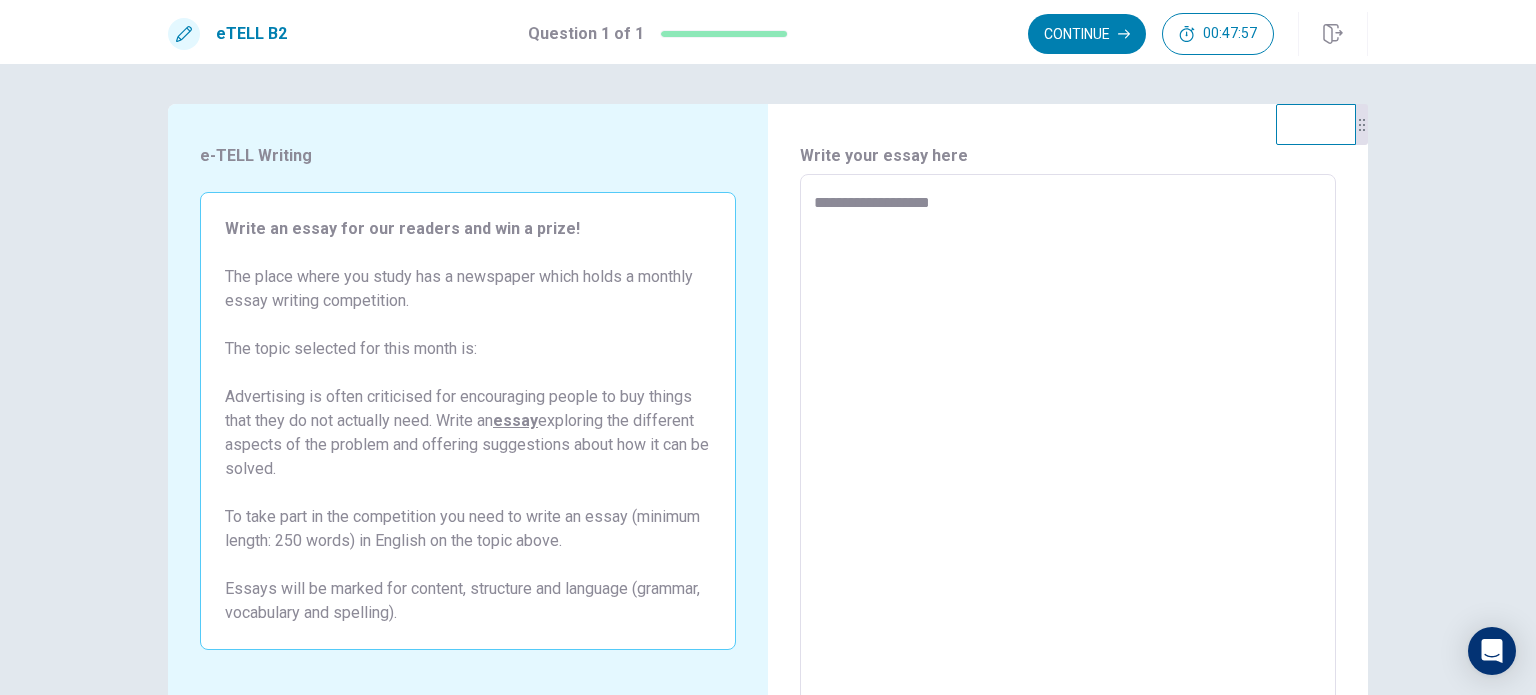 type on "**********" 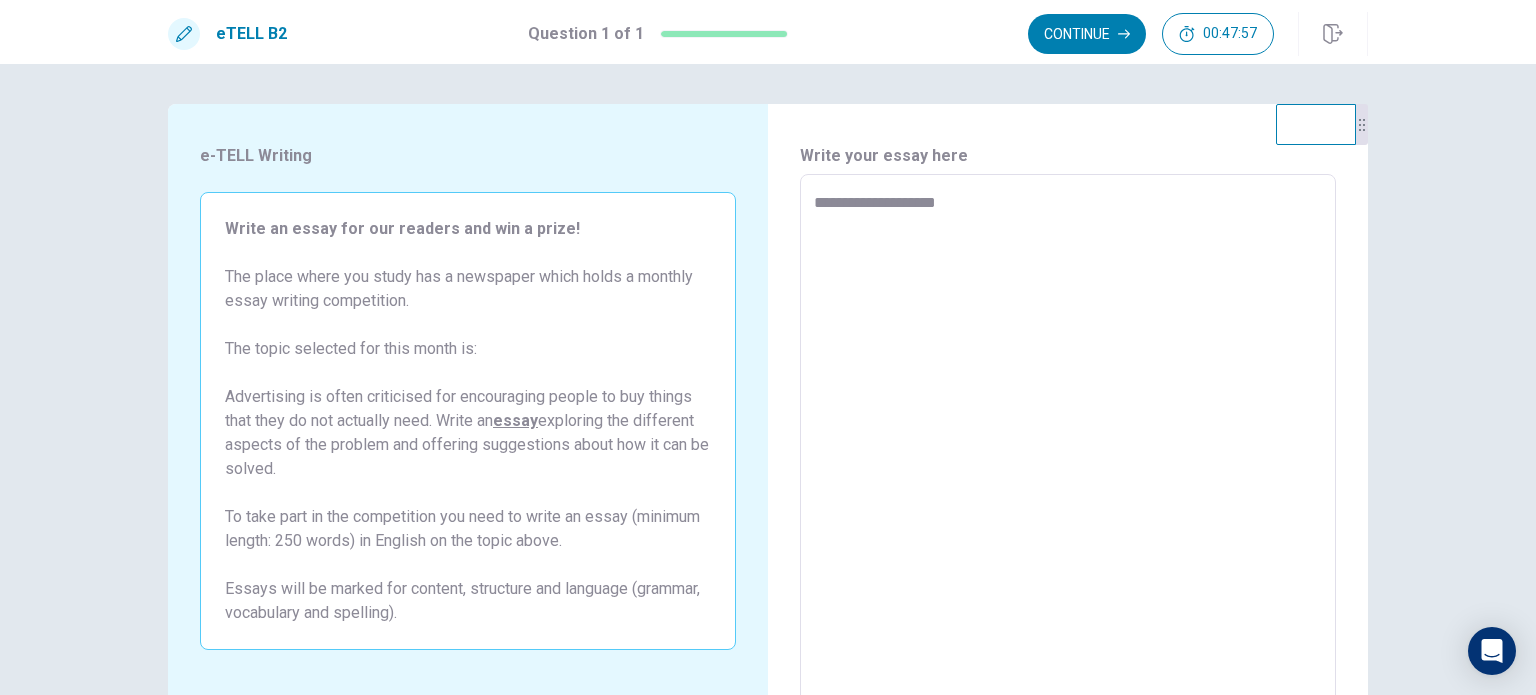 type on "*" 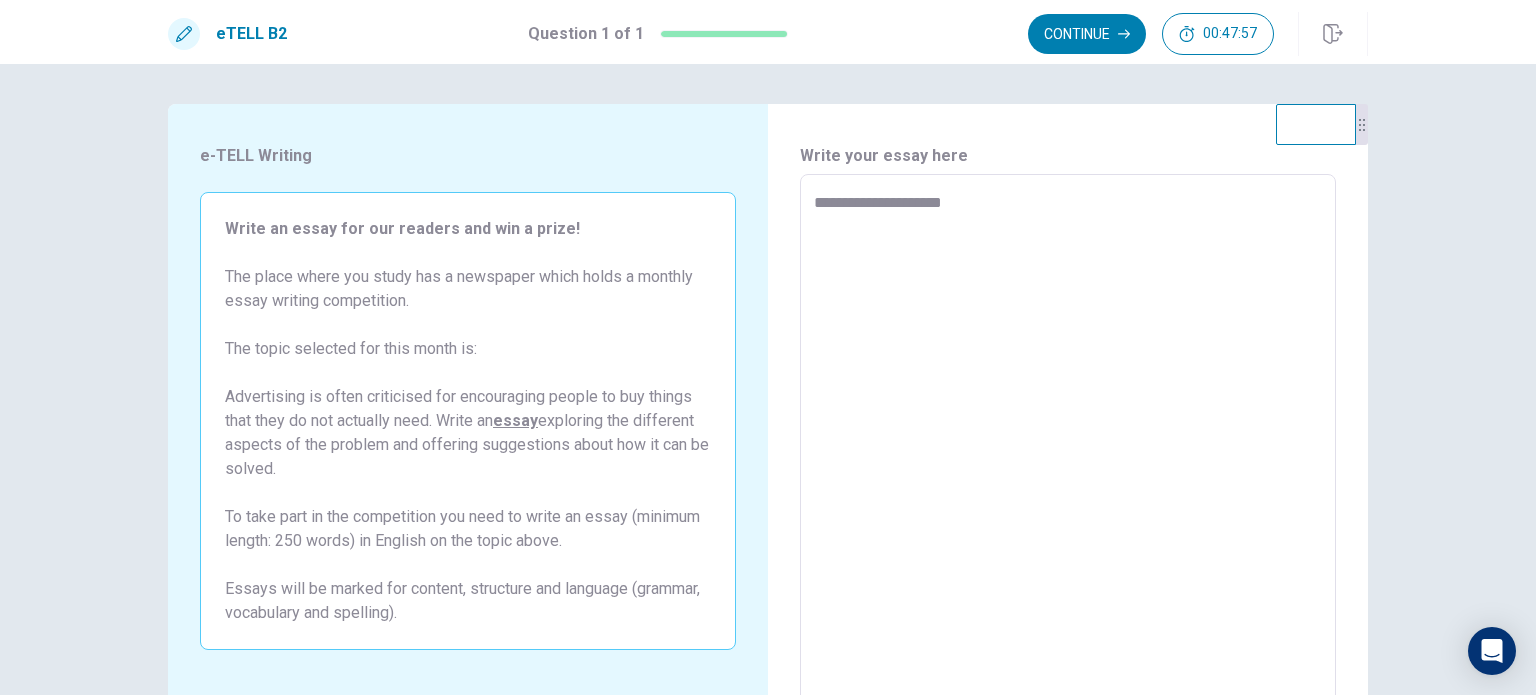 type on "*" 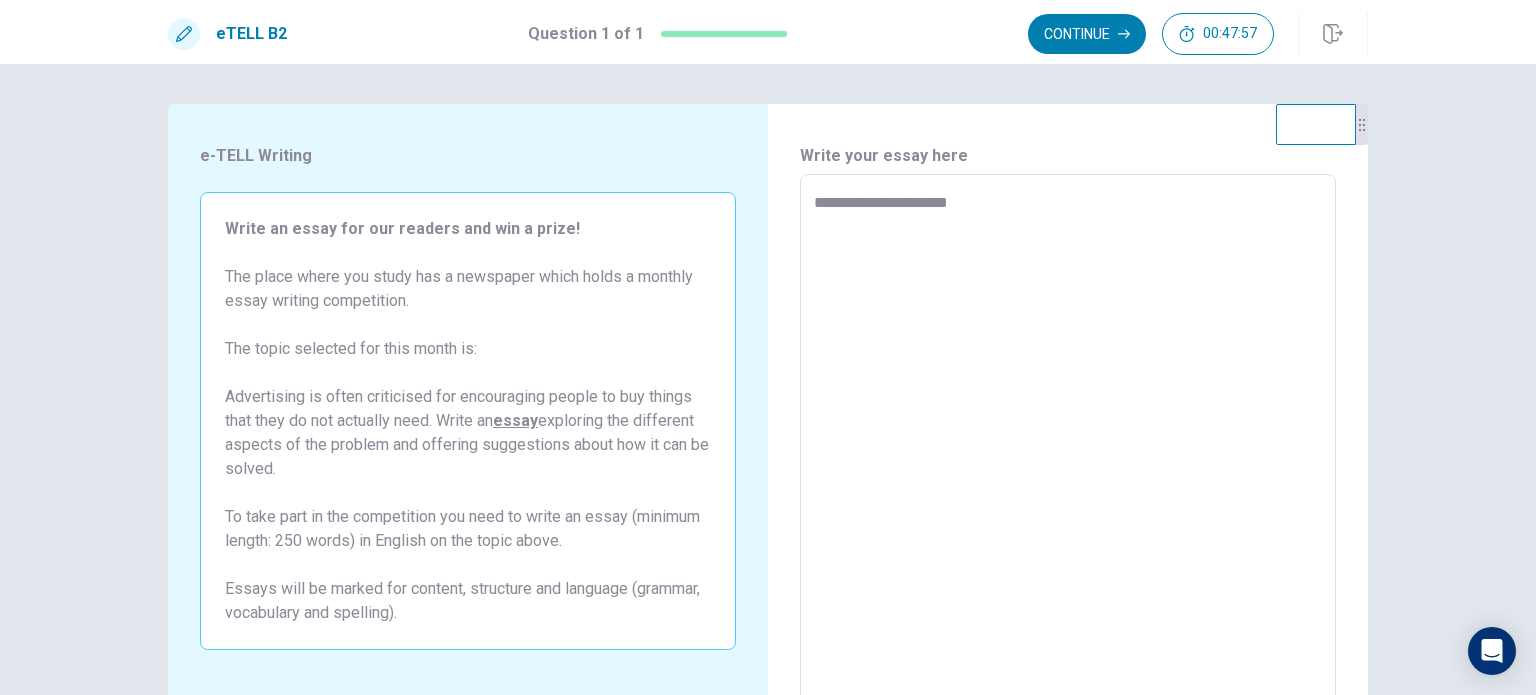 type on "*" 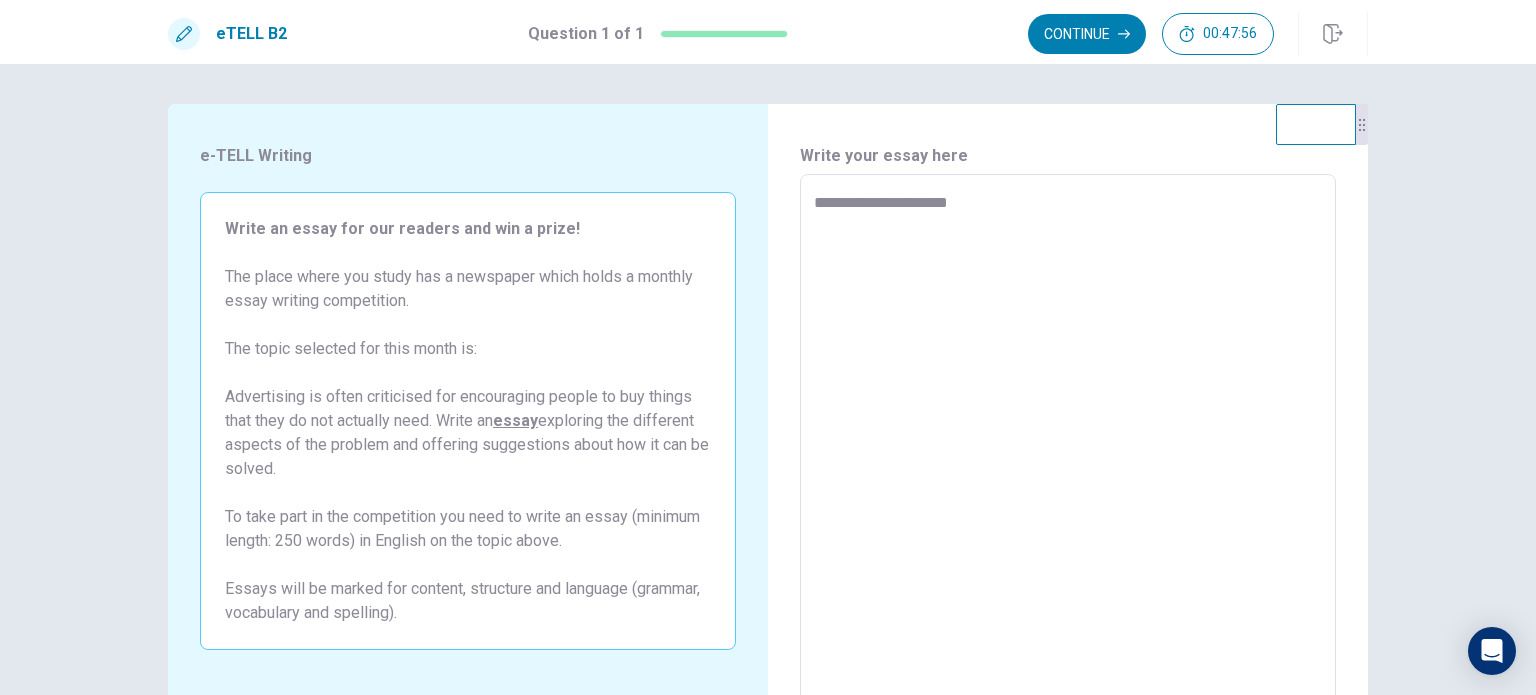 type on "**********" 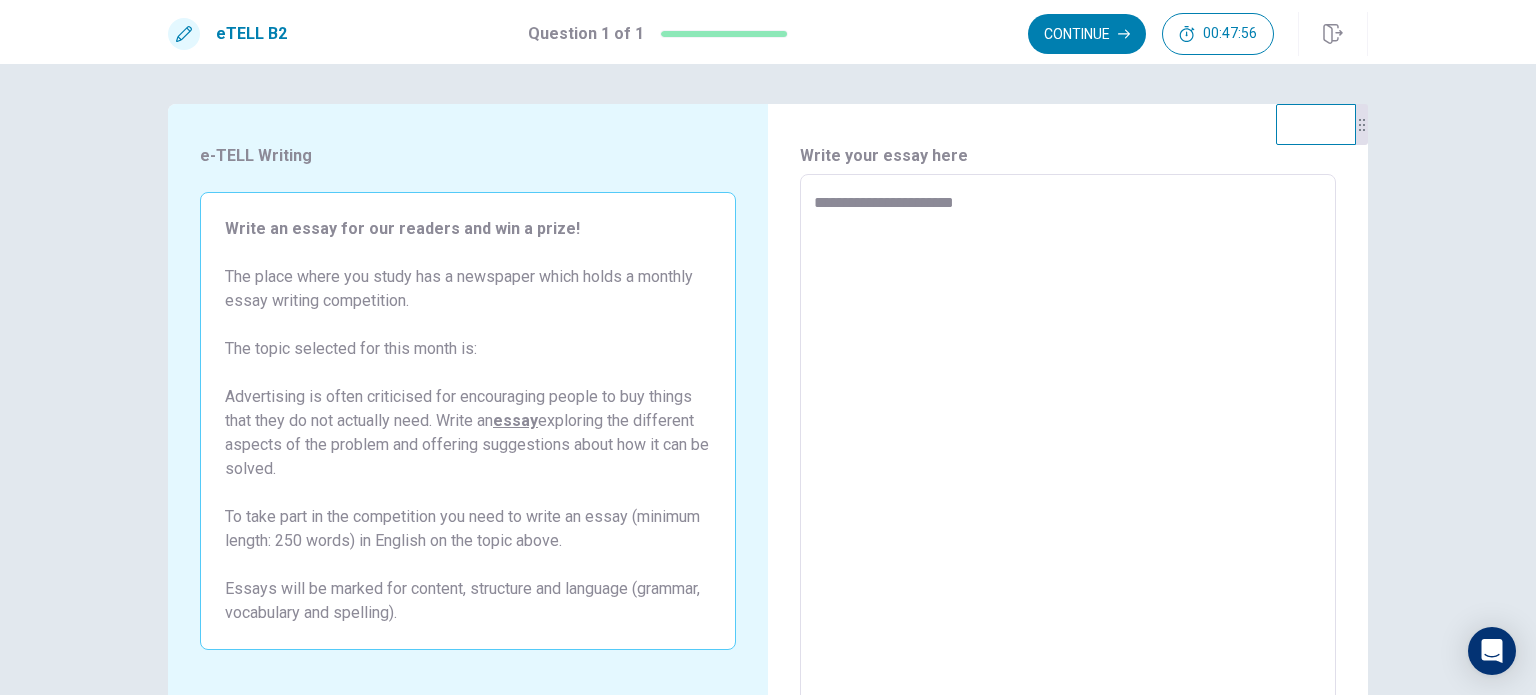 type on "*" 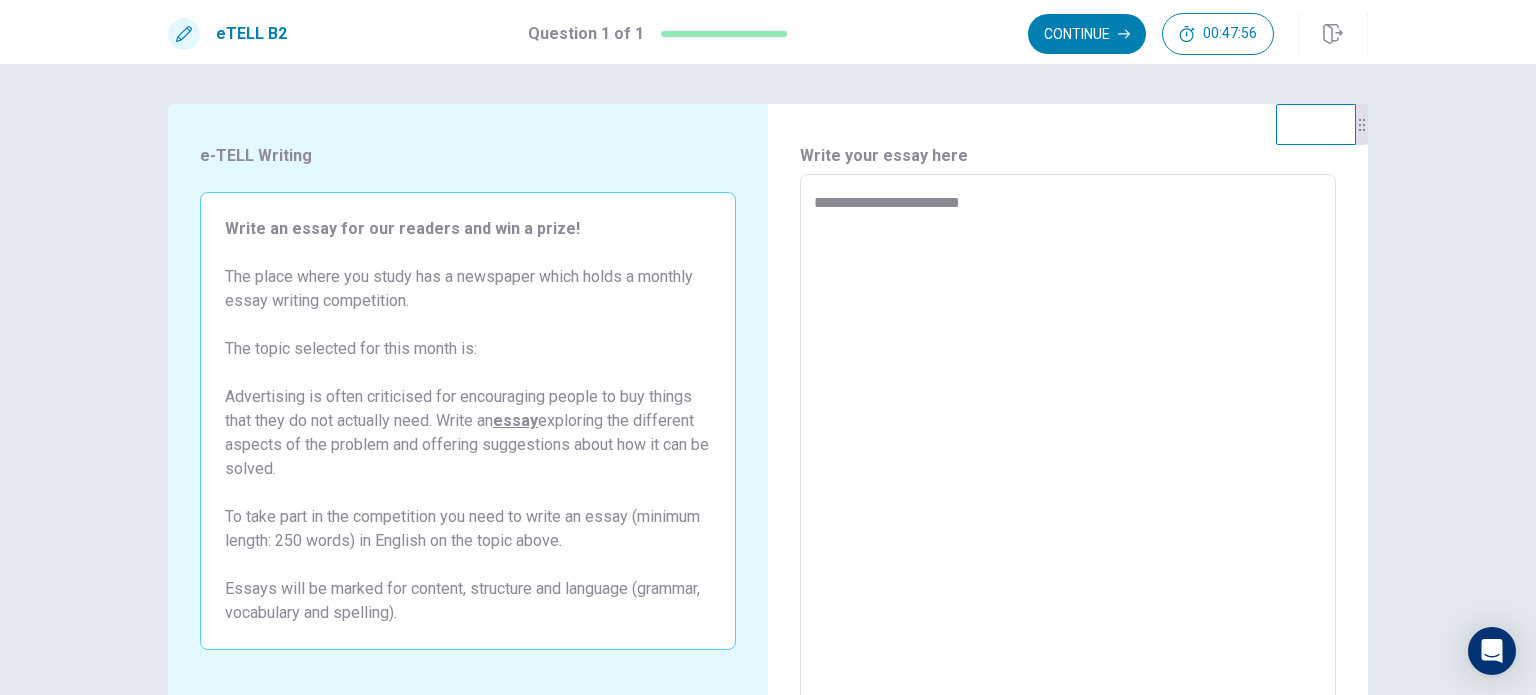 type on "*" 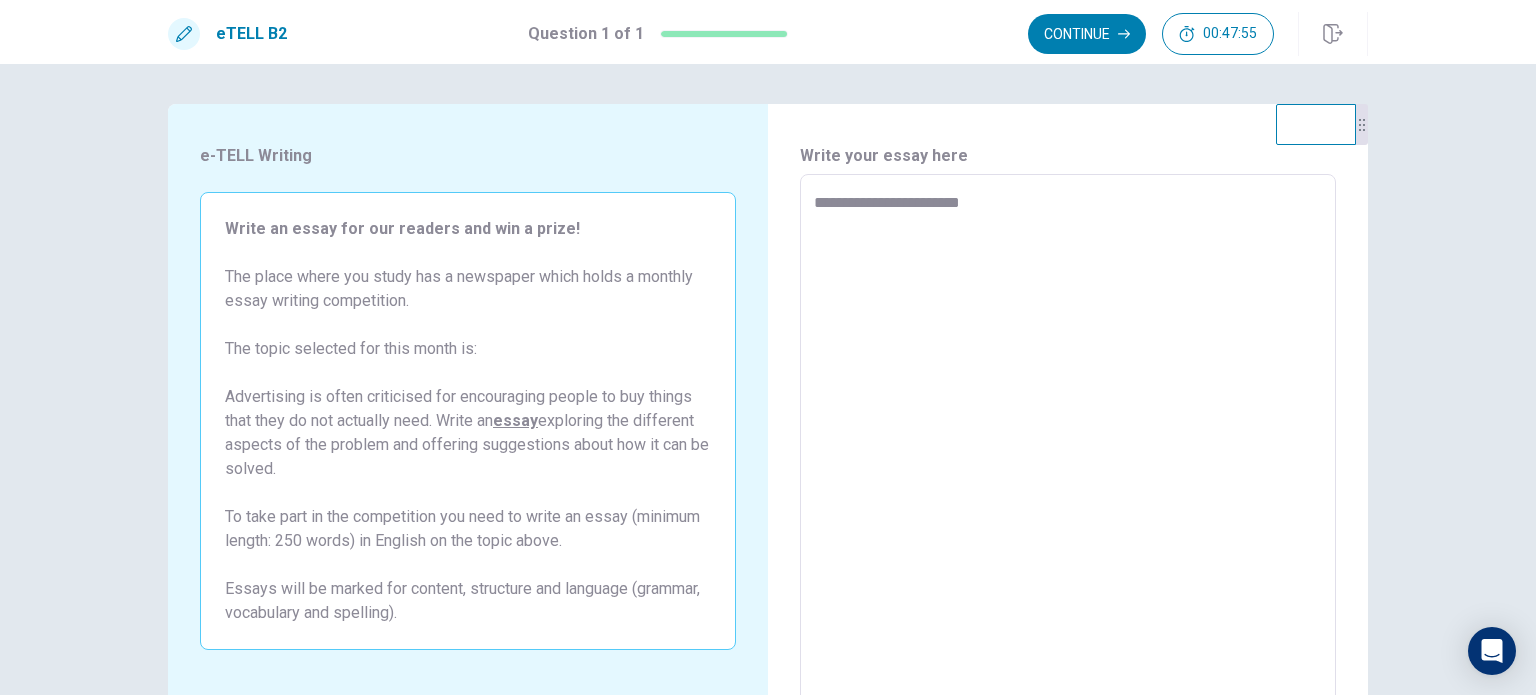 type on "**********" 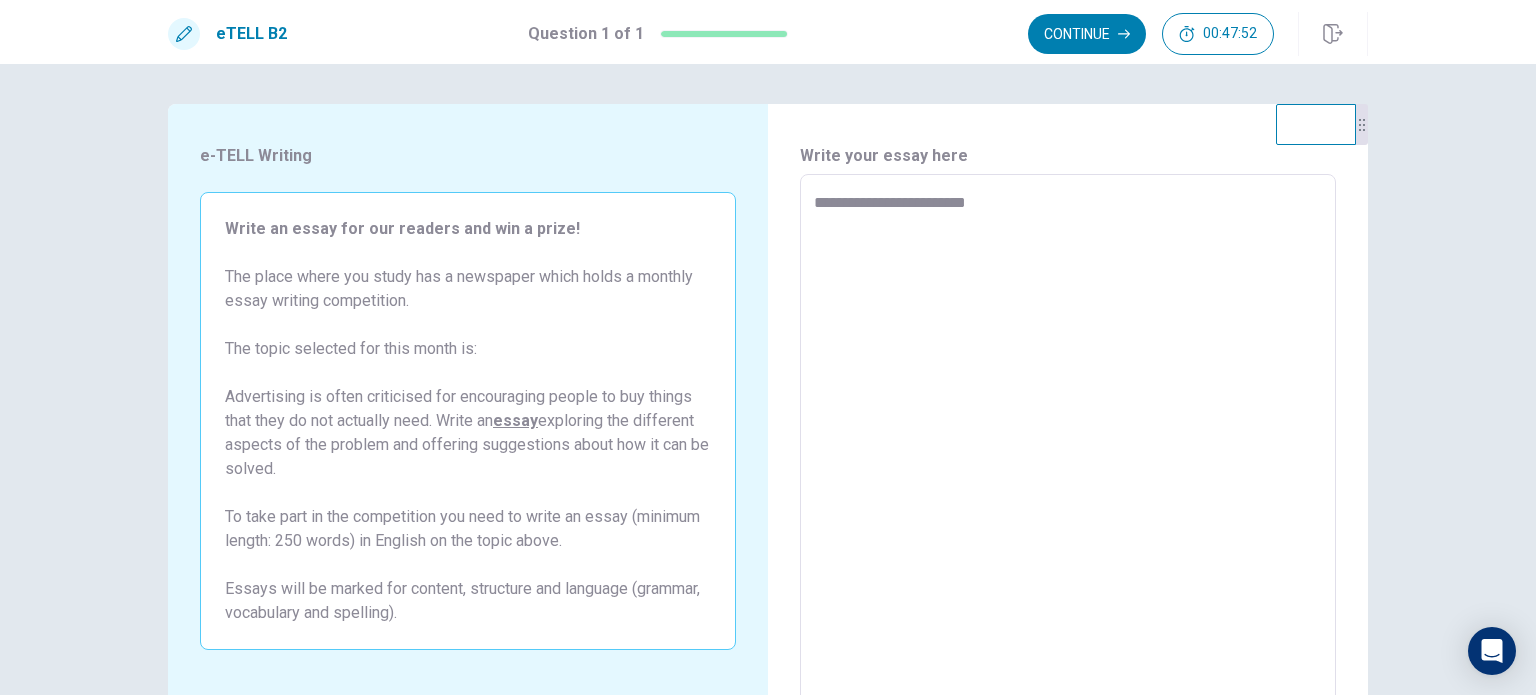 type on "*" 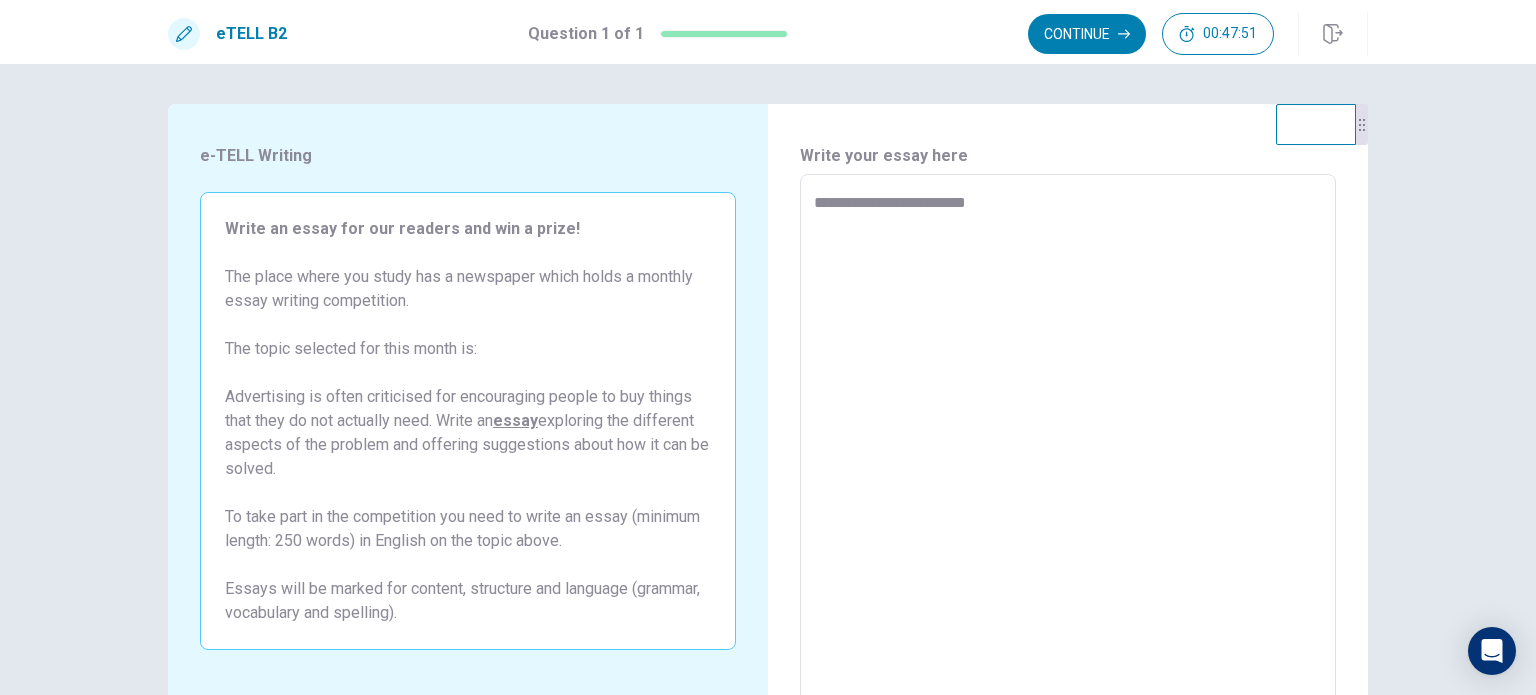 type on "**********" 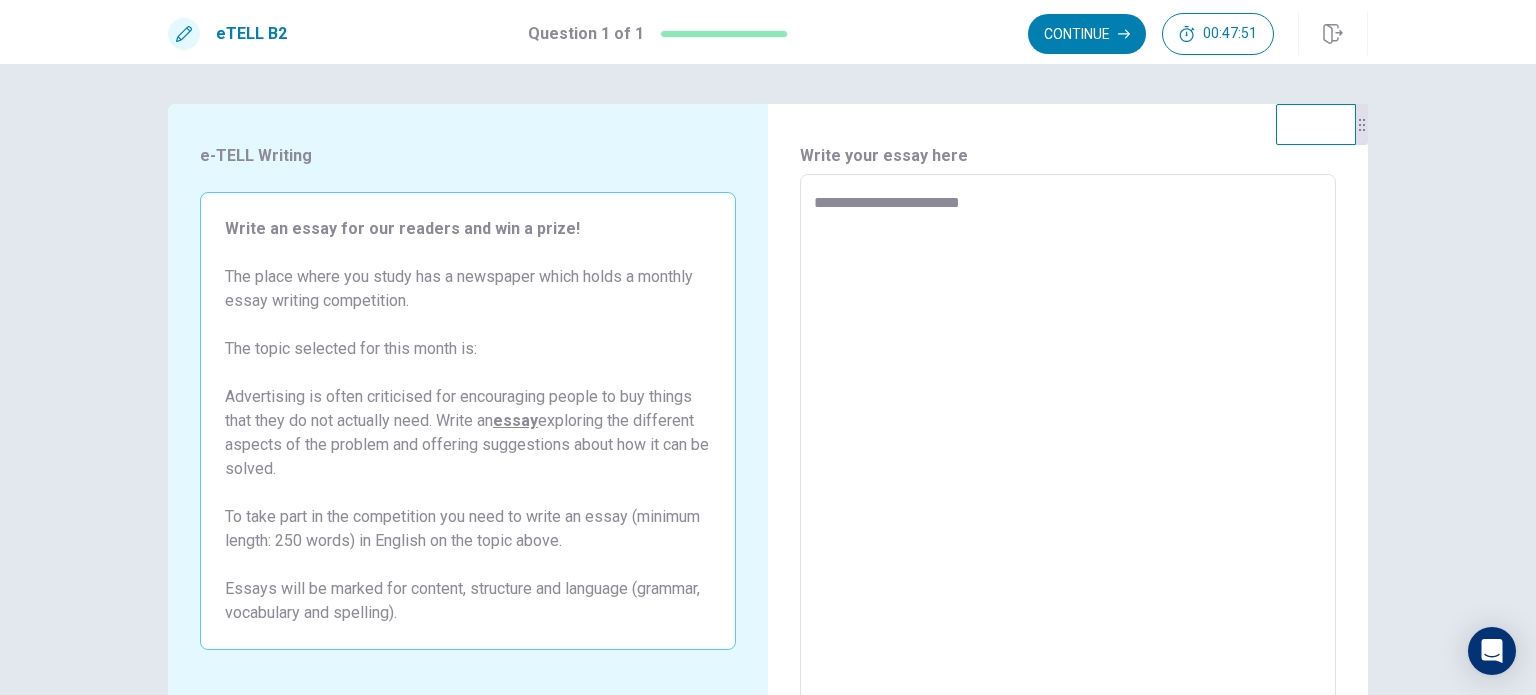 type on "*" 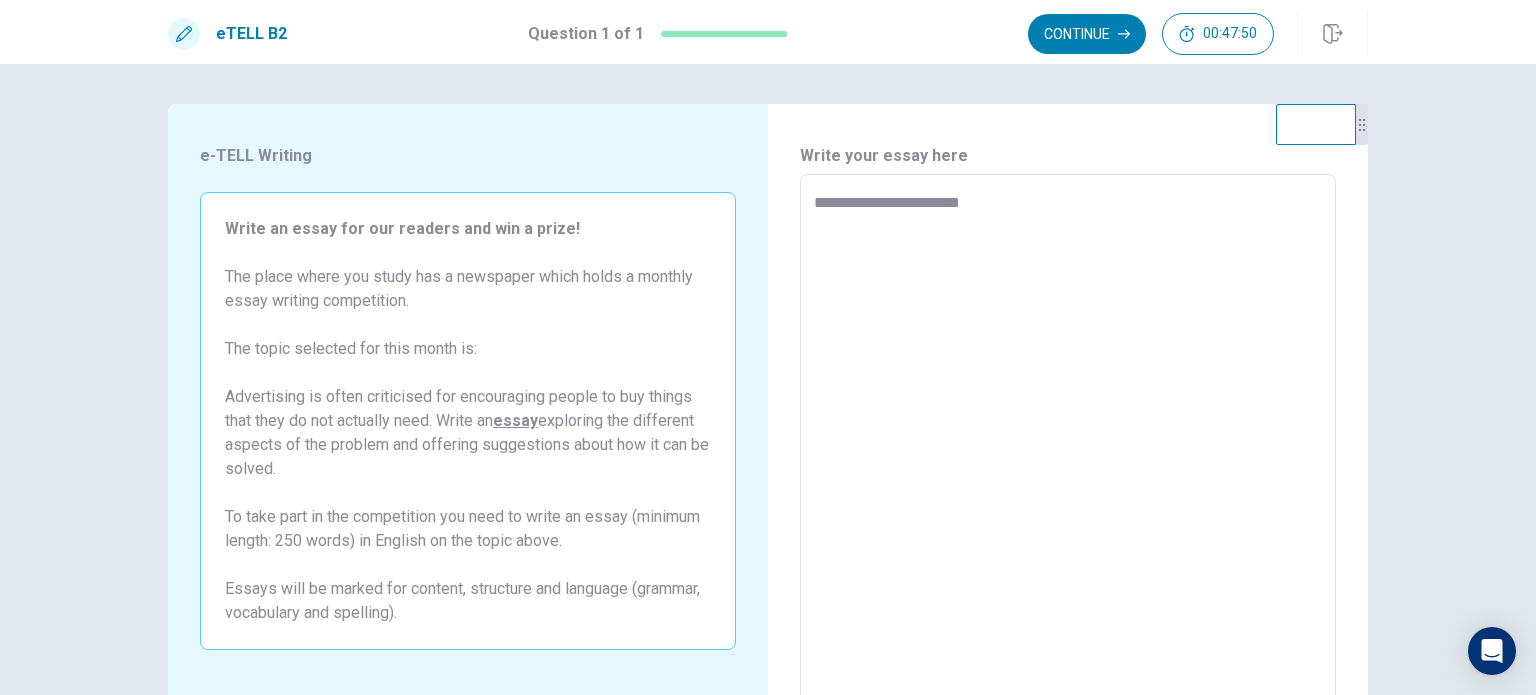 type on "**********" 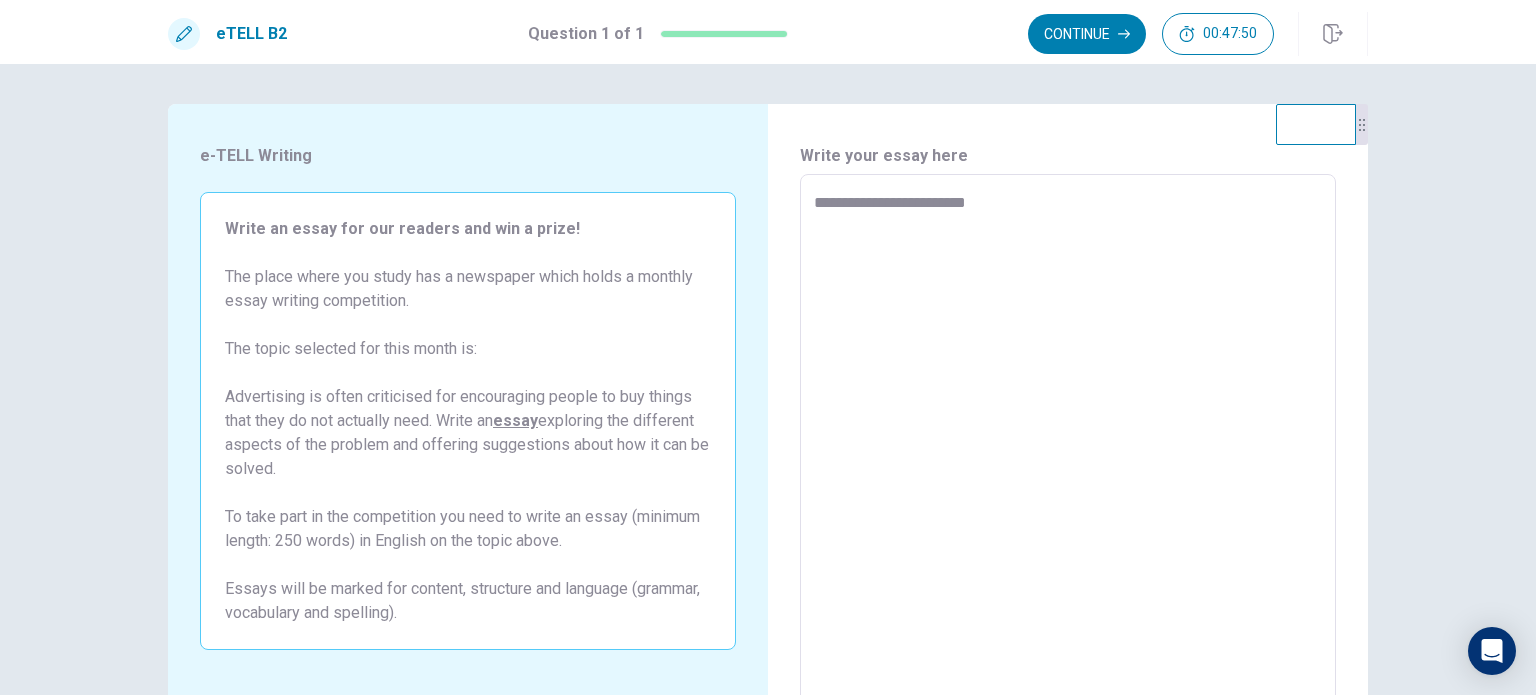 type on "*" 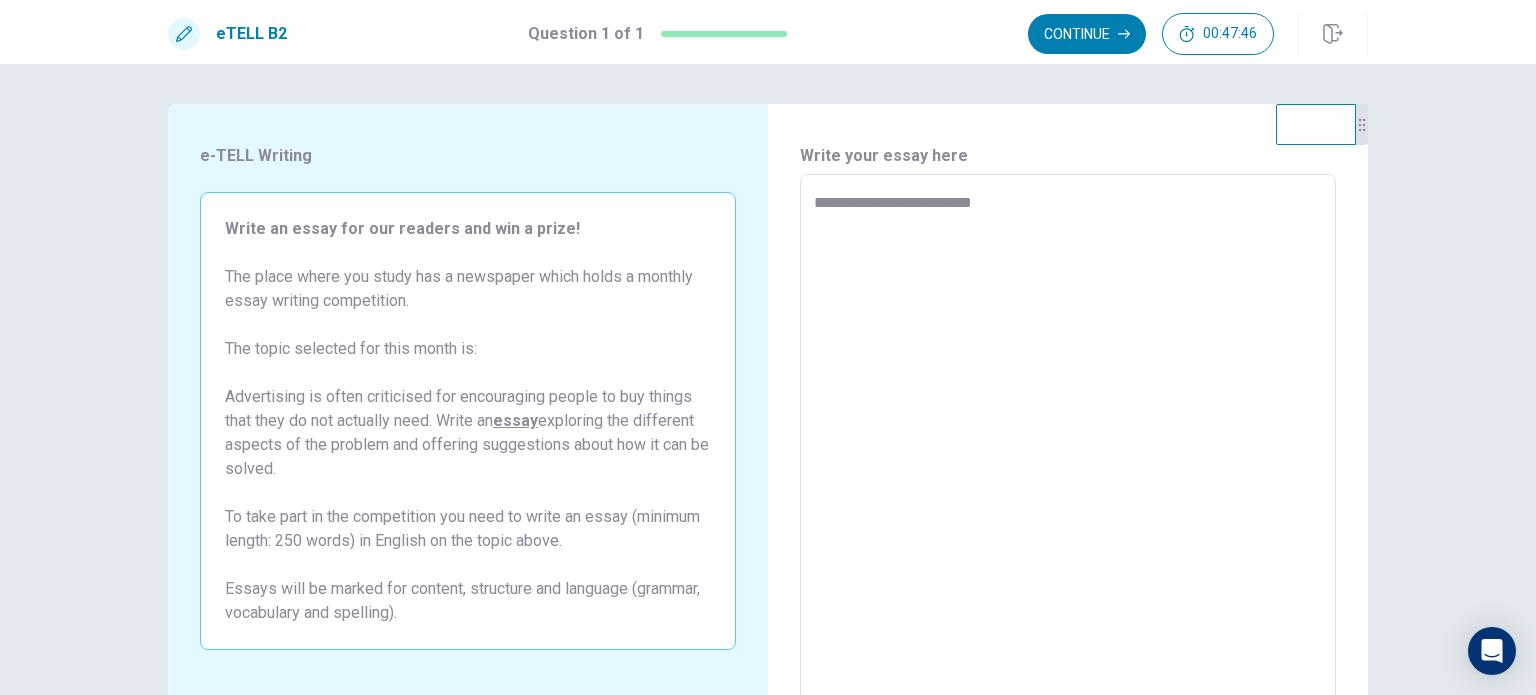 type on "*" 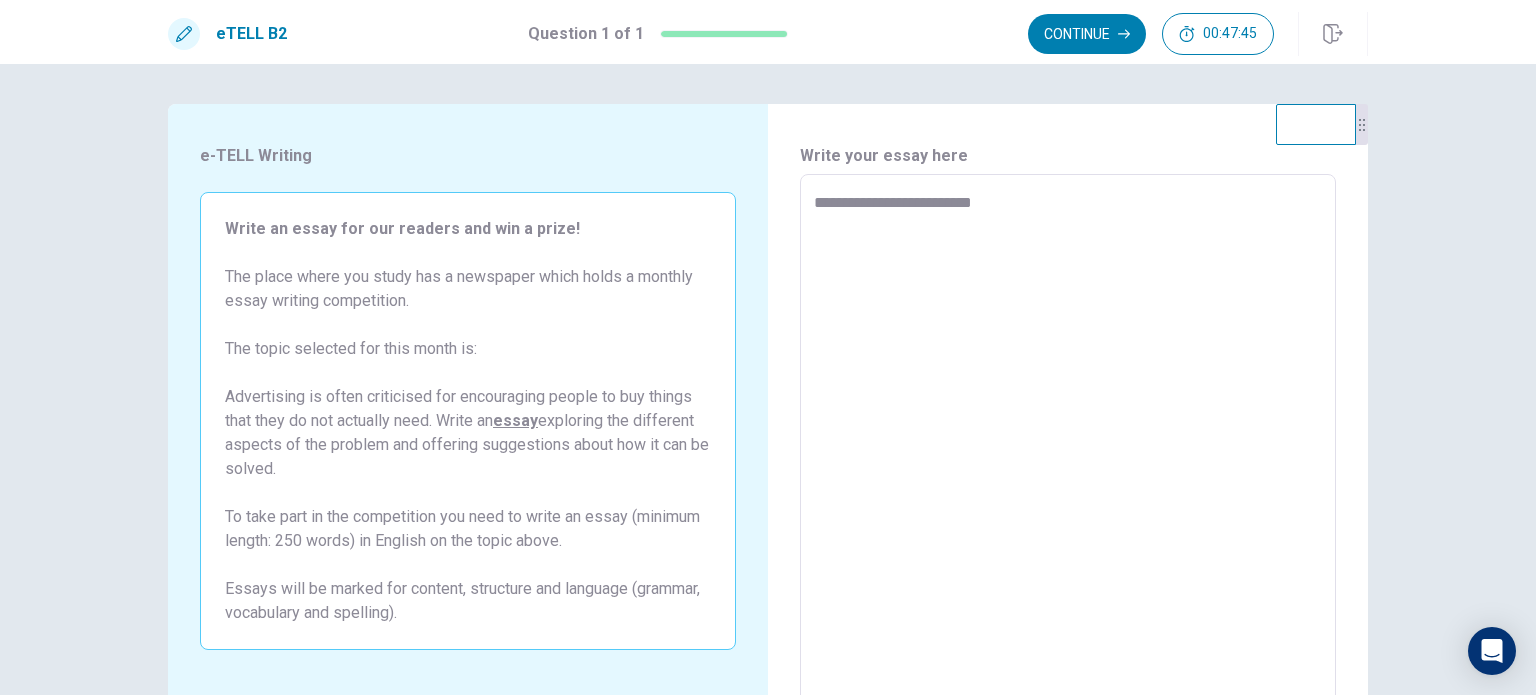 type on "**********" 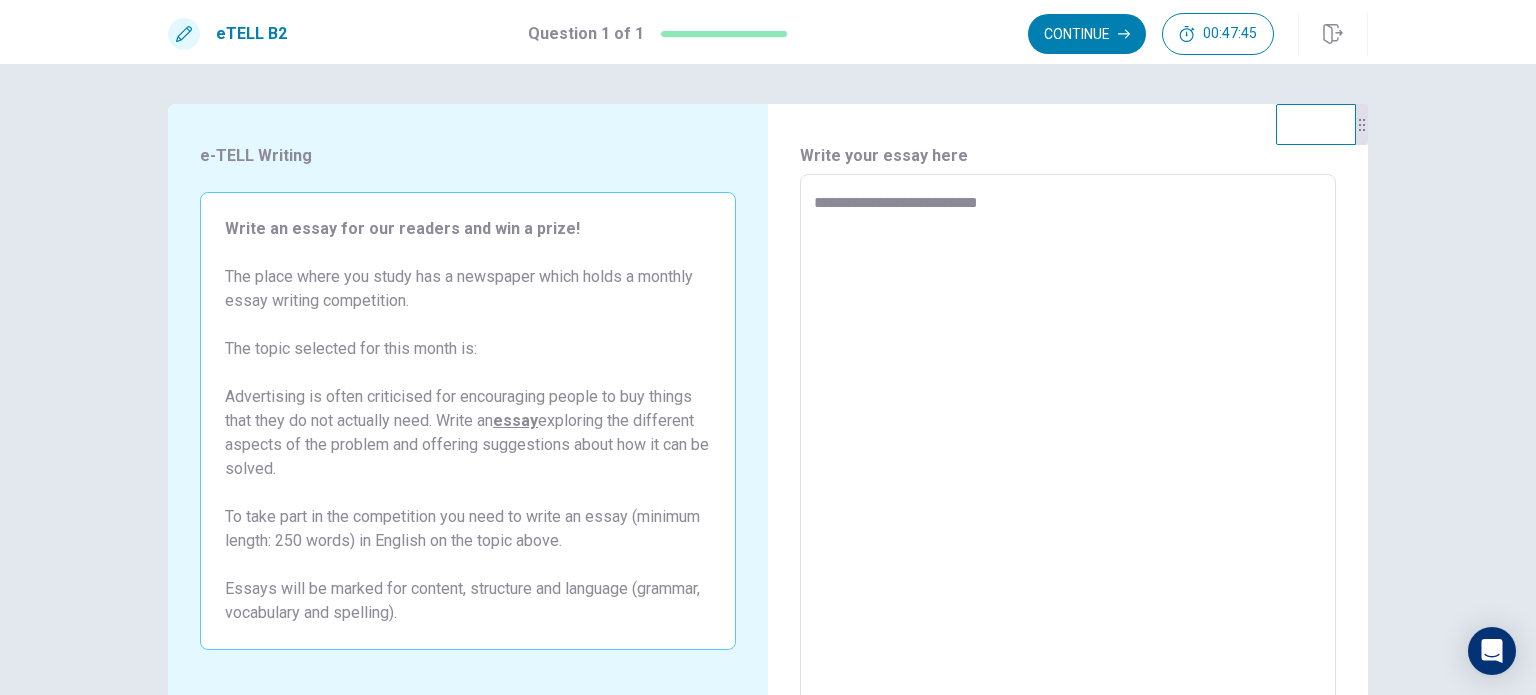 type on "*" 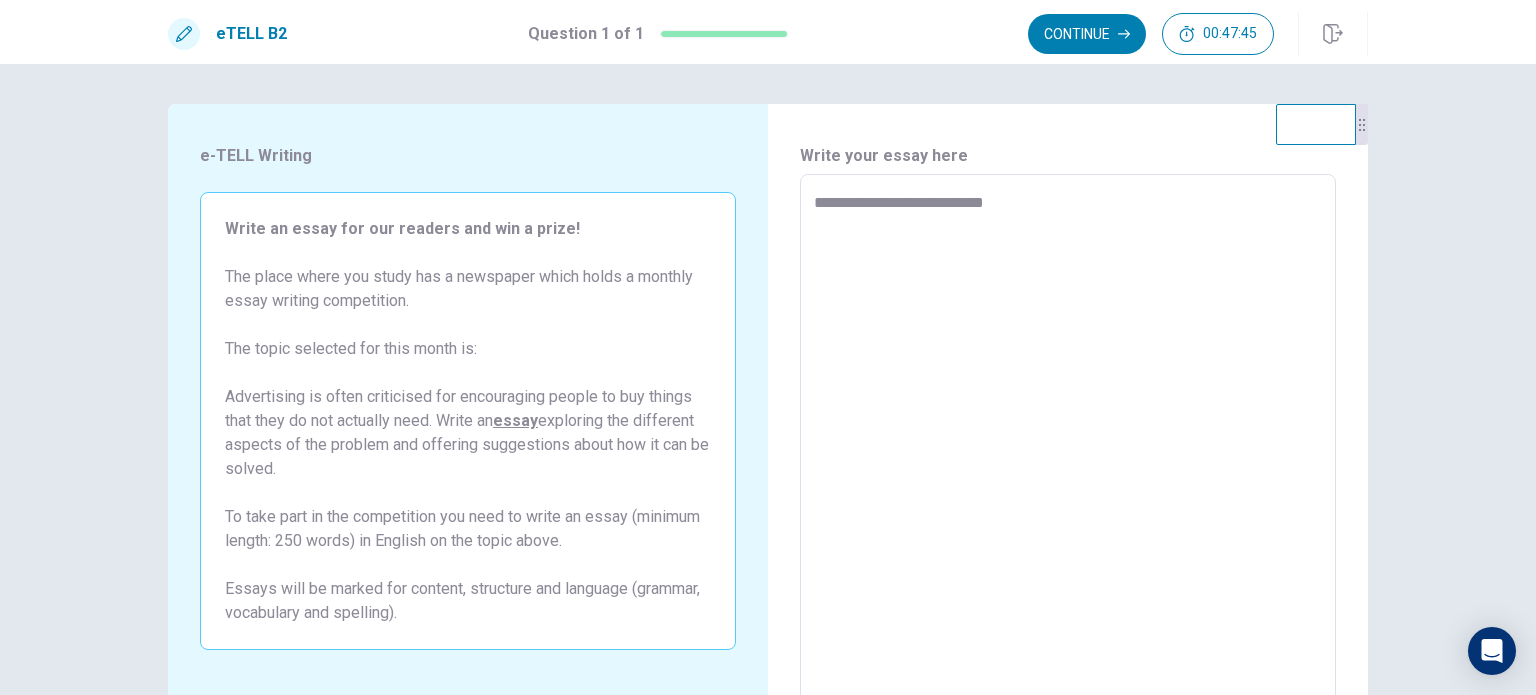 type on "*" 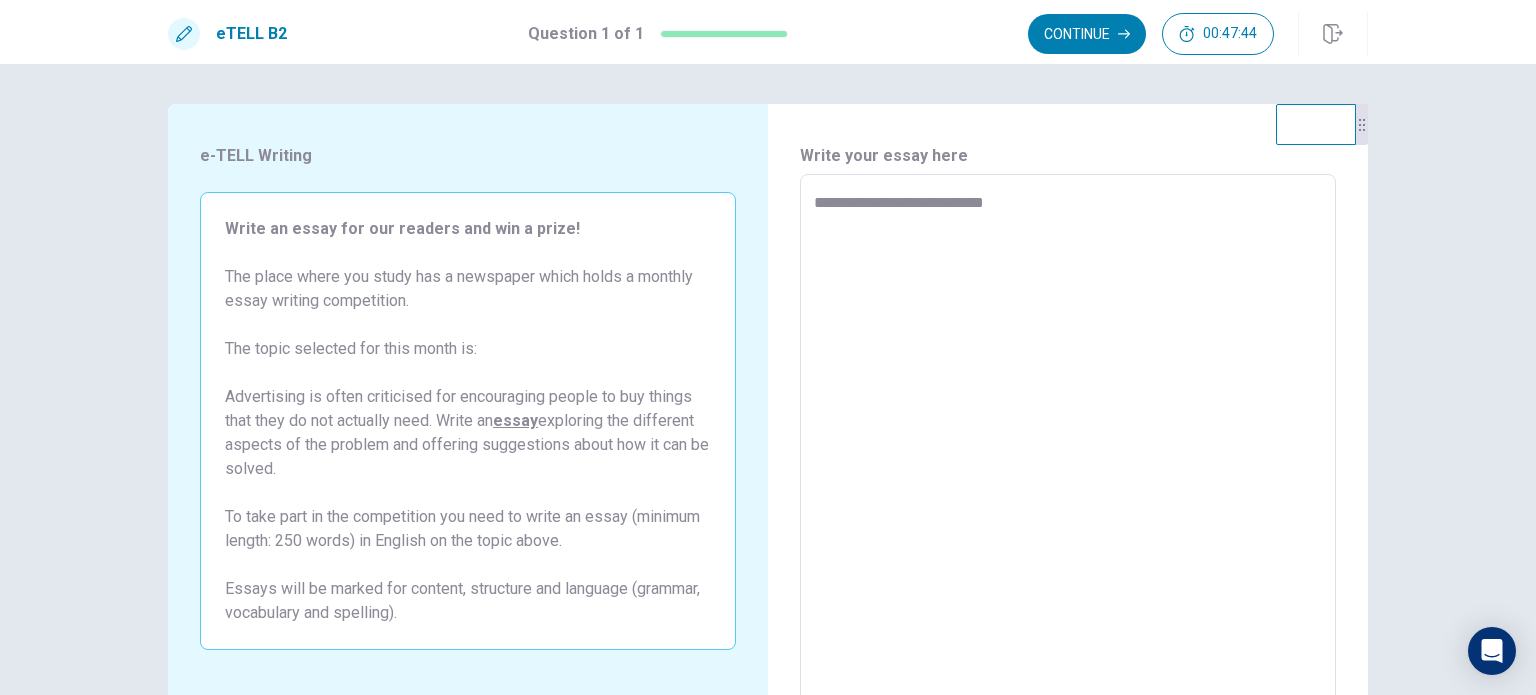 type on "**********" 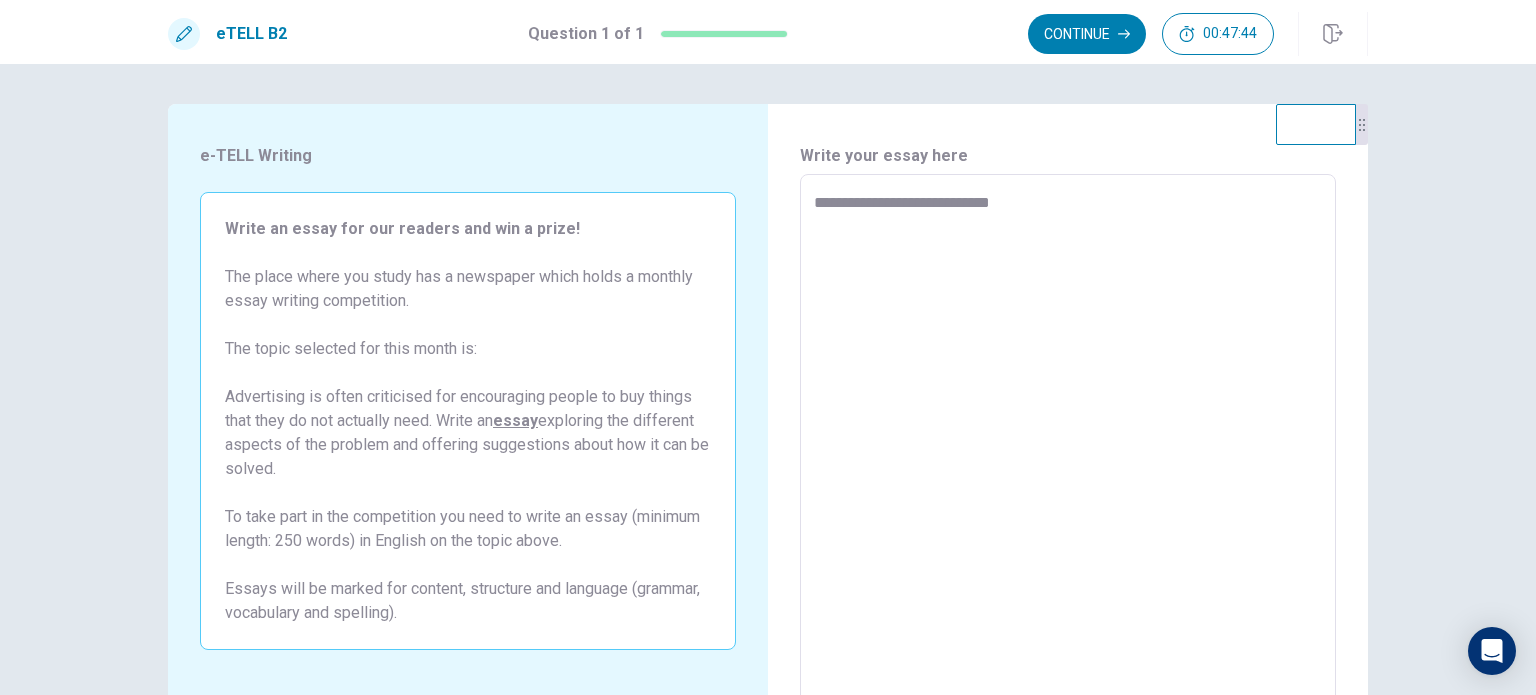 type 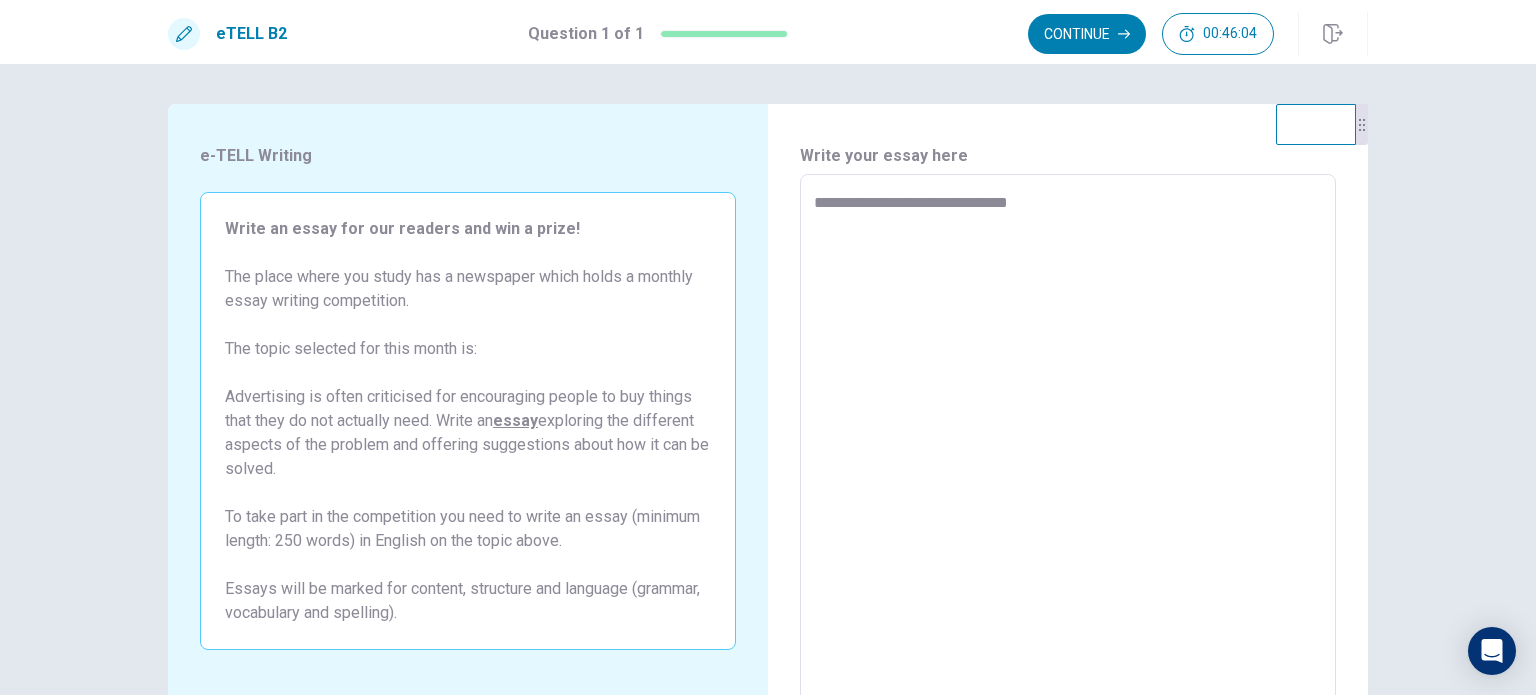click on "**********" at bounding box center (1068, 451) 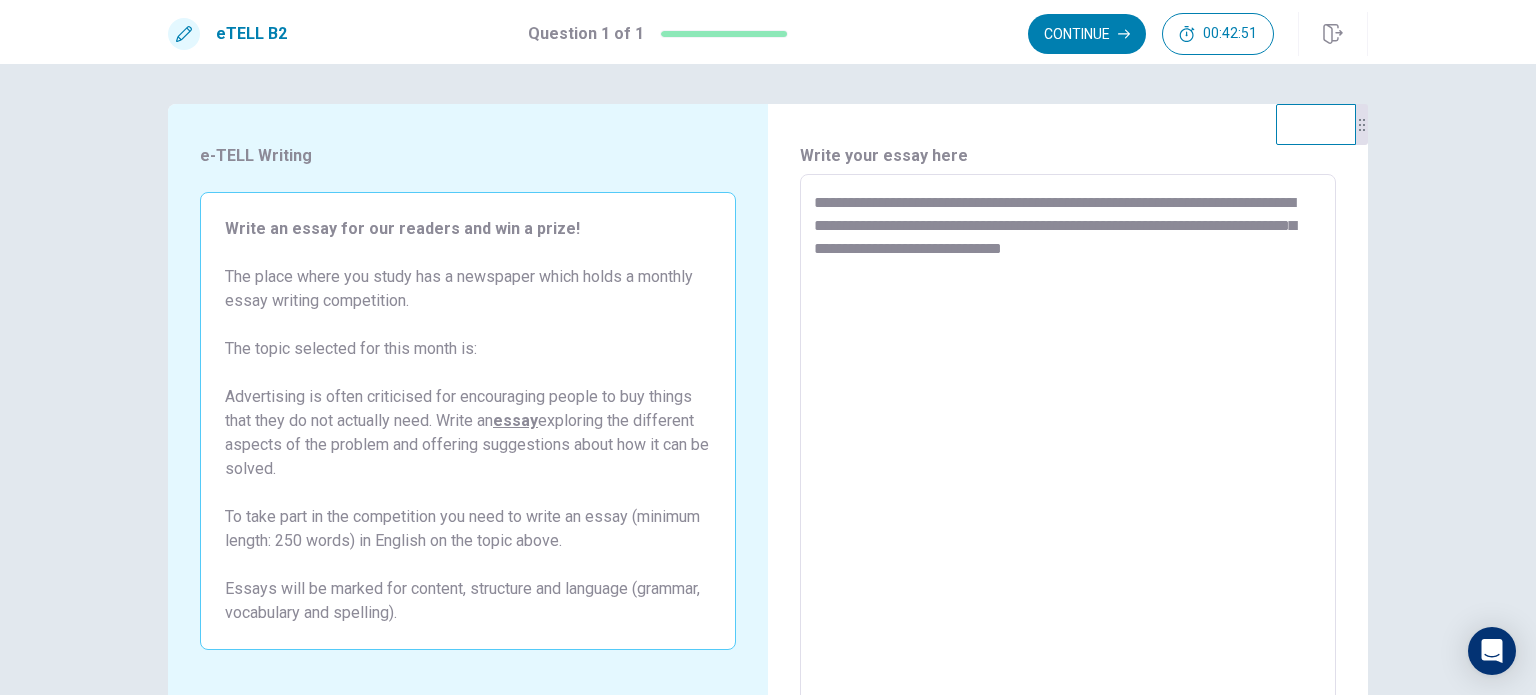 click on "**********" at bounding box center (1068, 451) 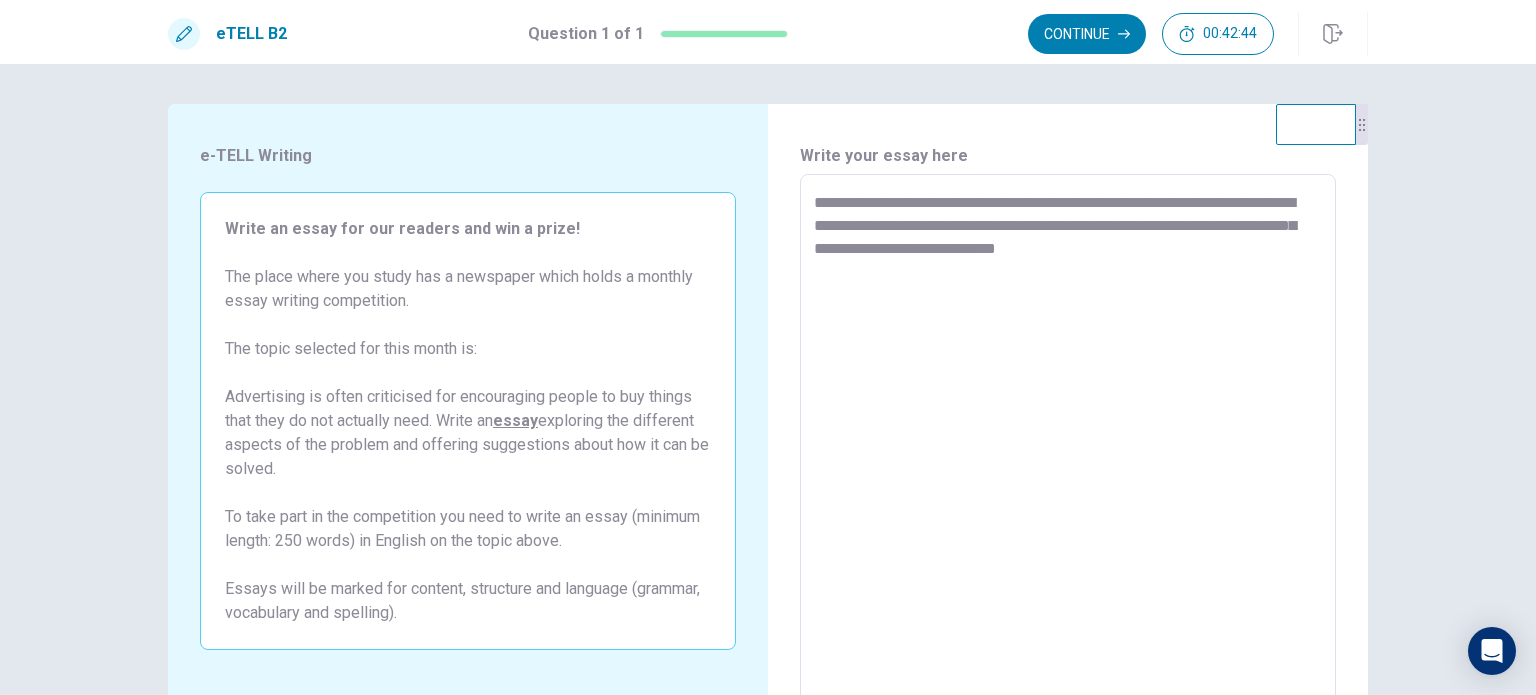 click on "**********" at bounding box center [1068, 451] 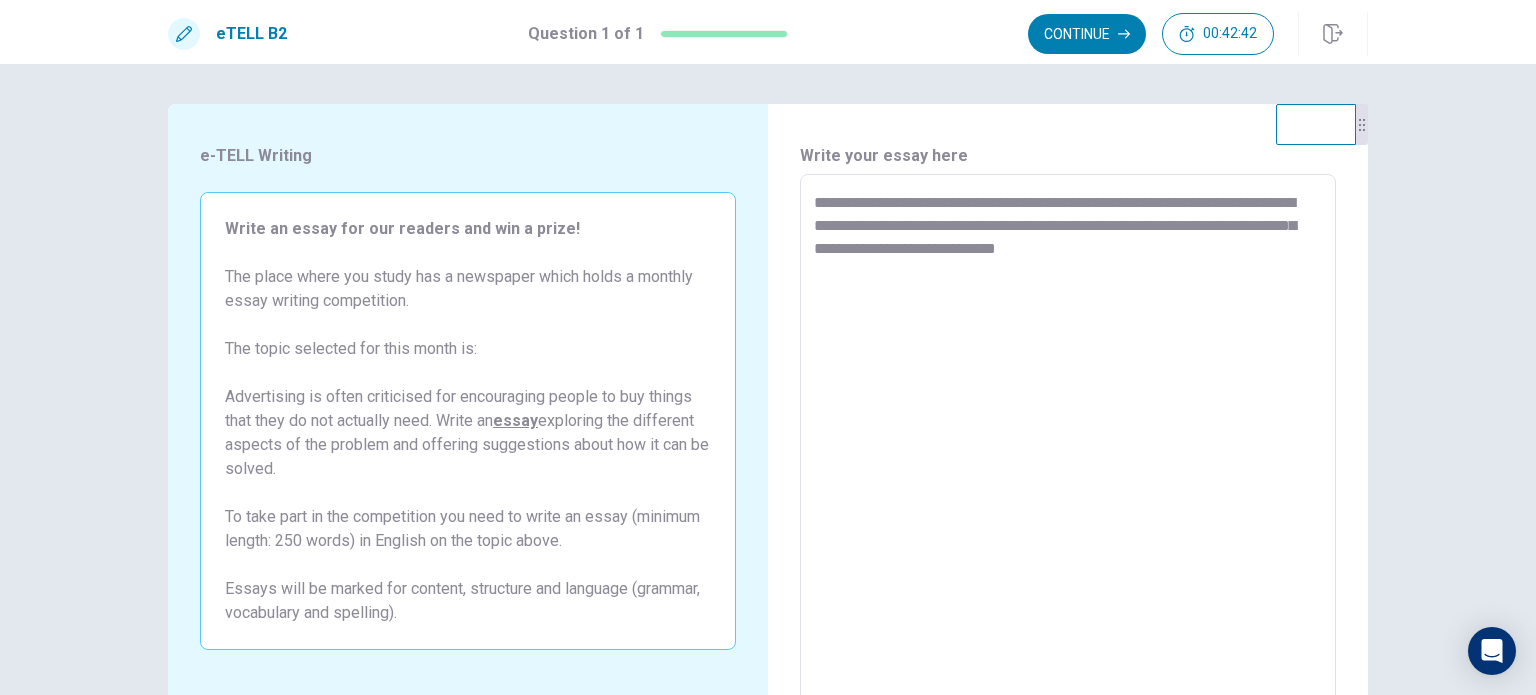click on "**********" at bounding box center (1068, 451) 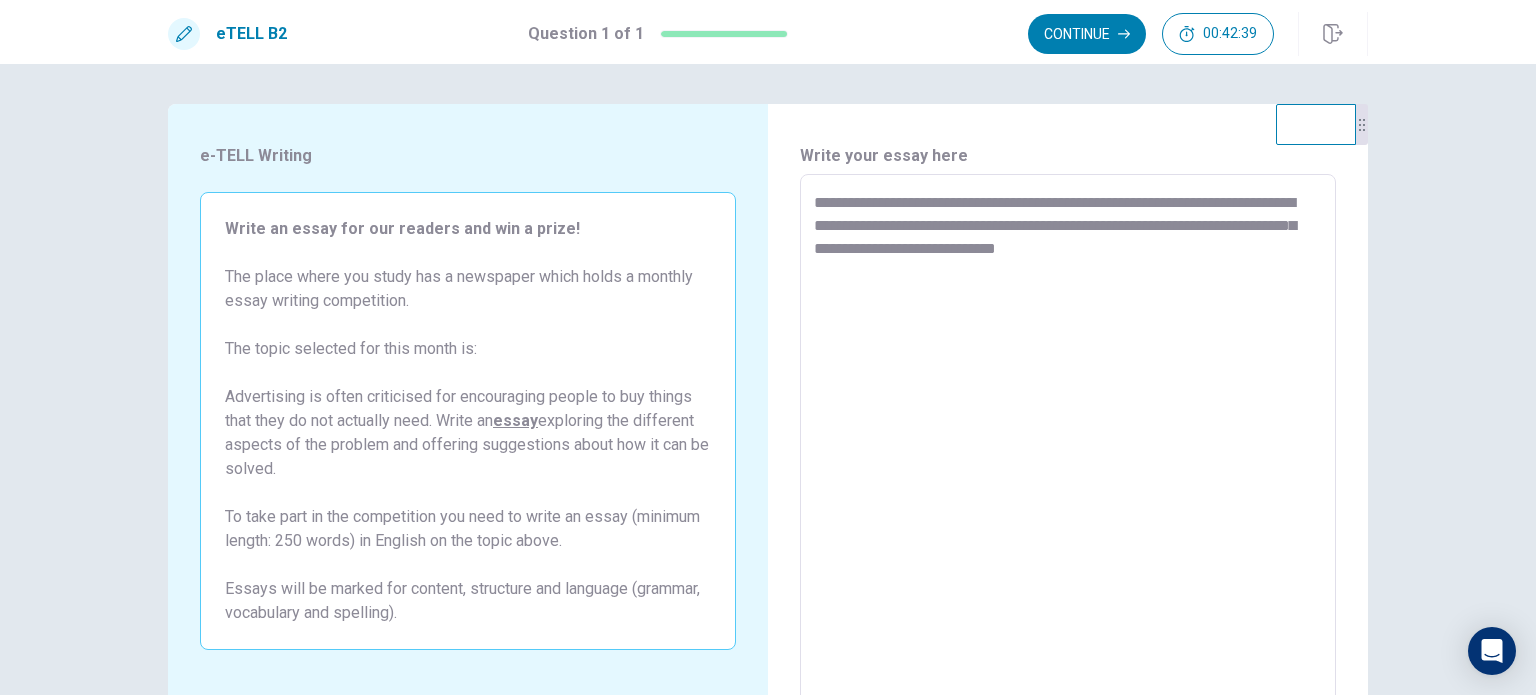 click on "**********" at bounding box center (1068, 451) 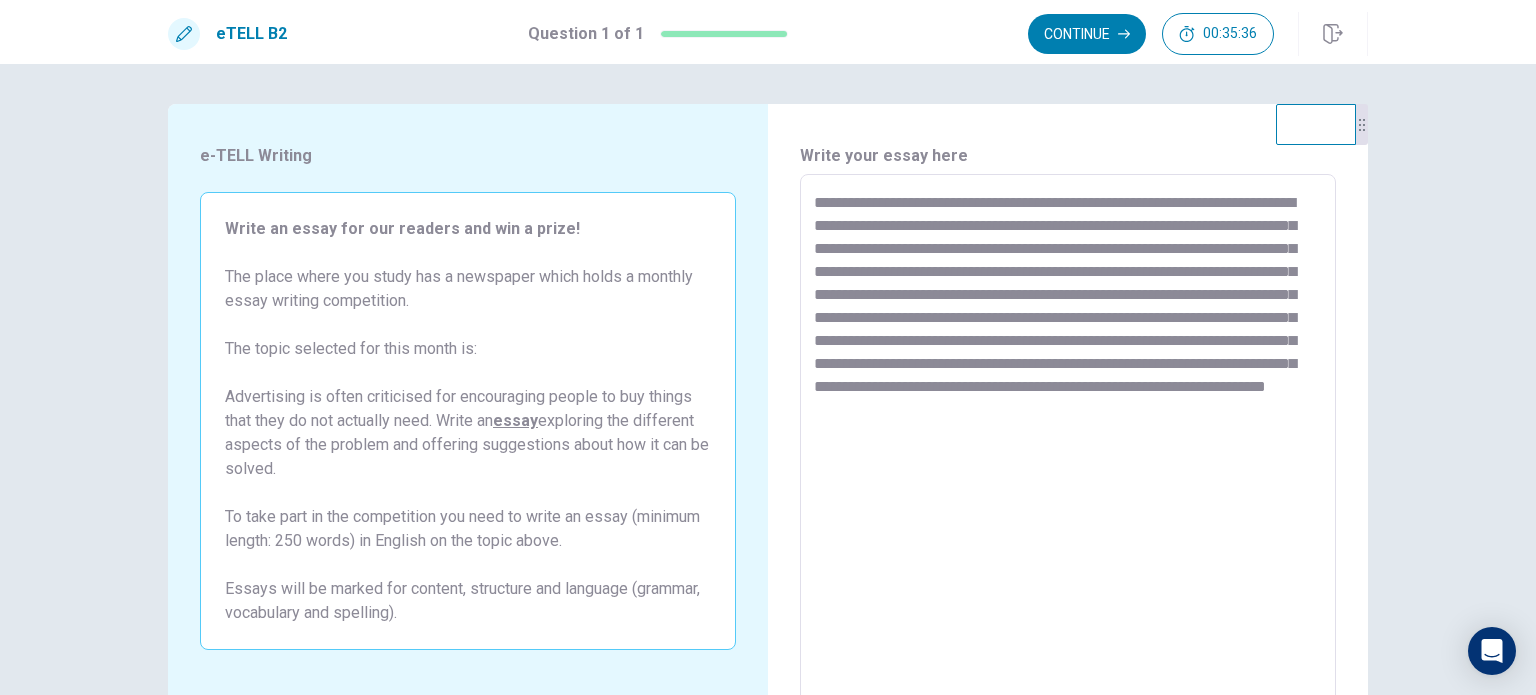 click on "**********" at bounding box center (1068, 451) 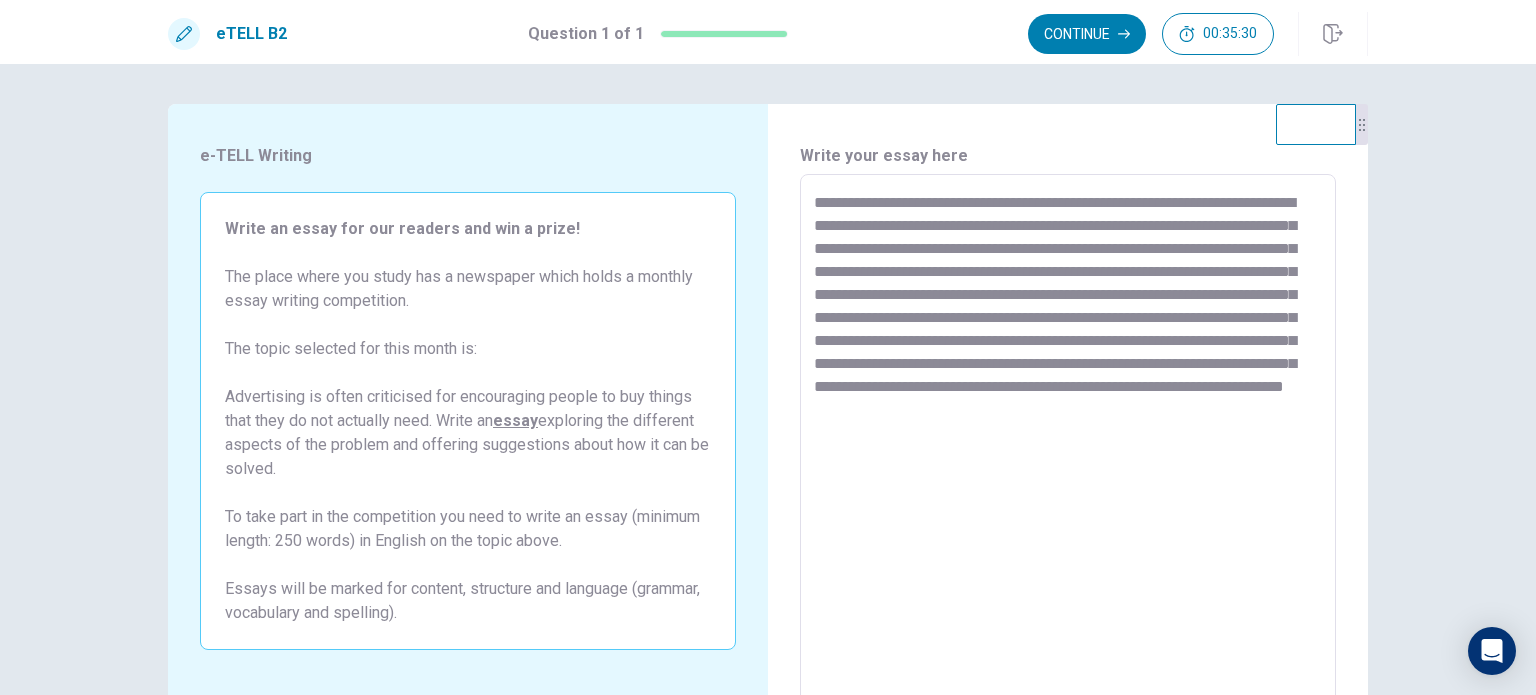click on "**********" at bounding box center [1068, 451] 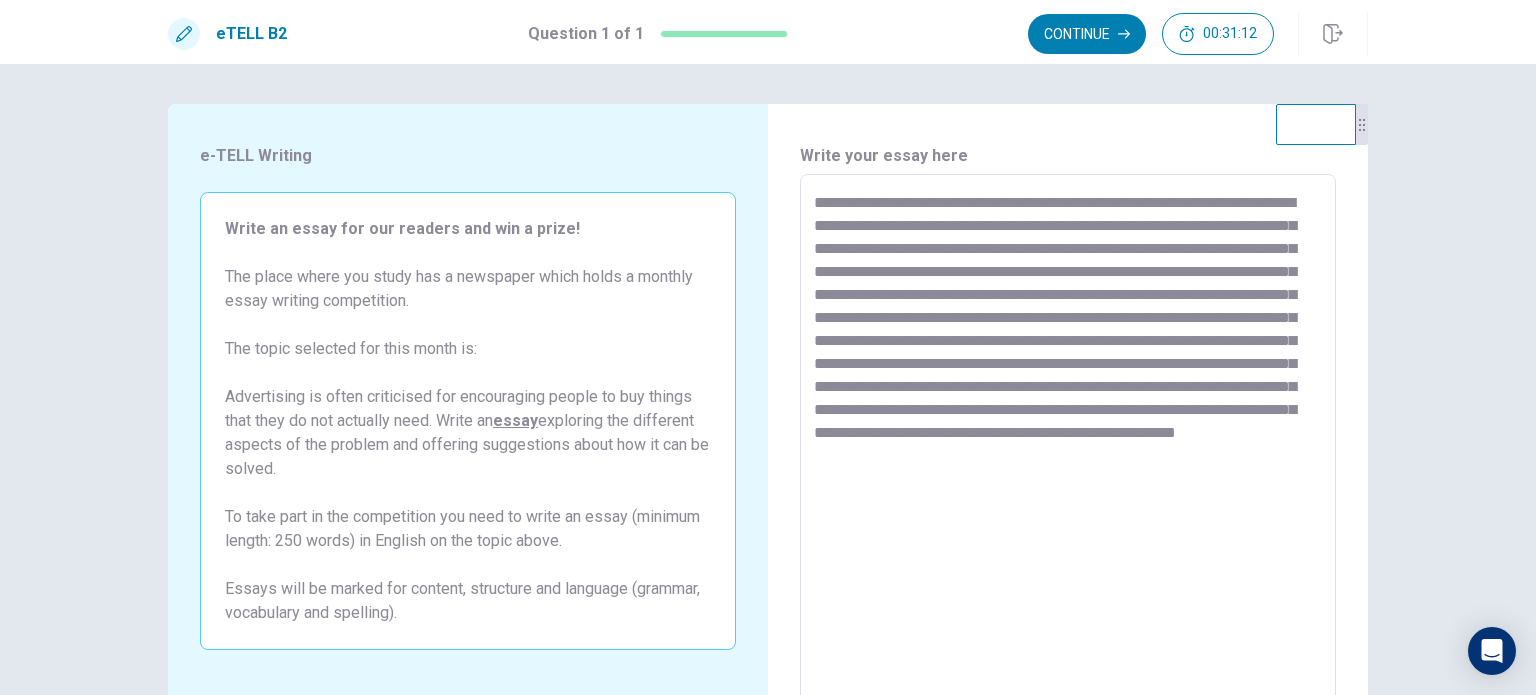 click on "**********" at bounding box center (1068, 451) 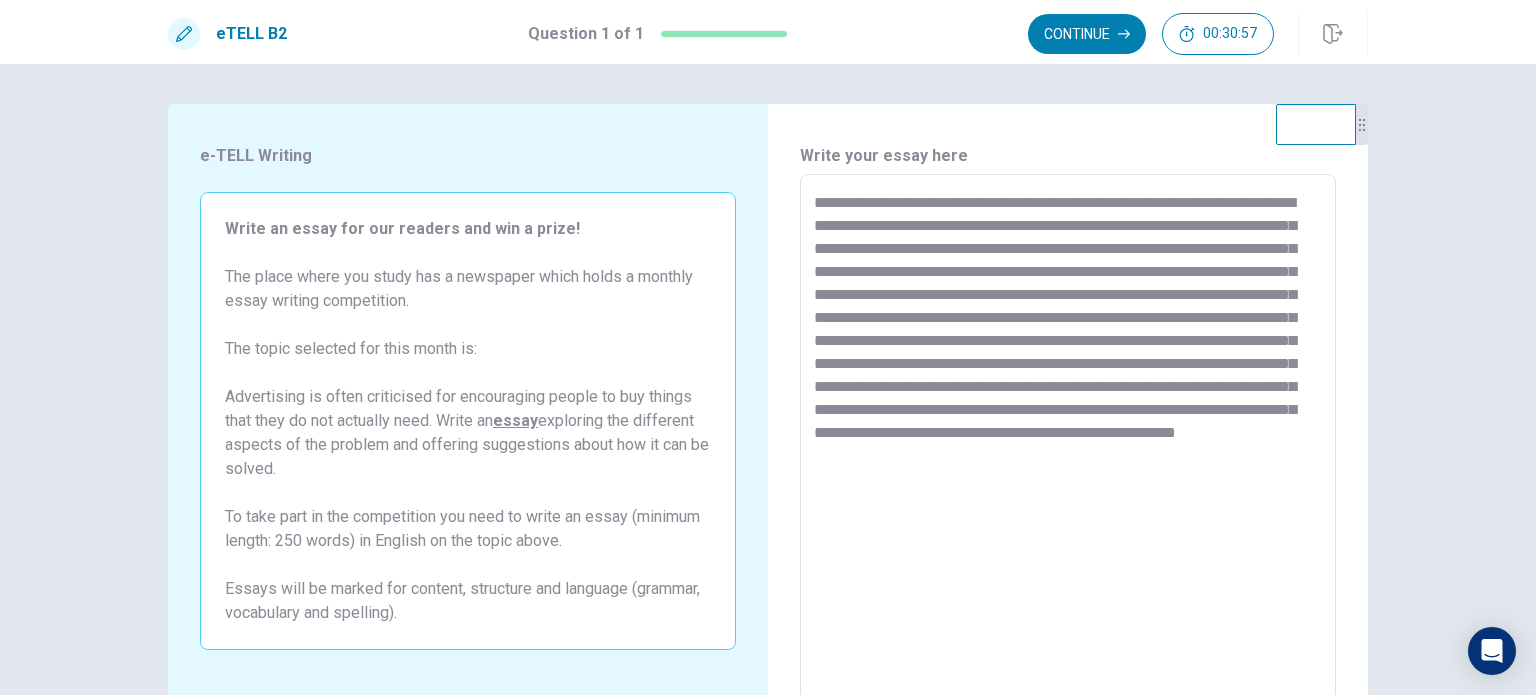 click on "**********" at bounding box center [1068, 451] 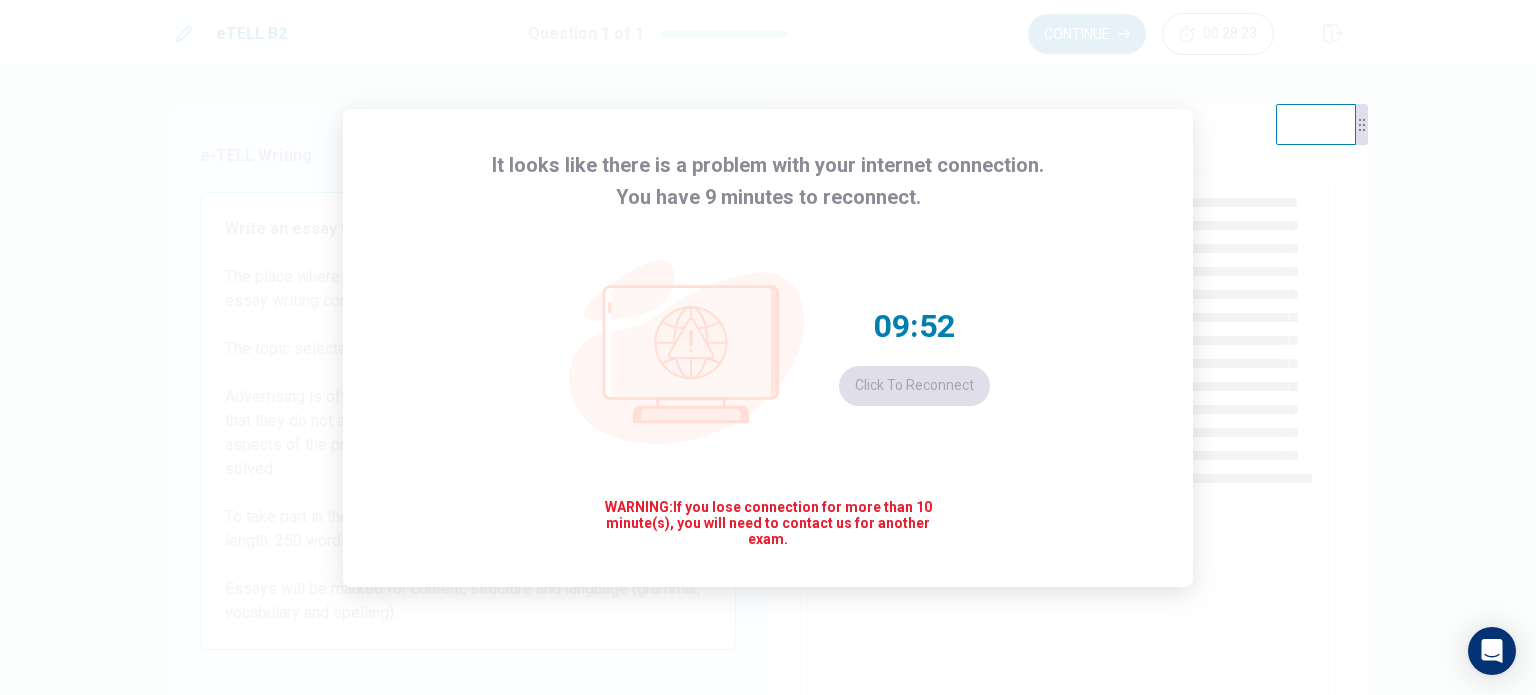 click on "09:52 Click to reconnect" at bounding box center [914, 356] 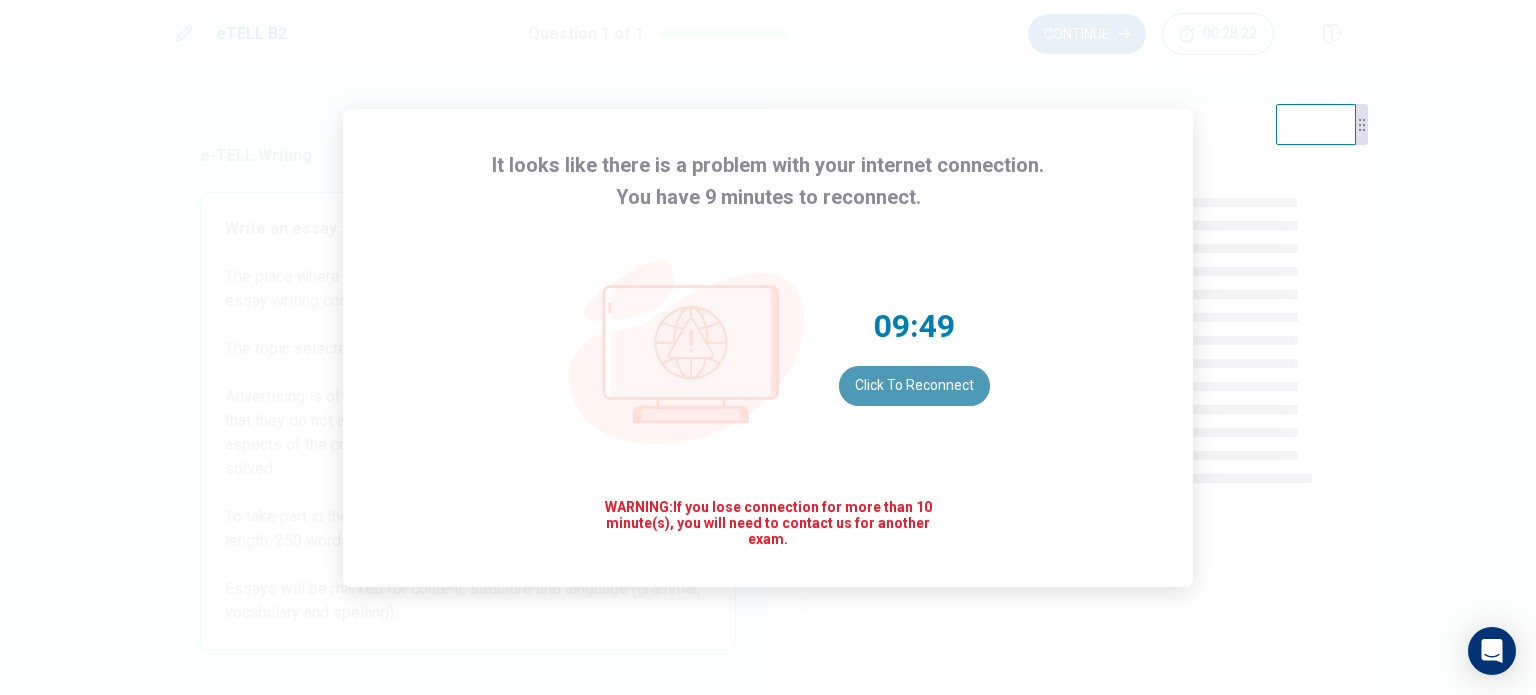 click on "Click to reconnect" at bounding box center (914, 386) 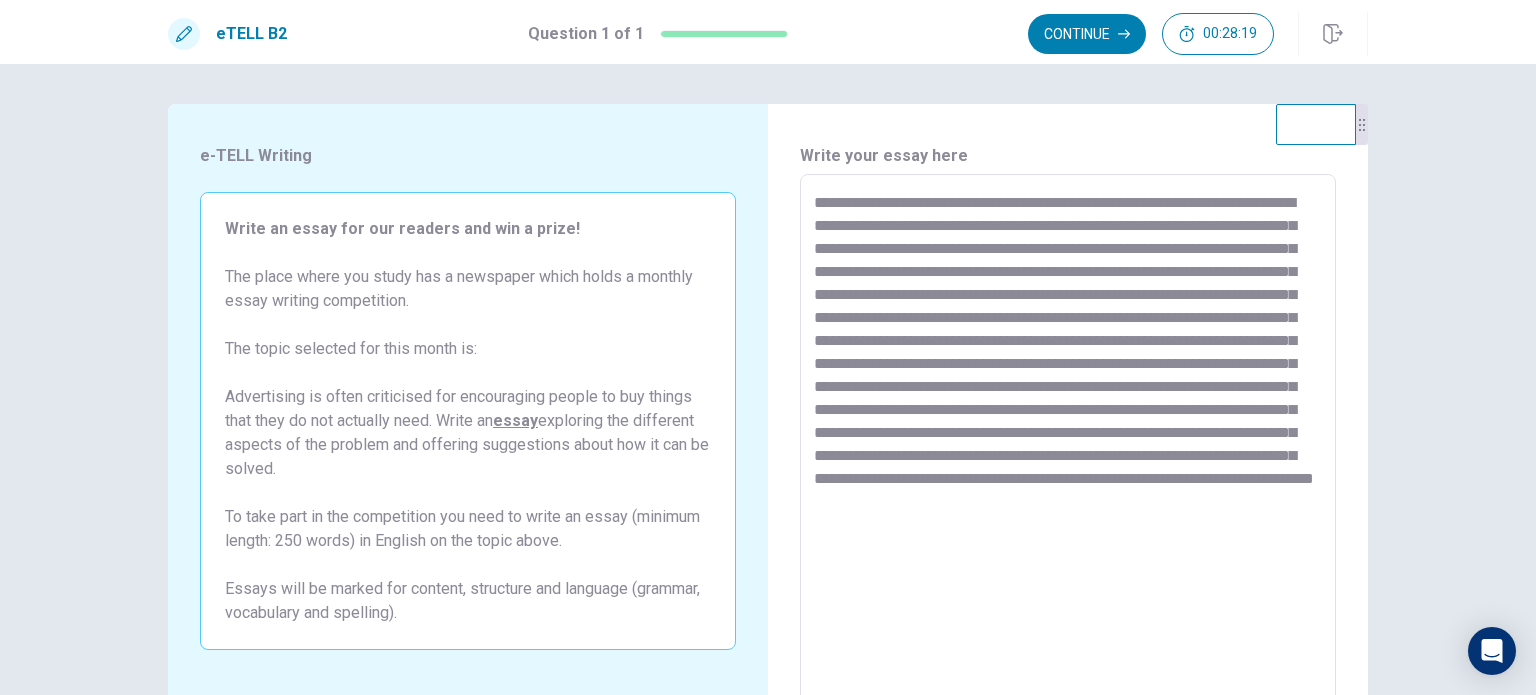 click at bounding box center [1068, 451] 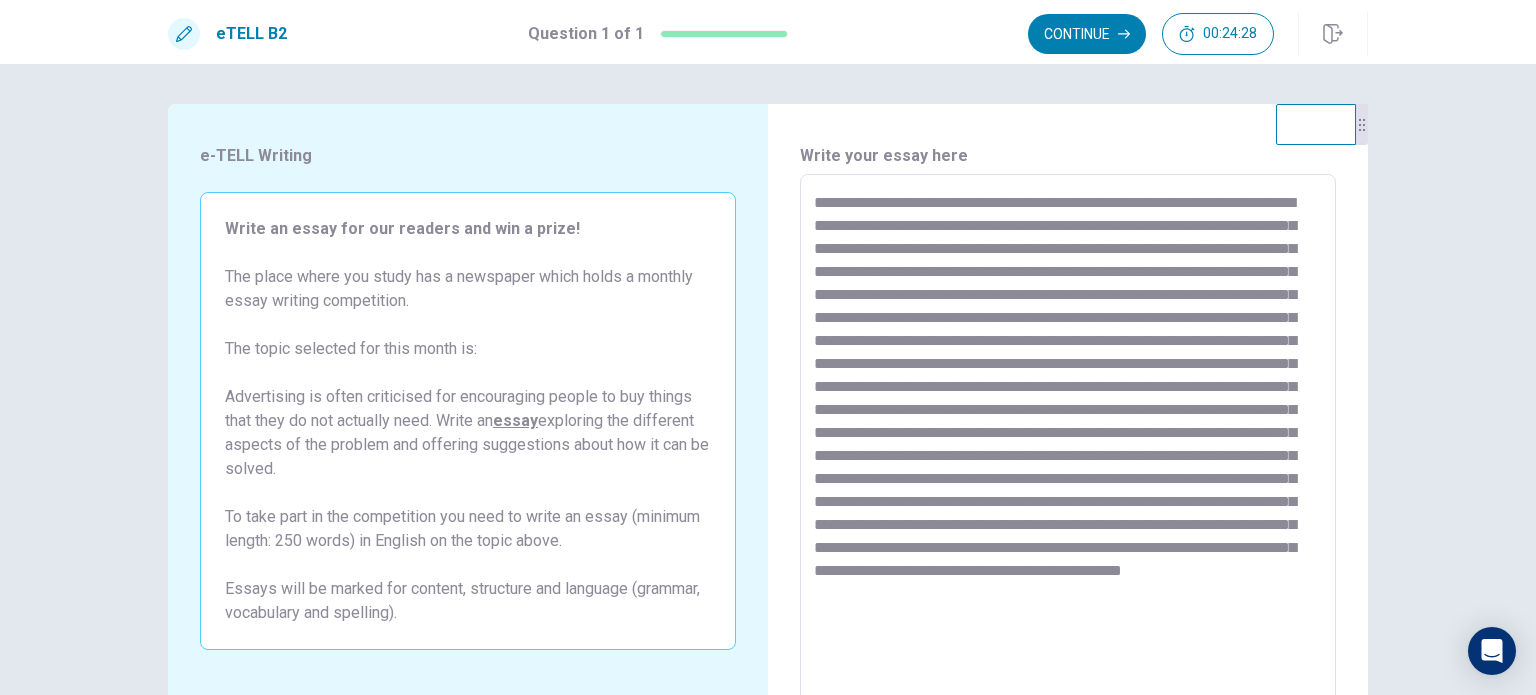 scroll, scrollTop: 208, scrollLeft: 0, axis: vertical 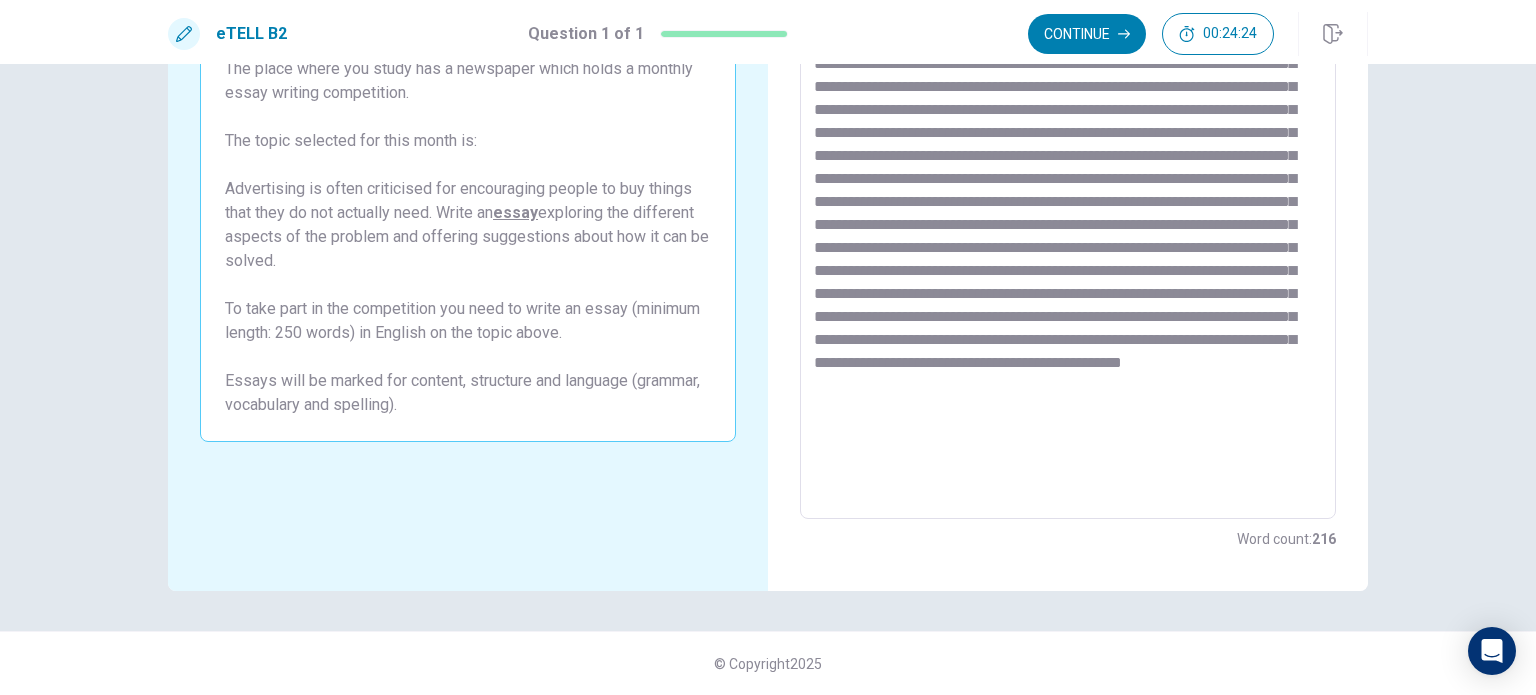 click at bounding box center [1068, 243] 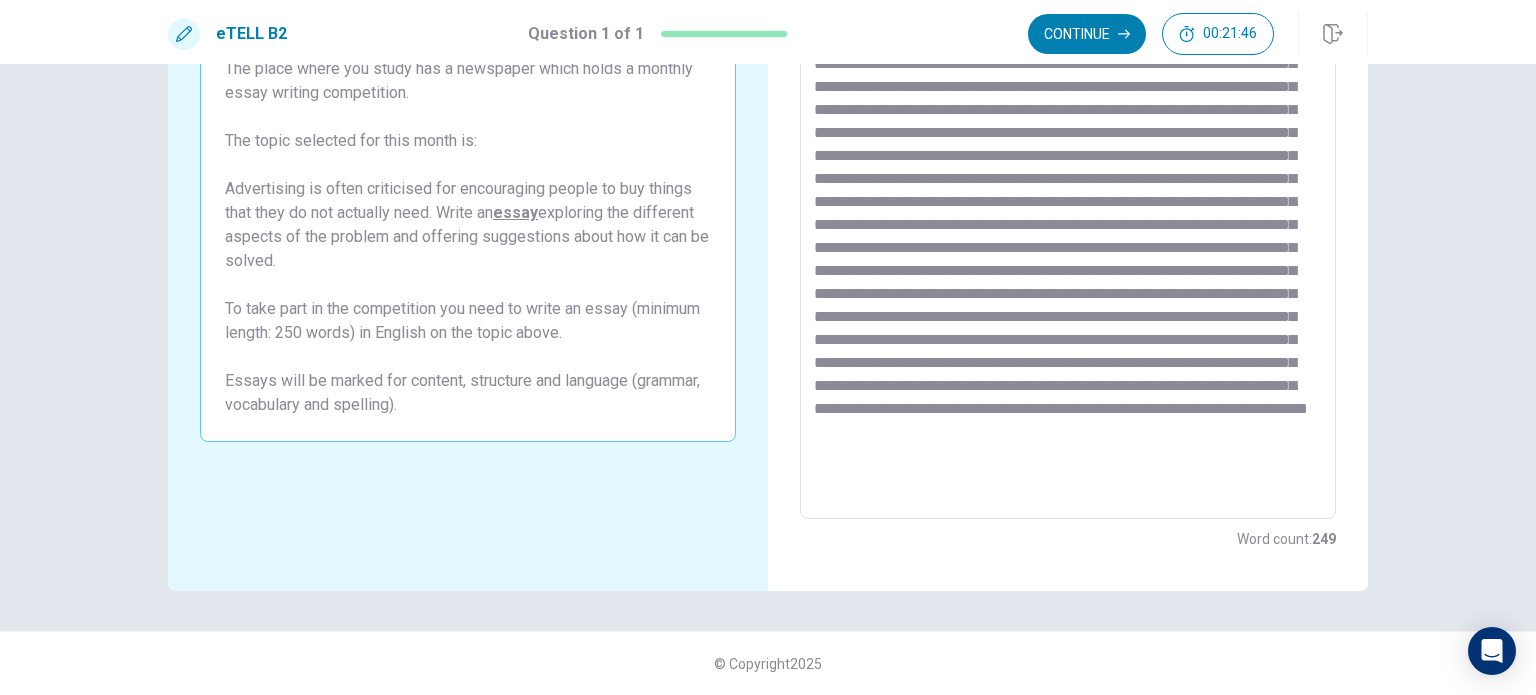 scroll, scrollTop: 8, scrollLeft: 0, axis: vertical 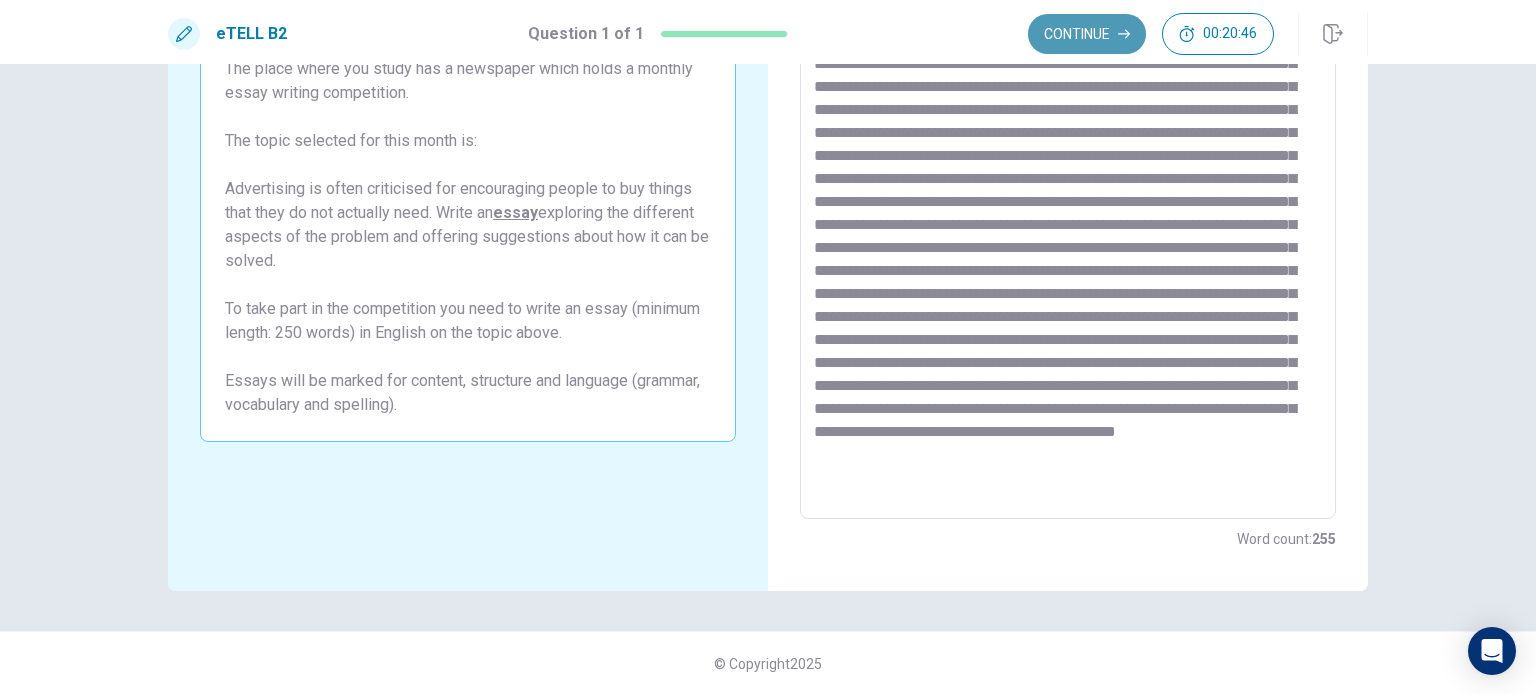 click on "Continue" at bounding box center (1087, 34) 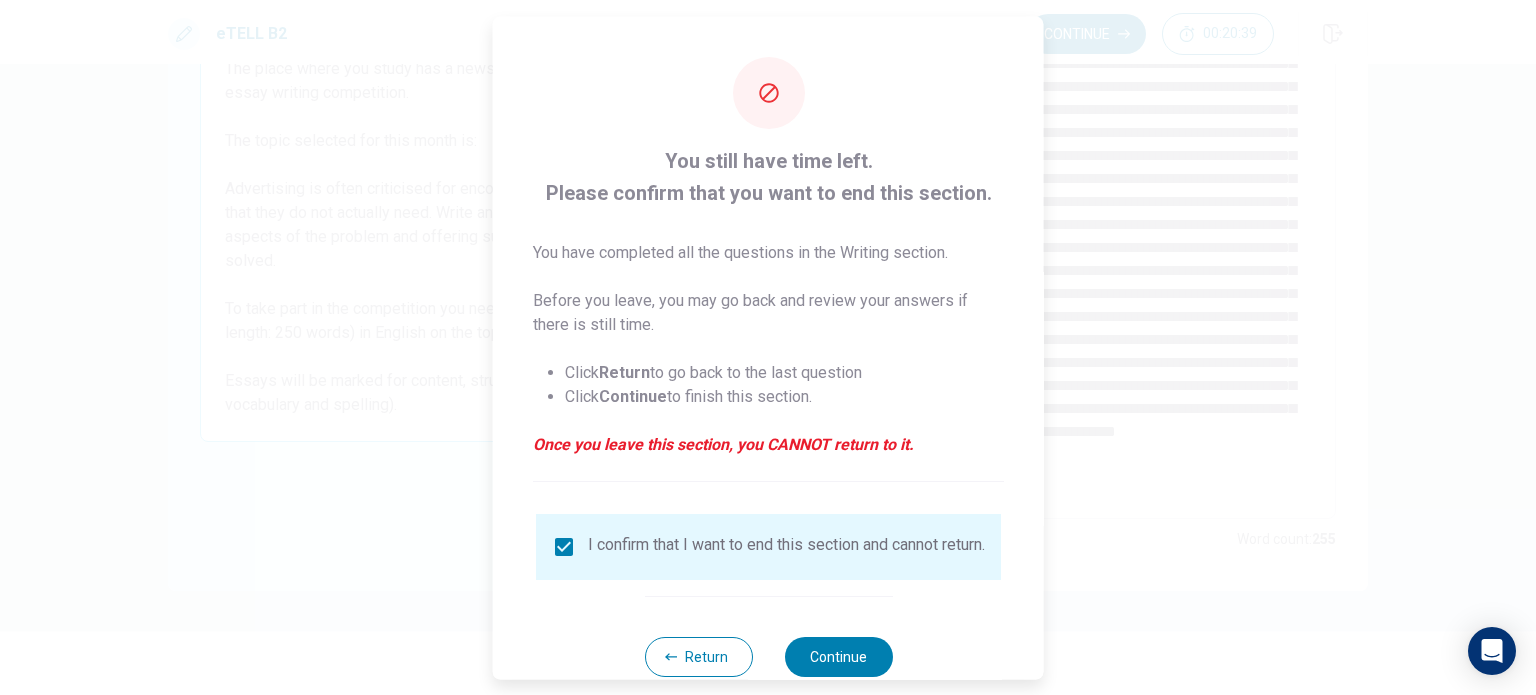 scroll, scrollTop: 50, scrollLeft: 0, axis: vertical 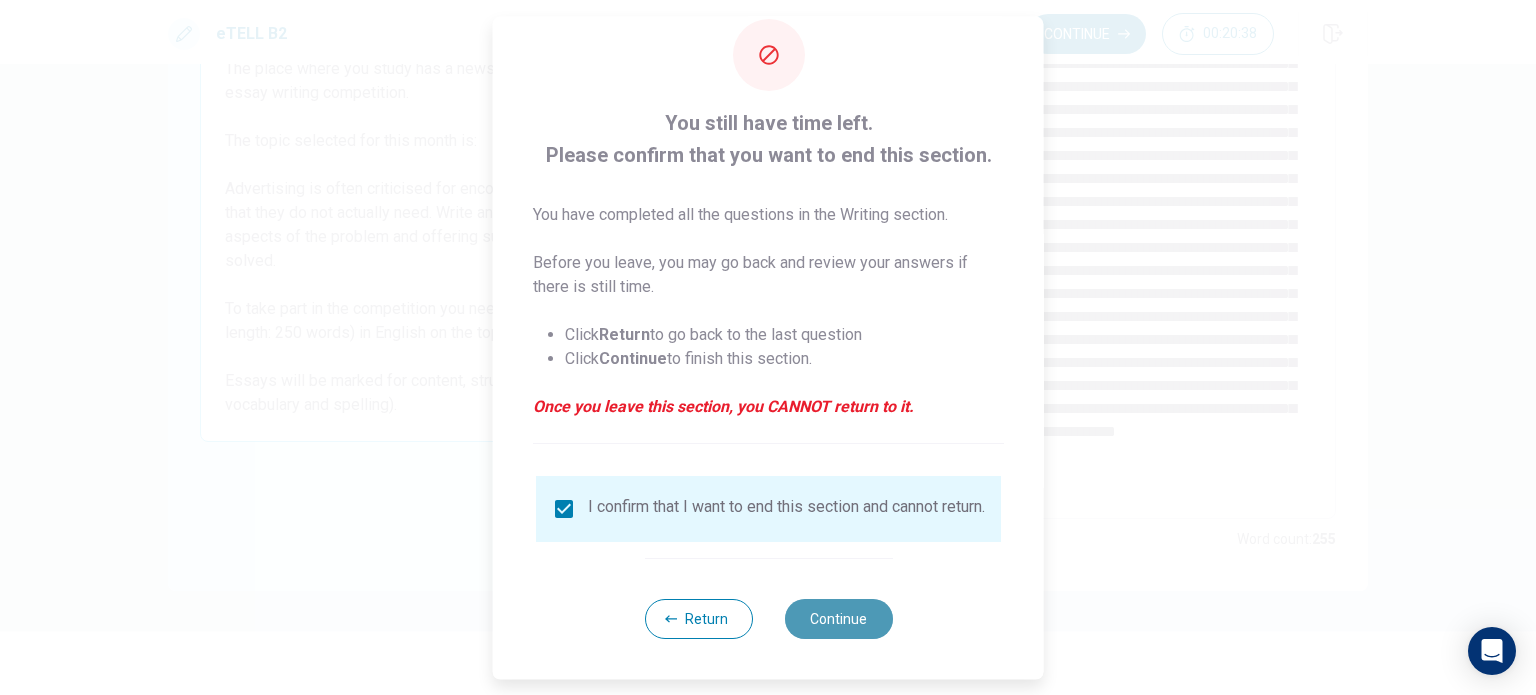 click on "Continue" at bounding box center (838, 619) 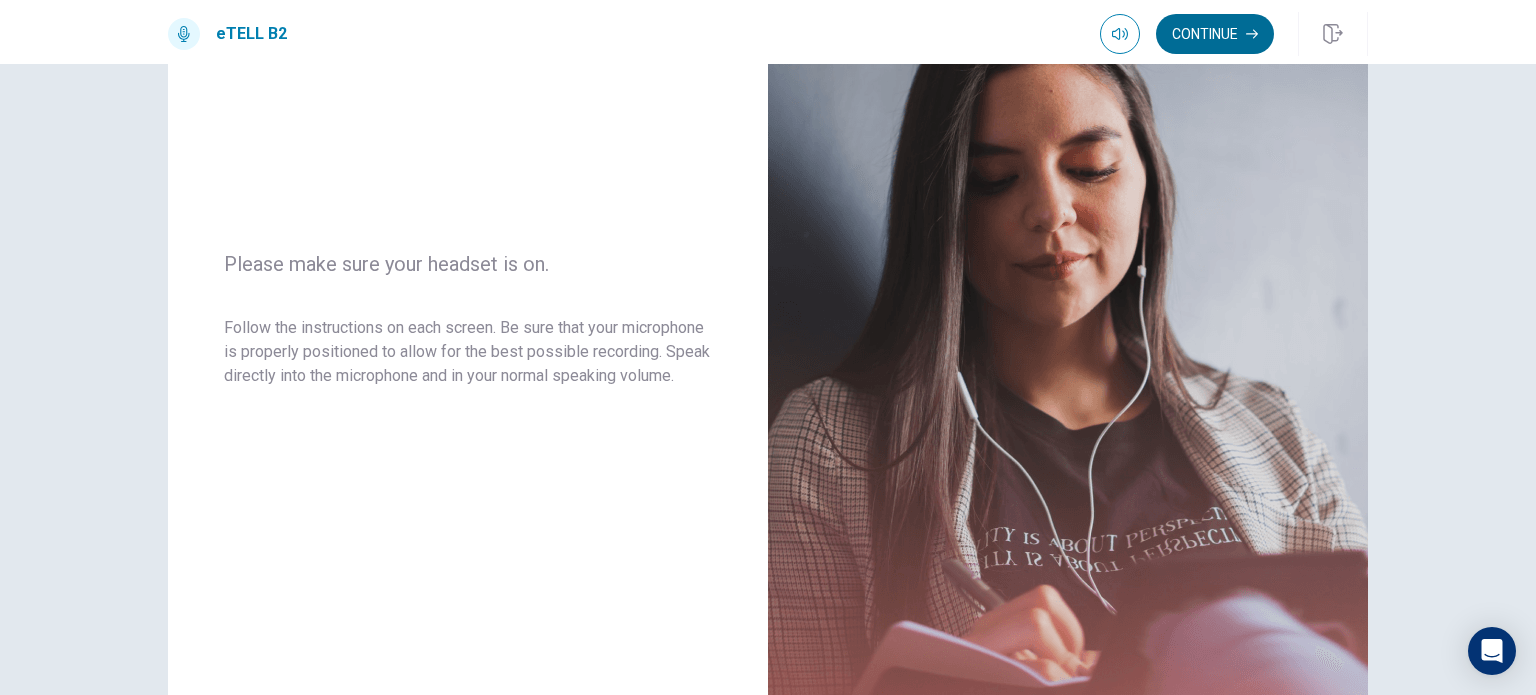 click on "Continue" at bounding box center [1215, 34] 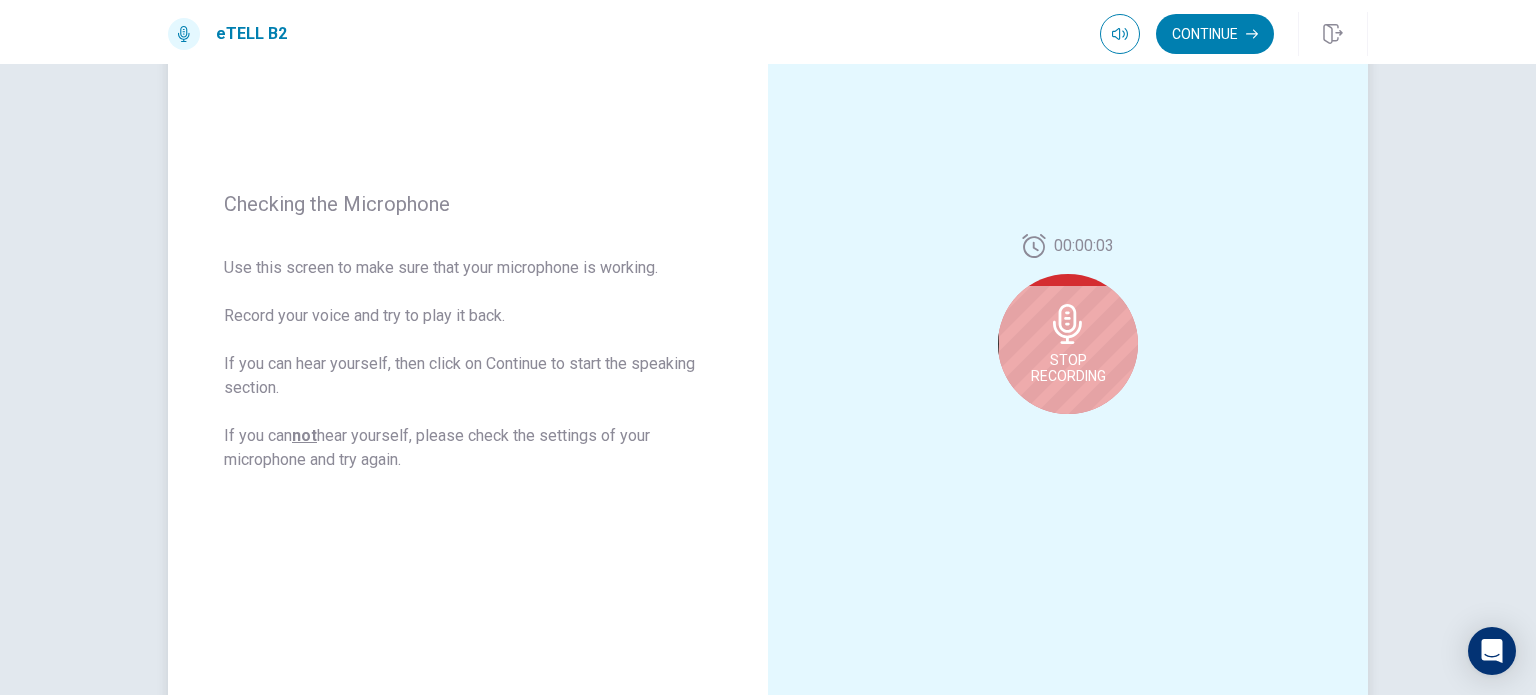 click on "Stop   Recording" at bounding box center [1068, 344] 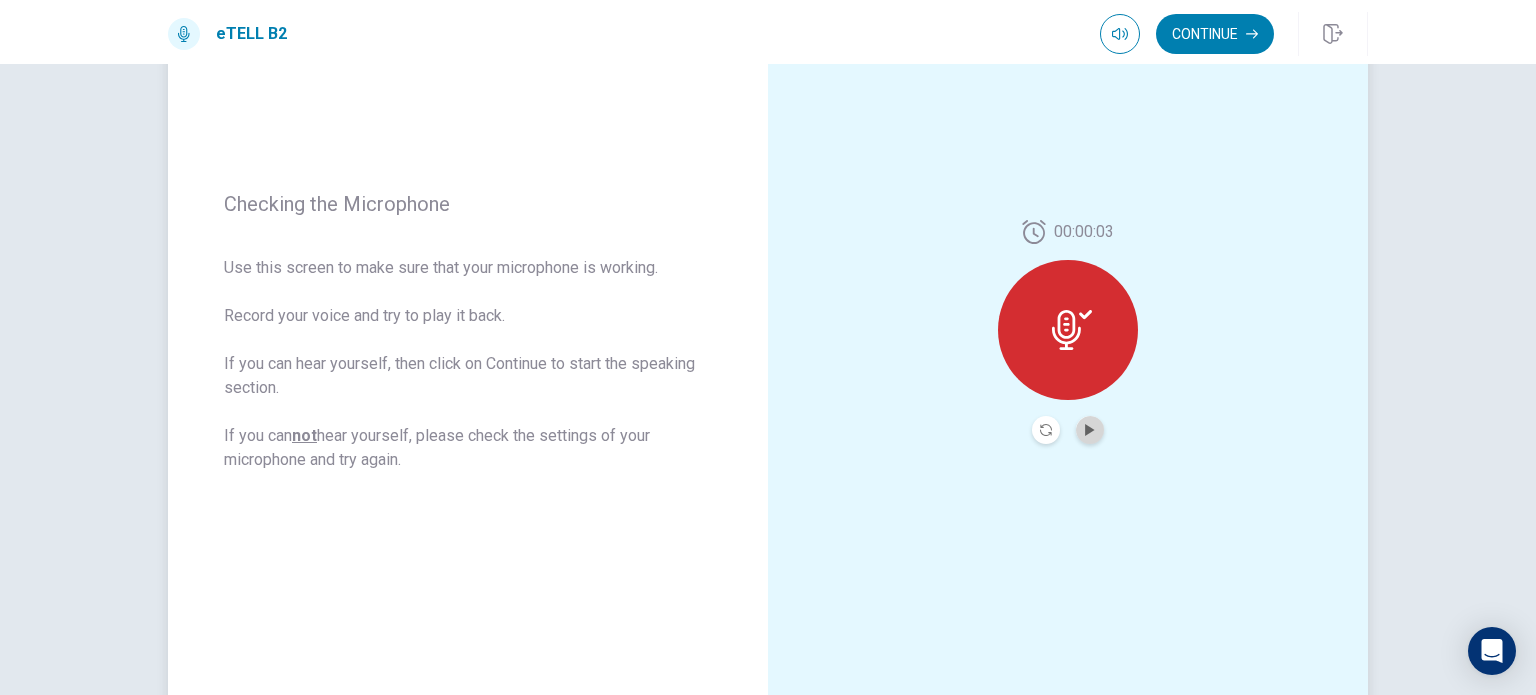 click at bounding box center [1090, 430] 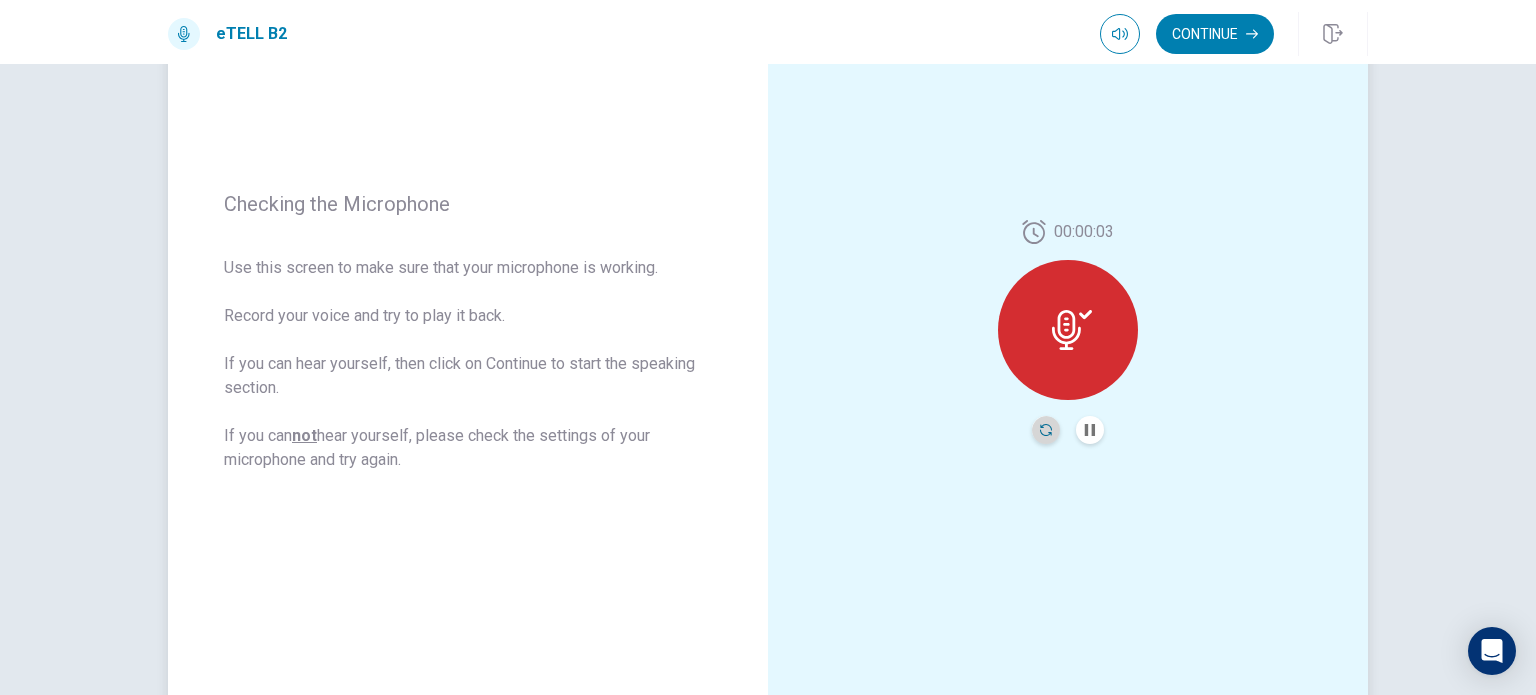 click 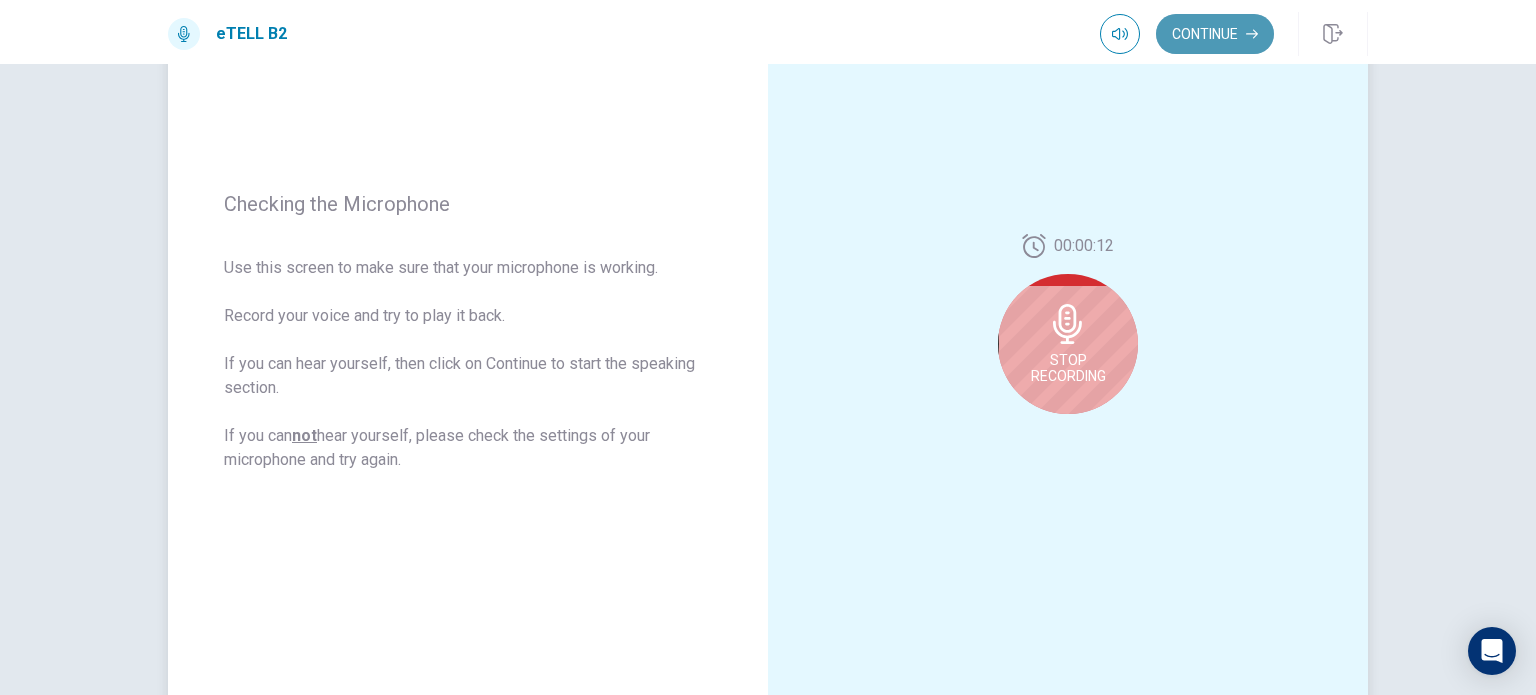 click on "Continue" at bounding box center (1215, 34) 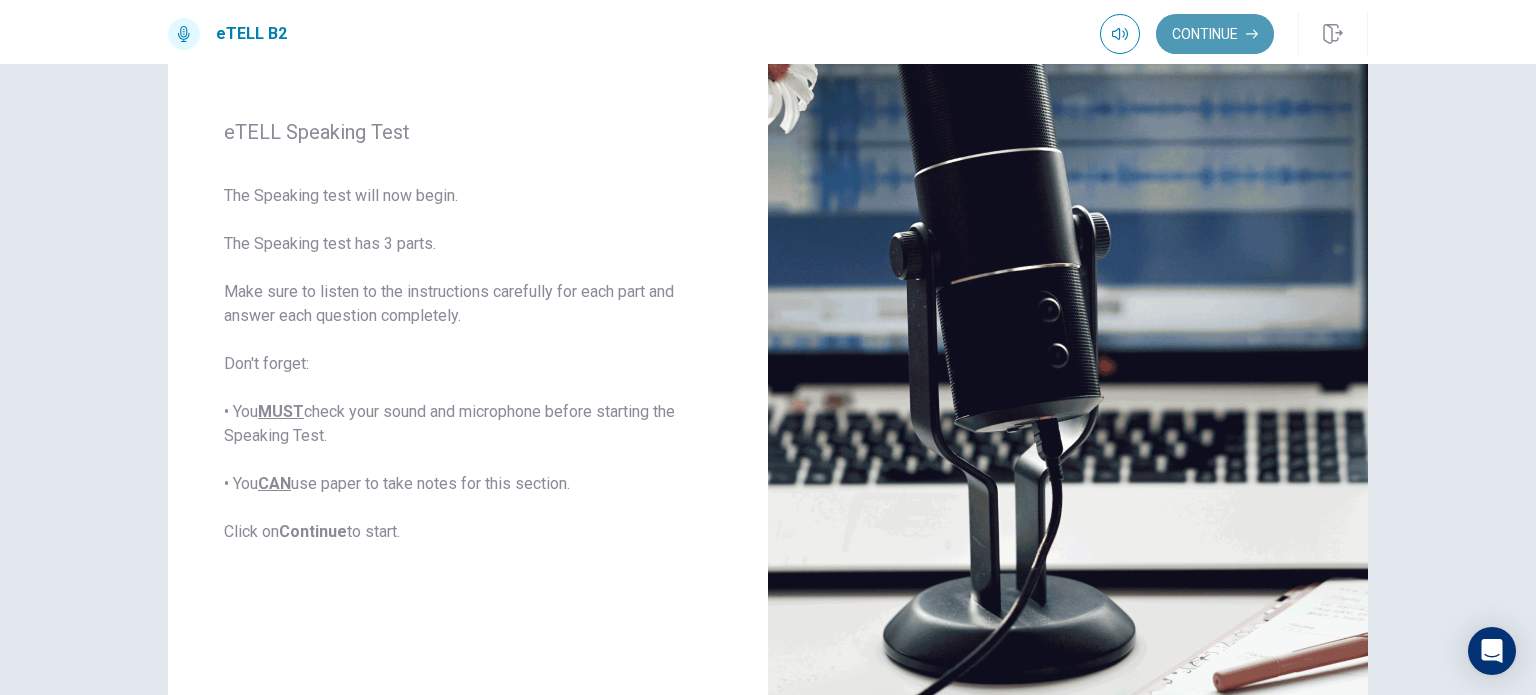 click on "Continue" at bounding box center (1215, 34) 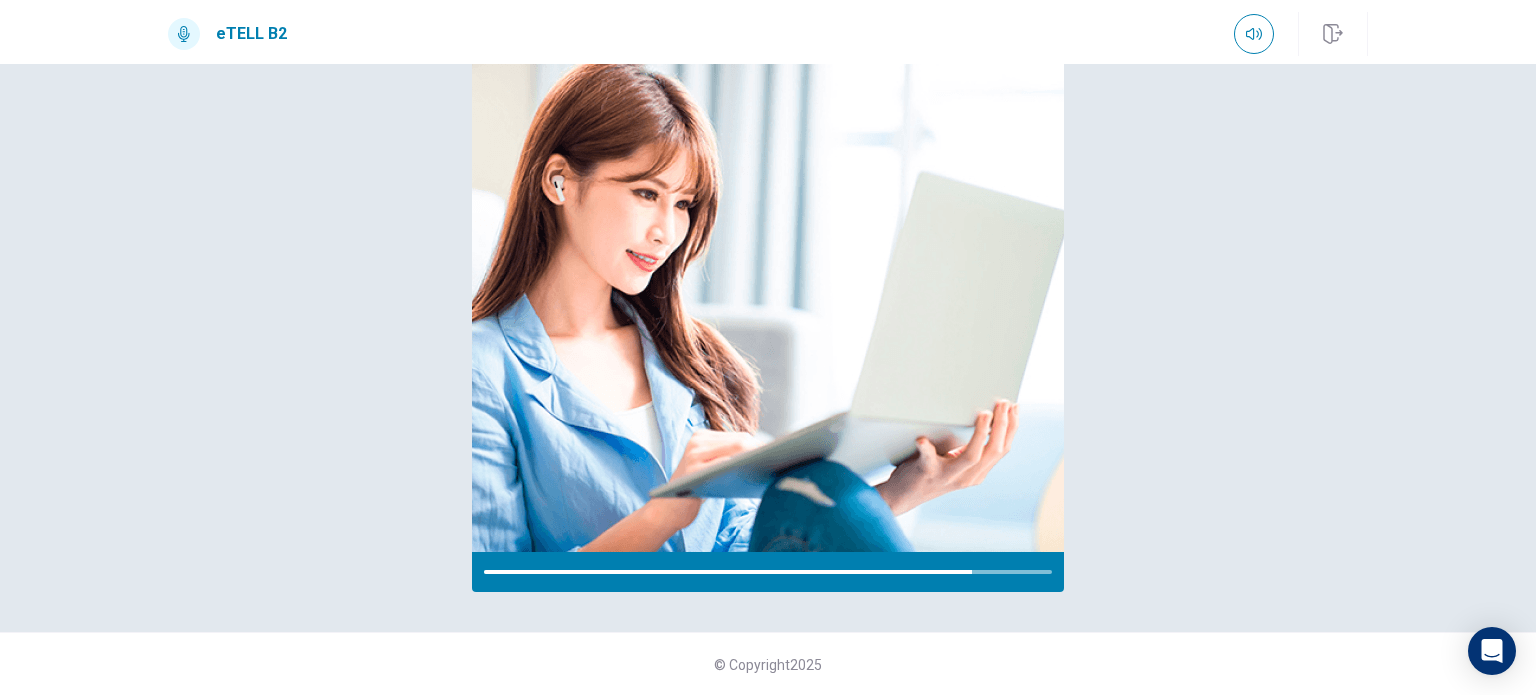 scroll, scrollTop: 208, scrollLeft: 0, axis: vertical 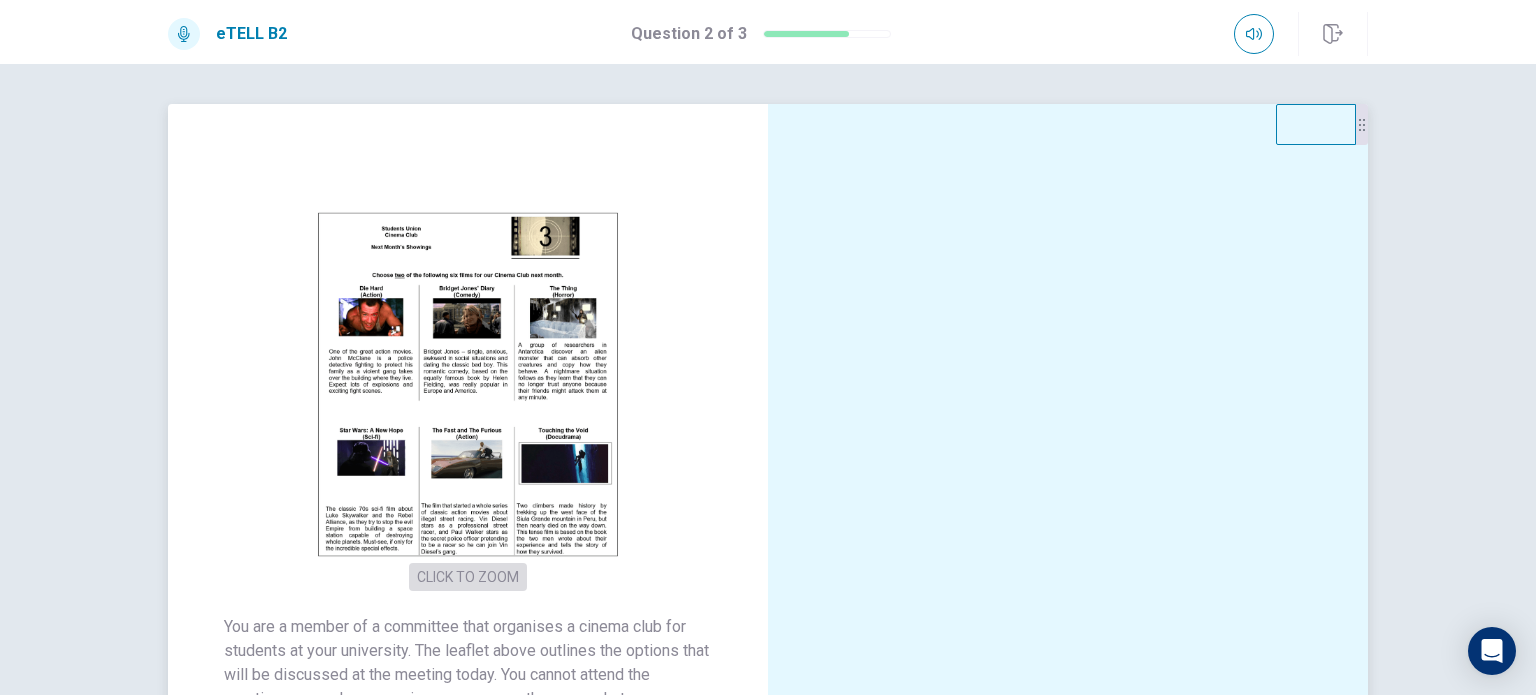 click on "CLICK TO ZOOM" at bounding box center [468, 577] 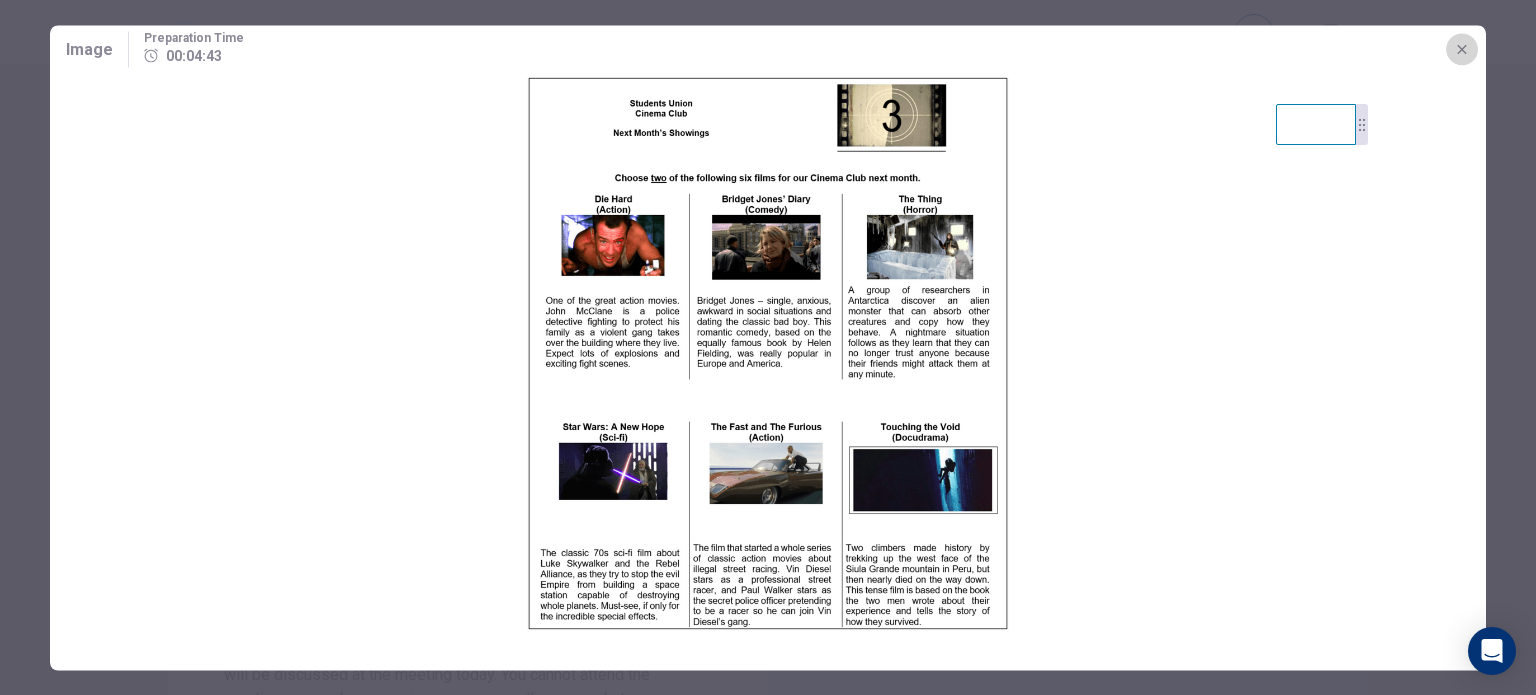 click 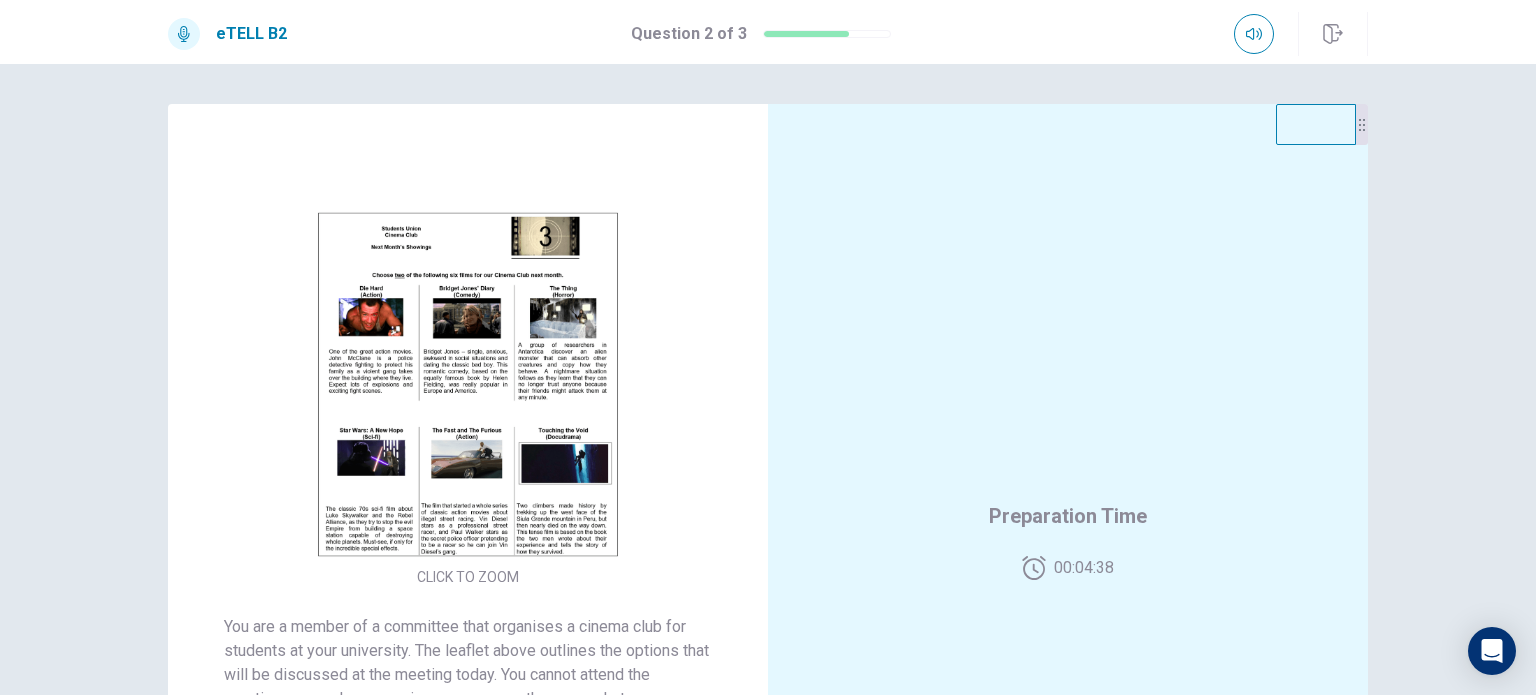 scroll, scrollTop: 384, scrollLeft: 0, axis: vertical 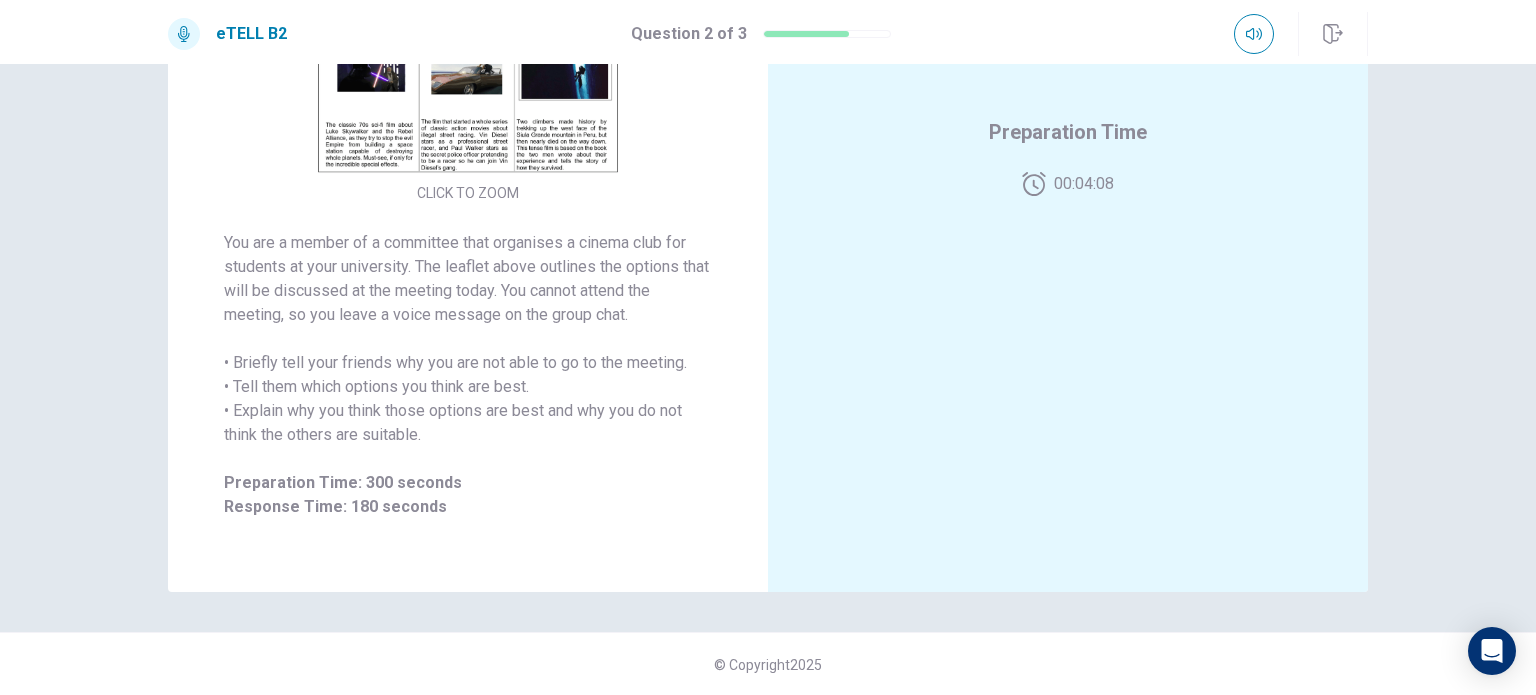 click on "CLICK TO ZOOM You are a member of a committee that organises a cinema club for students at your university. The leaflet above outlines the options that will be discussed at the meeting today. You cannot attend the meeting, so you leave a voice message on the group chat.
• Briefly tell your friends why you are not able to go to the meeting.
• Tell them which options you think are best.
• Explain why you think those options are best and why you do not think the others are suitable. Preparation Time: 300 seconds Response Time: 180 seconds Preparation Time 00:04:08 © Copyright  2025" at bounding box center [768, 379] 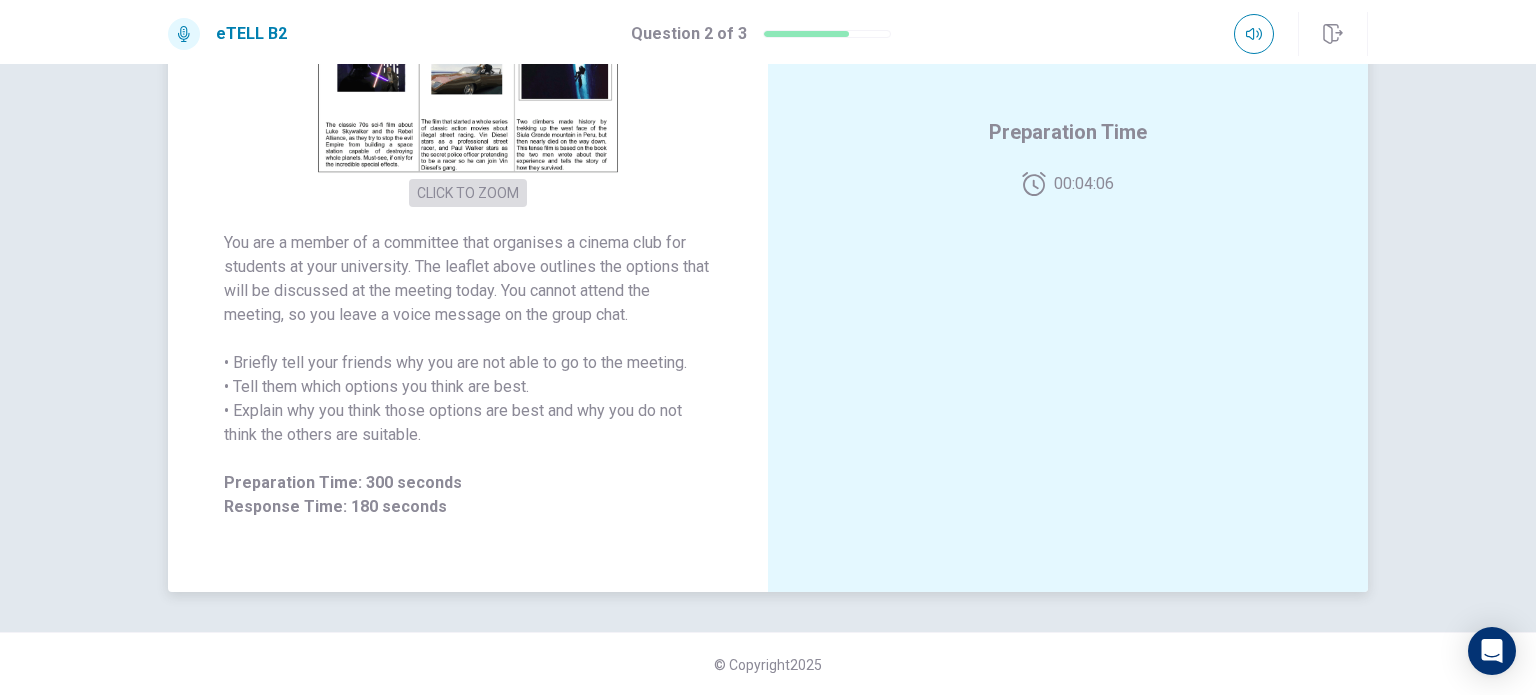 click on "CLICK TO ZOOM" at bounding box center [468, 193] 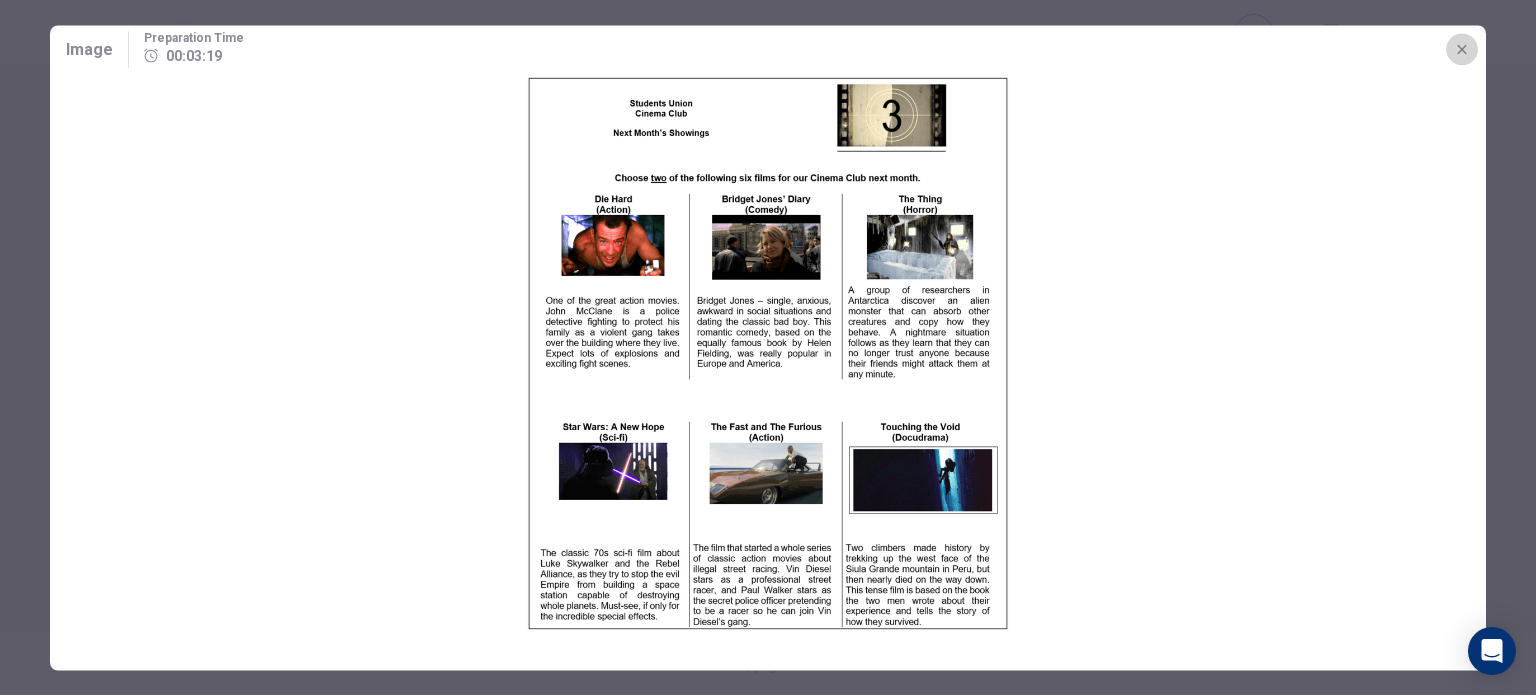 click 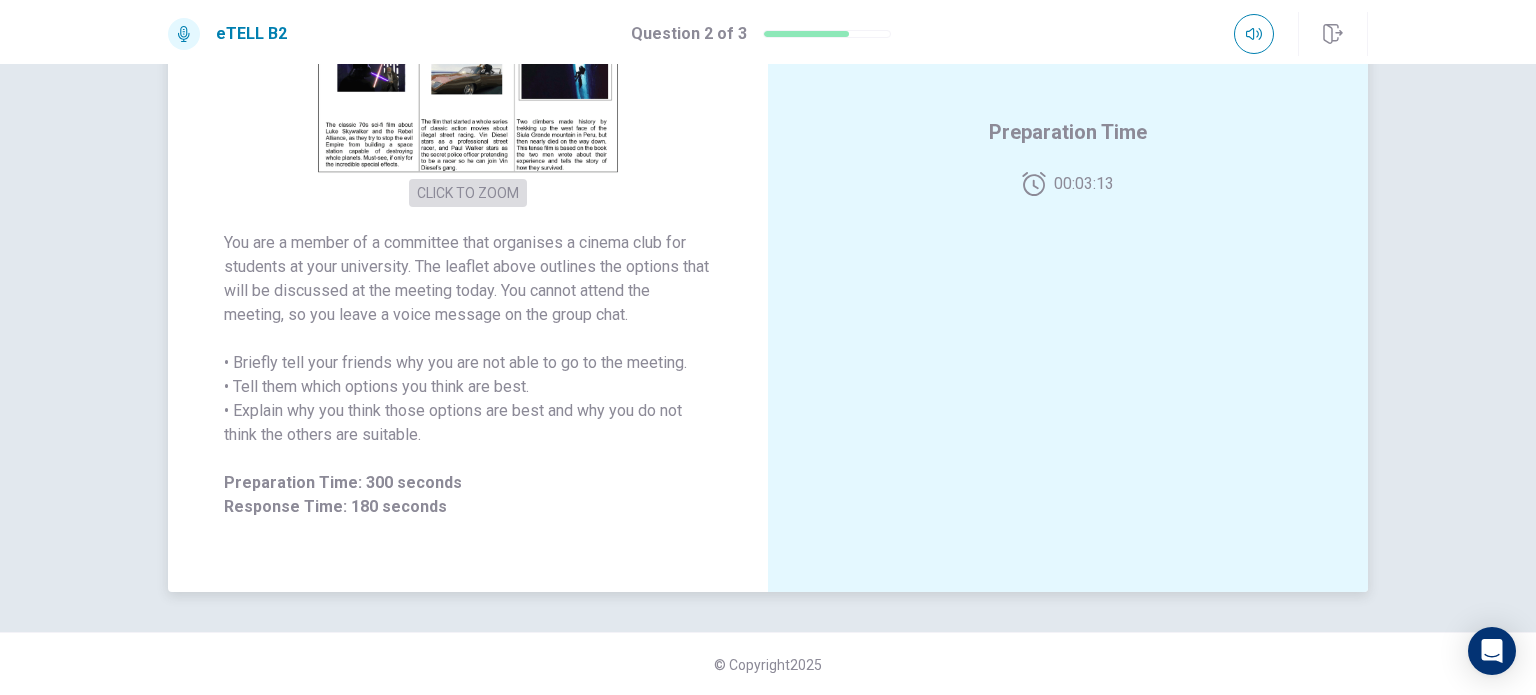 click on "CLICK TO ZOOM" at bounding box center [468, 193] 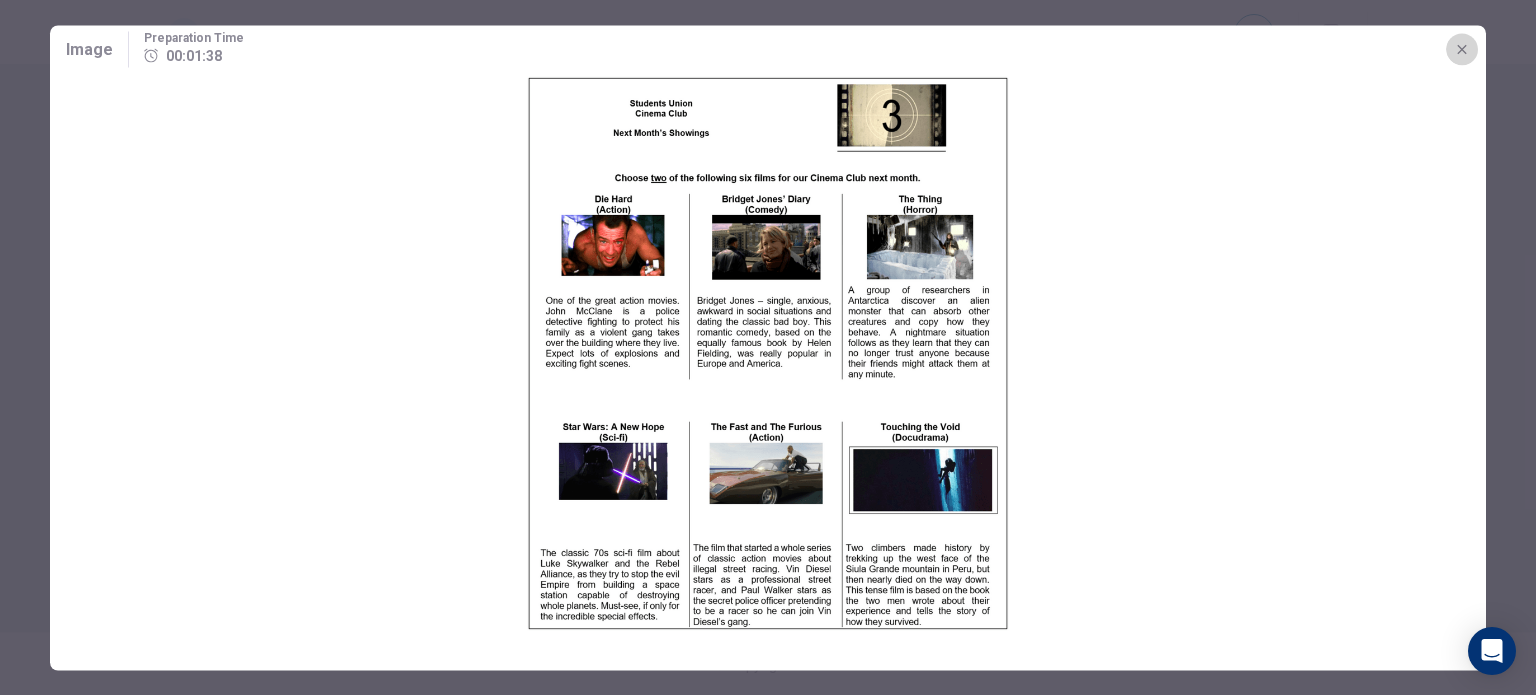 click 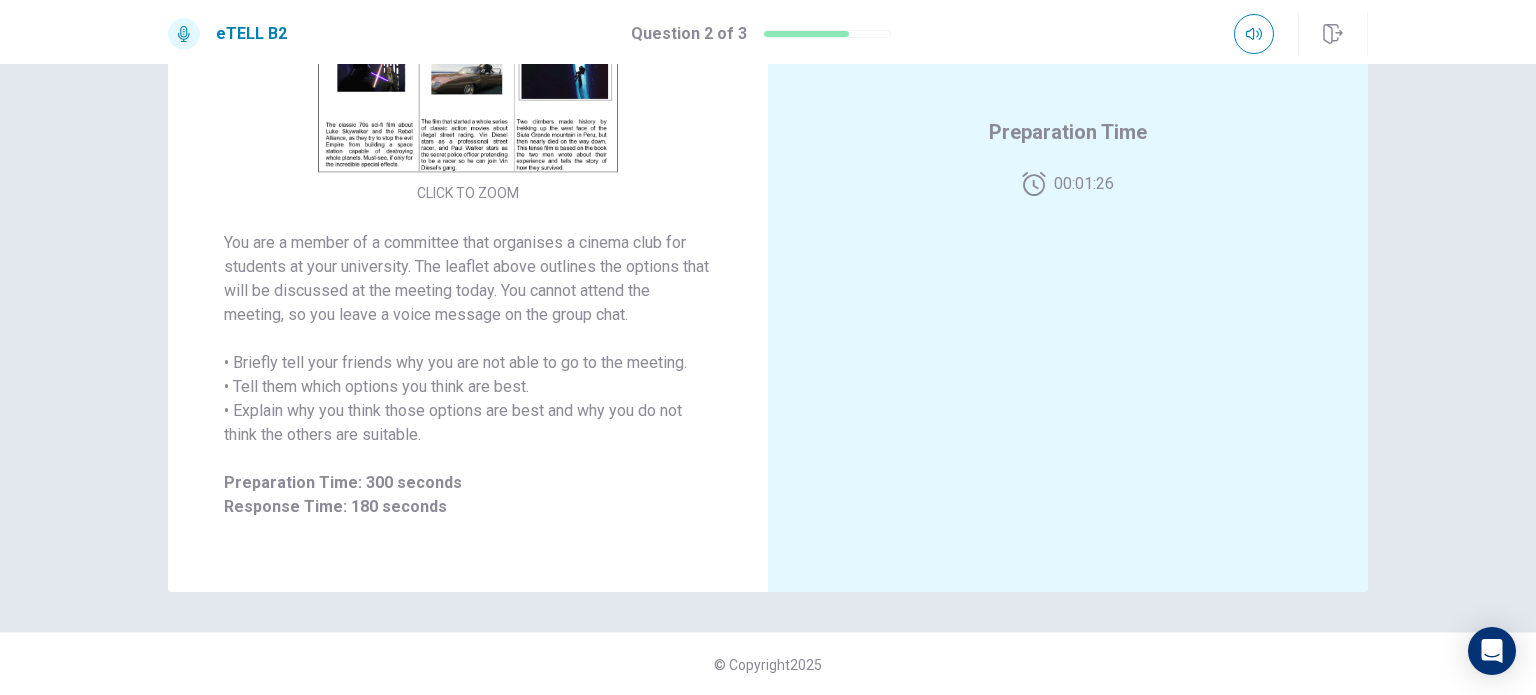 scroll, scrollTop: 0, scrollLeft: 0, axis: both 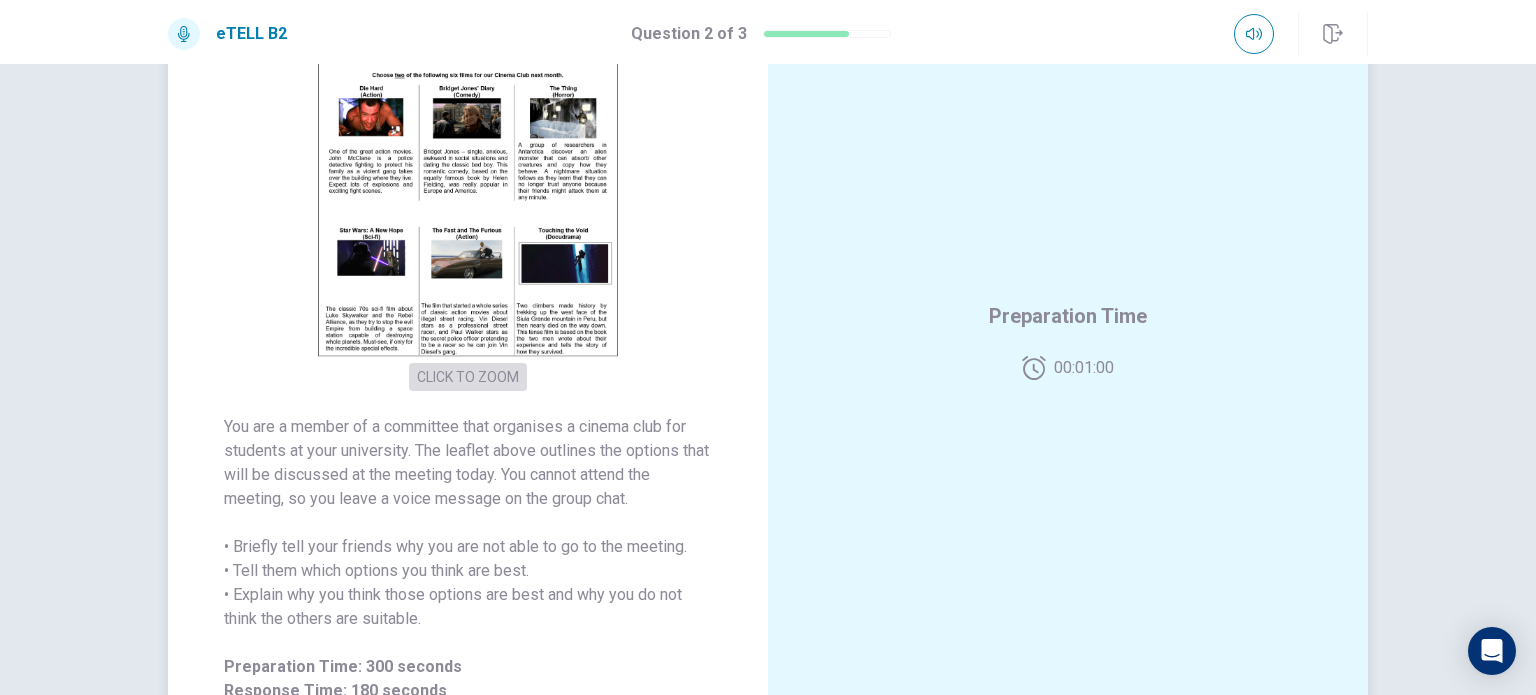 click on "CLICK TO ZOOM" at bounding box center (468, 377) 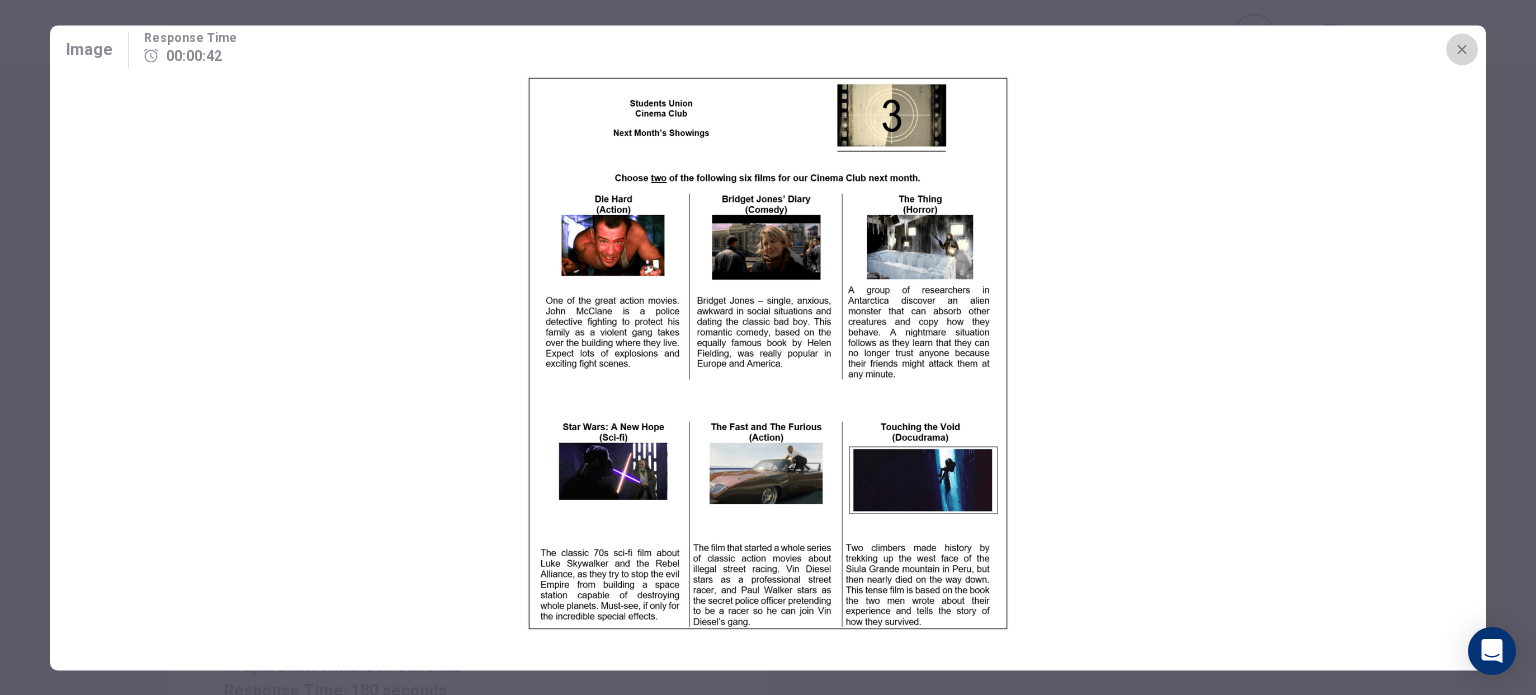 click 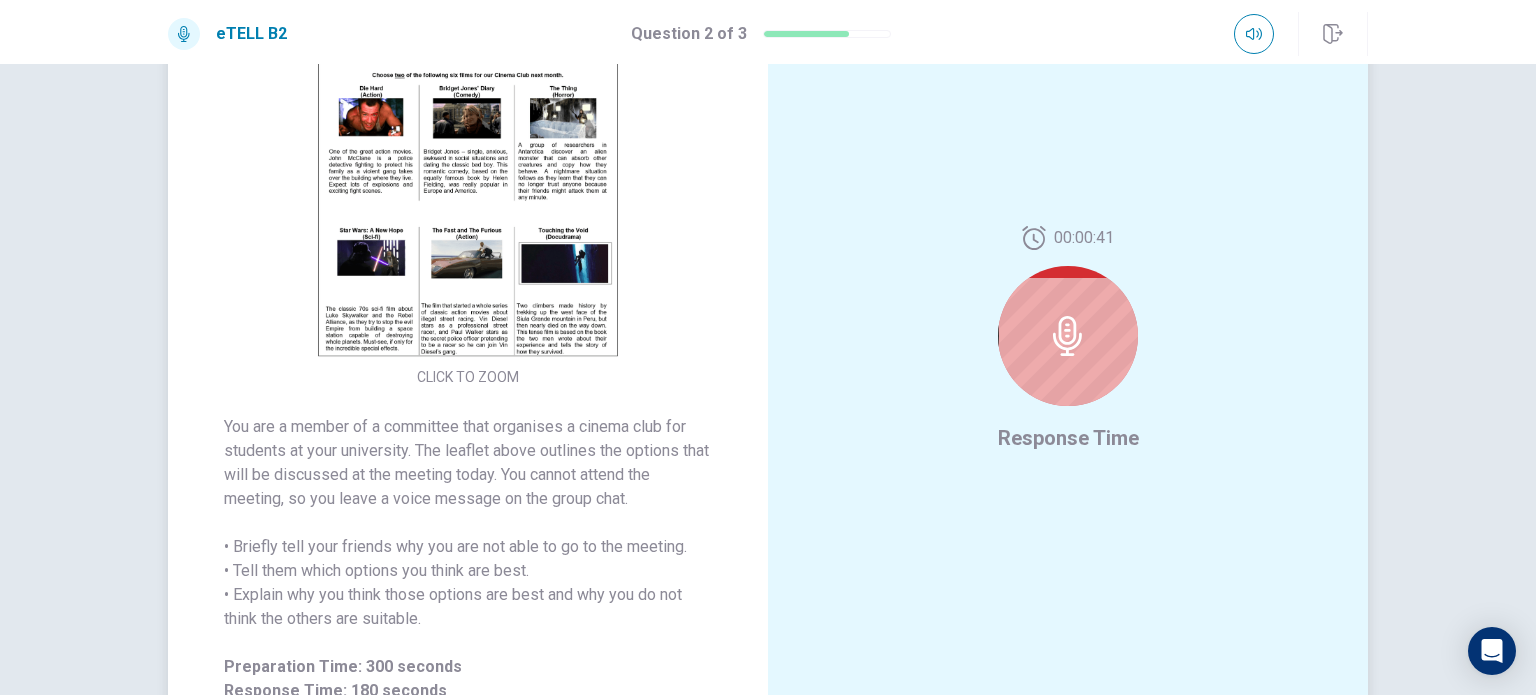 click at bounding box center (1068, 336) 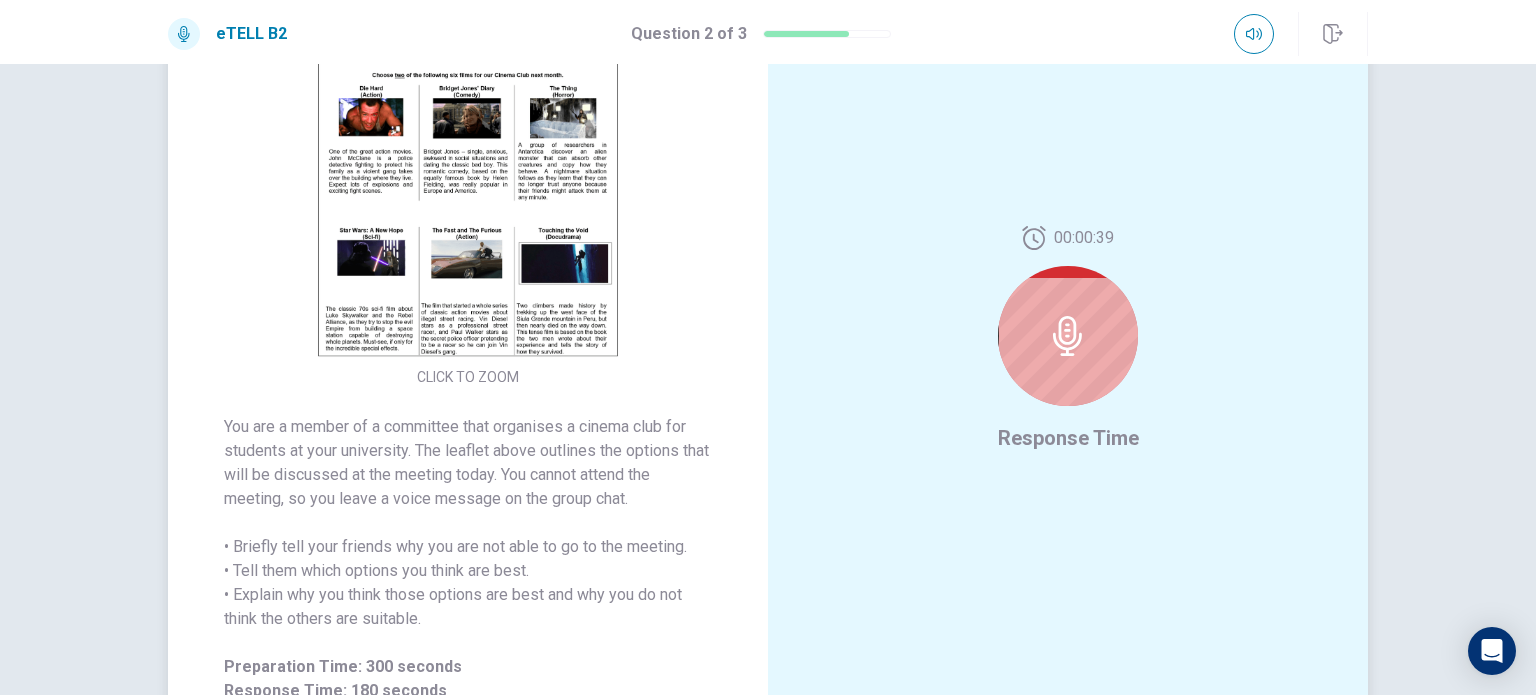 click at bounding box center [1068, 336] 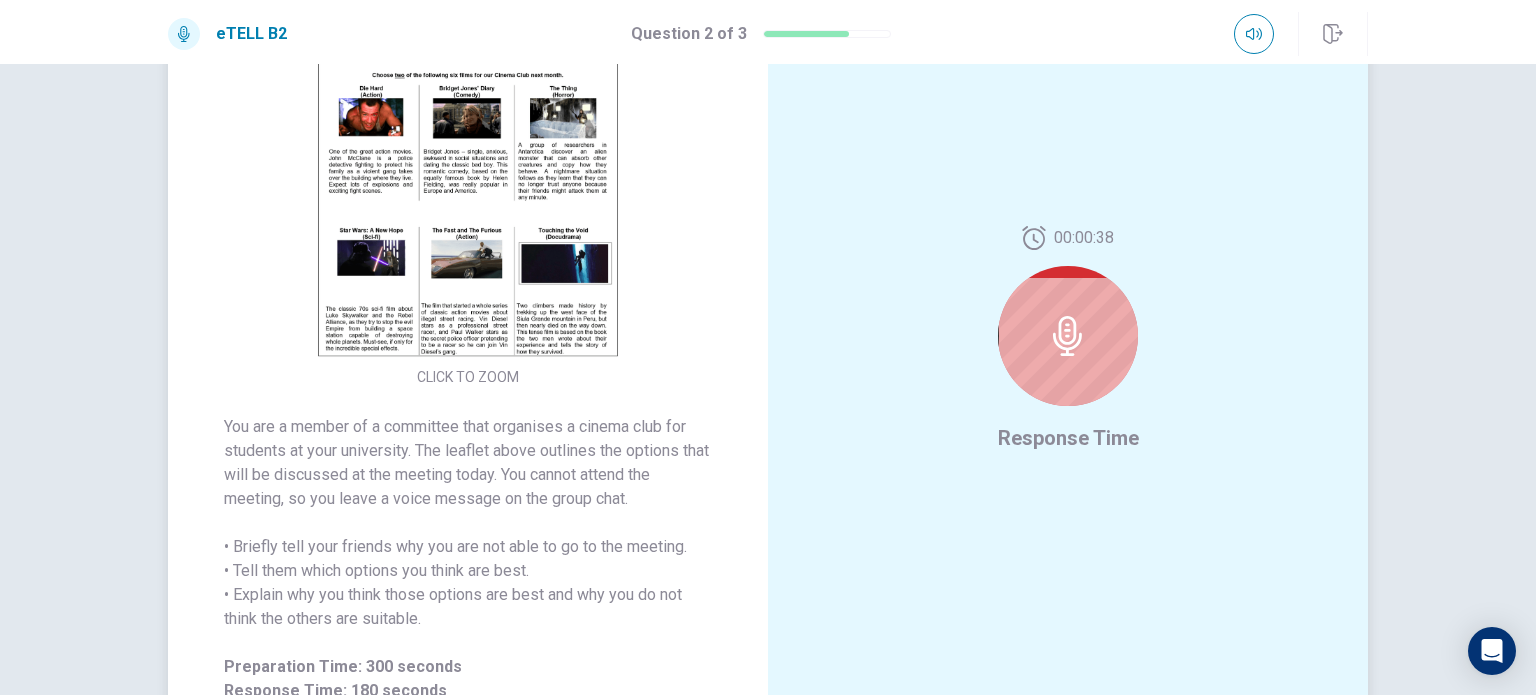 click at bounding box center (1068, 336) 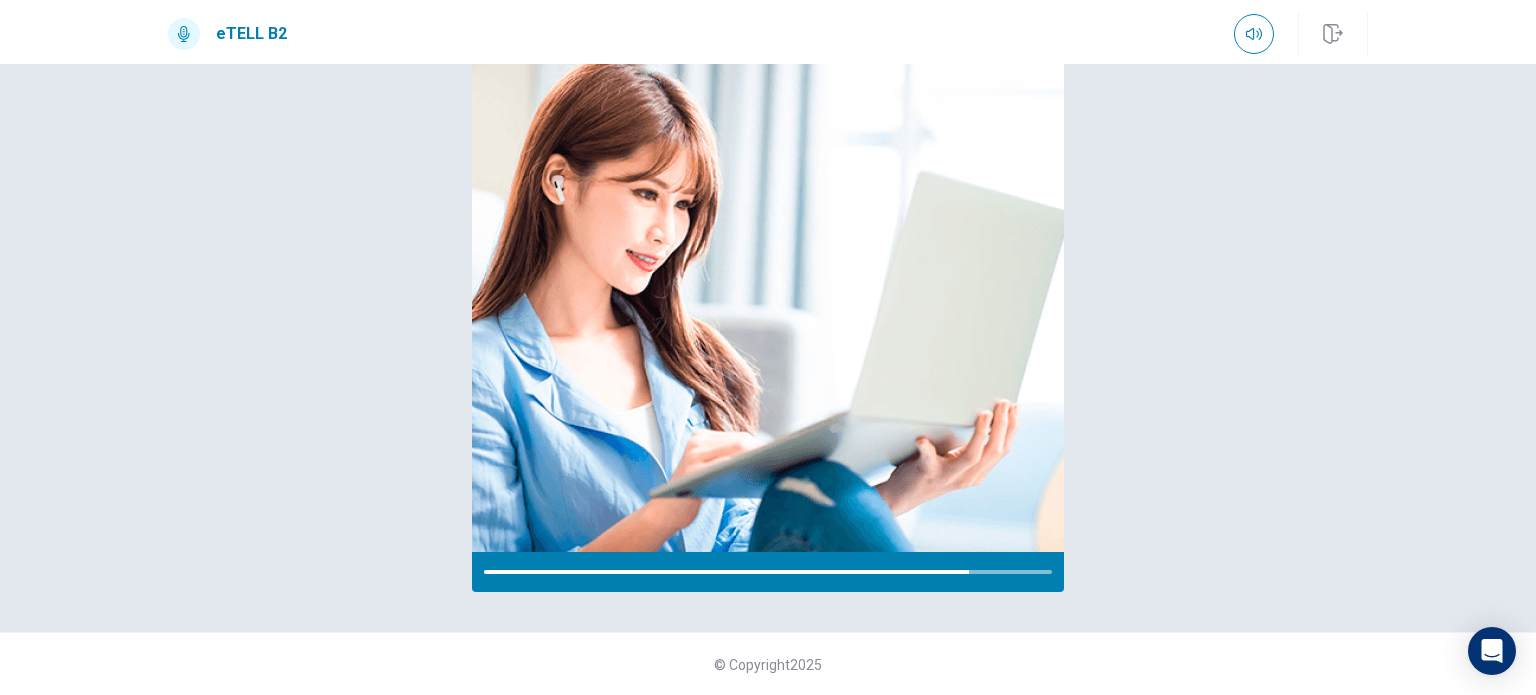 scroll, scrollTop: 200, scrollLeft: 0, axis: vertical 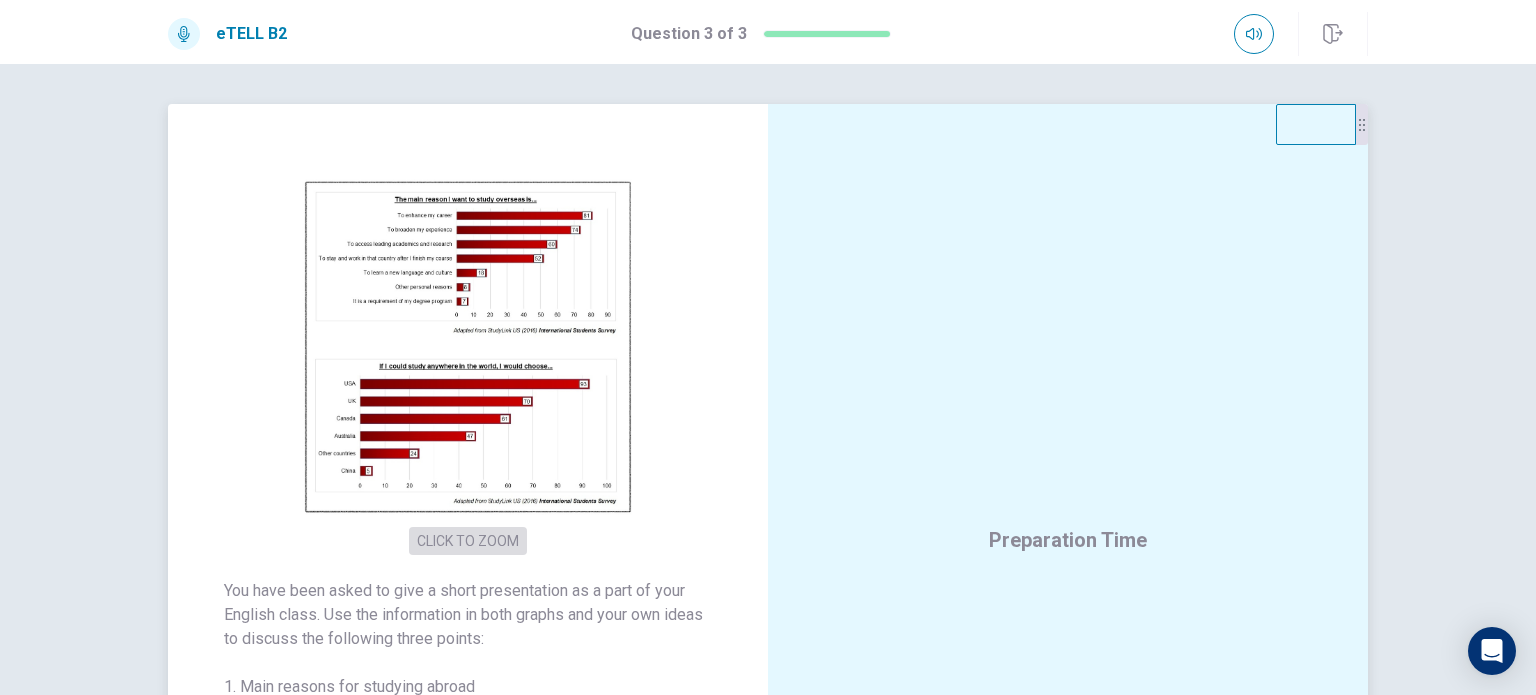 click on "CLICK TO ZOOM" at bounding box center (468, 541) 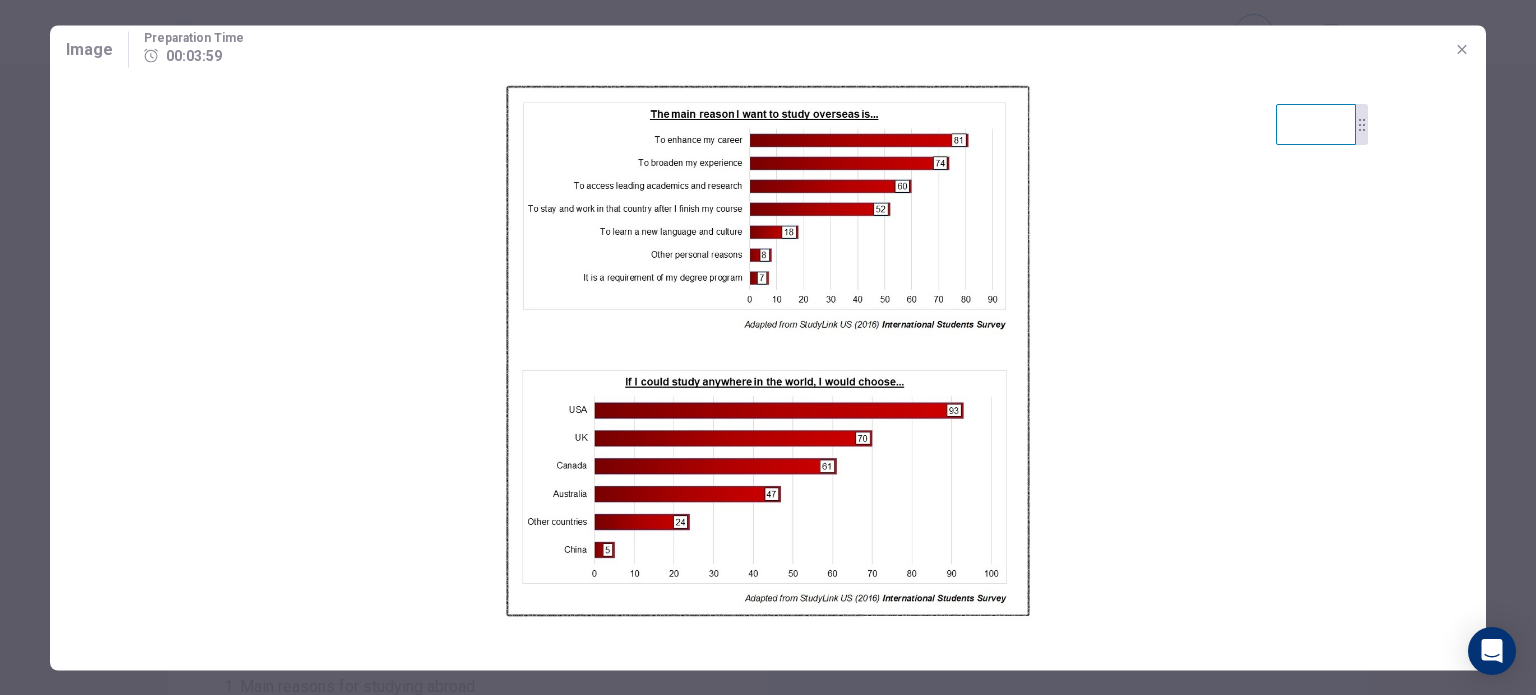 drag, startPoint x: 1465, startPoint y: 43, endPoint x: 1212, endPoint y: 107, distance: 260.96936 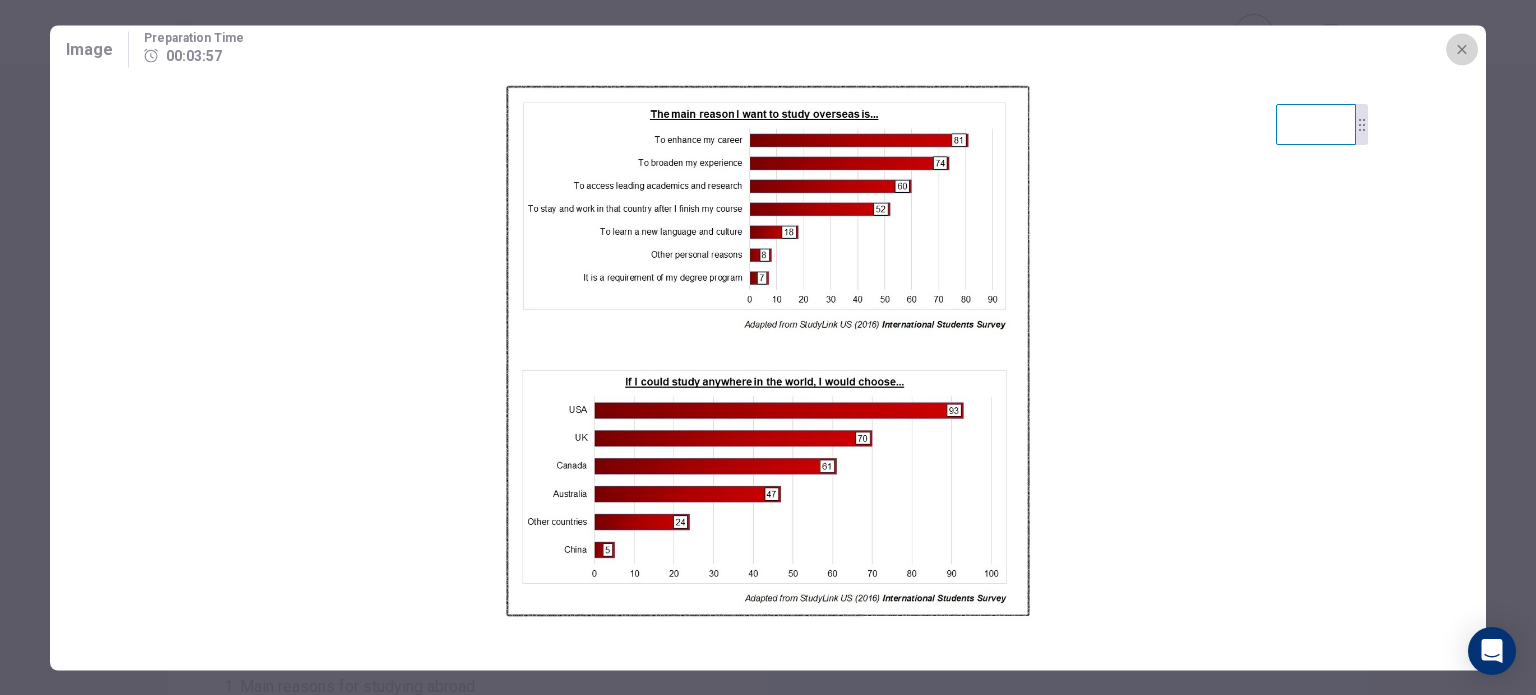 click 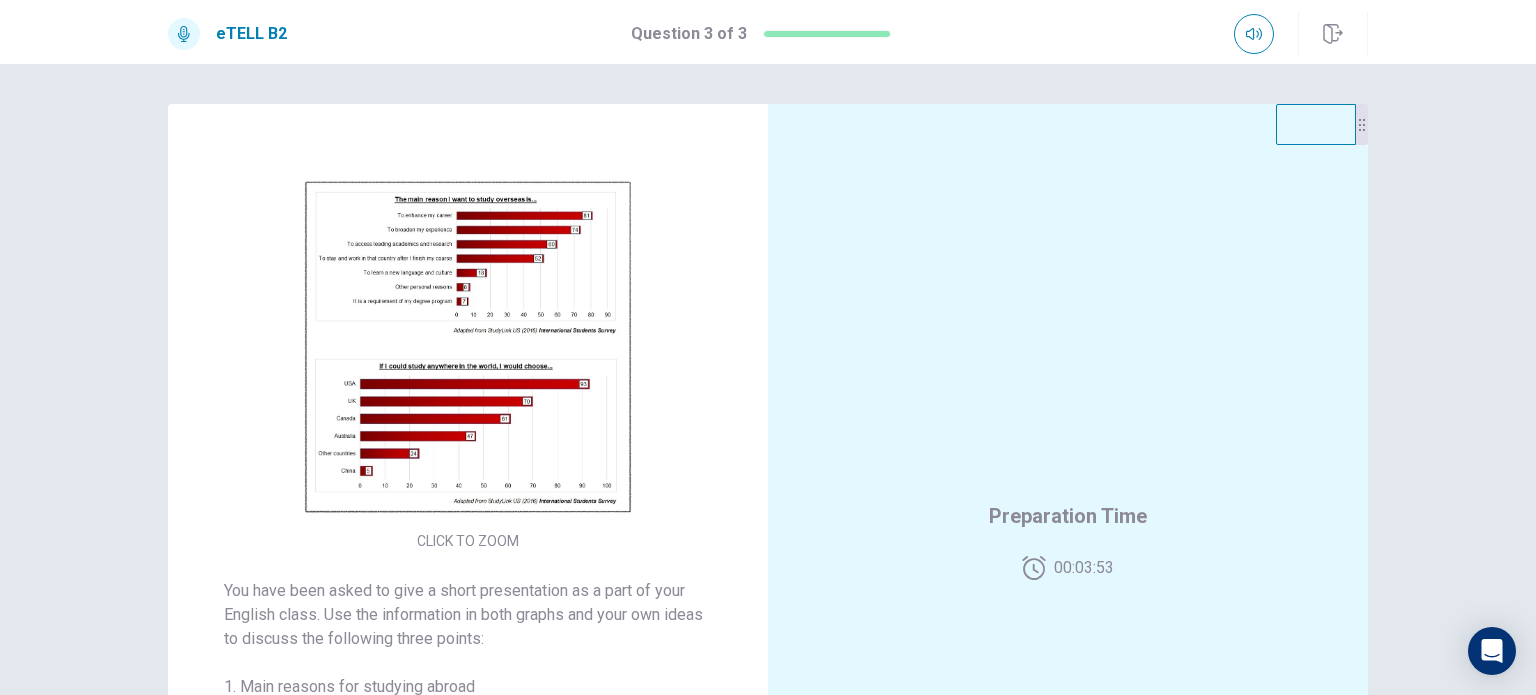 scroll, scrollTop: 384, scrollLeft: 0, axis: vertical 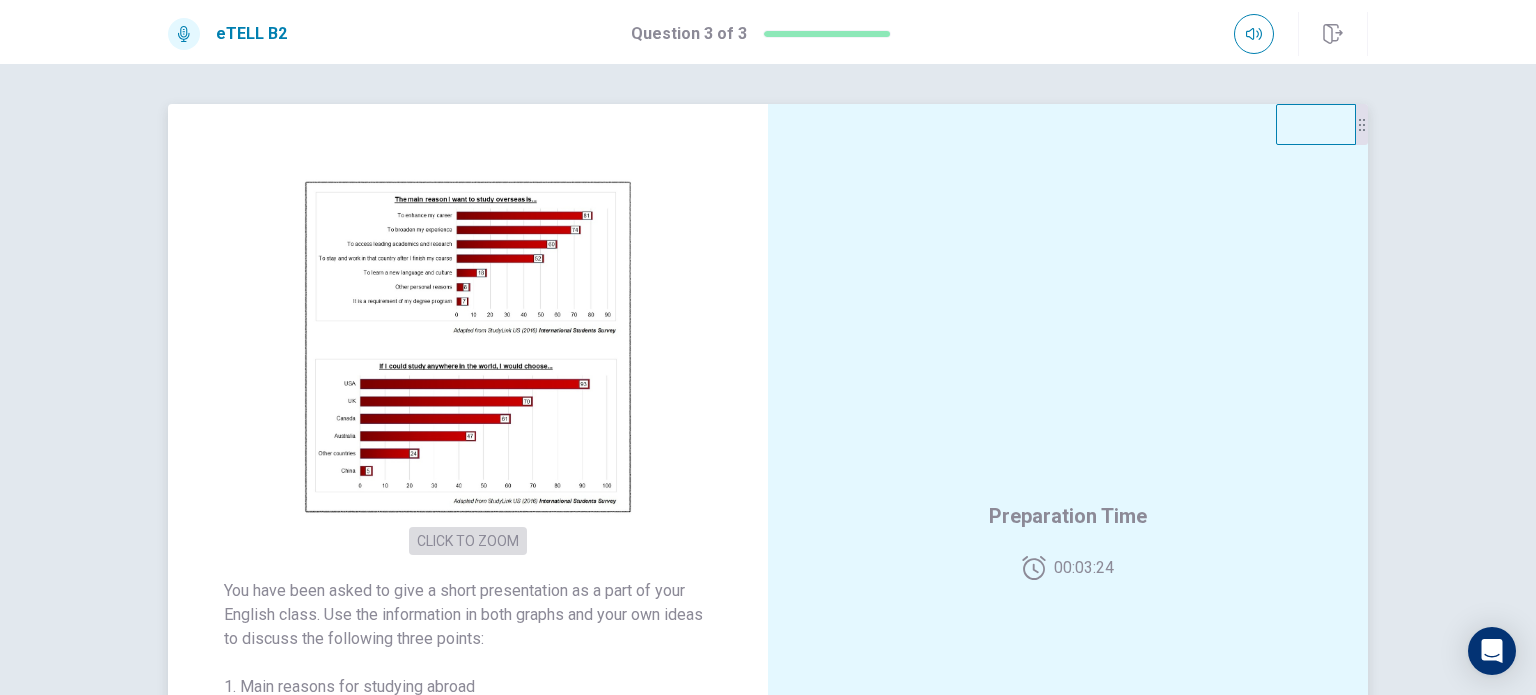 click on "CLICK TO ZOOM" at bounding box center [468, 541] 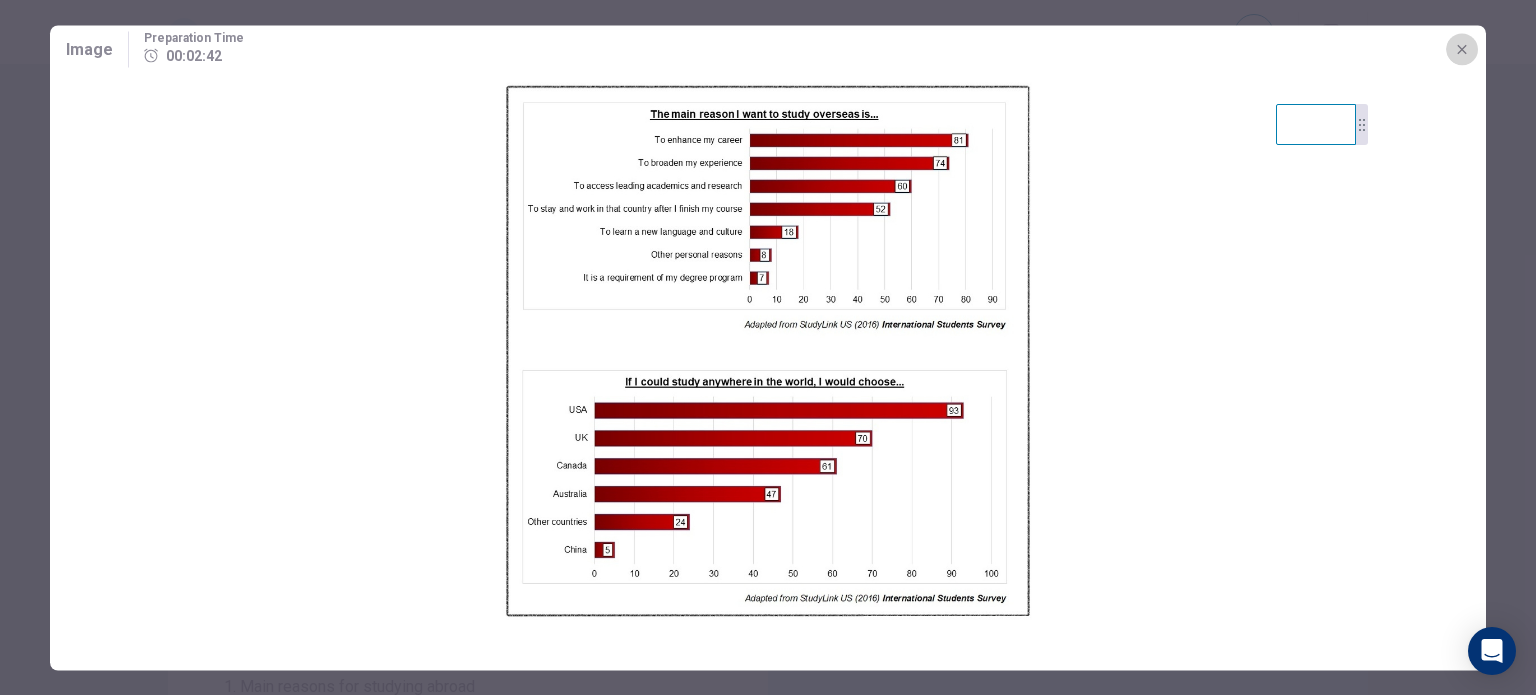 click at bounding box center [1462, 49] 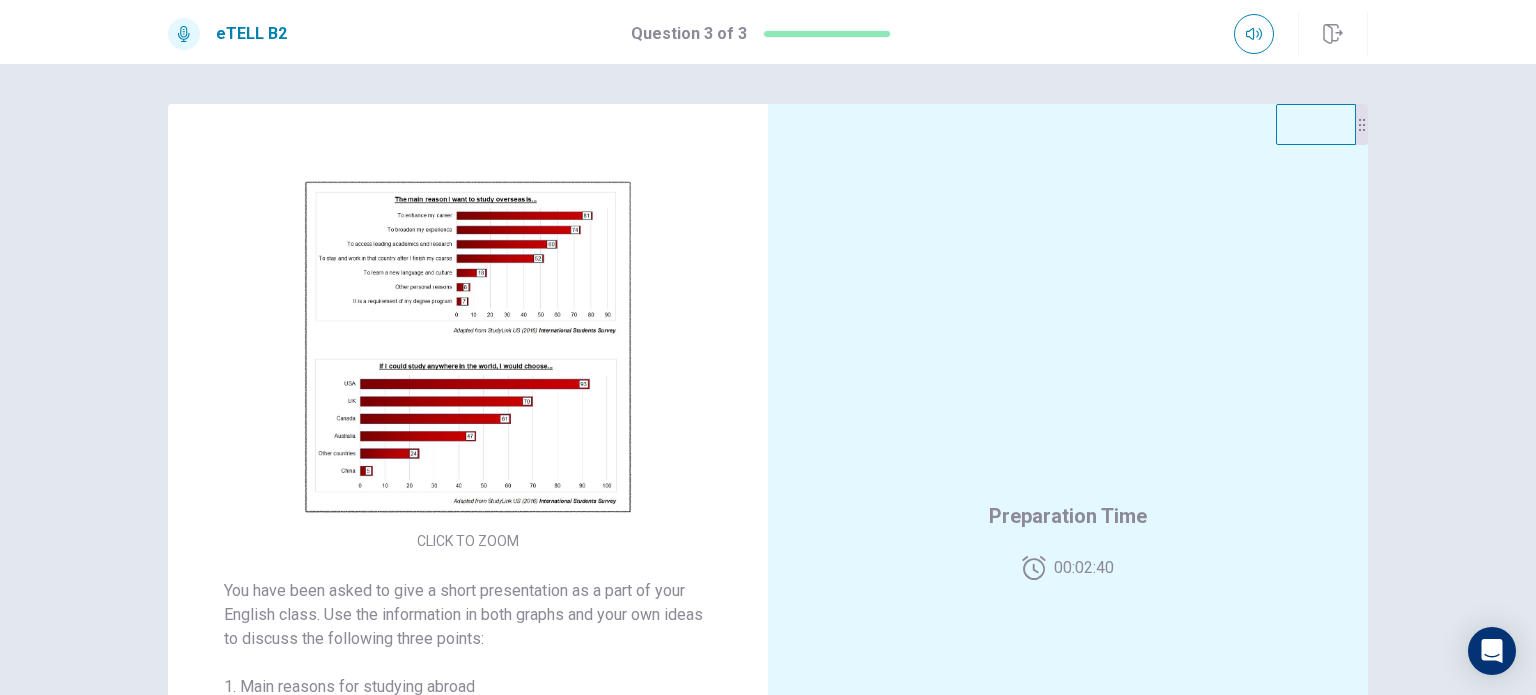 scroll, scrollTop: 384, scrollLeft: 0, axis: vertical 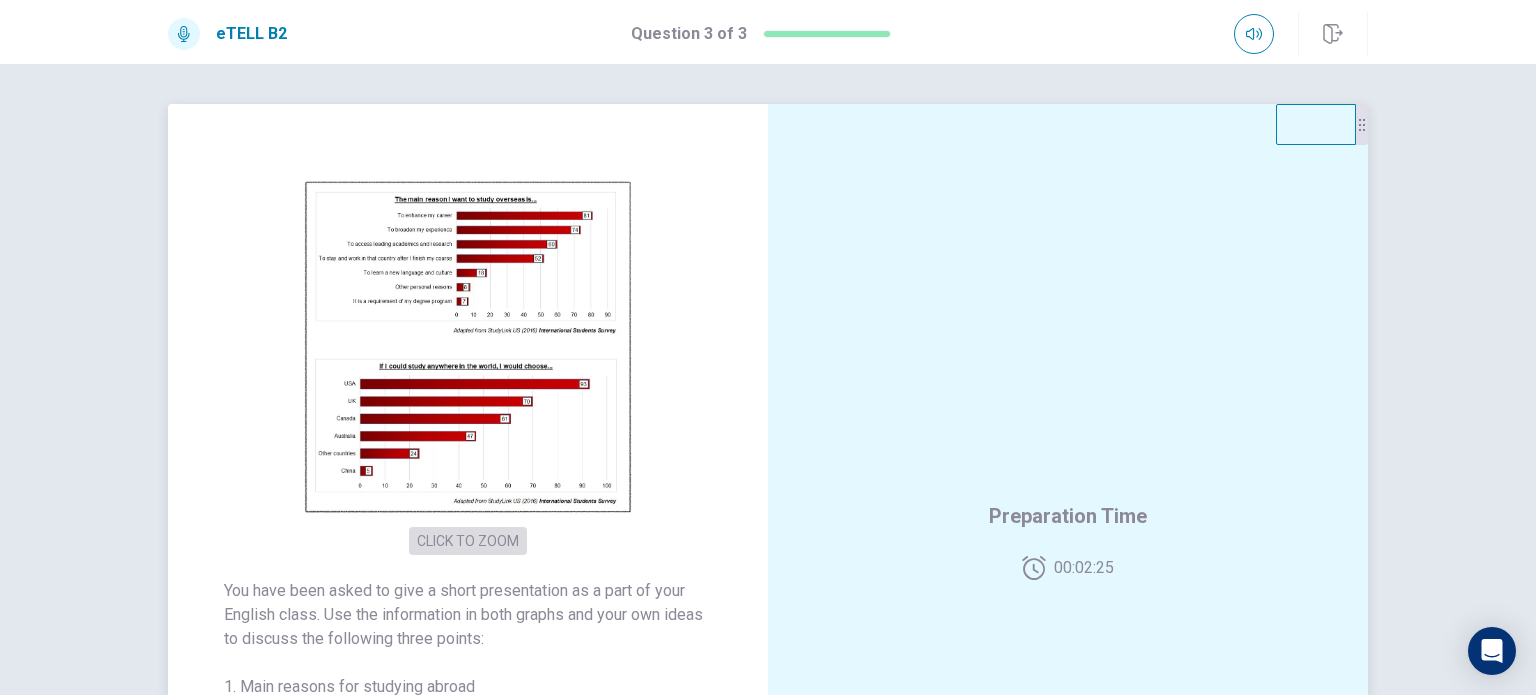 click on "CLICK TO ZOOM" at bounding box center [468, 541] 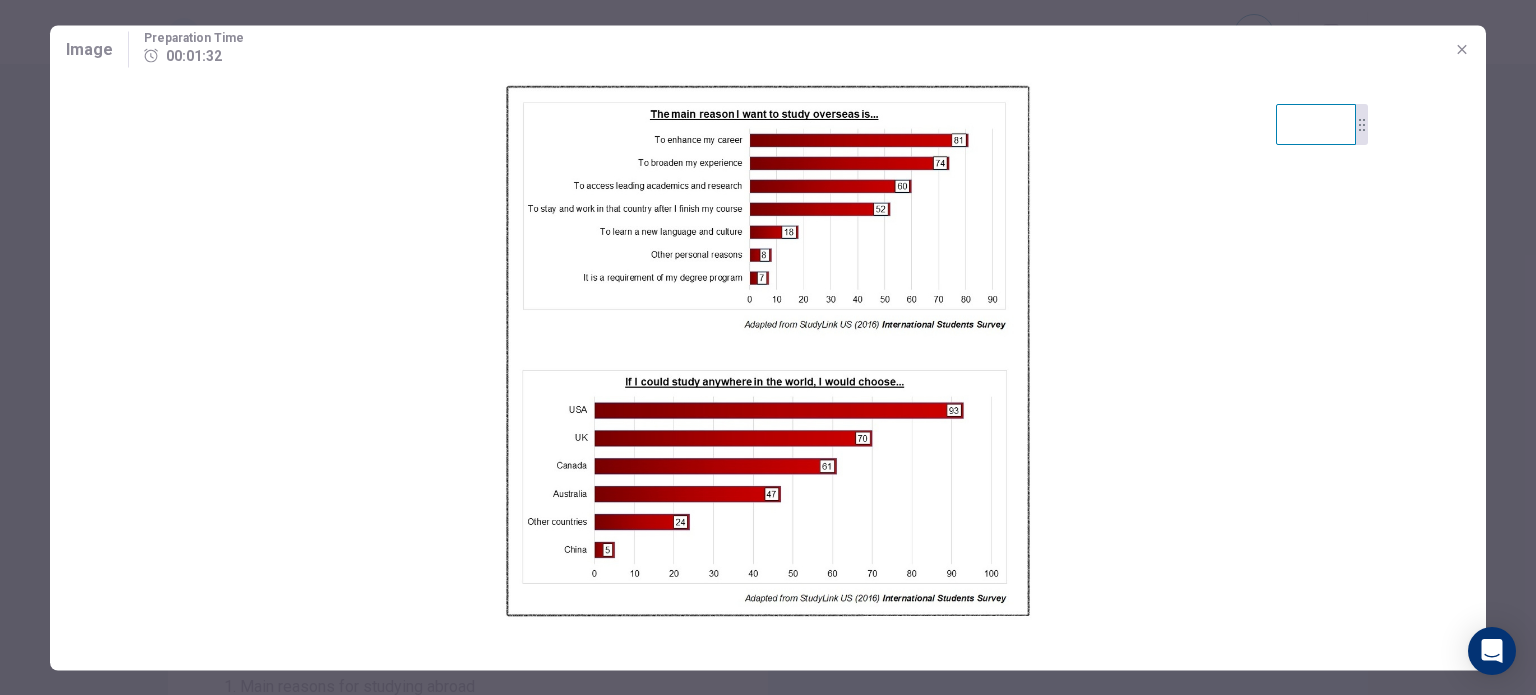 drag, startPoint x: 1463, startPoint y: 43, endPoint x: 1024, endPoint y: 206, distance: 468.2841 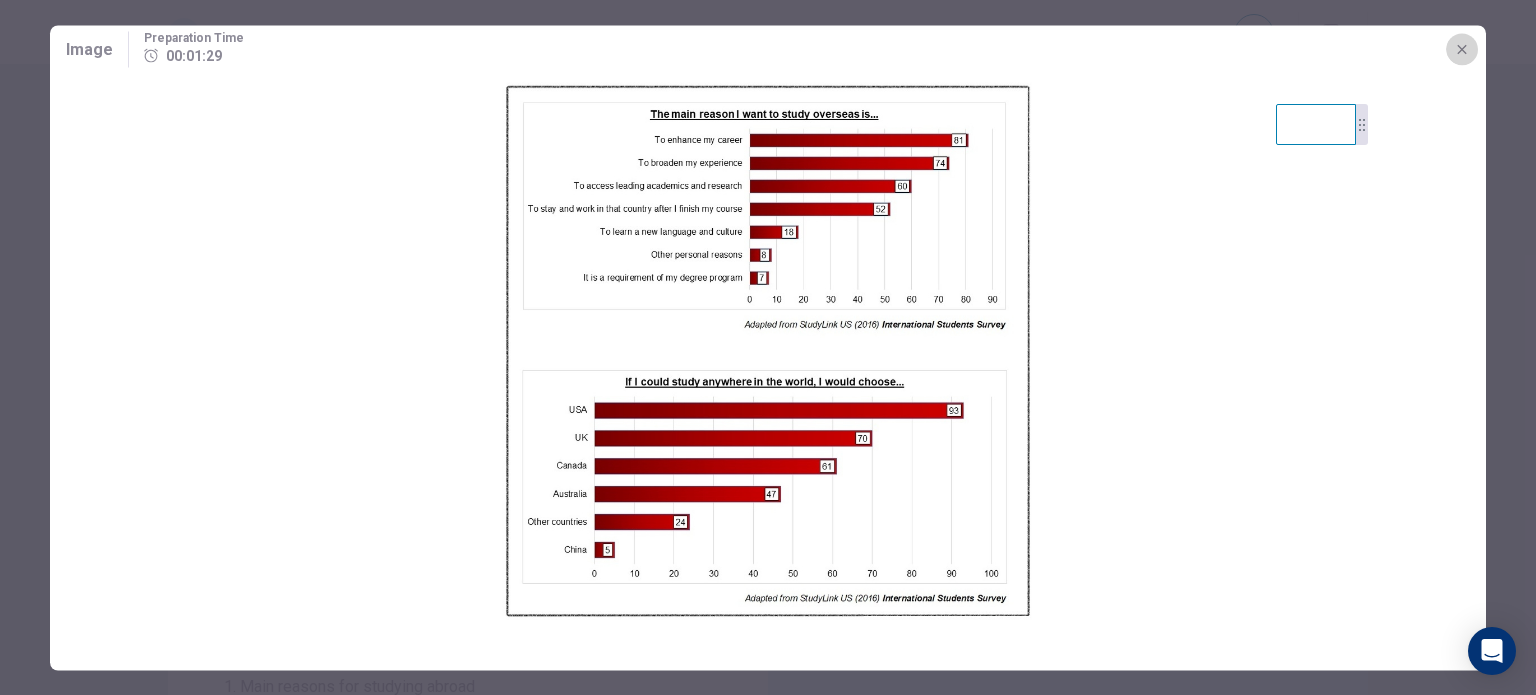 click 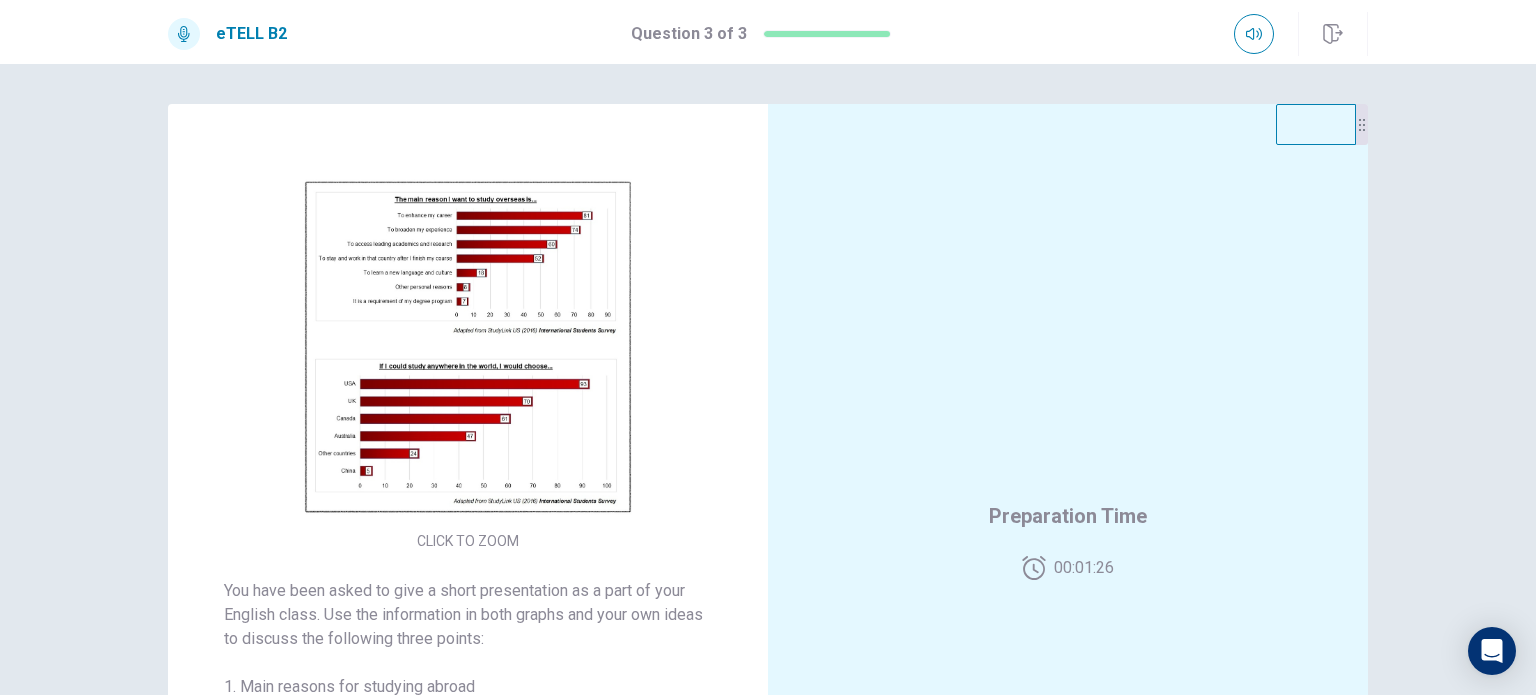 scroll, scrollTop: 384, scrollLeft: 0, axis: vertical 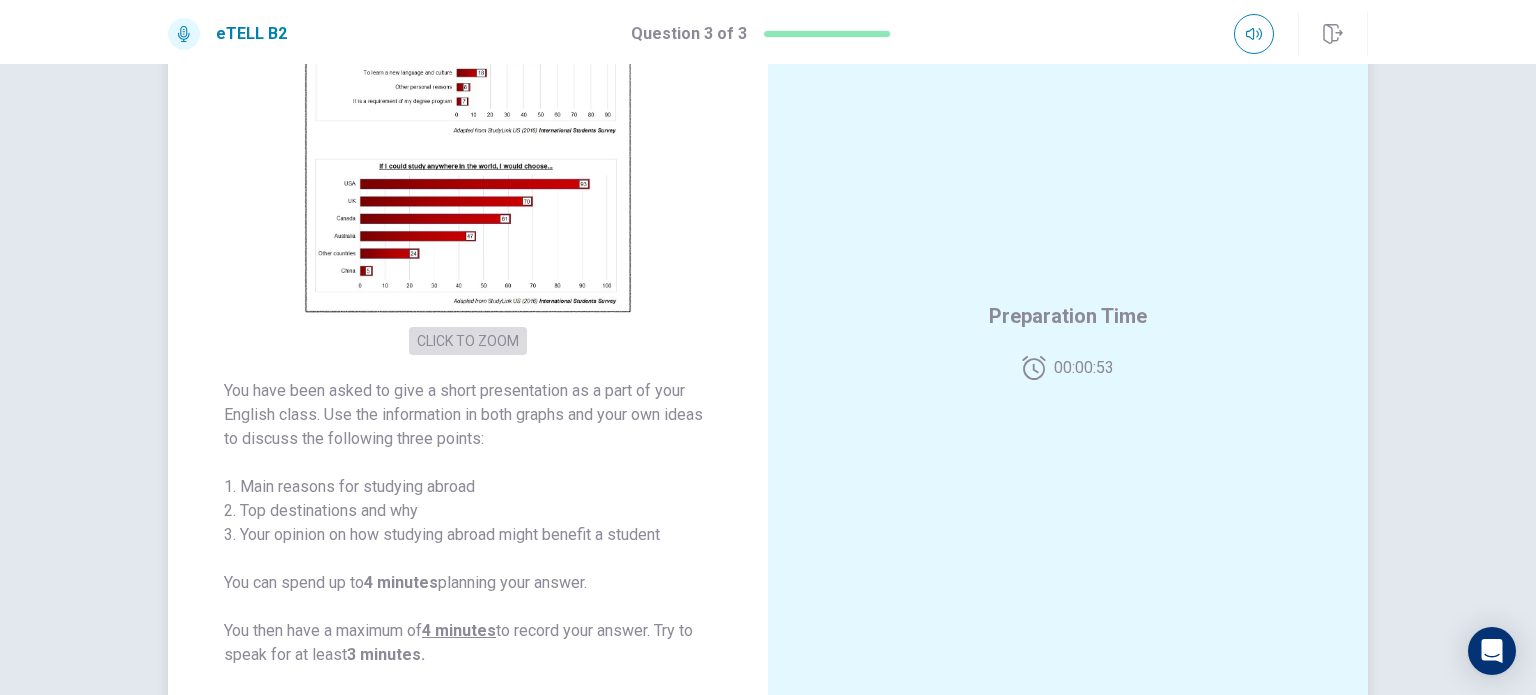 click on "CLICK TO ZOOM" at bounding box center (468, 341) 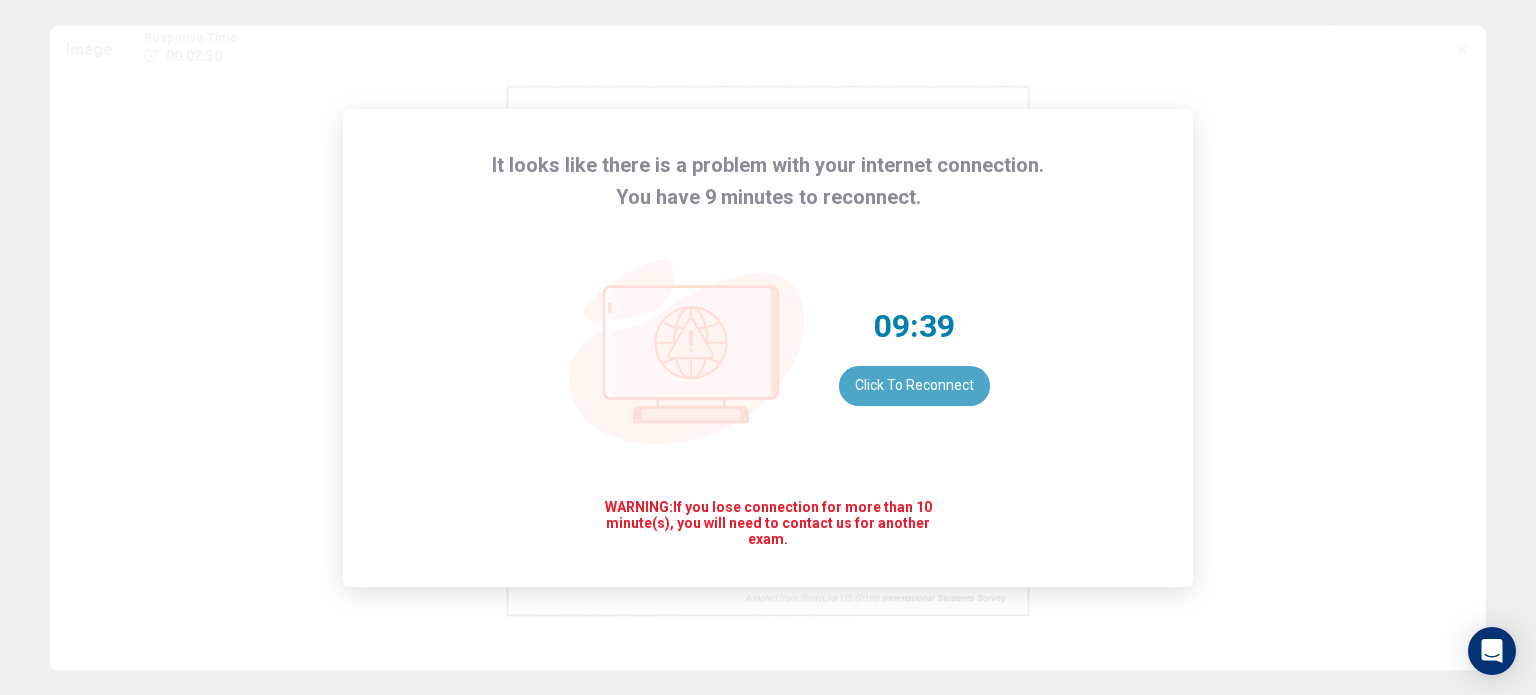 click on "Click to reconnect" at bounding box center (914, 386) 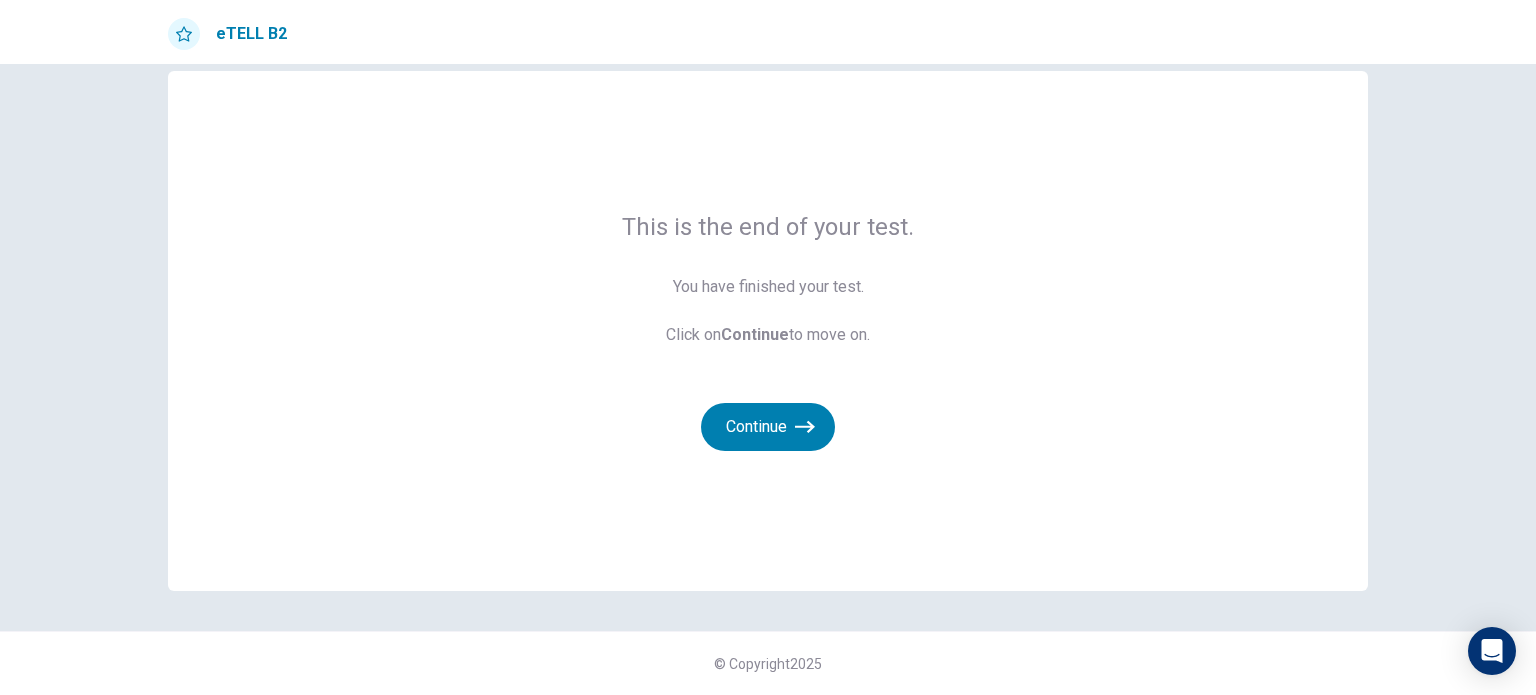 scroll, scrollTop: 32, scrollLeft: 0, axis: vertical 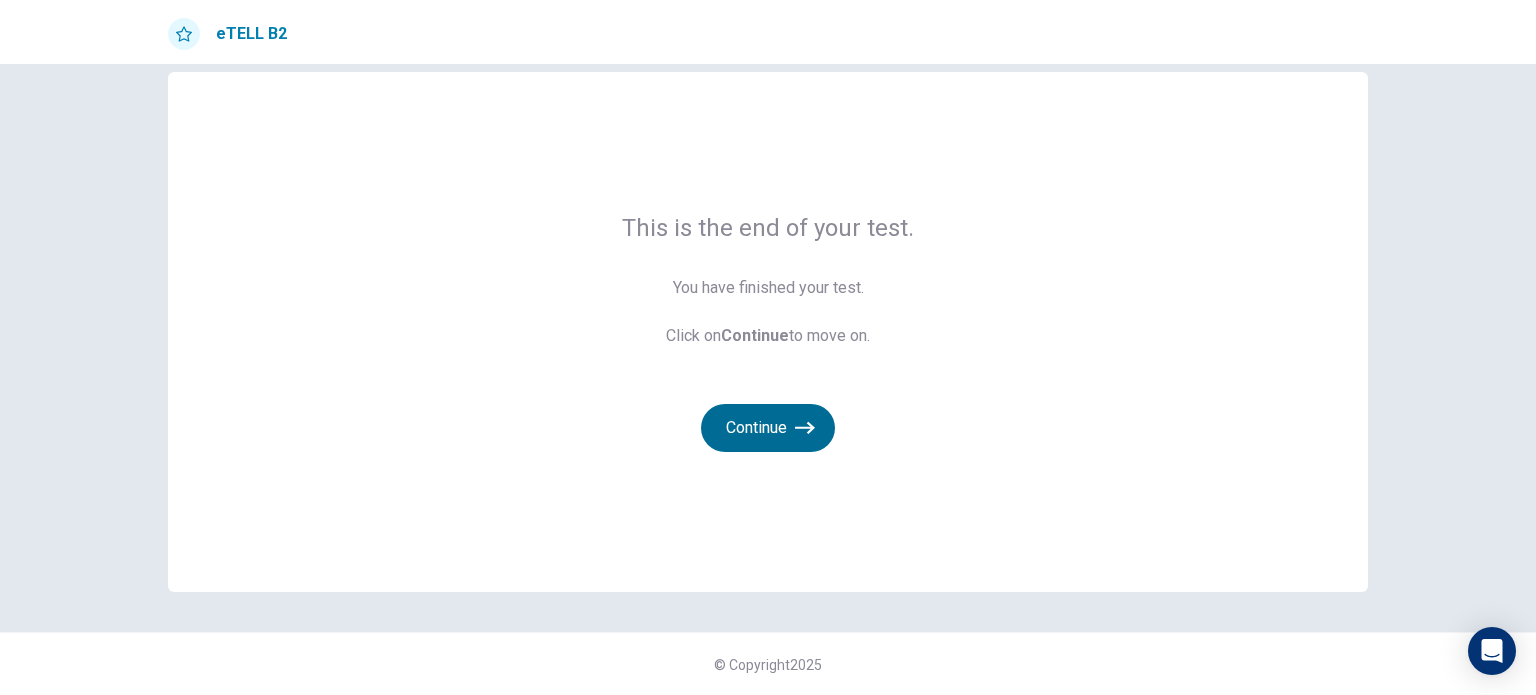 click on "Continue" at bounding box center [768, 428] 